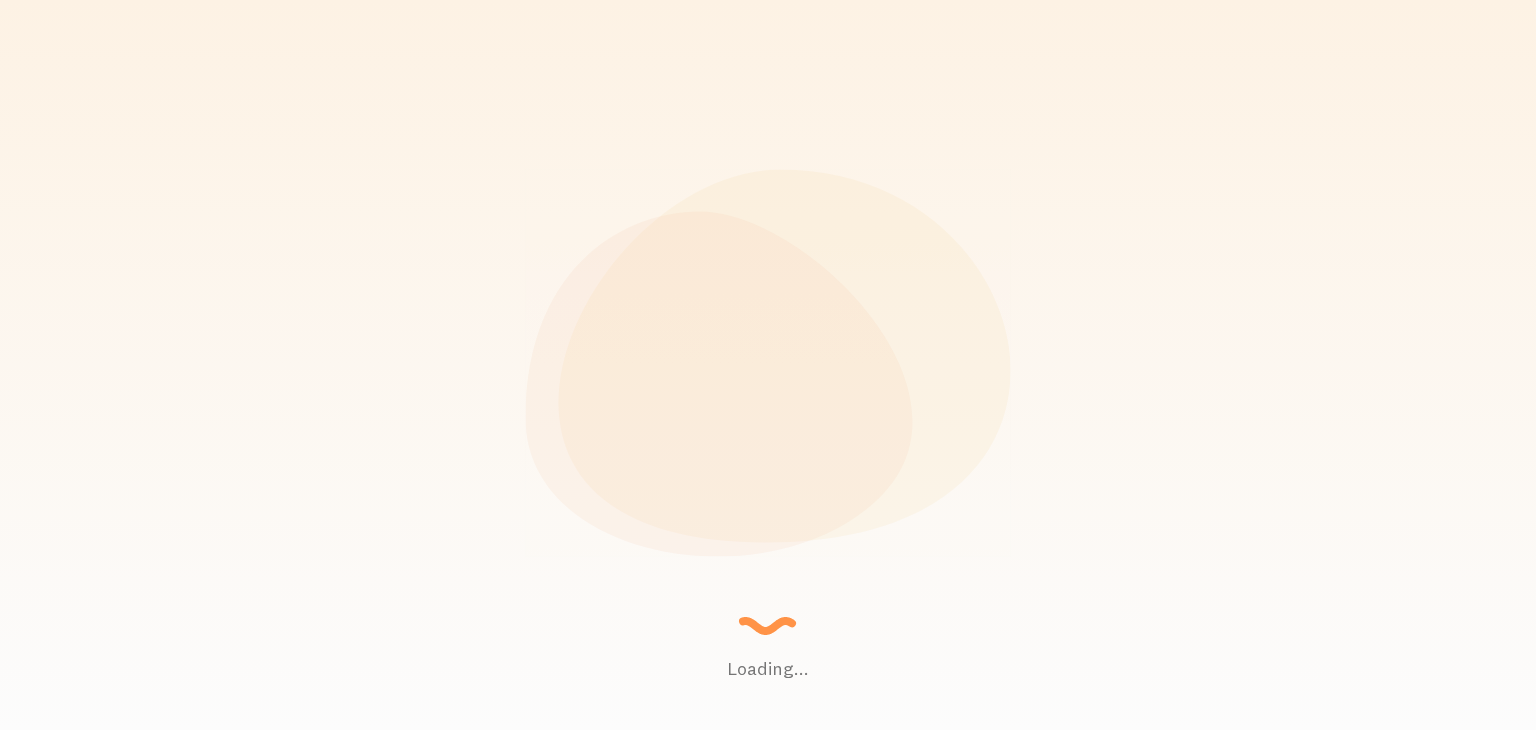scroll, scrollTop: 0, scrollLeft: 0, axis: both 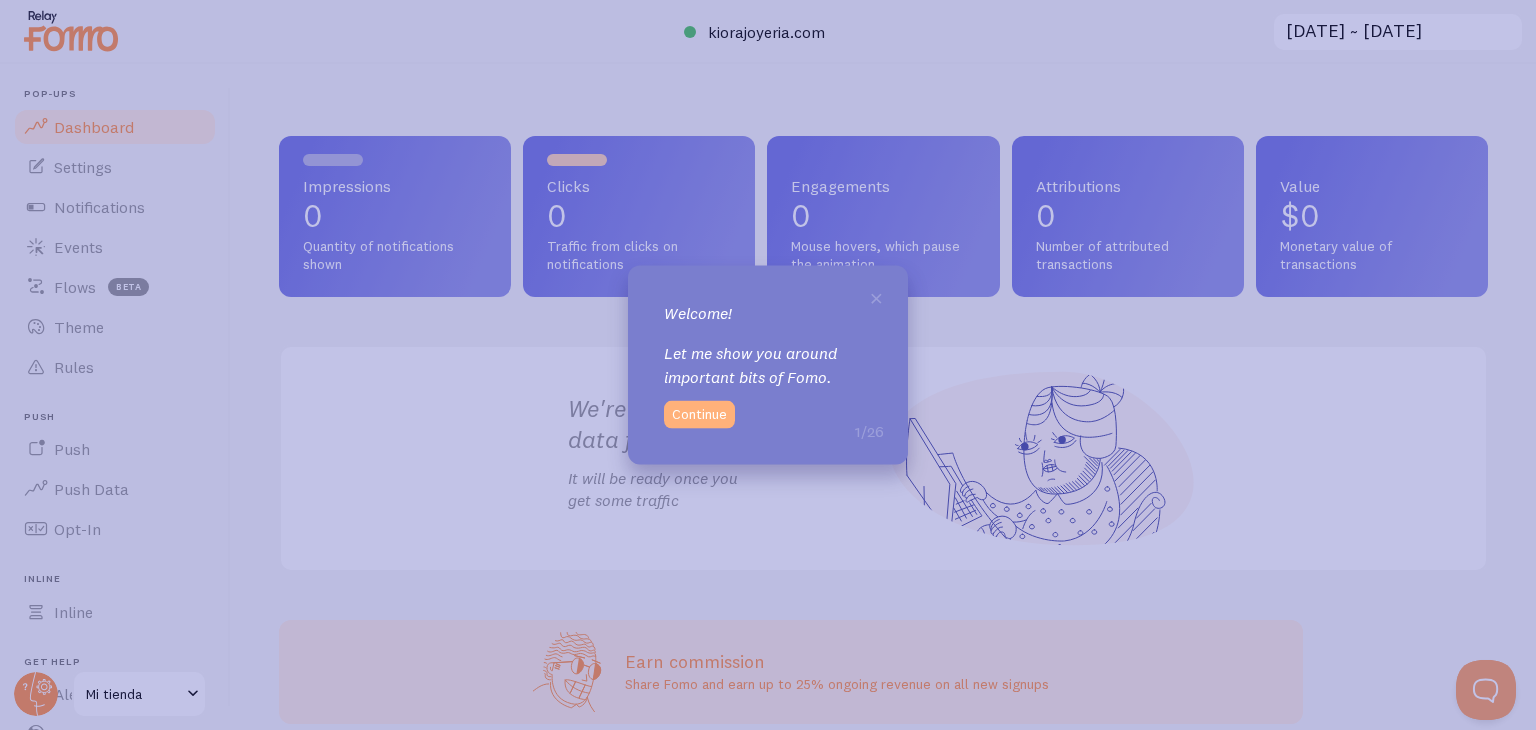 click on "Continue" at bounding box center (699, 414) 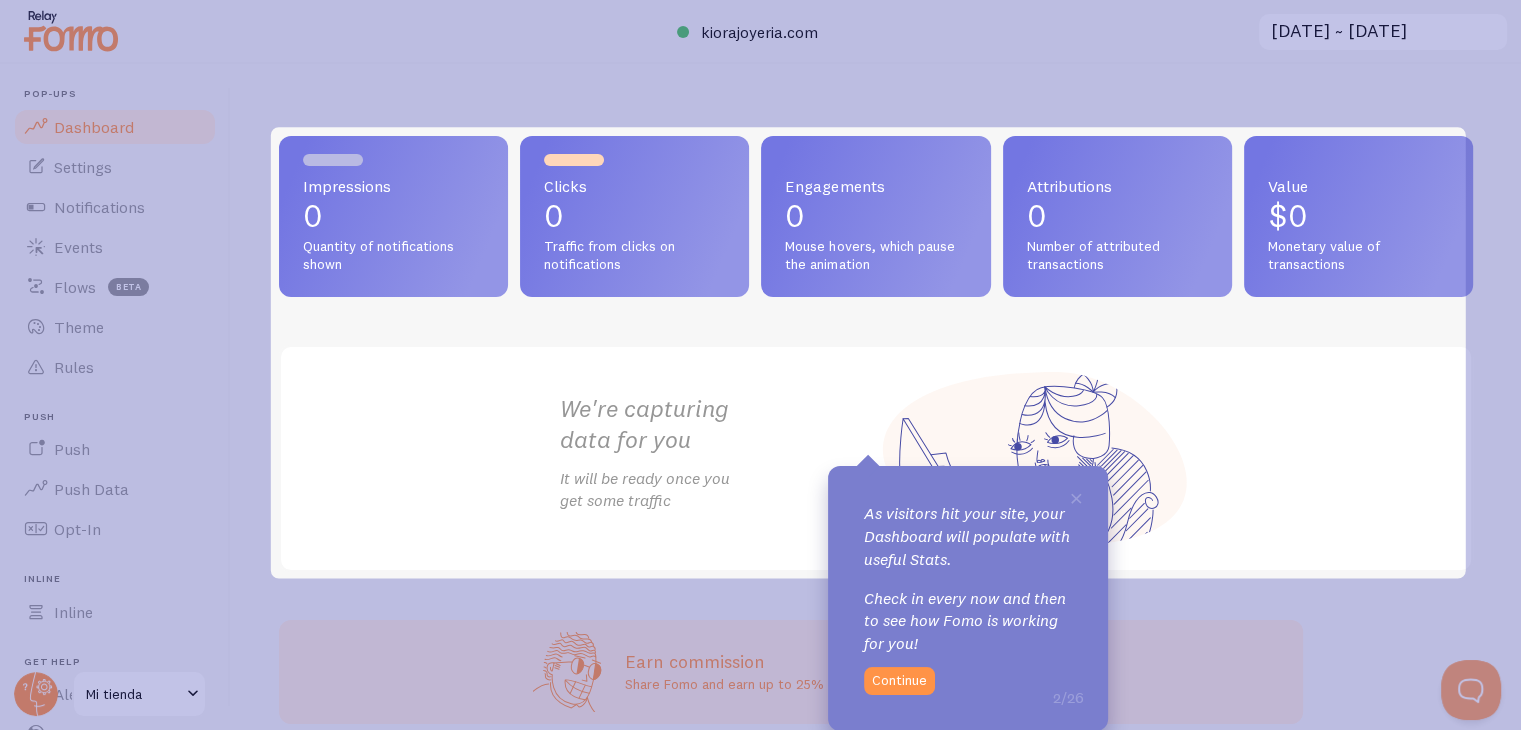 scroll, scrollTop: 0, scrollLeft: 0, axis: both 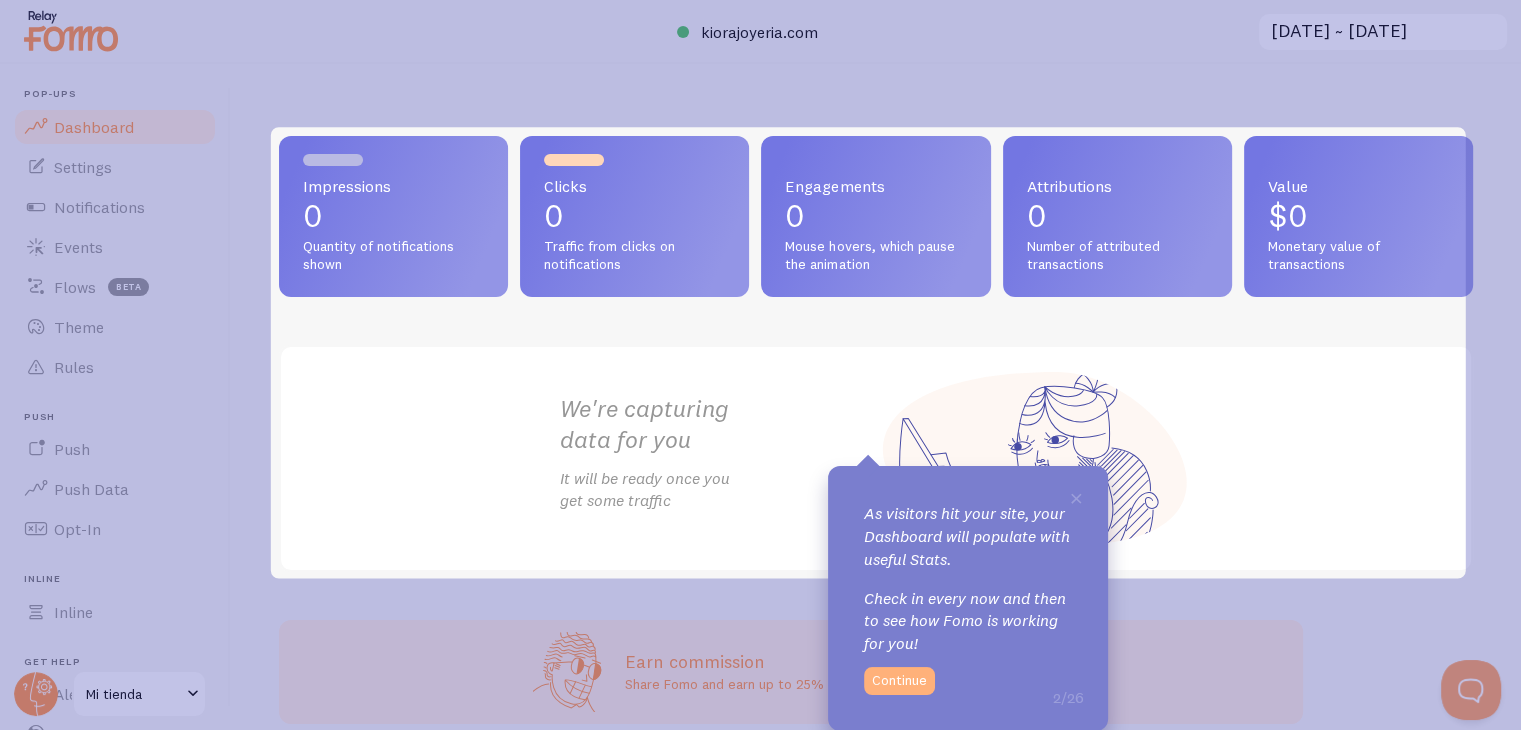 click on "Continue" at bounding box center [899, 681] 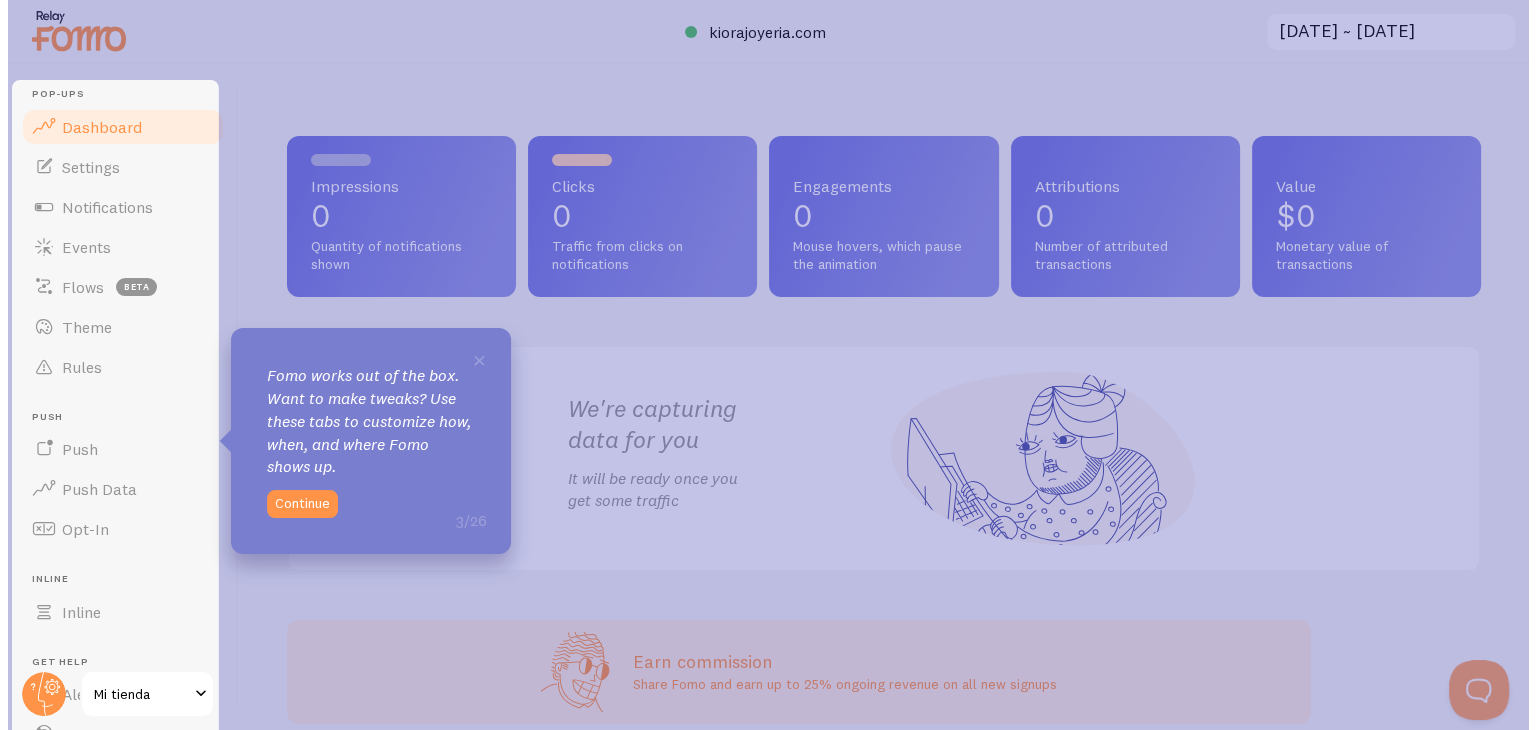 scroll, scrollTop: 0, scrollLeft: 0, axis: both 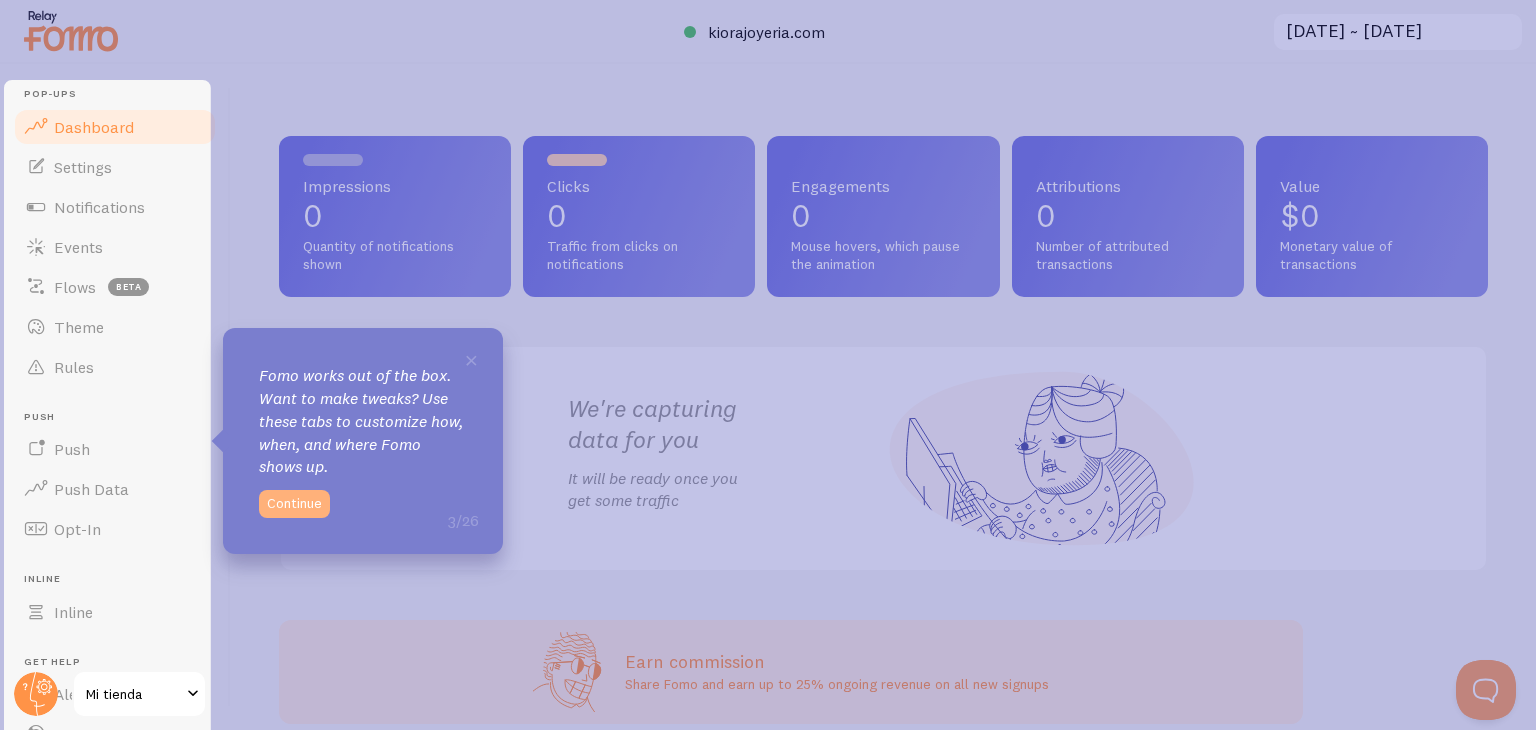 click on "Continue" at bounding box center [294, 504] 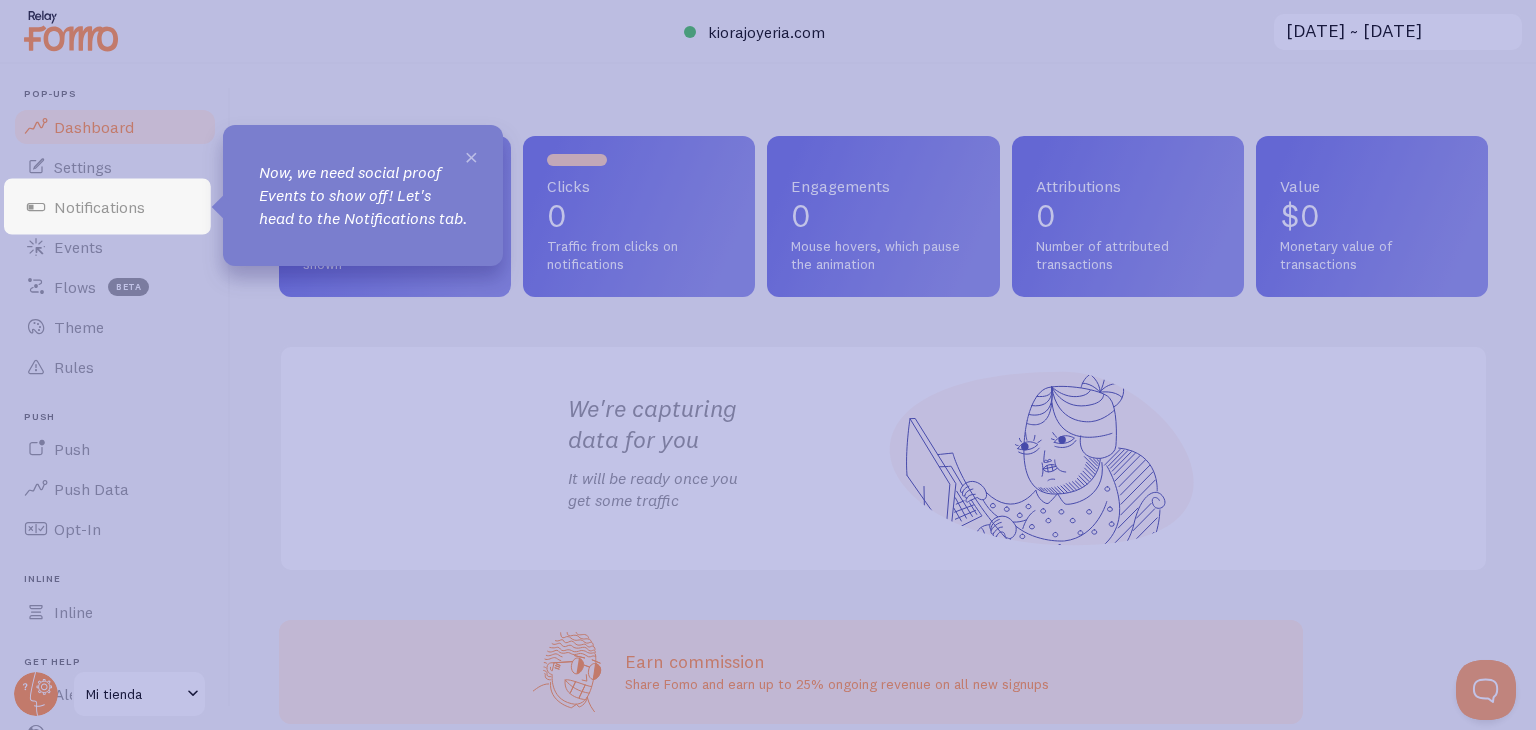 click on "×" at bounding box center (471, 156) 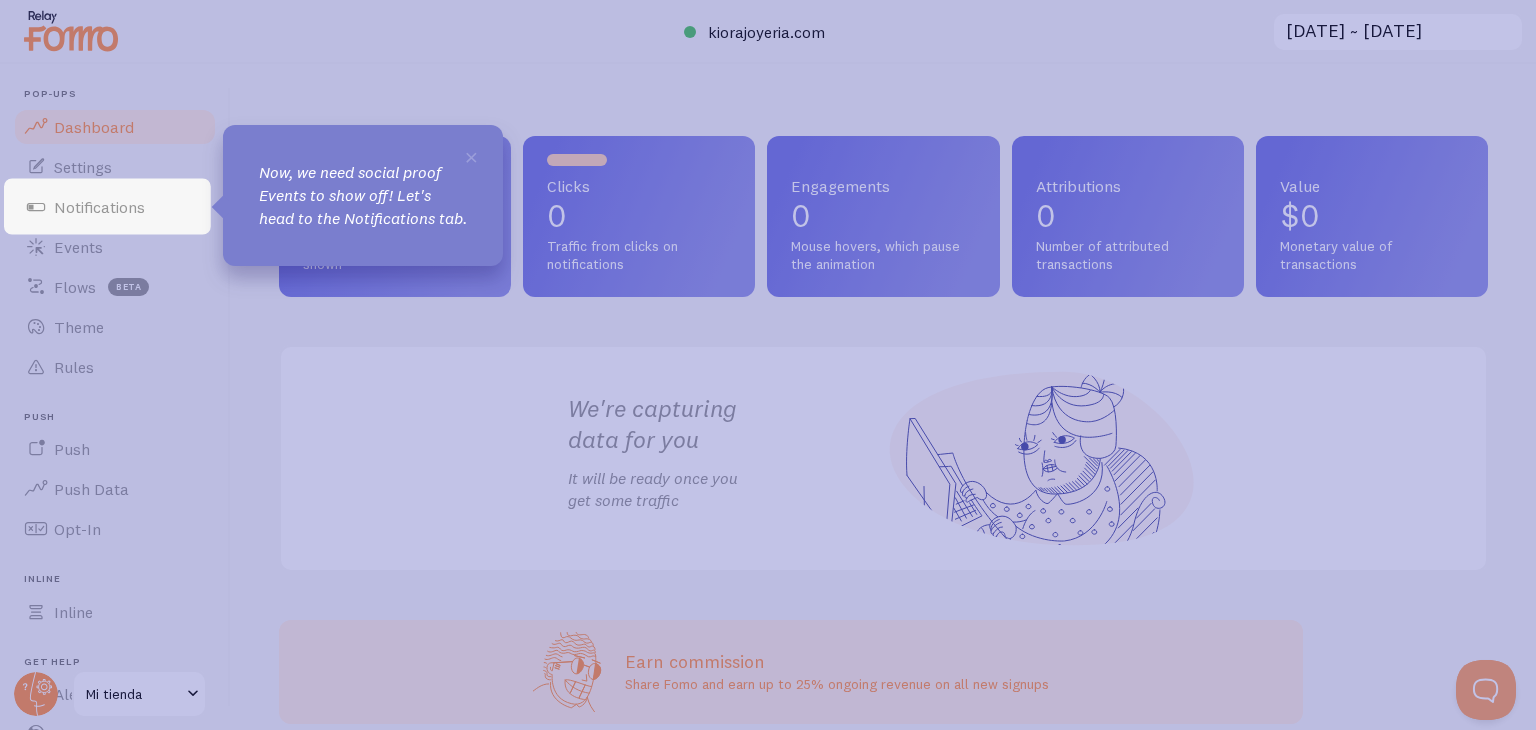 click on "Now, we need social proof Events to show off! Let's head to the Notifications tab." at bounding box center [363, 195] 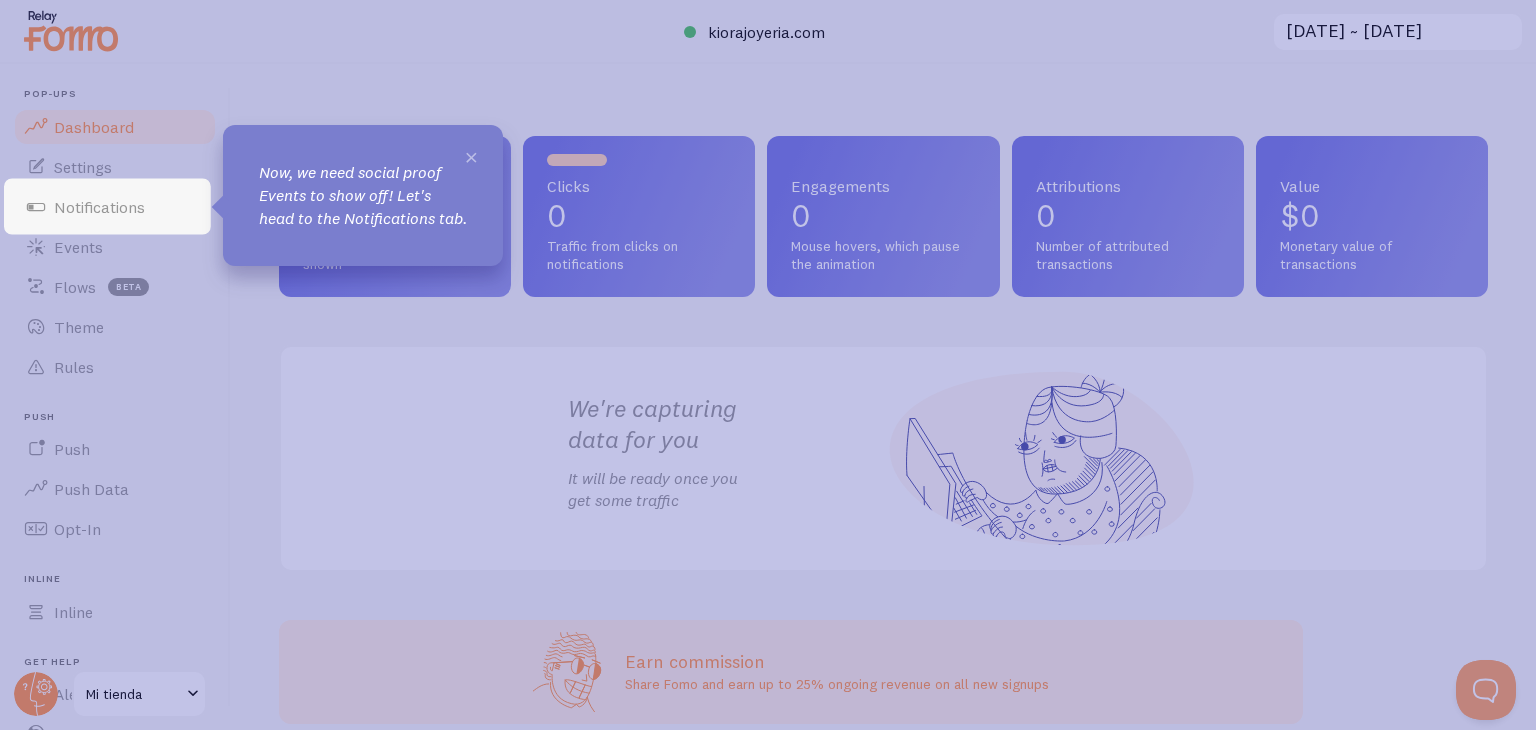 click on "×" at bounding box center (471, 156) 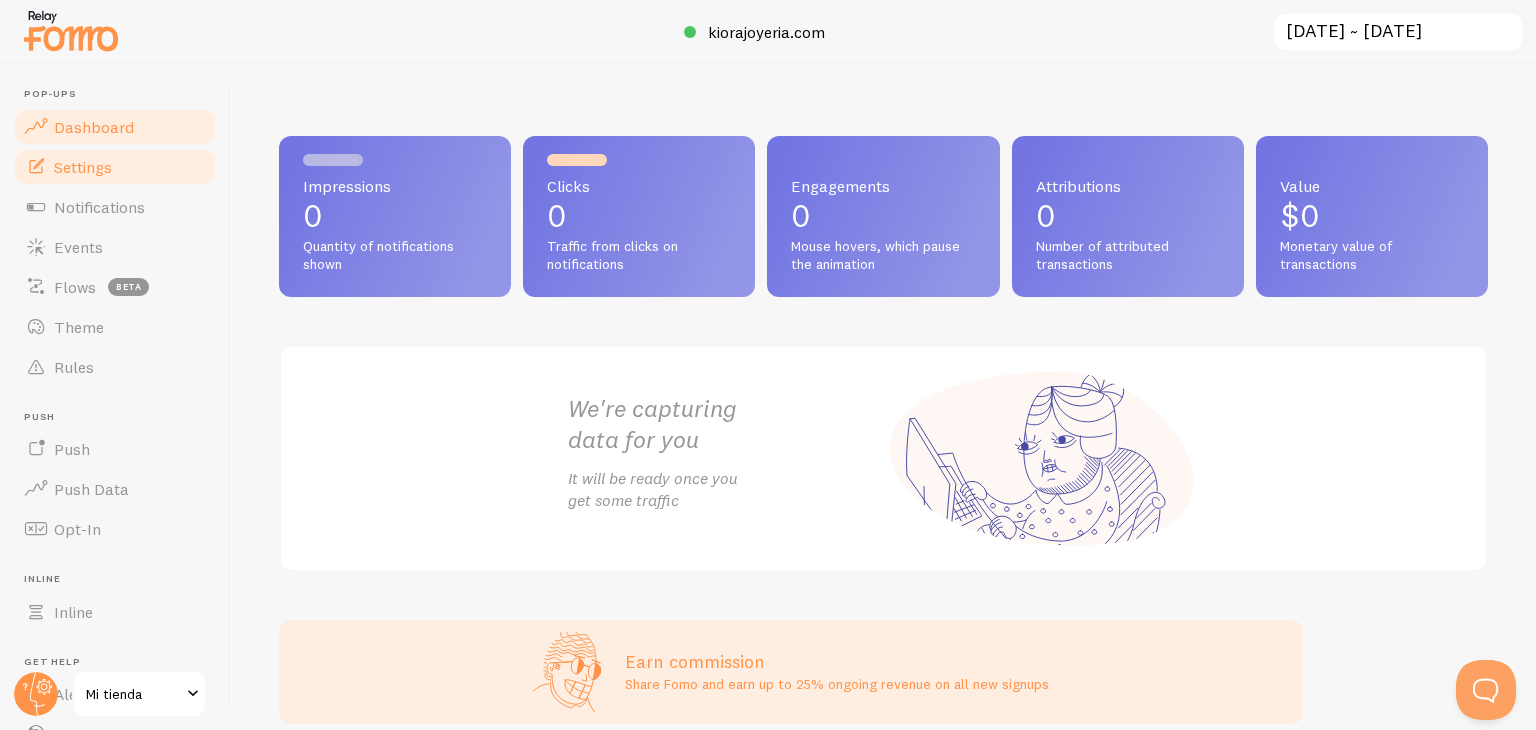 click on "Settings" at bounding box center (115, 167) 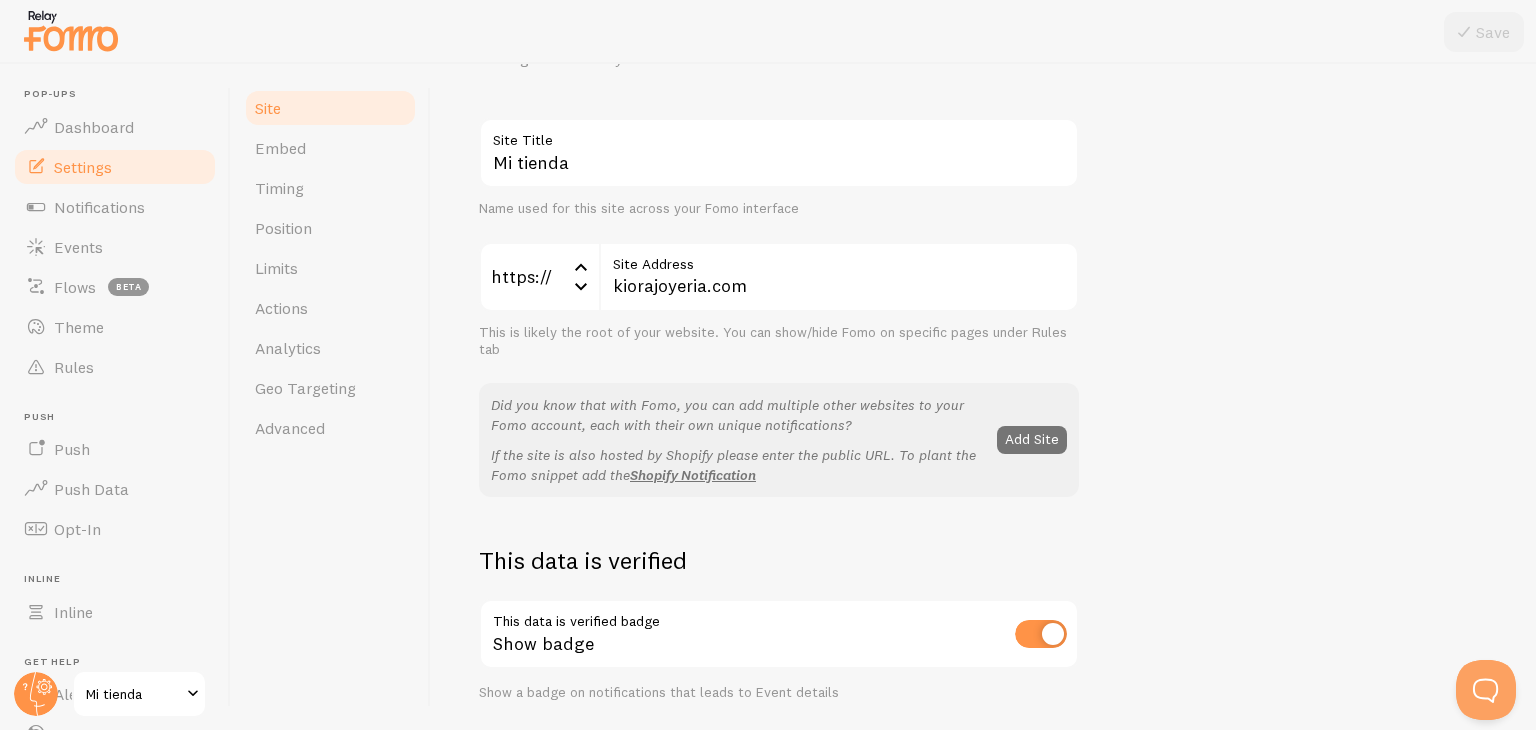 scroll, scrollTop: 0, scrollLeft: 0, axis: both 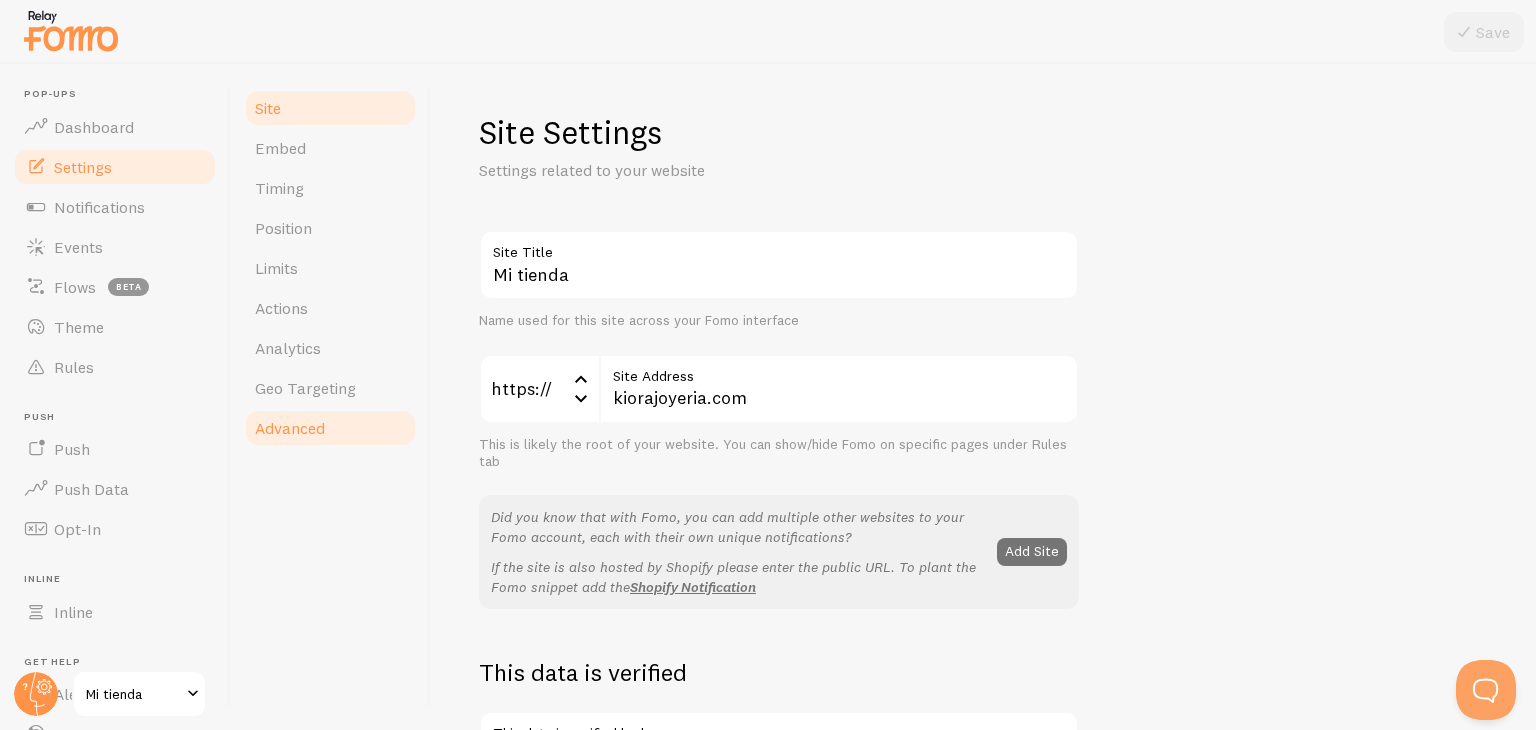 click on "Advanced" at bounding box center [330, 428] 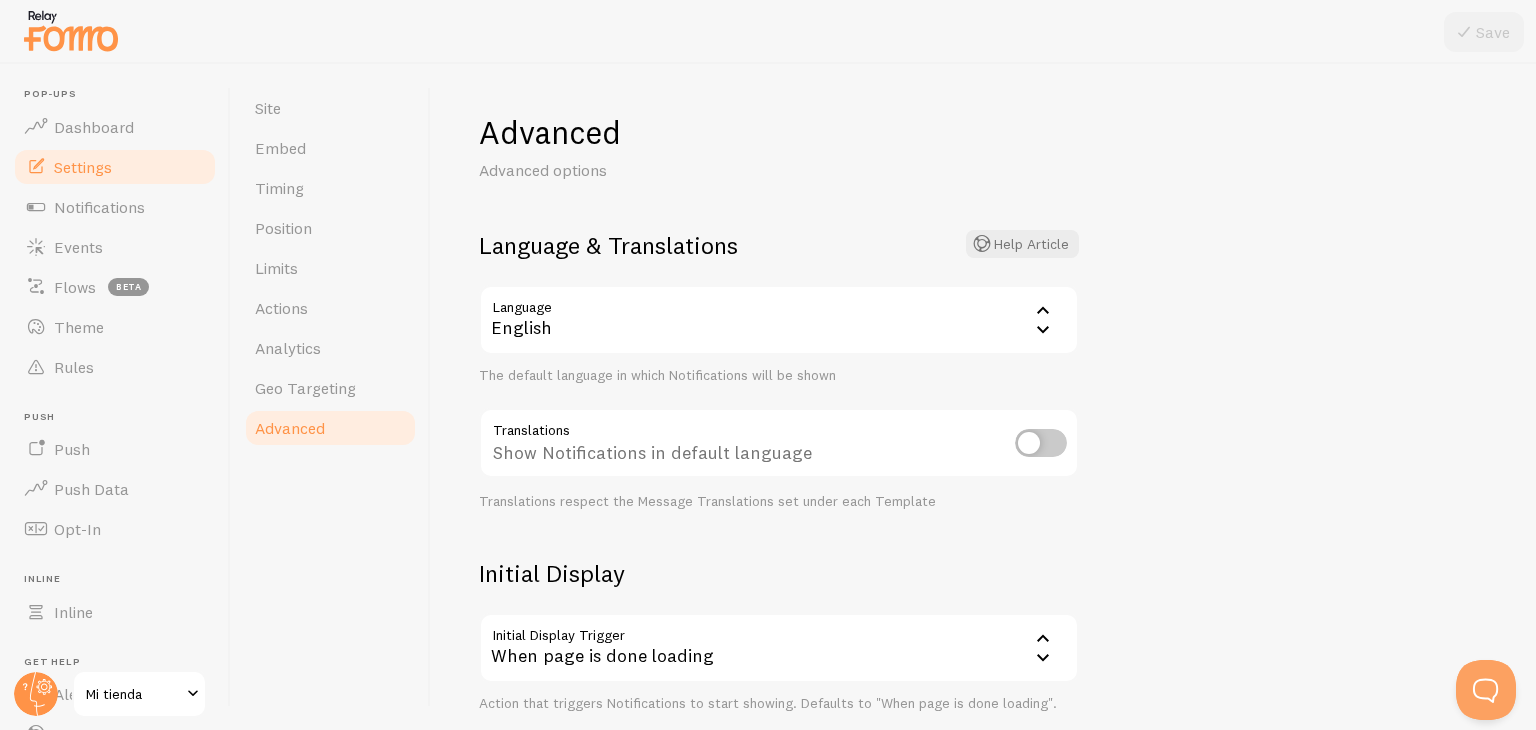 click on "English" at bounding box center (779, 320) 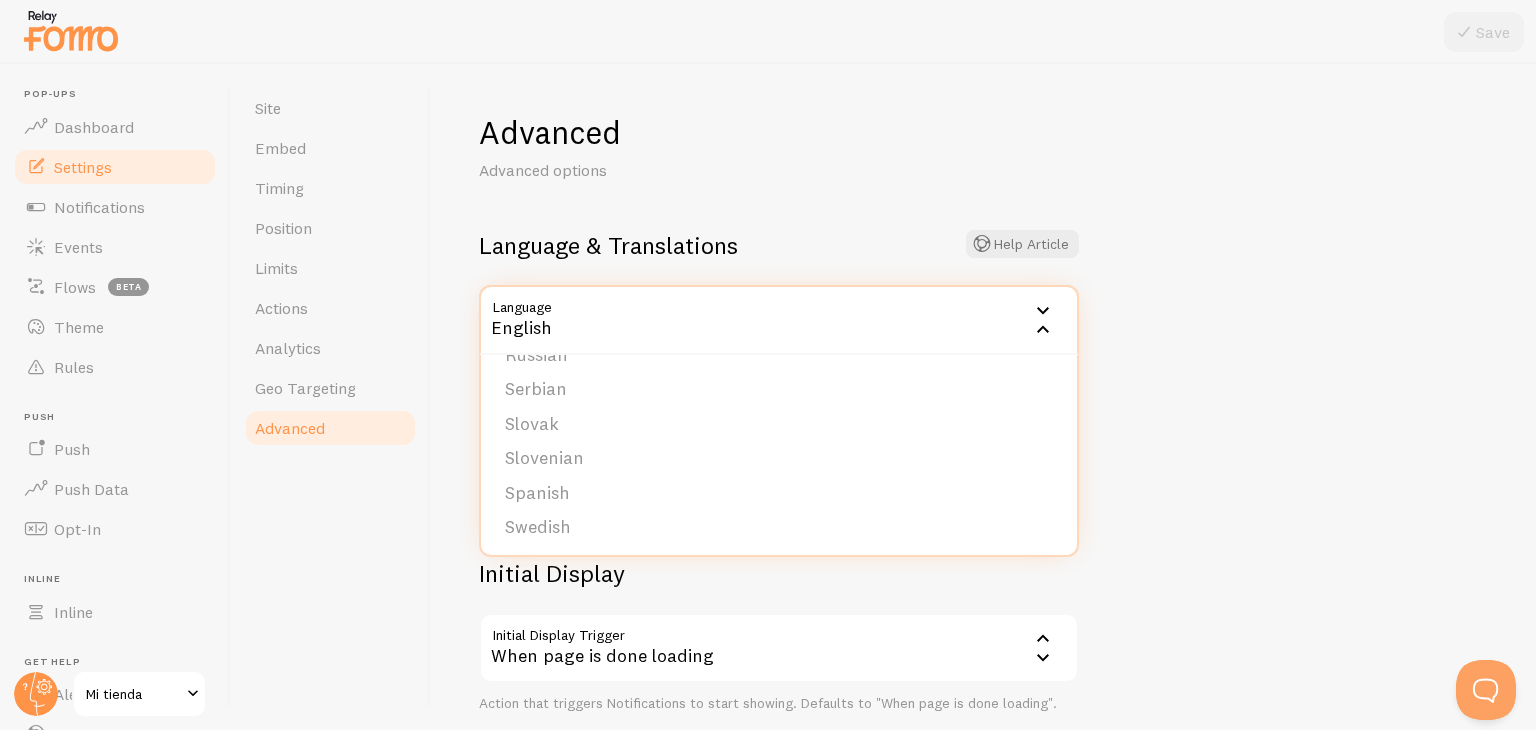 scroll, scrollTop: 824, scrollLeft: 0, axis: vertical 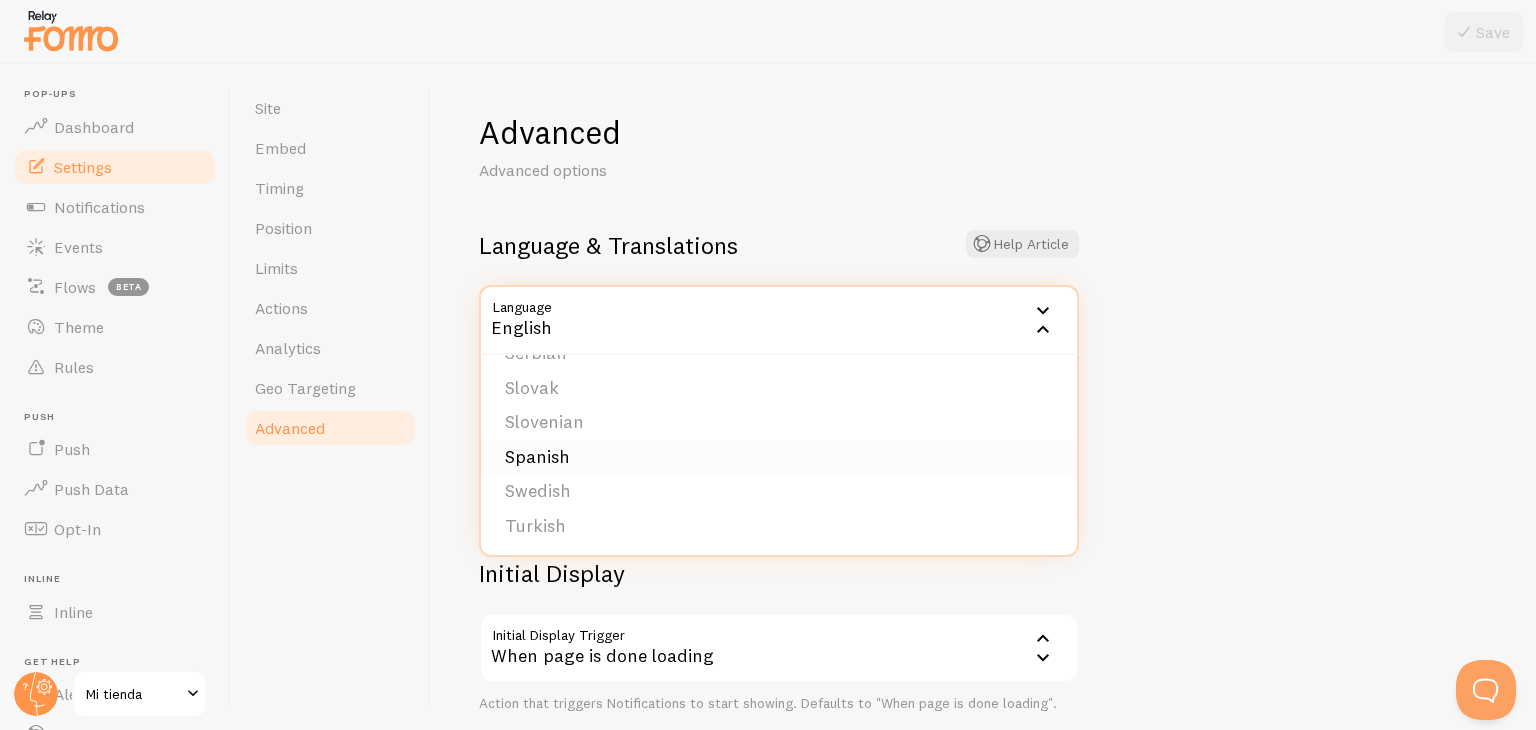 click on "Spanish" at bounding box center (779, 457) 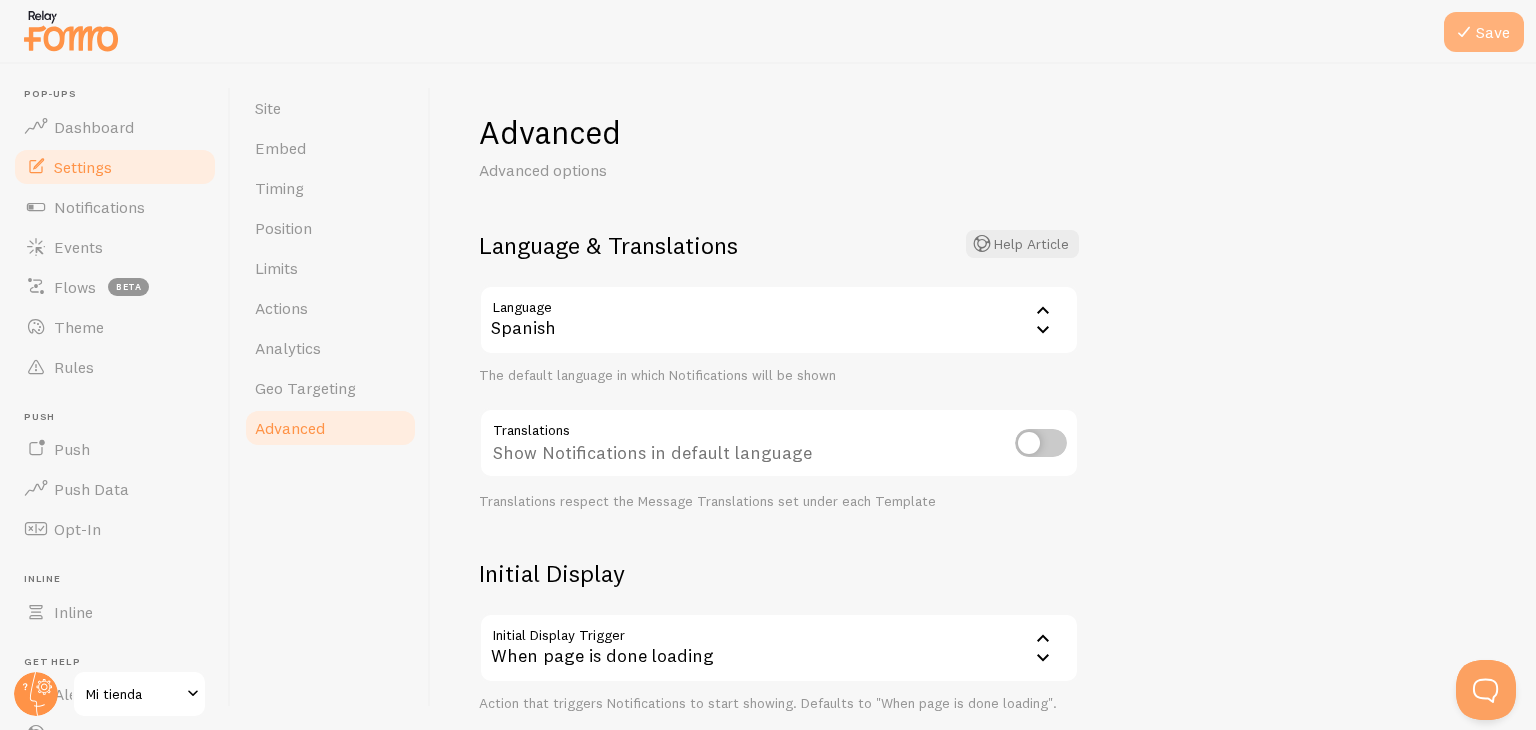 click on "Save" at bounding box center [1484, 32] 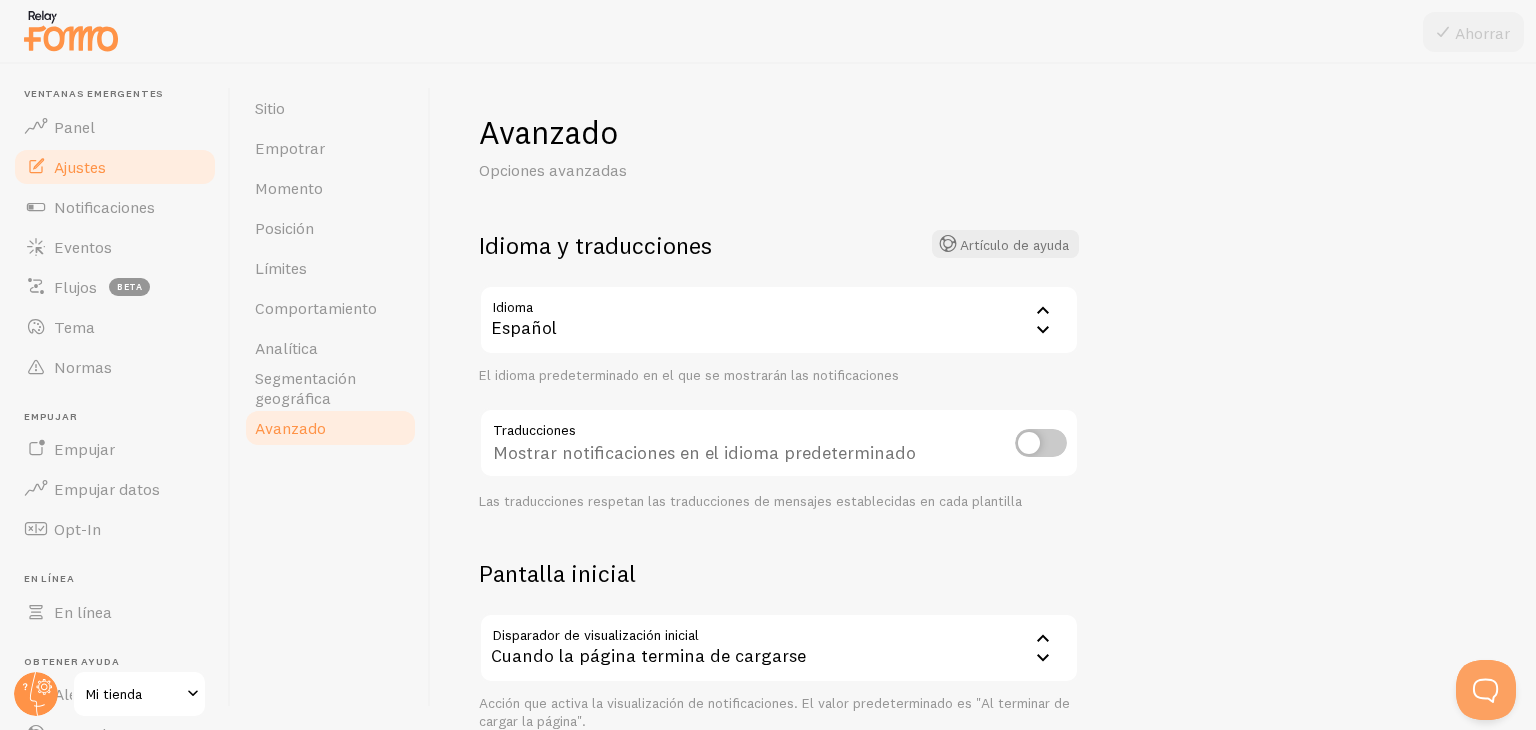 click on "Avanzado   Opciones avanzadas
Idioma y traducciones
Artículo de ayuda   Idioma   es   Español       Inglés árabe búlgaro catalán Chino croata danés Holandés finlandés Francés Alemán Griego hebreo húngaro italiano japonés coreano lituano noruego Polaco portugués rumano ruso serbio eslovaco esloveno Español sueco turco   El idioma predeterminado en el que se mostrarán las notificaciones       Traducciones   Mostrar notificaciones en el idioma predeterminado   Las traducciones respetan las traducciones de mensajes establecidas en cada plantilla   Pantalla inicial   Disparador de visualización inicial   onload   Cuando la página termina de cargarse       Cuando la página termina de cargarse Cuando el visitante comienza a desplazarse Desencadenador de JavaScript   Acción que activa la visualización de notificaciones. El valor predeterminado es "Al<bos> terminar de cargar la página".
Se recomienda encarecidamente leer y comprender" at bounding box center (983, 397) 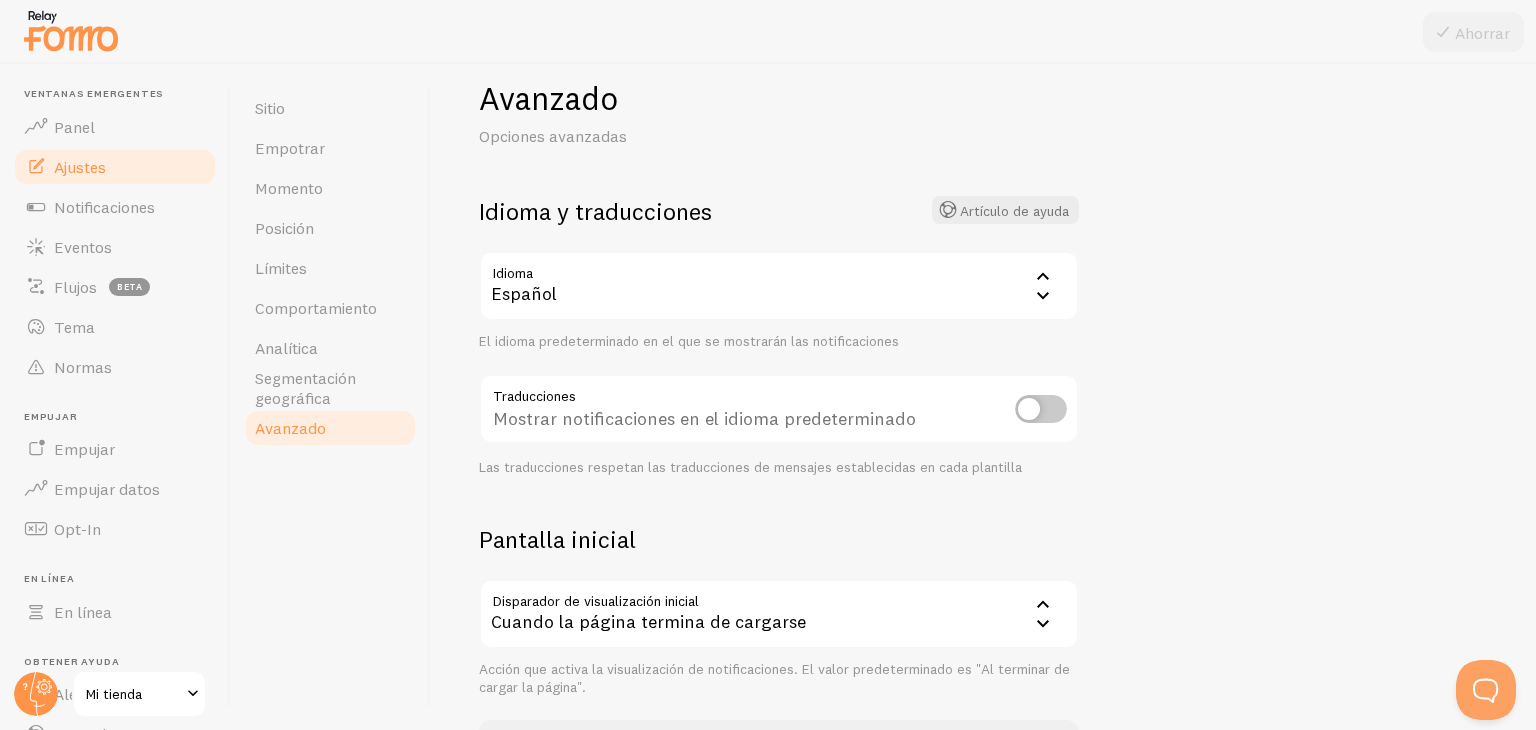 scroll, scrollTop: 0, scrollLeft: 0, axis: both 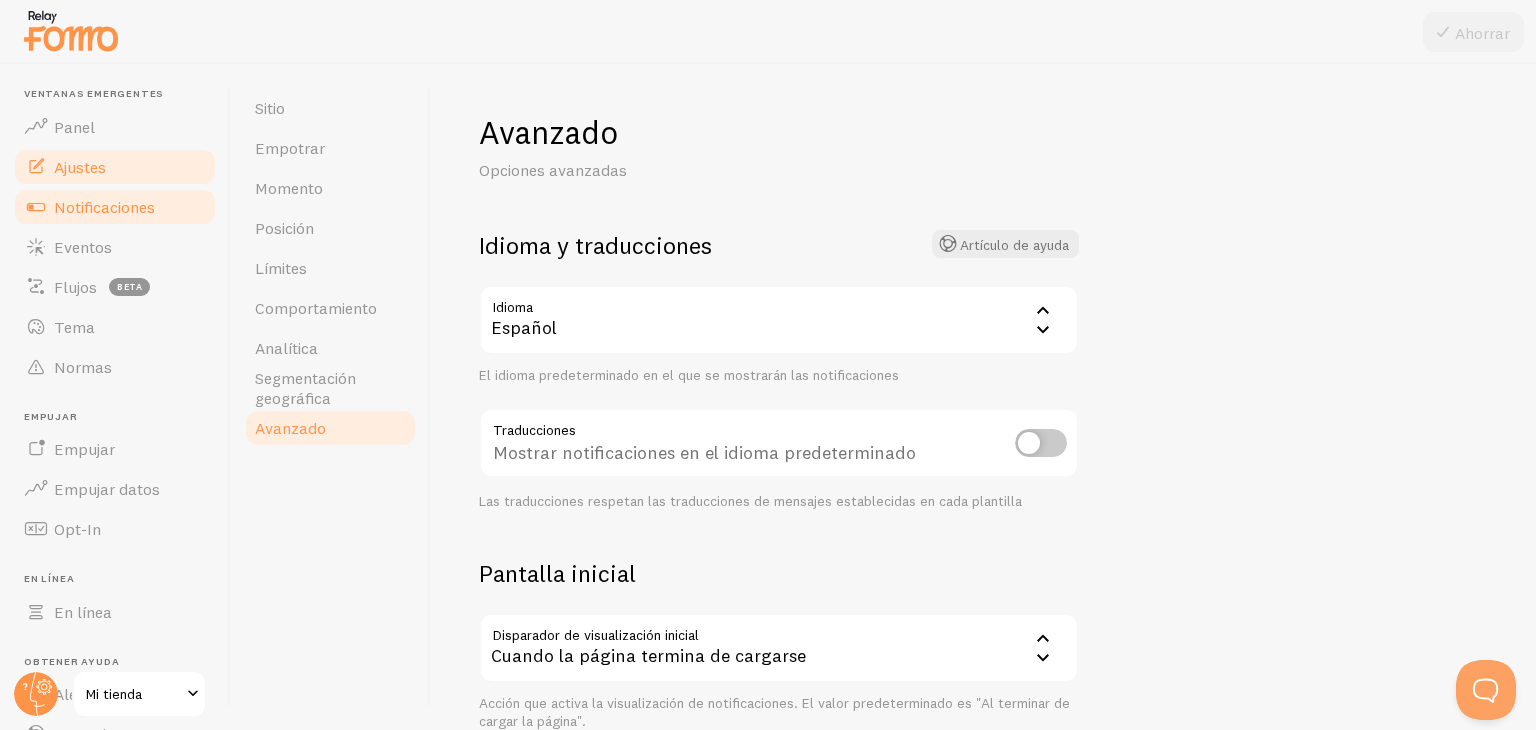 click on "Notificaciones" at bounding box center [104, 207] 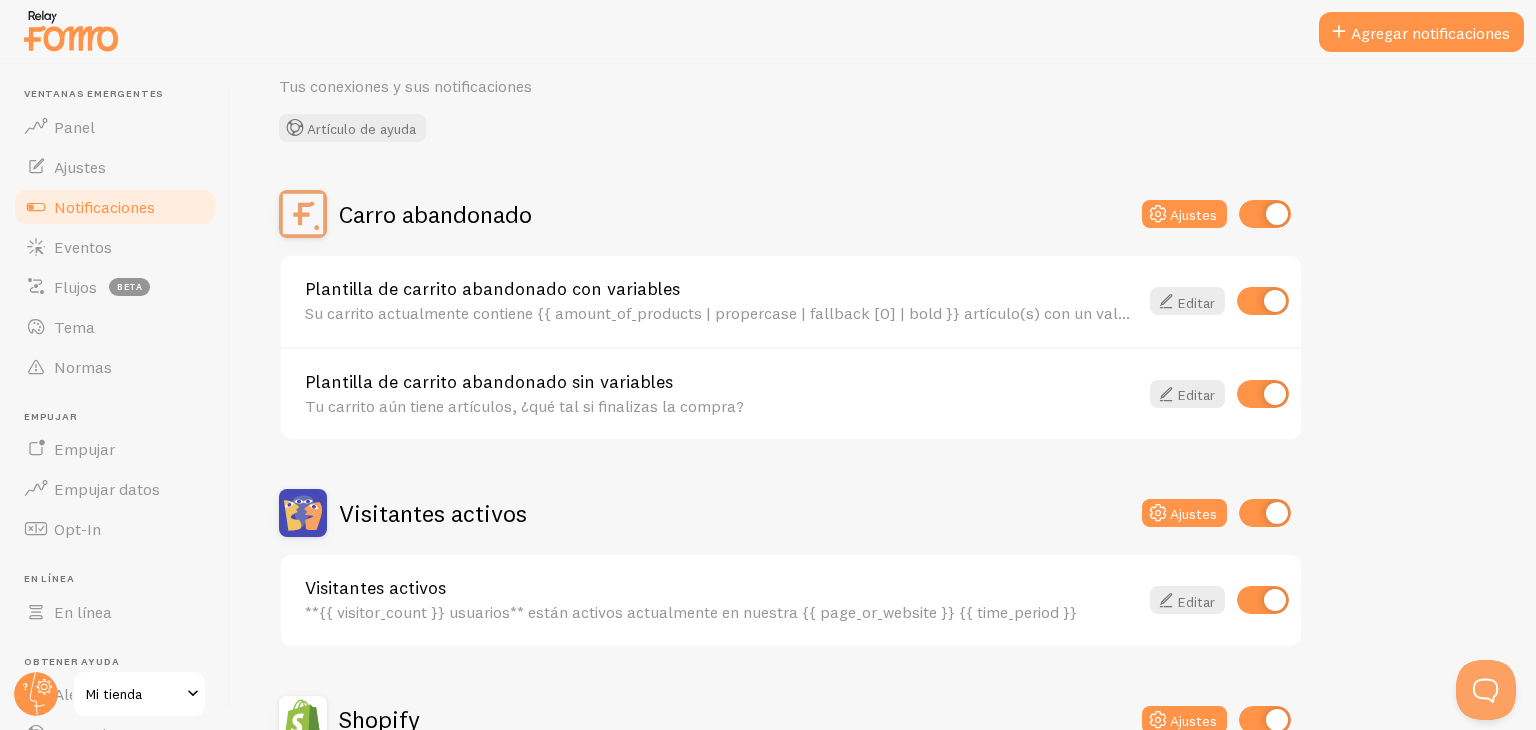 scroll, scrollTop: 0, scrollLeft: 0, axis: both 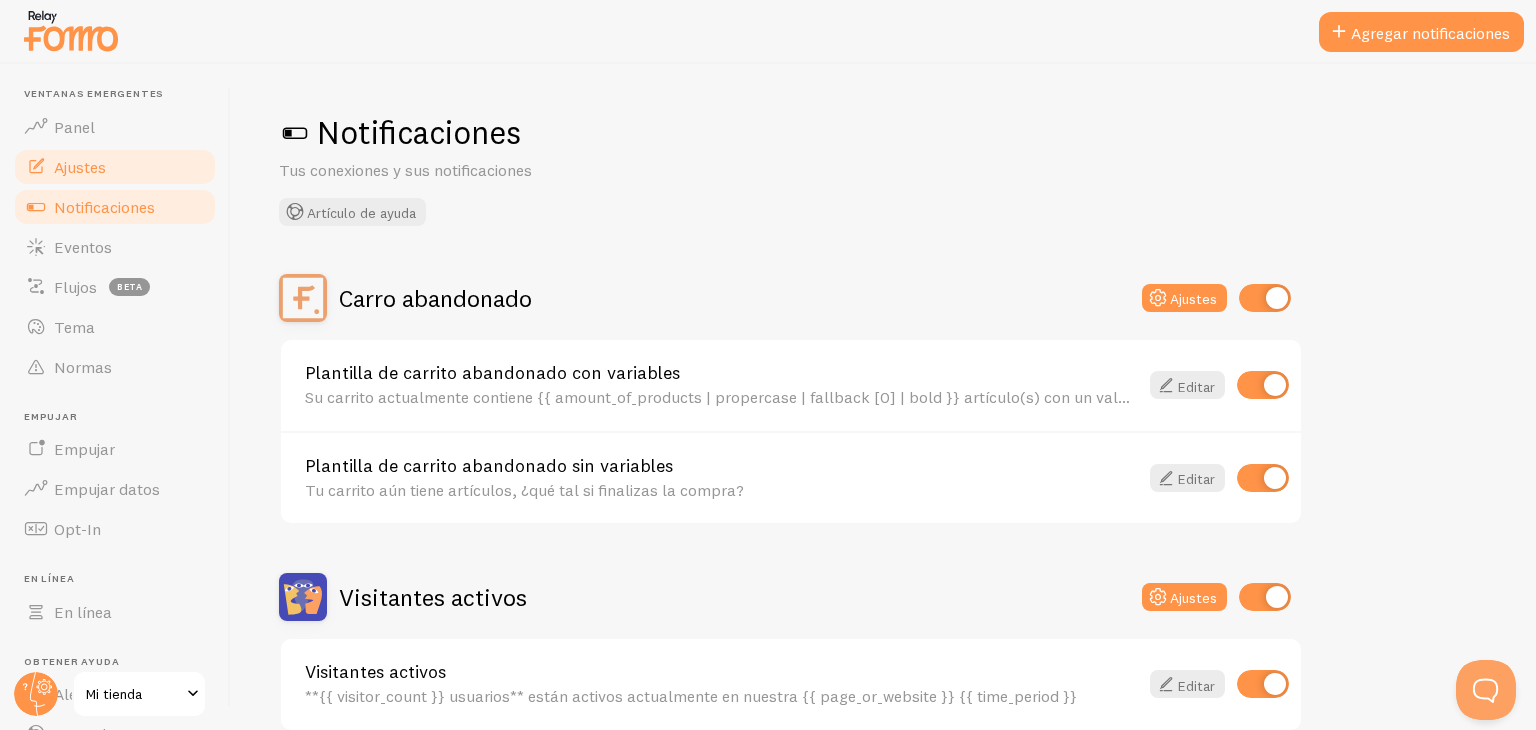 click on "Ajustes" at bounding box center (115, 167) 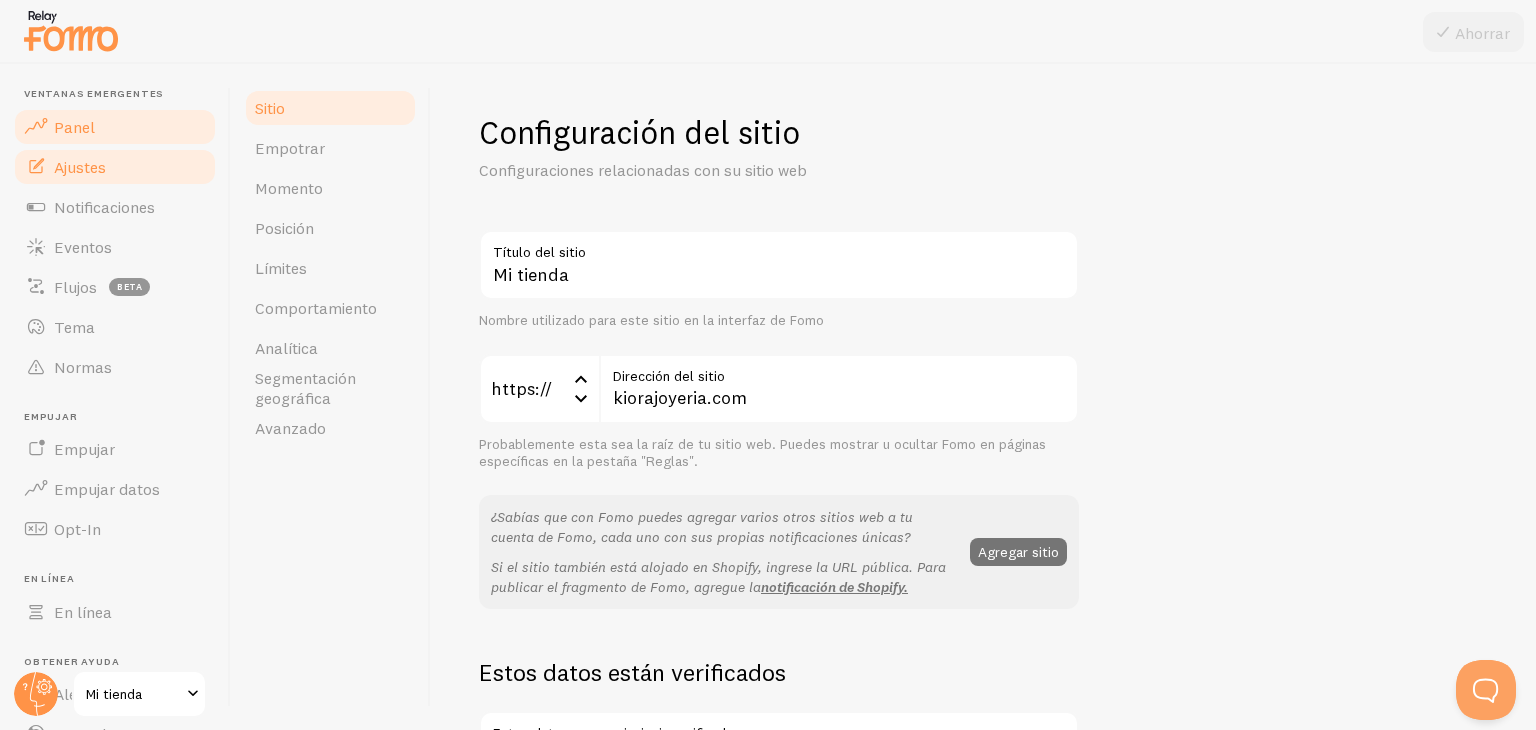 click on "Panel" at bounding box center (115, 127) 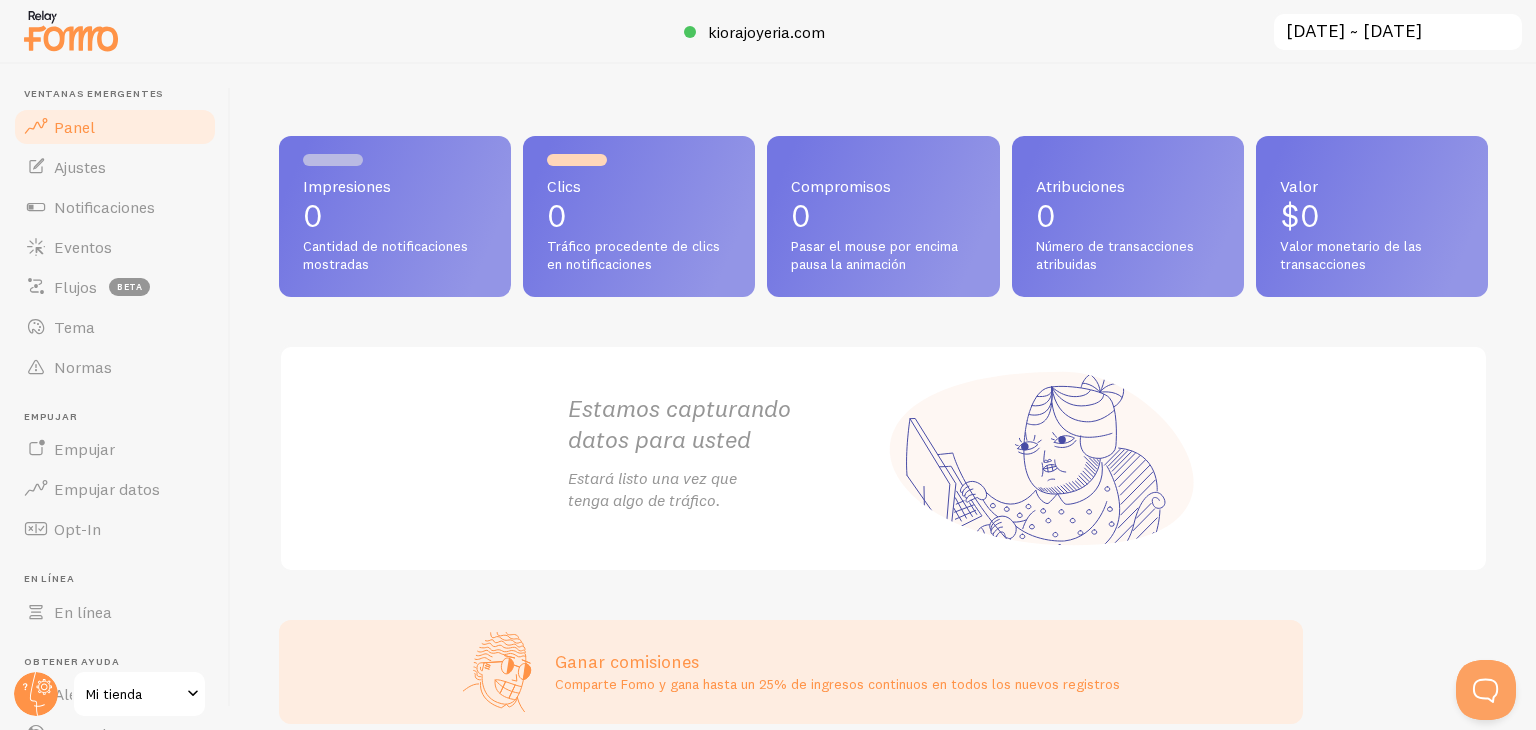 click on "Impresiones
0
Cantidad de notificaciones mostradas
Clics
0
Tráfico procedente de clics en notificaciones
Compromisos
0
Pasar el mouse por encima pausa la animación
Atribuciones
0
Número de transacciones atribuidas
Valor
$0   Valor monetario de las transacciones       Estamos capturando  datos para usted     Estará listo una vez que  tenga algo de tráfico.                   Ganar comisiones
Comparte Fomo y gana hasta un 25% de ingresos continuos en todos los nuevos registros" at bounding box center [883, 397] 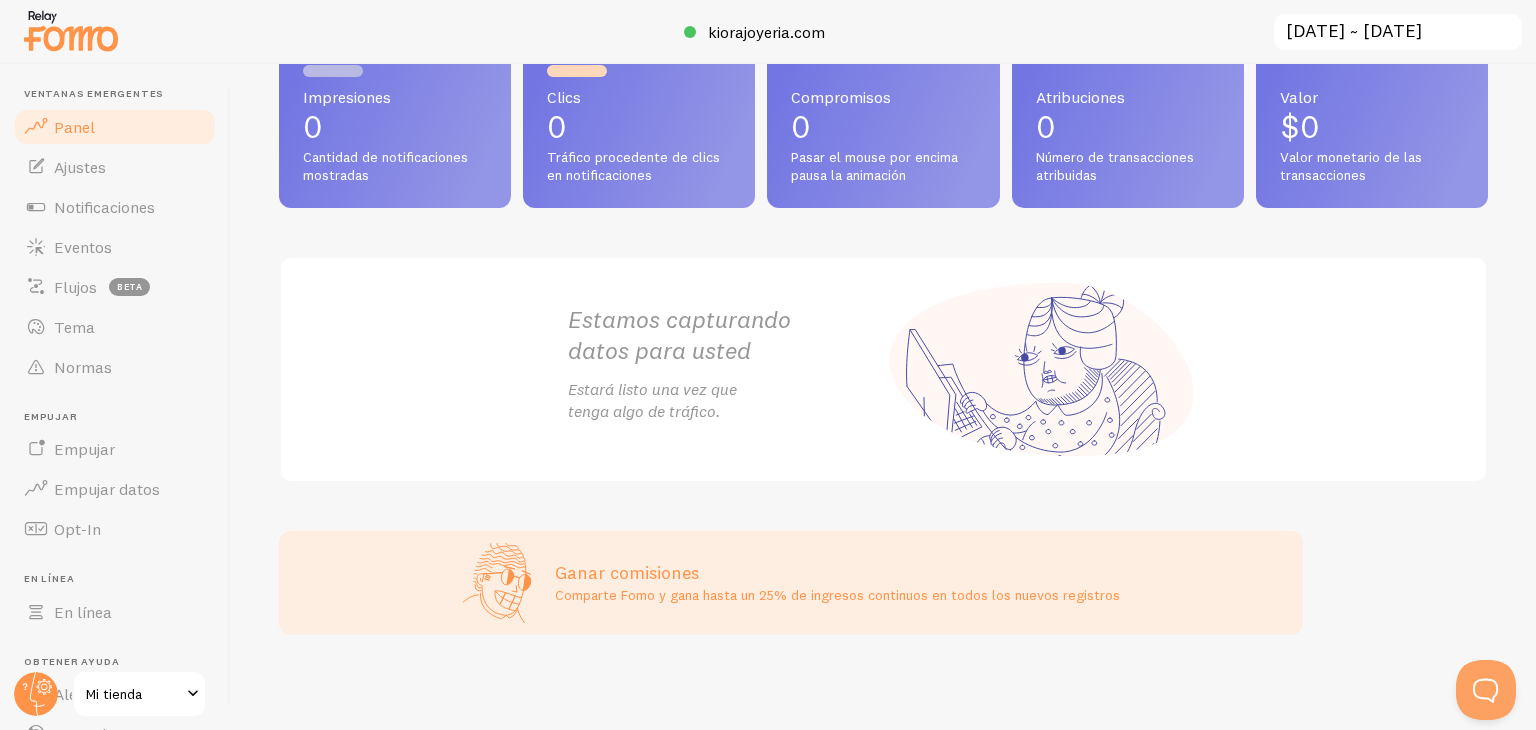 scroll, scrollTop: 0, scrollLeft: 0, axis: both 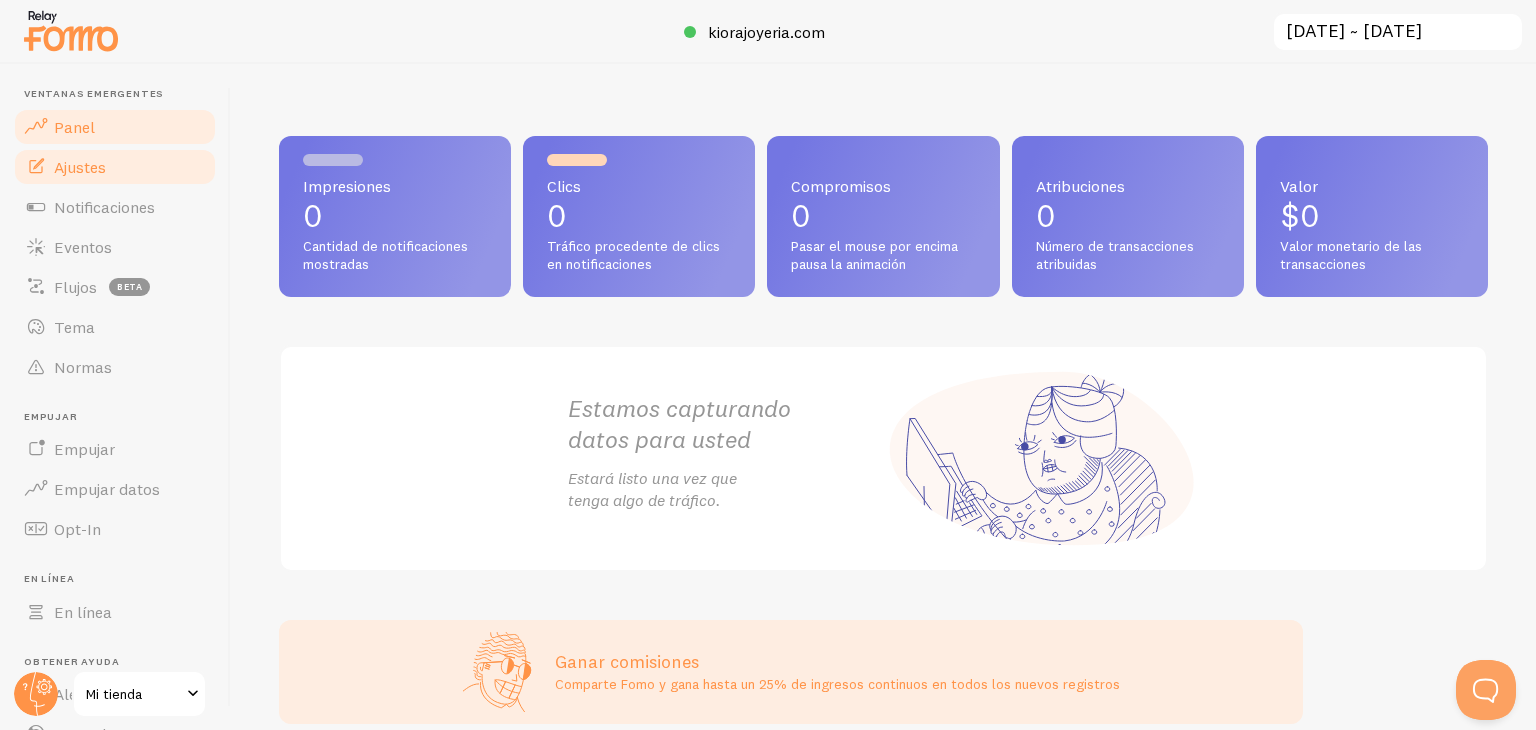 click on "Ajustes" at bounding box center (80, 167) 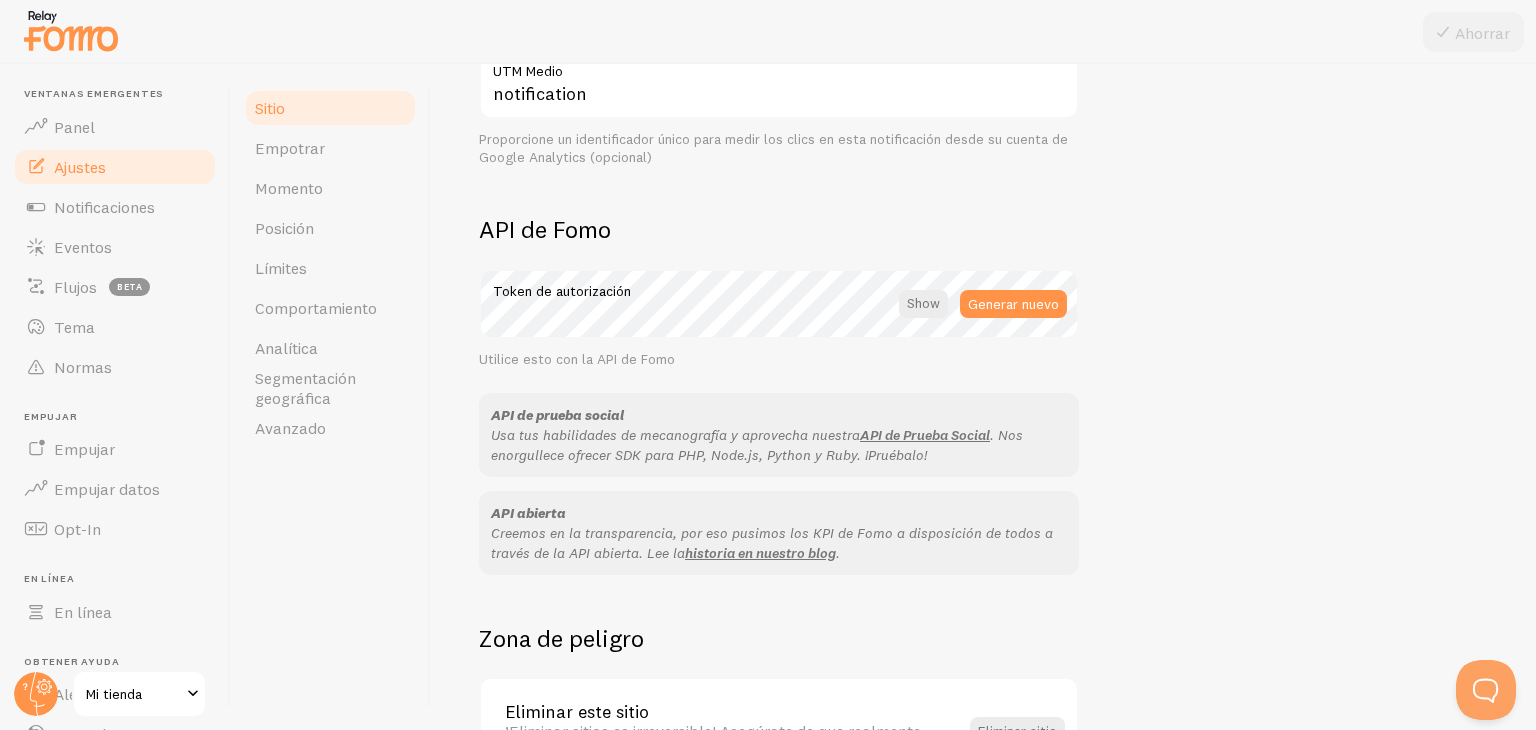 scroll, scrollTop: 1156, scrollLeft: 0, axis: vertical 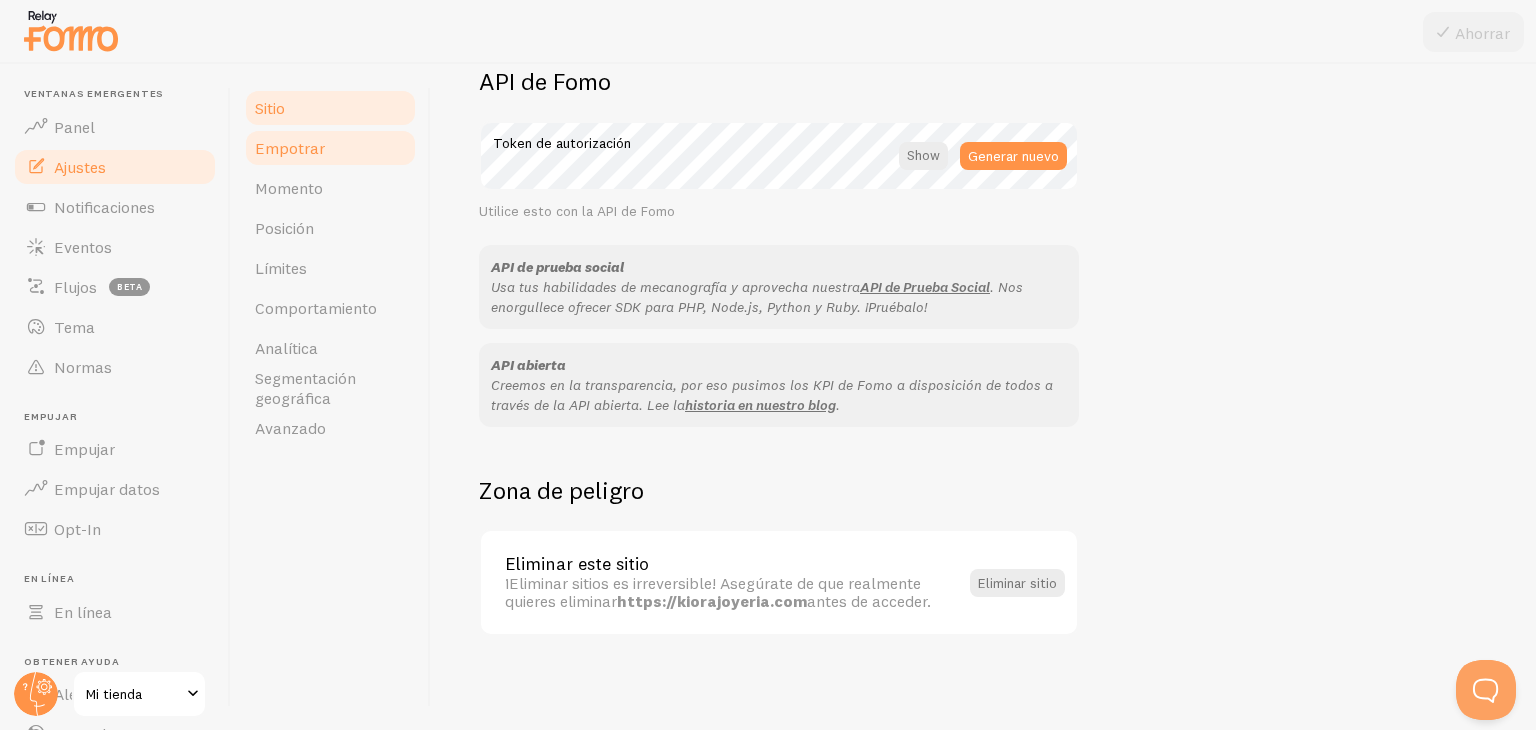 click on "Empotrar" at bounding box center (330, 148) 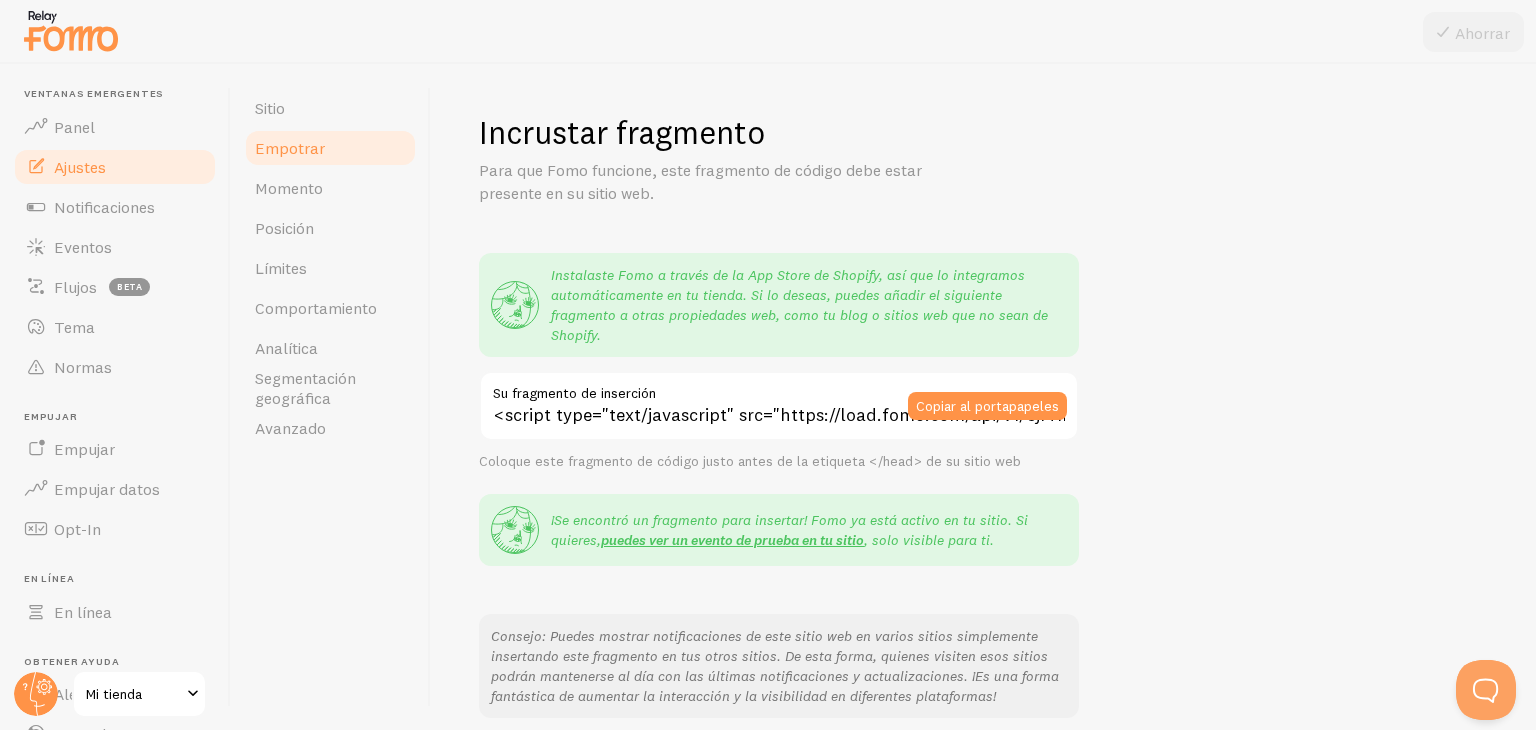 scroll, scrollTop: 342, scrollLeft: 0, axis: vertical 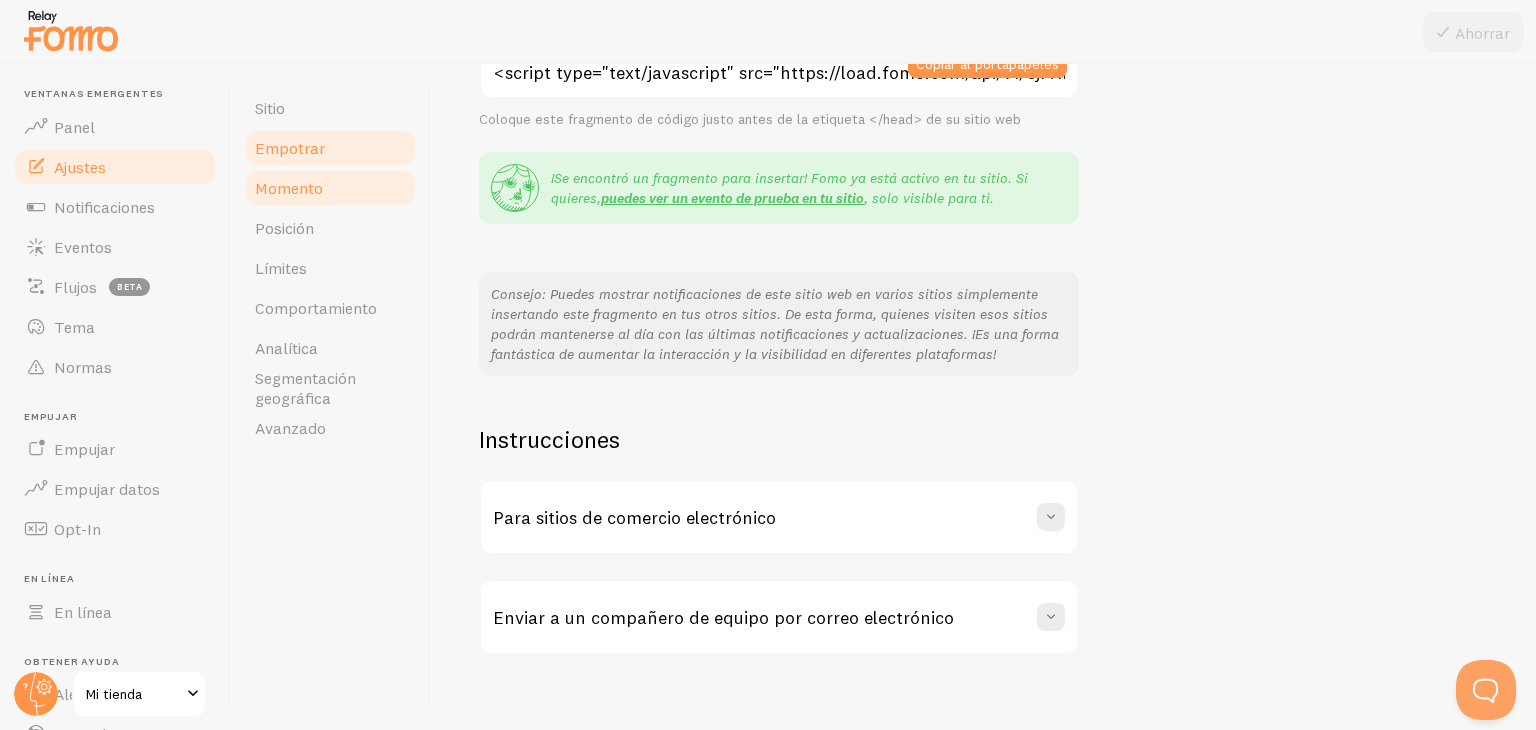 click on "Momento" at bounding box center (289, 188) 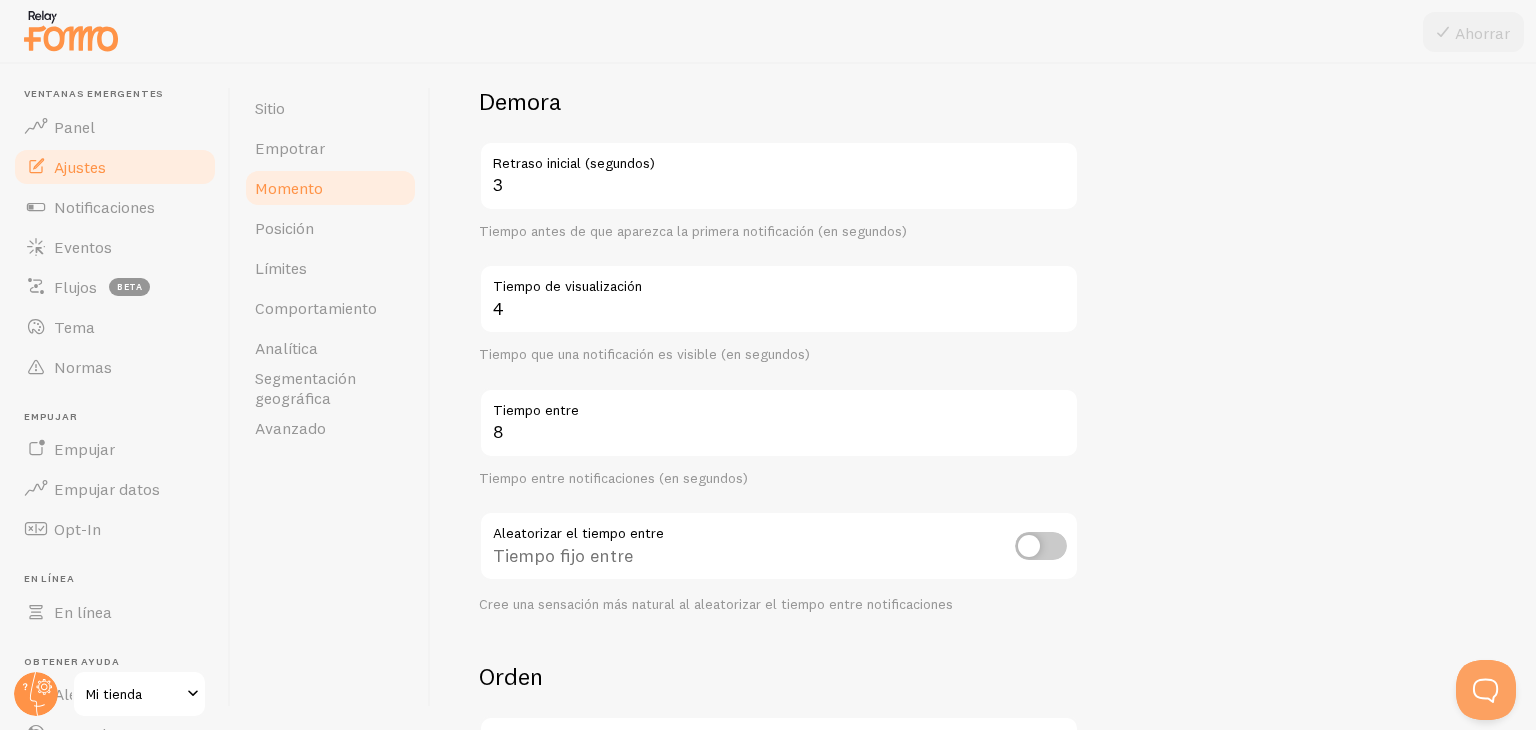 scroll, scrollTop: 146, scrollLeft: 0, axis: vertical 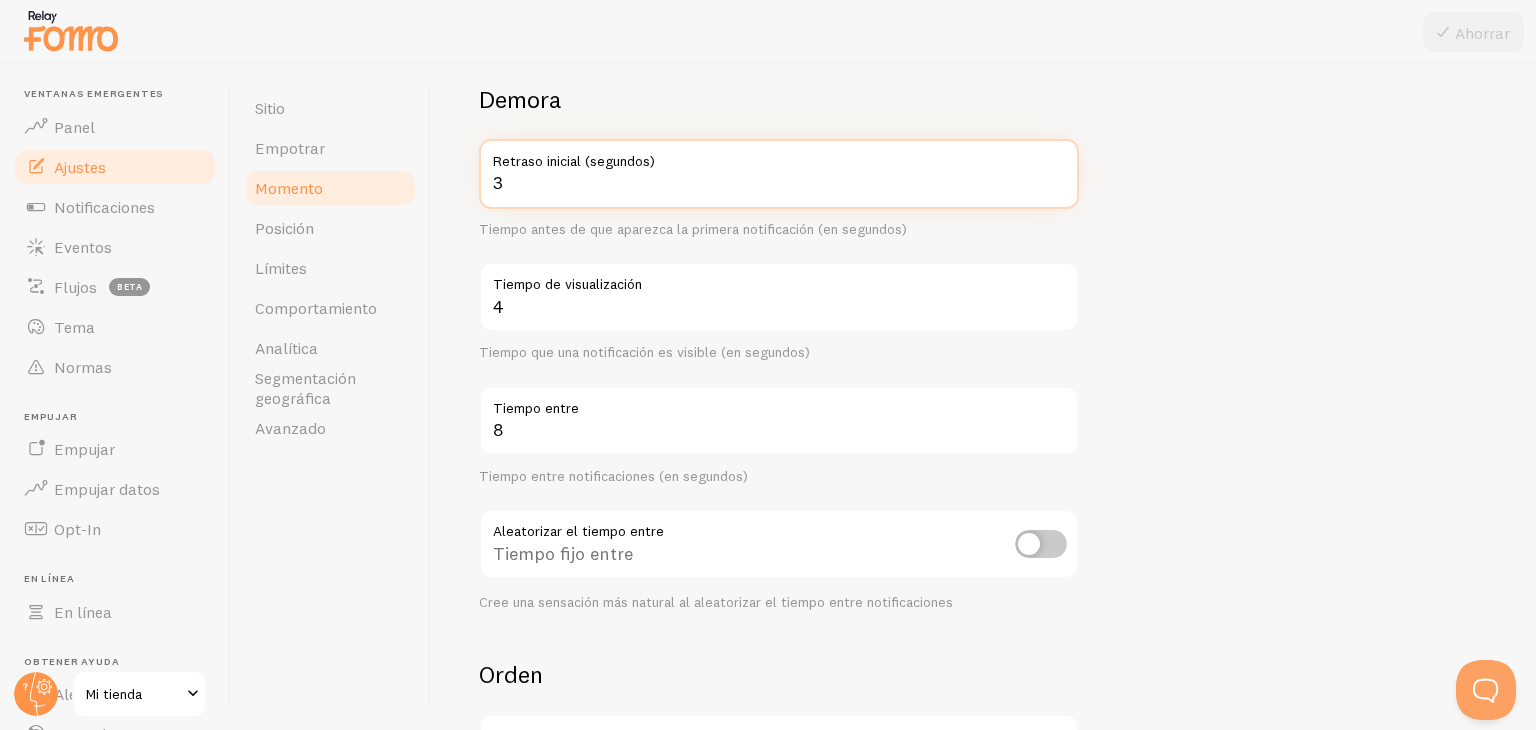 click on "3" at bounding box center [779, 174] 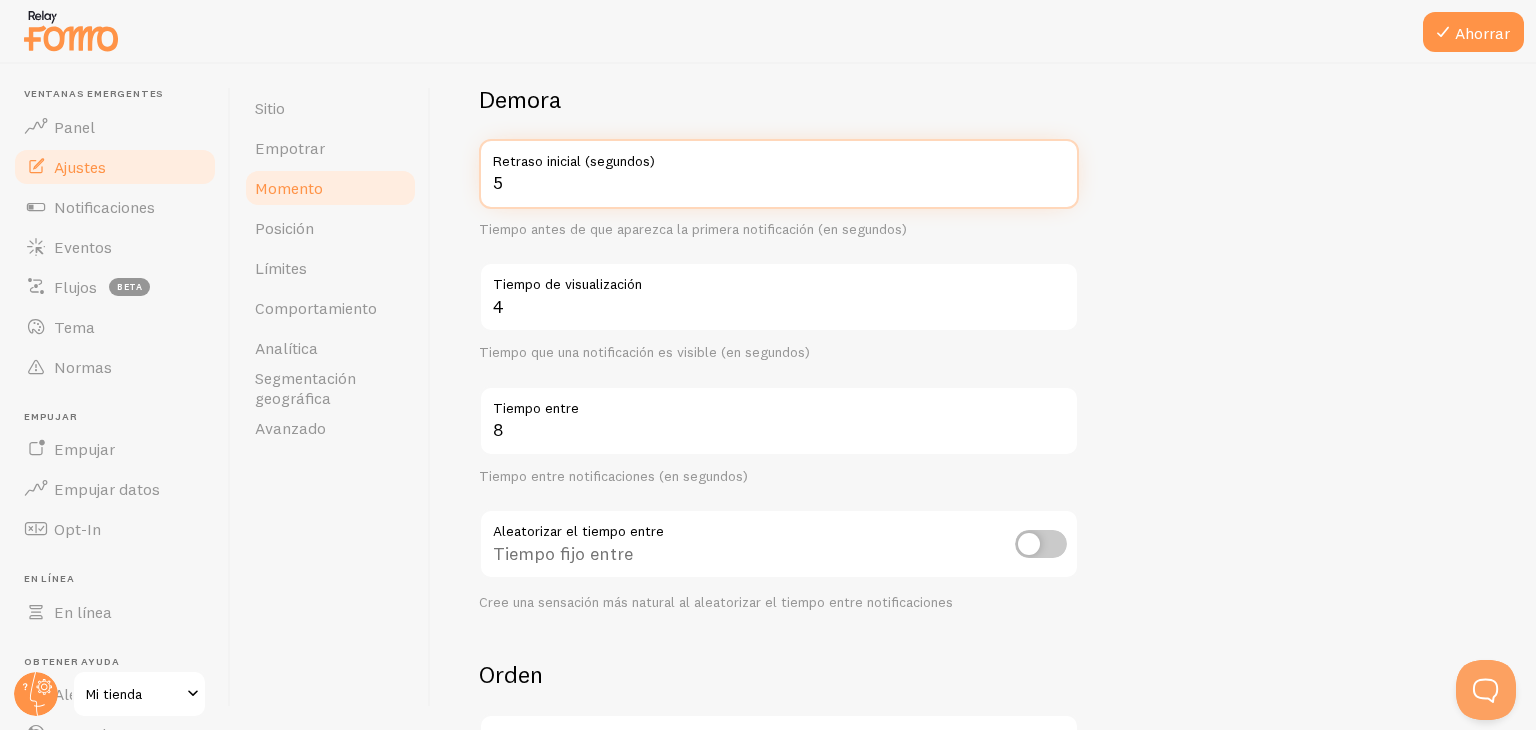 type on "5" 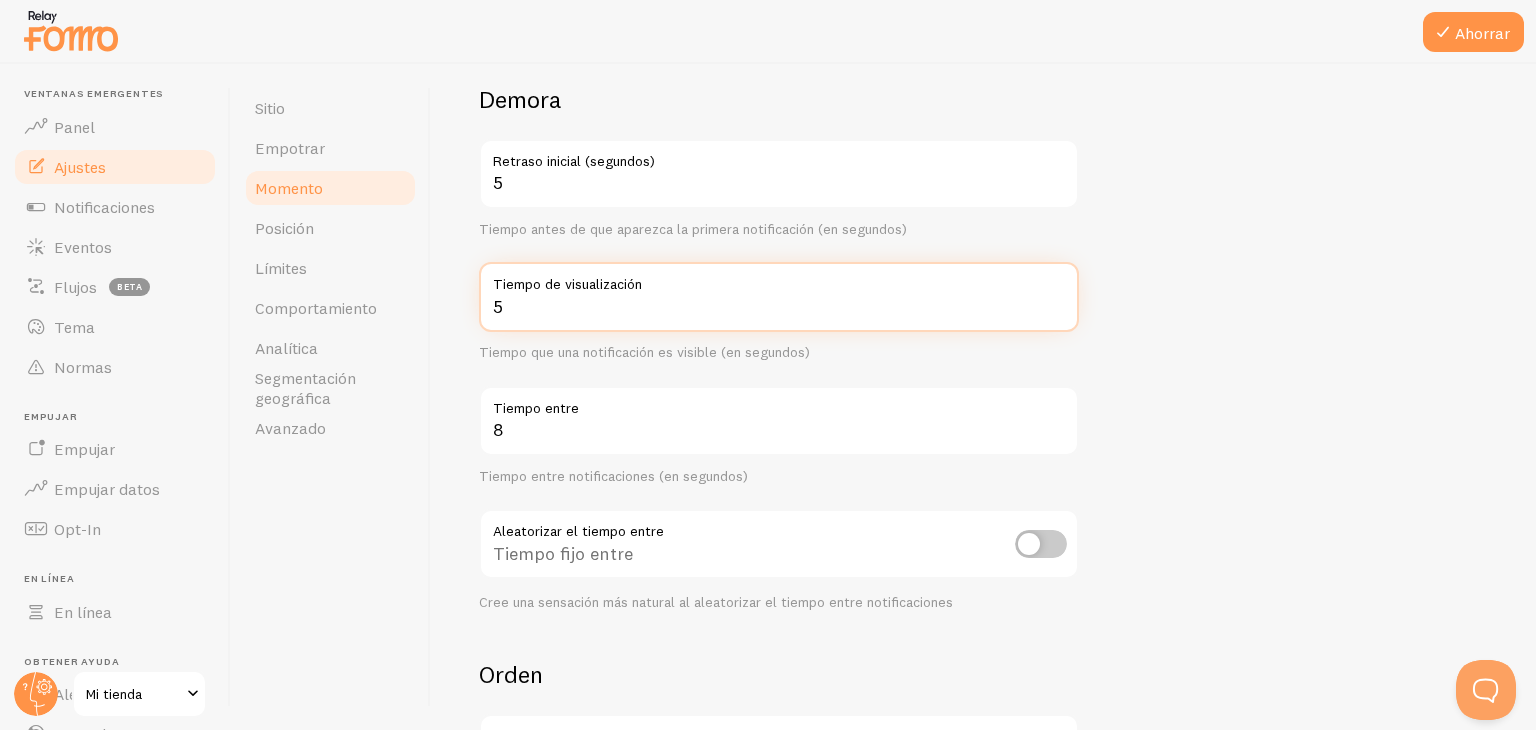 click on "5" at bounding box center [779, 297] 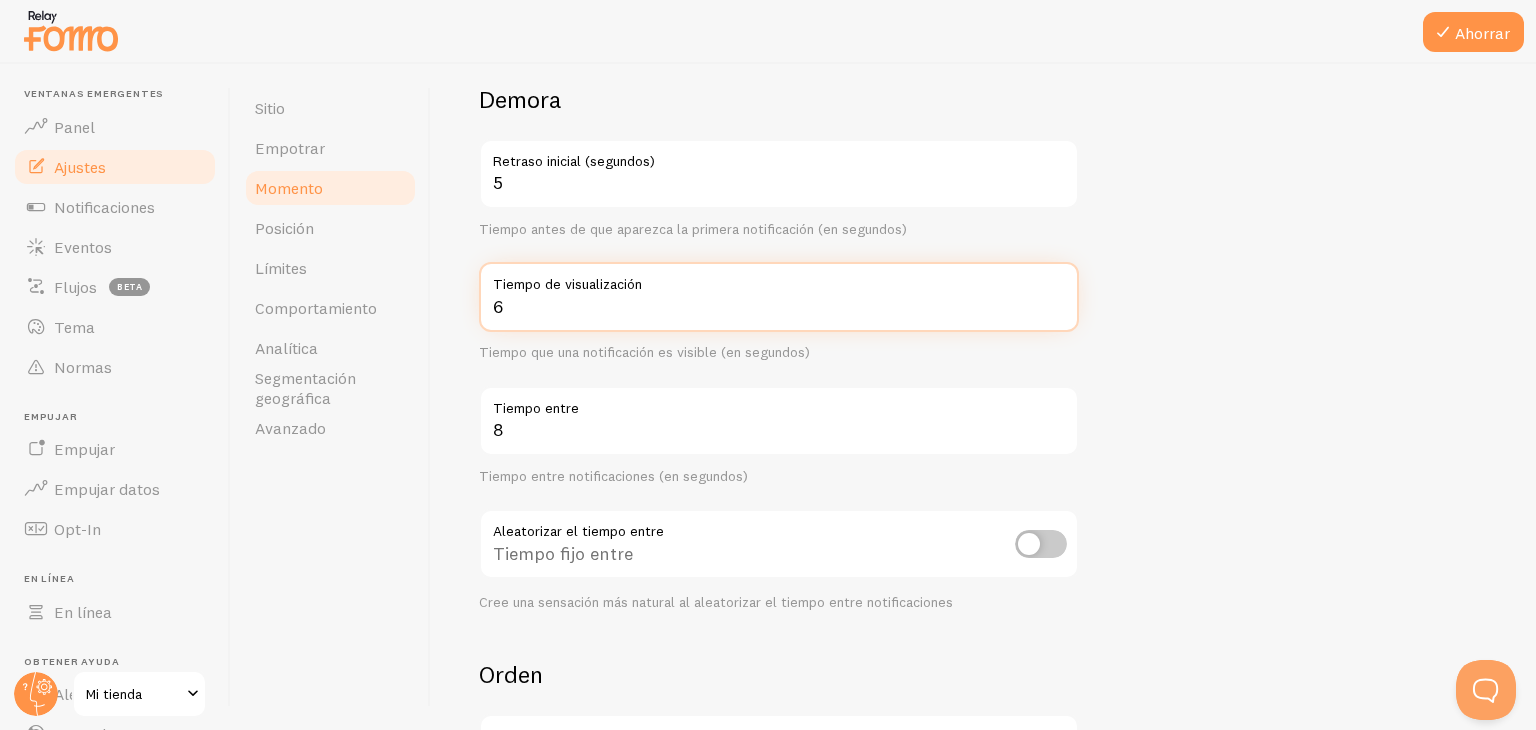 click on "6" at bounding box center [779, 297] 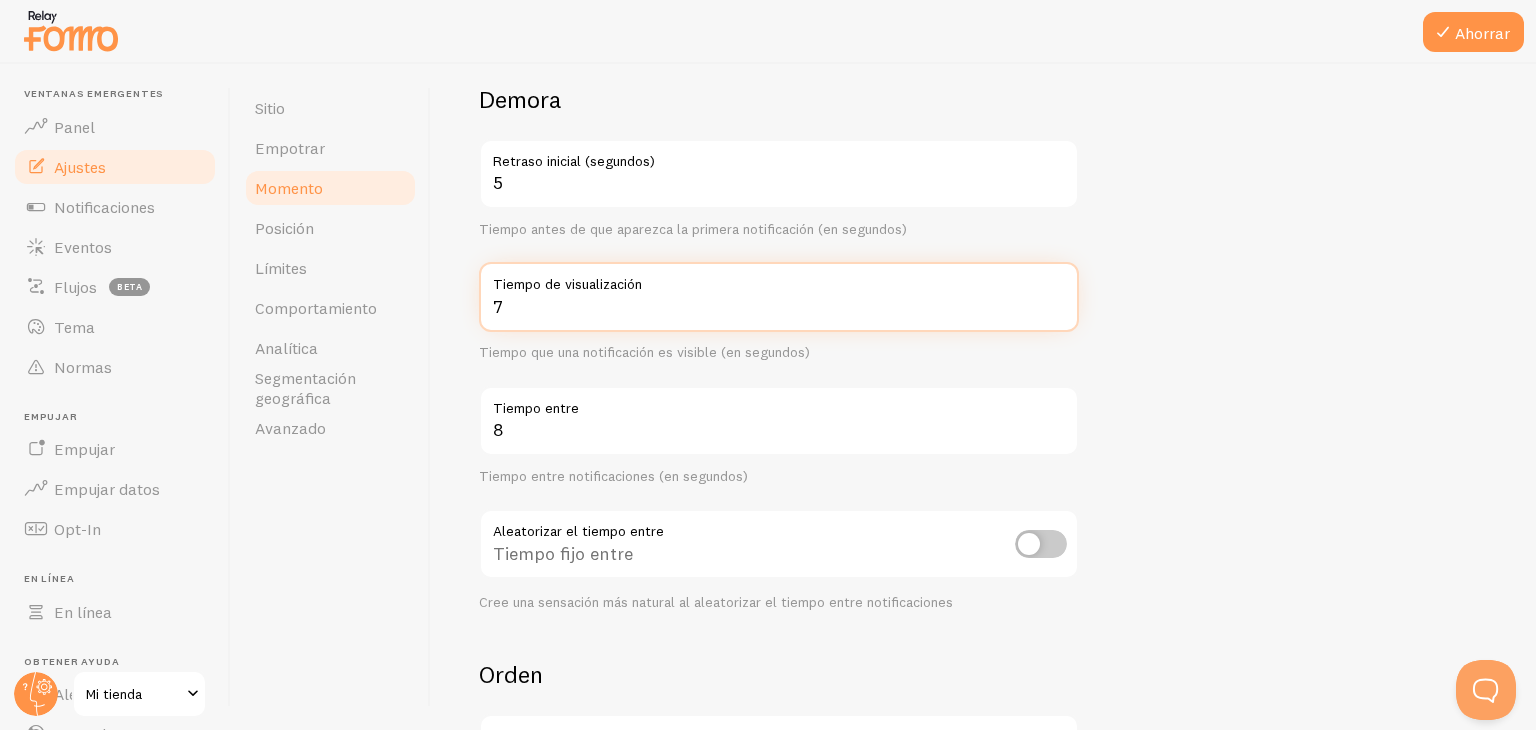 type on "7" 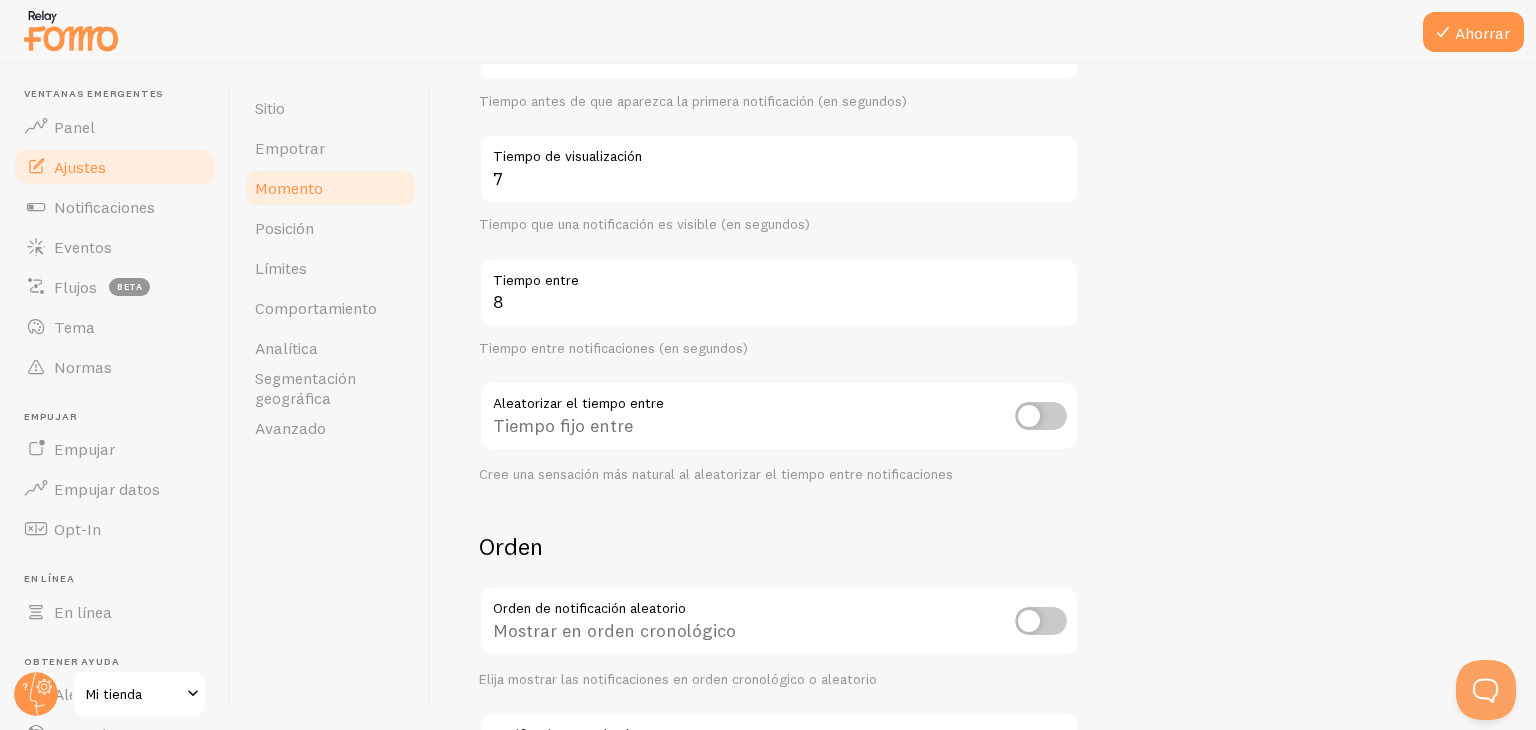 click on "Tiempo entre notificaciones (en segundos)" at bounding box center [613, 348] 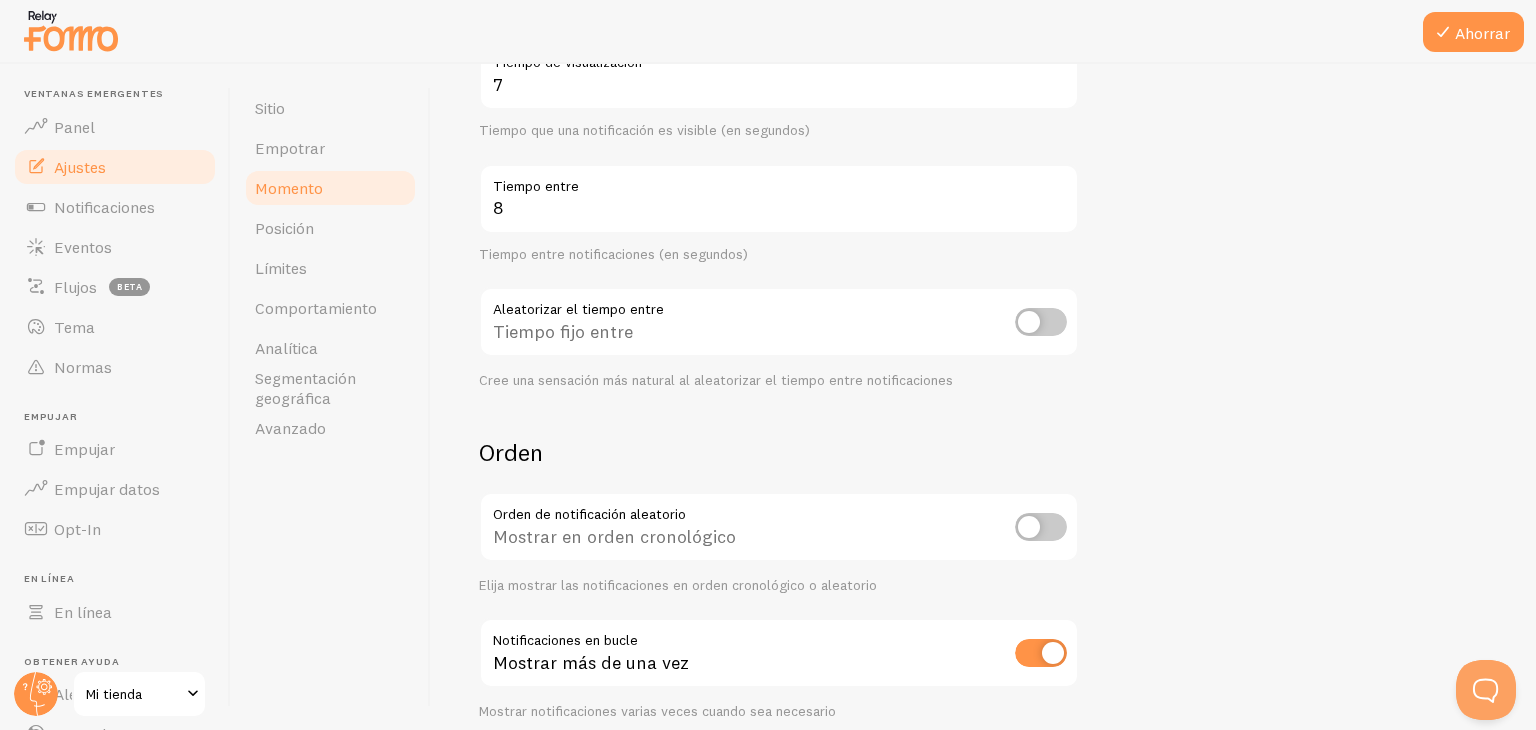 scroll, scrollTop: 372, scrollLeft: 0, axis: vertical 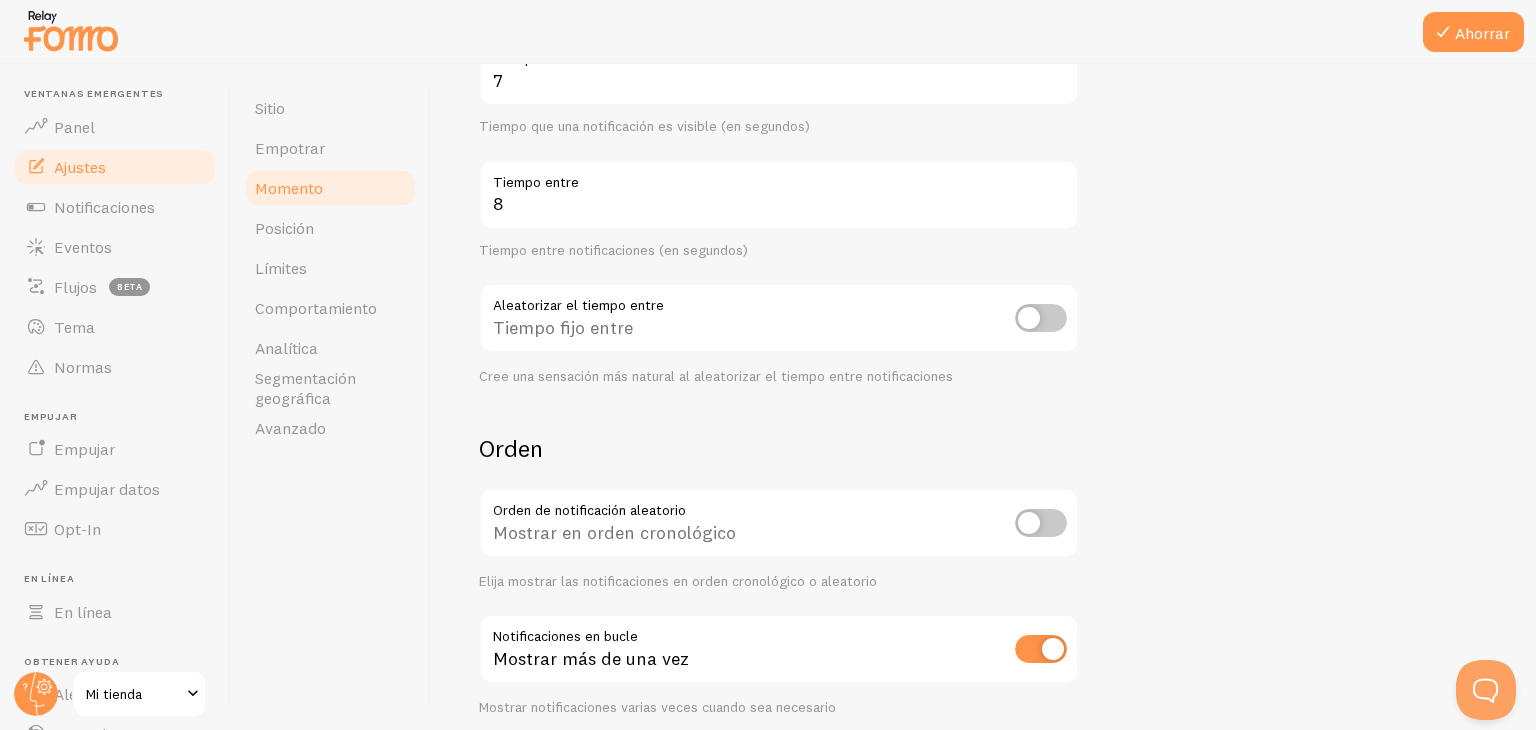 click at bounding box center (1041, 318) 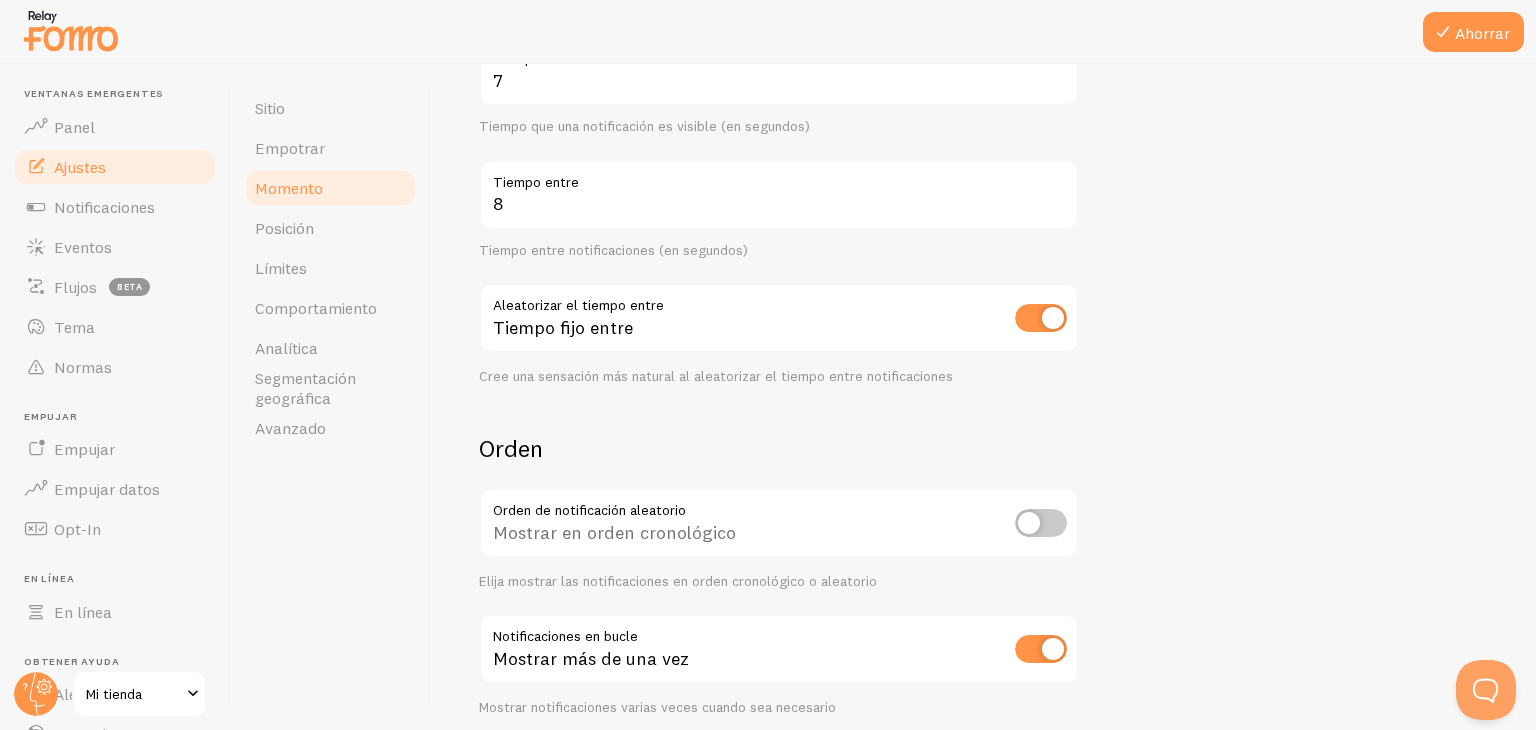 scroll, scrollTop: 452, scrollLeft: 0, axis: vertical 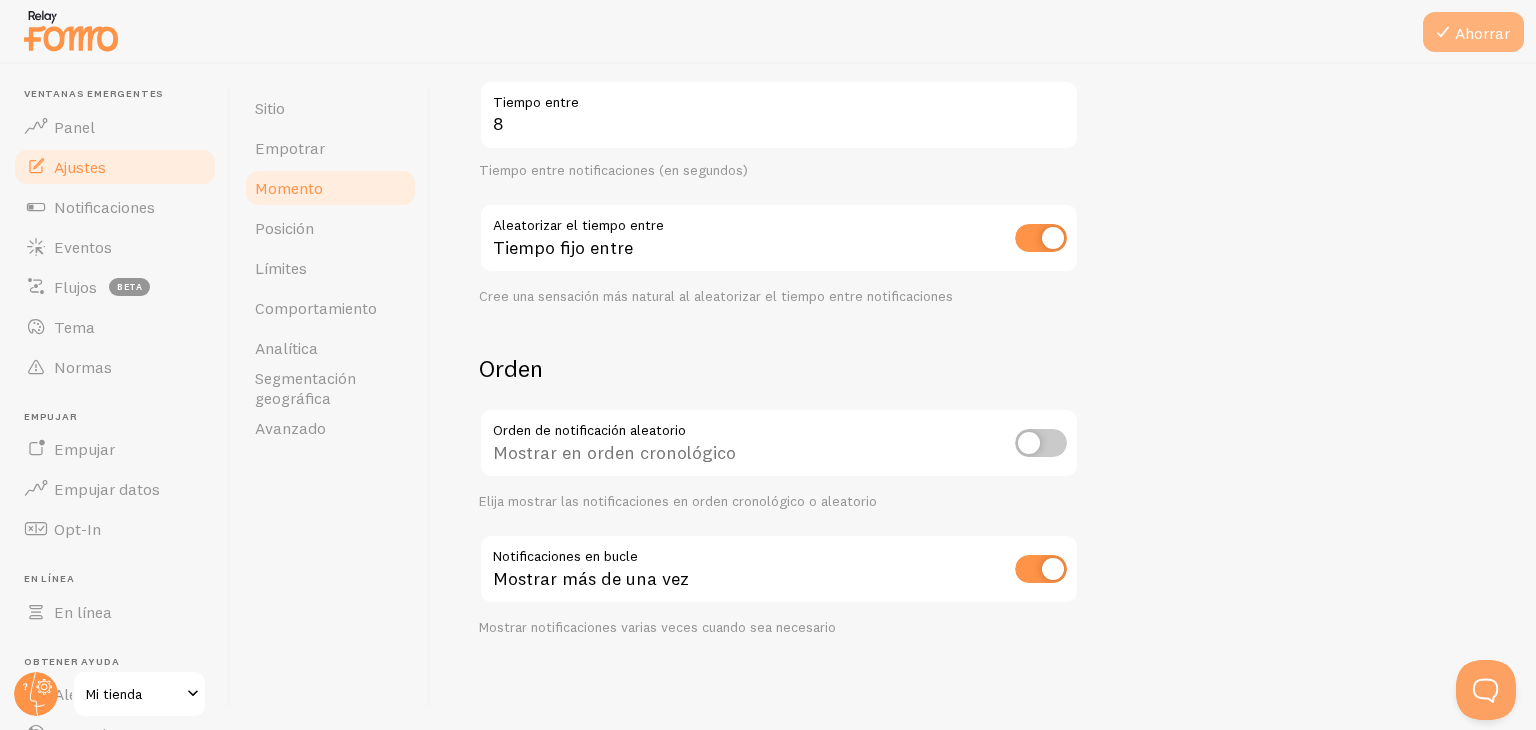 click on "Ahorrar" at bounding box center [1473, 32] 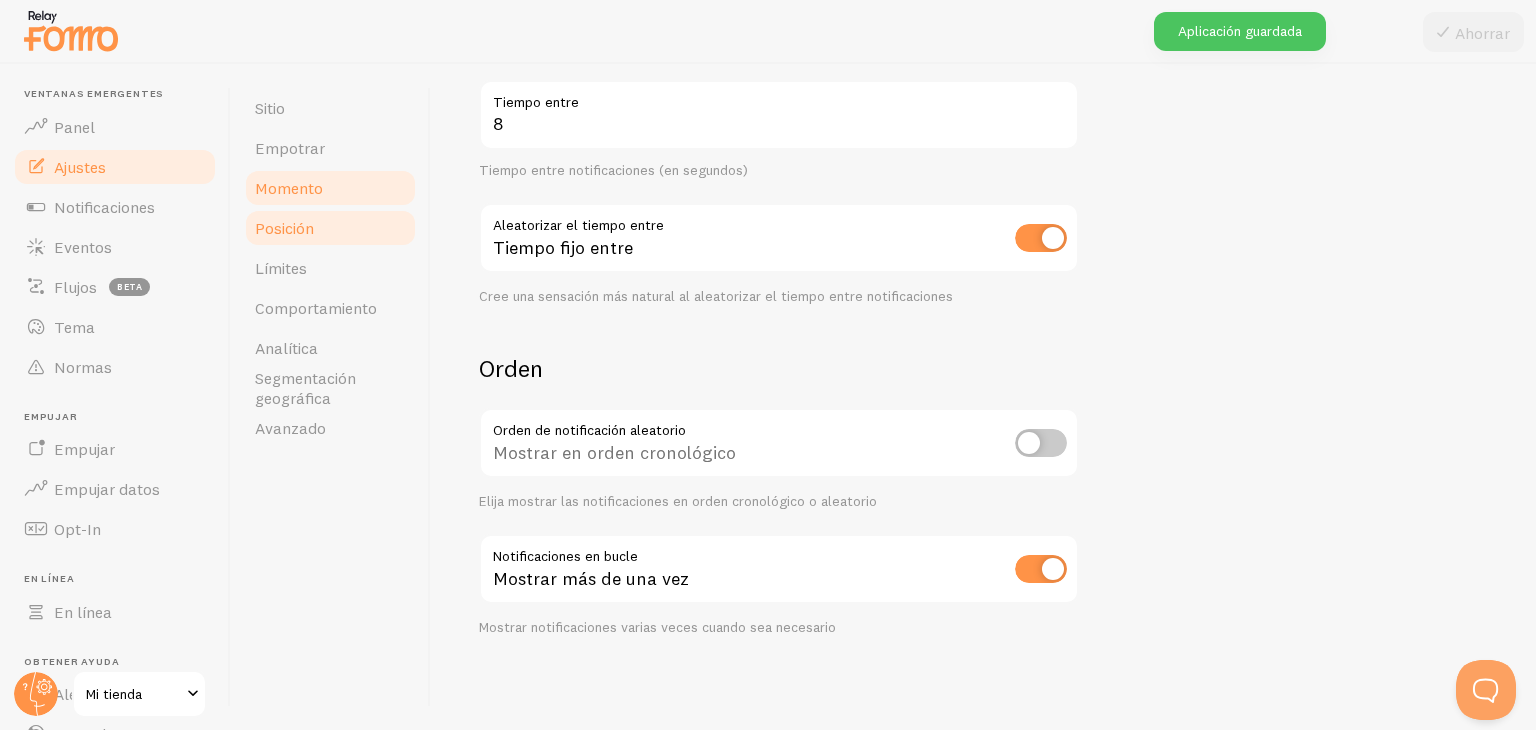 click on "Posición" at bounding box center (284, 228) 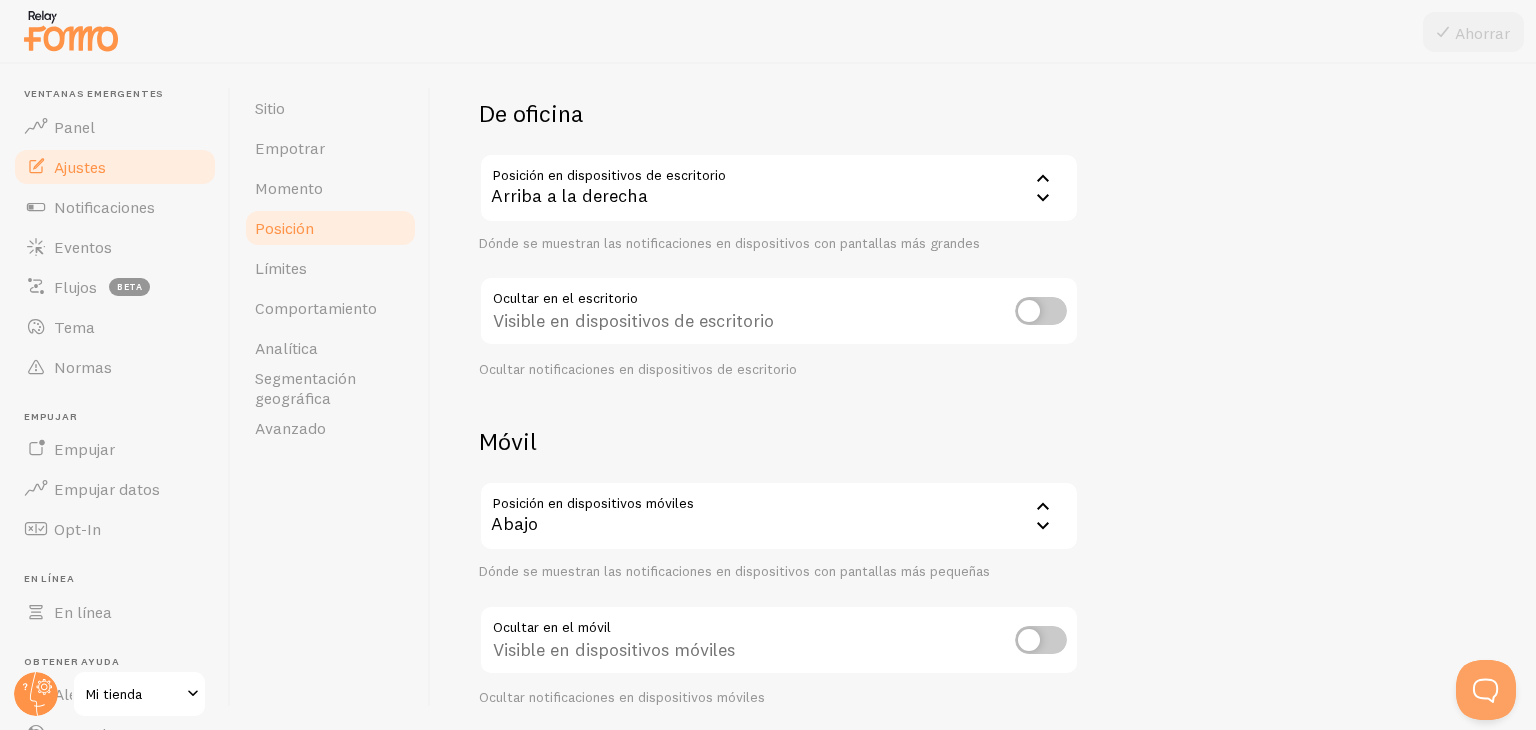 scroll, scrollTop: 203, scrollLeft: 0, axis: vertical 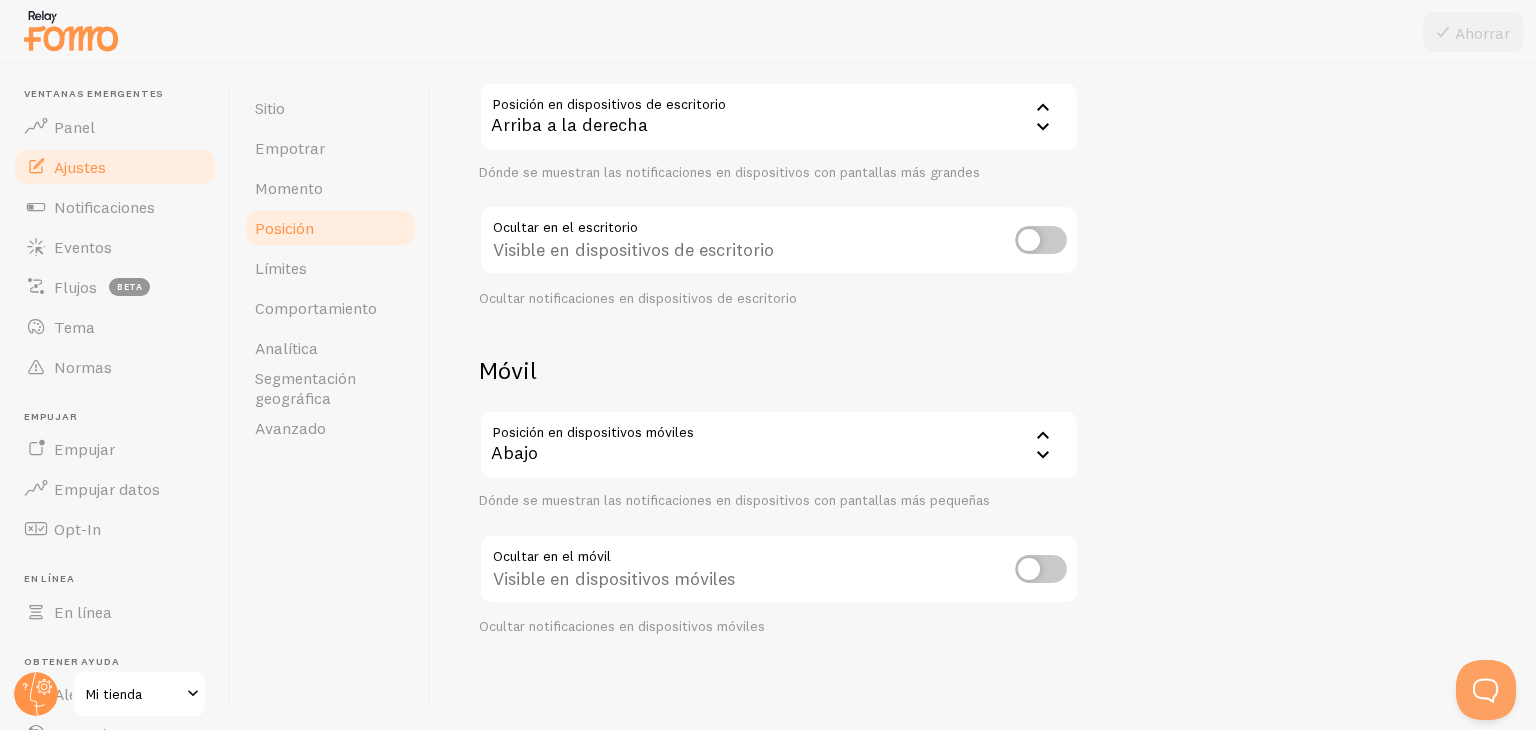 click at bounding box center (1041, 240) 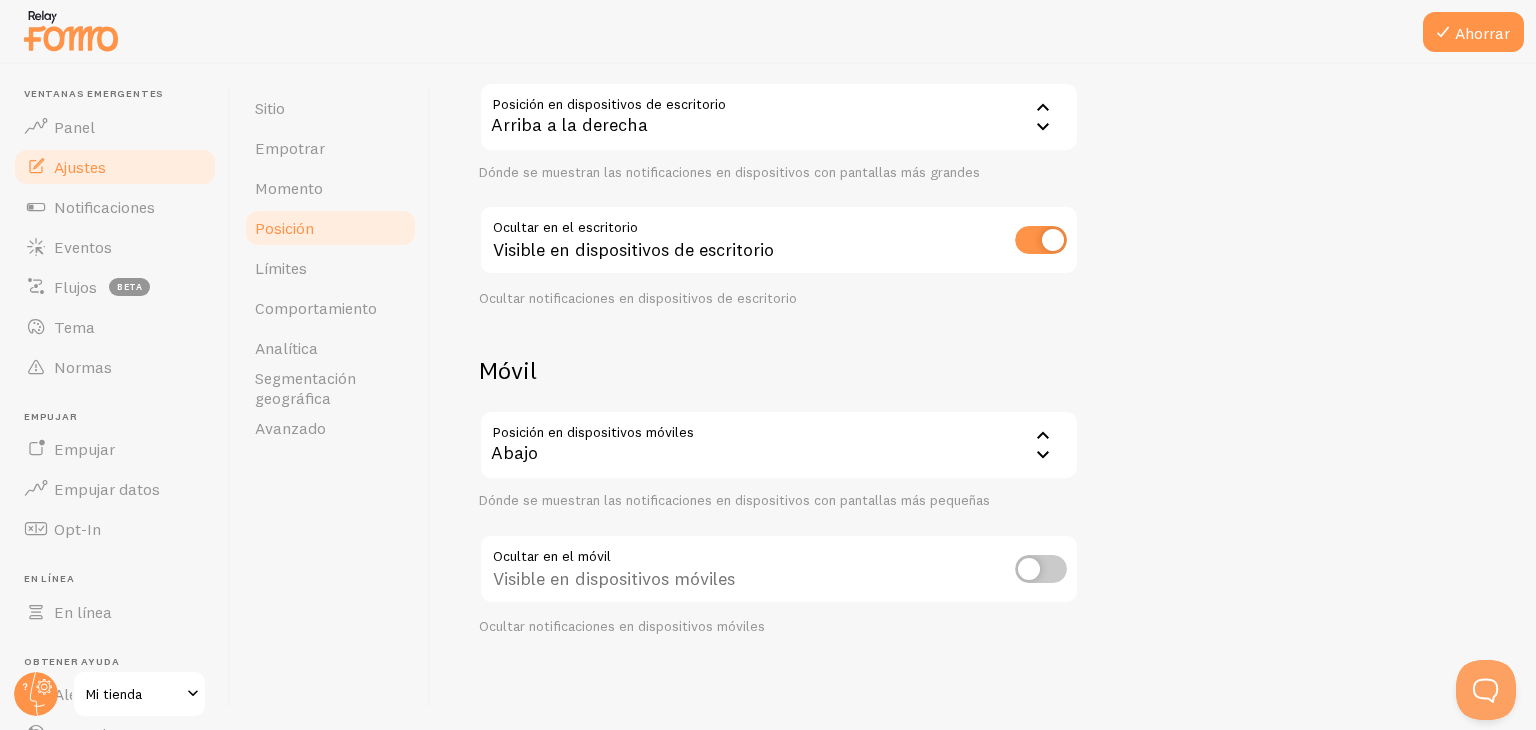 click at bounding box center (1041, 569) 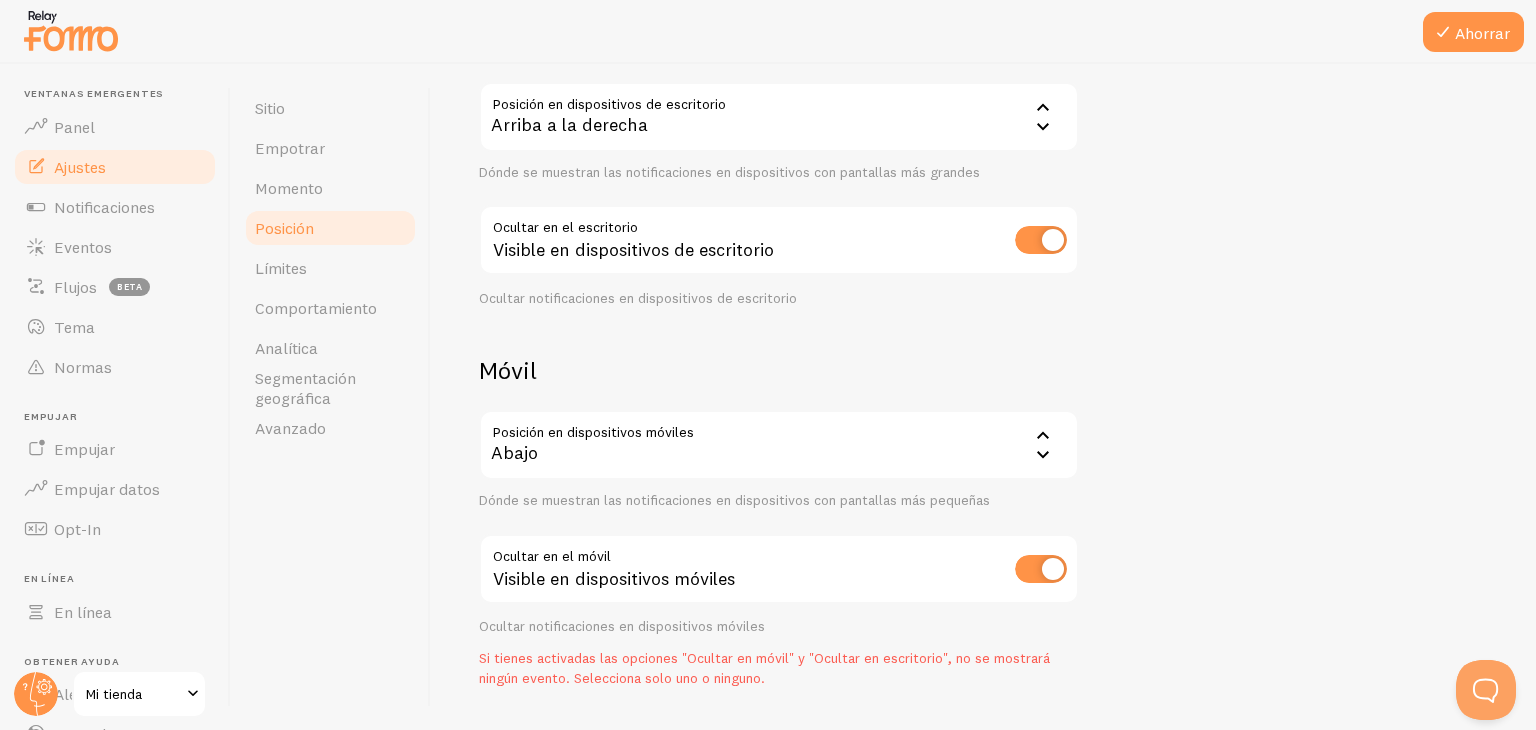 click at bounding box center [1041, 569] 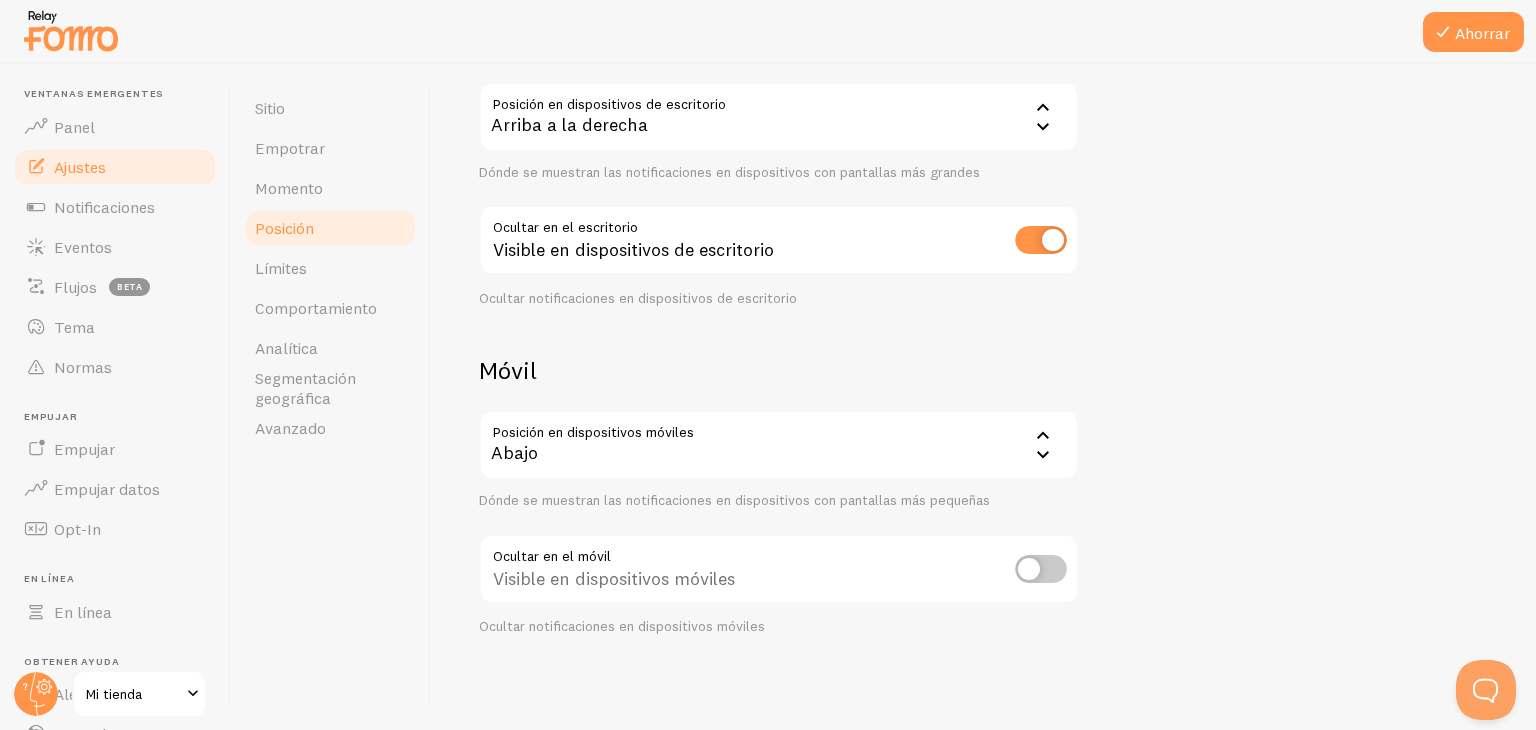 click at bounding box center (1041, 240) 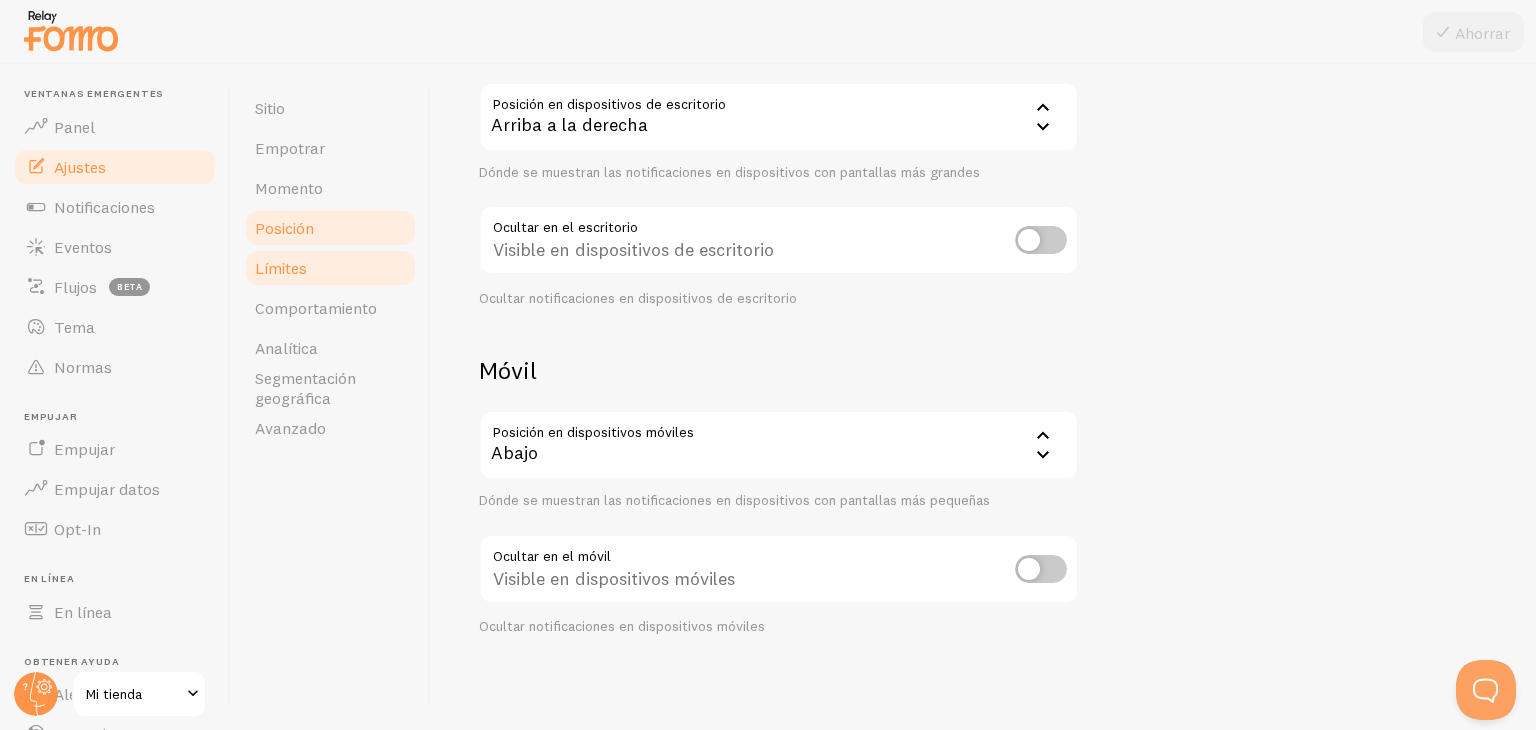click on "Límites" at bounding box center (330, 268) 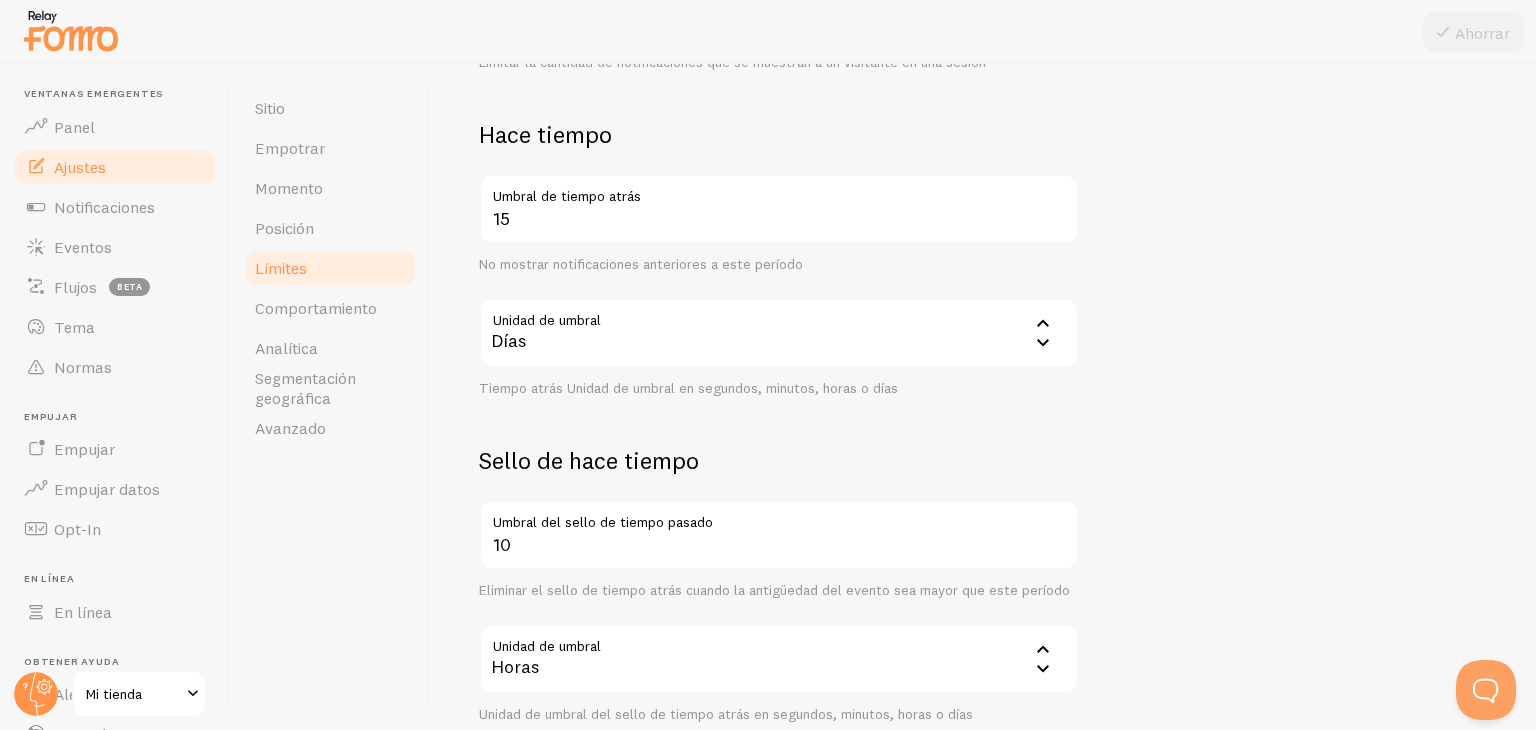 scroll, scrollTop: 443, scrollLeft: 0, axis: vertical 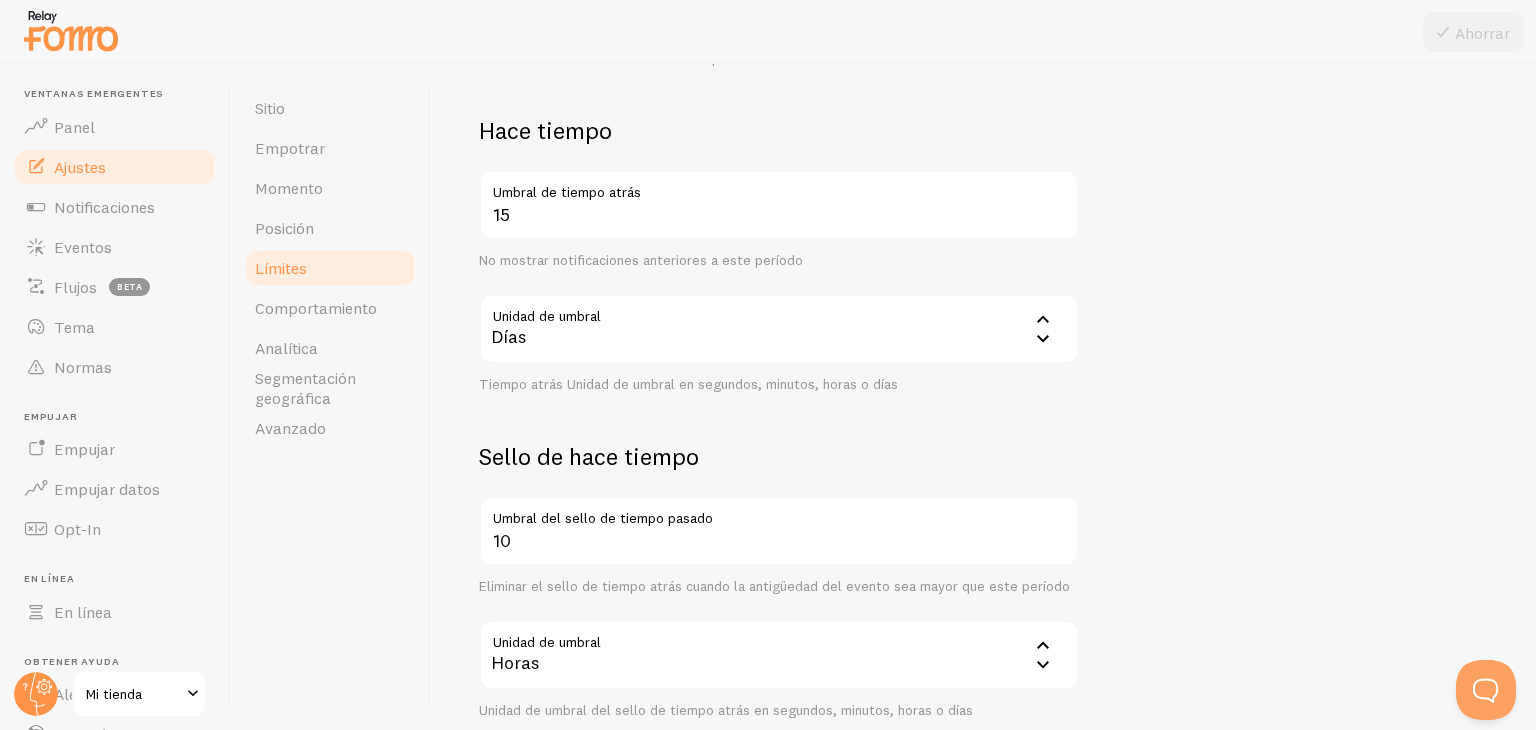 click on "Días" at bounding box center [779, 329] 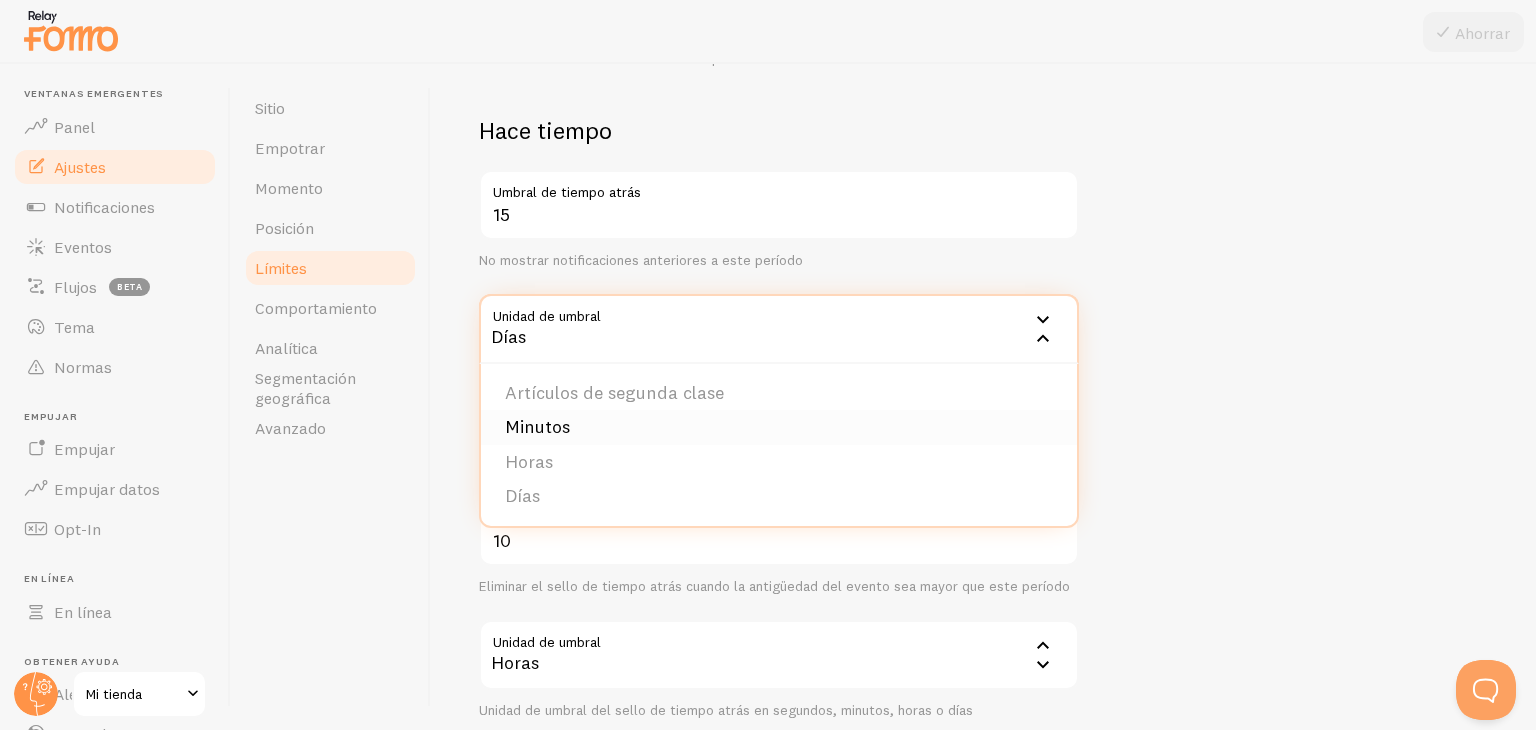 click on "Minutos" at bounding box center (779, 427) 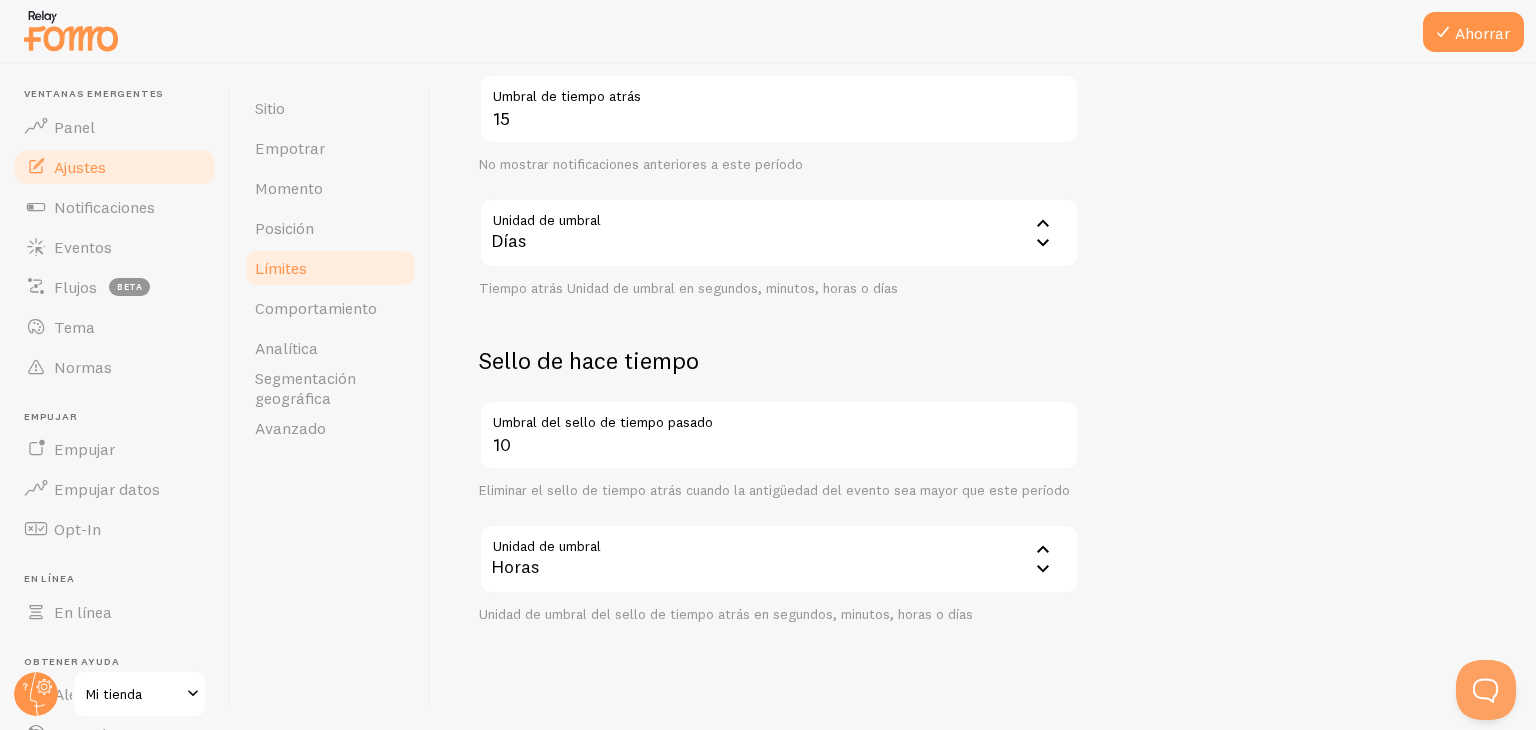 scroll, scrollTop: 565, scrollLeft: 0, axis: vertical 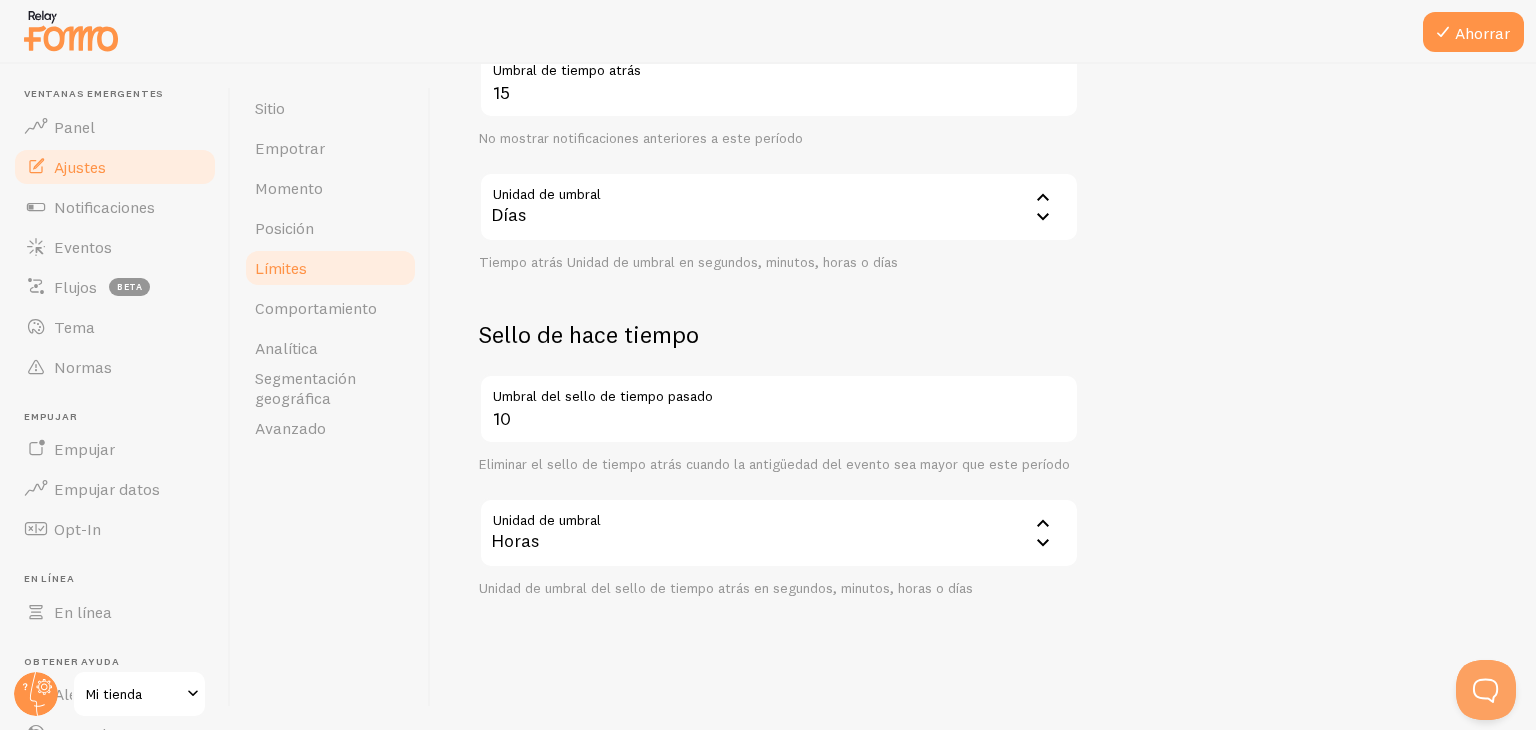 click on "Días" at bounding box center (779, 207) 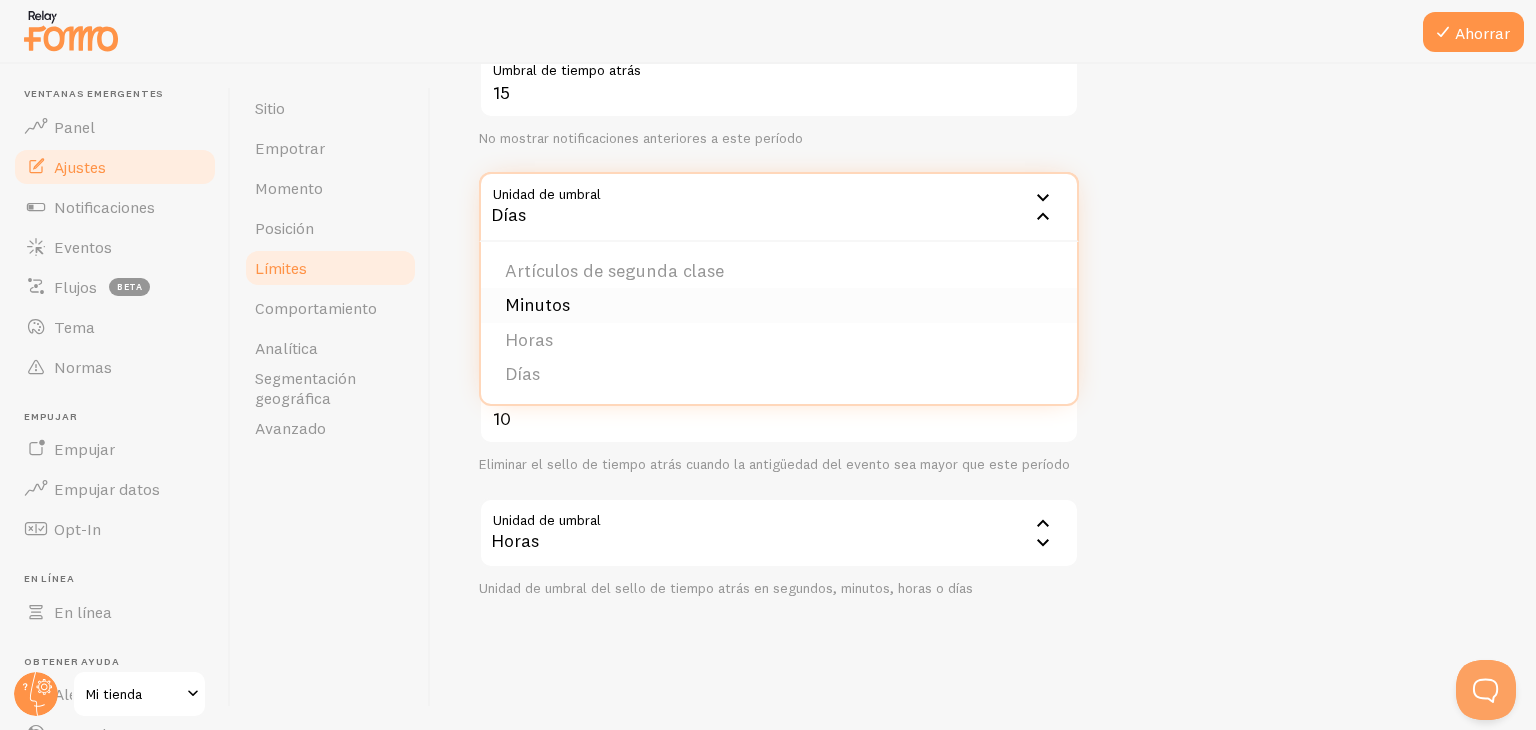 click on "Minutos" at bounding box center (779, 305) 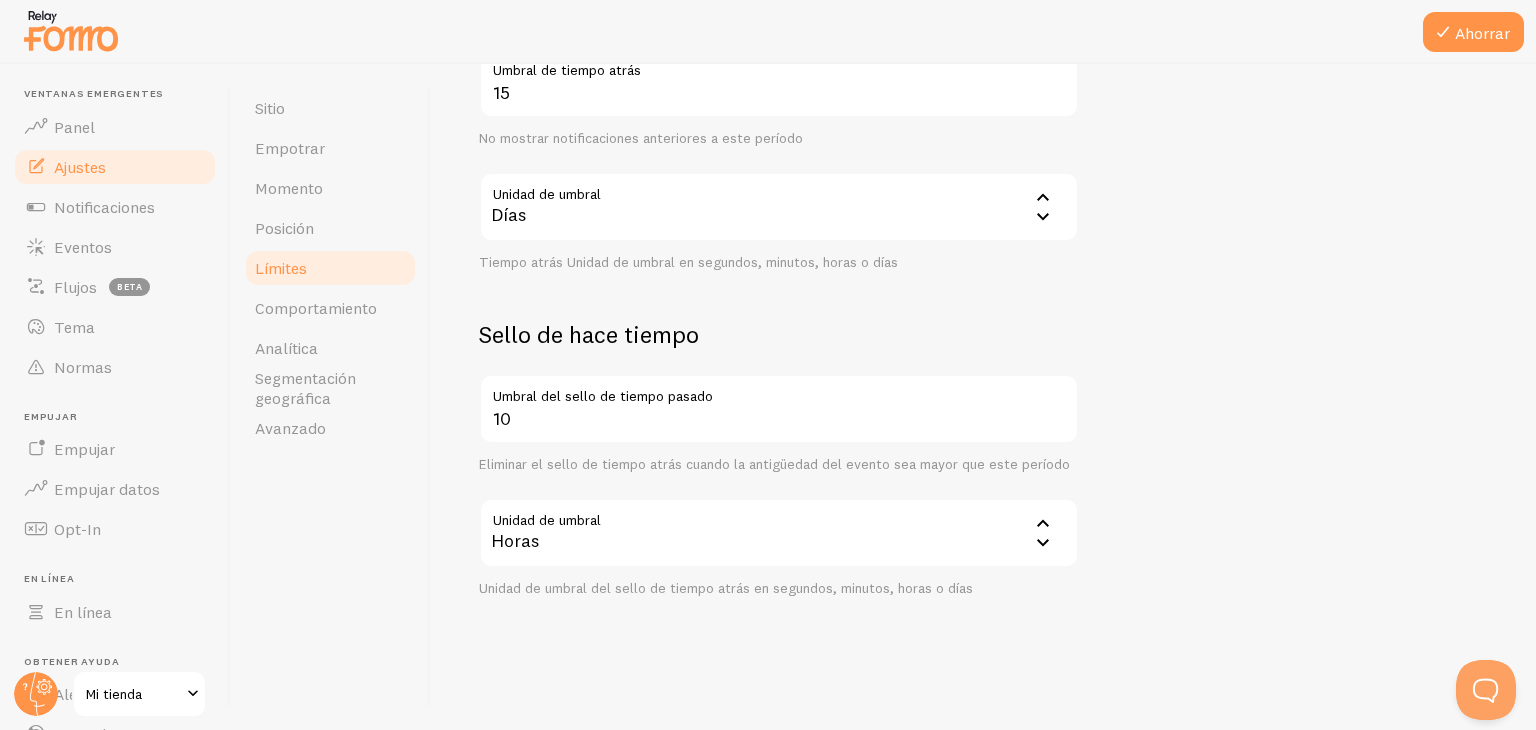 click on "Horas" at bounding box center [779, 533] 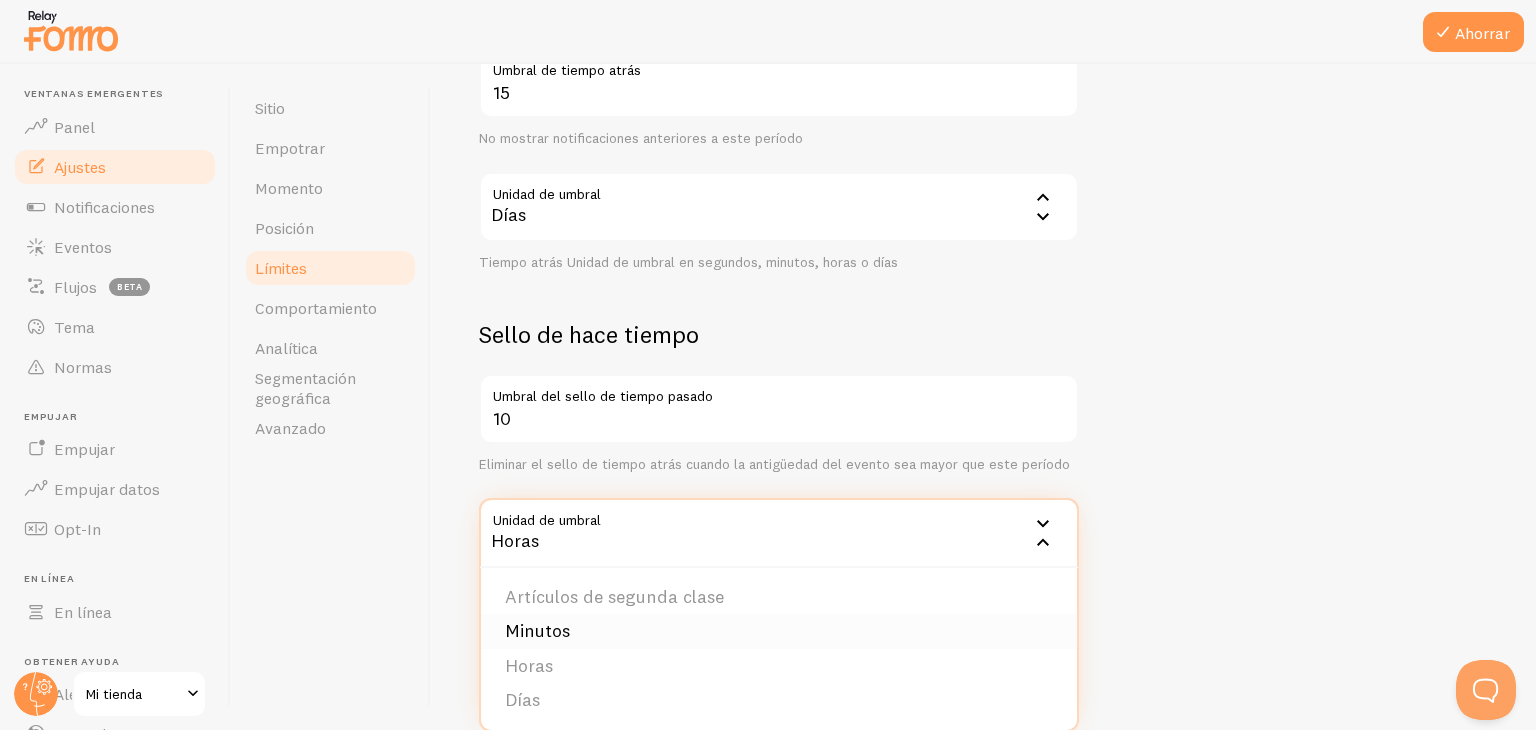 click on "Minutos" at bounding box center [779, 631] 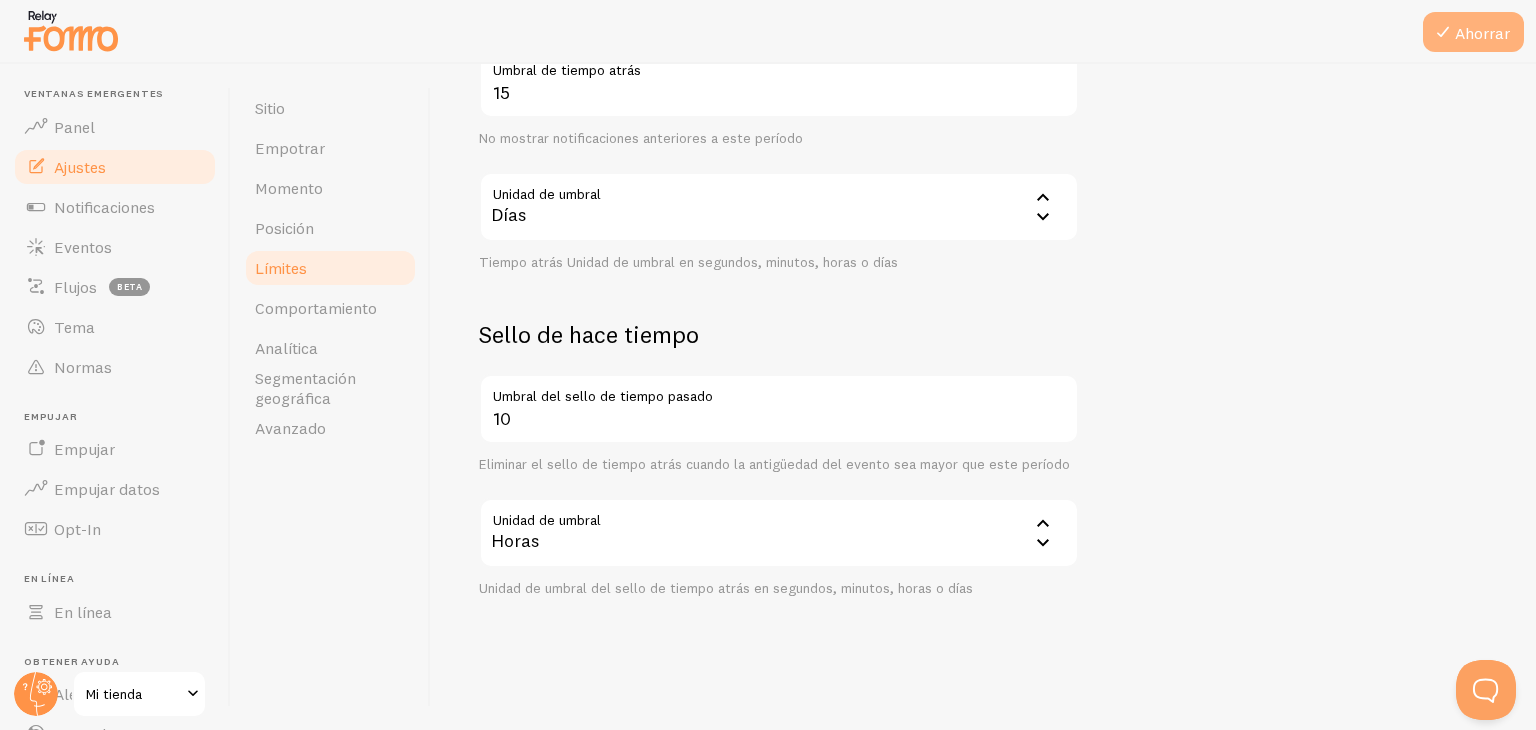 click on "Ahorrar" at bounding box center (1473, 32) 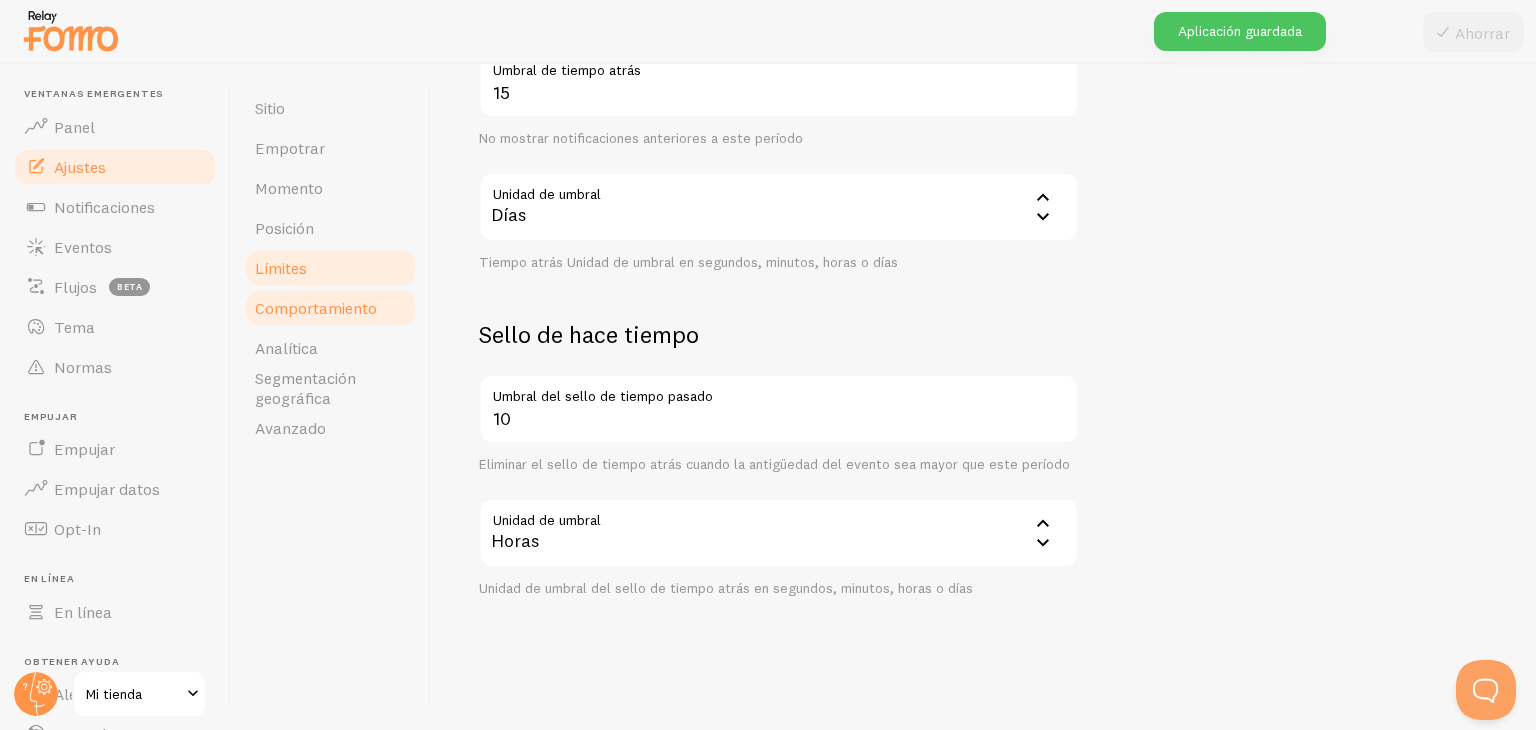 click on "Comportamiento" at bounding box center [316, 308] 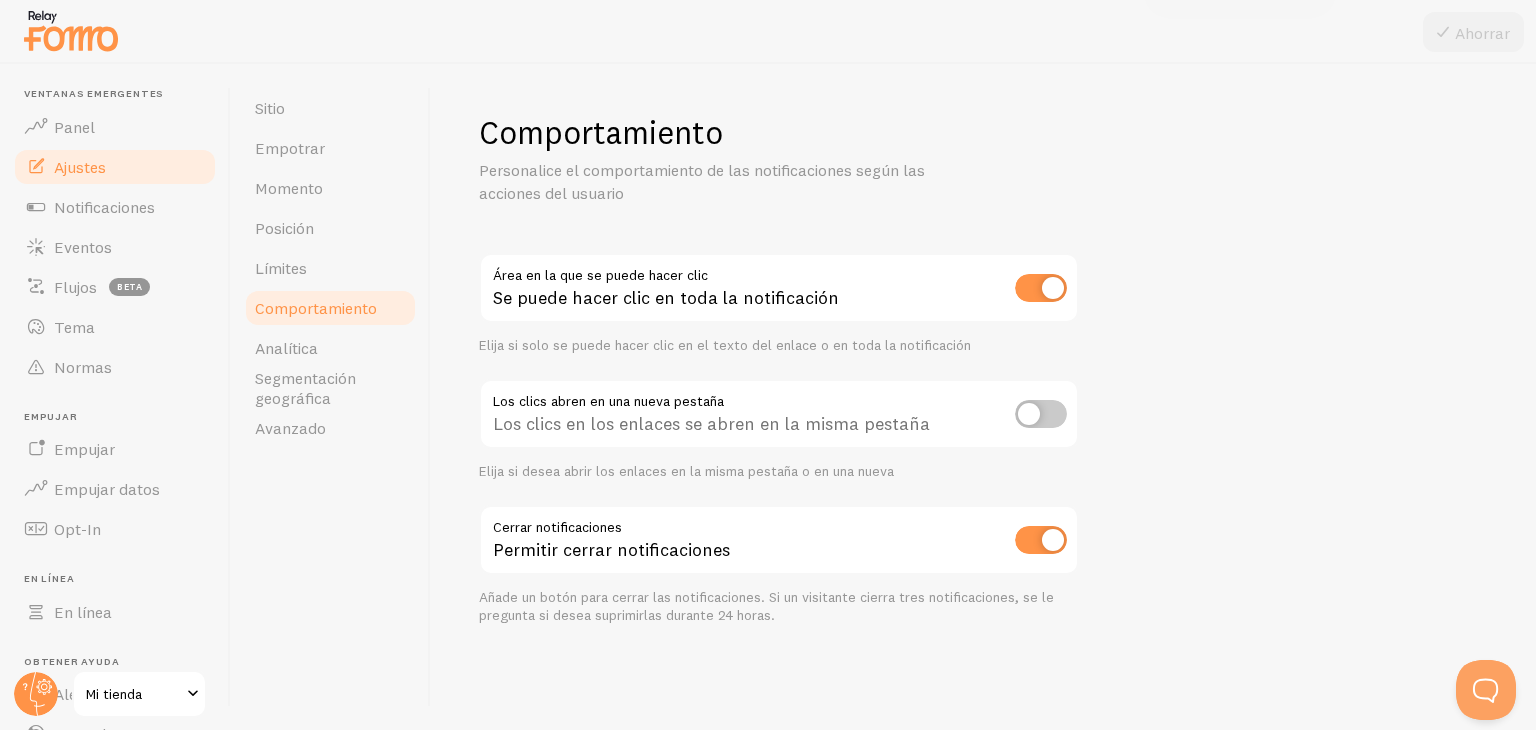 click at bounding box center (1041, 288) 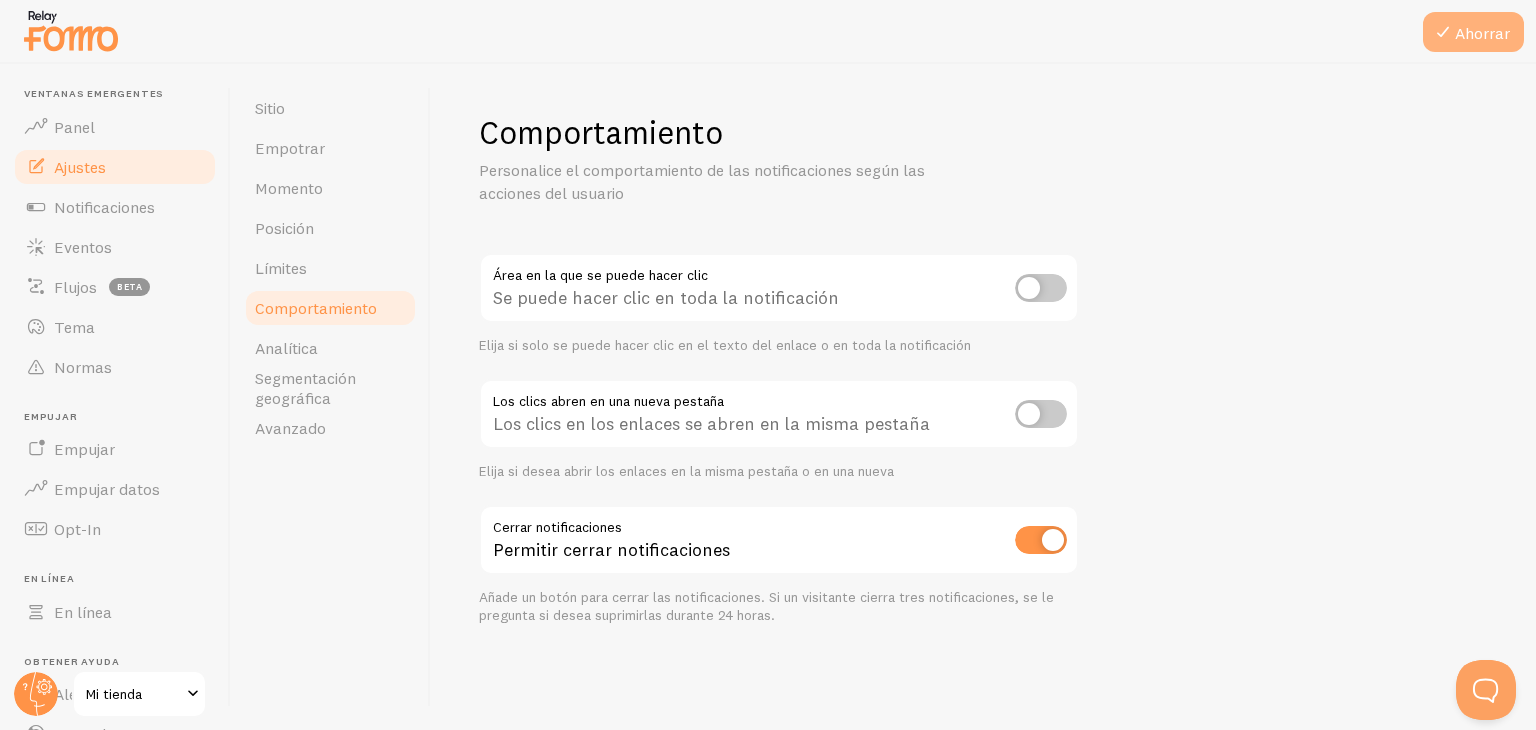 click on "Ahorrar" at bounding box center (1482, 33) 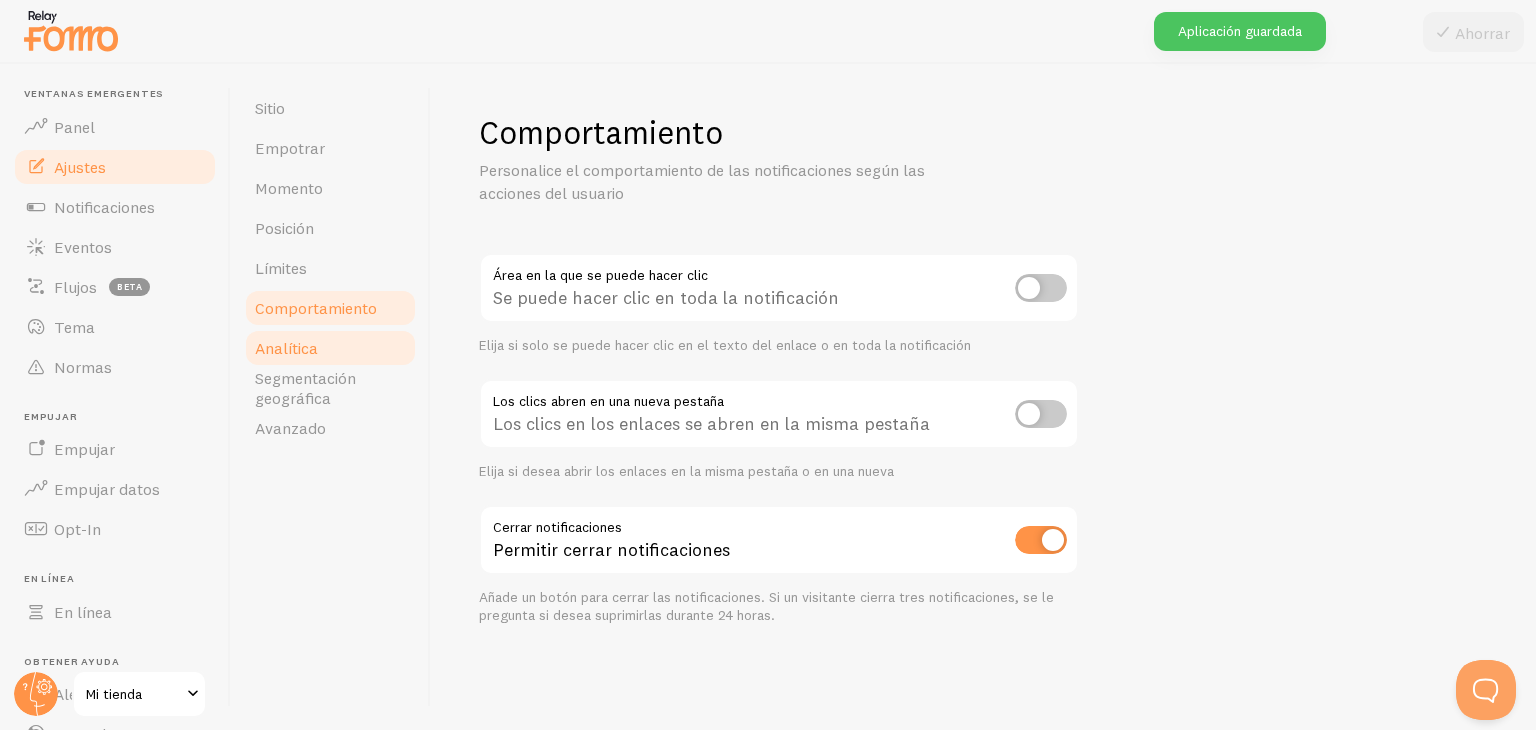 click on "Analítica" at bounding box center (330, 348) 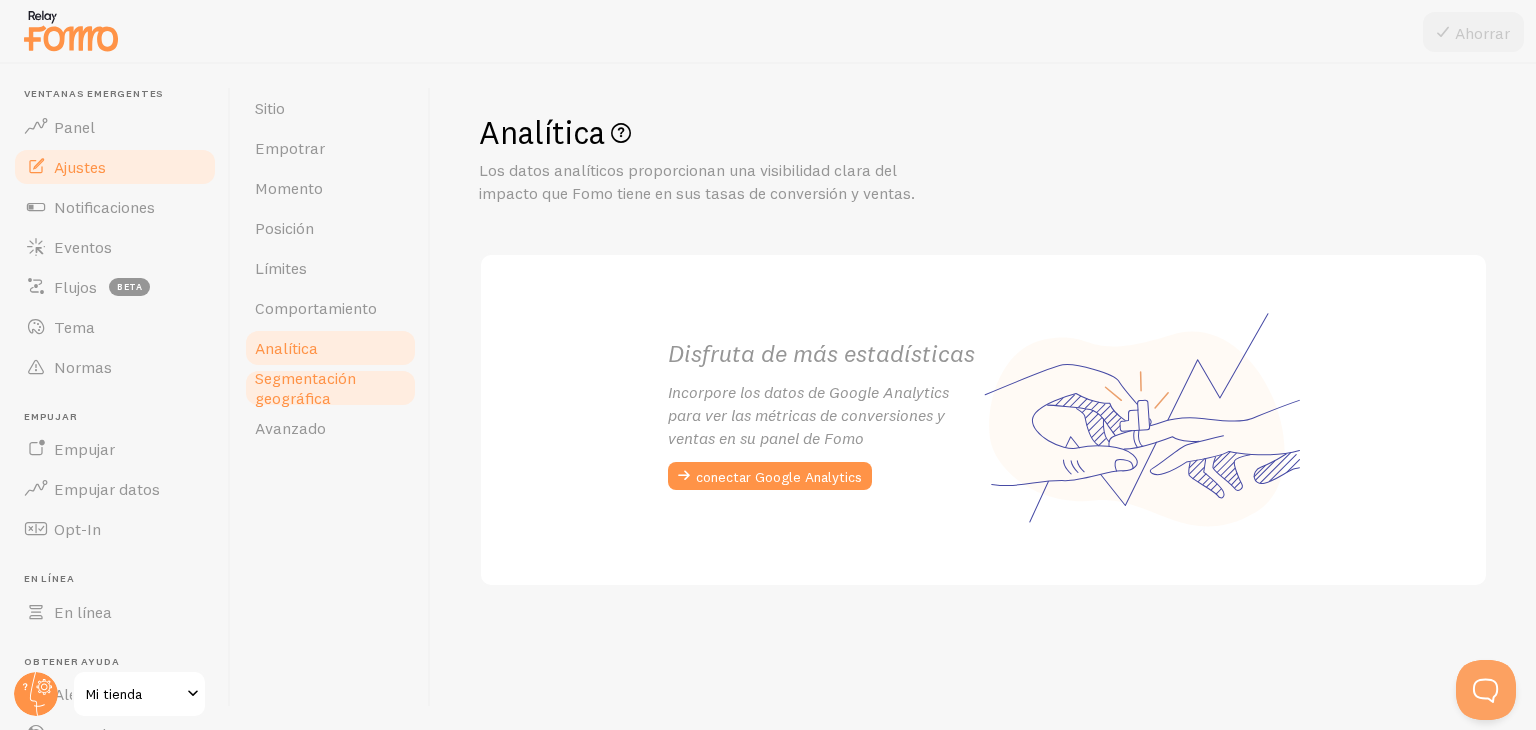 click on "Segmentación geográfica" at bounding box center [330, 388] 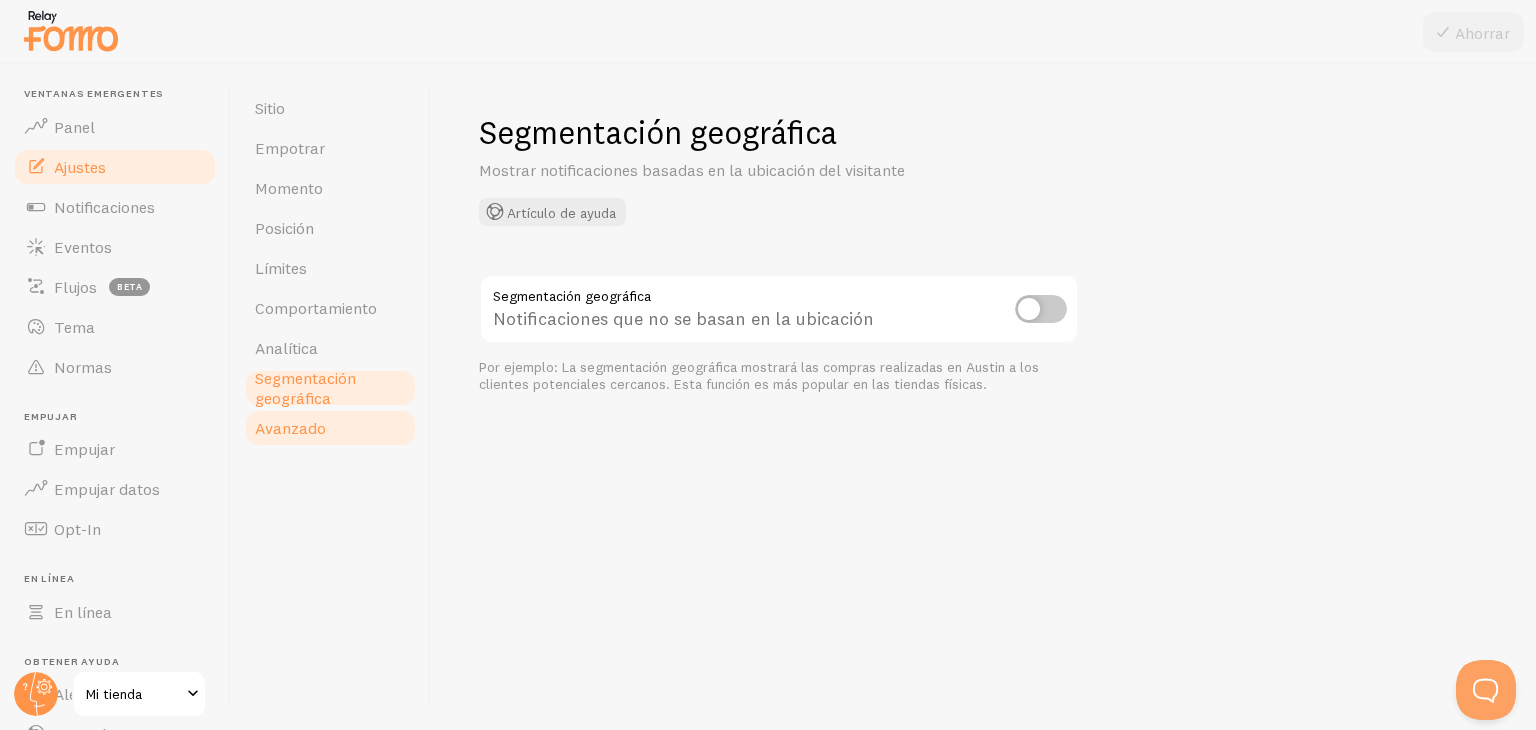 click on "Avanzado" at bounding box center [330, 428] 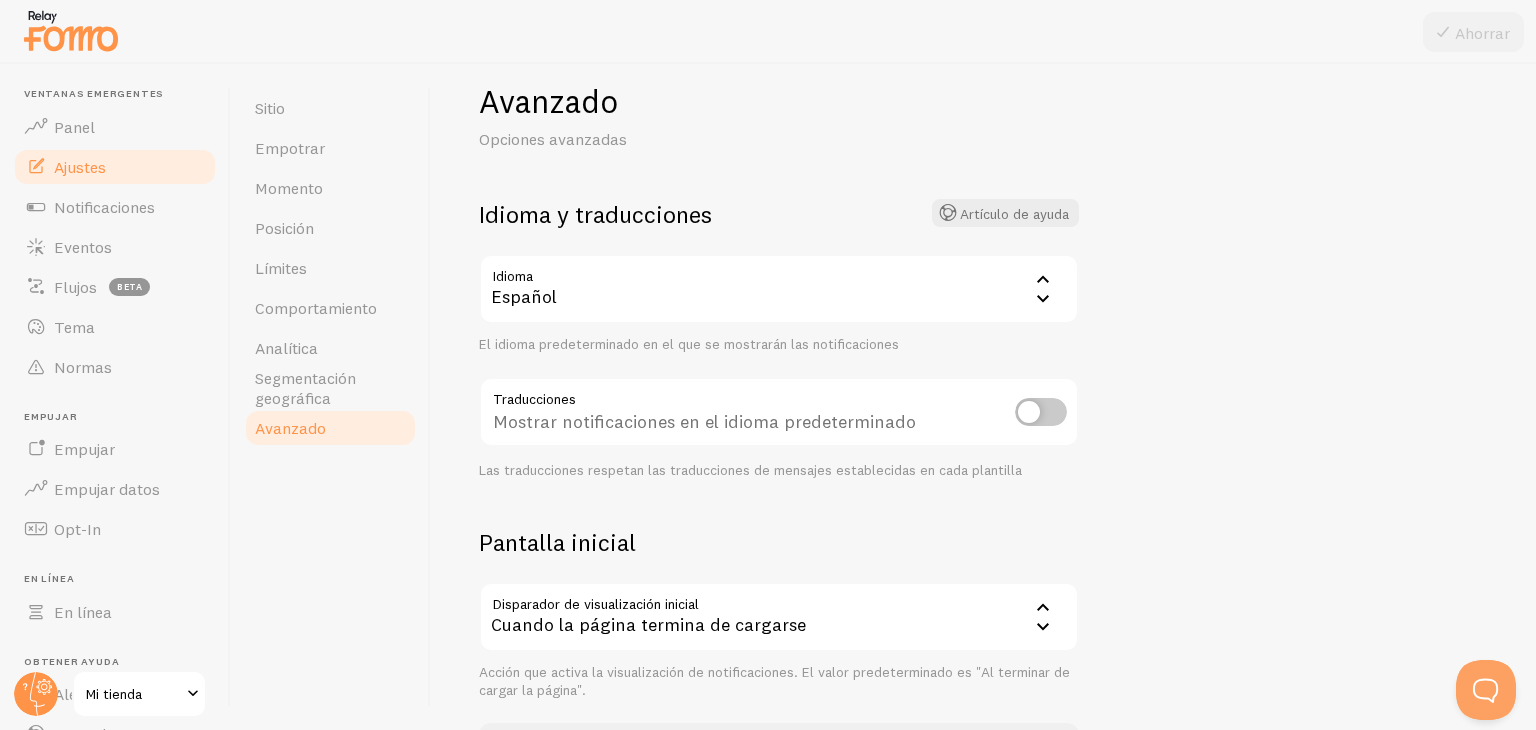 scroll, scrollTop: 0, scrollLeft: 0, axis: both 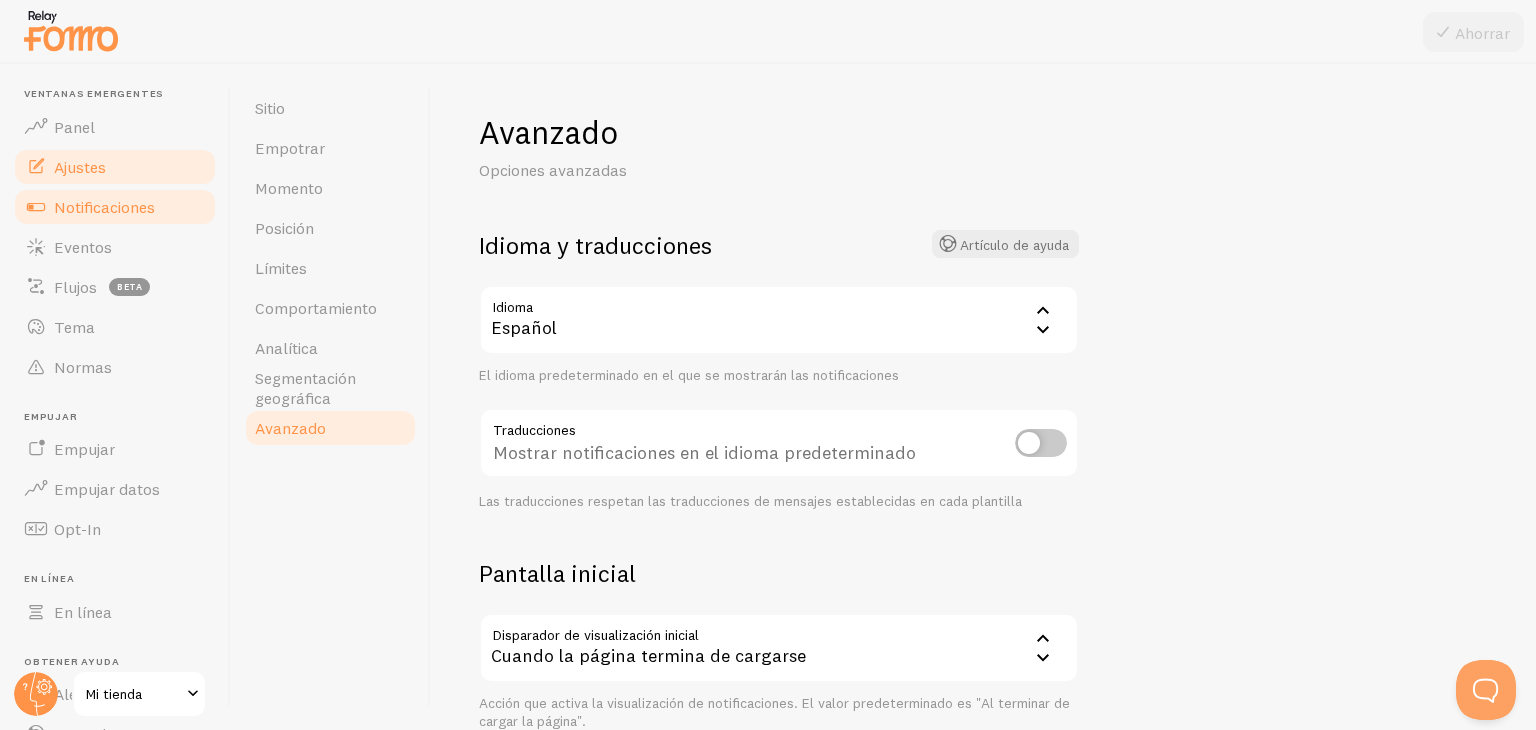click on "Notificaciones" at bounding box center [104, 207] 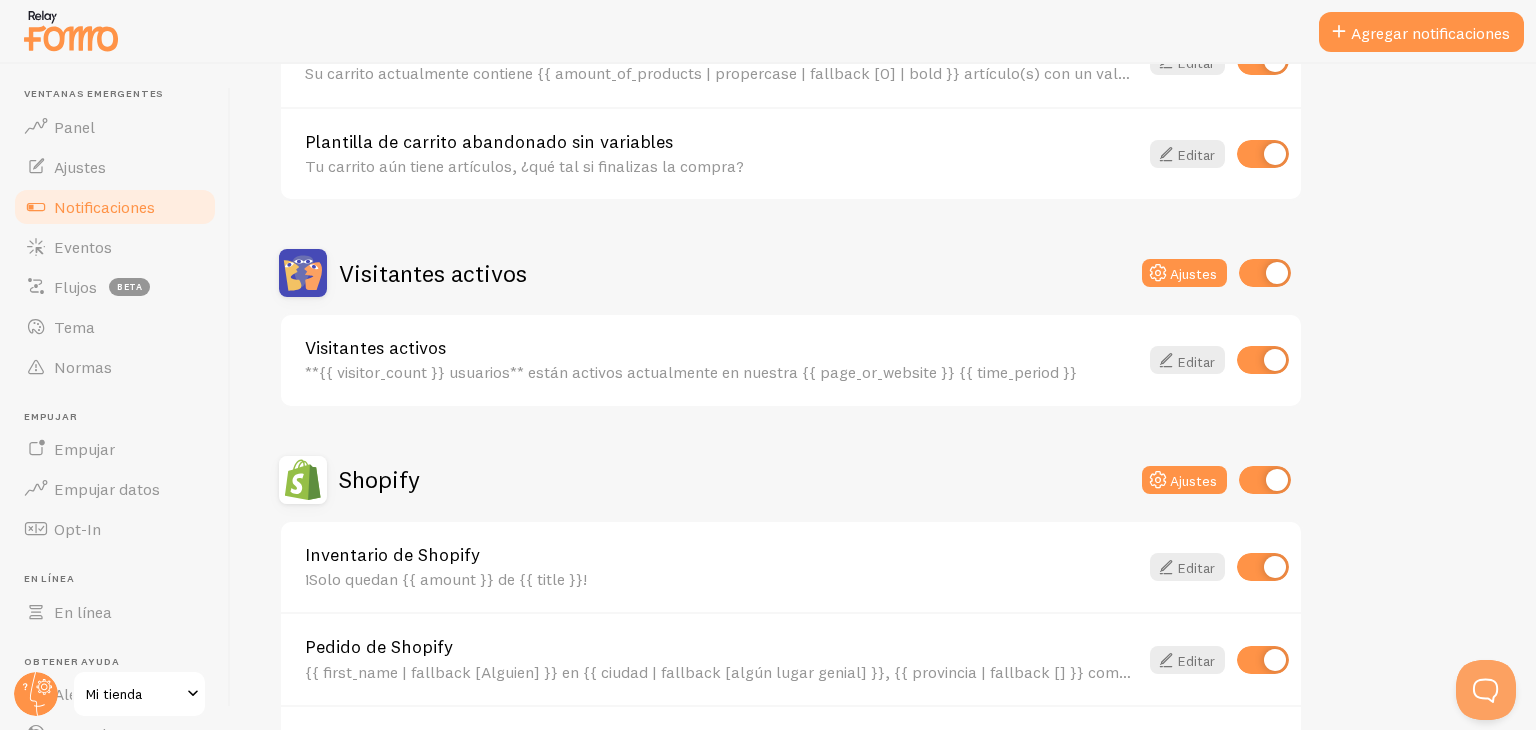 scroll, scrollTop: 331, scrollLeft: 0, axis: vertical 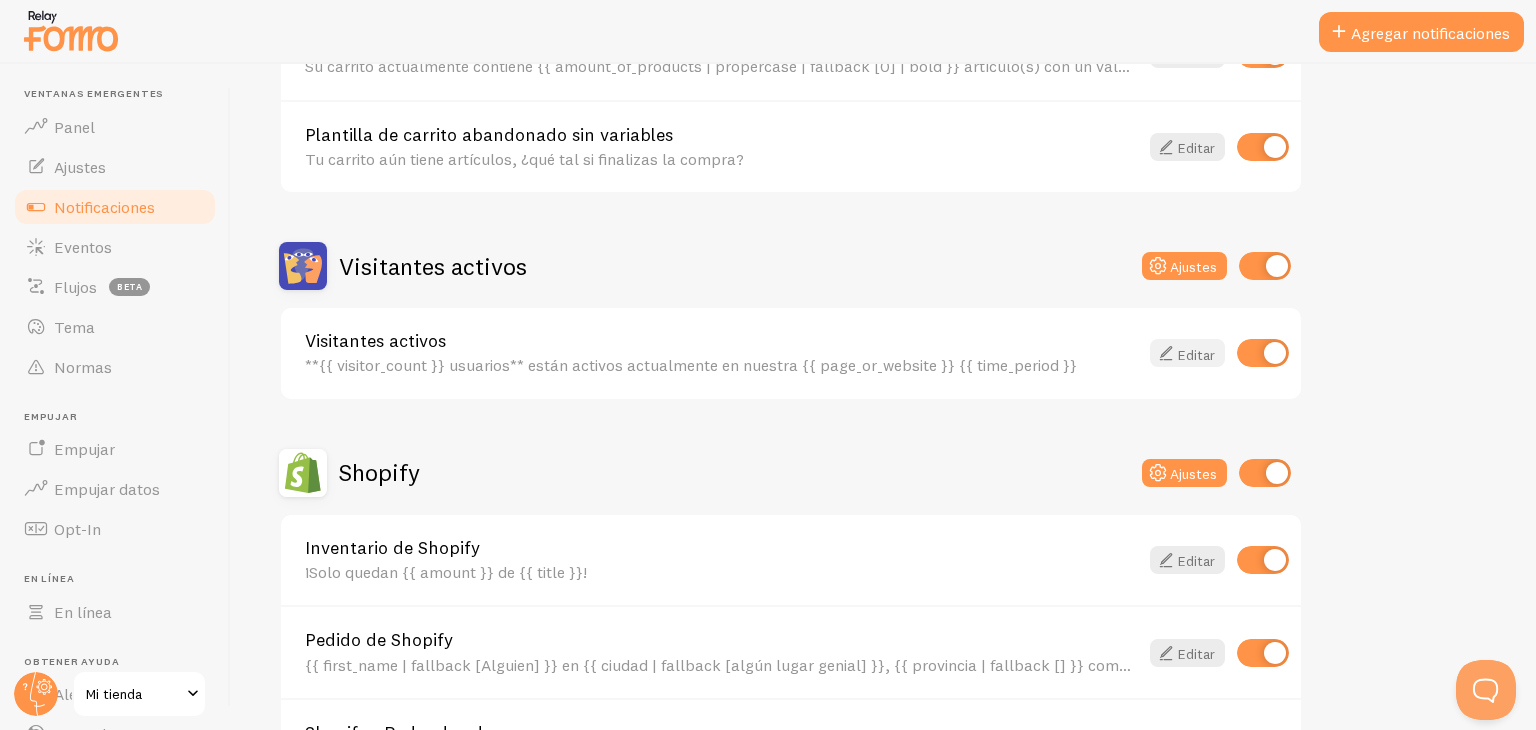 click on "Editar" at bounding box center (1196, 354) 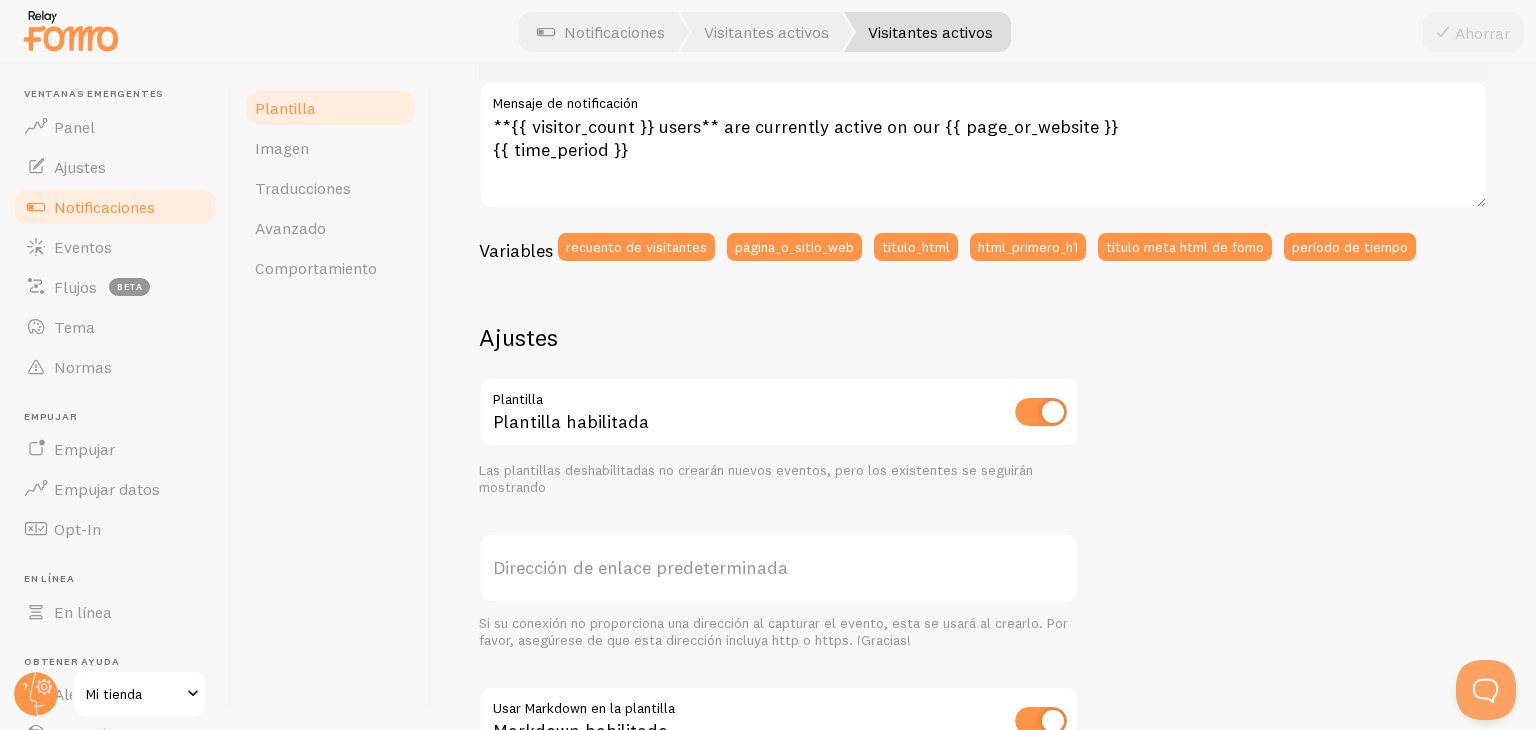 scroll, scrollTop: 714, scrollLeft: 0, axis: vertical 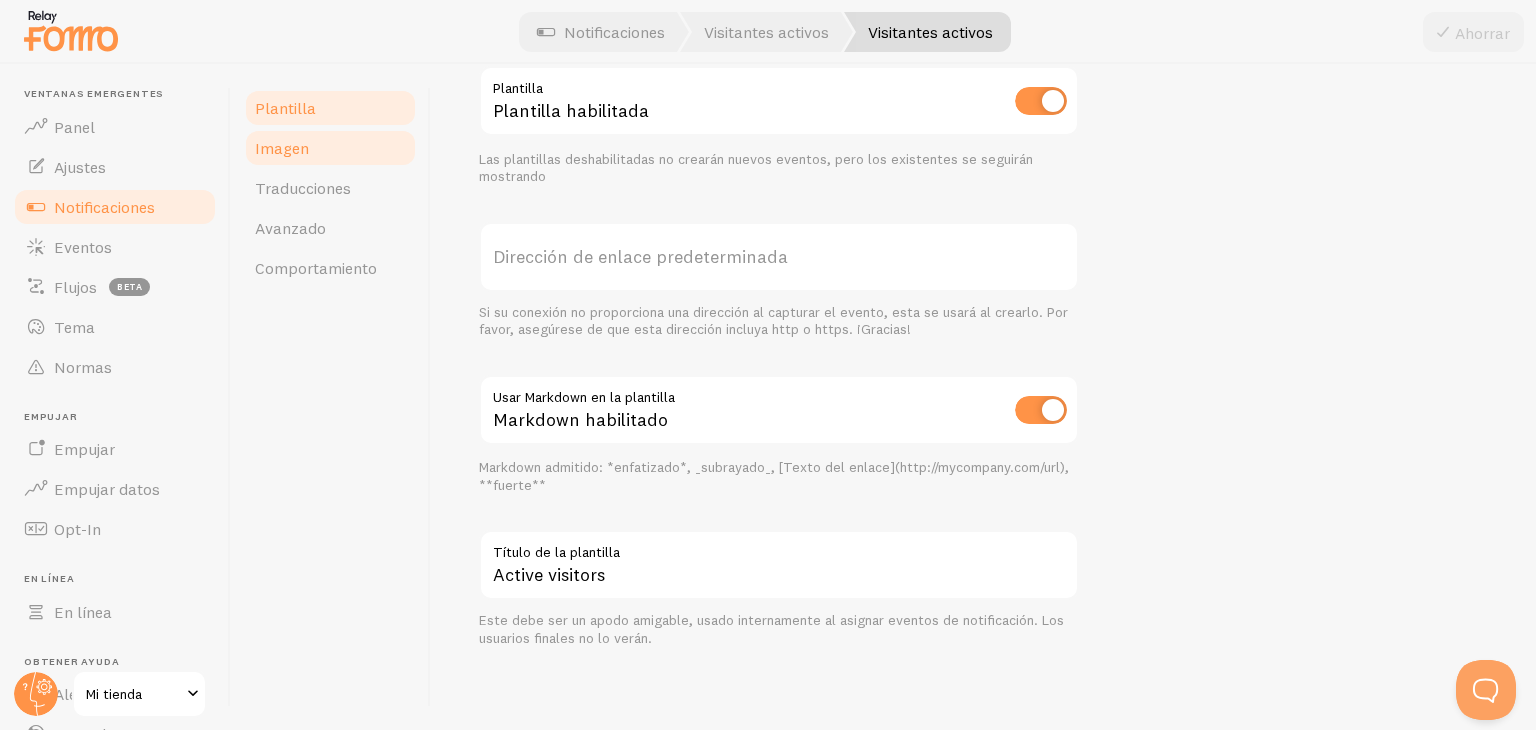 click on "Imagen" at bounding box center (330, 148) 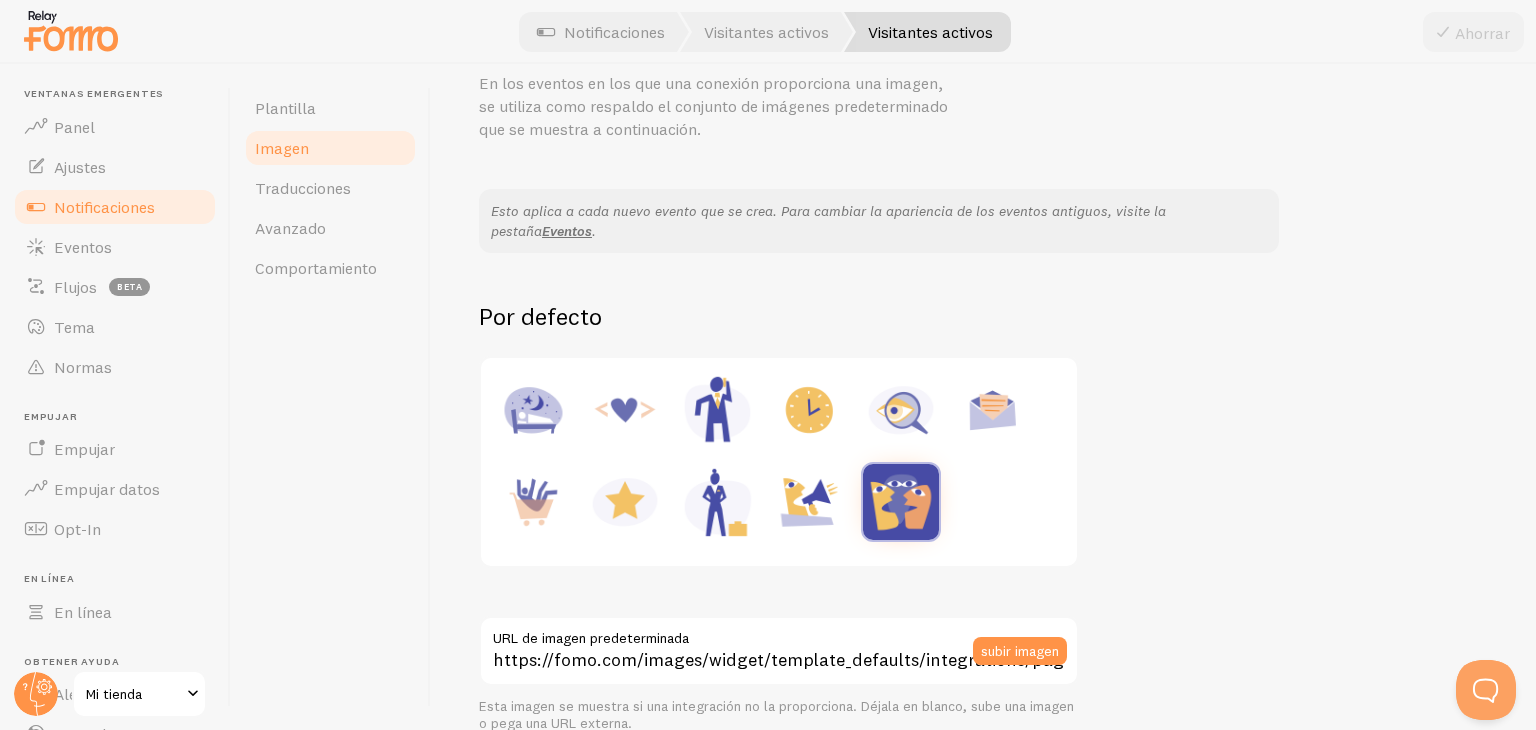 scroll, scrollTop: 91, scrollLeft: 0, axis: vertical 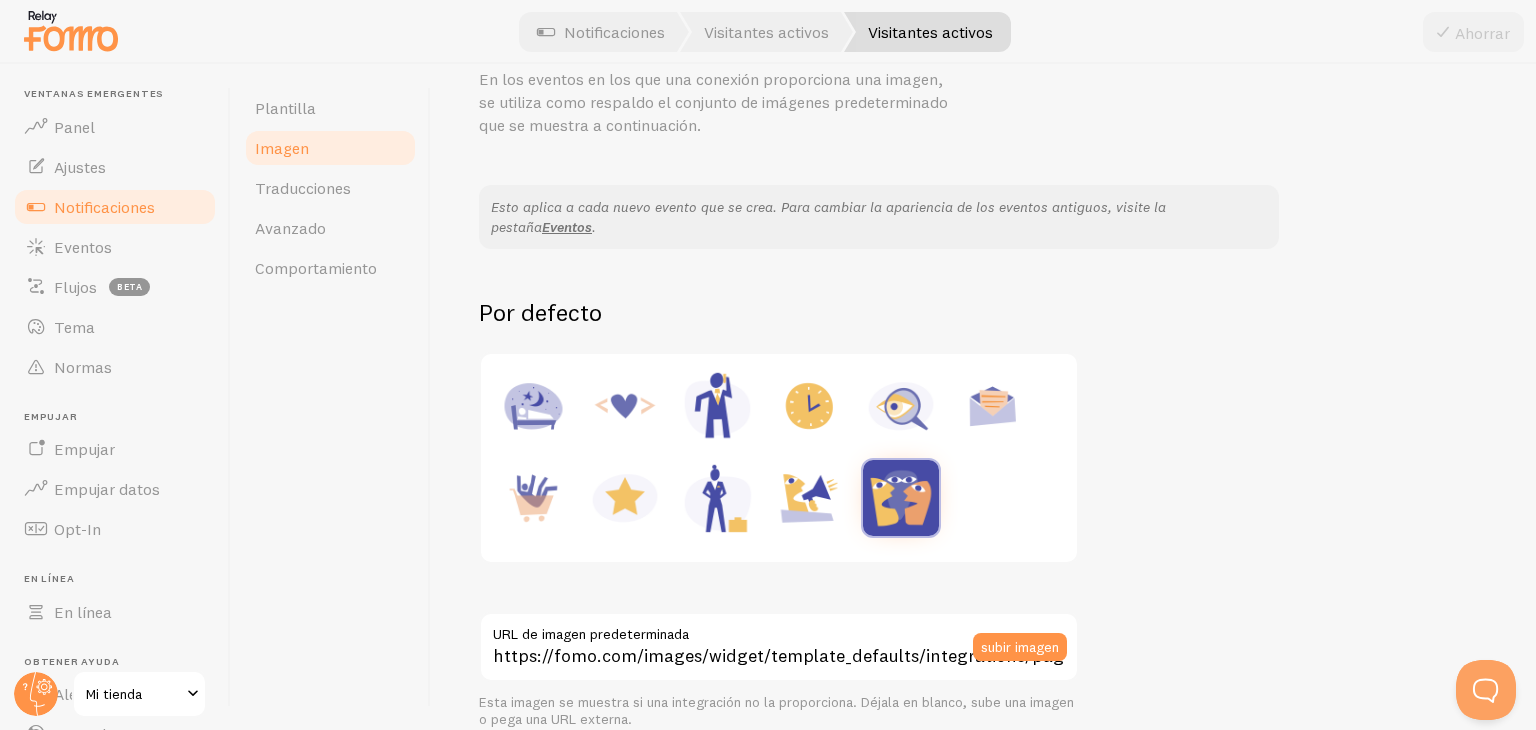 click at bounding box center [901, 406] 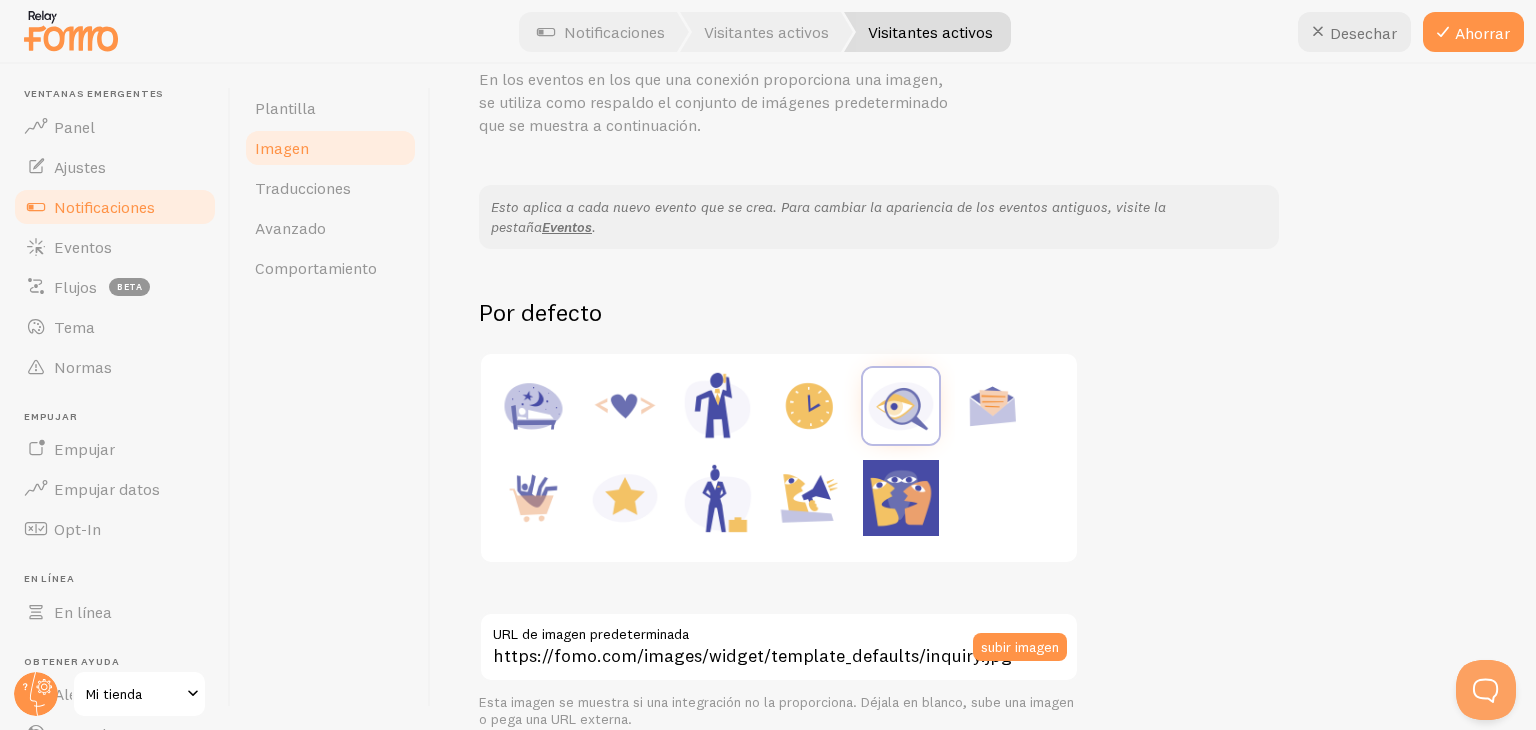 click at bounding box center [901, 498] 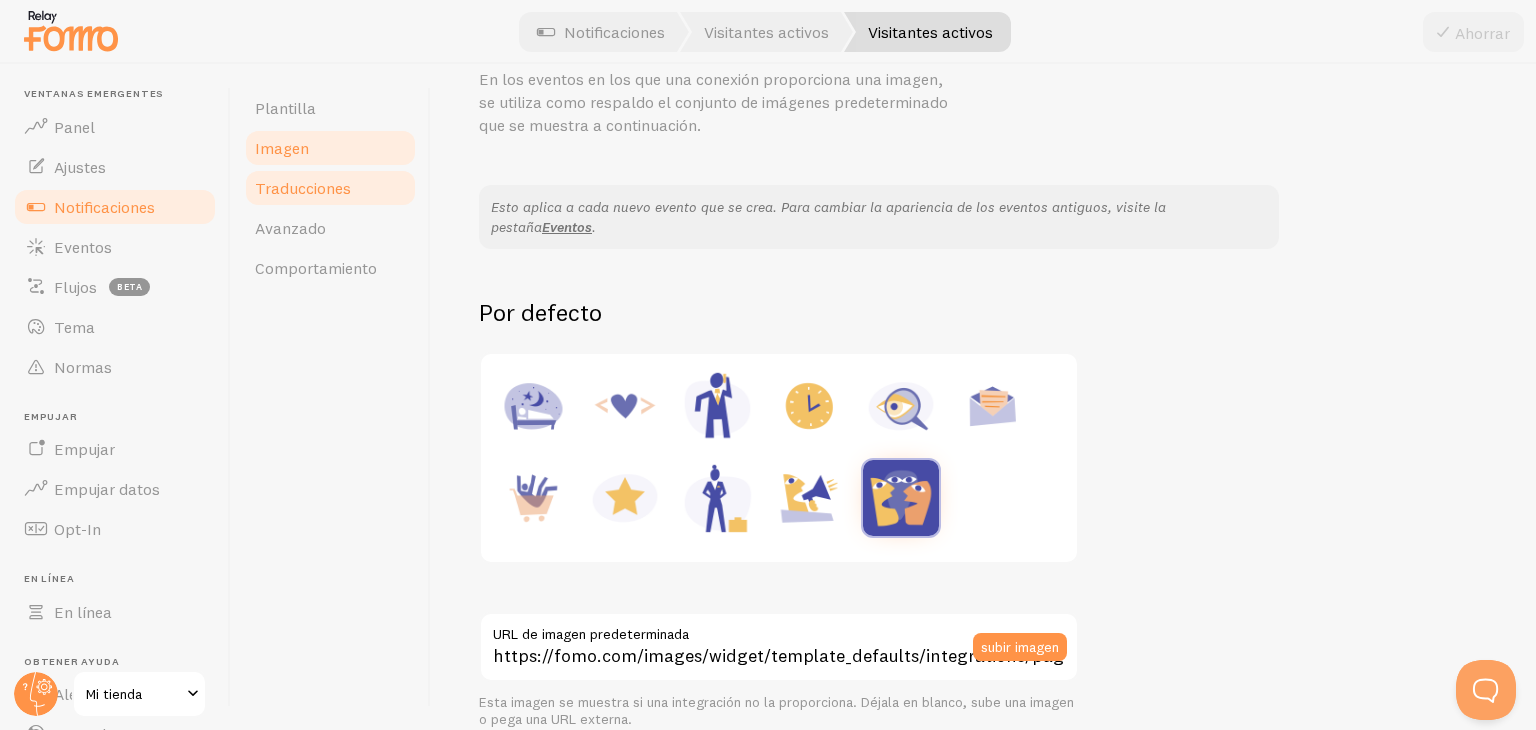 click on "Traducciones" at bounding box center [330, 188] 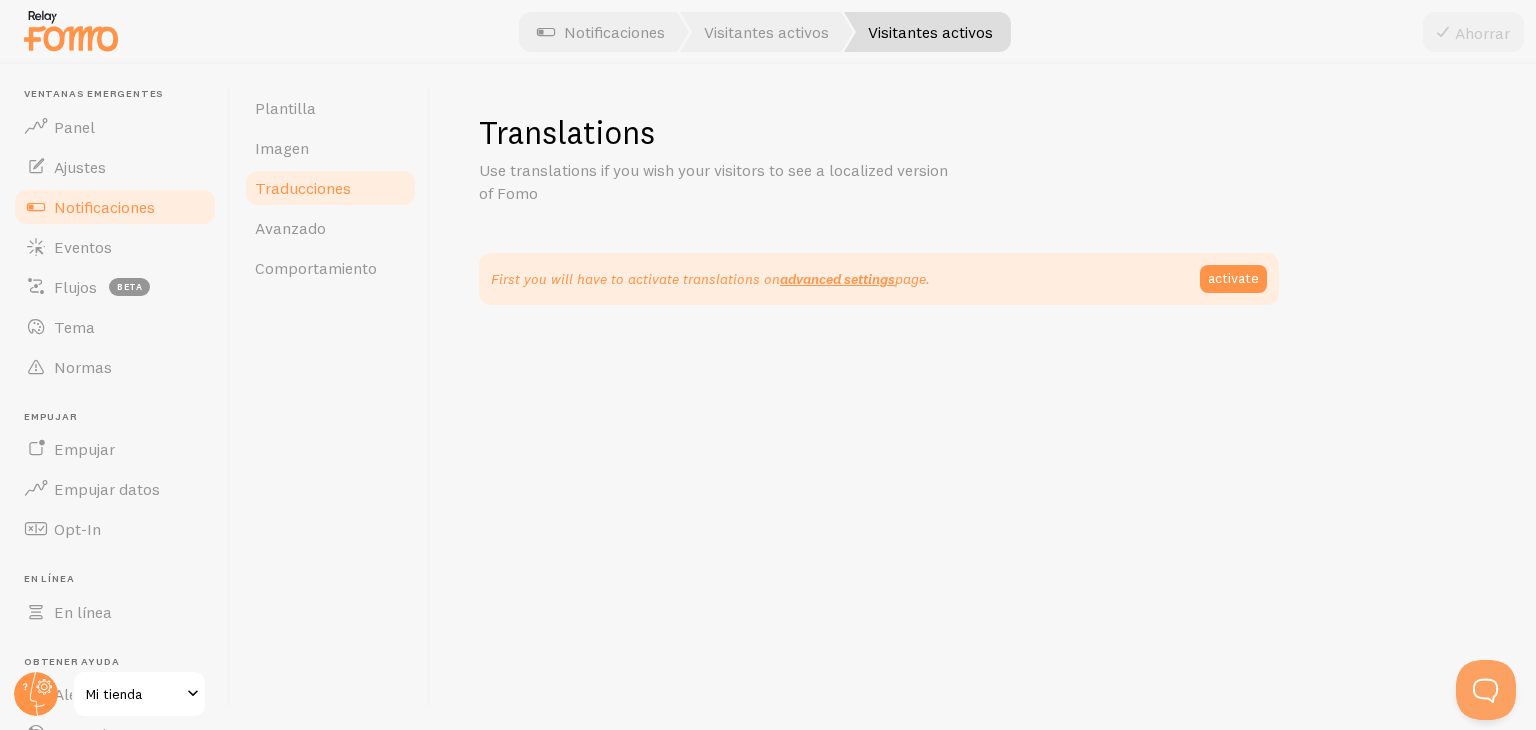 scroll, scrollTop: 0, scrollLeft: 0, axis: both 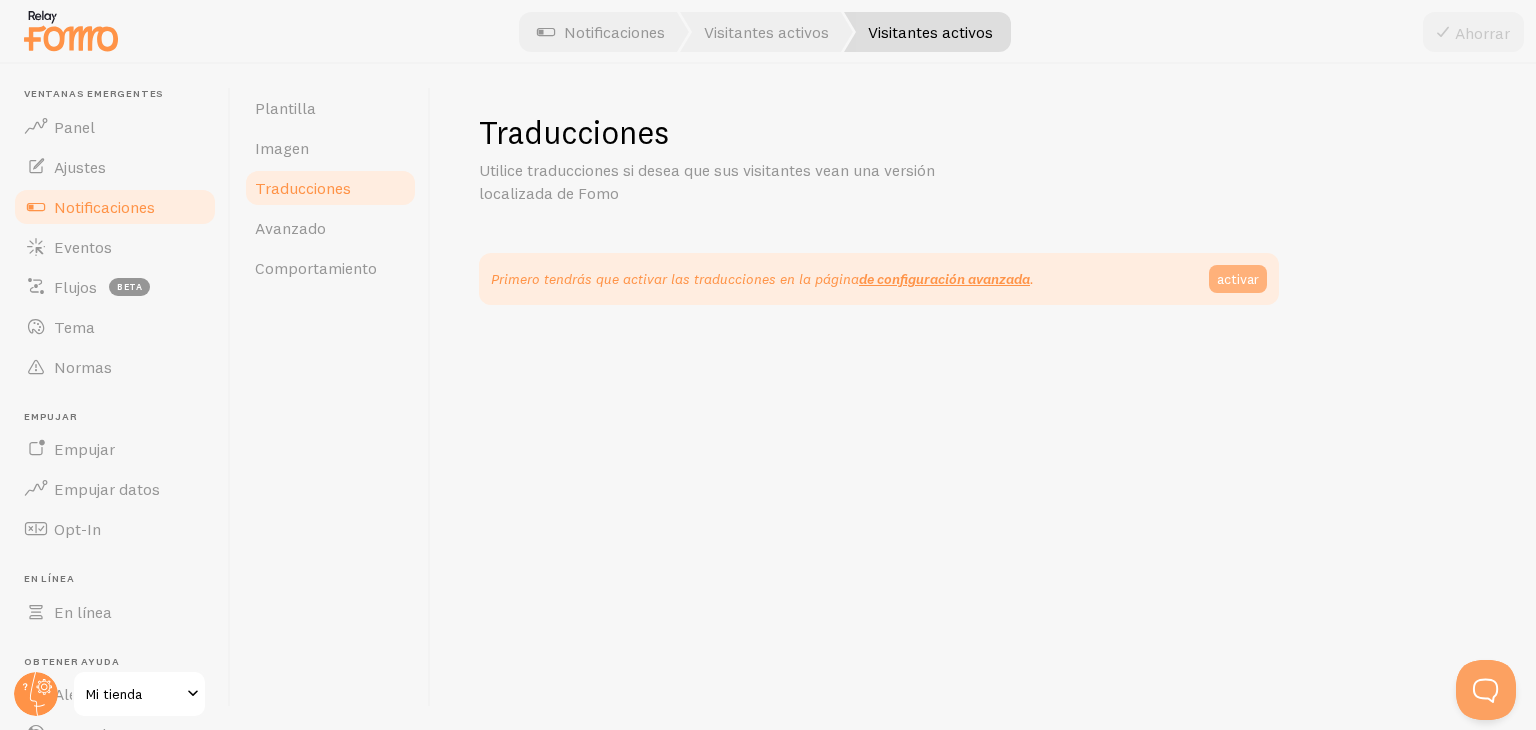 click on "activar" at bounding box center (1238, 279) 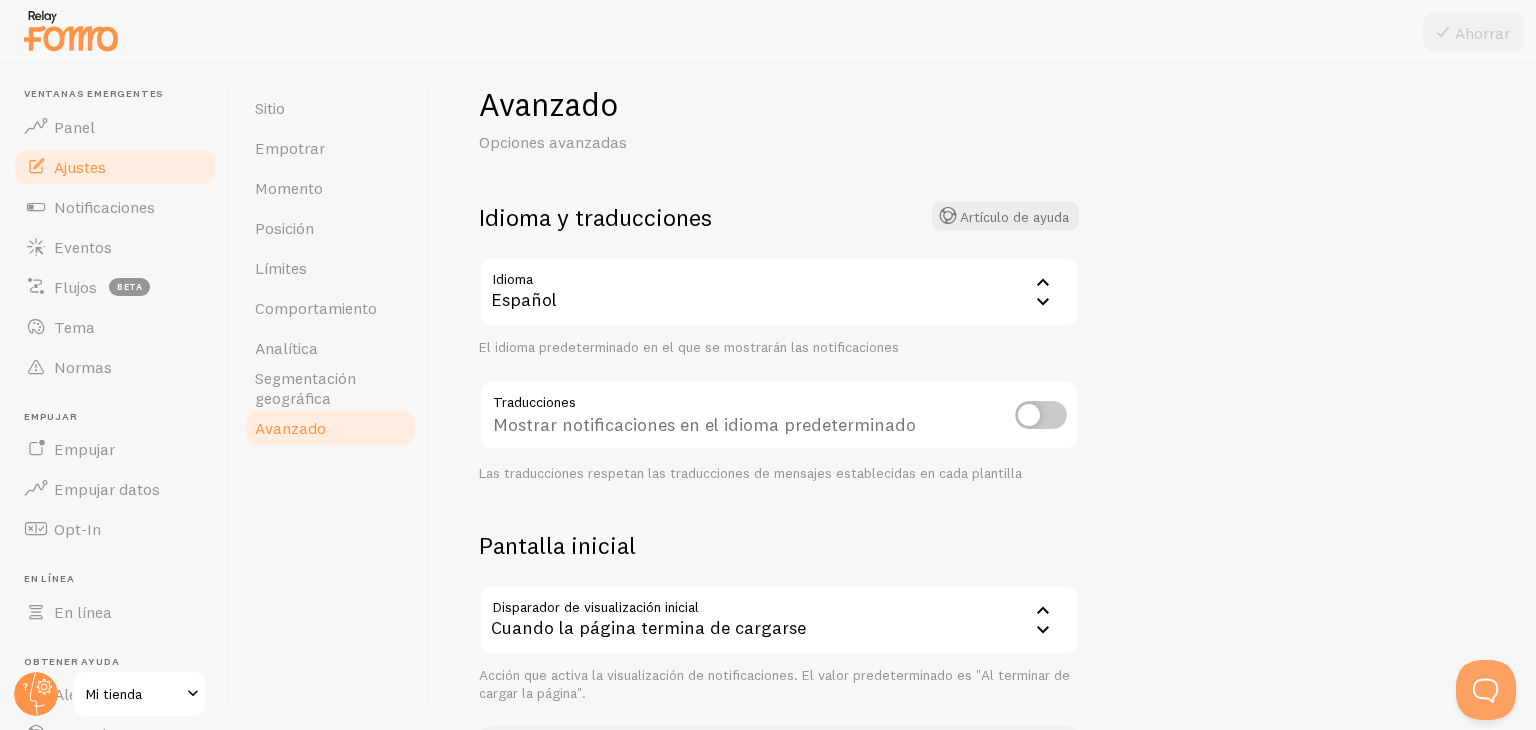 scroll, scrollTop: 48, scrollLeft: 0, axis: vertical 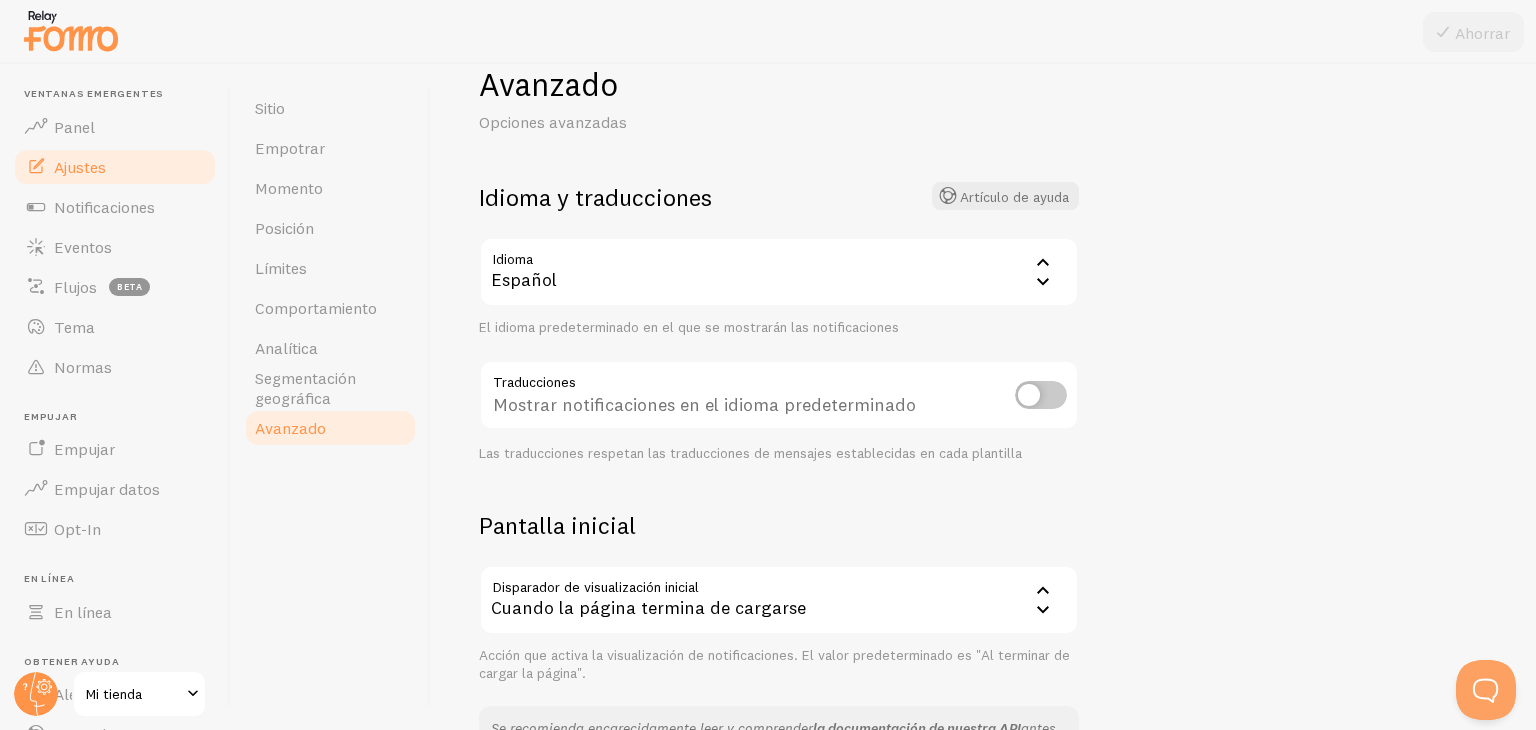 click at bounding box center (1041, 395) 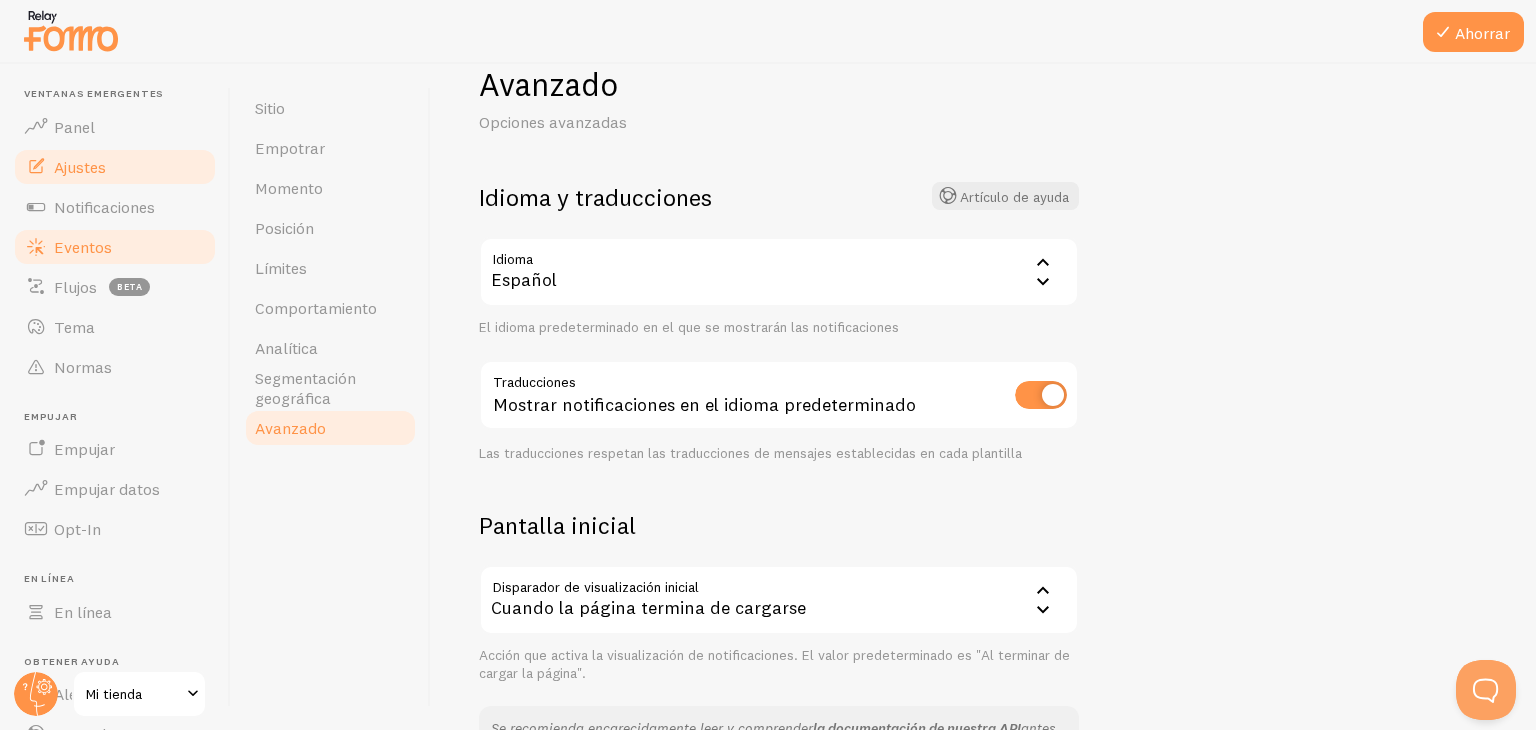 click on "Eventos" at bounding box center [115, 247] 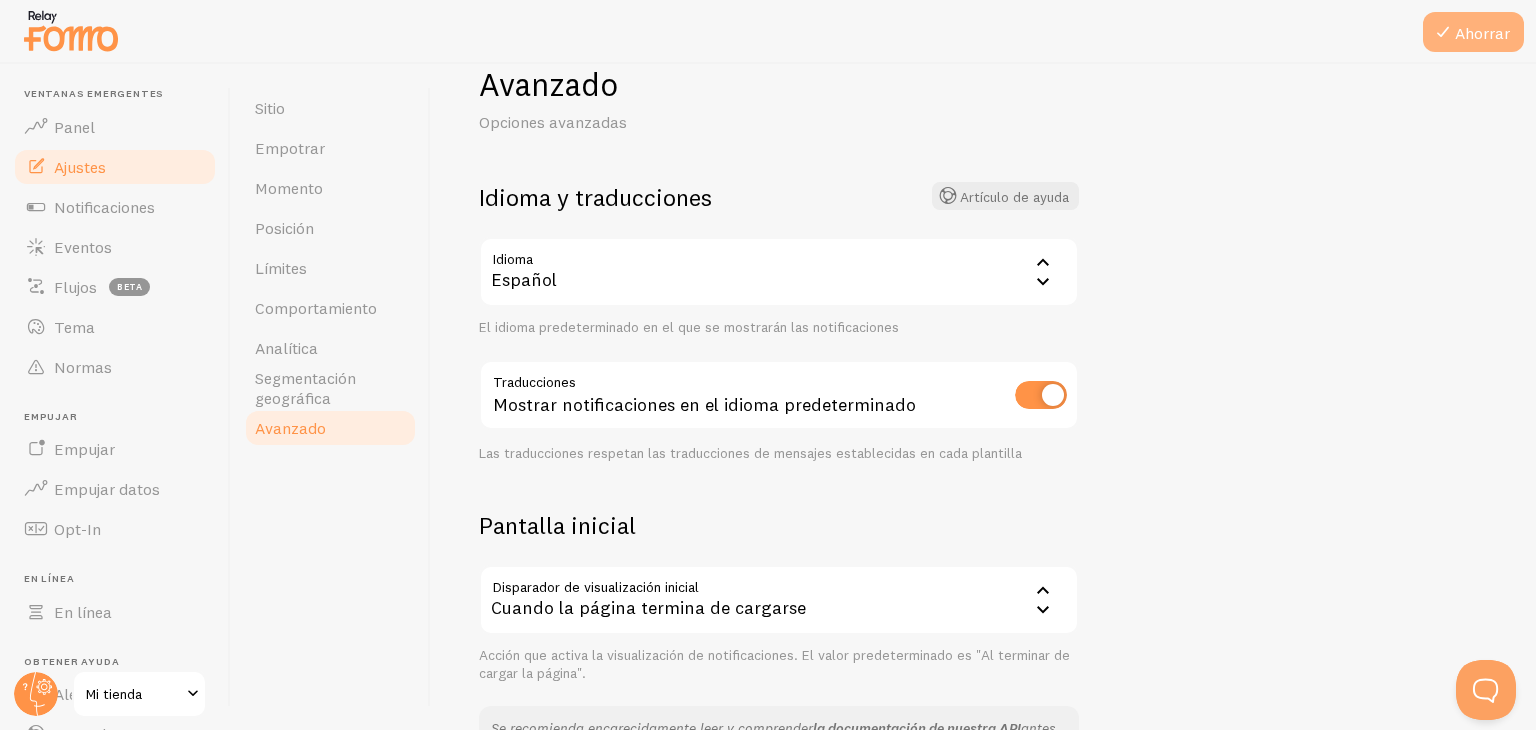 click on "Ahorrar" at bounding box center [1482, 33] 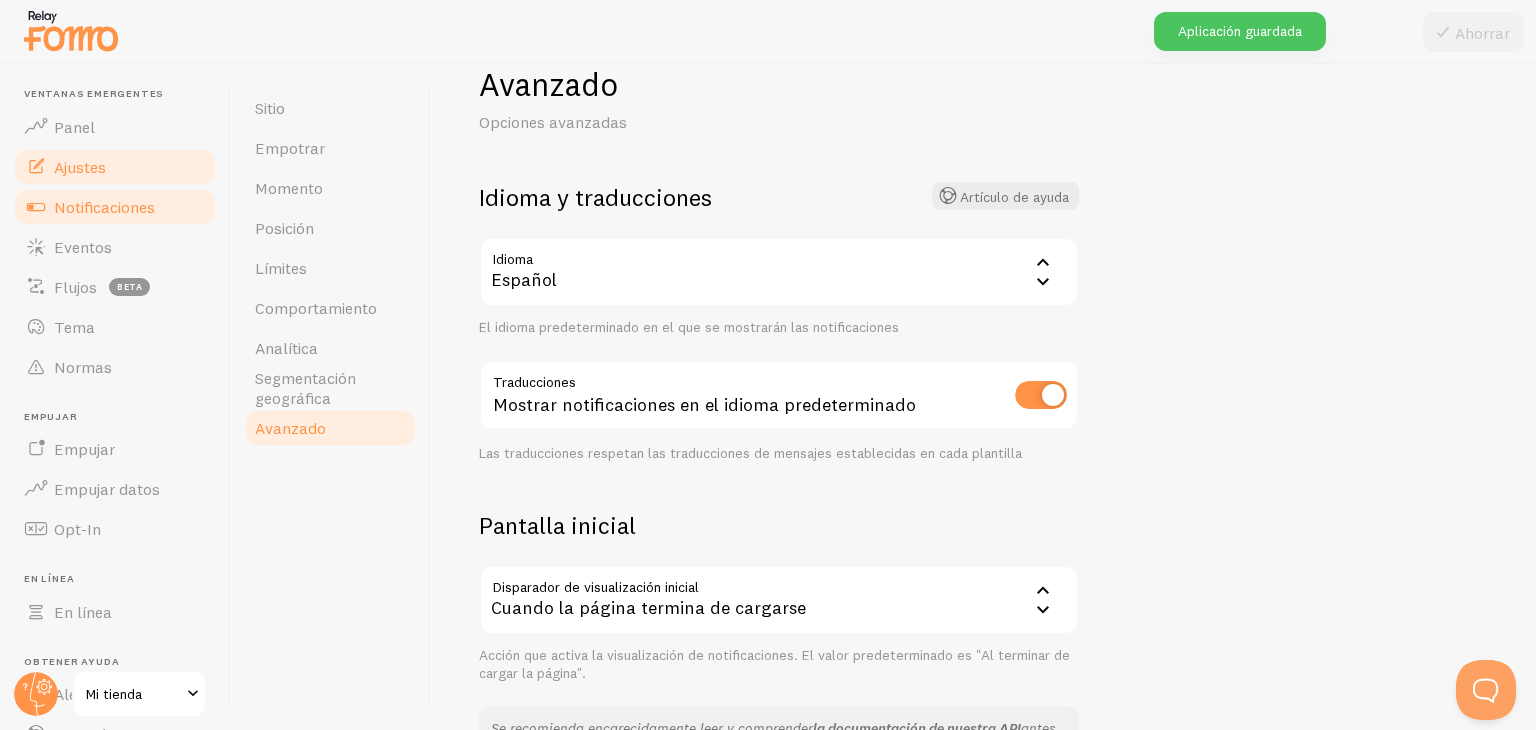 click on "Notificaciones" at bounding box center [104, 207] 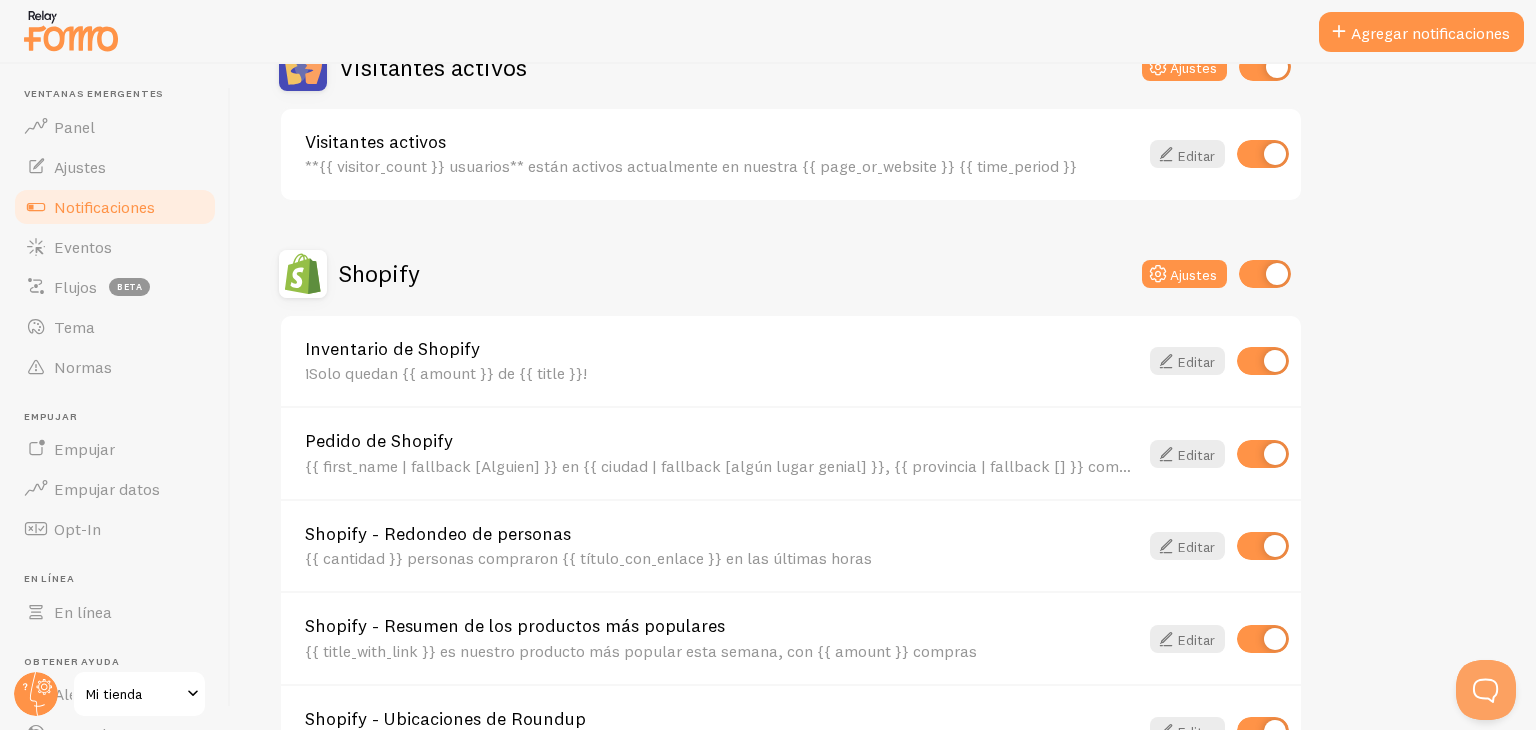 scroll, scrollTop: 542, scrollLeft: 0, axis: vertical 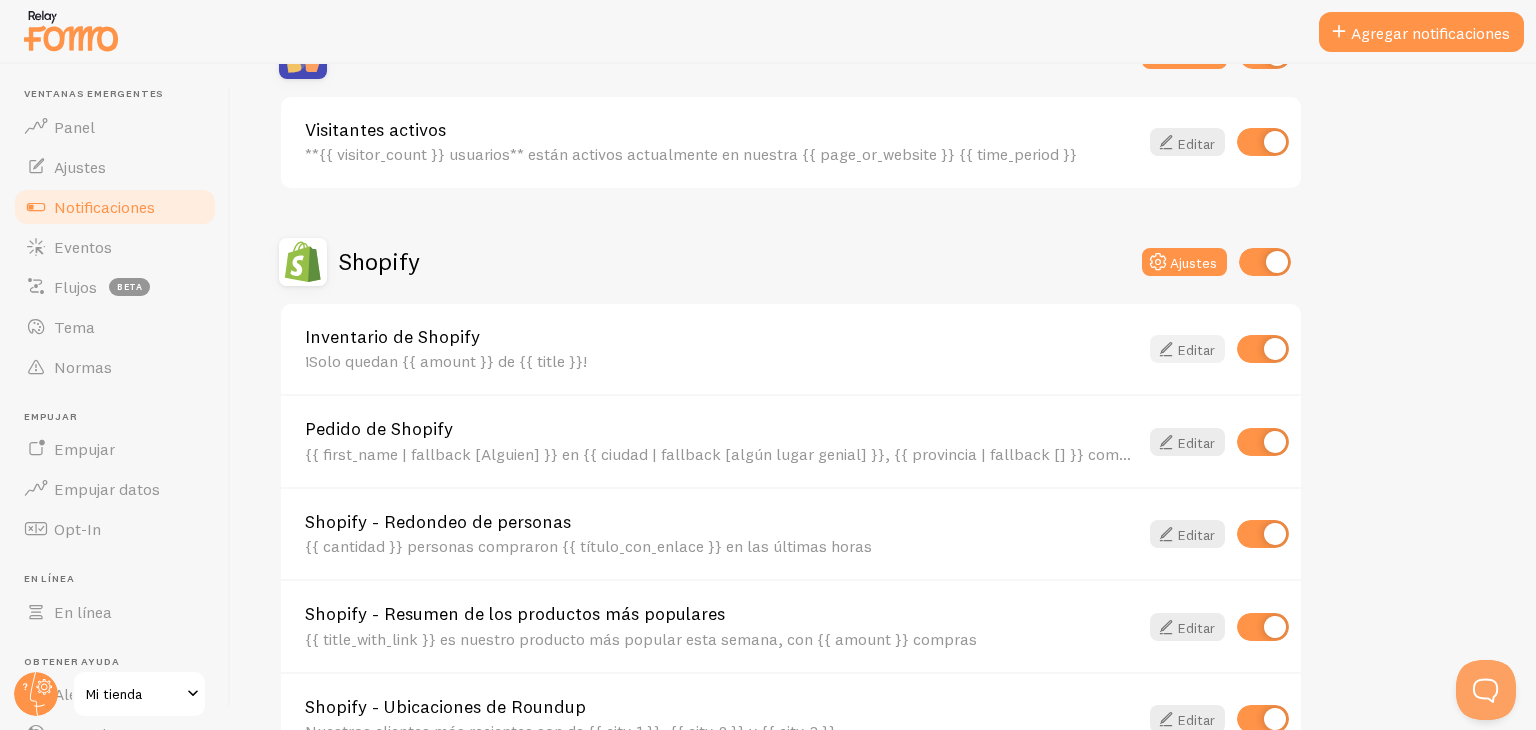 click on "Editar" at bounding box center [1196, 350] 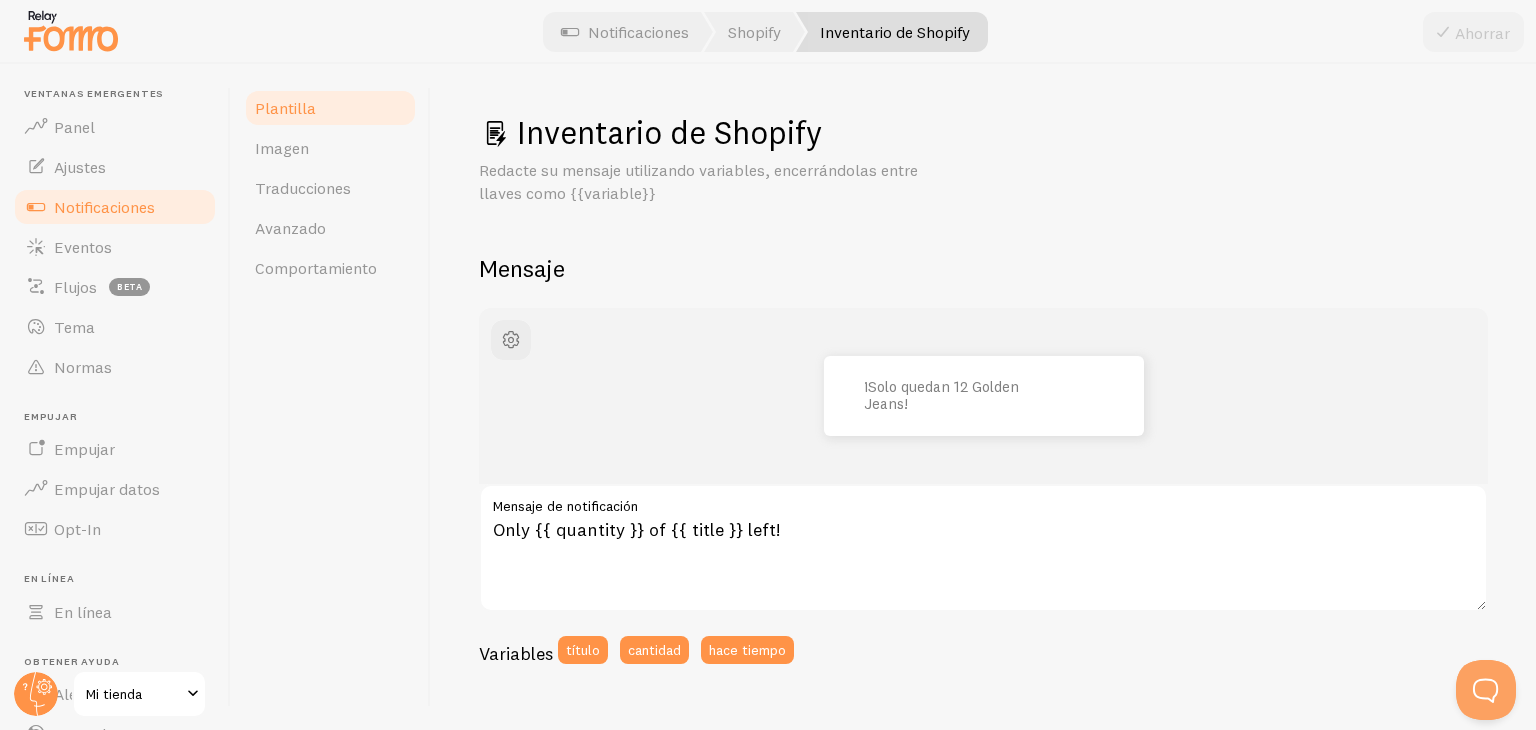 scroll, scrollTop: 156, scrollLeft: 0, axis: vertical 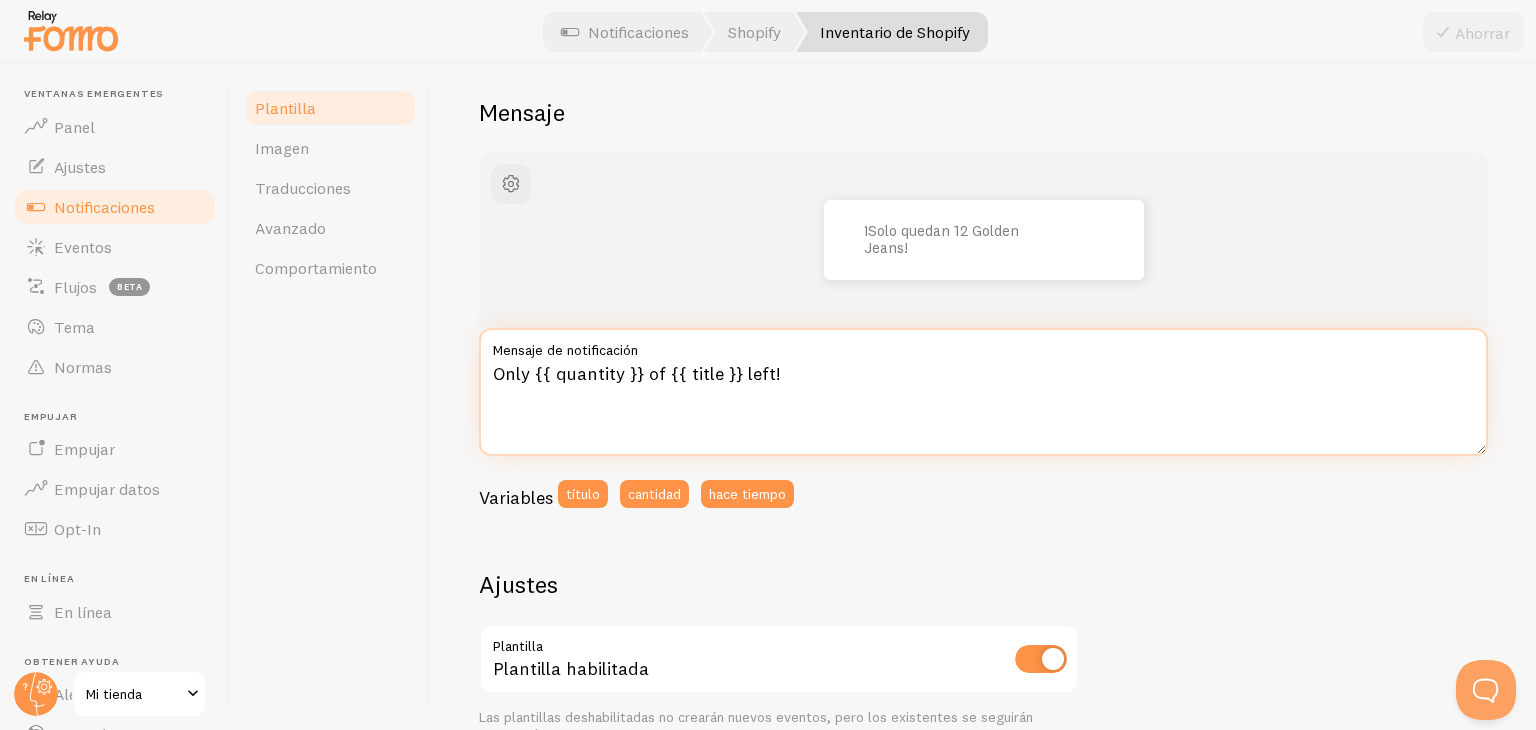 click on "Only {{ quantity }} of {{ title }} left!" at bounding box center [983, 392] 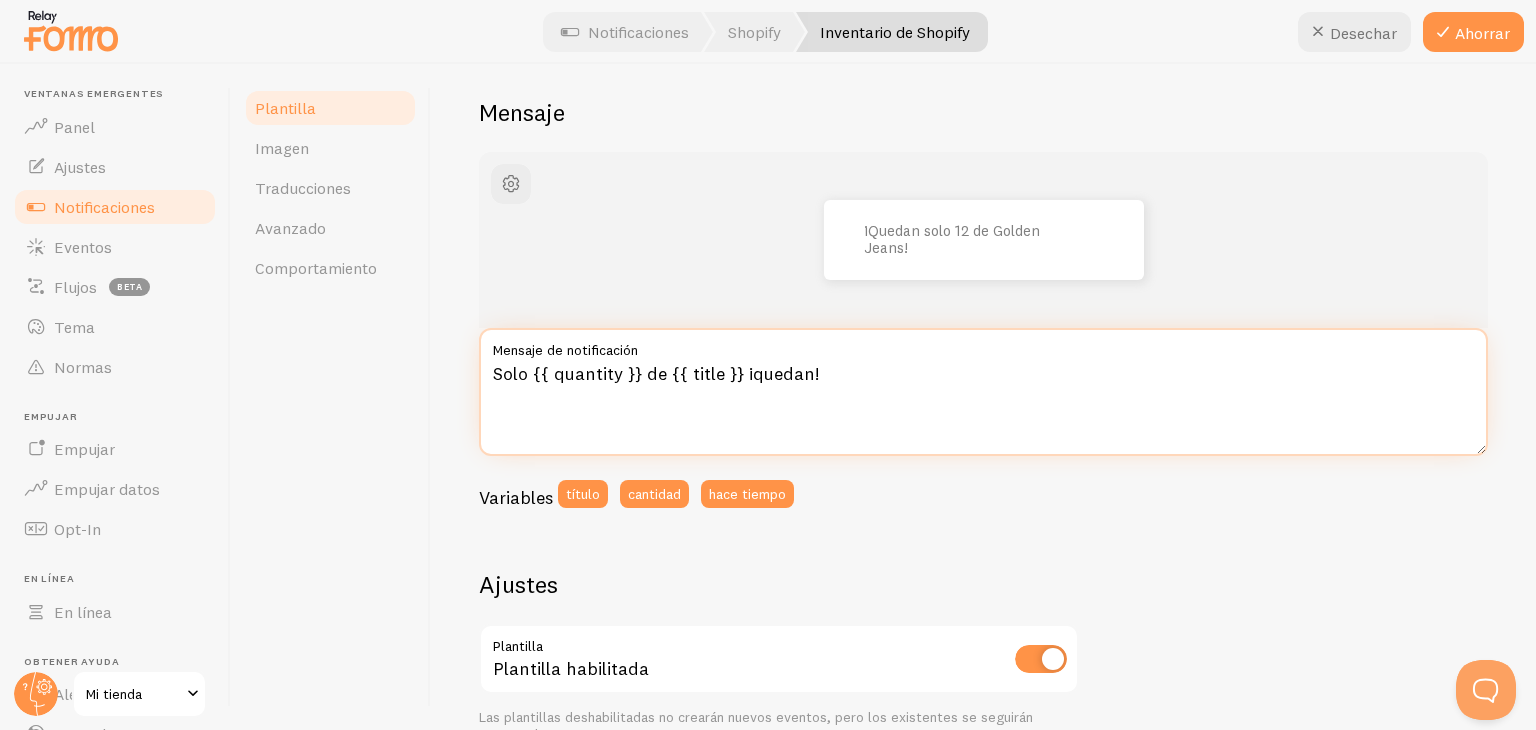 click on "Solo {{ quantity }} de {{ title }} ¡quedan!" at bounding box center (983, 392) 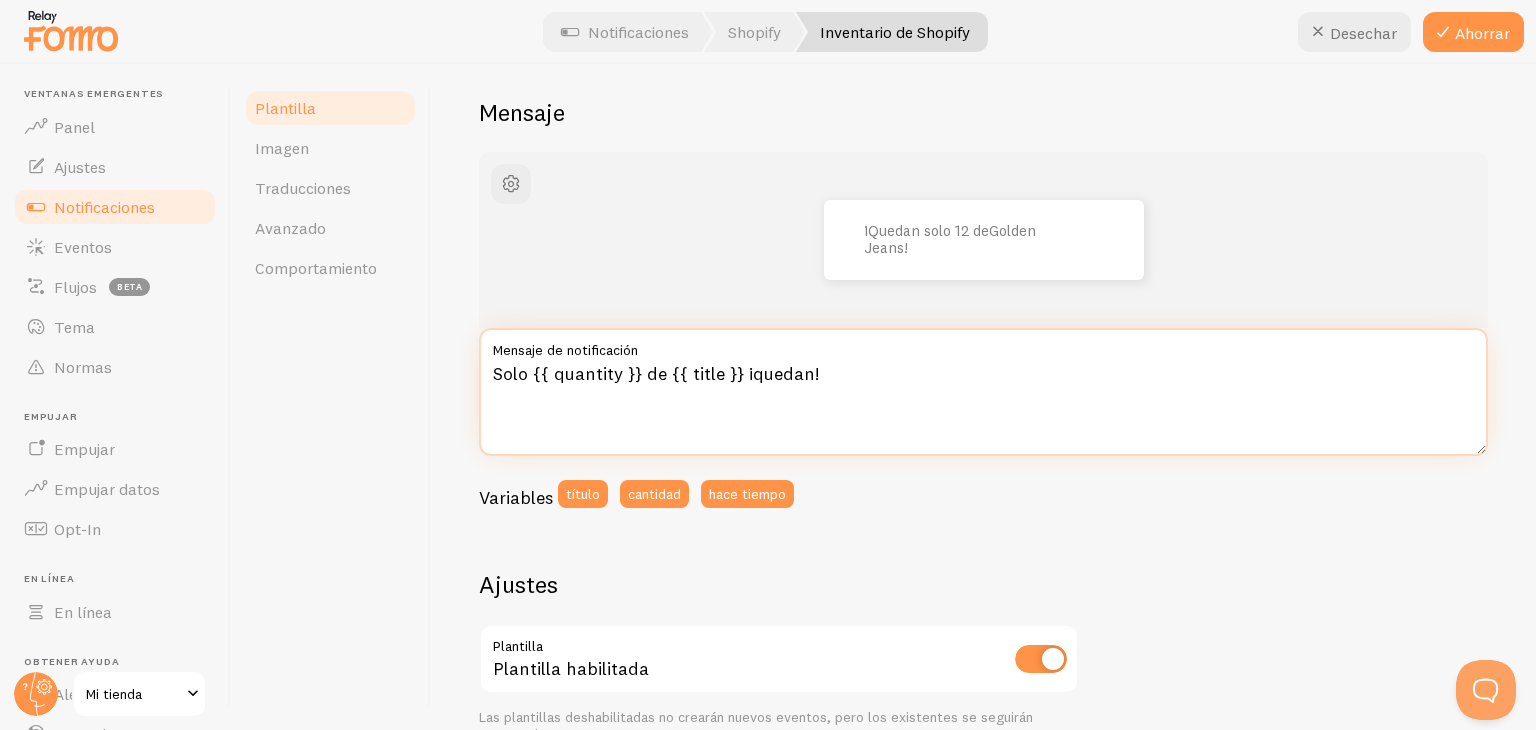 click on "Solo {{ quantity }} de {{ title }} ¡quedan!" at bounding box center (983, 392) 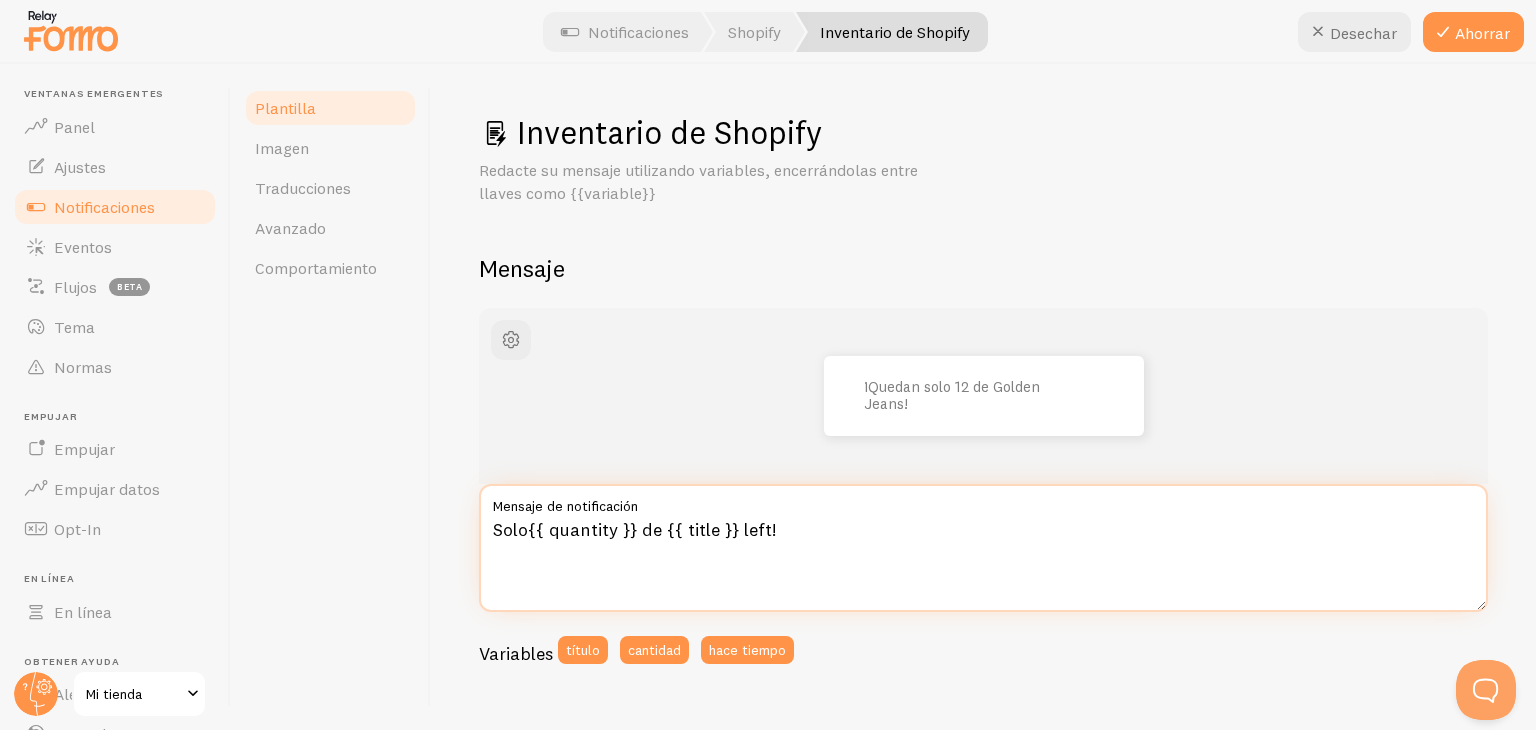 scroll, scrollTop: 0, scrollLeft: 0, axis: both 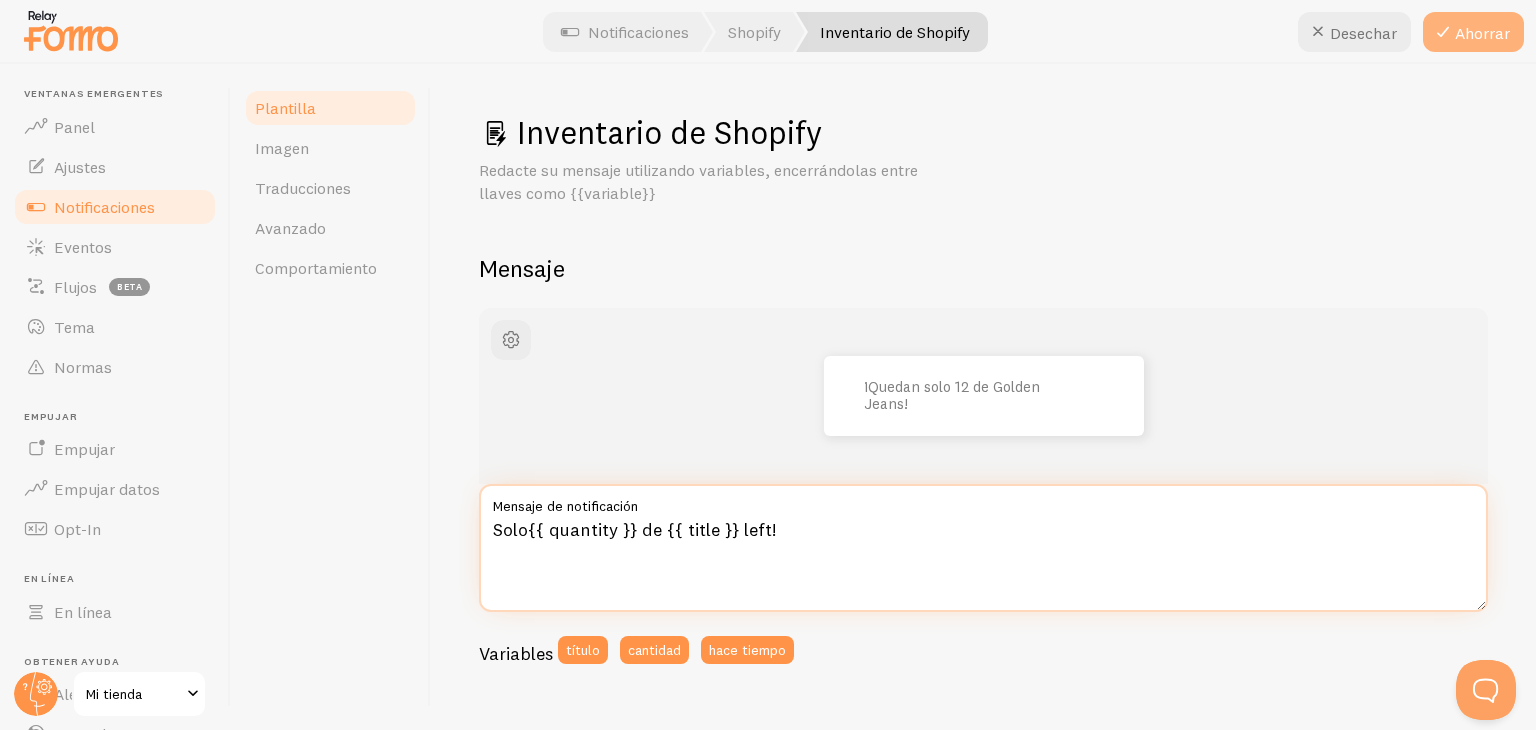 type on "Solo{{ quantity }} de {{ title }} left!" 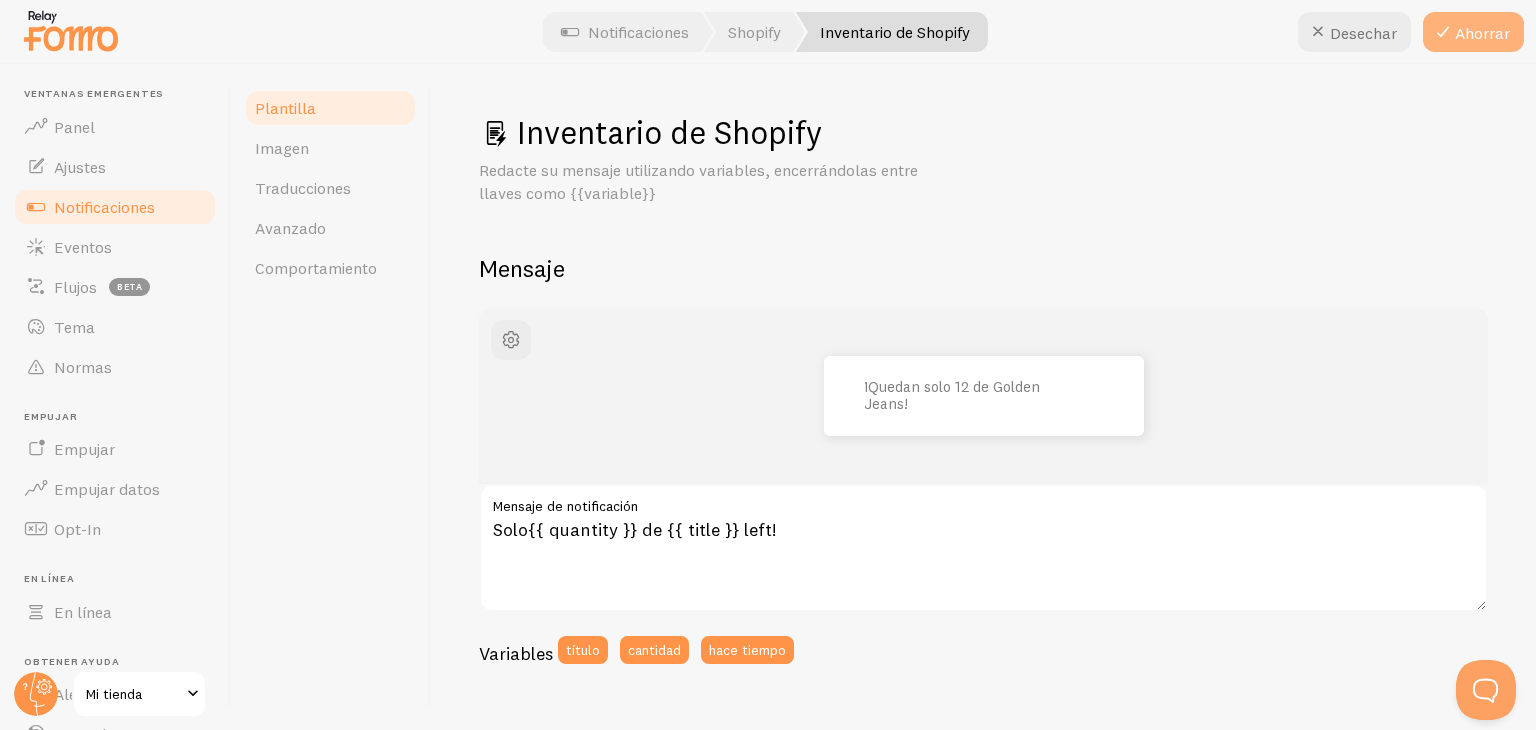 click on "Ahorrar" at bounding box center (1482, 33) 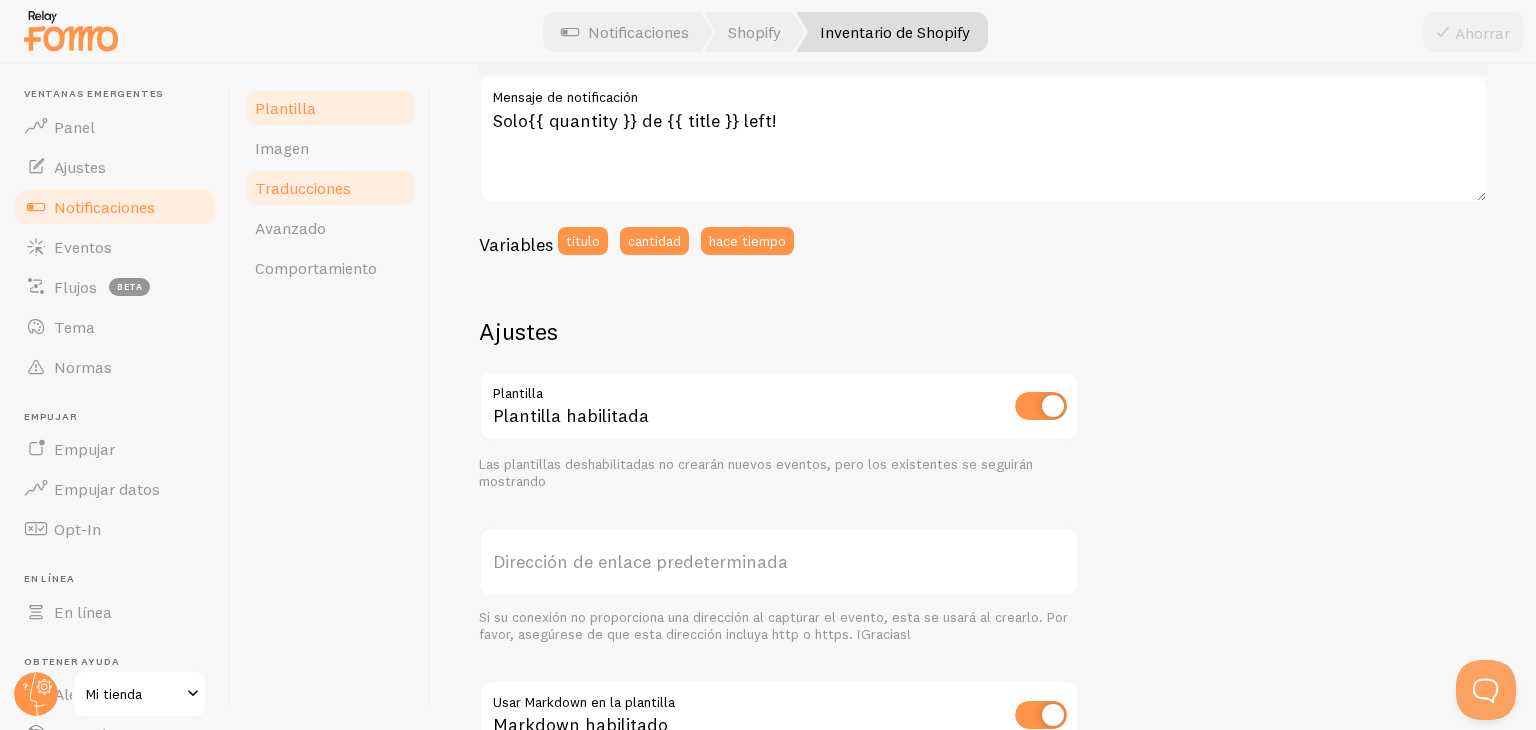 scroll, scrollTop: 408, scrollLeft: 0, axis: vertical 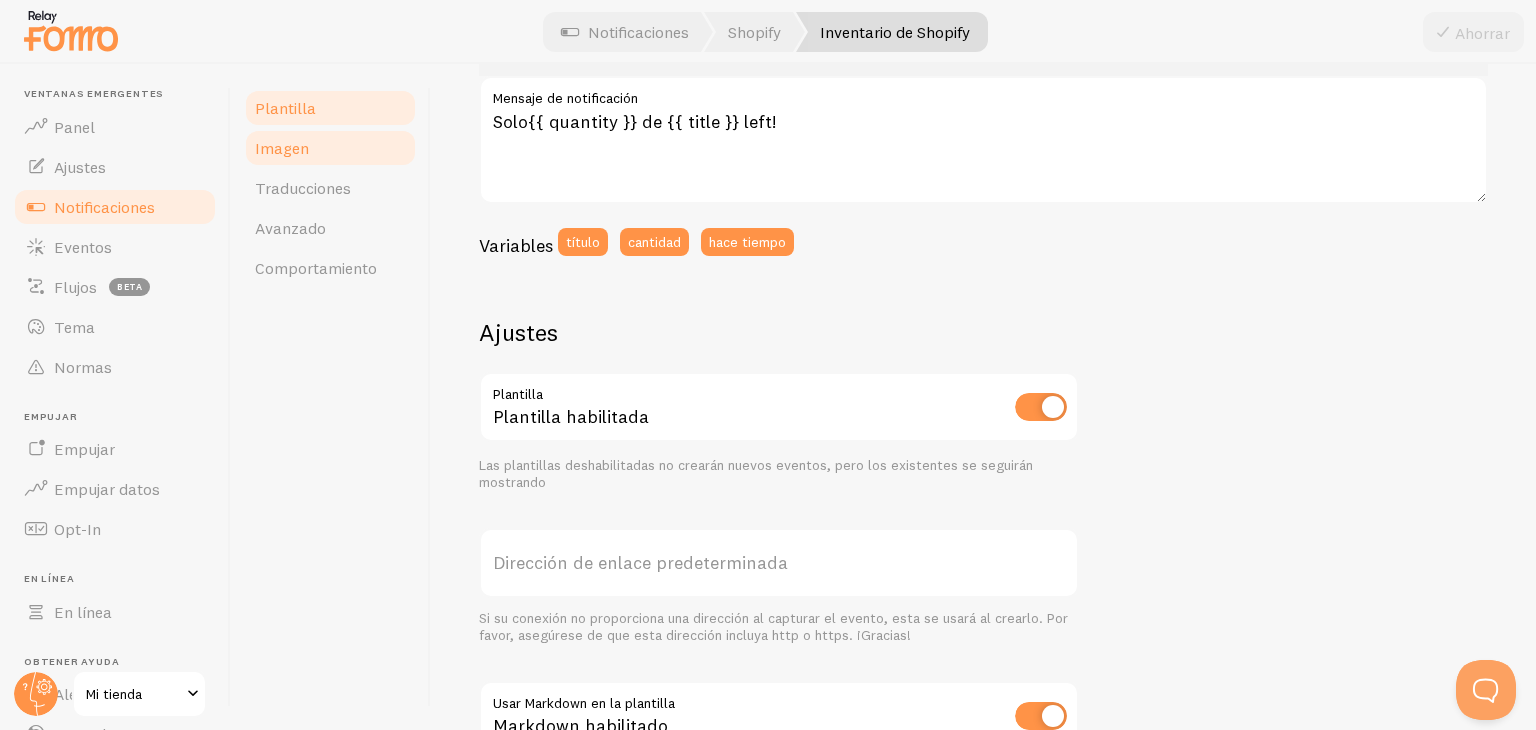 click on "Imagen" at bounding box center [330, 148] 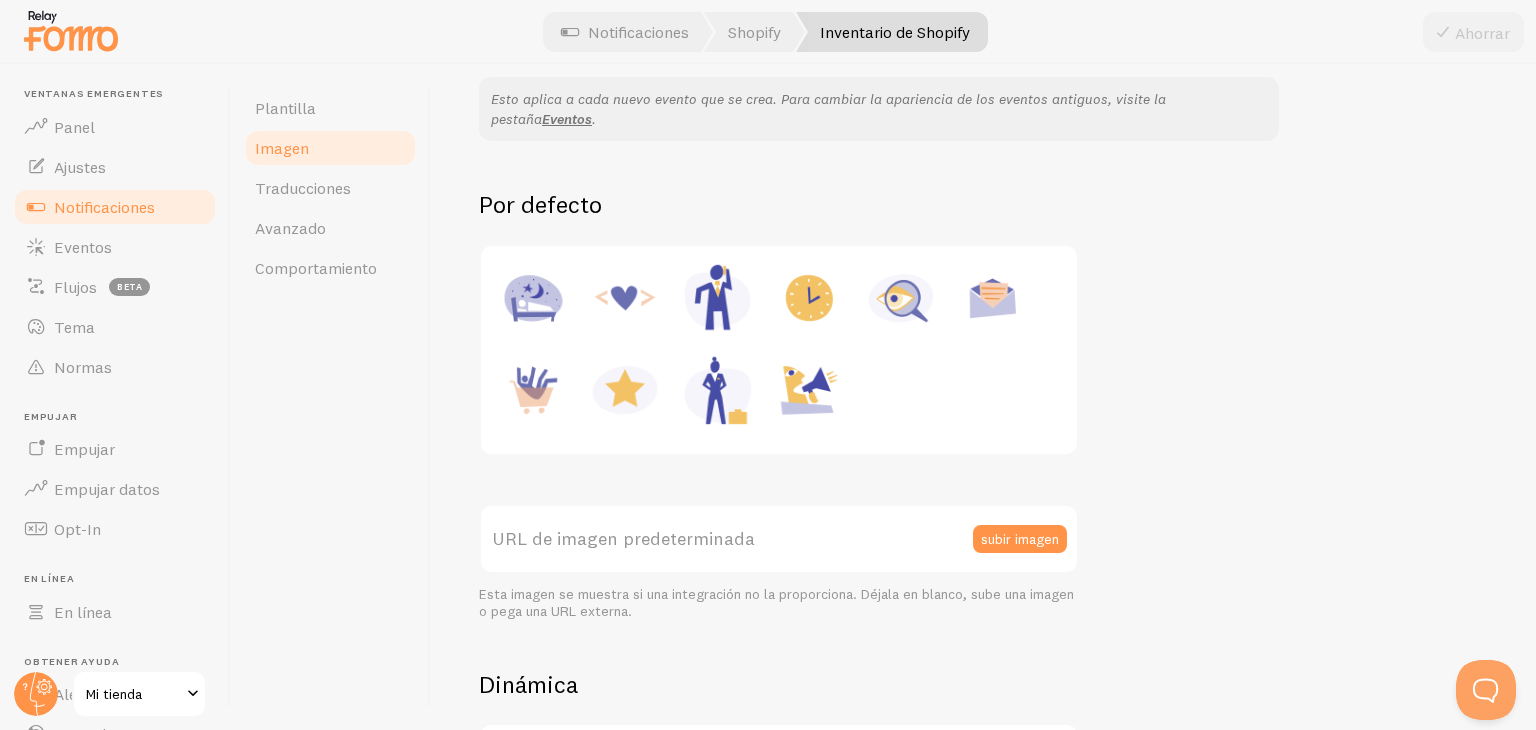 scroll, scrollTop: 200, scrollLeft: 0, axis: vertical 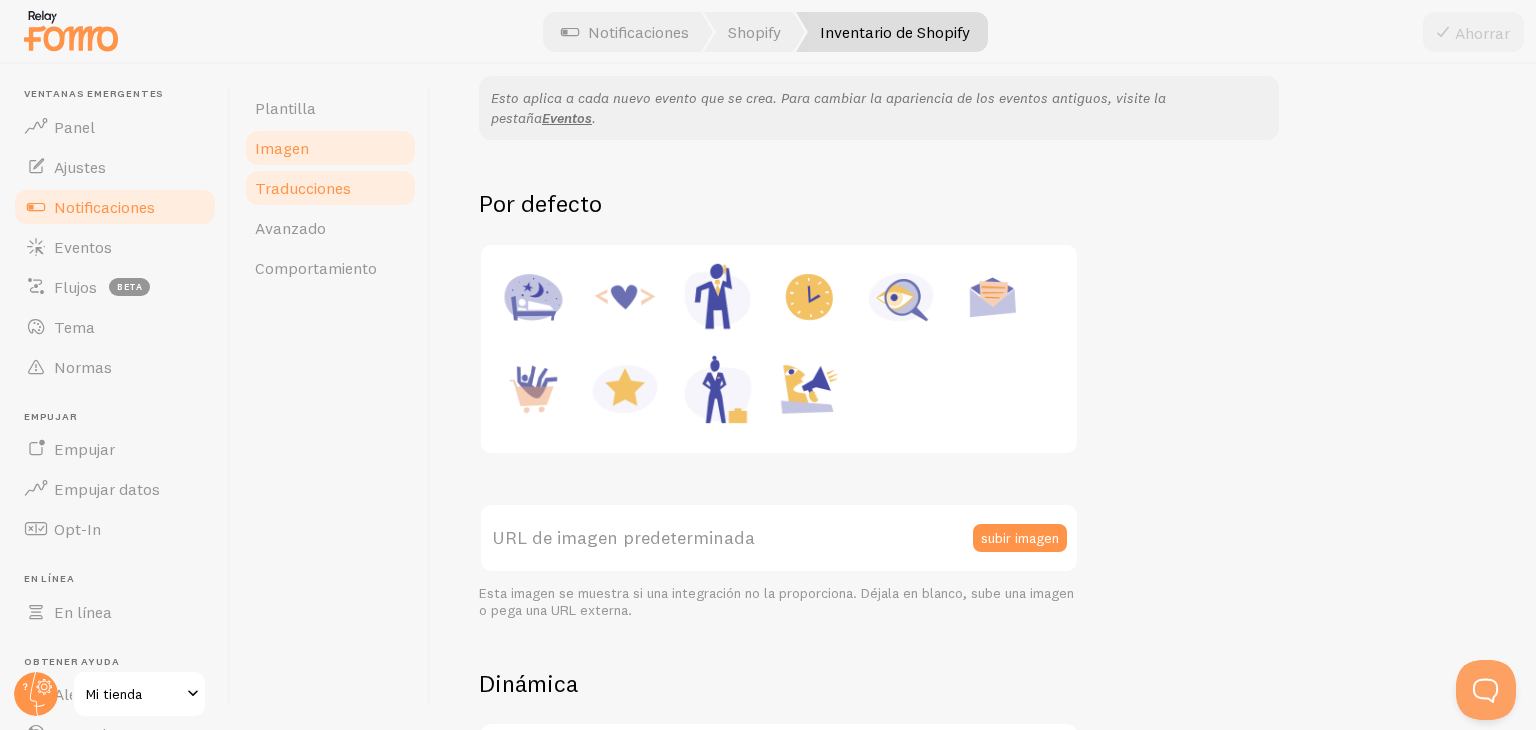 click on "Traducciones" at bounding box center [330, 188] 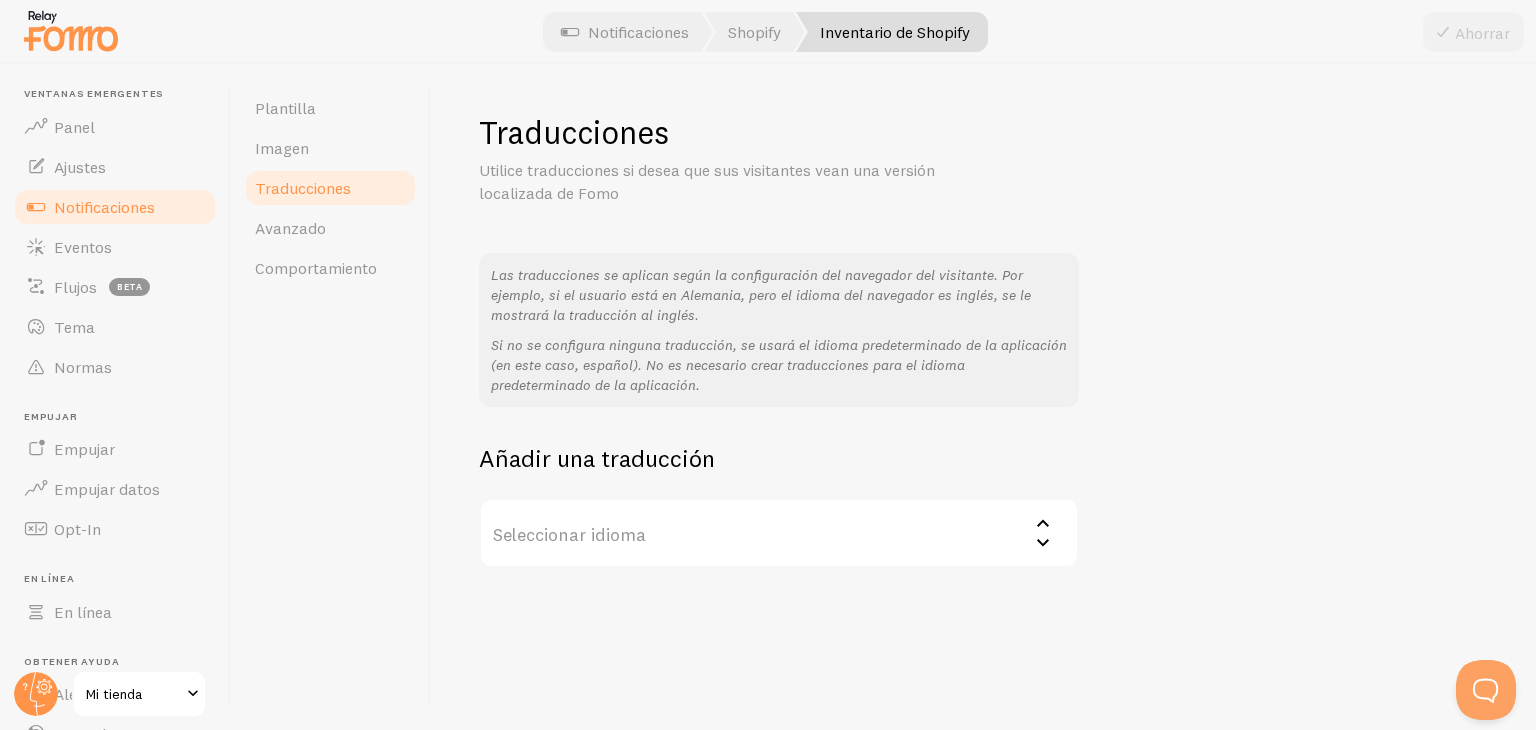 scroll, scrollTop: 39, scrollLeft: 0, axis: vertical 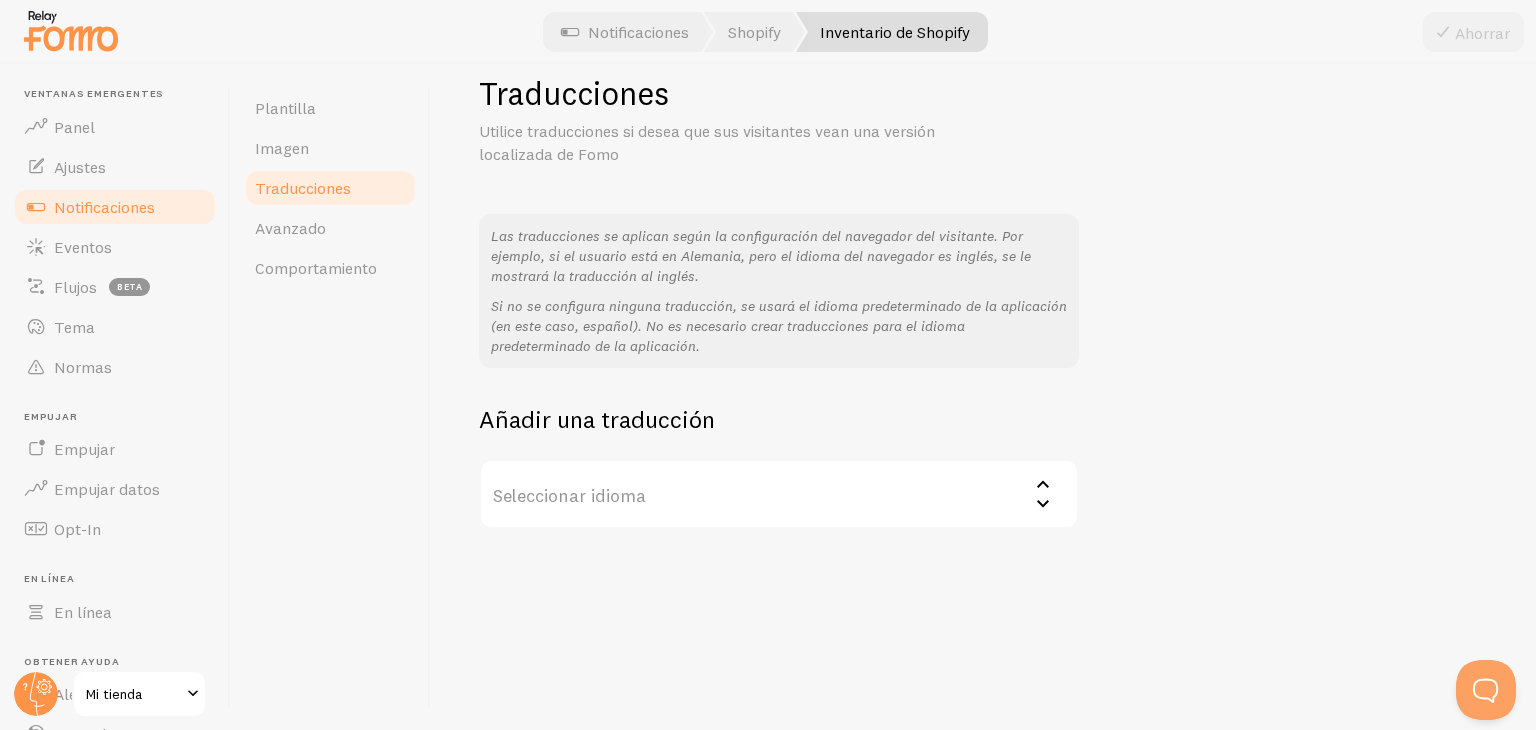 click on "Seleccionar idioma" at bounding box center (779, 494) 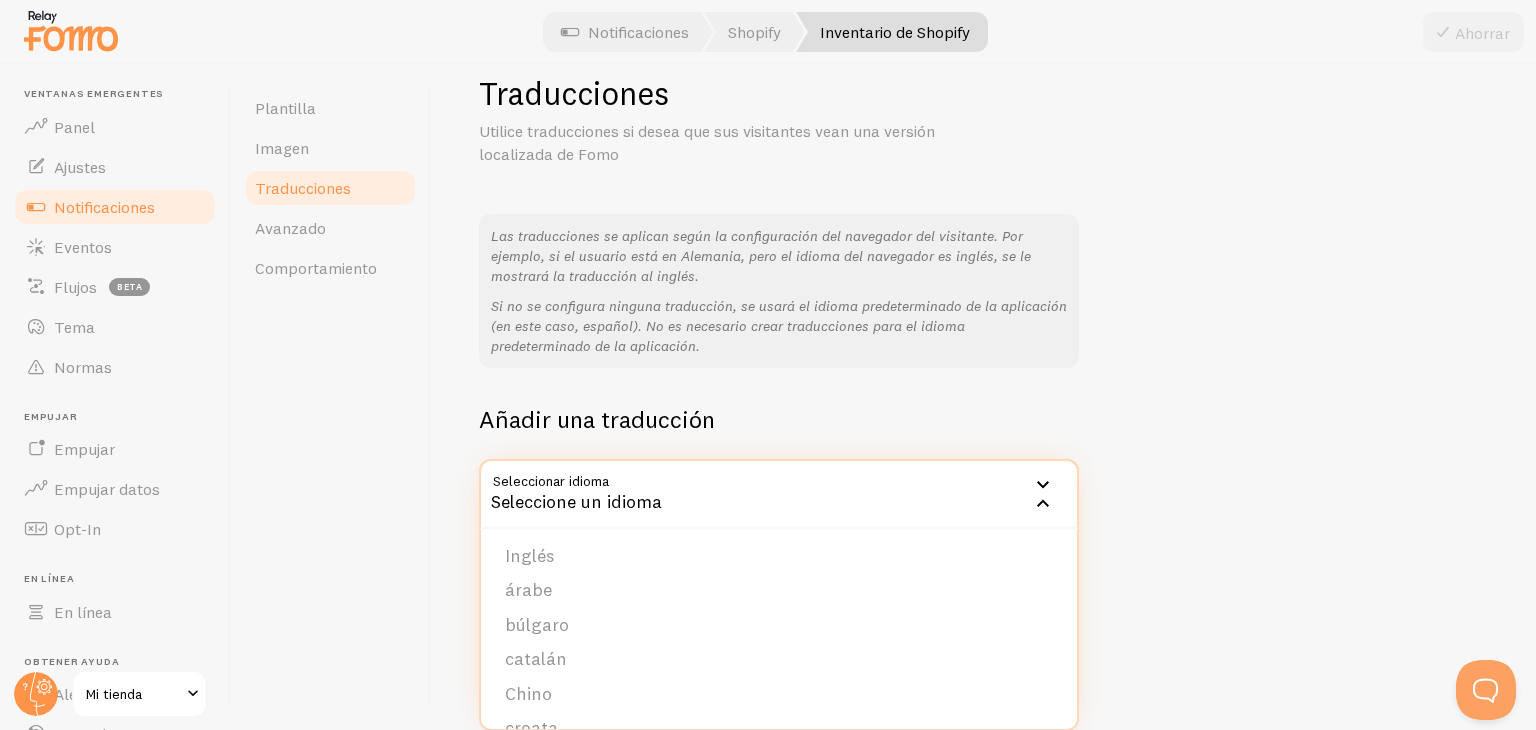 scroll, scrollTop: 0, scrollLeft: 0, axis: both 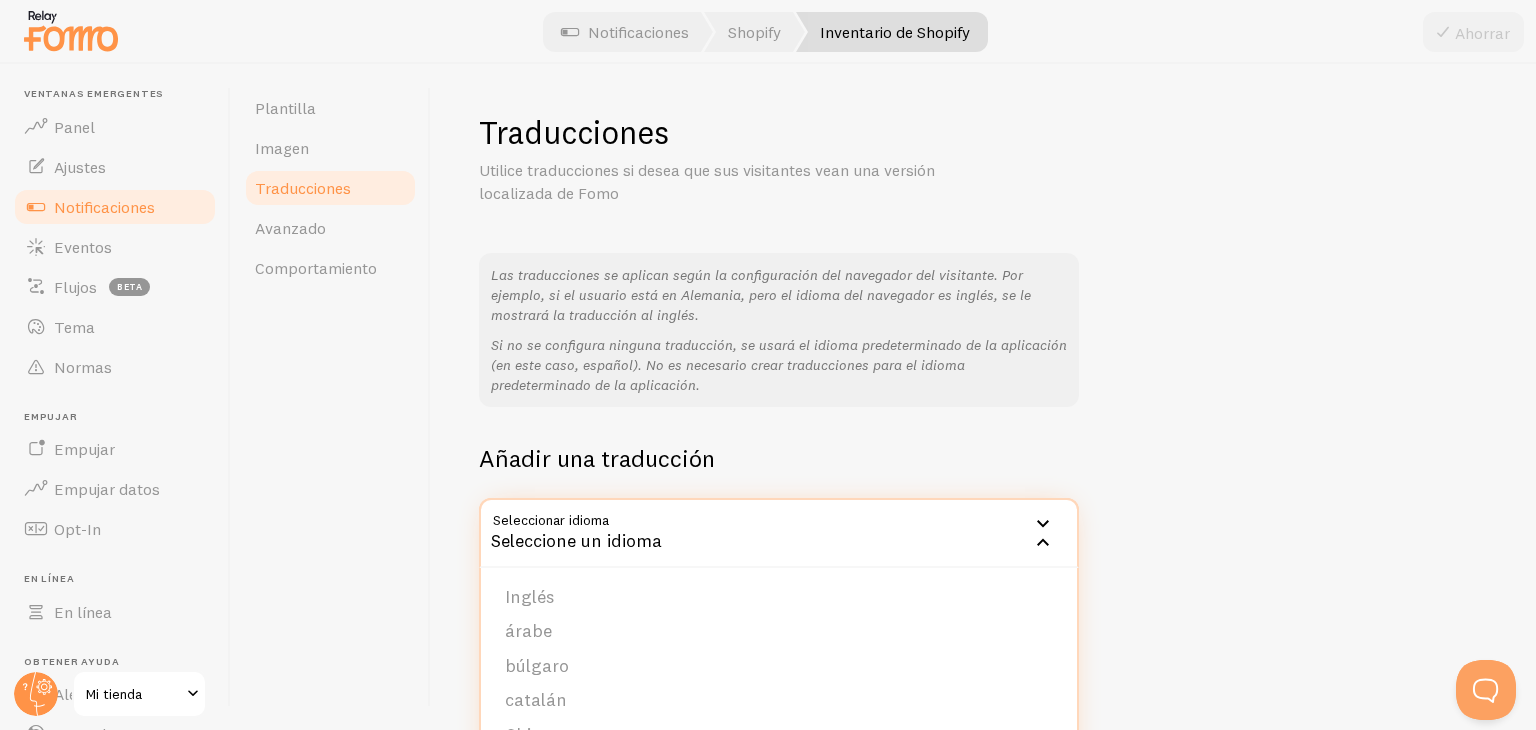 click on "Seleccione un idioma" at bounding box center [779, 533] 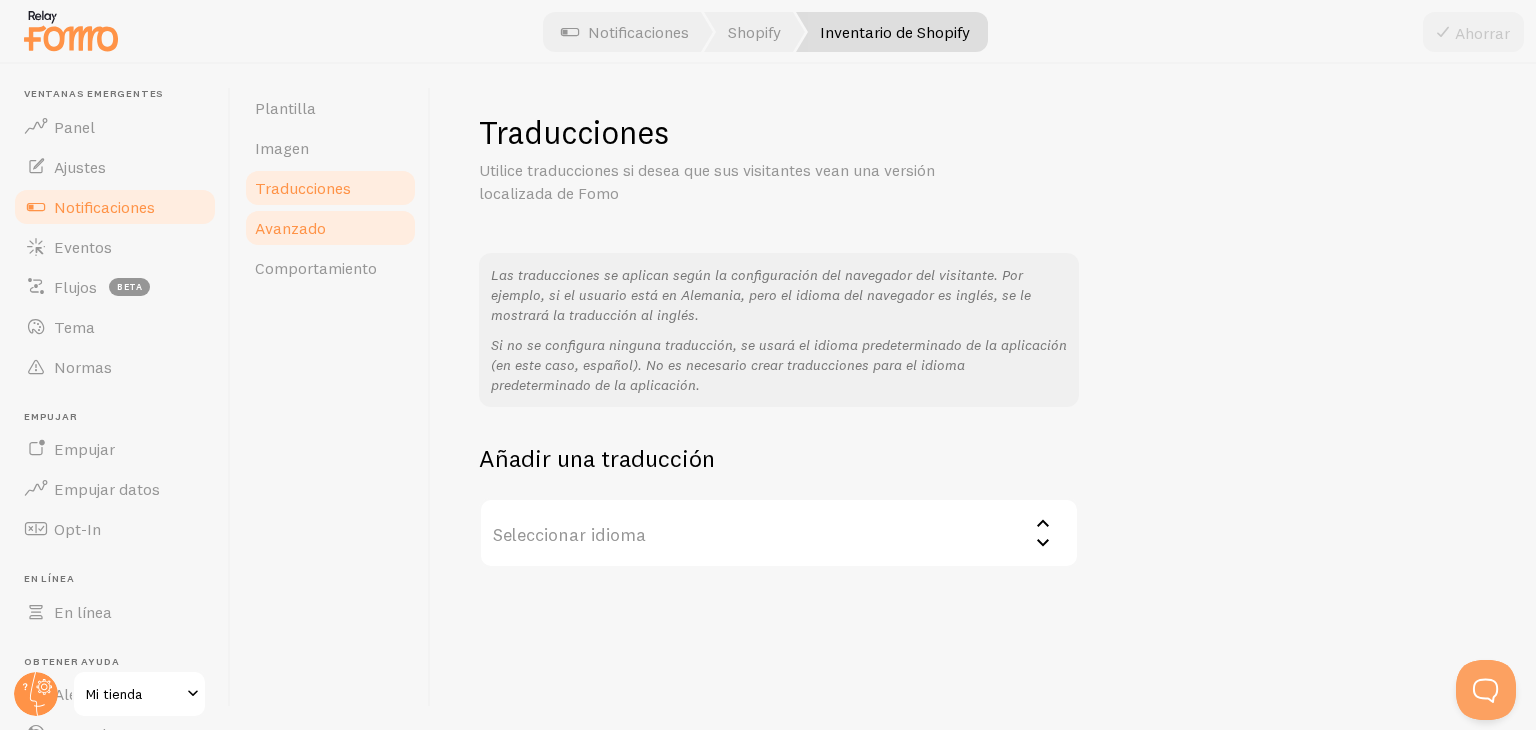 click on "Avanzado" at bounding box center (290, 228) 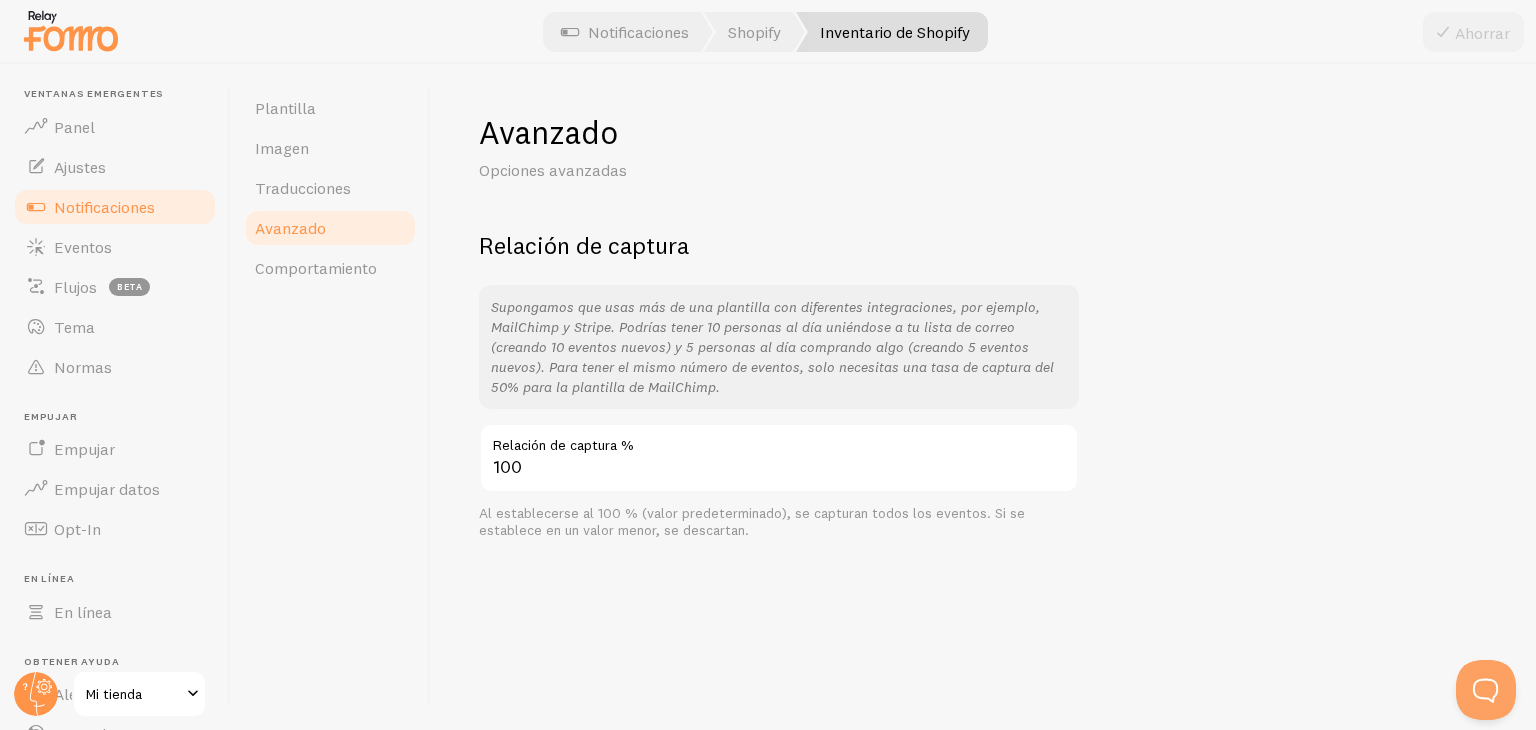 click on "100   Relación de captura %       Al establecerse al 100 % (valor predeterminado), se capturan todos los eventos. Si se establece en un valor menor, se descartan." at bounding box center (779, 481) 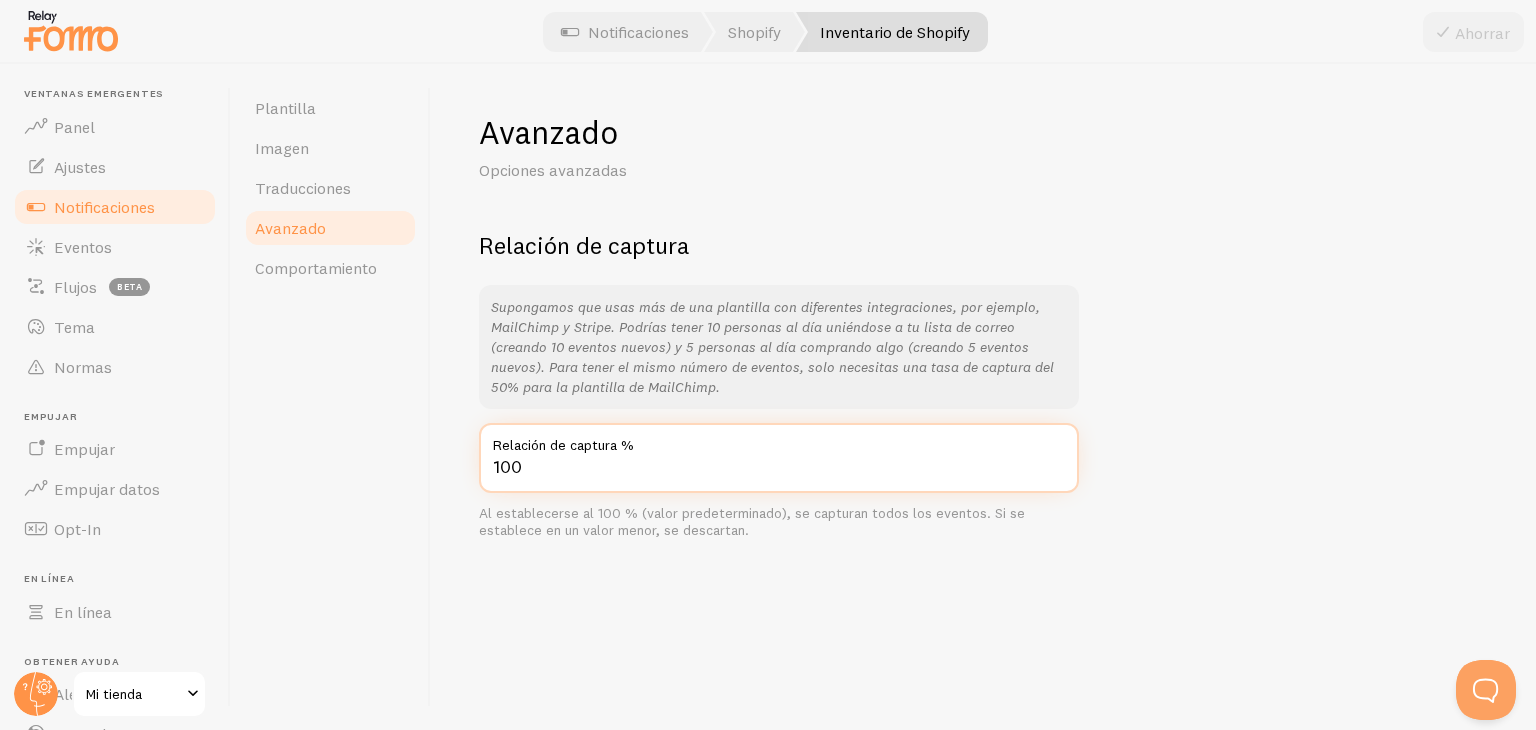 click on "100" at bounding box center (779, 458) 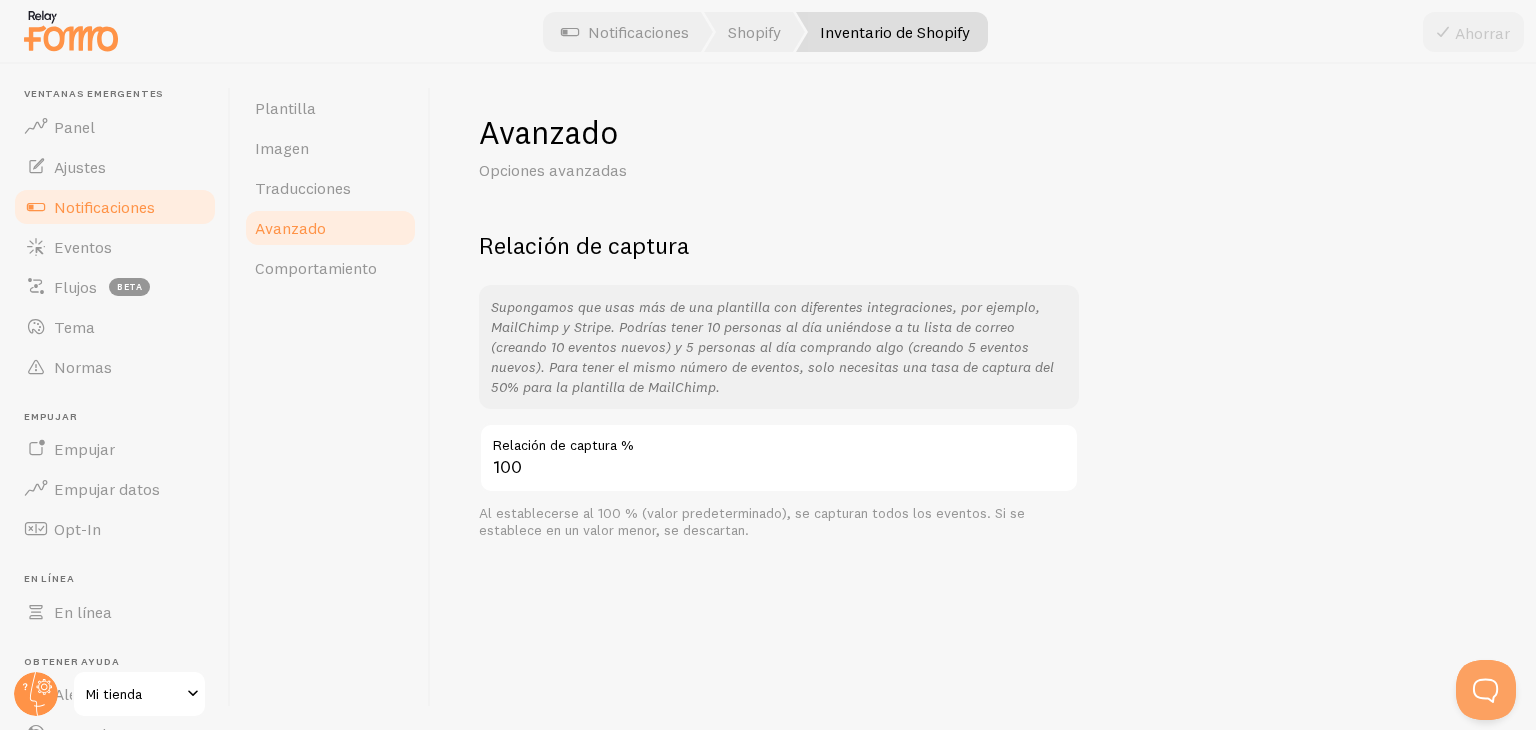 click on "Plantilla
Imagen
Traducciones
Avanzado
Comportamiento" at bounding box center (331, 397) 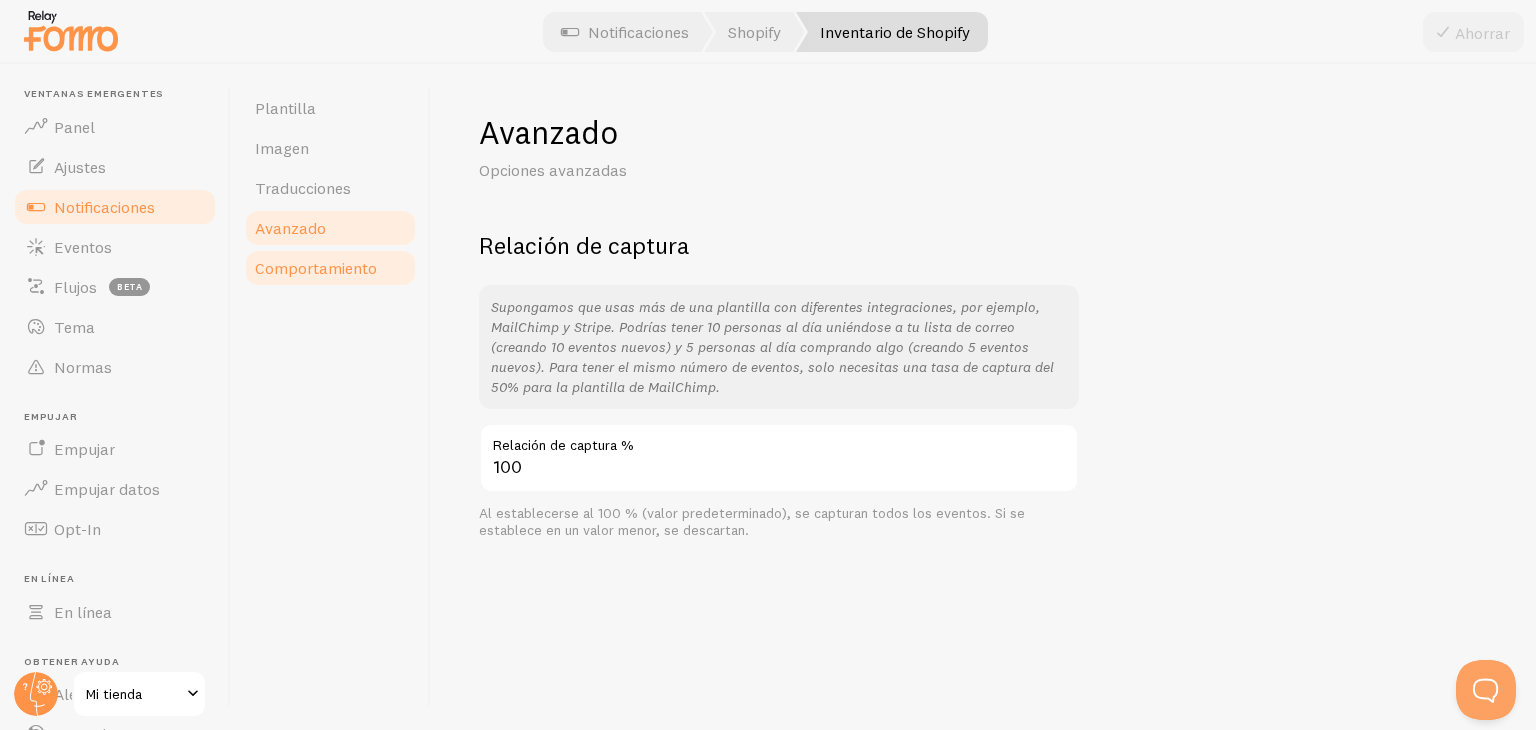 click on "Comportamiento" at bounding box center (330, 268) 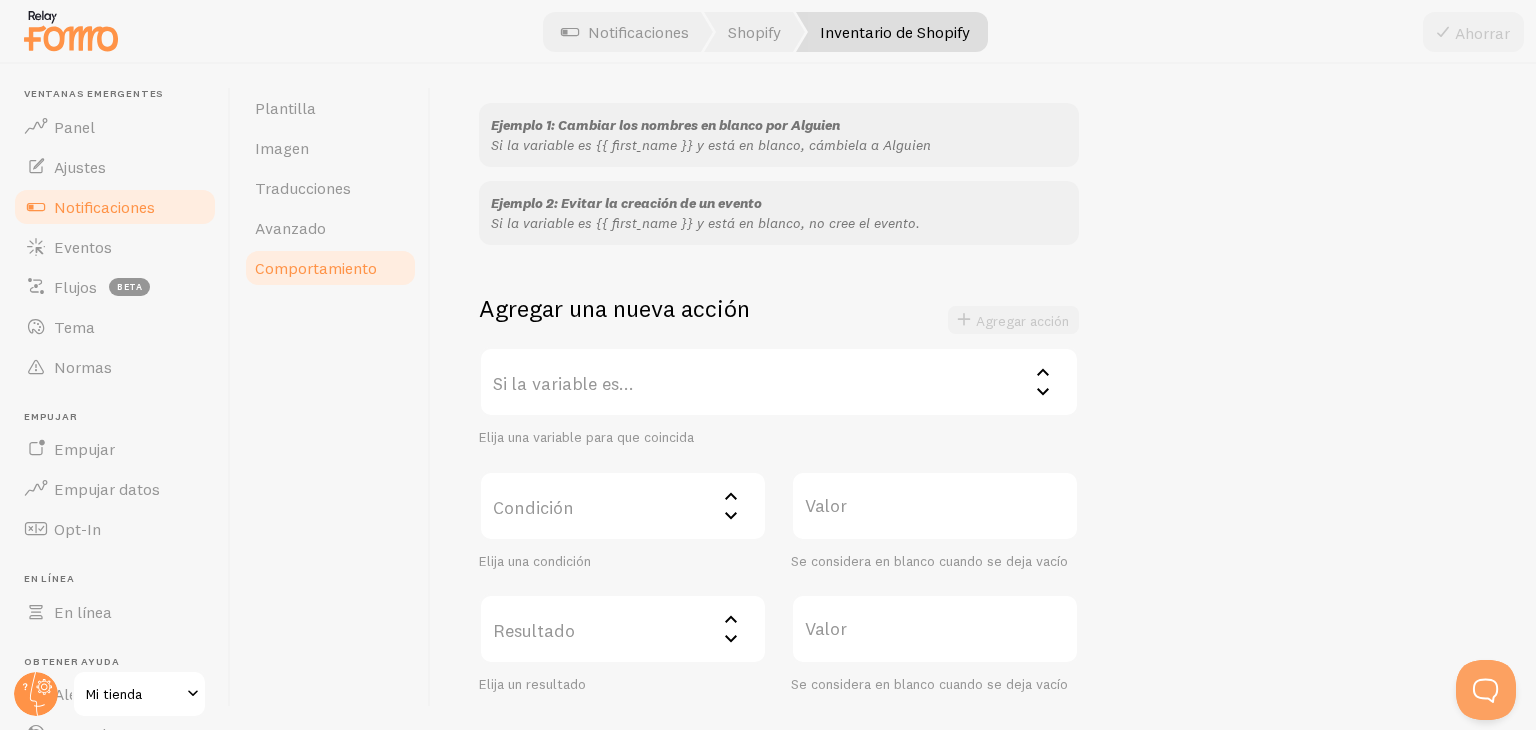 scroll, scrollTop: 332, scrollLeft: 0, axis: vertical 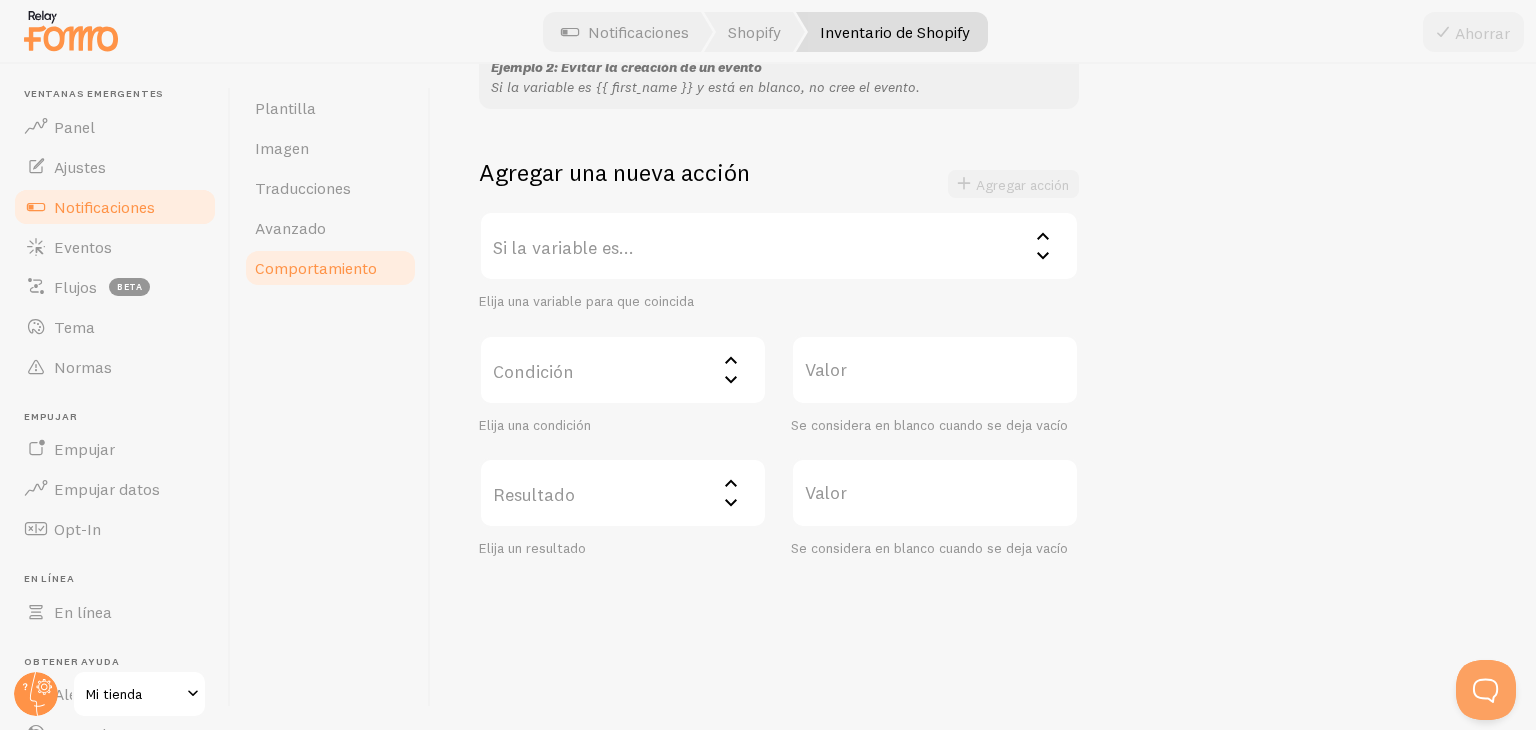 click on "Notificaciones" at bounding box center (104, 207) 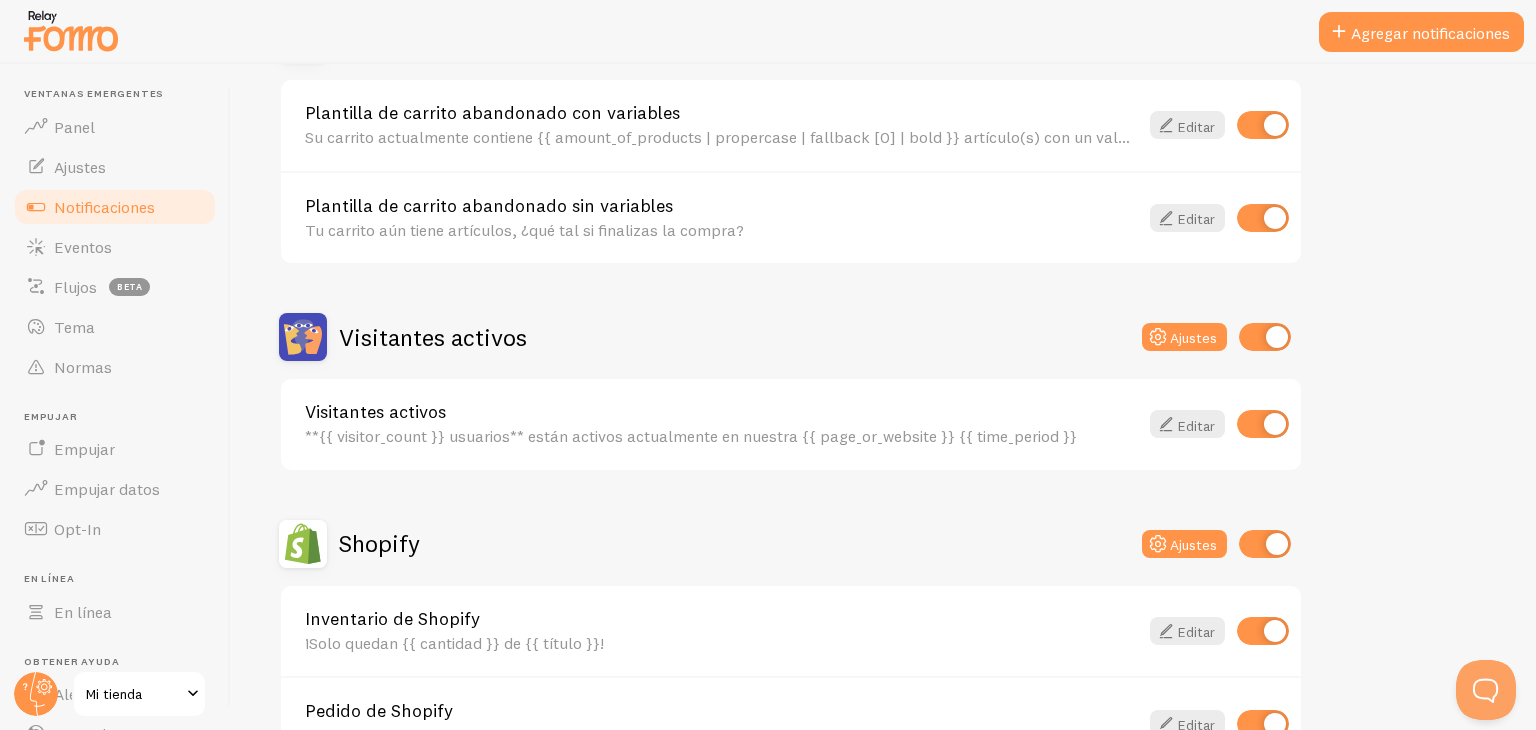 scroll, scrollTop: 296, scrollLeft: 0, axis: vertical 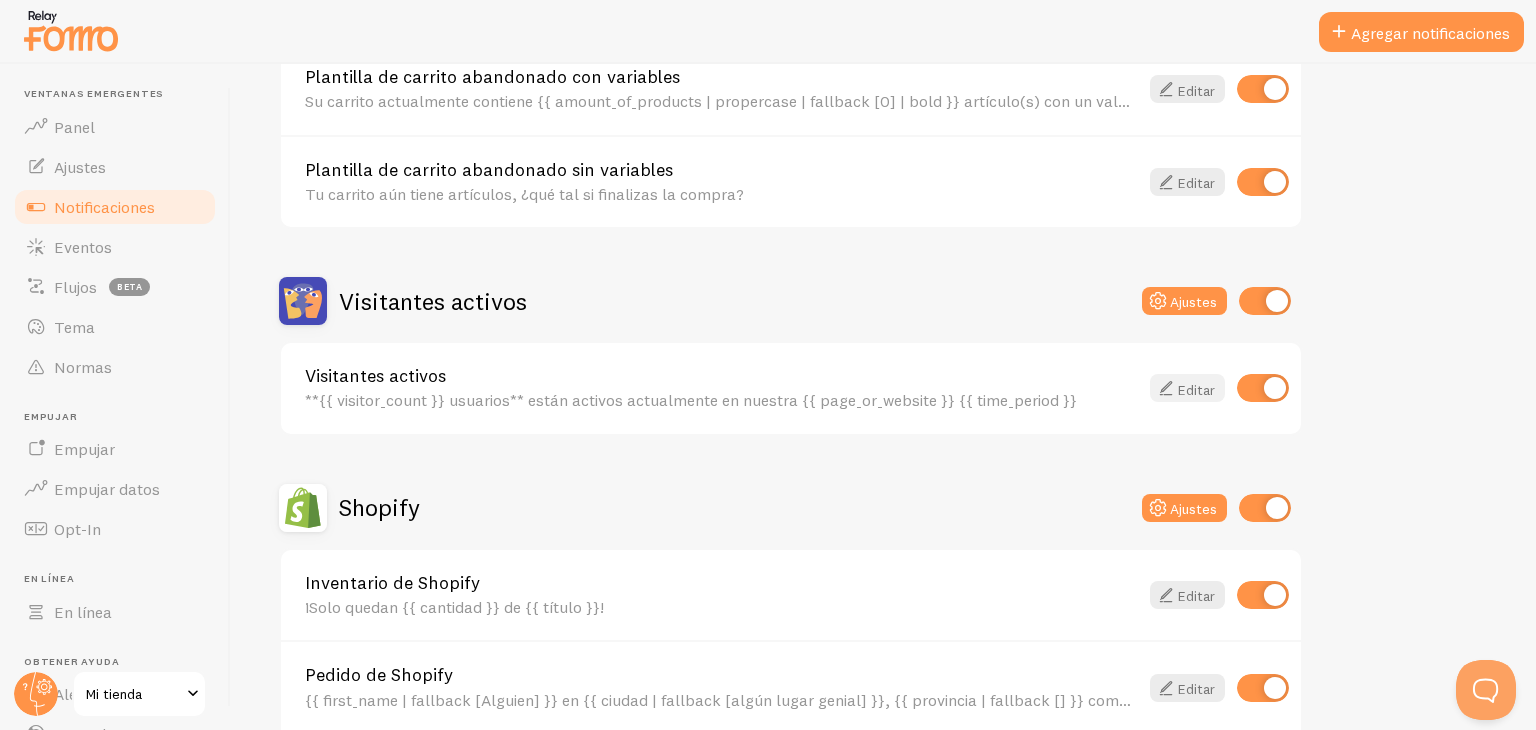 click on "Editar" at bounding box center [1196, 389] 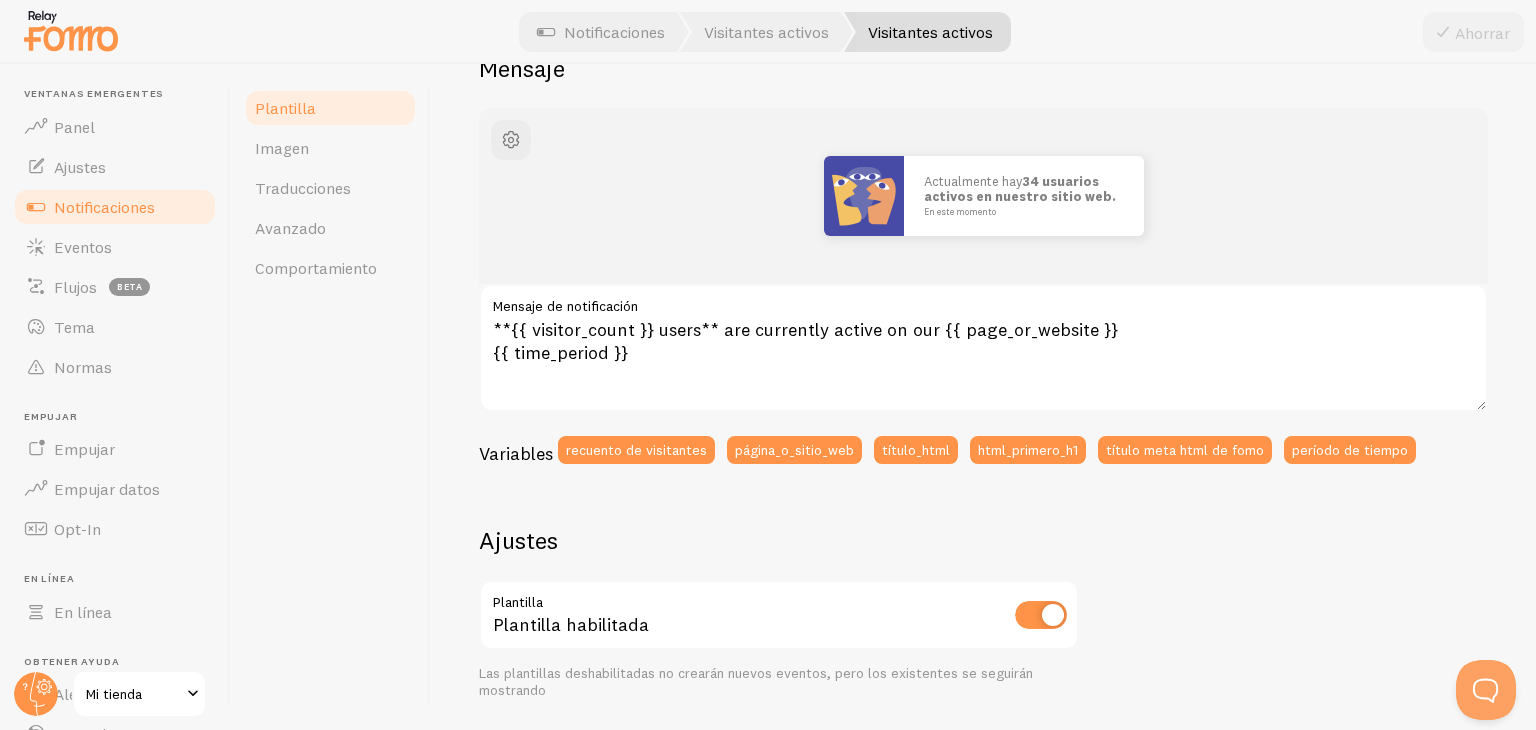 scroll, scrollTop: 202, scrollLeft: 0, axis: vertical 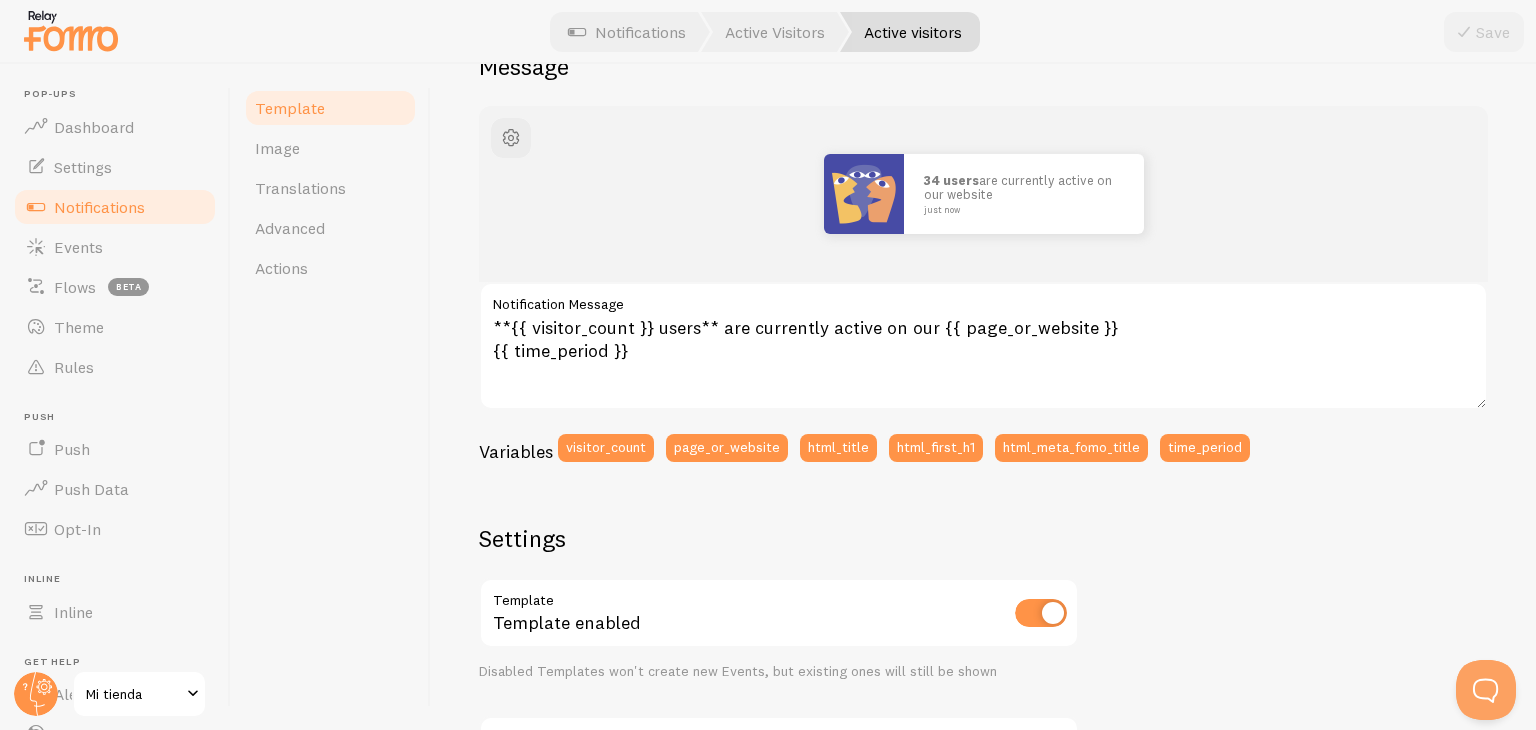 click on "34 users  are currently active on our website just now" at bounding box center (983, 194) 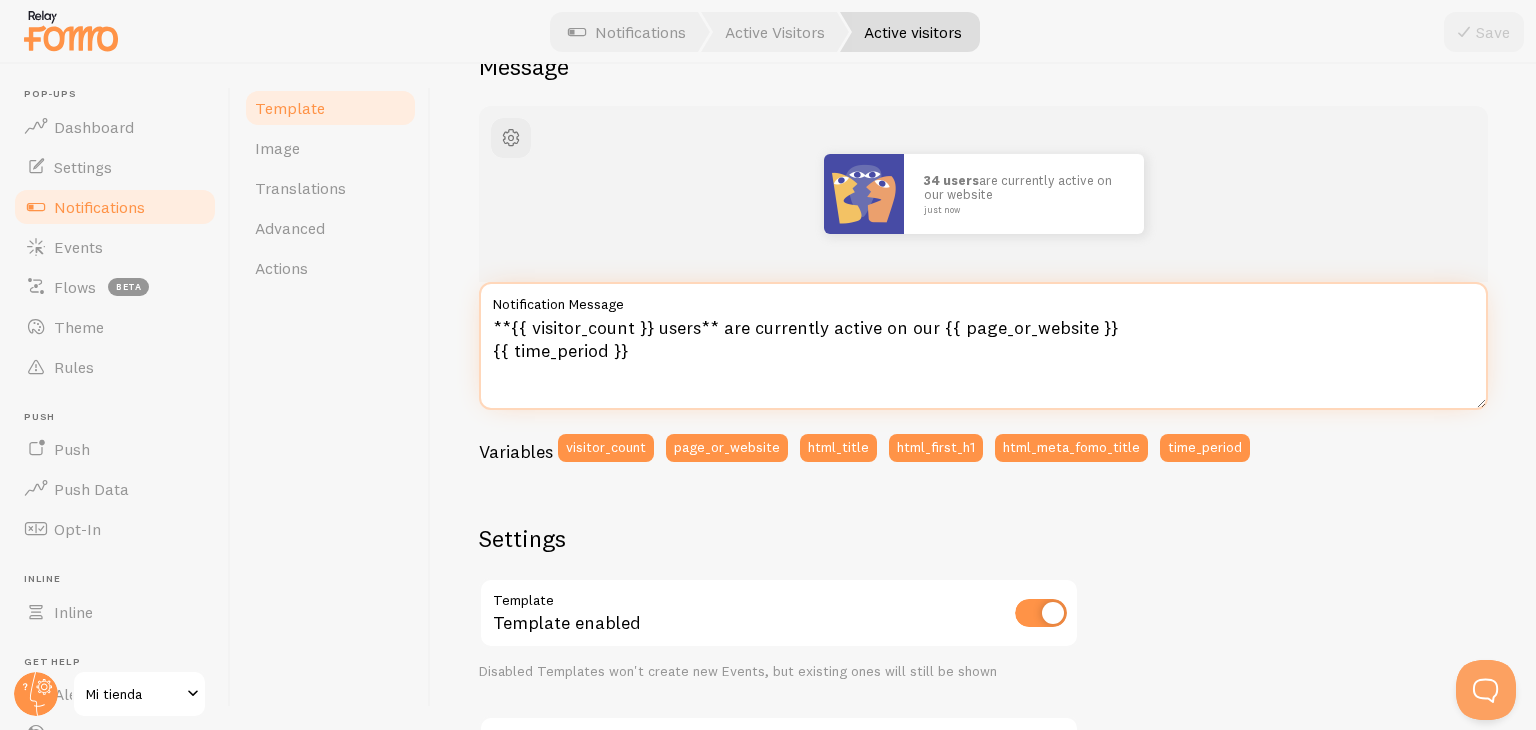 click on "**{{ visitor_count }} users** are currently active on our {{ page_or_website }}
{{ time_period }}" at bounding box center [983, 346] 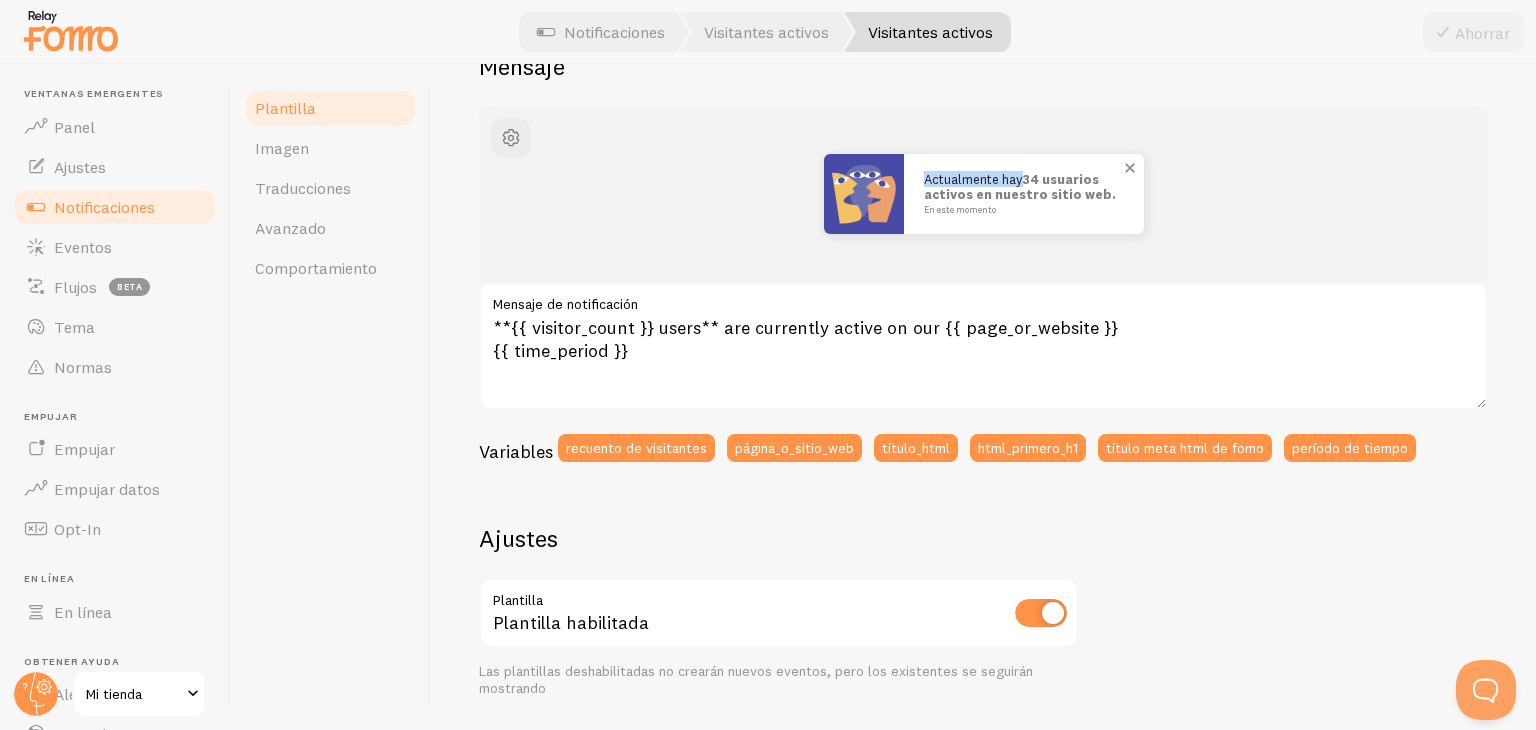 drag, startPoint x: 915, startPoint y: 176, endPoint x: 1012, endPoint y: 181, distance: 97.128784 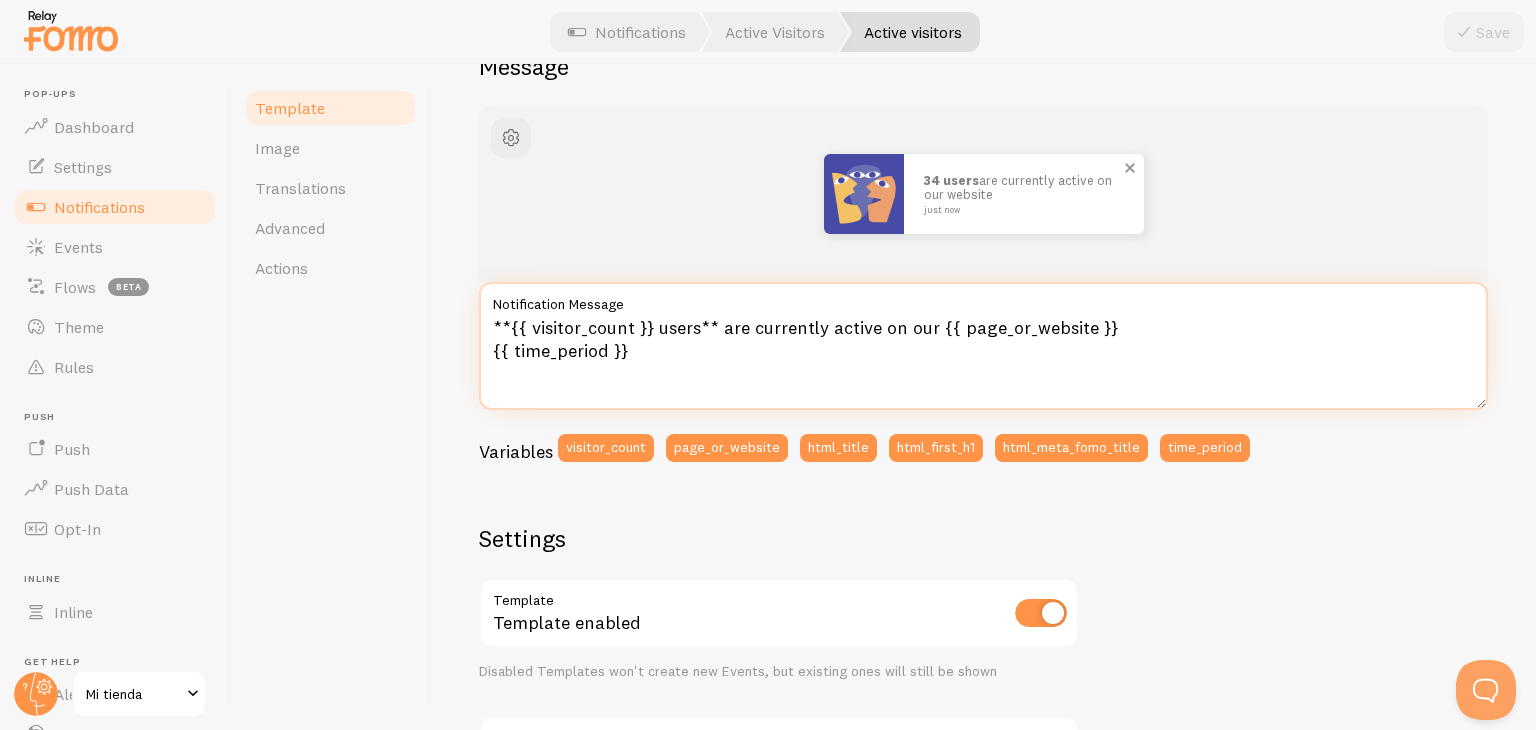 drag, startPoint x: 717, startPoint y: 327, endPoint x: 926, endPoint y: 328, distance: 209.0024 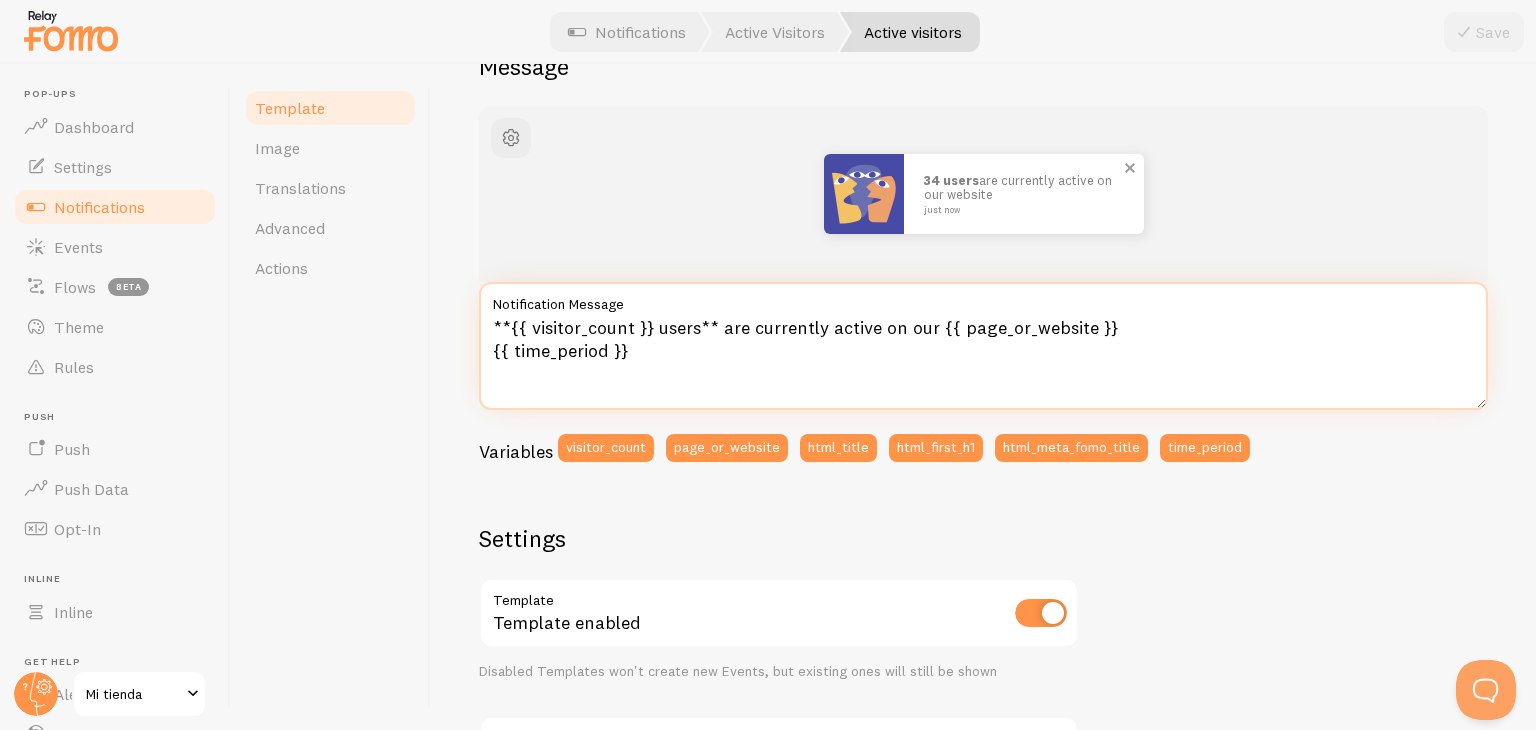 paste on "Actualmente hay" 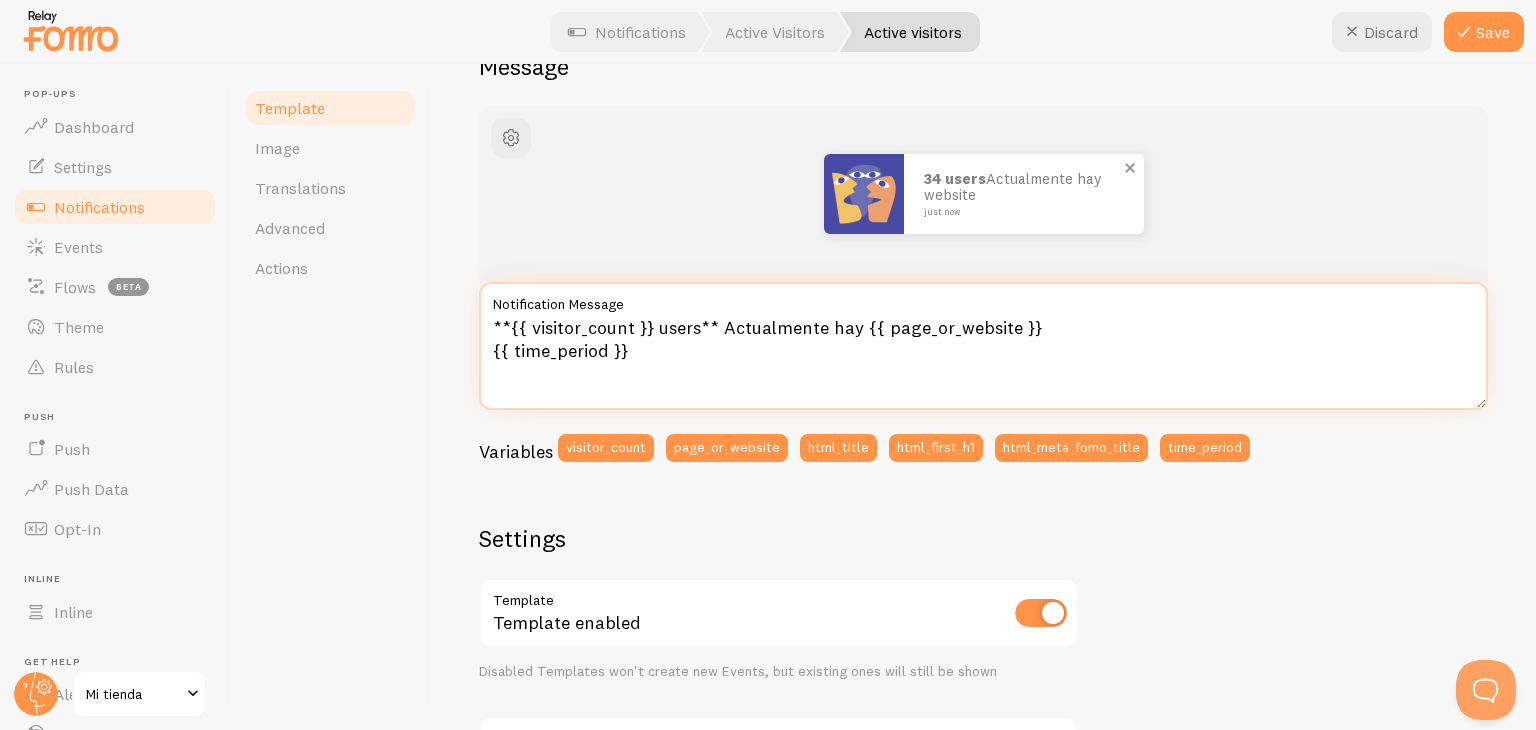 click on "**{{ visitor_count }} users** Actualmente hay {{ page_or_website }}
{{ time_period }}" at bounding box center (983, 346) 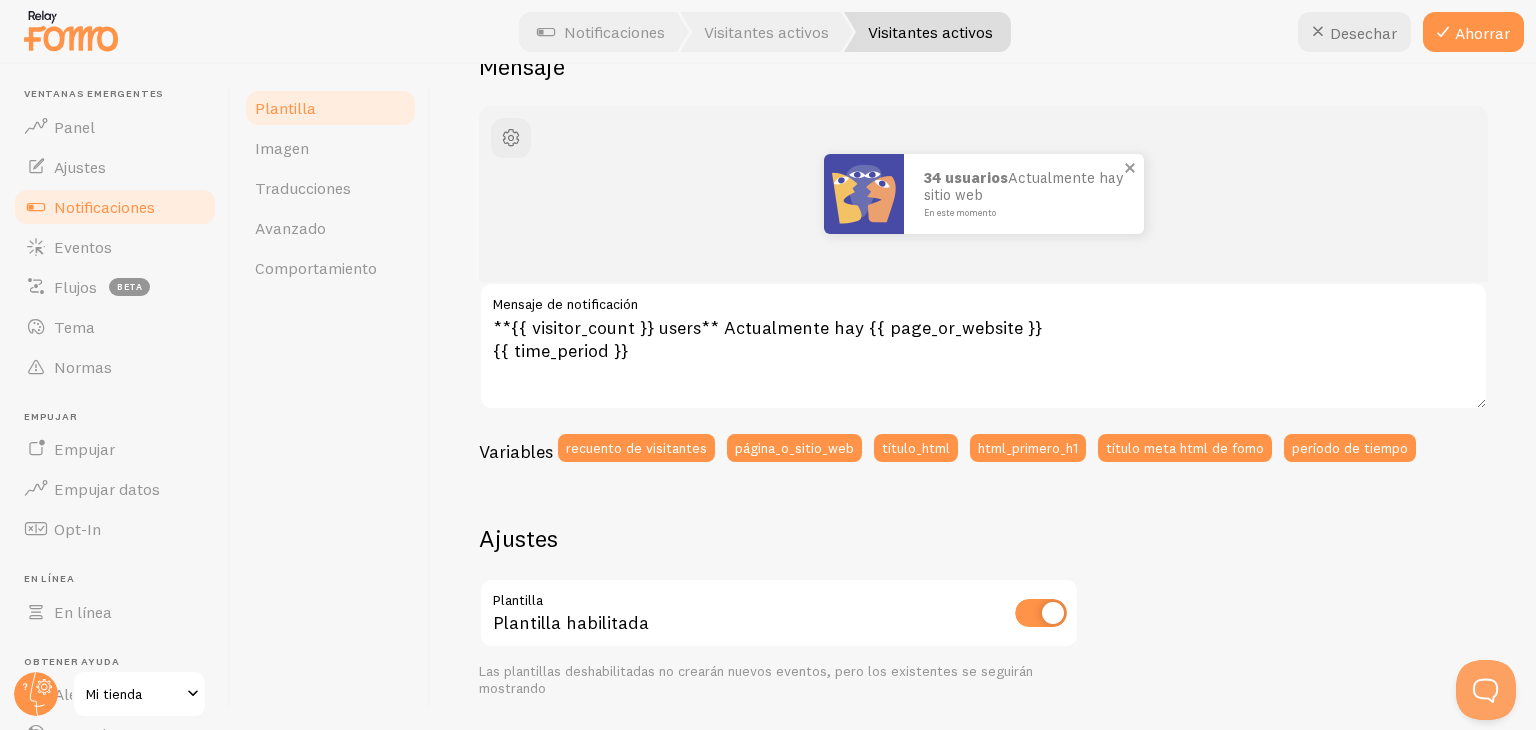 click on "34 usuarios  Actualmente hay sitio web En este momento" at bounding box center (983, 194) 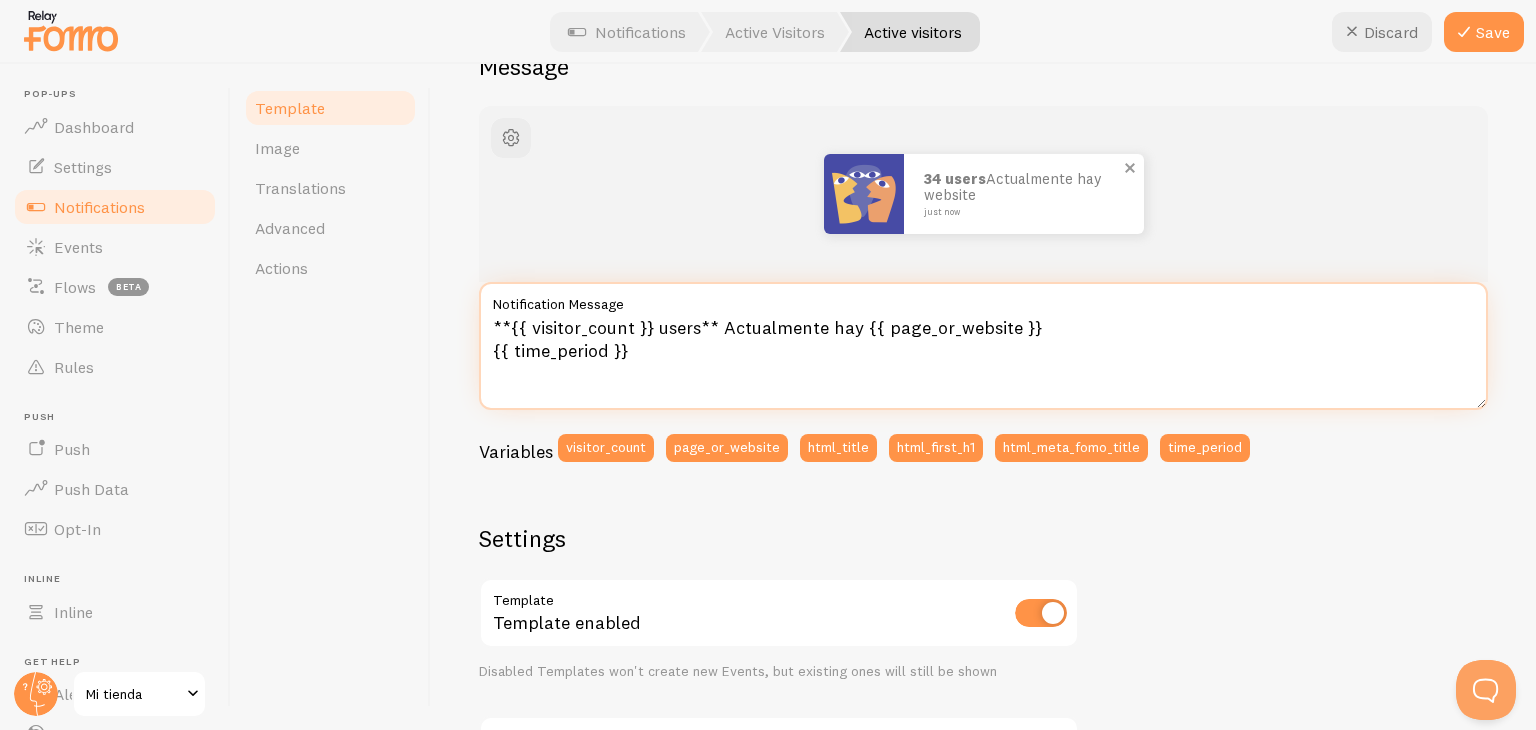 drag, startPoint x: 717, startPoint y: 325, endPoint x: 850, endPoint y: 329, distance: 133.06013 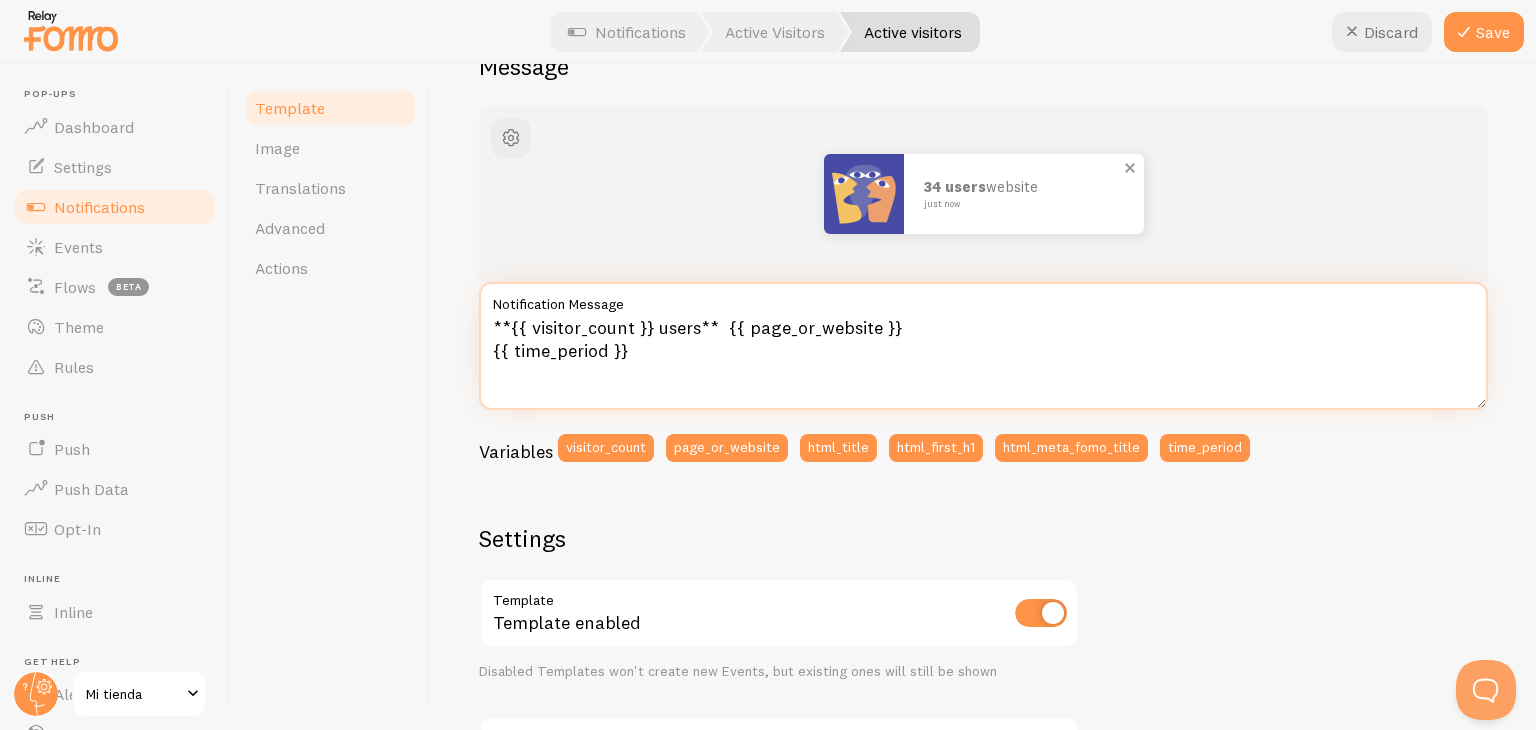click on "**{{ visitor_count }} users**  {{ page_or_website }}
{{ time_period }}" at bounding box center [983, 346] 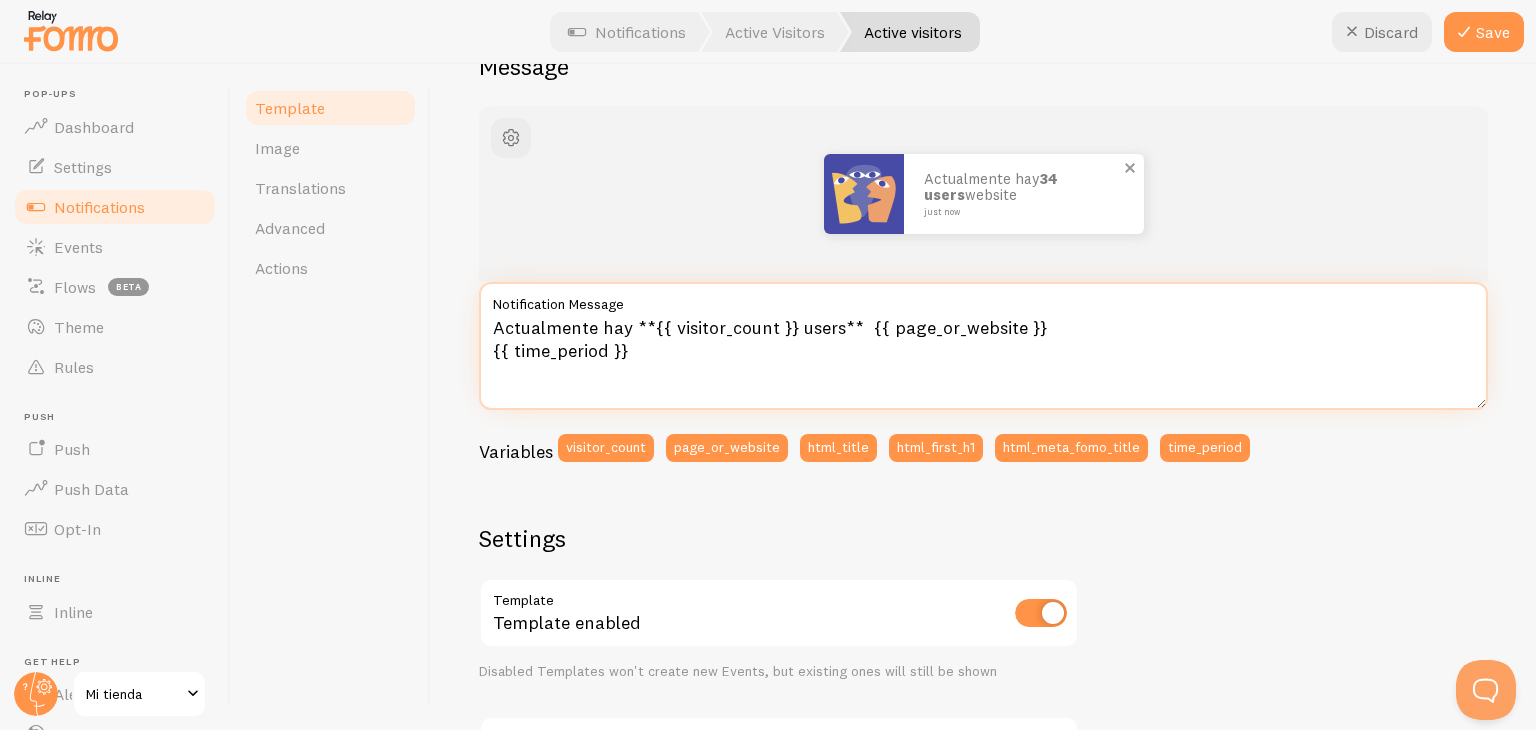 click on "Actualmente hay **{{ visitor_count }} users**  {{ page_or_website }}
{{ time_period }}" at bounding box center (983, 346) 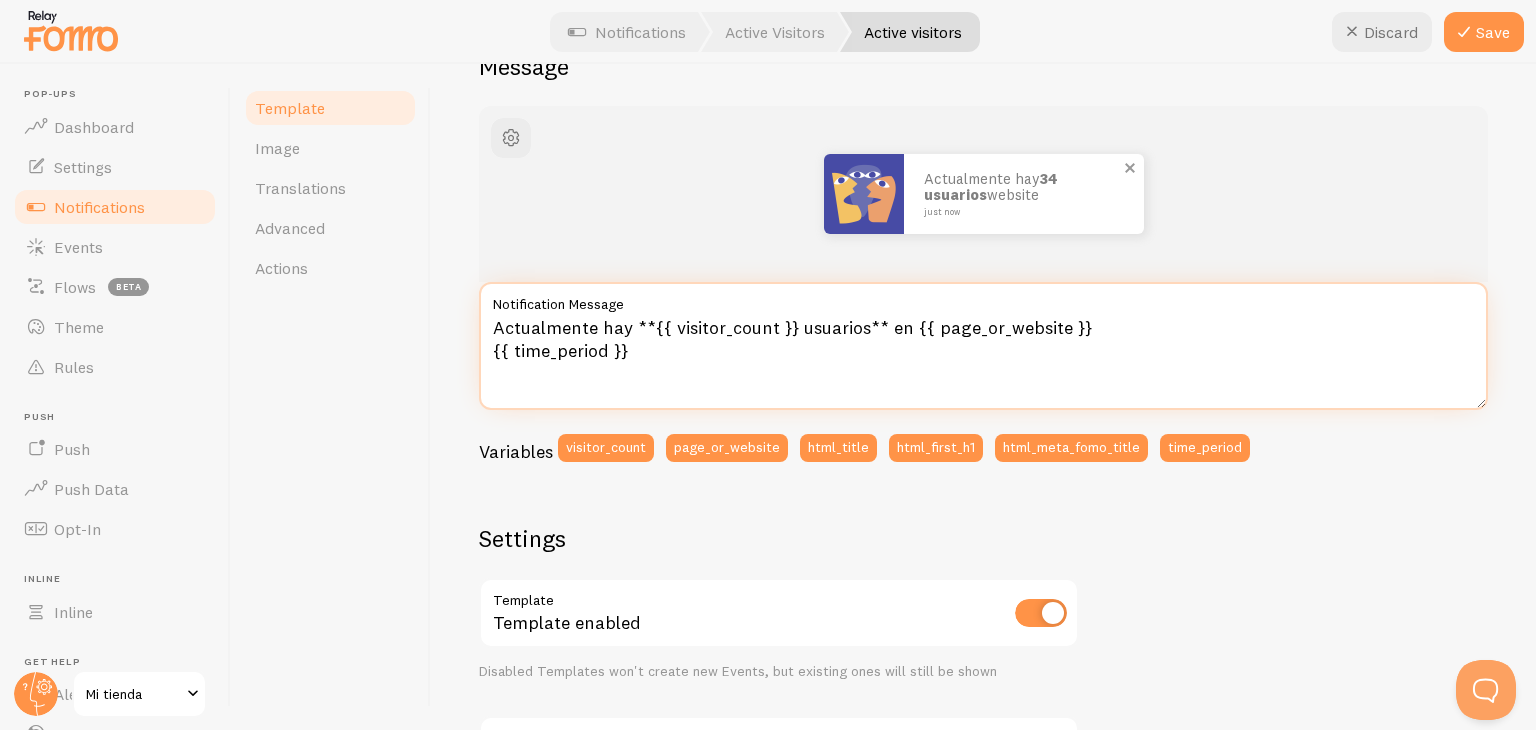 click on "Actualmente hay **{{ visitor_count }} usuarios** en {{ page_or_website }}
{{ time_period }}" at bounding box center (983, 346) 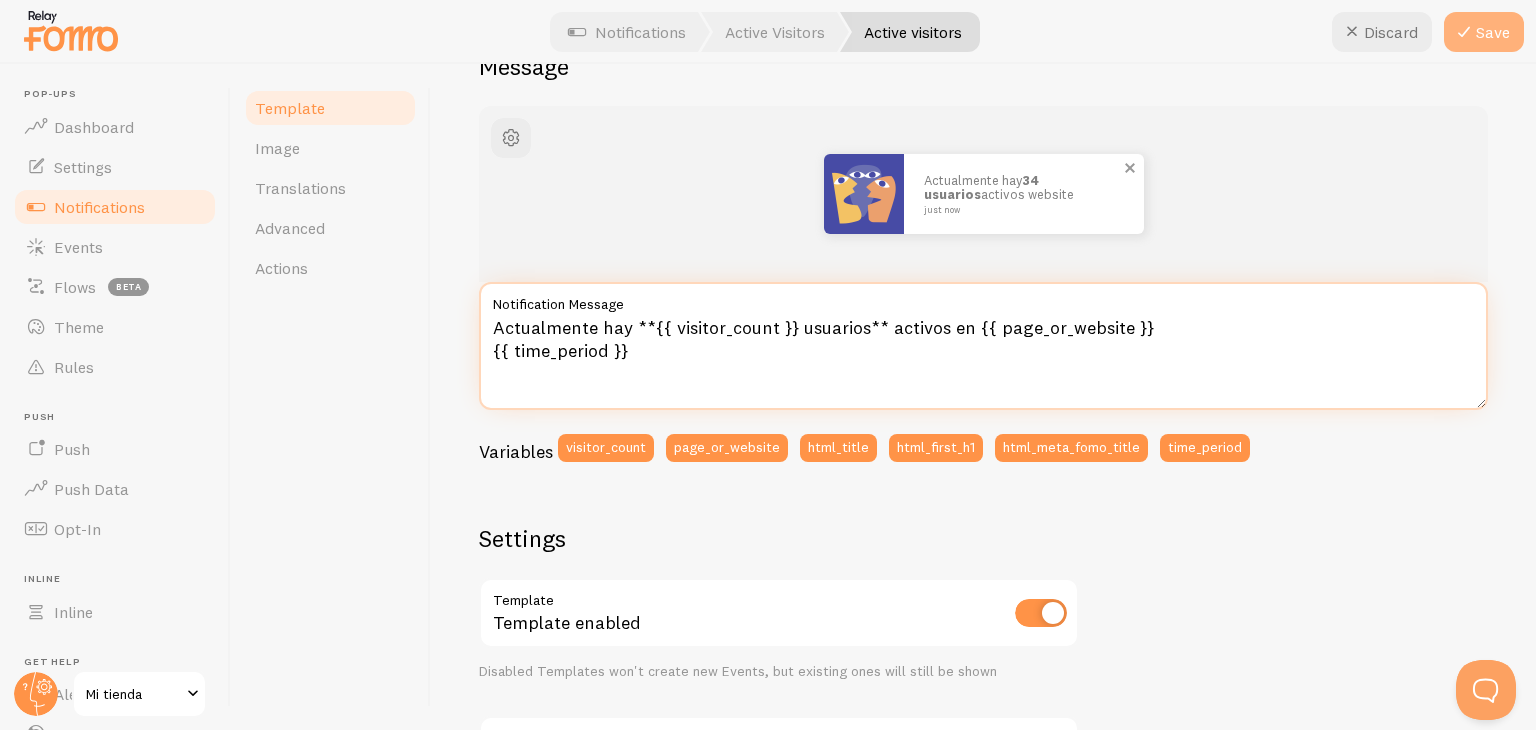 type on "Actualmente hay **{{ visitor_count }} usuarios** activos en {{ page_or_website }}
{{ time_period }}" 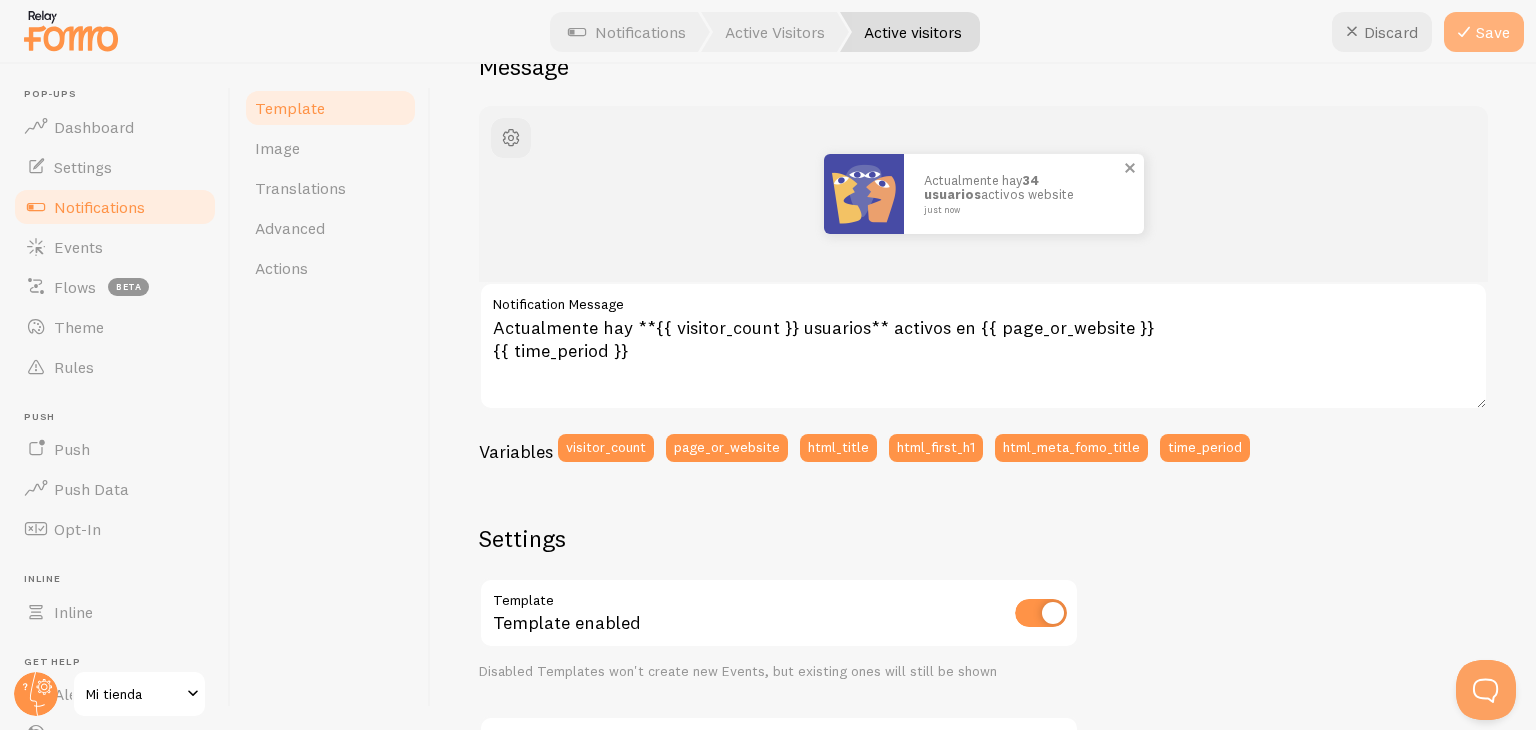 click on "Save" at bounding box center (1484, 32) 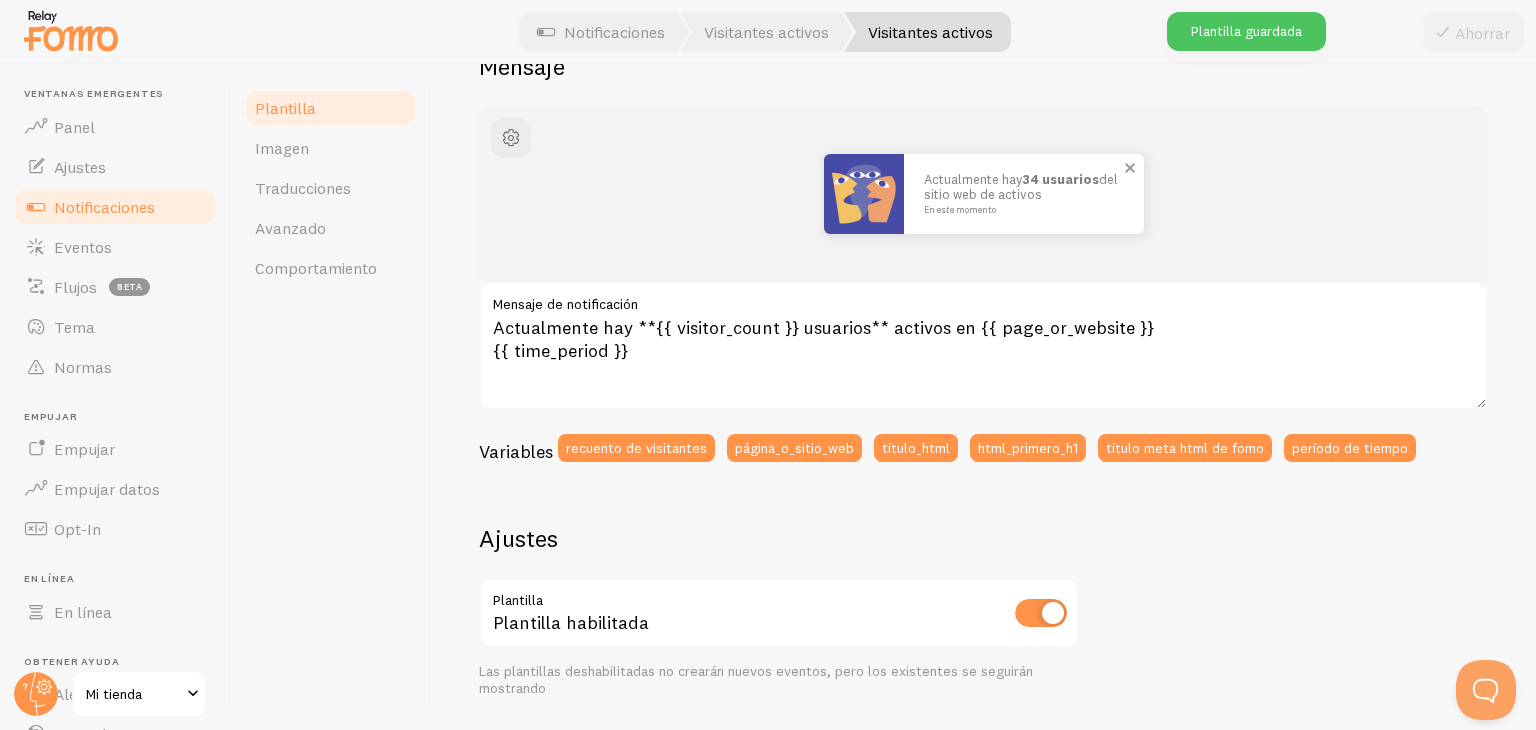 click on "Actualmente hay 34 usuarios activos en el sitio web en este momento" at bounding box center [983, 194] 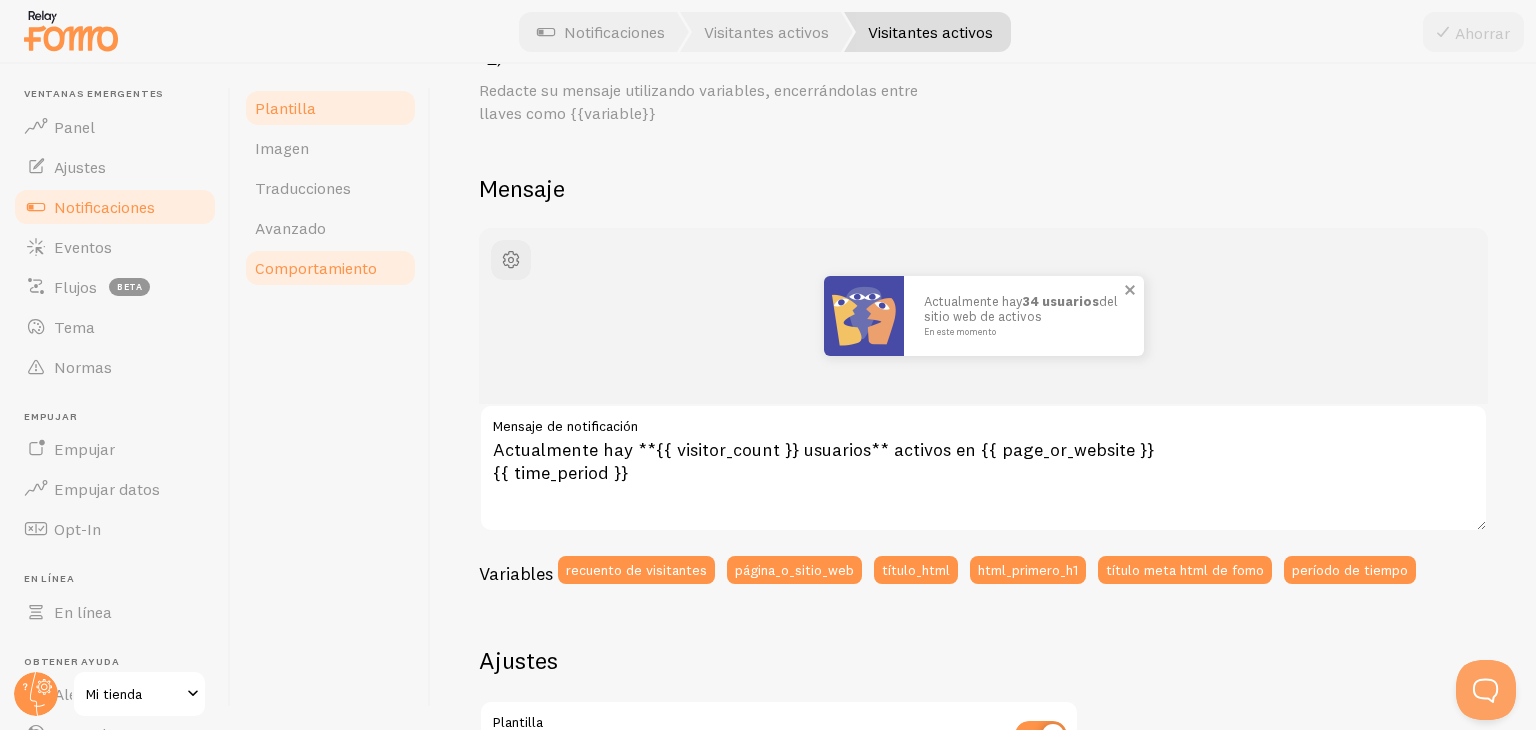 scroll, scrollTop: 22, scrollLeft: 0, axis: vertical 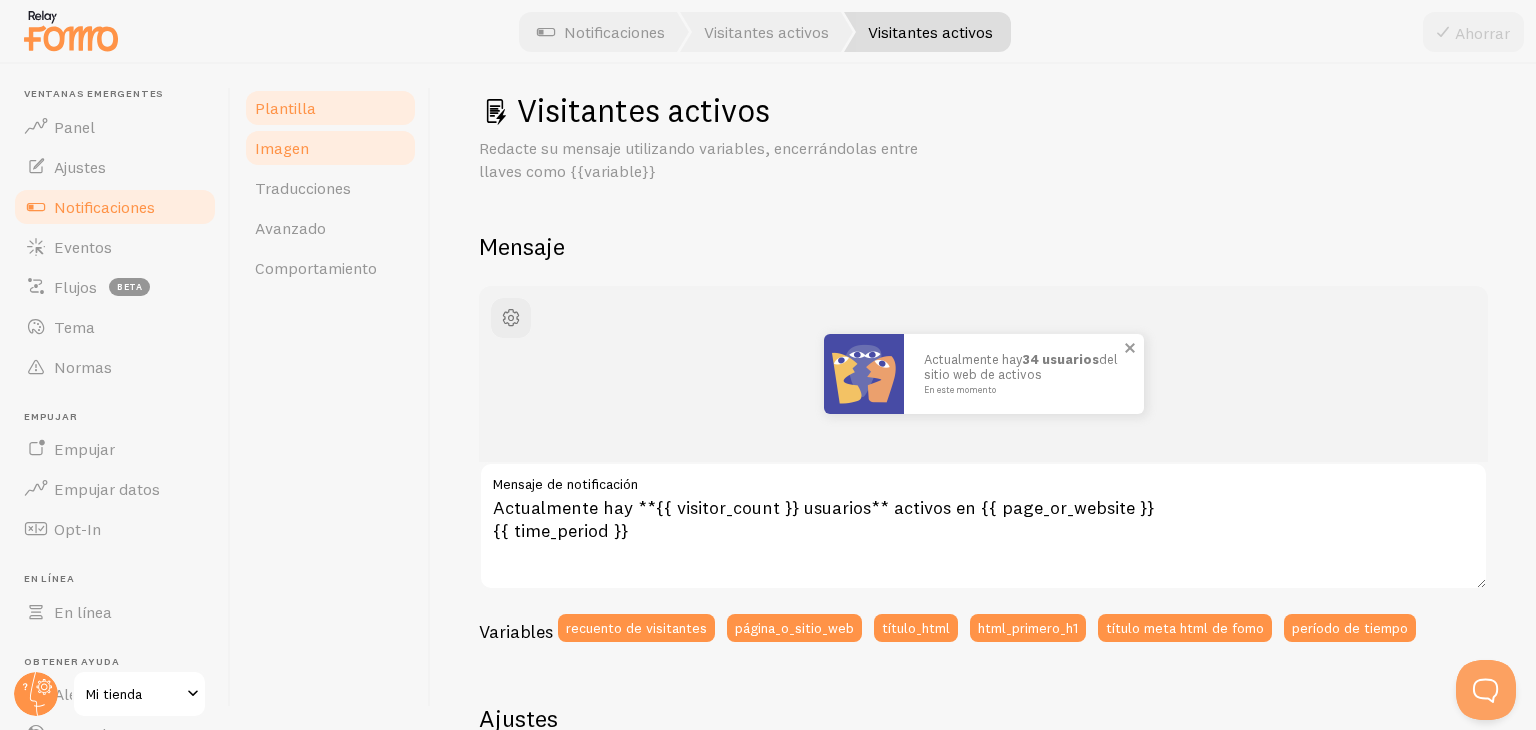 click on "Imagen" at bounding box center [330, 148] 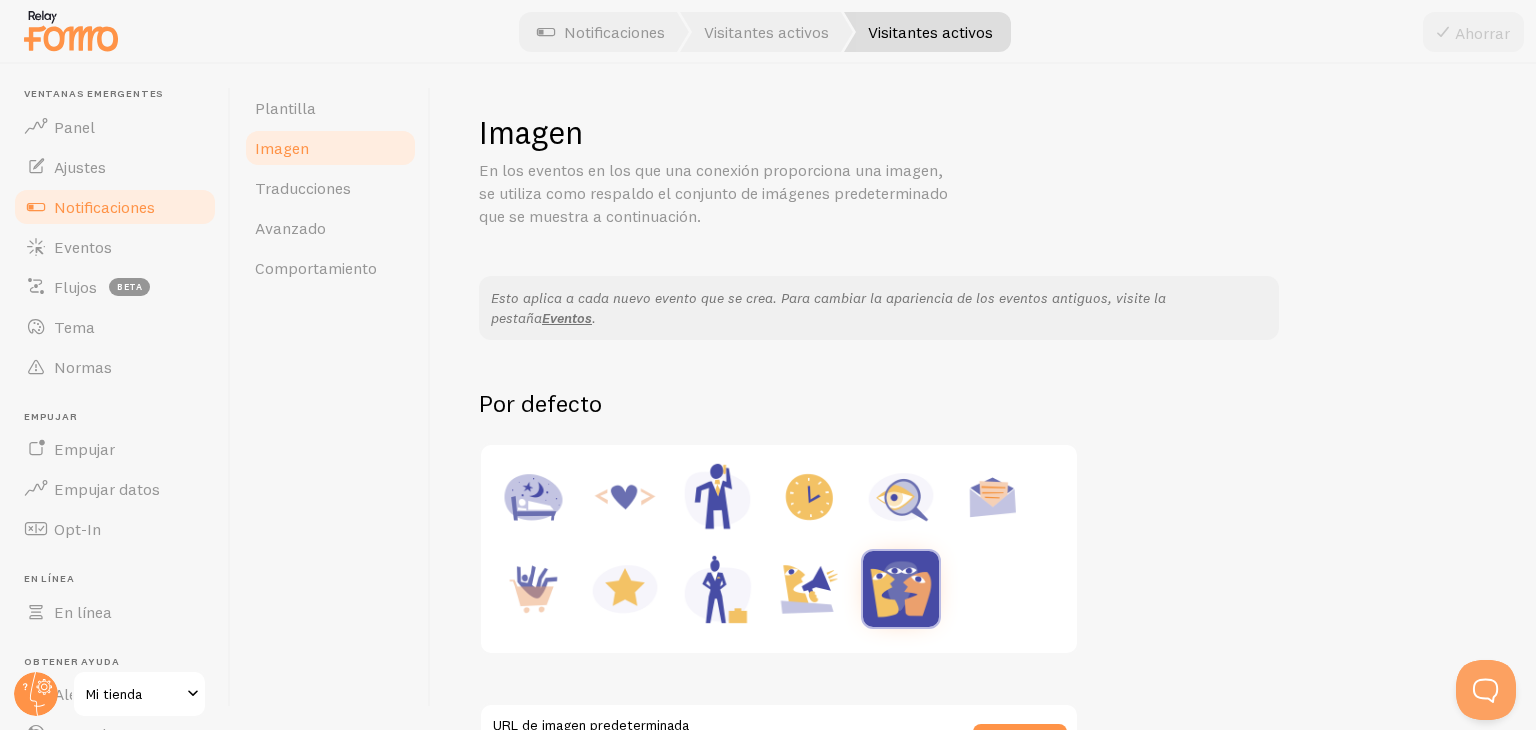 click at bounding box center (901, 589) 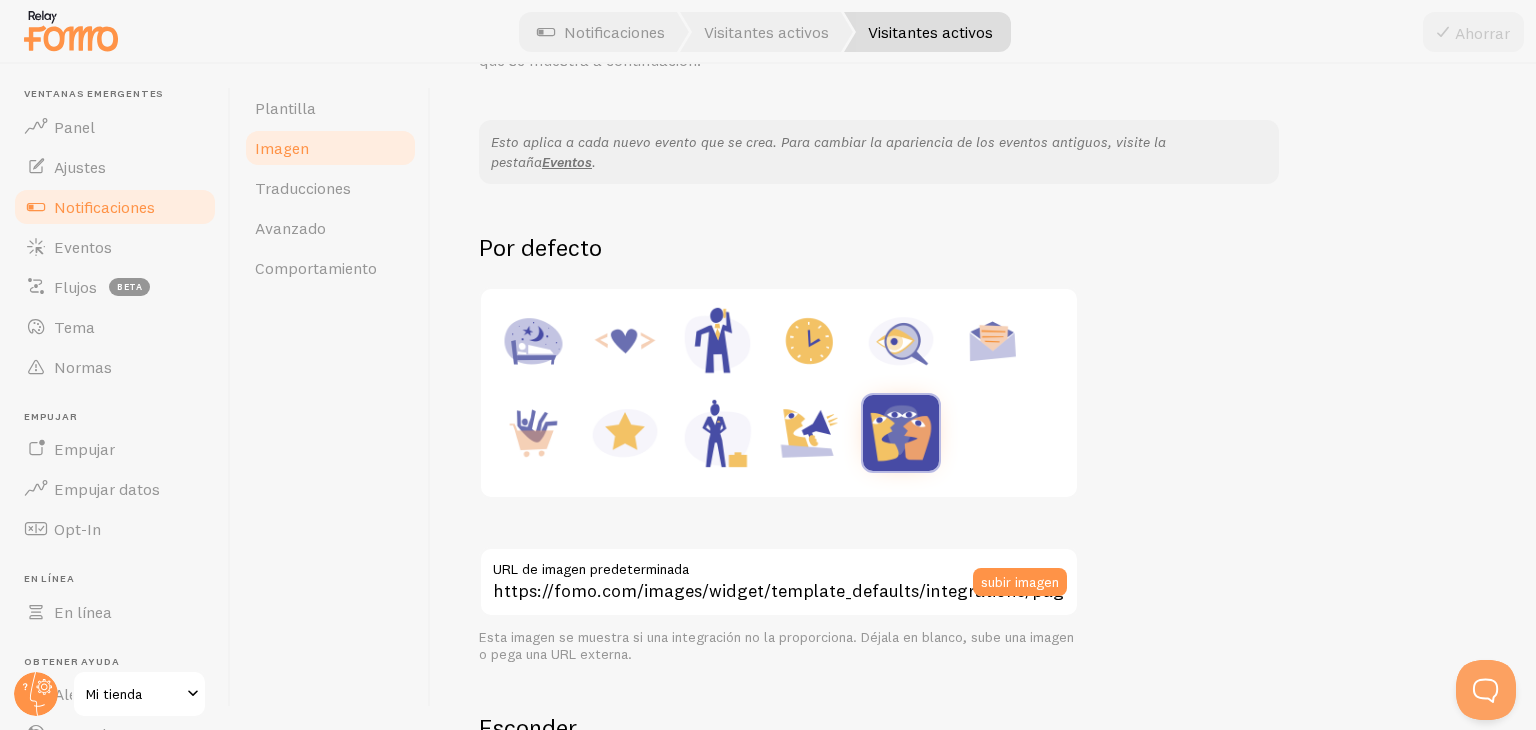 scroll, scrollTop: 160, scrollLeft: 0, axis: vertical 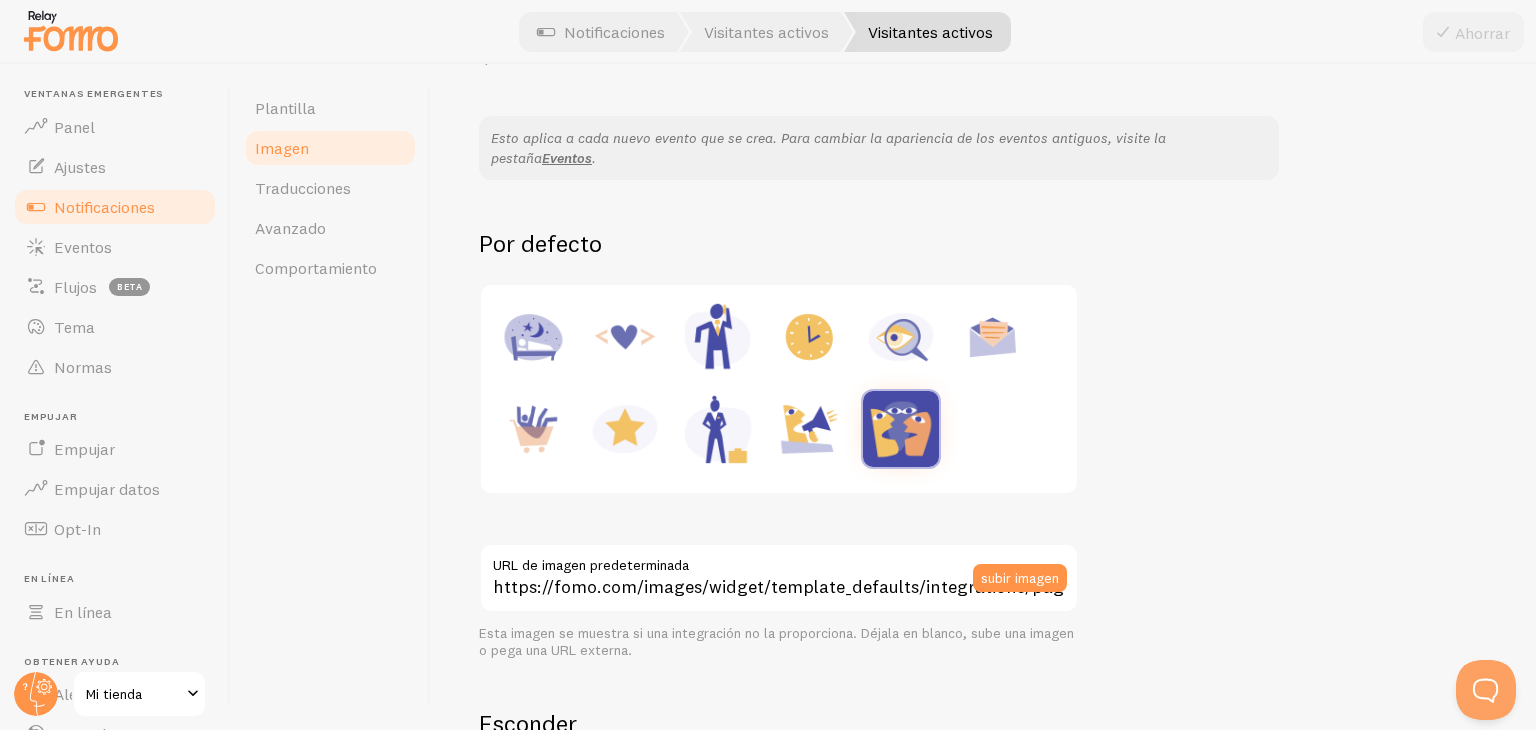 click at bounding box center [901, 429] 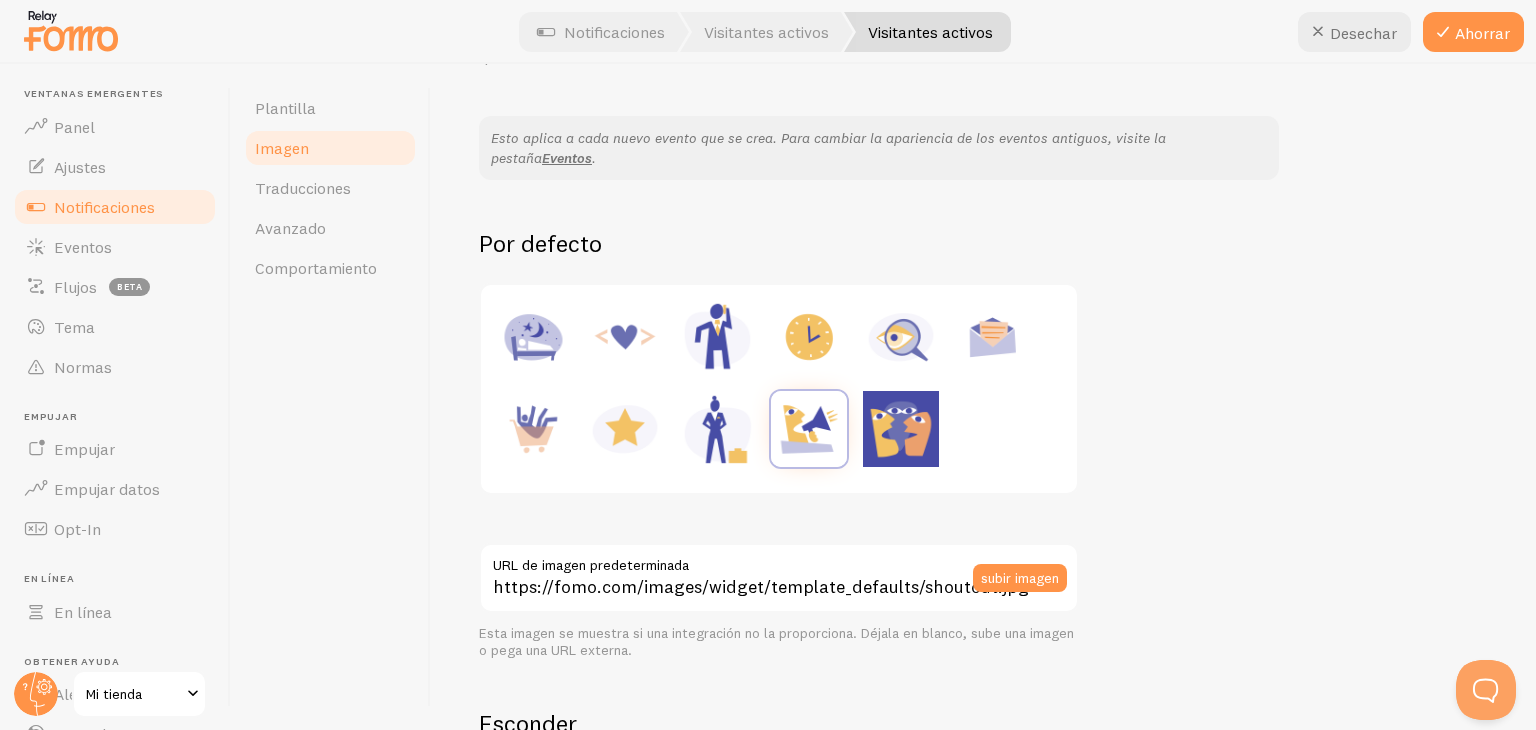 click at bounding box center (901, 429) 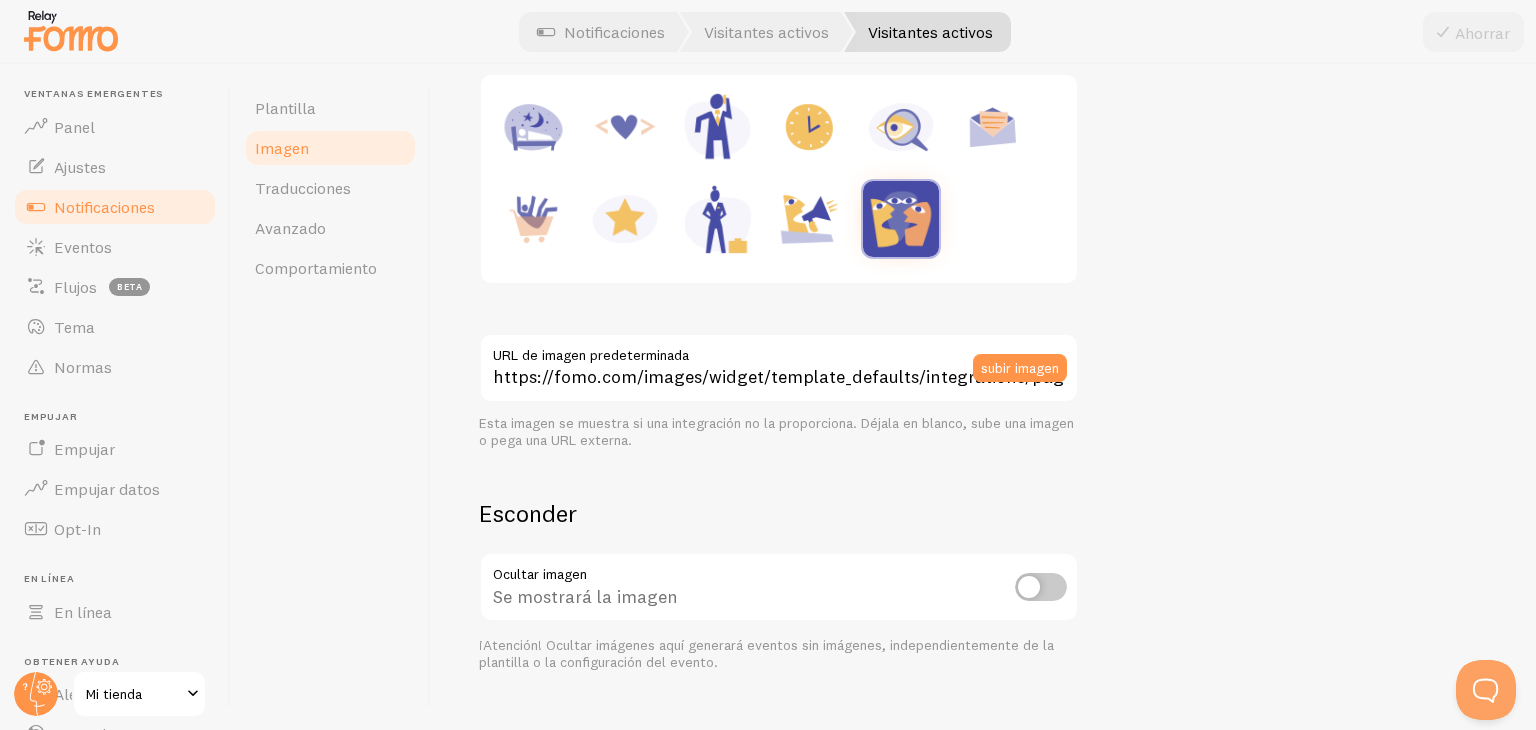 scroll, scrollTop: 406, scrollLeft: 0, axis: vertical 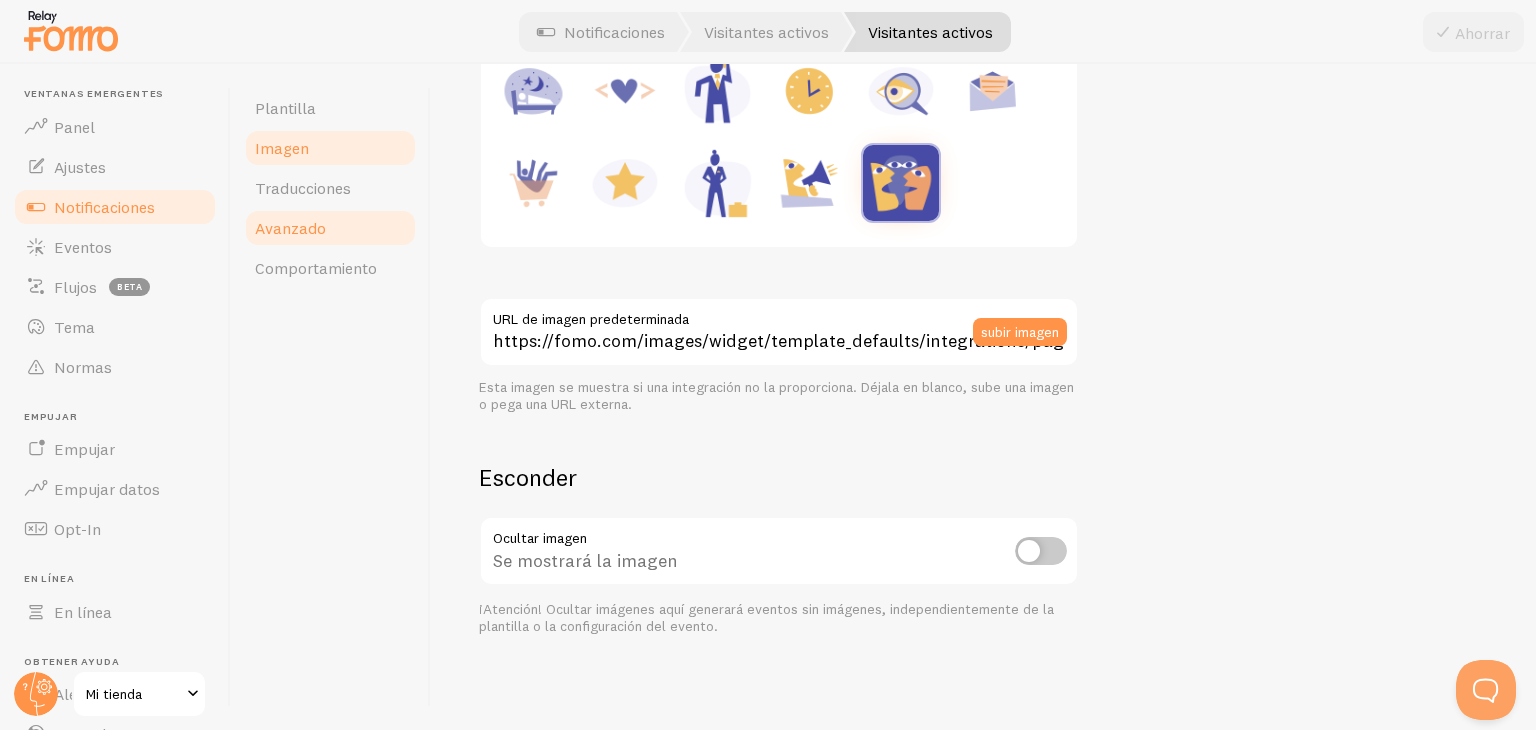 click on "Avanzado" at bounding box center [330, 228] 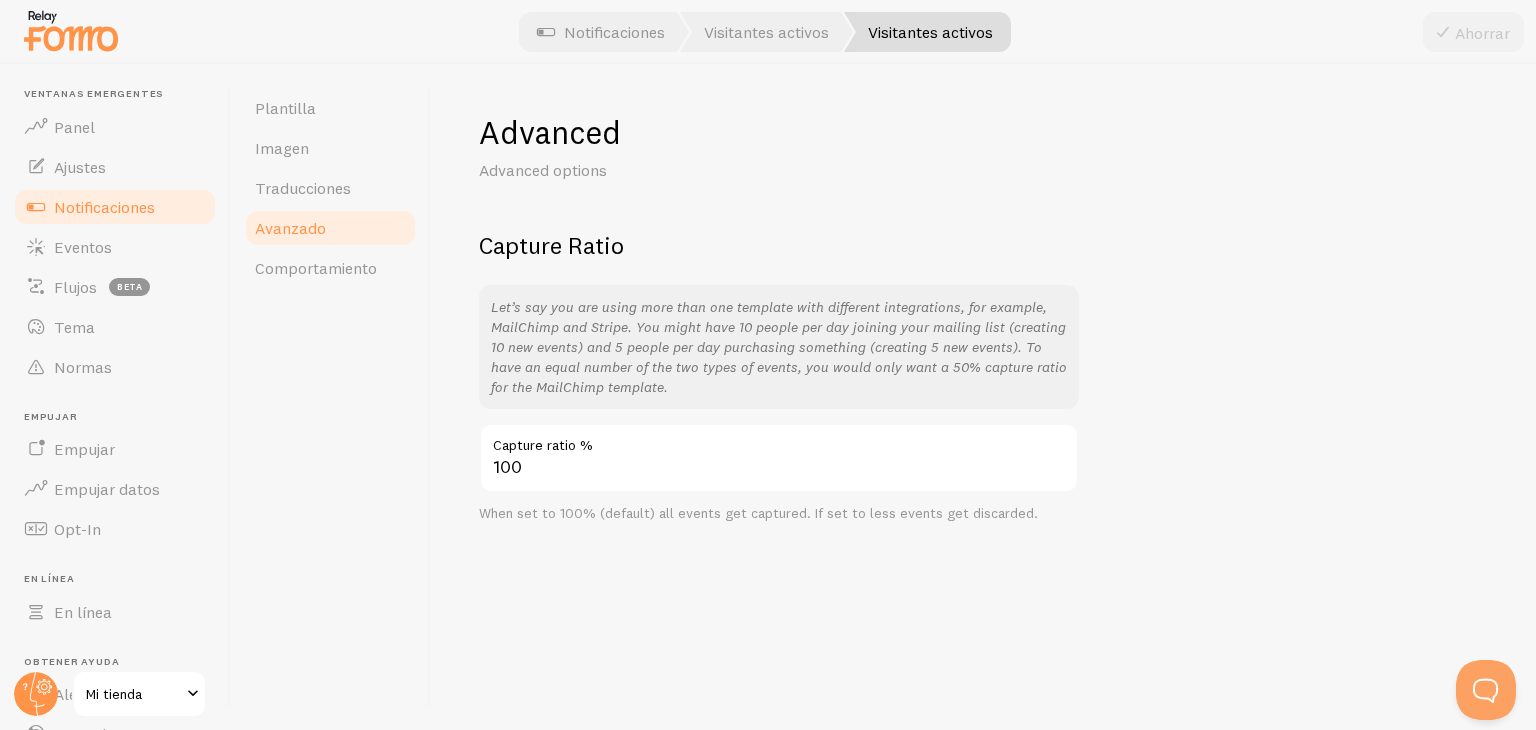 scroll, scrollTop: 0, scrollLeft: 0, axis: both 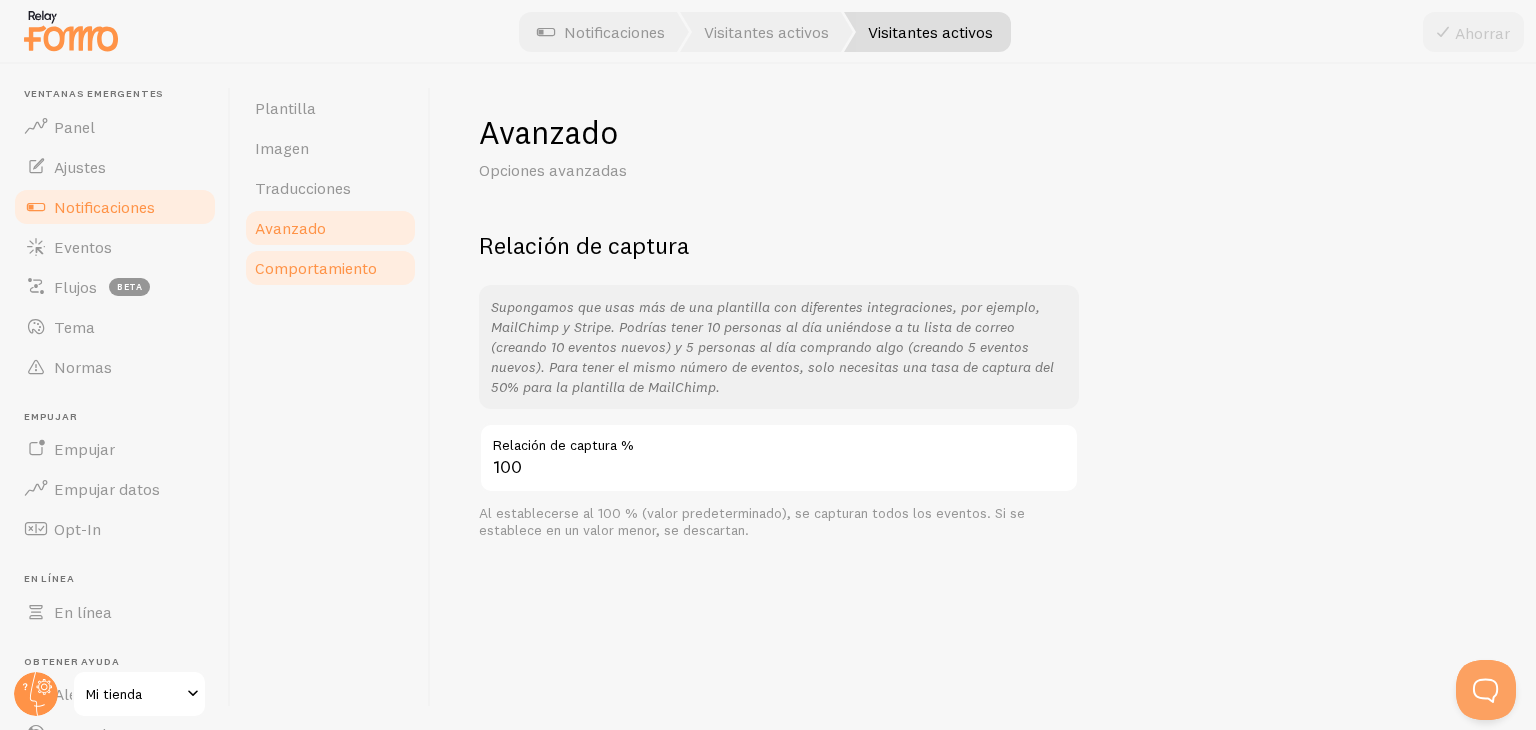 click on "Comportamiento" at bounding box center [316, 268] 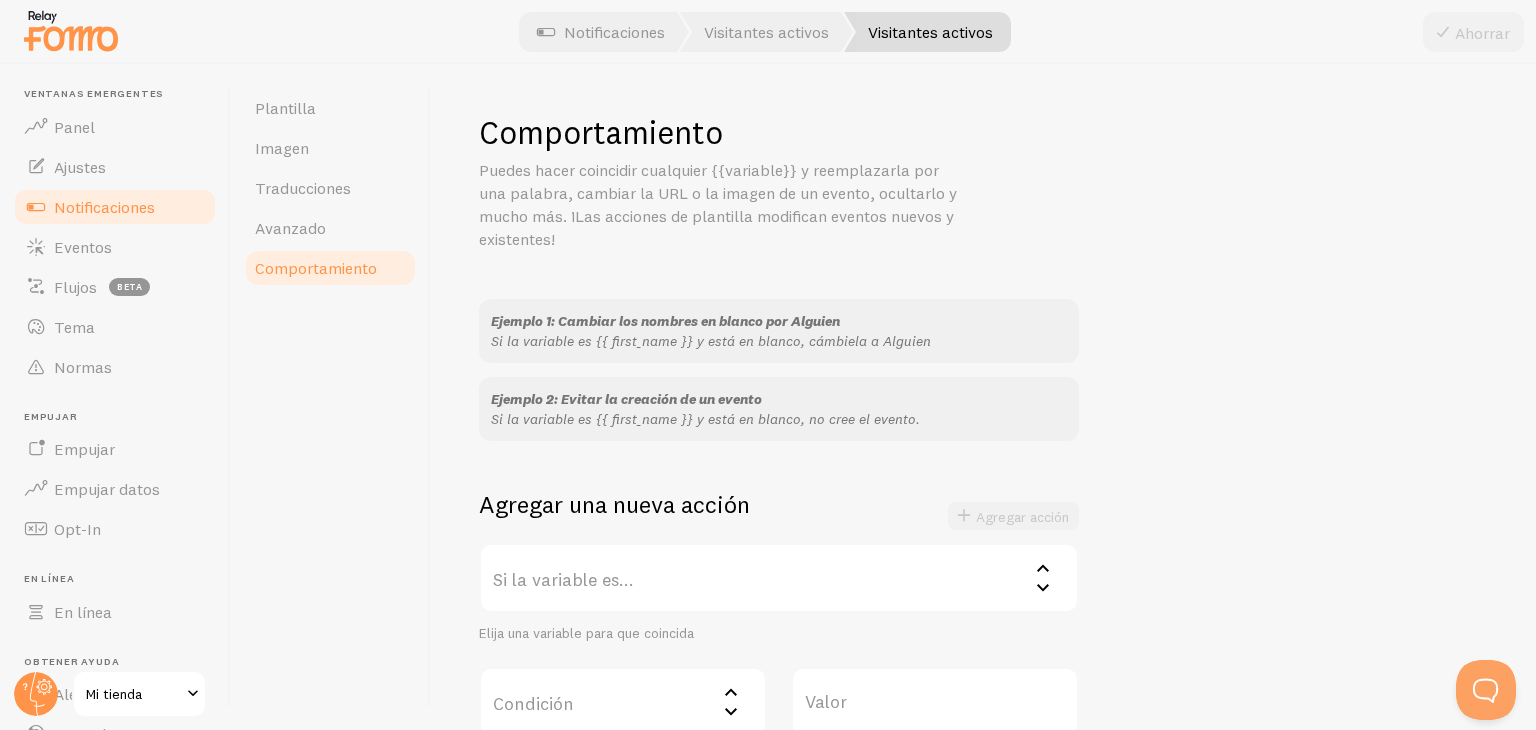 click on "Notificaciones" at bounding box center (115, 207) 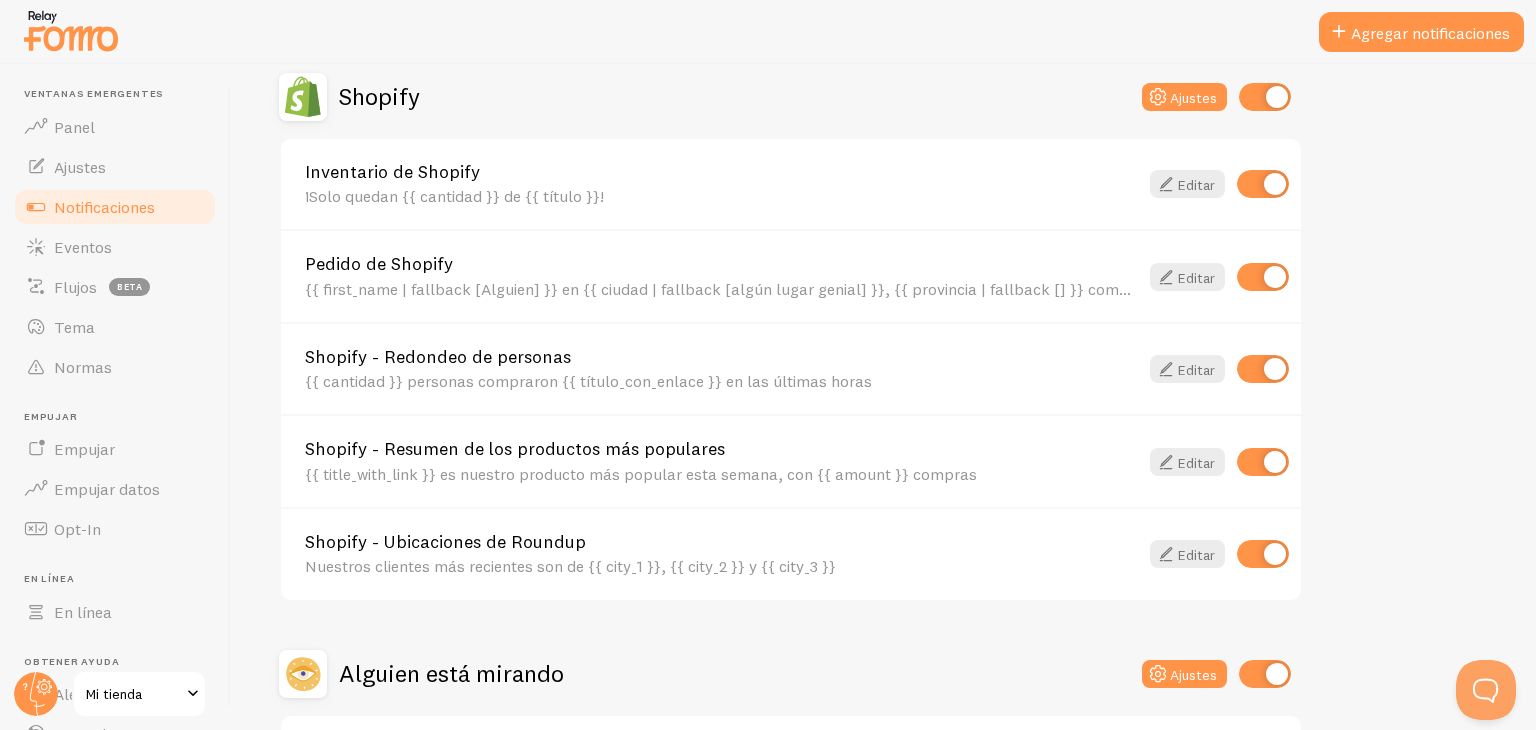 scroll, scrollTop: 708, scrollLeft: 0, axis: vertical 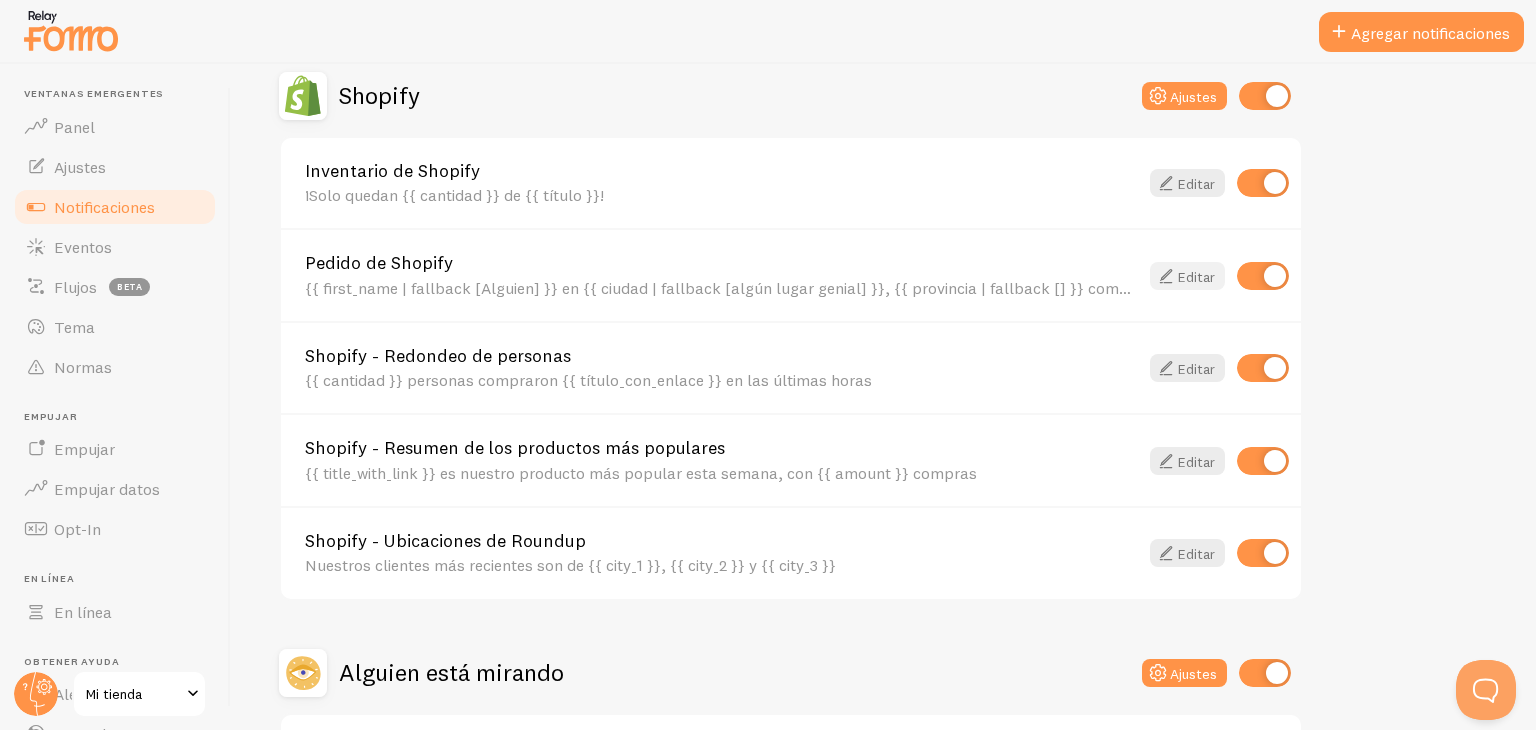 click on "Editar" at bounding box center [1187, 276] 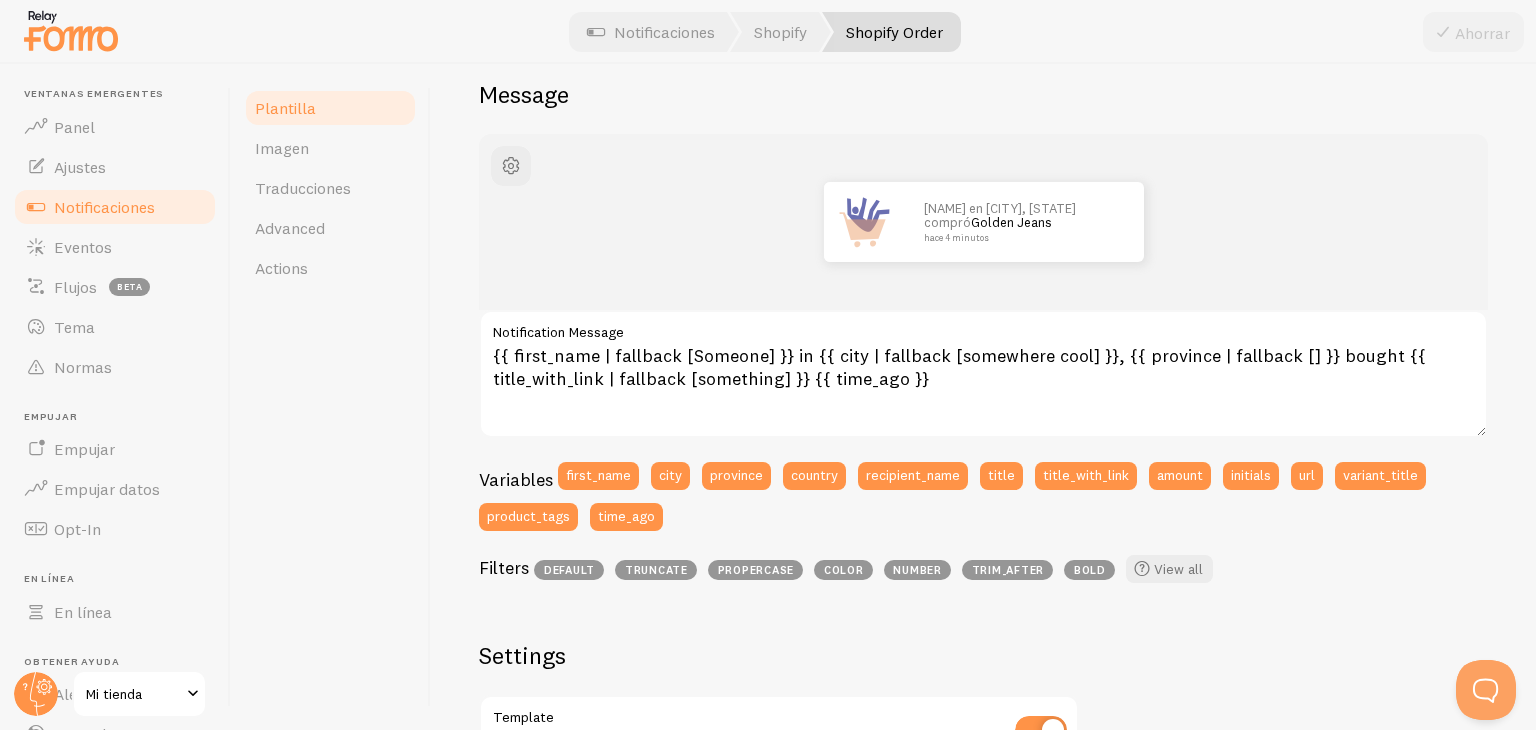 scroll, scrollTop: 184, scrollLeft: 0, axis: vertical 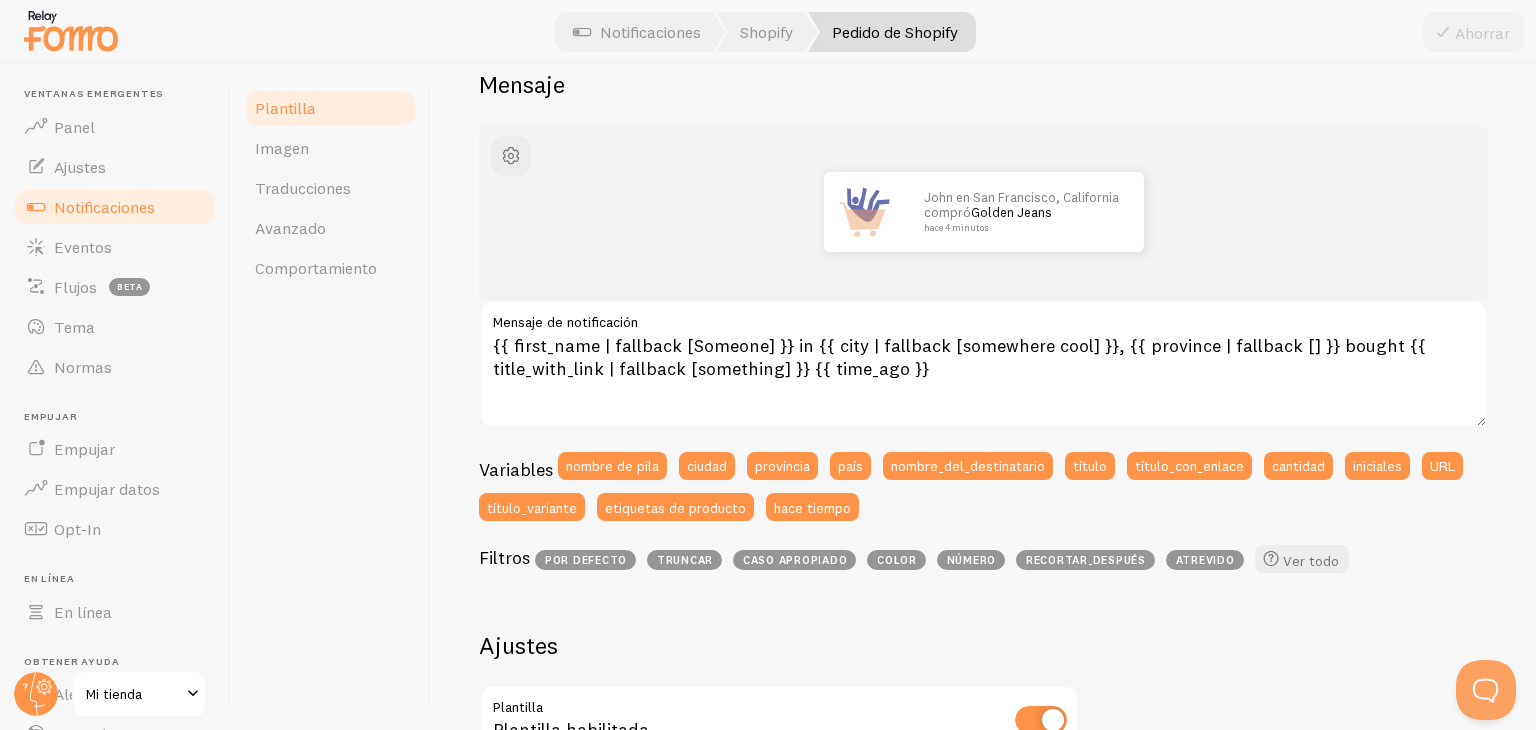 click on "[FIRST] en [CITY], [STATE] compró Golden Jeans hace 4 minutos" at bounding box center [983, 212] 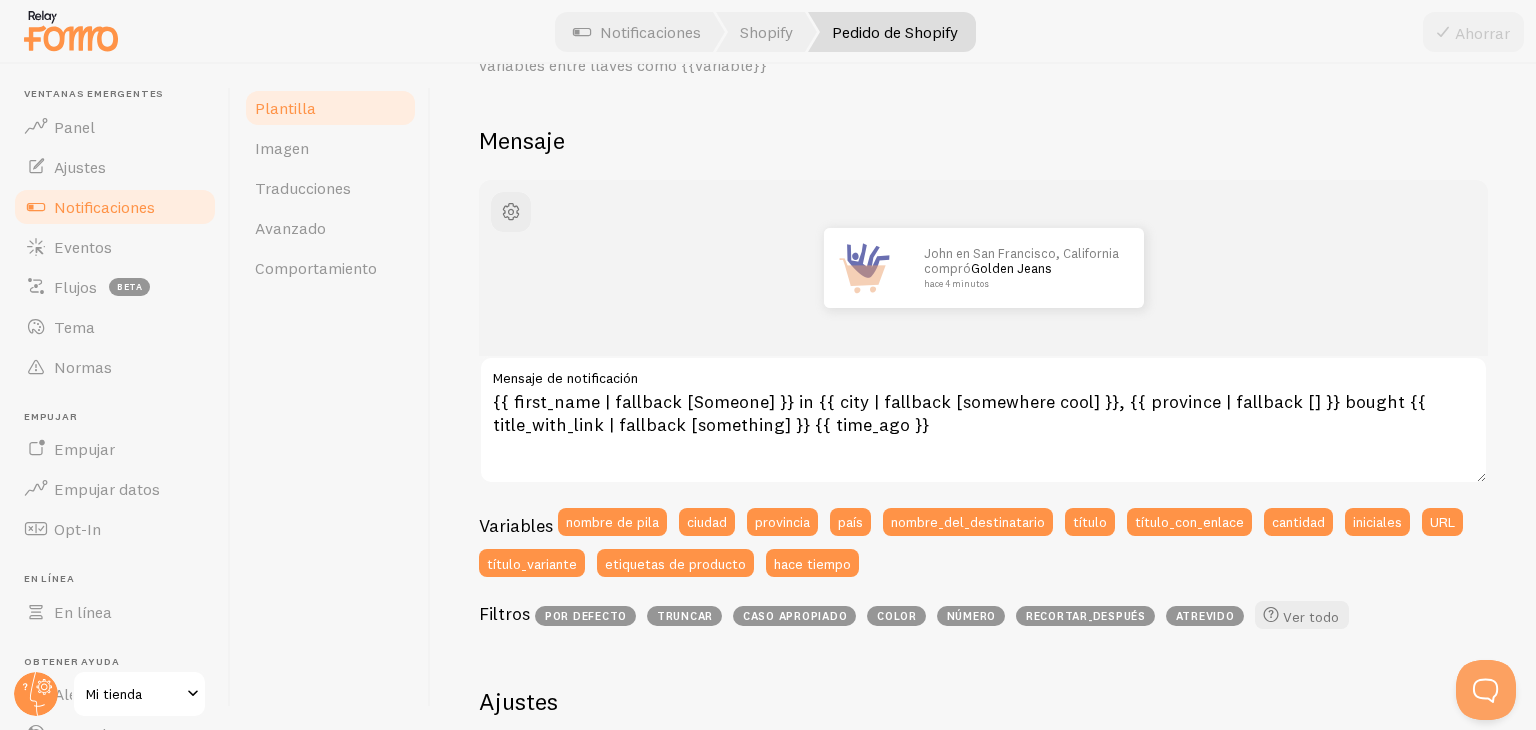 scroll, scrollTop: 131, scrollLeft: 0, axis: vertical 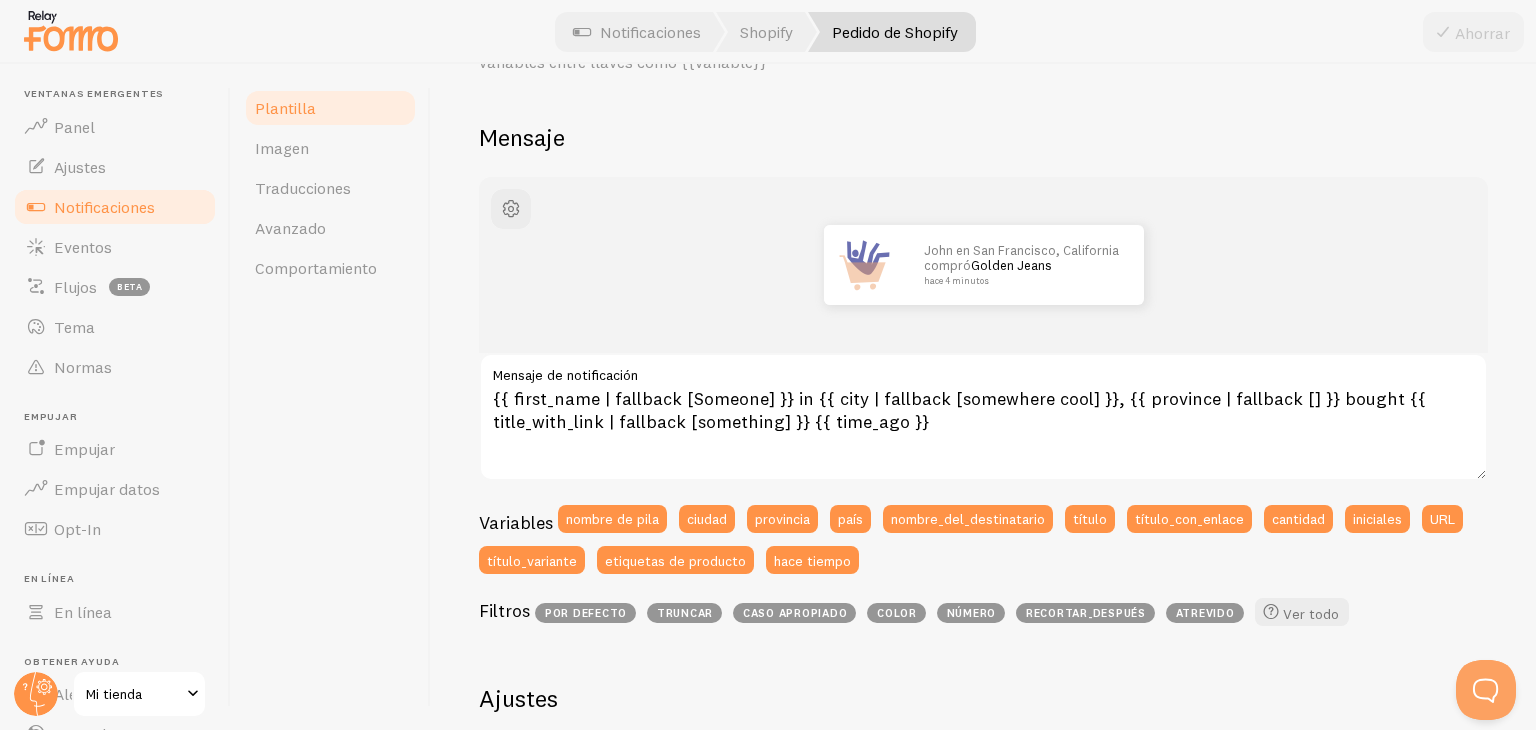 click on "Notificaciones" at bounding box center (104, 207) 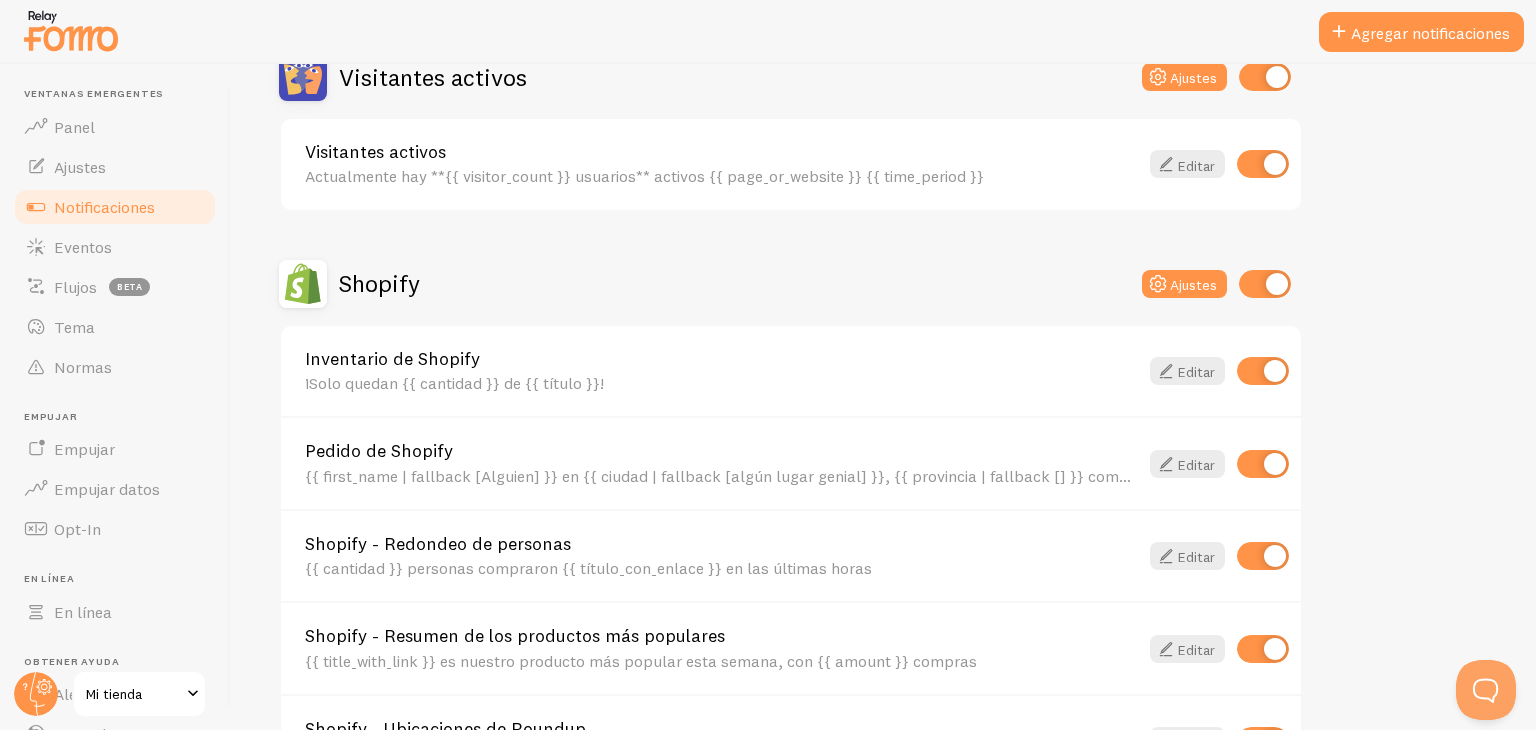 scroll, scrollTop: 631, scrollLeft: 0, axis: vertical 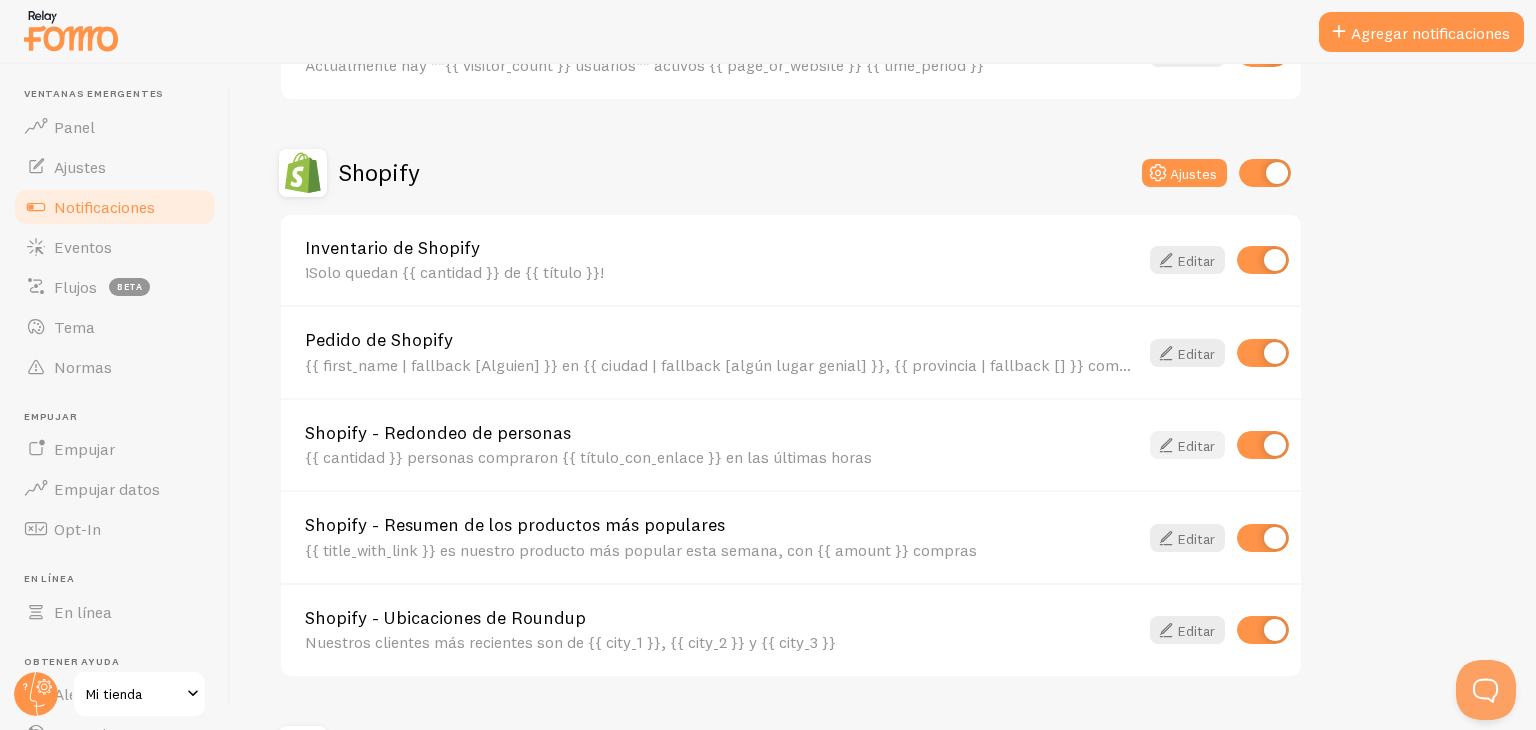 click at bounding box center [1166, 445] 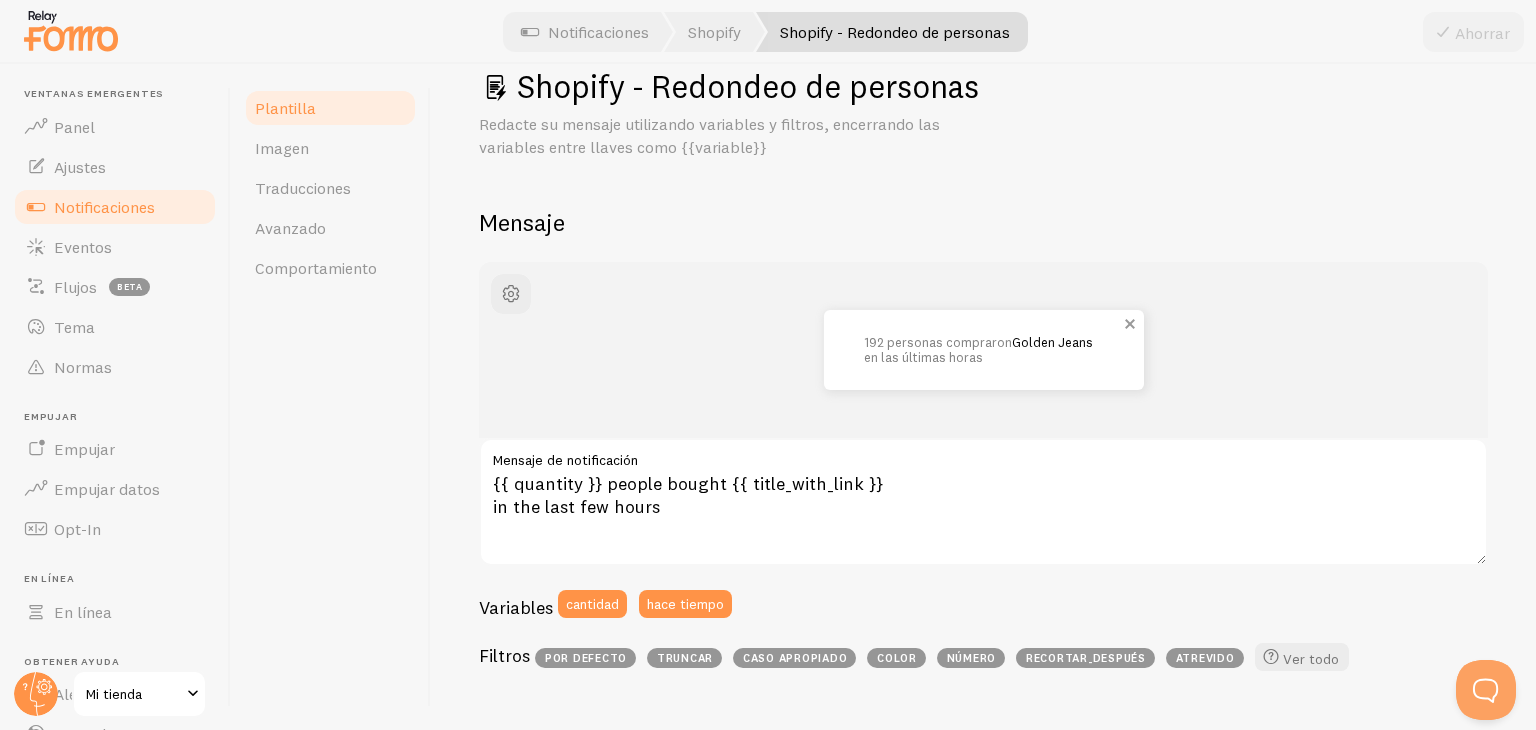 scroll, scrollTop: 64, scrollLeft: 0, axis: vertical 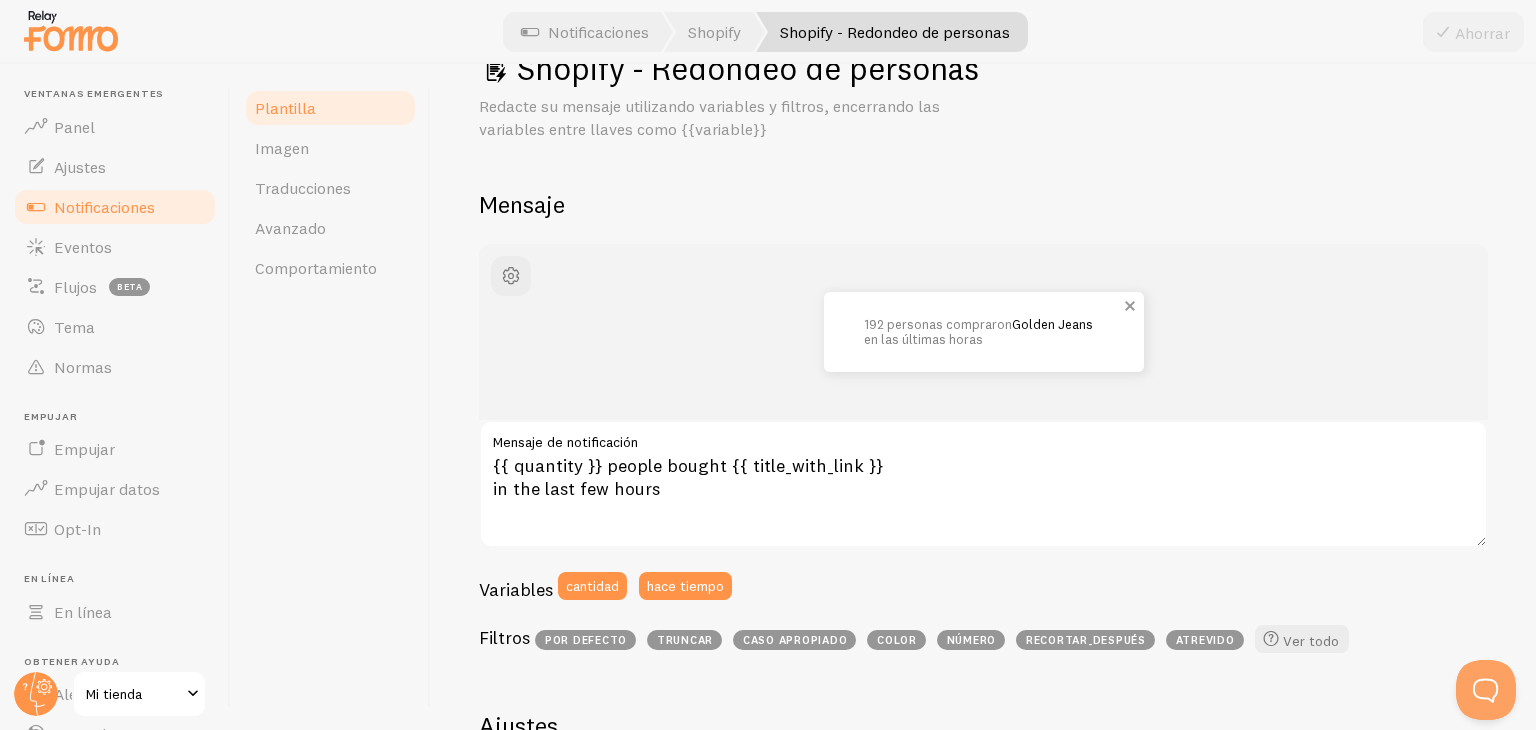 drag, startPoint x: 877, startPoint y: 324, endPoint x: 972, endPoint y: 346, distance: 97.5141 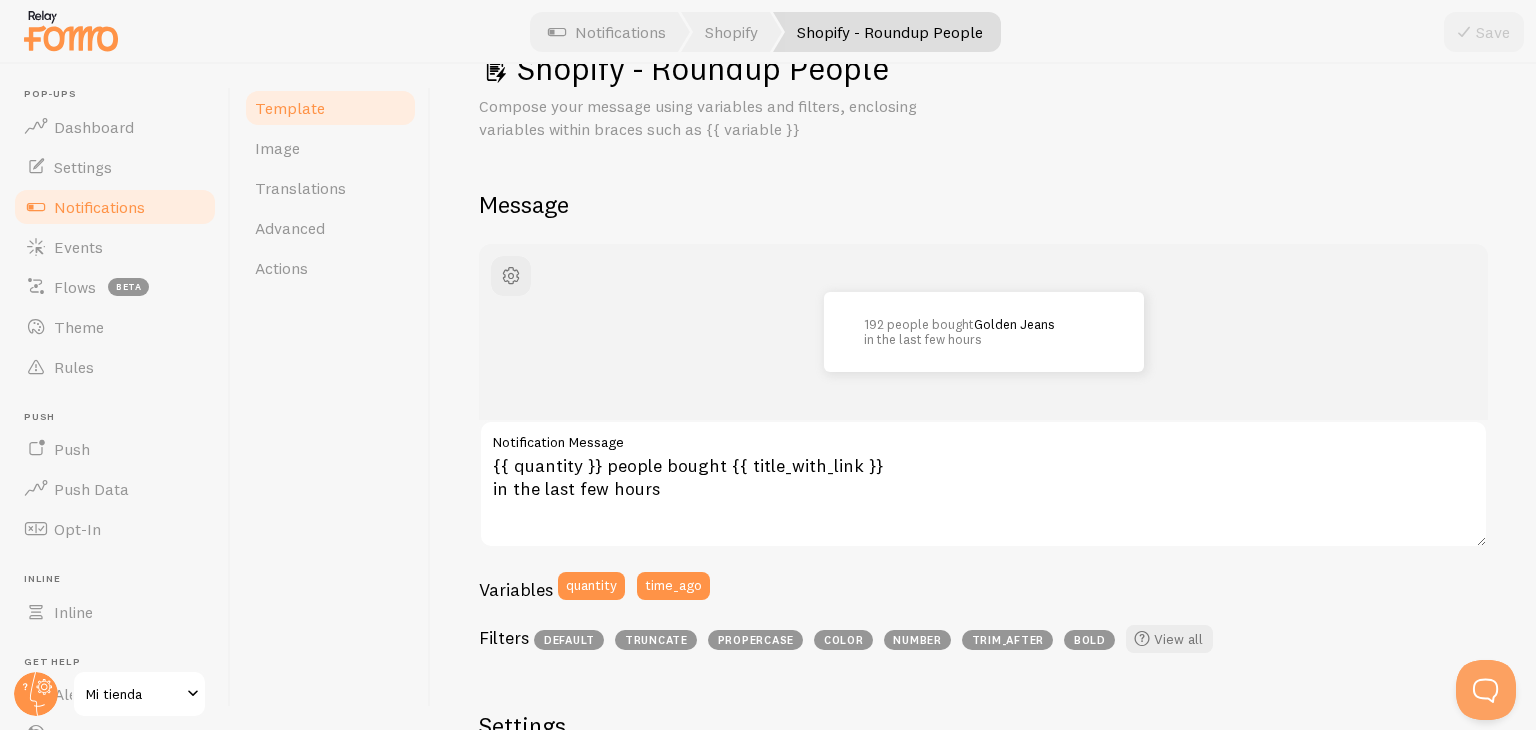click on "Notification Message" at bounding box center [983, 437] 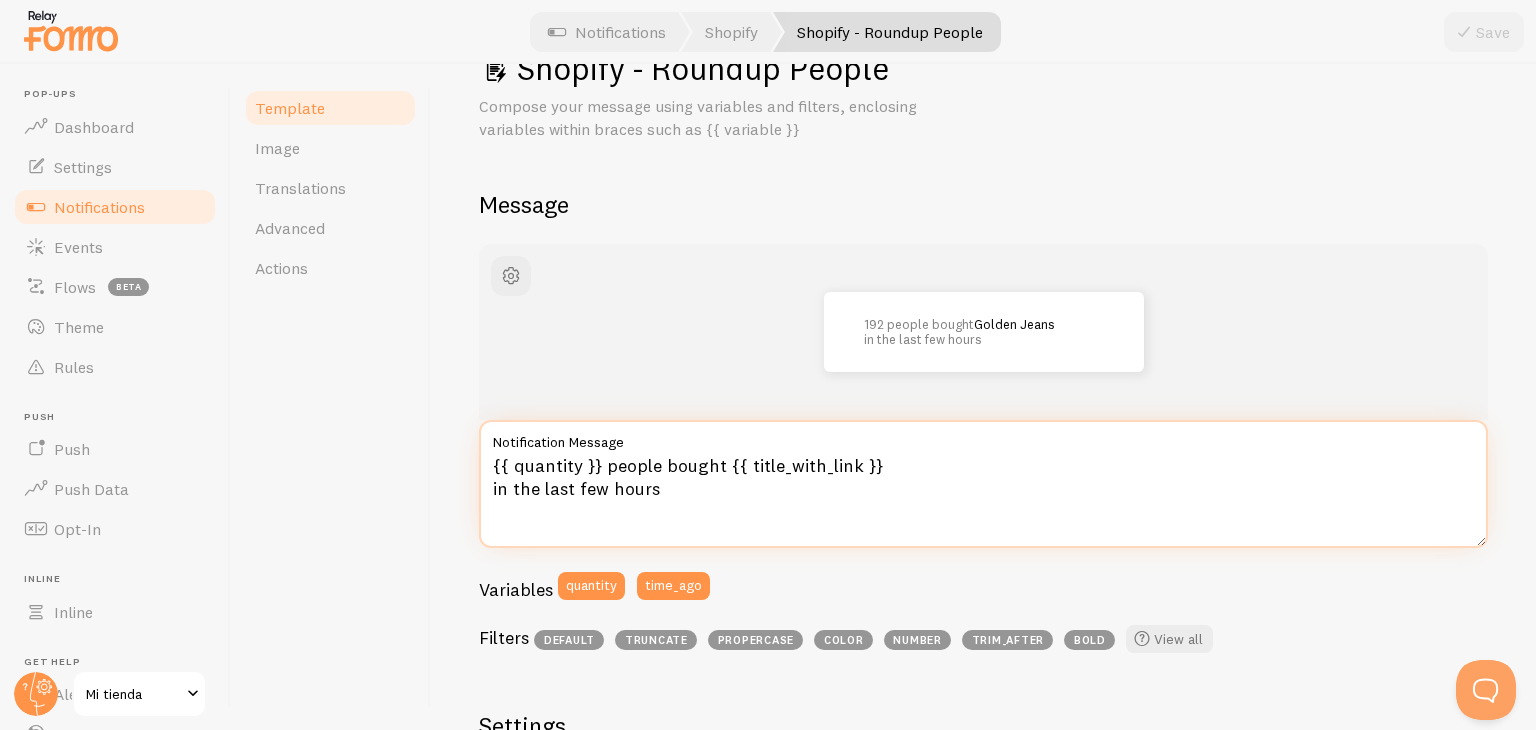 click on "{{ quantity }} people bought {{ title_with_link }}
in the last few hours" at bounding box center [983, 484] 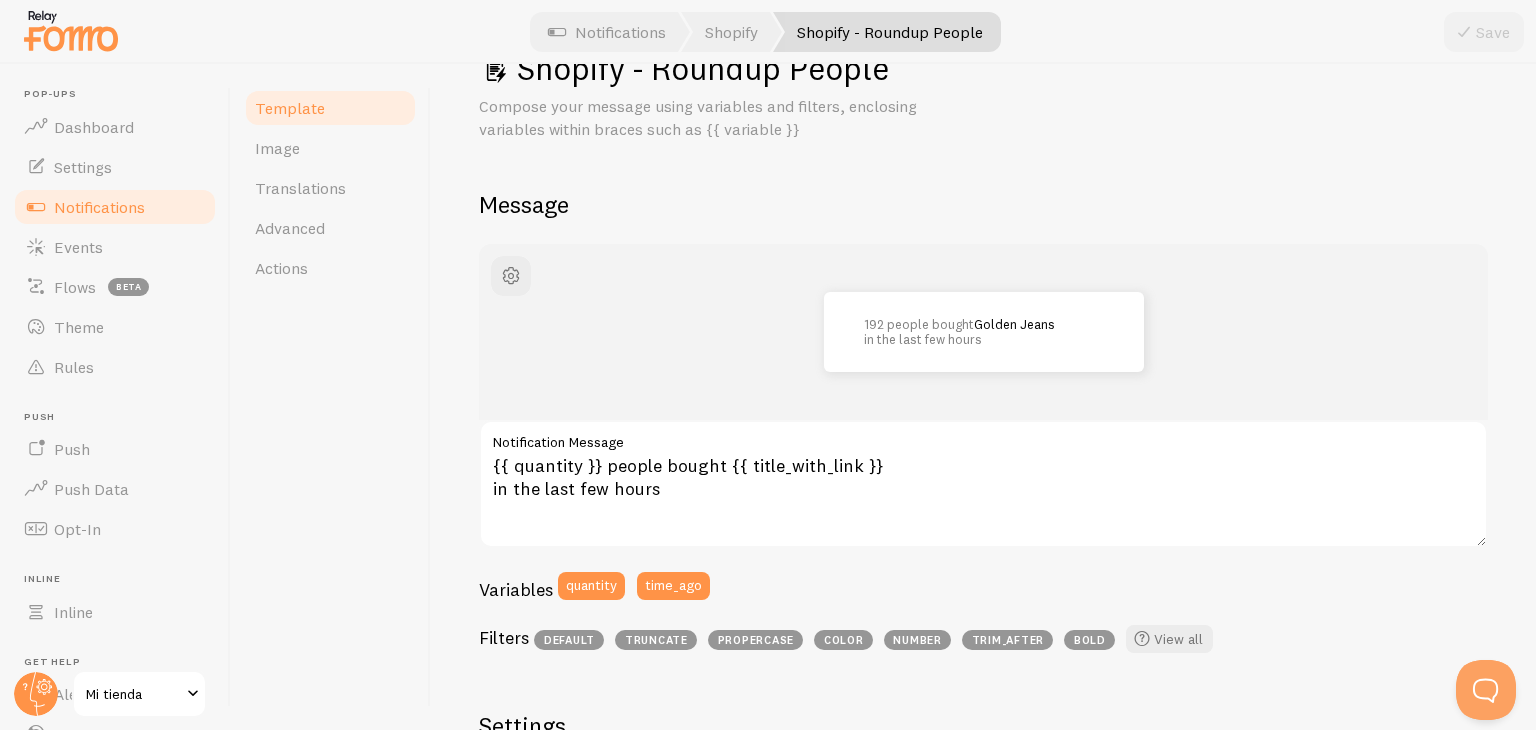 click on "Variables
quantity
time_ago" at bounding box center [983, 593] 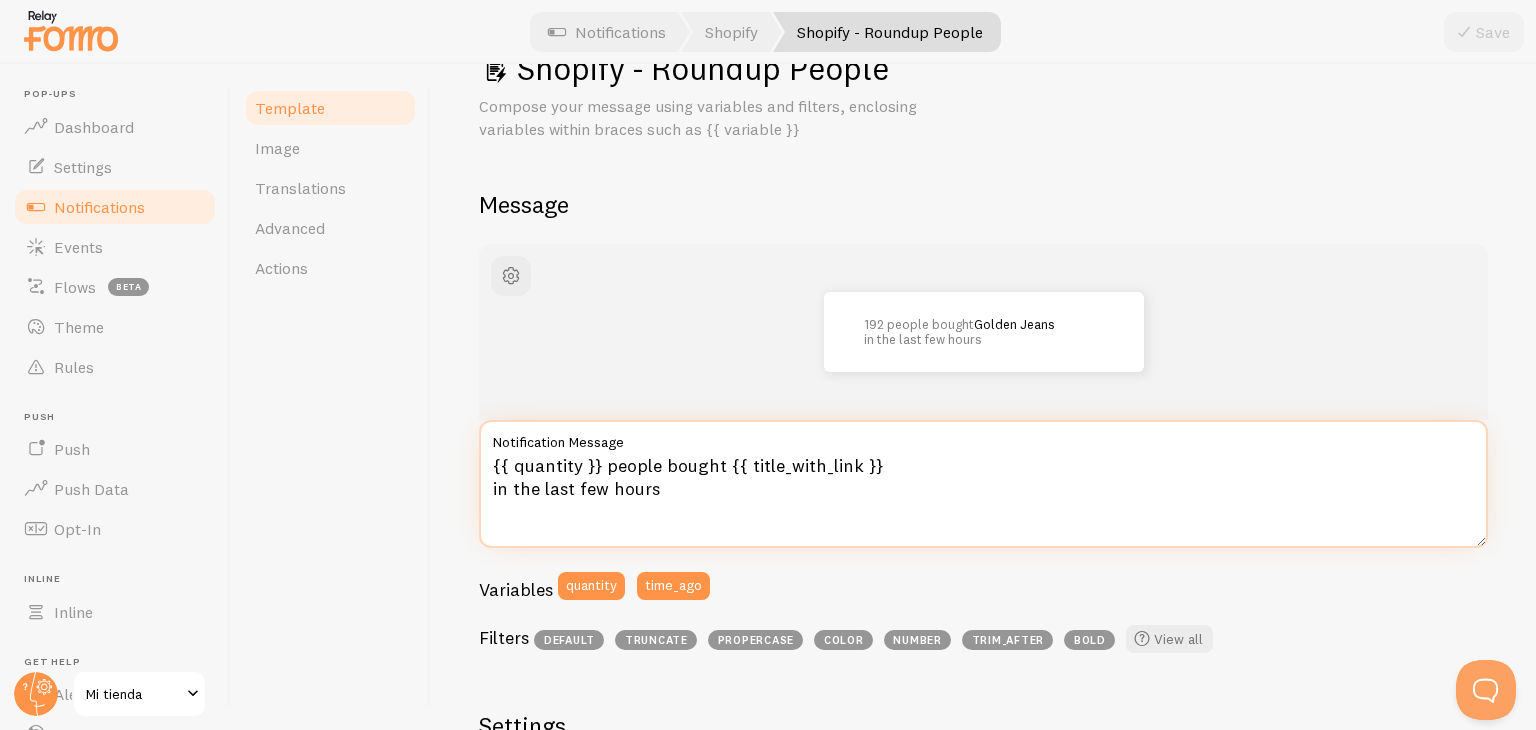 click on "{{ quantity }} people bought {{ title_with_link }}
in the last few hours" at bounding box center (983, 484) 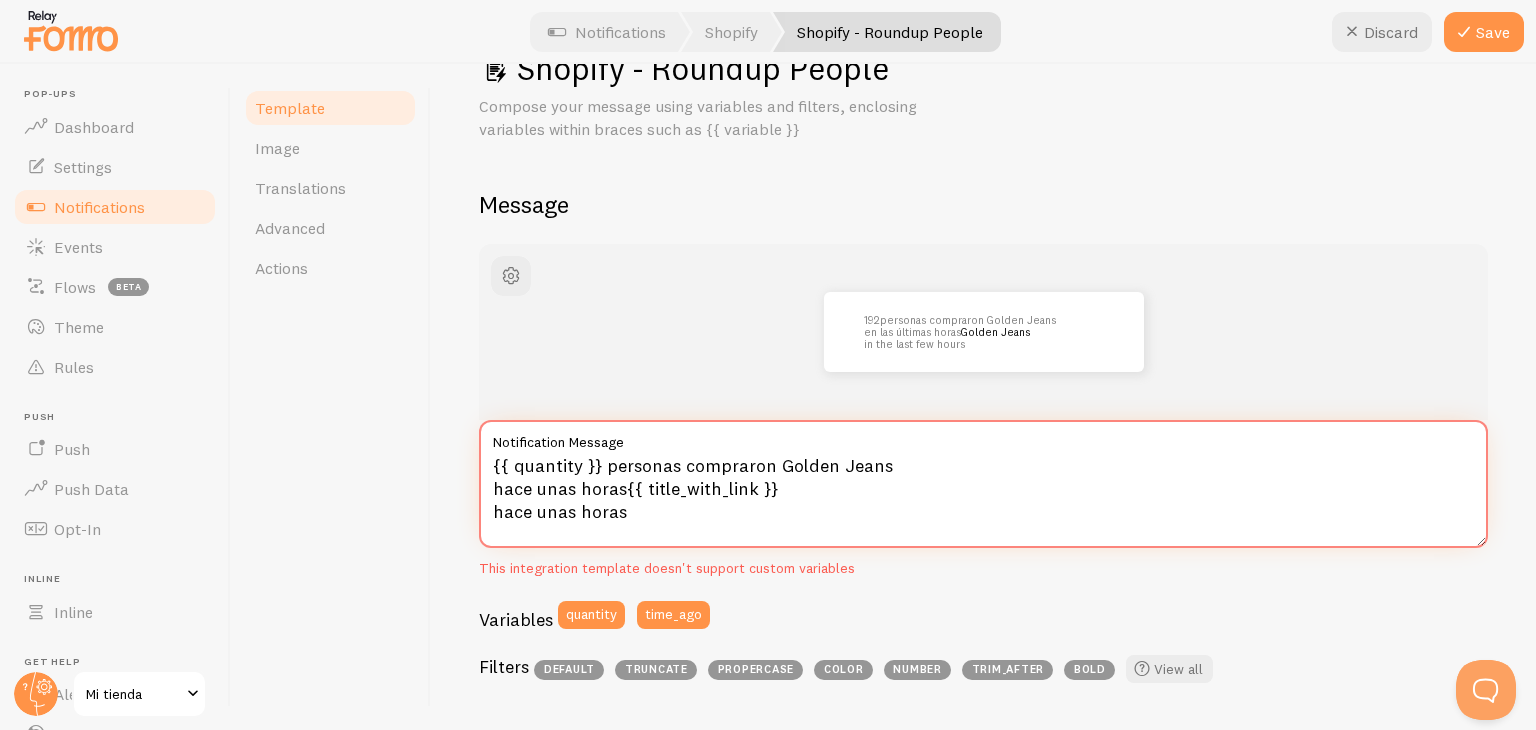 drag, startPoint x: 648, startPoint y: 496, endPoint x: 497, endPoint y: 496, distance: 151 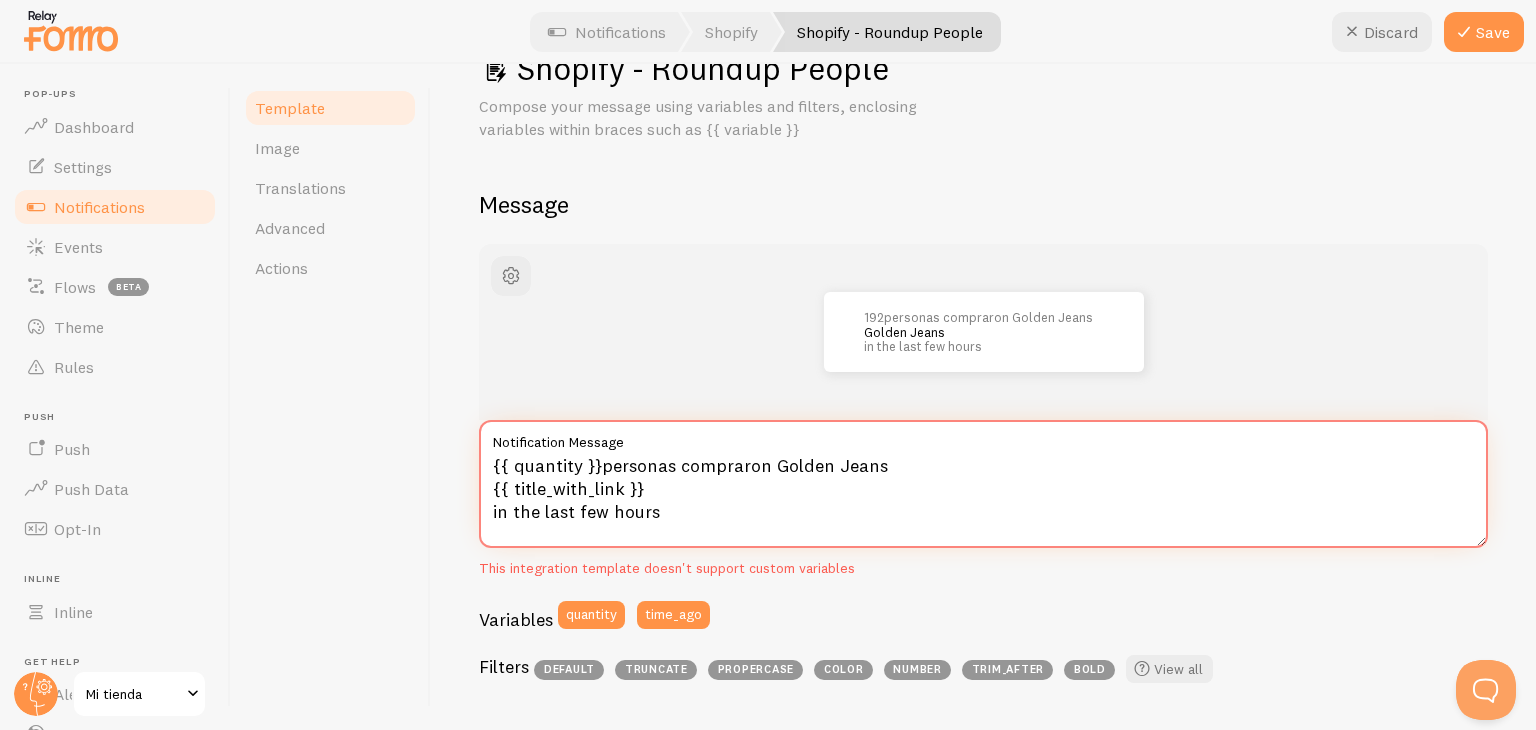 click on "{{ quantity }}personas compraron Golden Jeans
{{ title_with_link }}
in the last few hours" at bounding box center (983, 484) 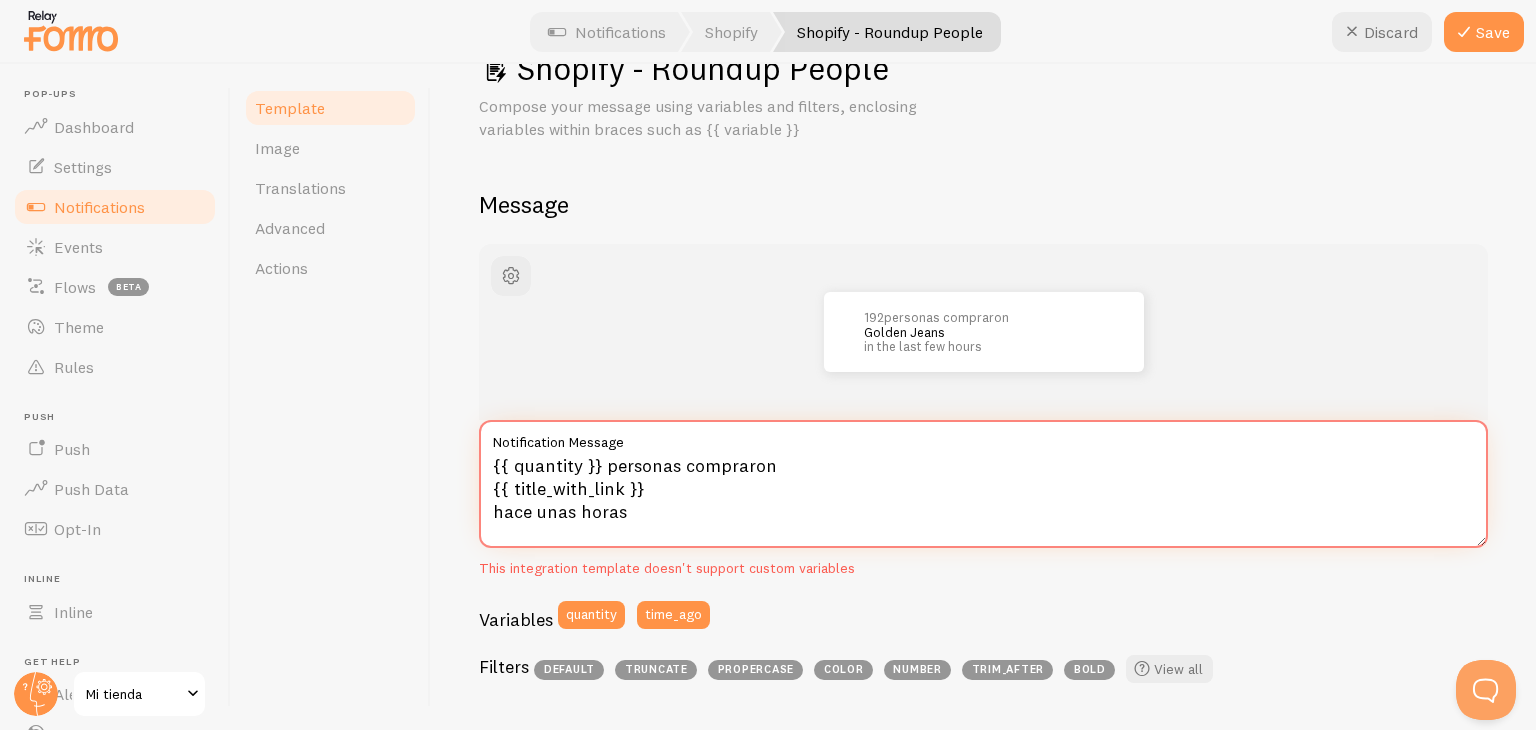click on "{{ quantity }} personas compraron
{{ title_with_link }}
hace unas horas" at bounding box center [983, 484] 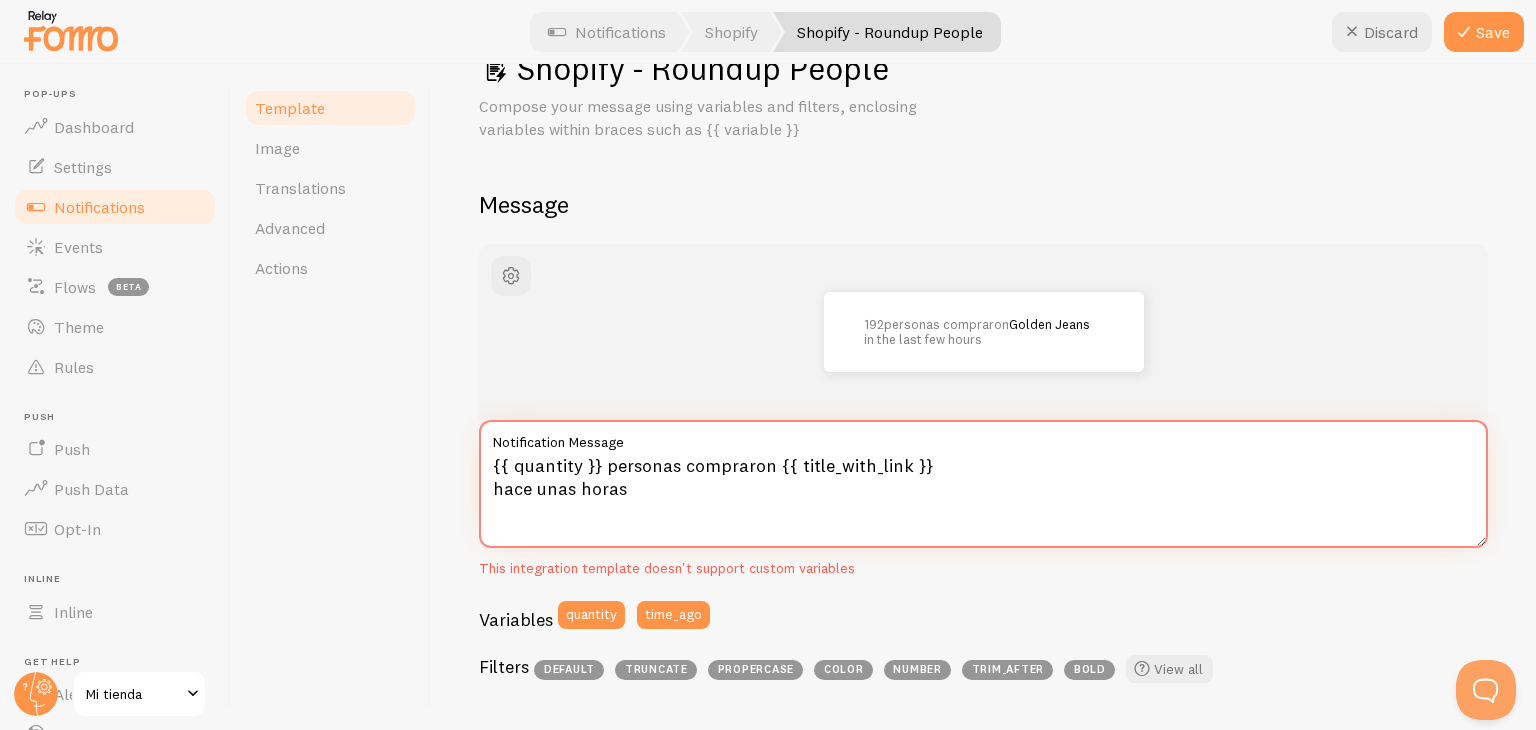 drag, startPoint x: 672, startPoint y: 496, endPoint x: 476, endPoint y: 501, distance: 196.06377 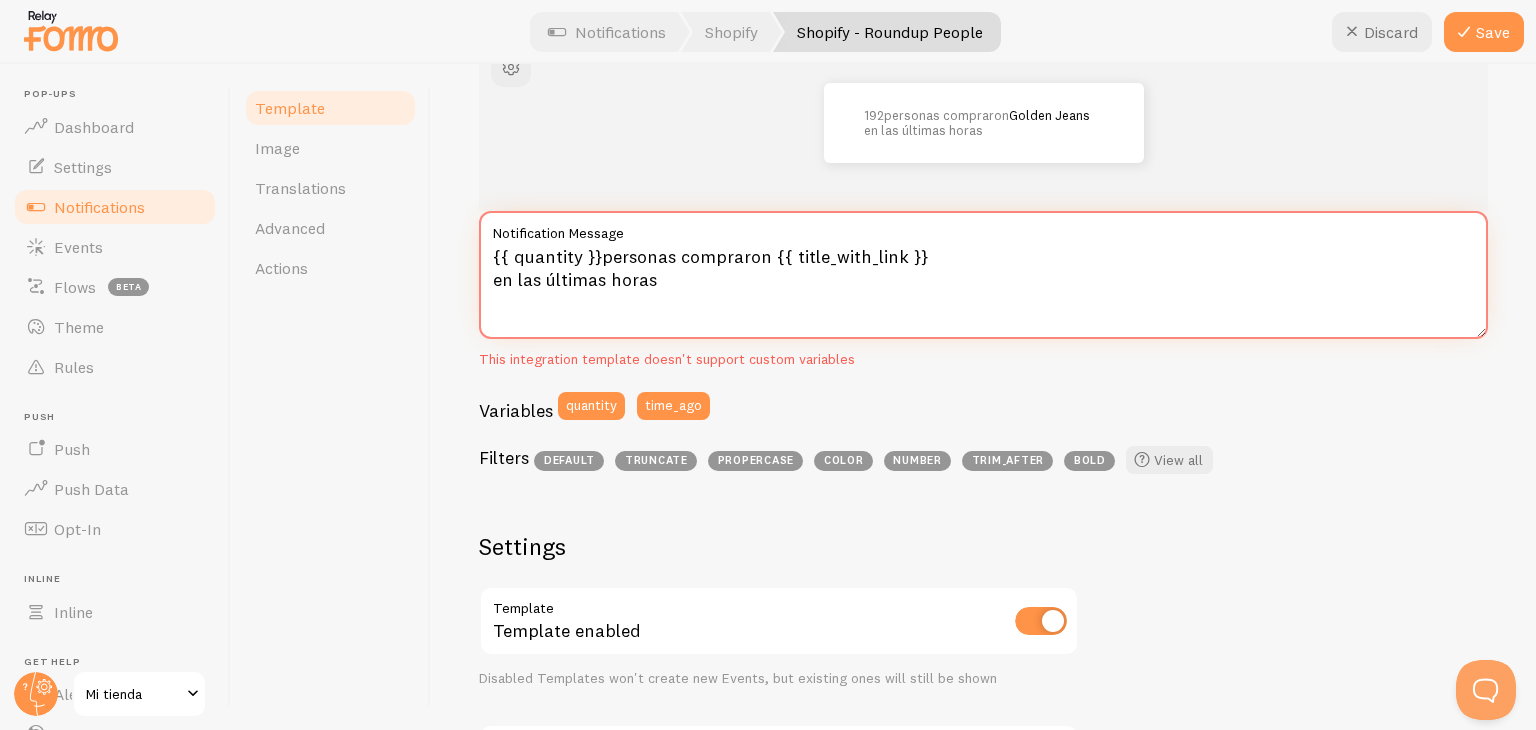scroll, scrollTop: 0, scrollLeft: 0, axis: both 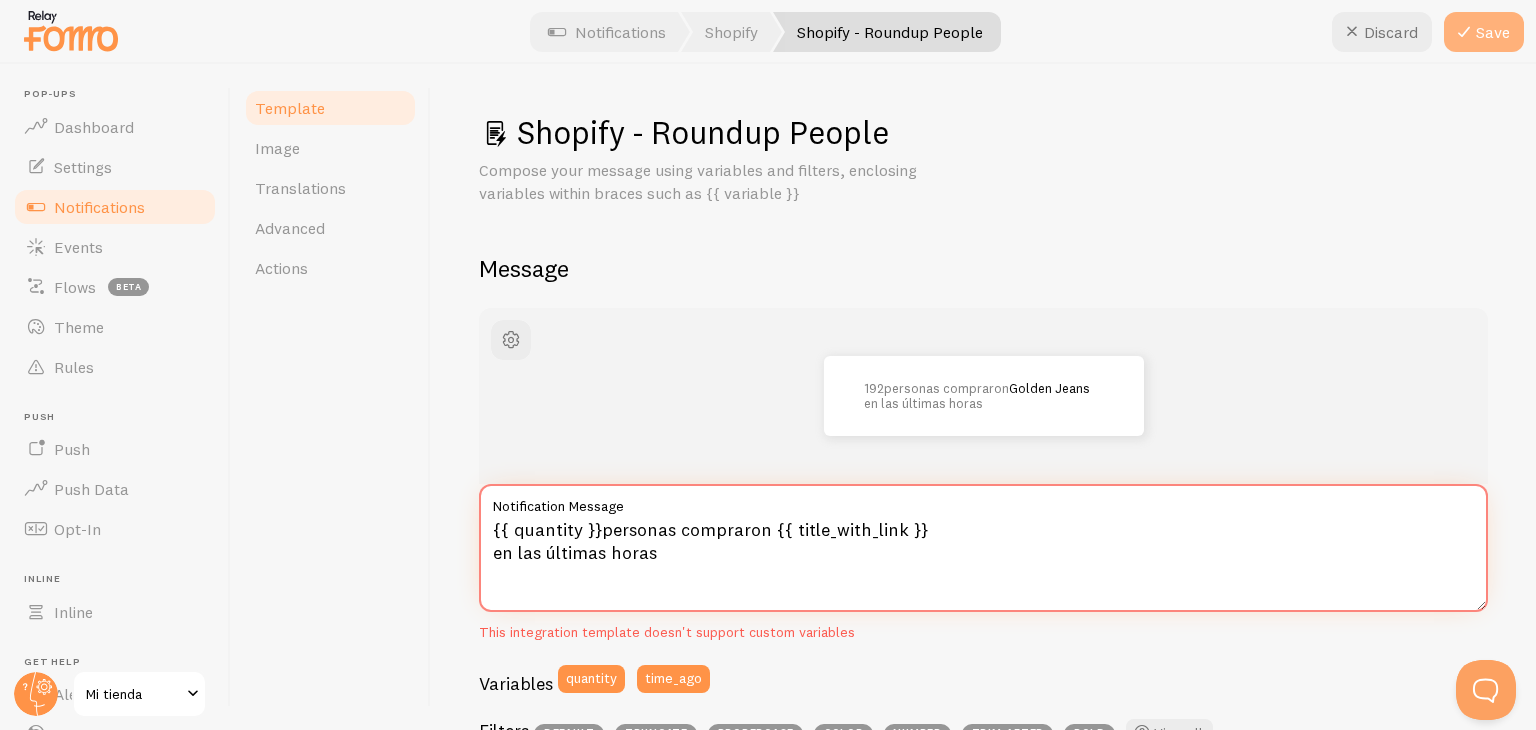 type on "{{ quantity }}personas compraron {{ title_with_link }}
en las últimas horas" 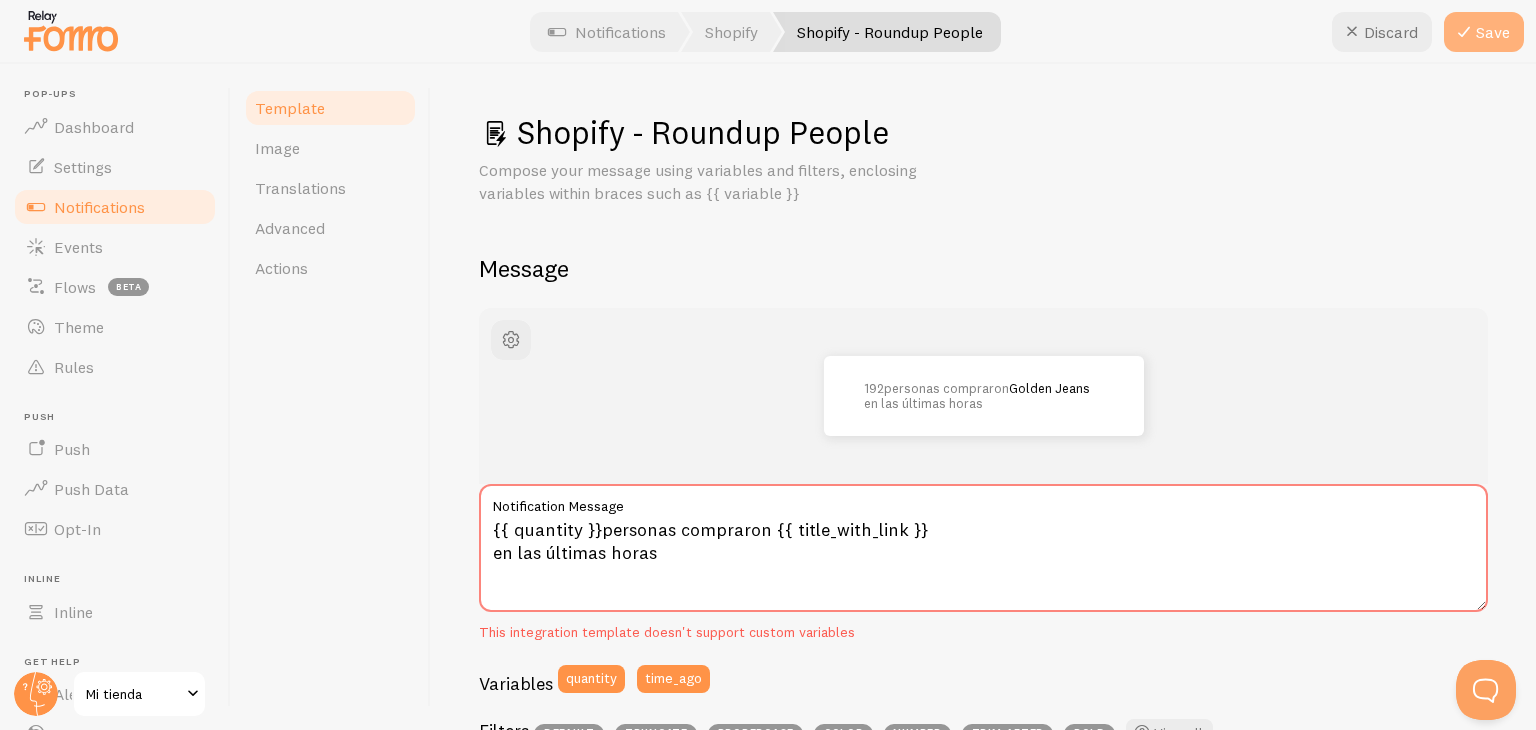 click at bounding box center [1464, 32] 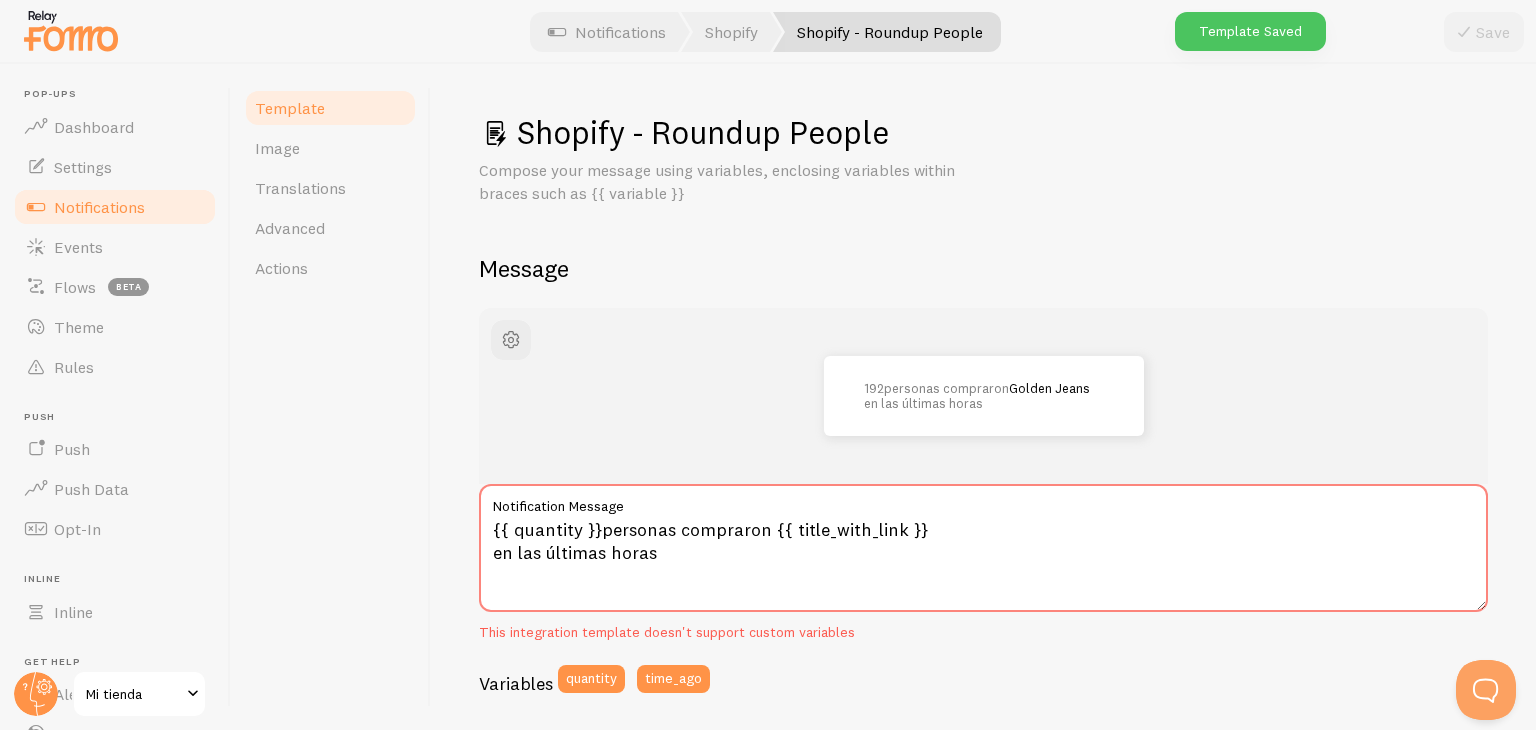 click on "Notifications" at bounding box center (115, 207) 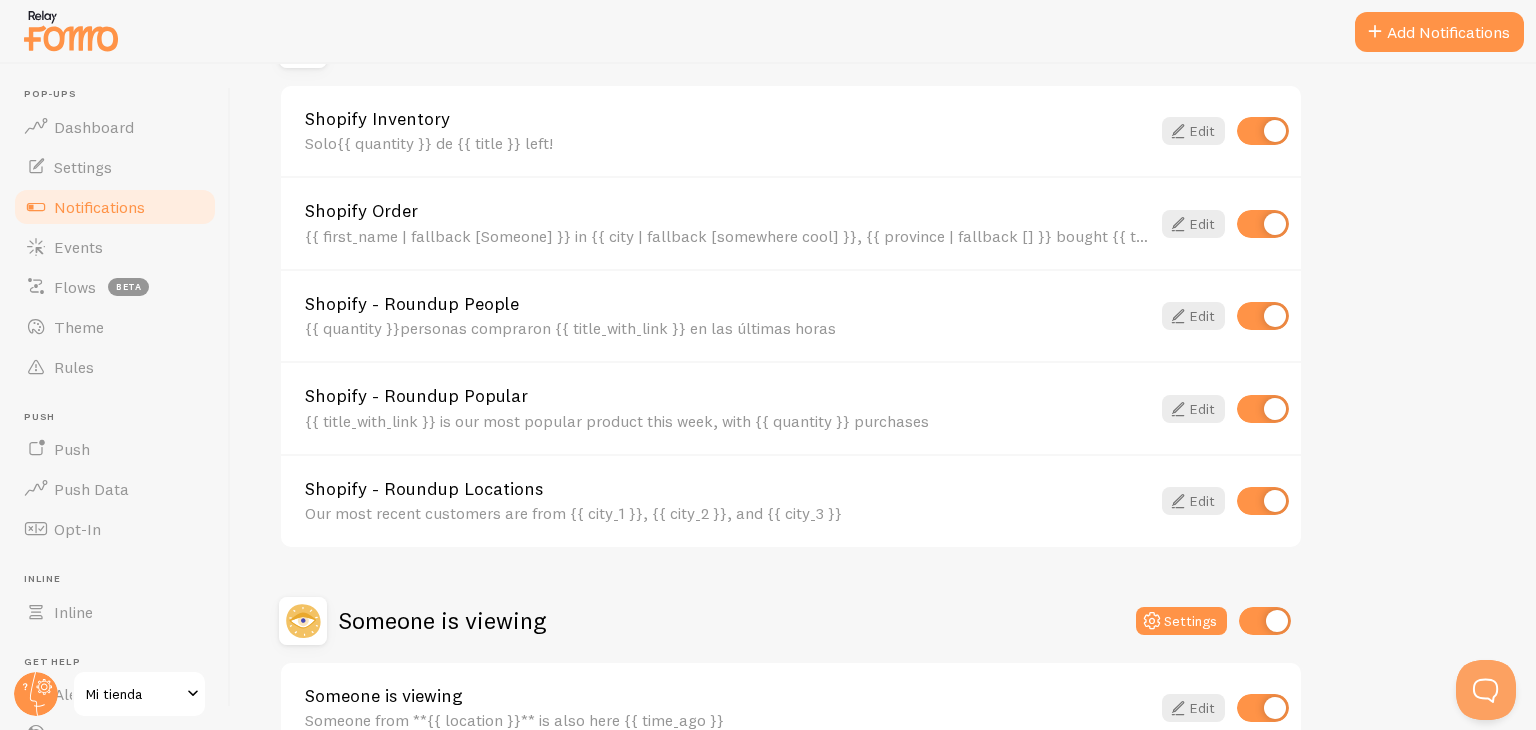 scroll, scrollTop: 816, scrollLeft: 0, axis: vertical 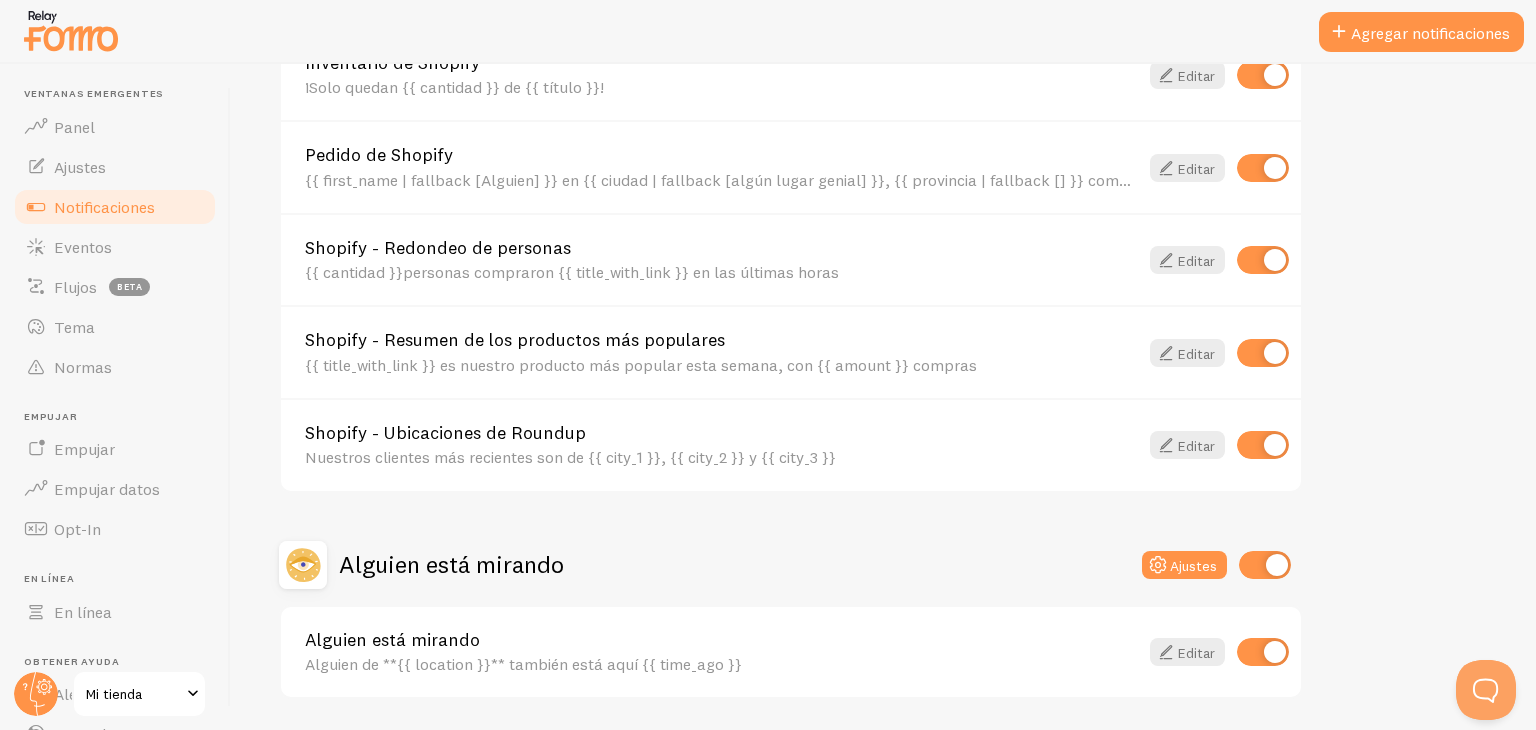 click on "Shopify - Resumen de los productos más populares" at bounding box center (721, 340) 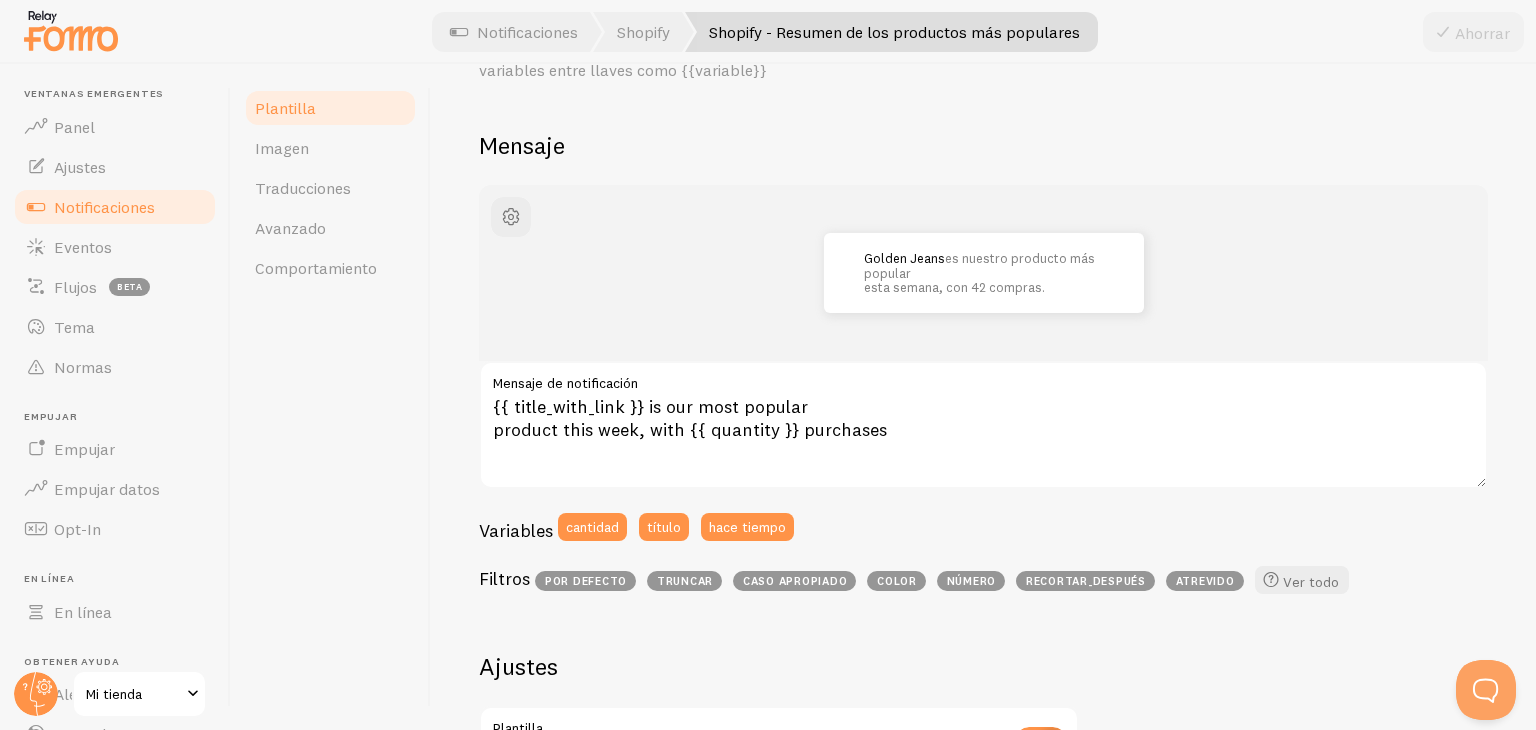 scroll, scrollTop: 122, scrollLeft: 0, axis: vertical 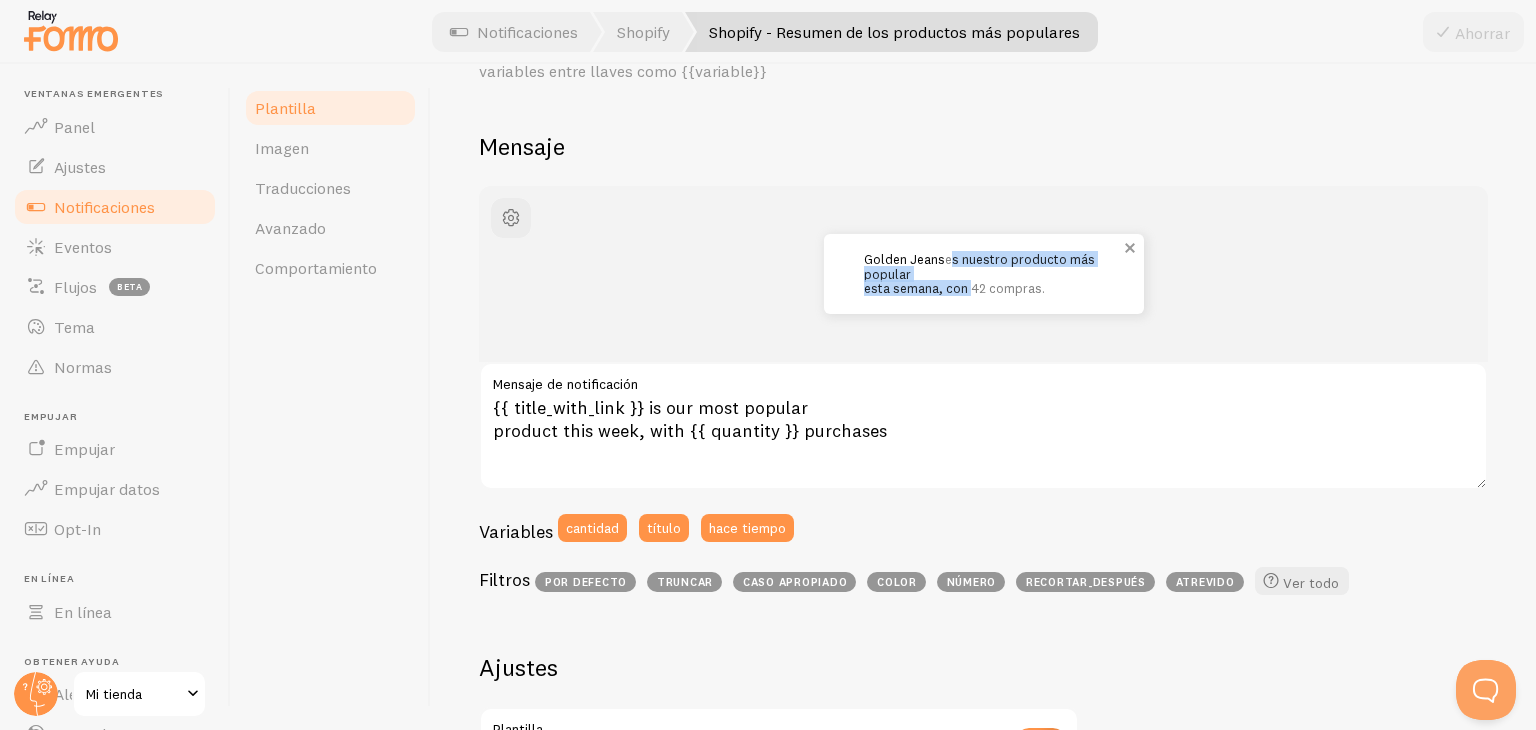 drag, startPoint x: 936, startPoint y: 255, endPoint x: 959, endPoint y: 298, distance: 48.76474 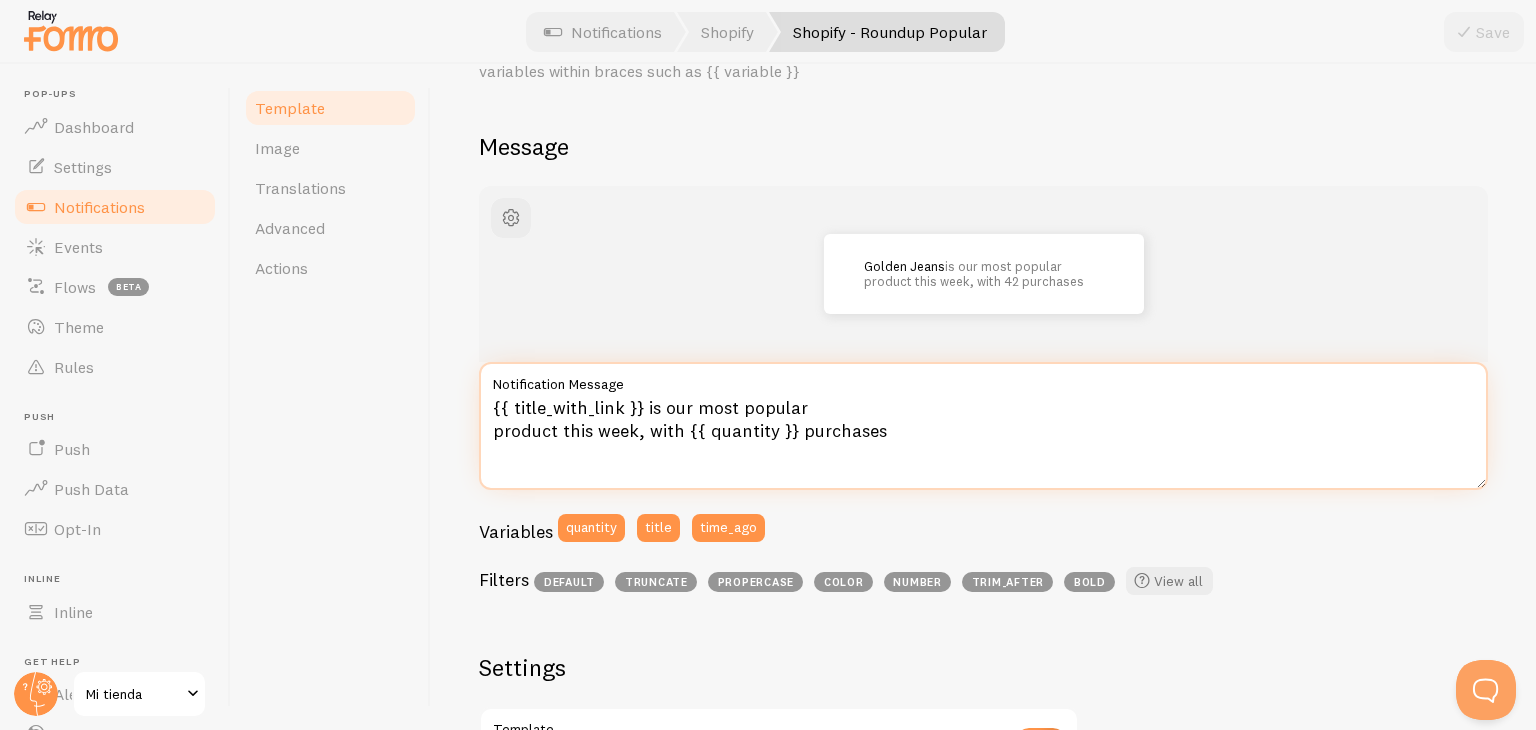 click on "{{ title_with_link }} is our most popular
product this week, with {{ quantity }} purchases" at bounding box center [983, 426] 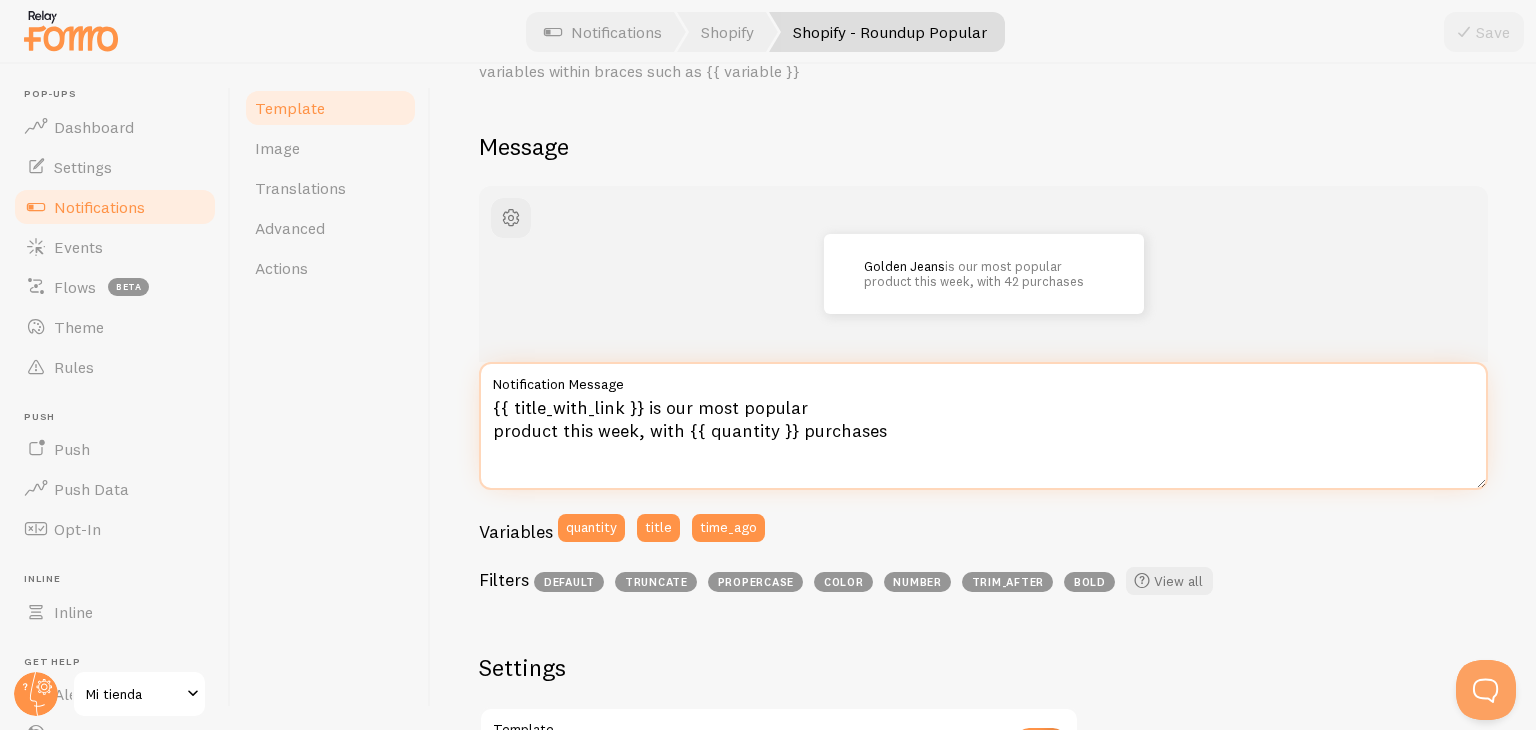 drag, startPoint x: 680, startPoint y: 431, endPoint x: 645, endPoint y: 407, distance: 42.43819 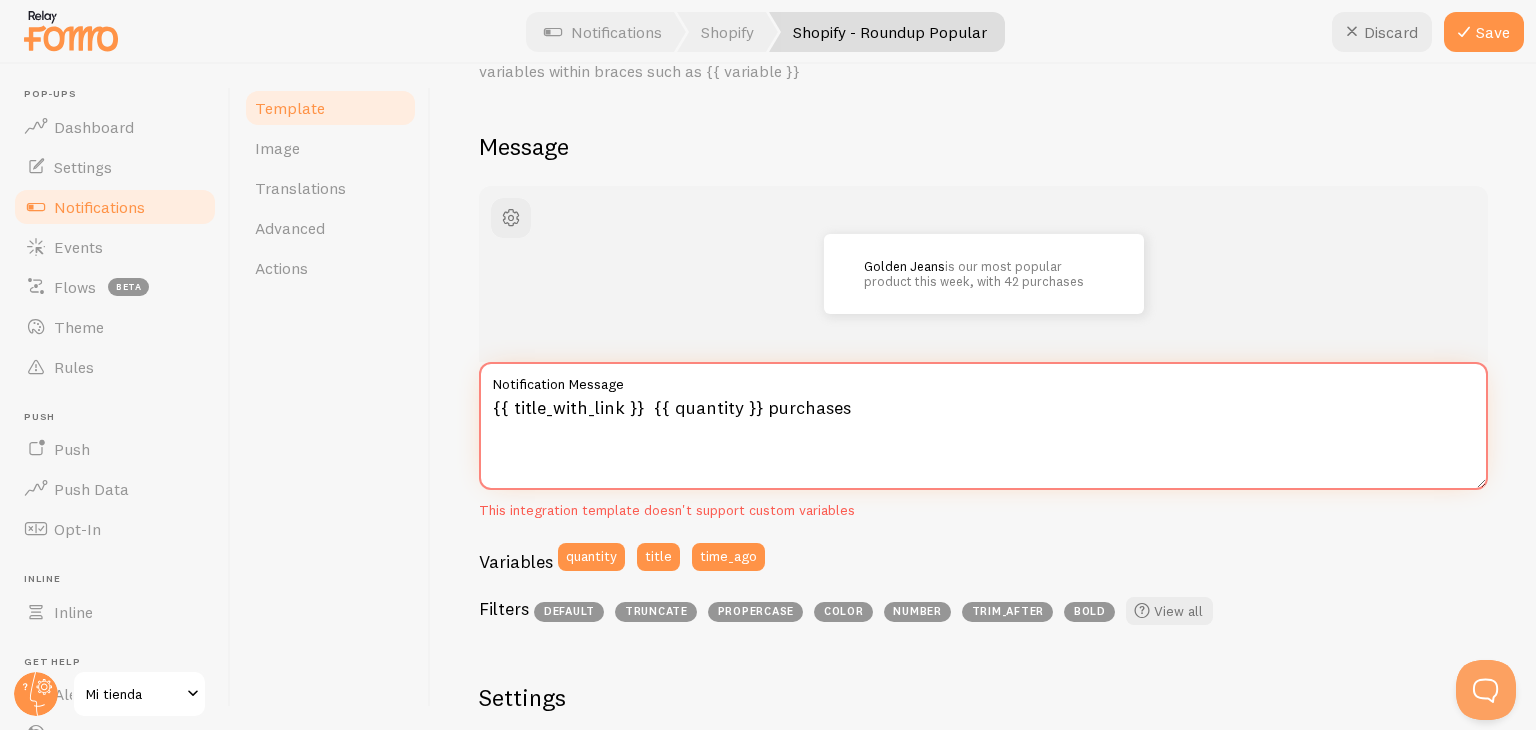 paste on "es nuestro producto más popular
esta semana, con" 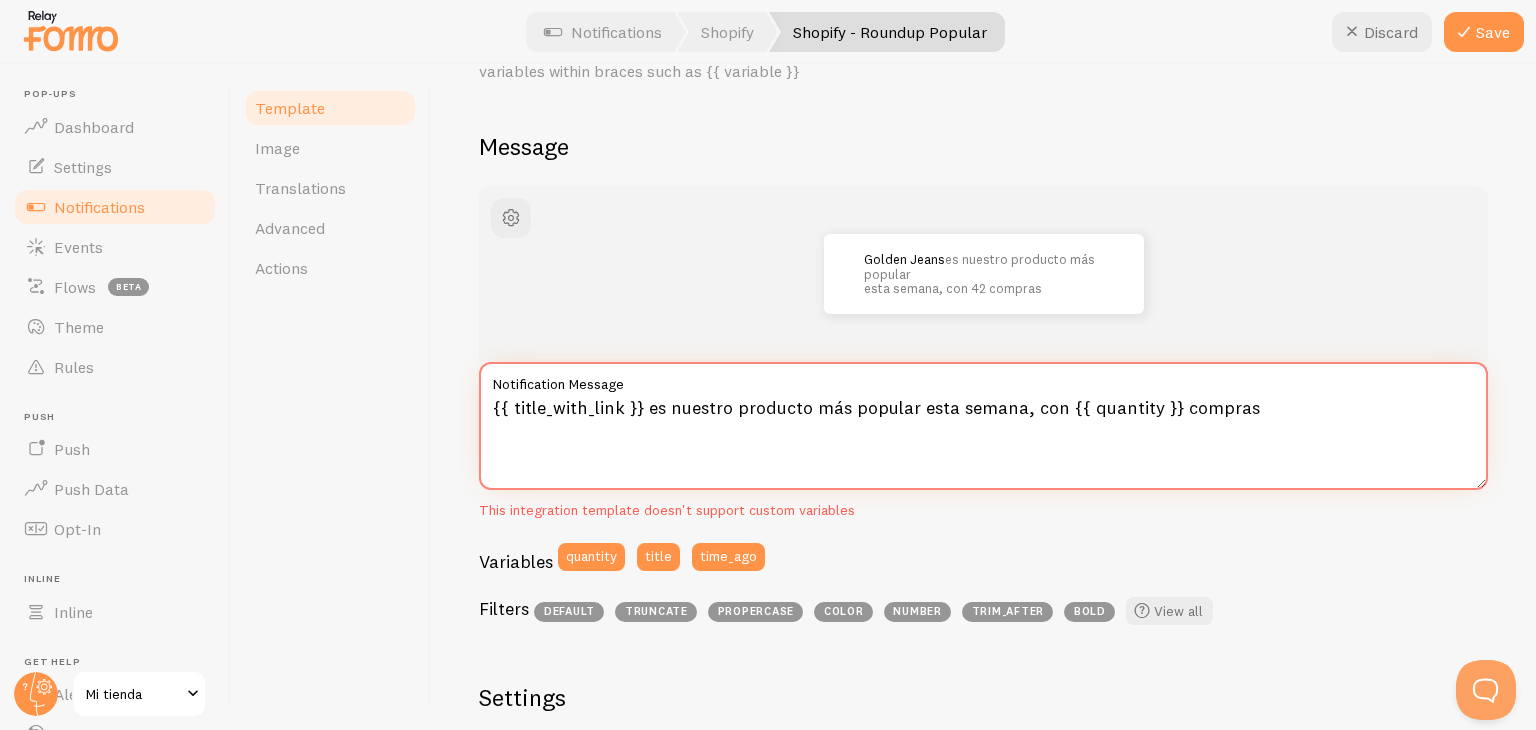 click on "{{ title_with_link }} es nuestro producto más popular esta semana, con {{ quantity }} compras" at bounding box center (983, 426) 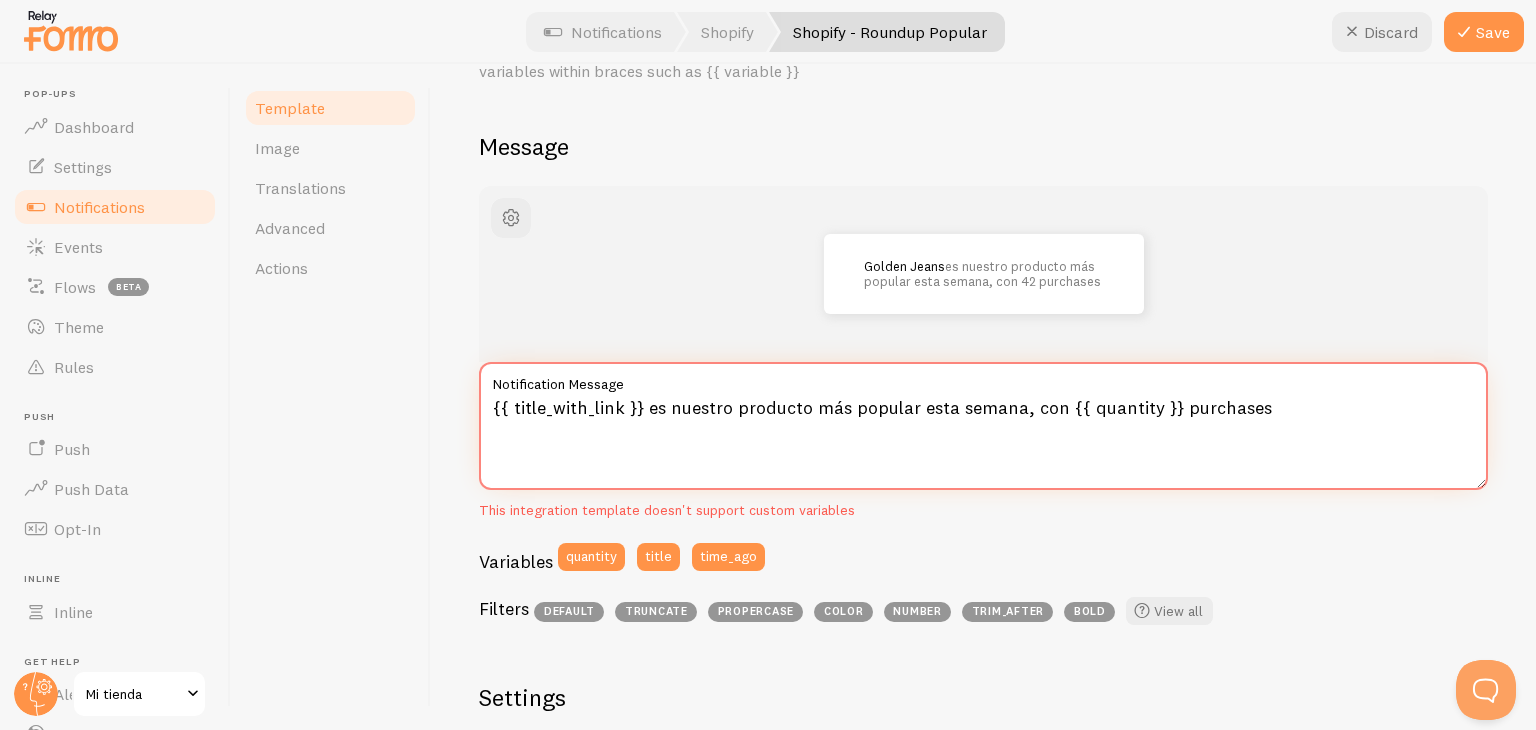 drag, startPoint x: 1261, startPoint y: 399, endPoint x: 1170, endPoint y: 409, distance: 91.5478 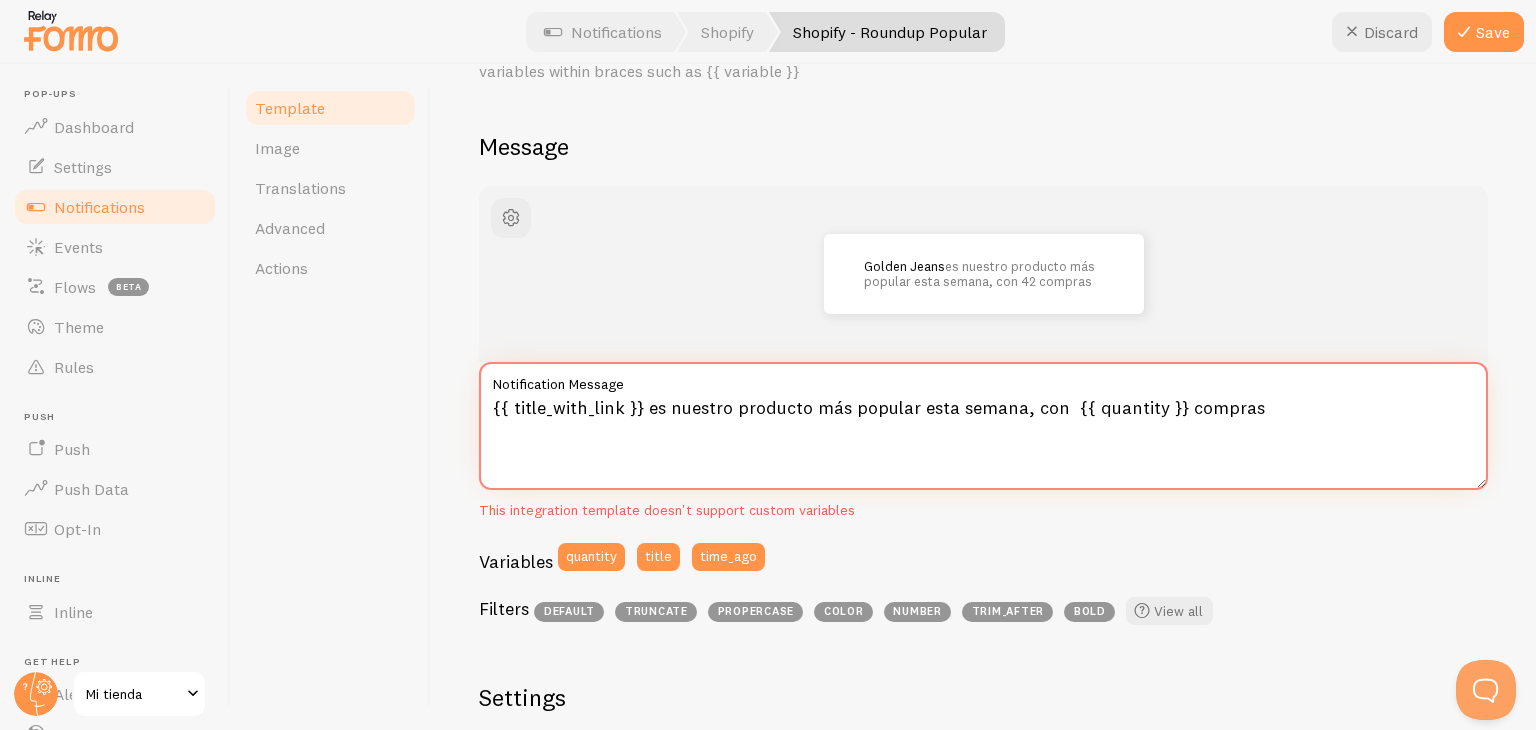 click on "{{ title_with_link }} es nuestro producto más popular esta semana, con  {{ quantity }} compras" at bounding box center [983, 426] 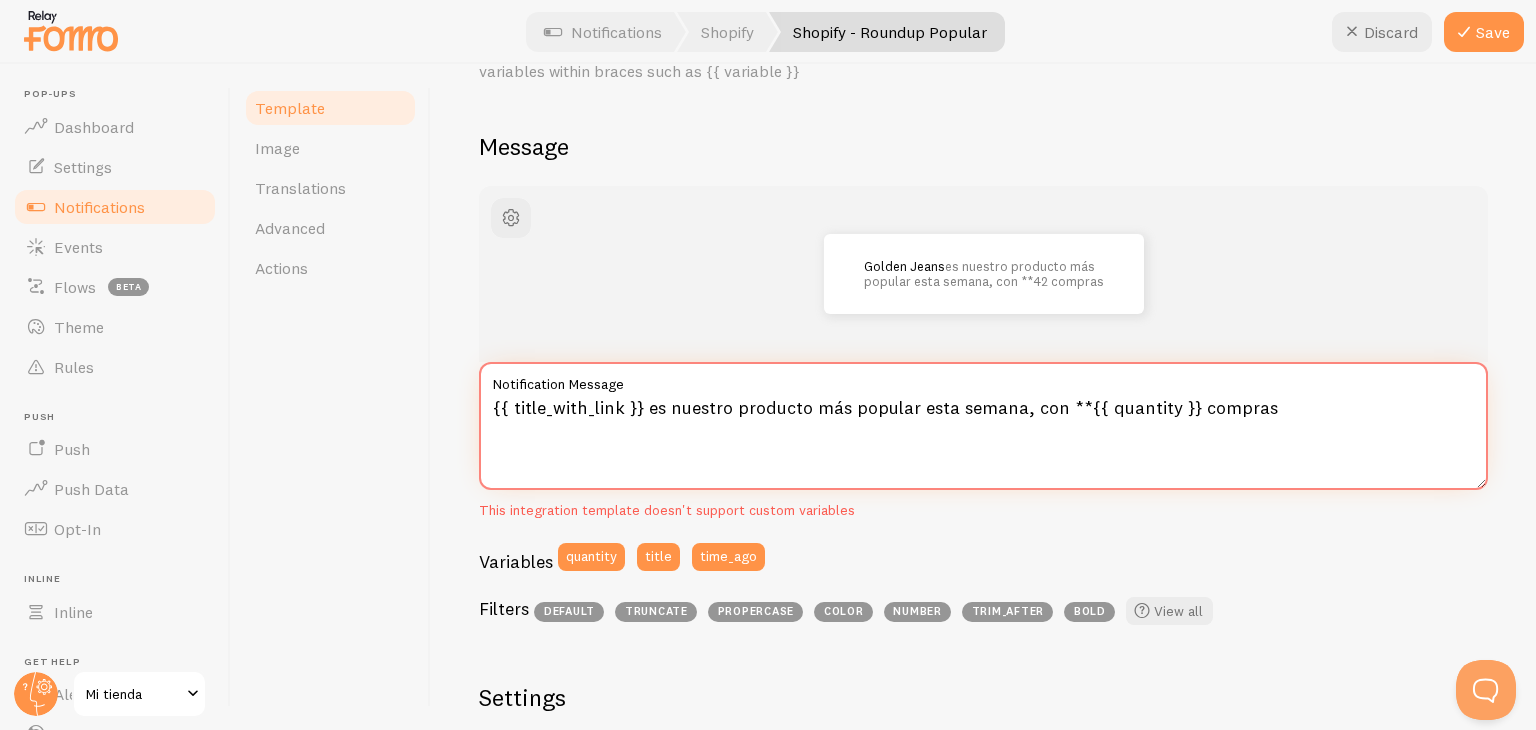 click on "{{ title_with_link }} es nuestro producto más popular esta semana, con **{{ quantity }} compras" at bounding box center (983, 426) 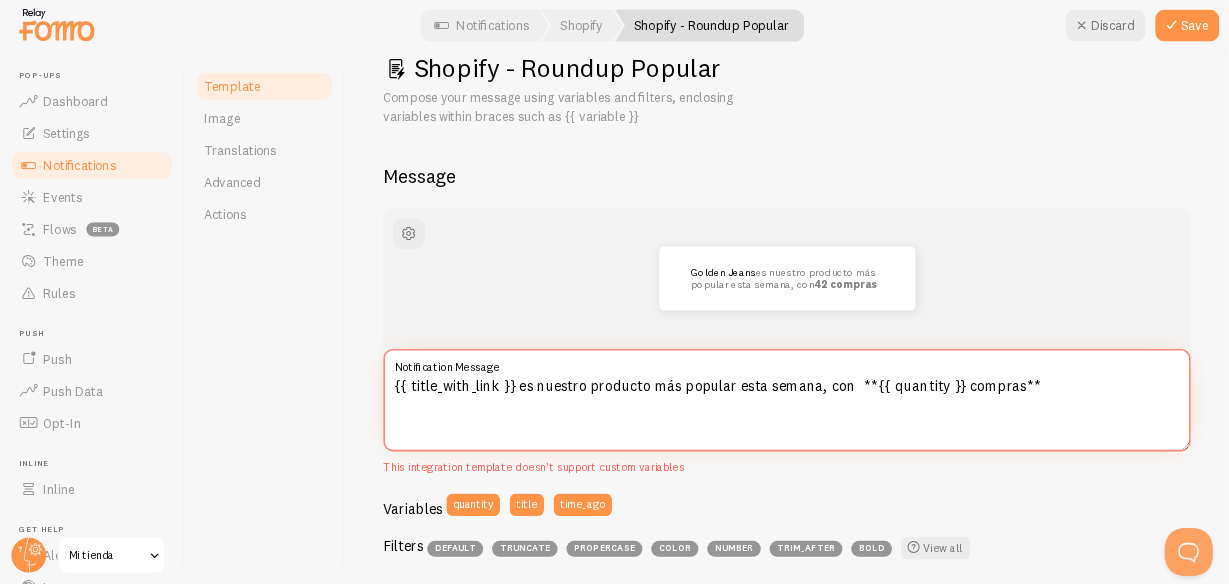 scroll, scrollTop: 46, scrollLeft: 0, axis: vertical 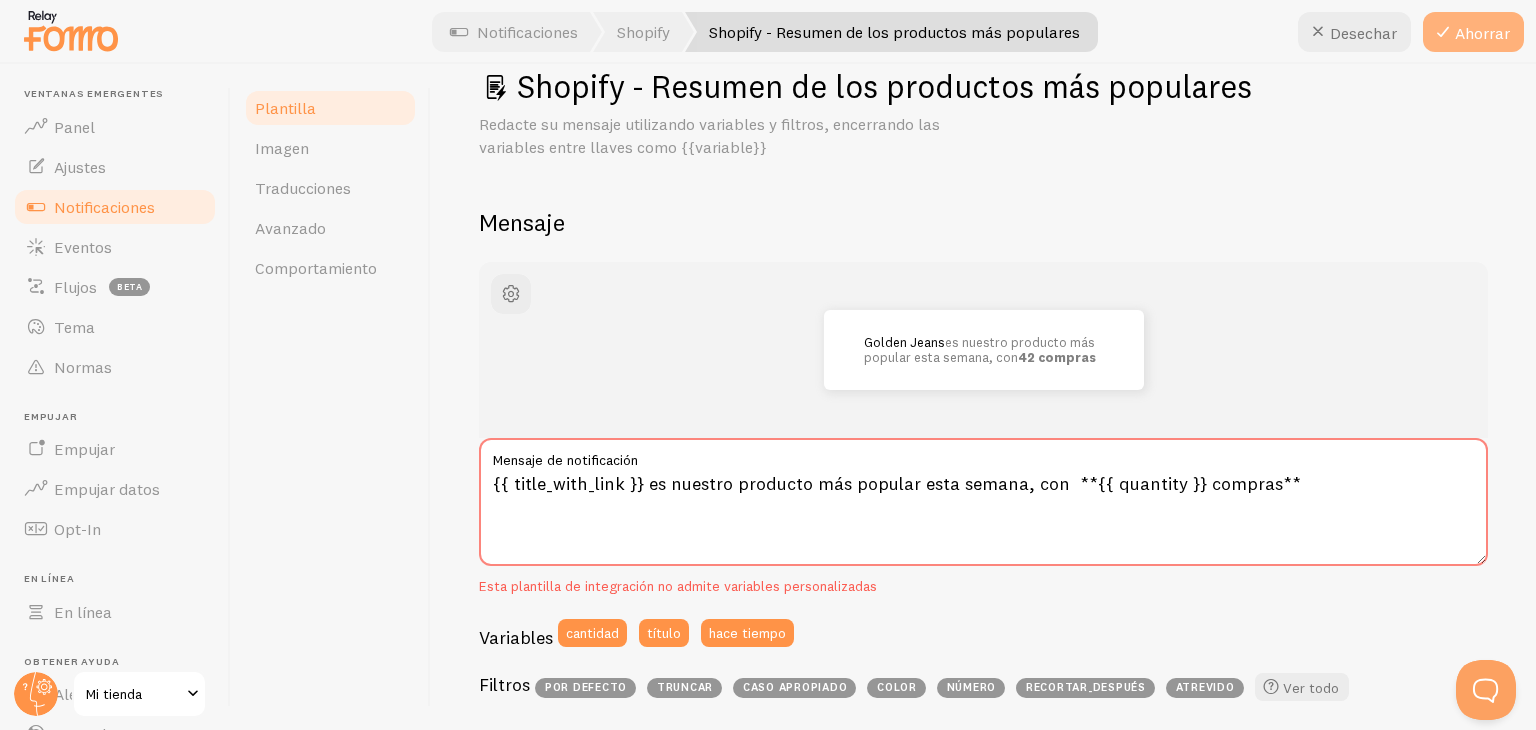 click on "Ahorrar" at bounding box center (1482, 33) 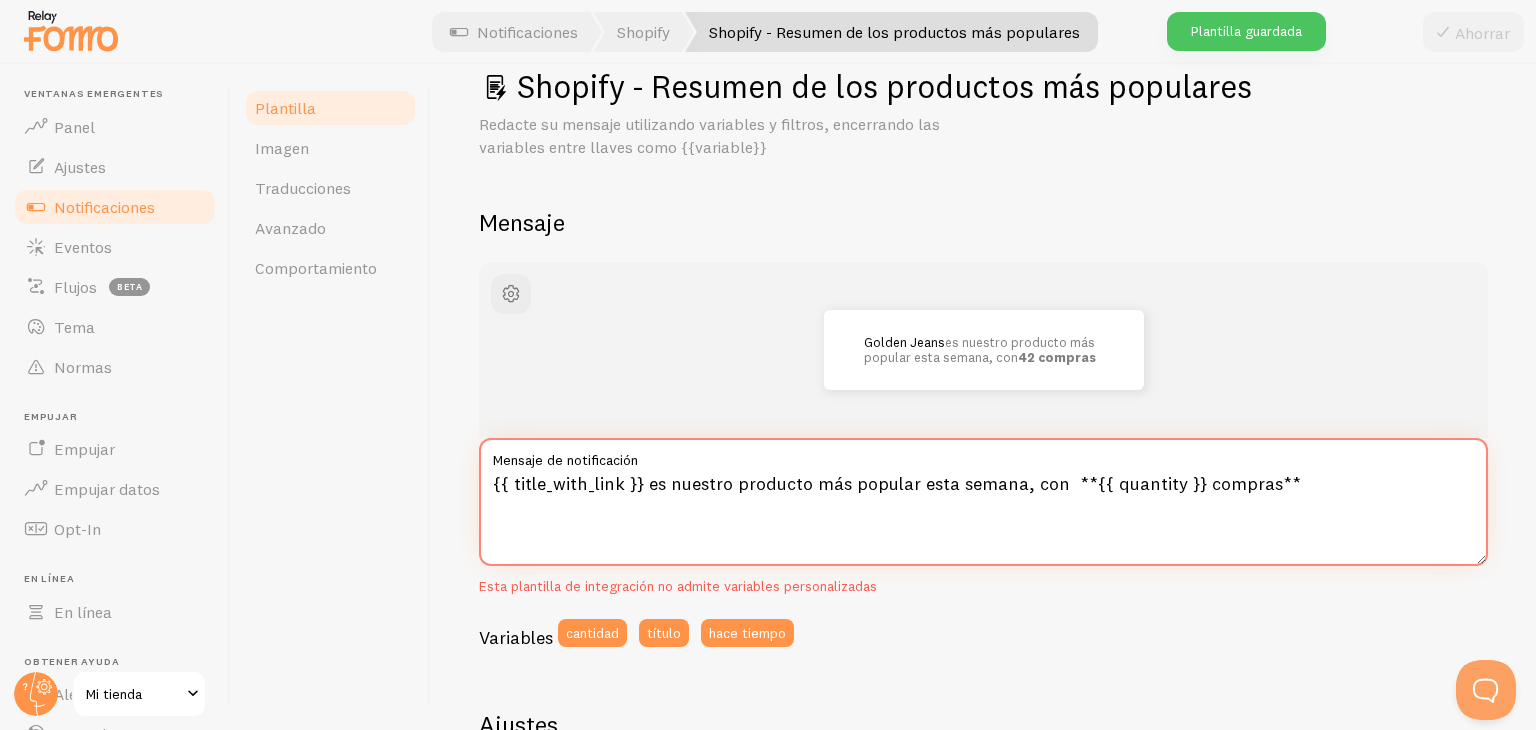 click on "{{ title_with_link }} es nuestro producto más popular esta semana, con  **{{ quantity }} compras**" at bounding box center [983, 502] 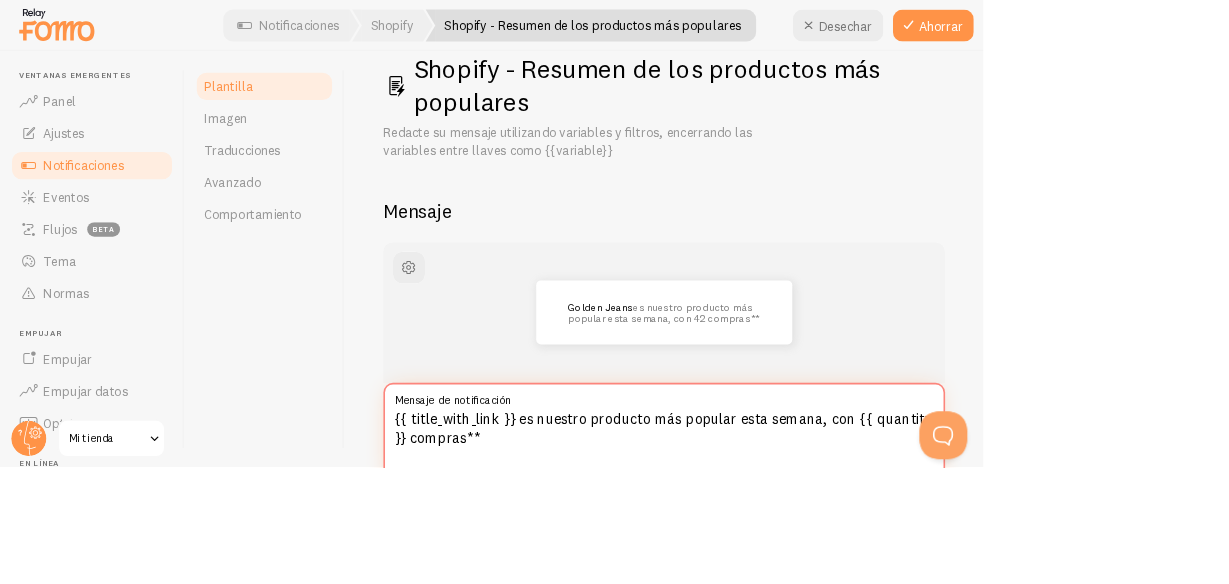 scroll, scrollTop: 46, scrollLeft: 0, axis: vertical 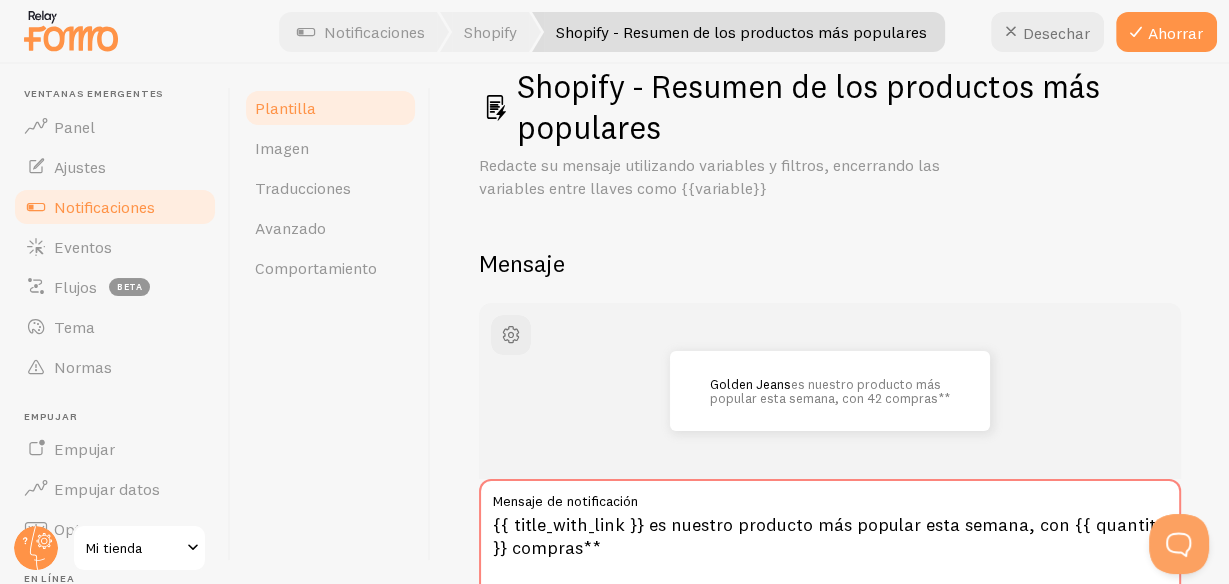 click on "Golden Jeans es nuestro producto más popular esta semana, con 42 compras**" at bounding box center [830, 391] 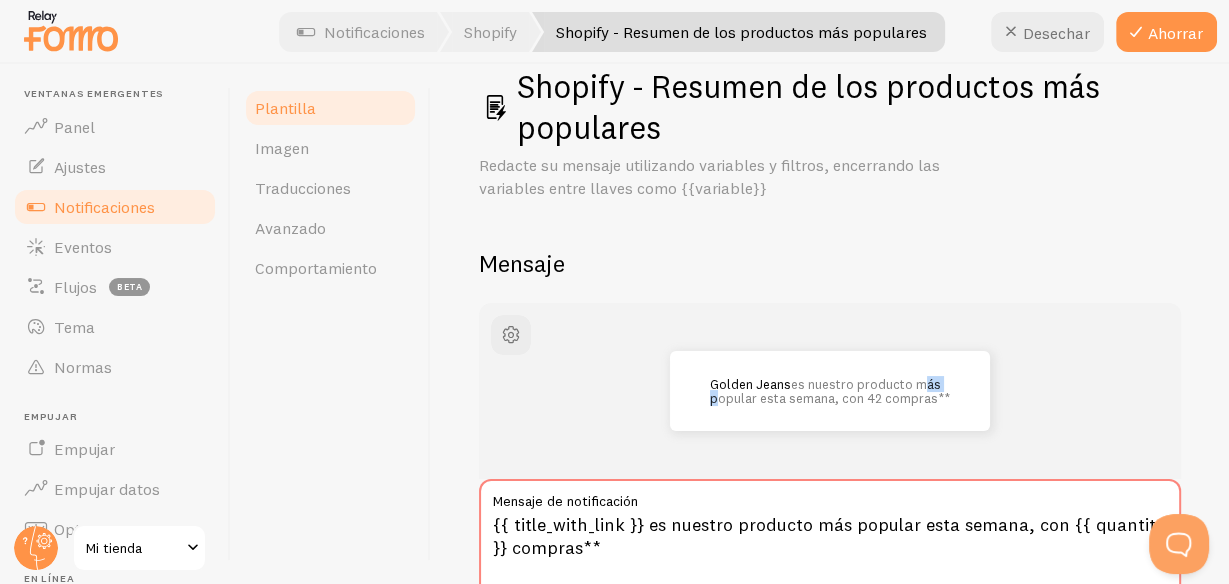 click on "Golden Jeans es nuestro producto más popular esta semana, con 42 compras**" at bounding box center [830, 391] 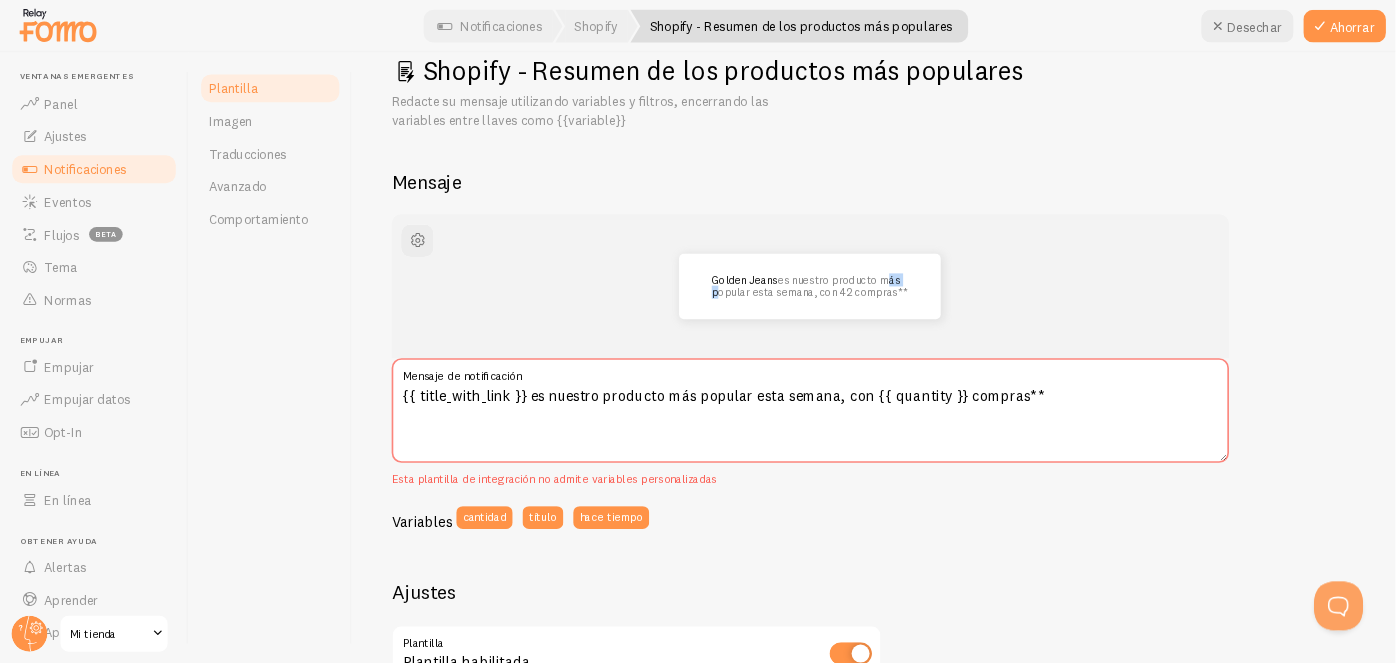 scroll, scrollTop: 46, scrollLeft: 0, axis: vertical 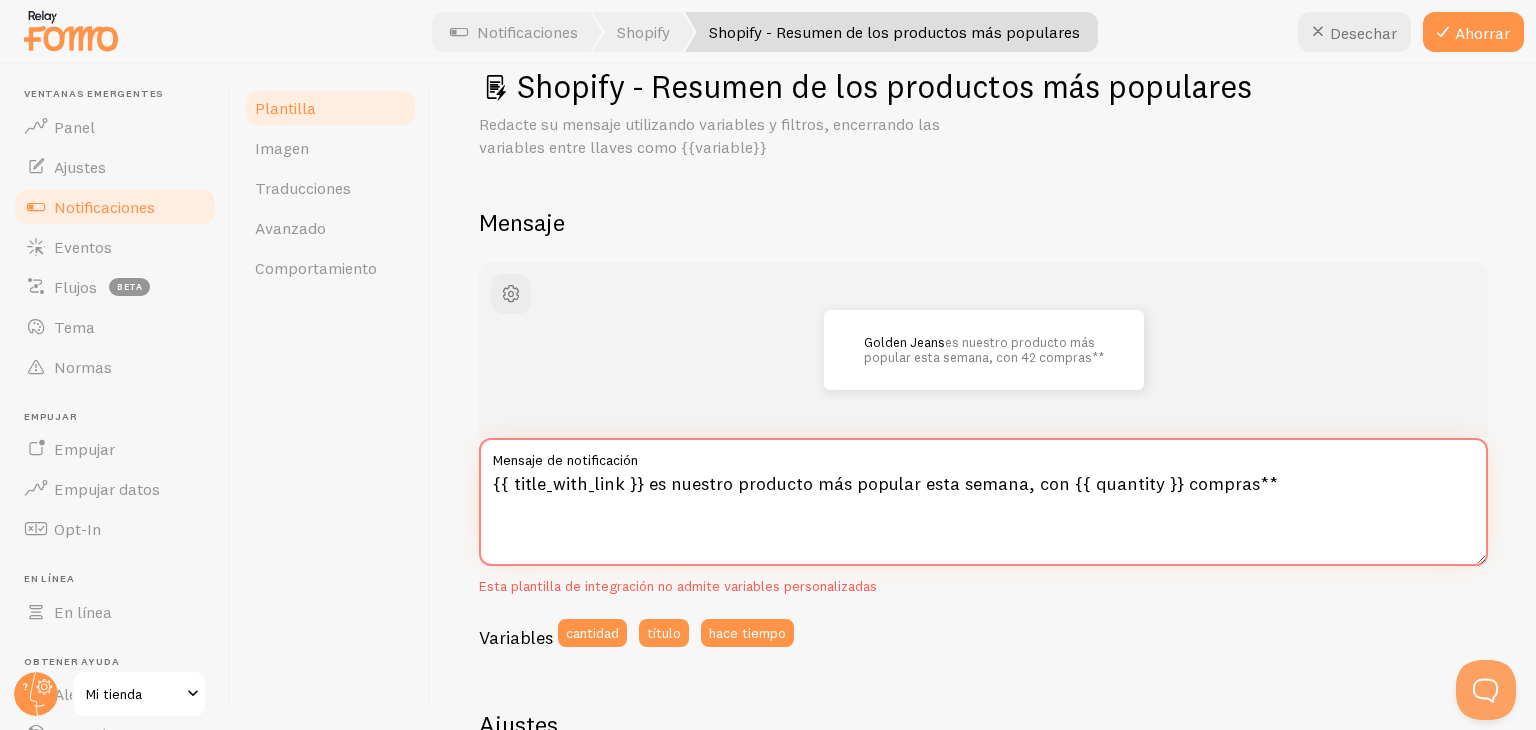 click on "{{ title_with_link }} es nuestro producto más popular esta semana, con {{ quantity }} compras**" at bounding box center (983, 502) 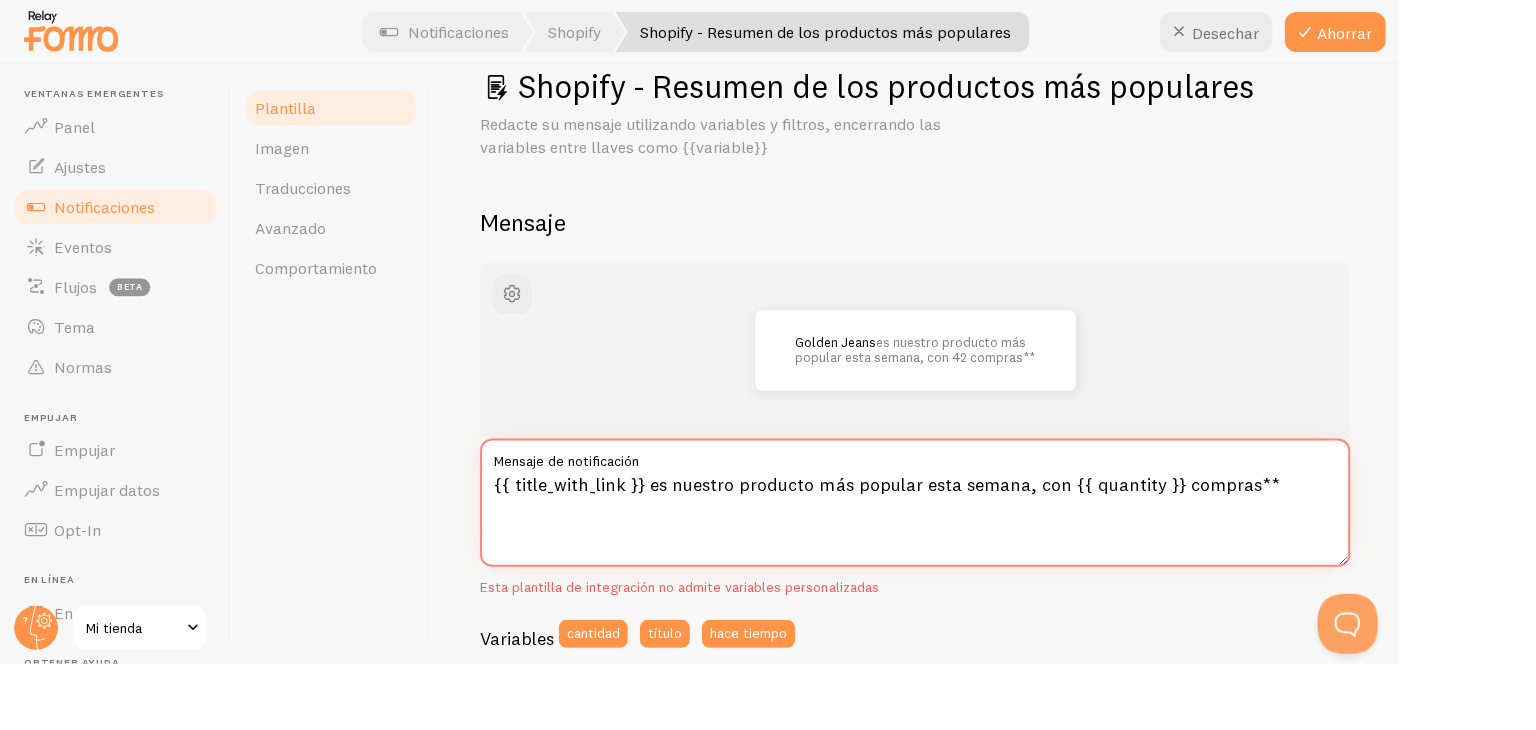scroll, scrollTop: 46, scrollLeft: 0, axis: vertical 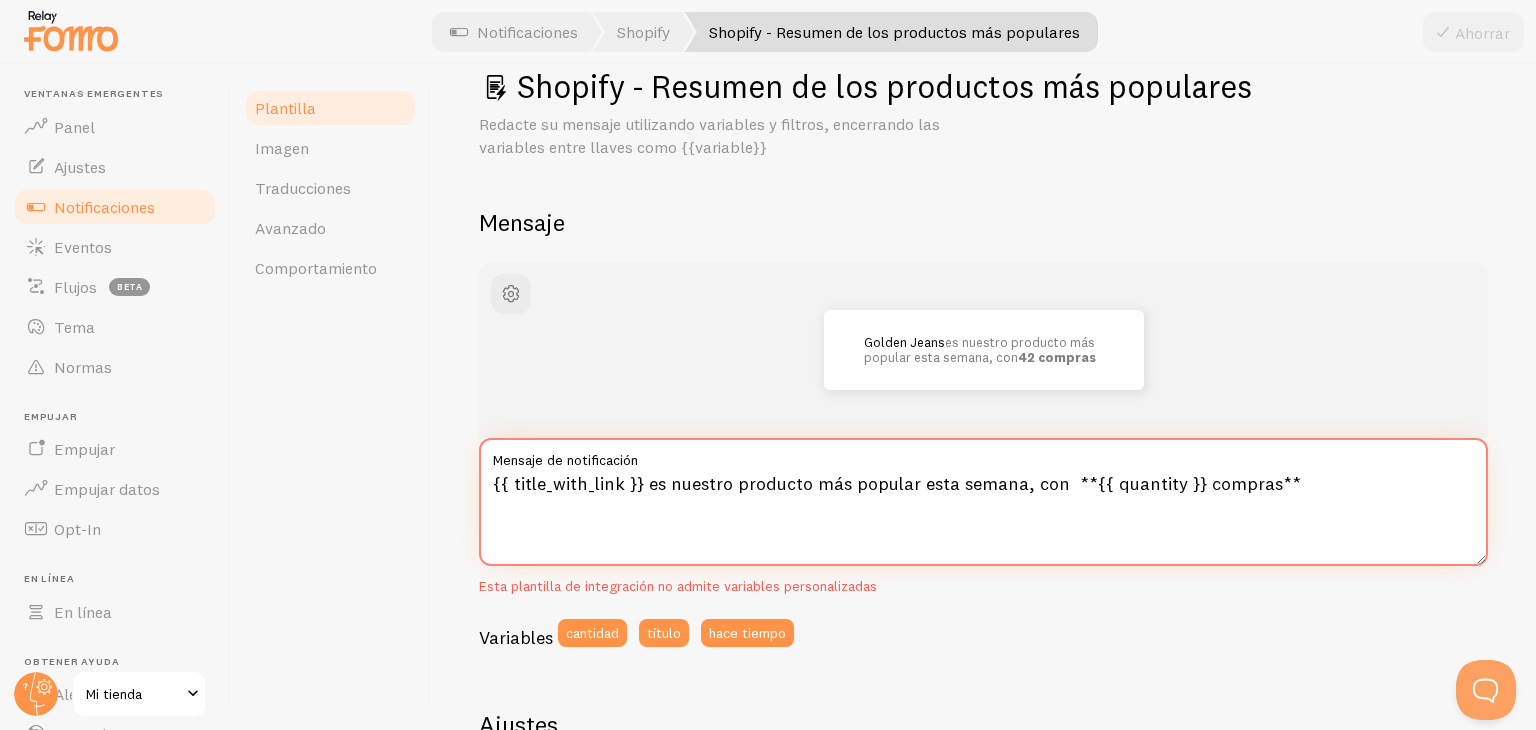 click on "{{ title_with_link }} es nuestro producto más popular esta semana, con  **{{ quantity }} compras**" at bounding box center [983, 502] 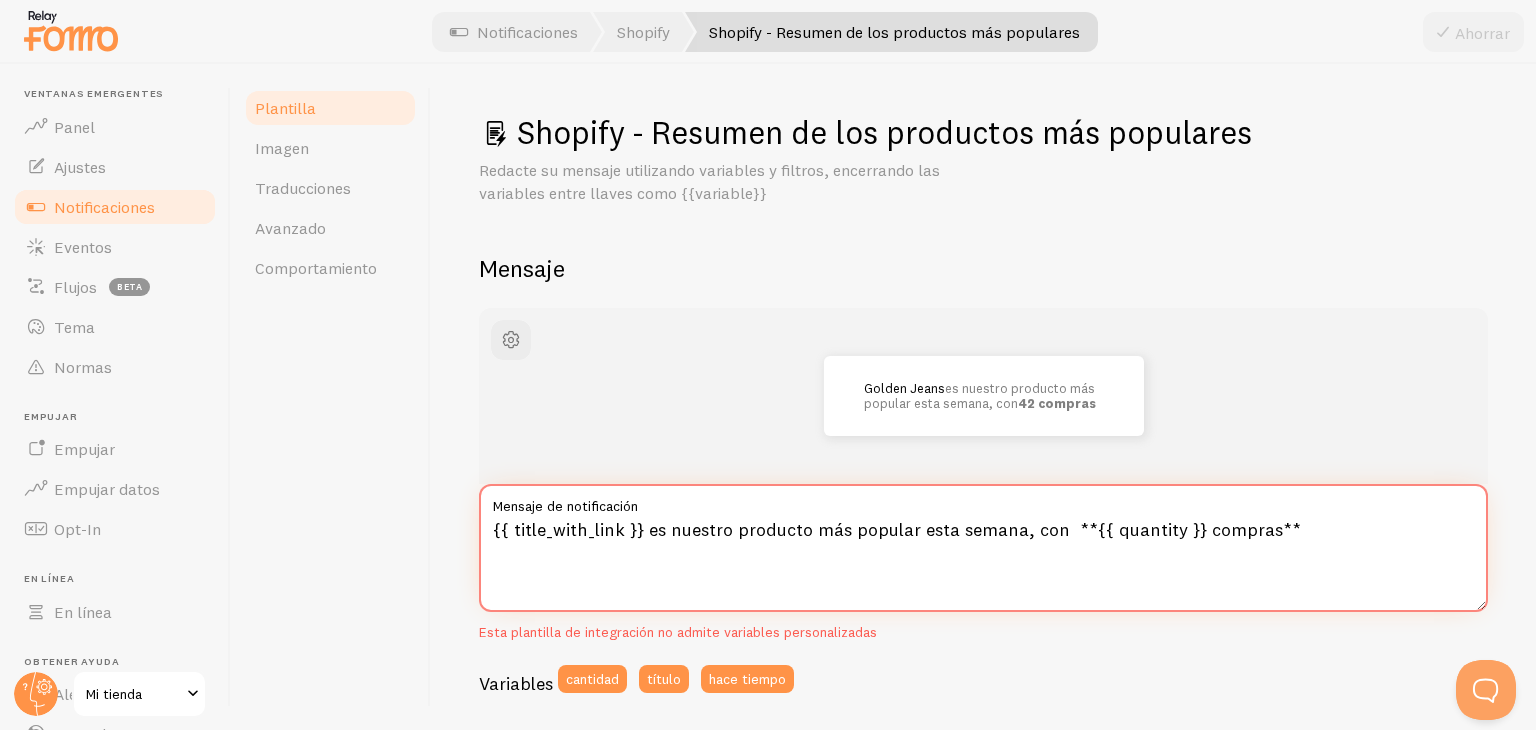 scroll, scrollTop: 0, scrollLeft: 0, axis: both 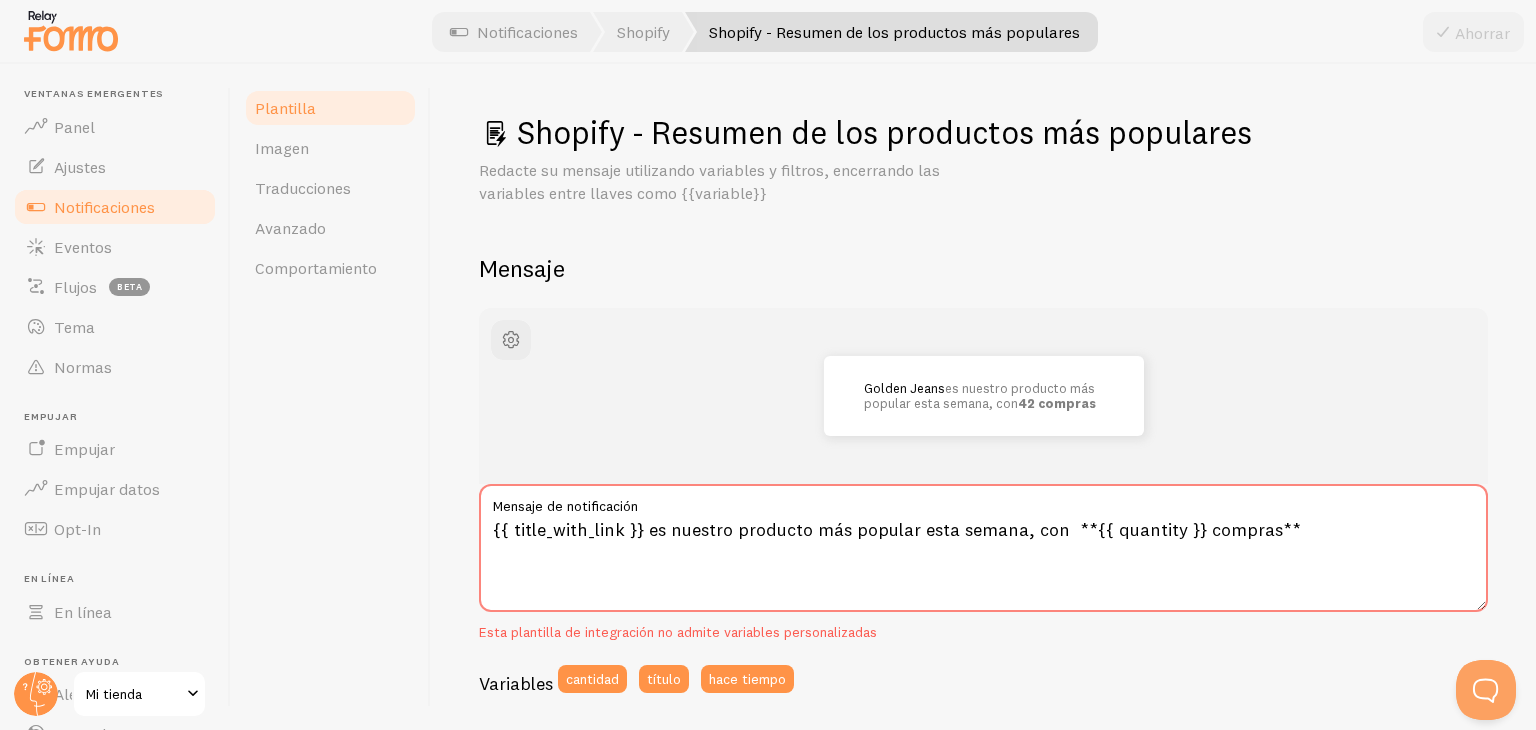 click on "Notificaciones" at bounding box center [104, 207] 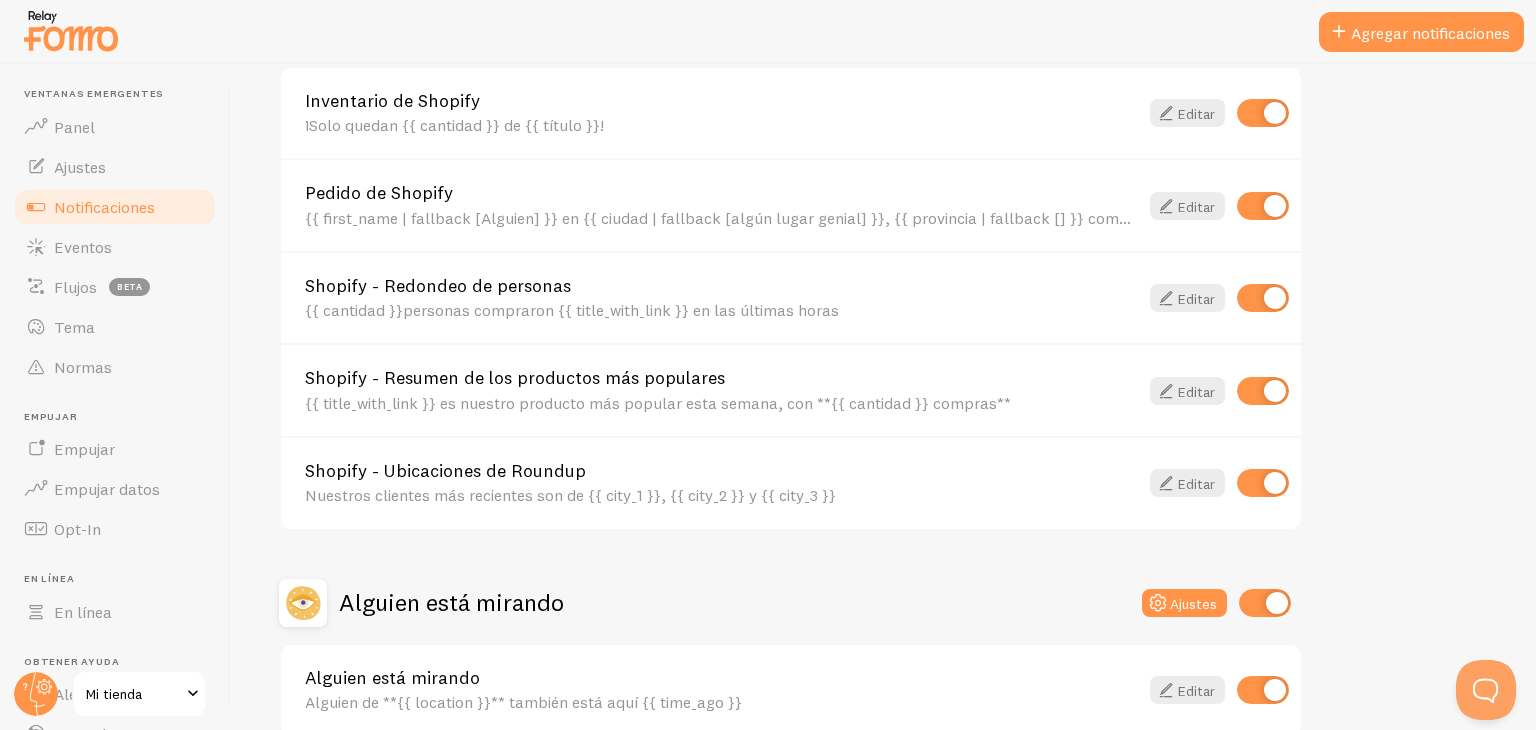 scroll, scrollTop: 820, scrollLeft: 0, axis: vertical 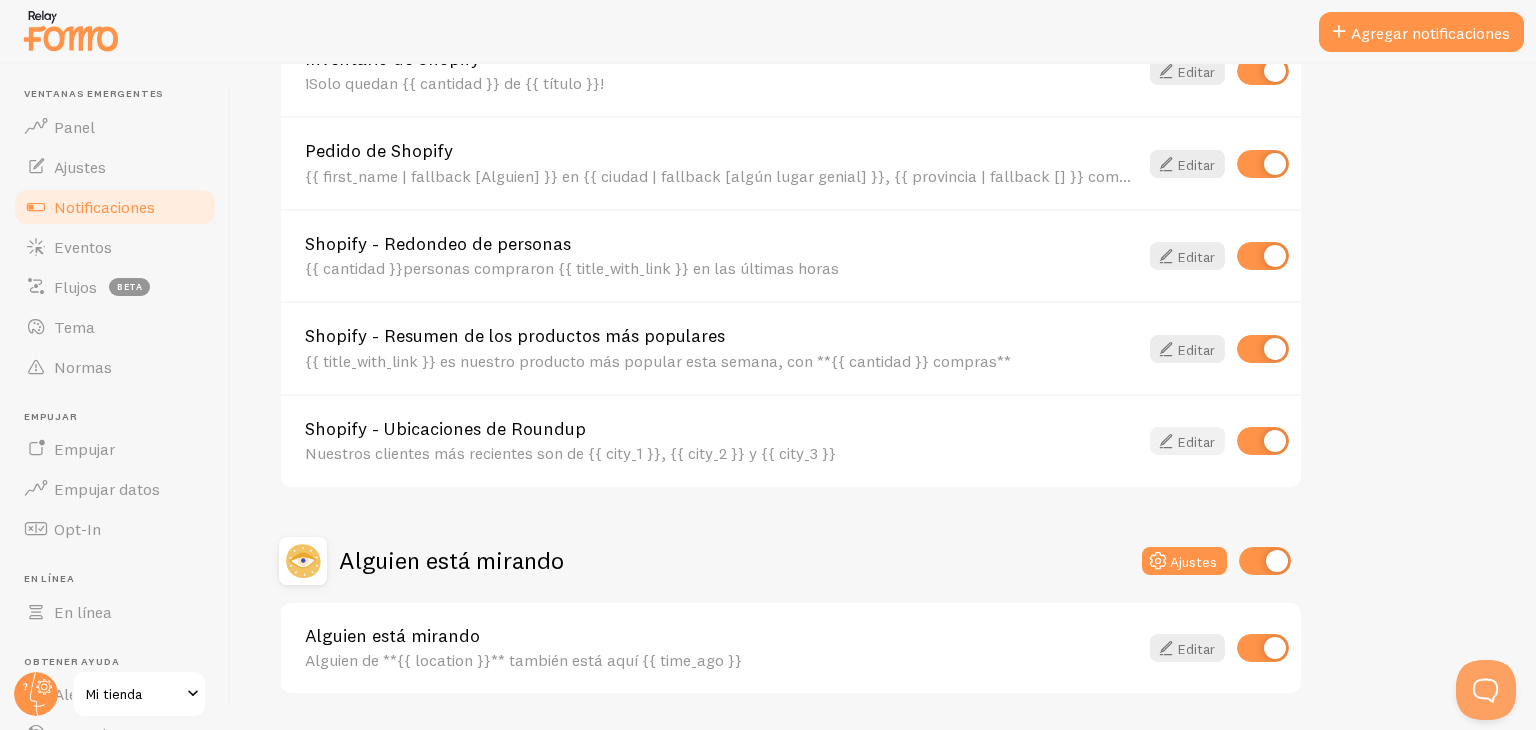click on "Editar" at bounding box center [1196, 442] 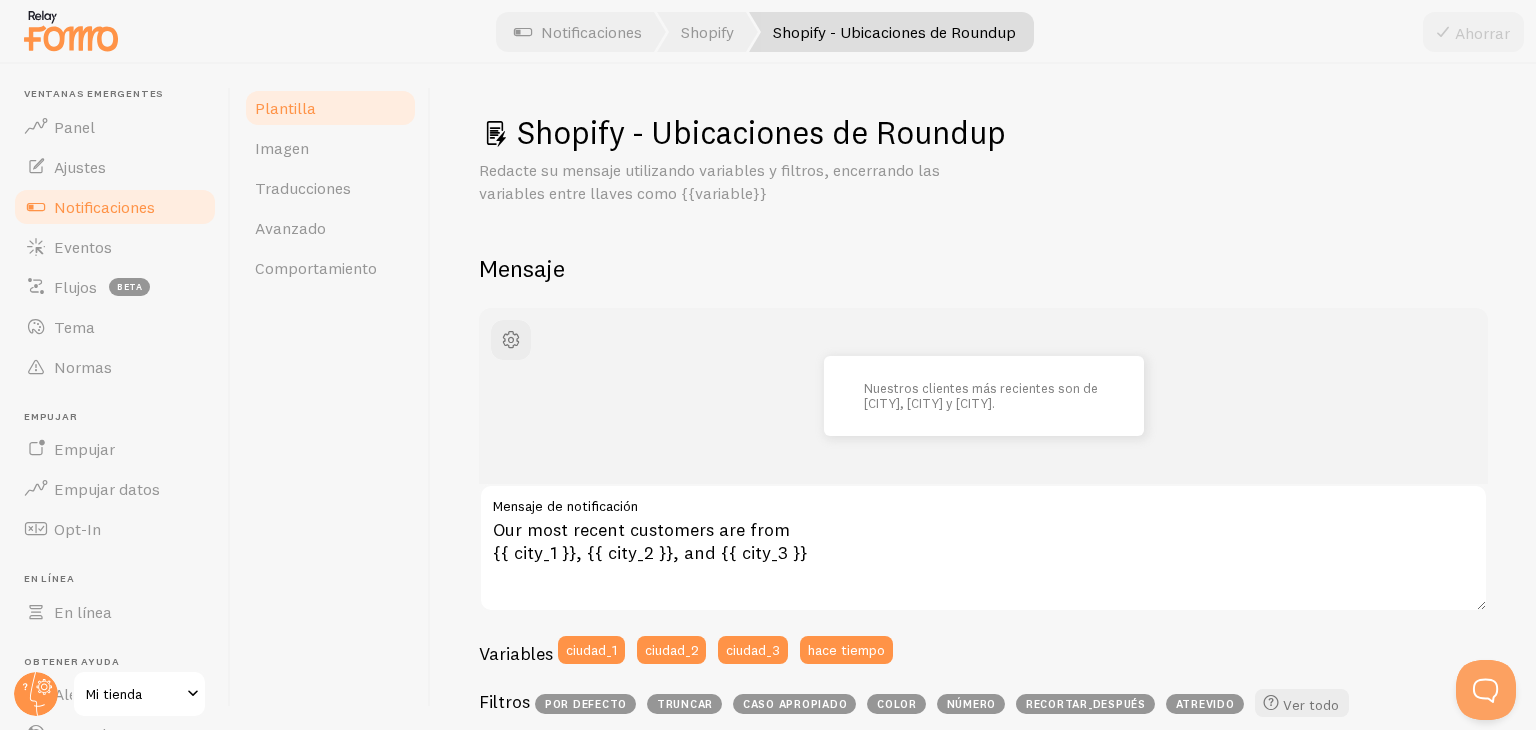 scroll, scrollTop: 28, scrollLeft: 0, axis: vertical 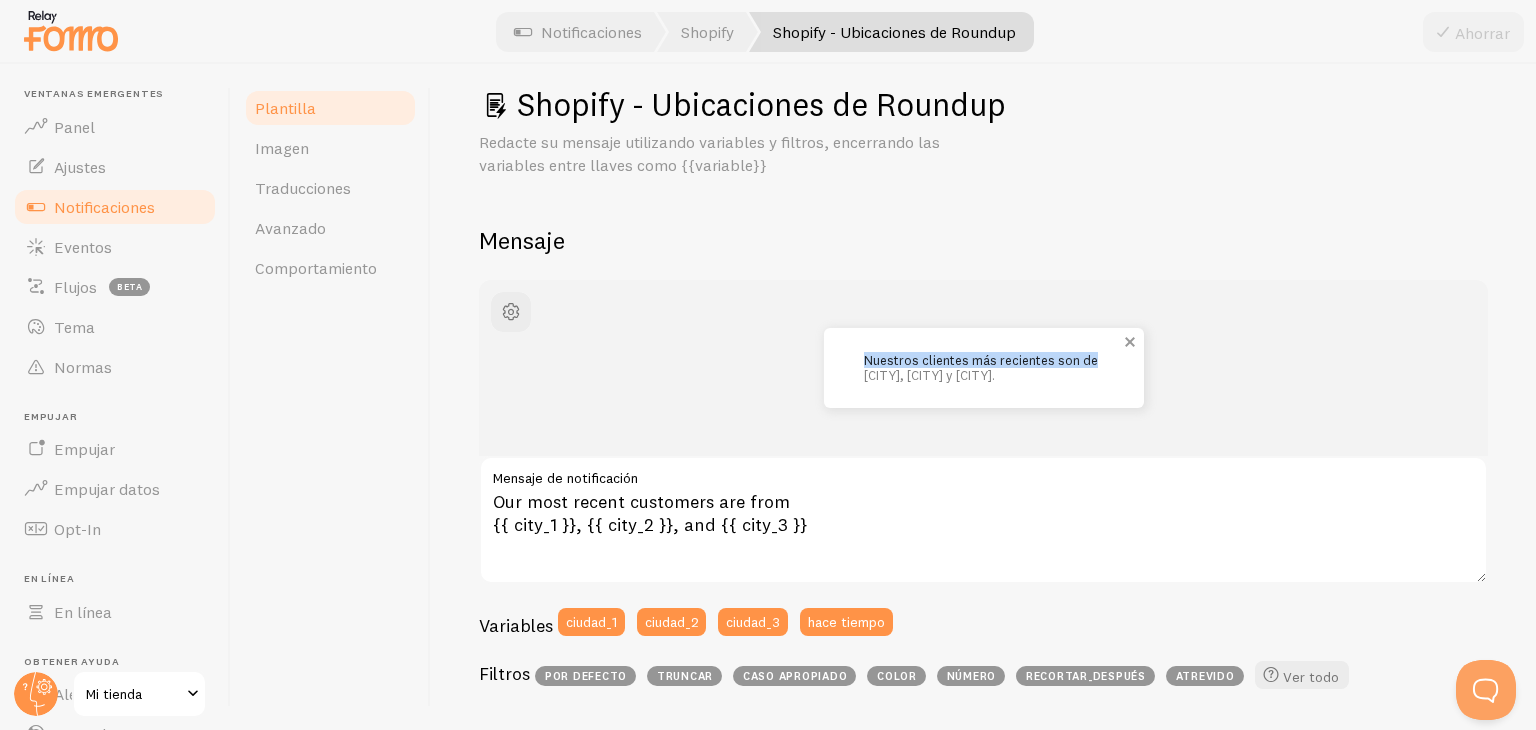 drag, startPoint x: 854, startPoint y: 354, endPoint x: 1089, endPoint y: 360, distance: 235.07658 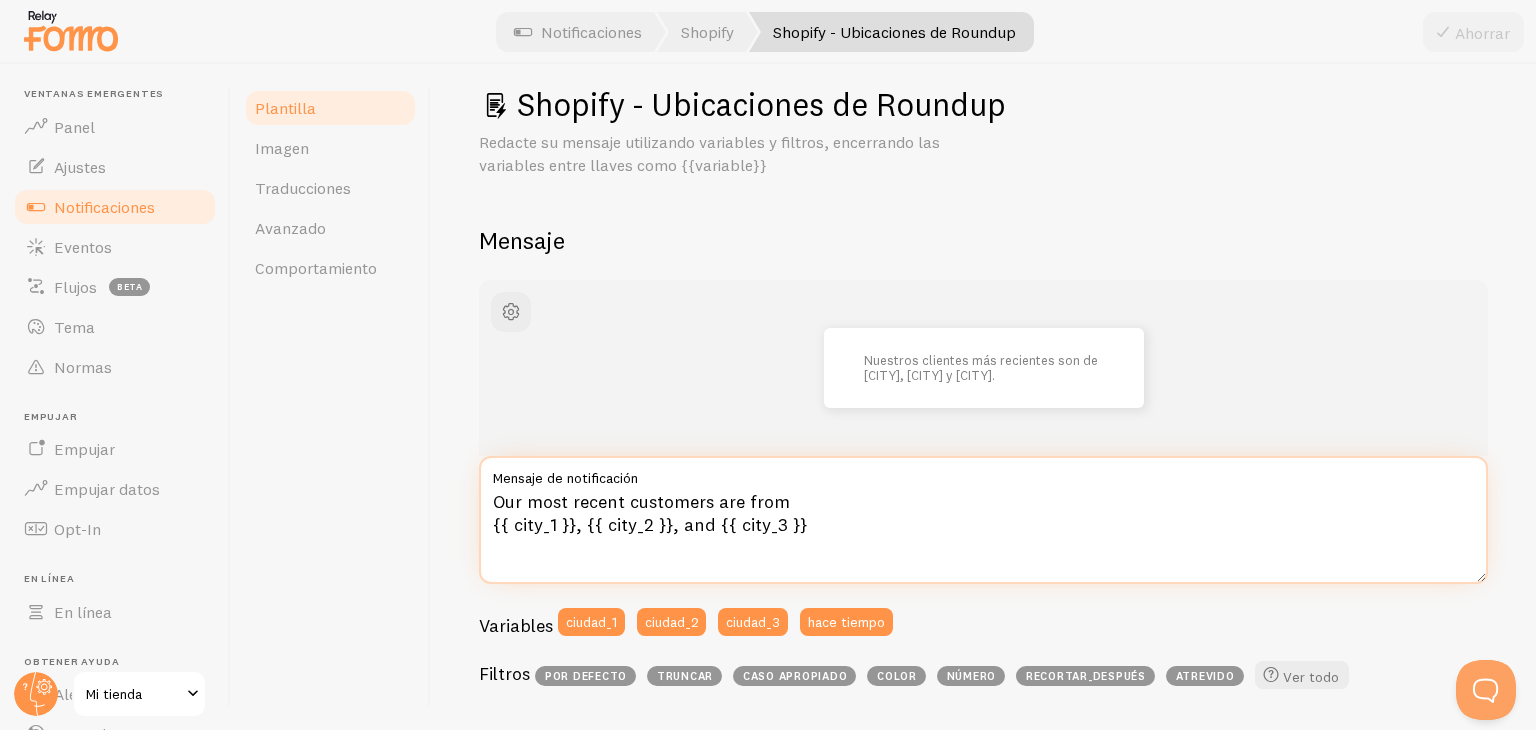 drag, startPoint x: 790, startPoint y: 494, endPoint x: 485, endPoint y: 481, distance: 305.27692 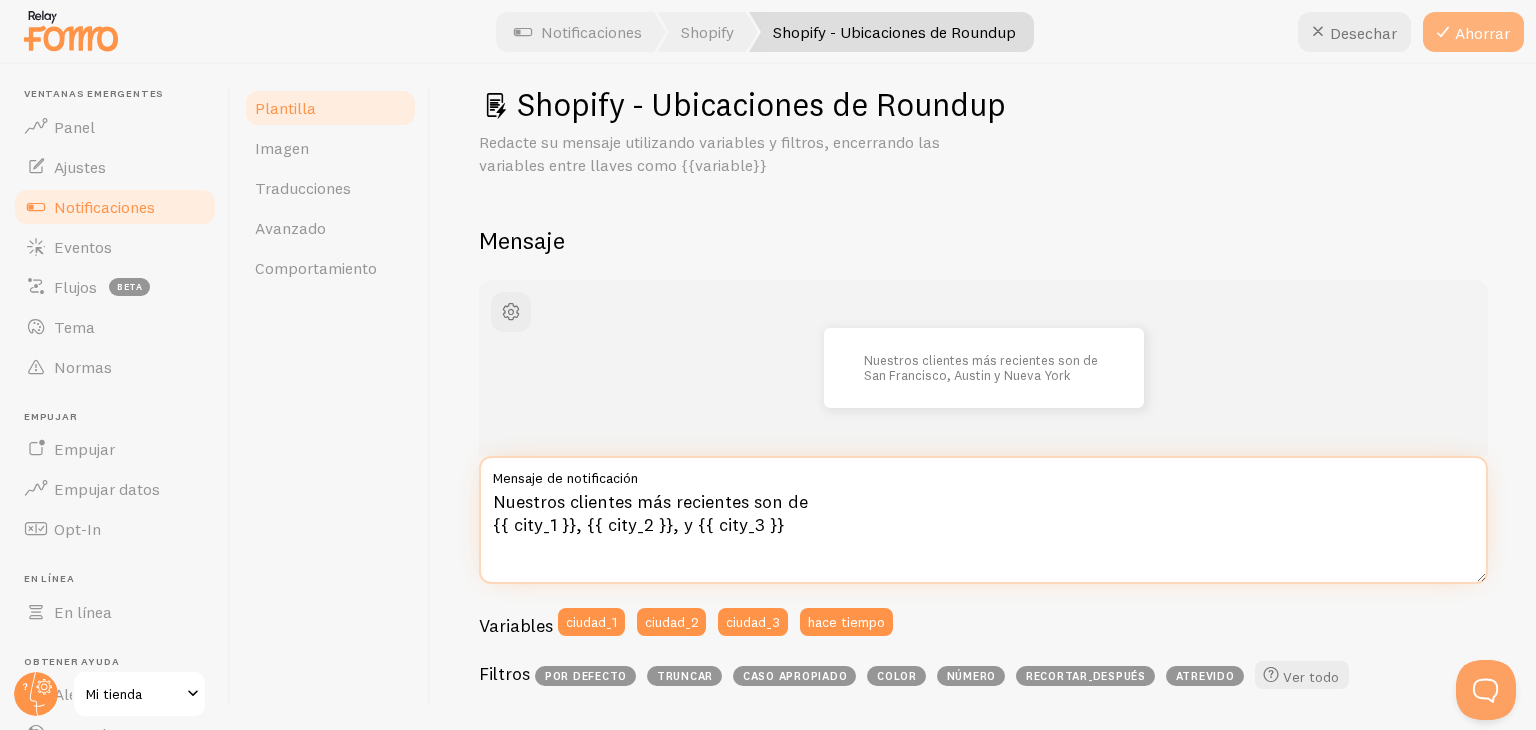 type on "Nuestros clientes más recientes son de
{{ city_1 }}, {{ city_2 }}, y {{ city_3 }}" 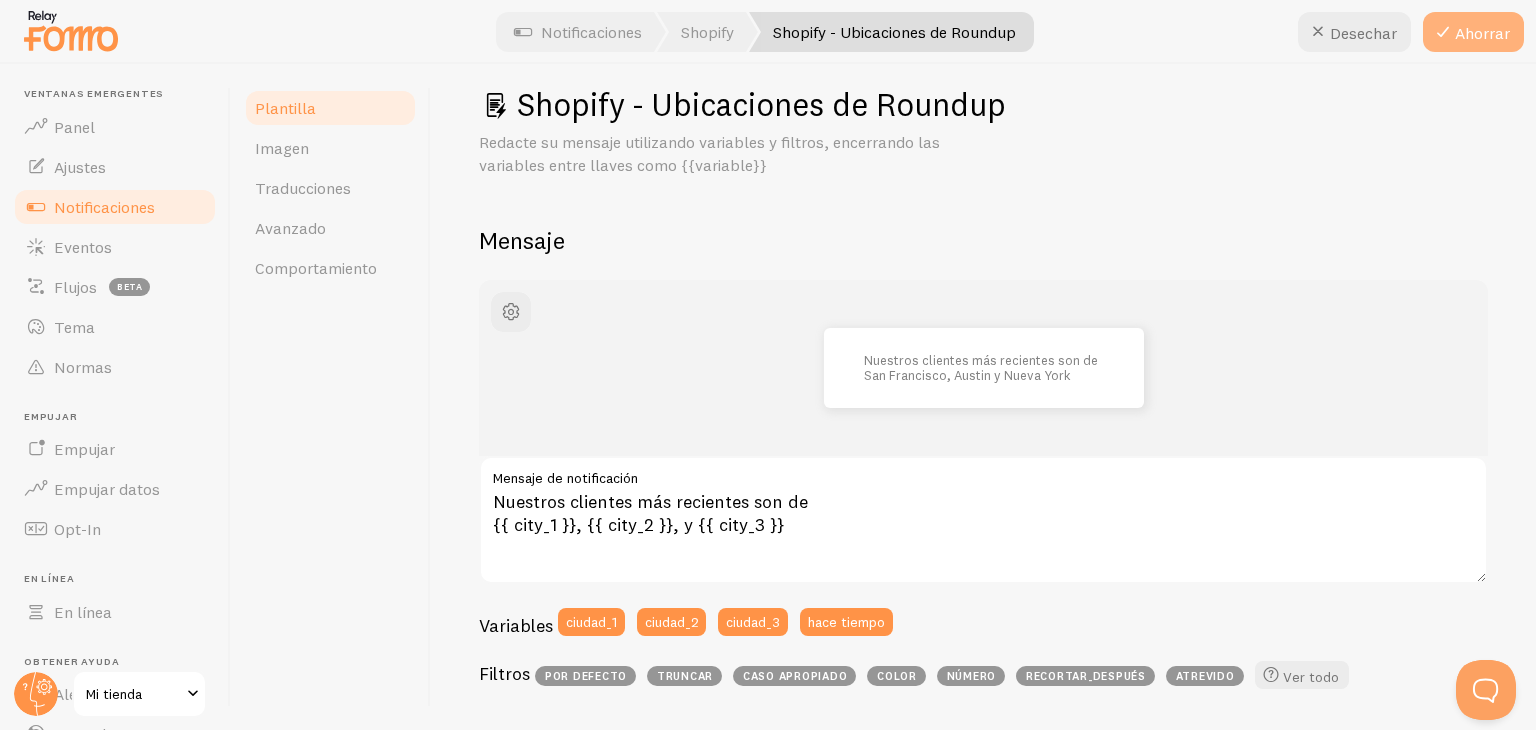 click on "Ahorrar" at bounding box center [1482, 33] 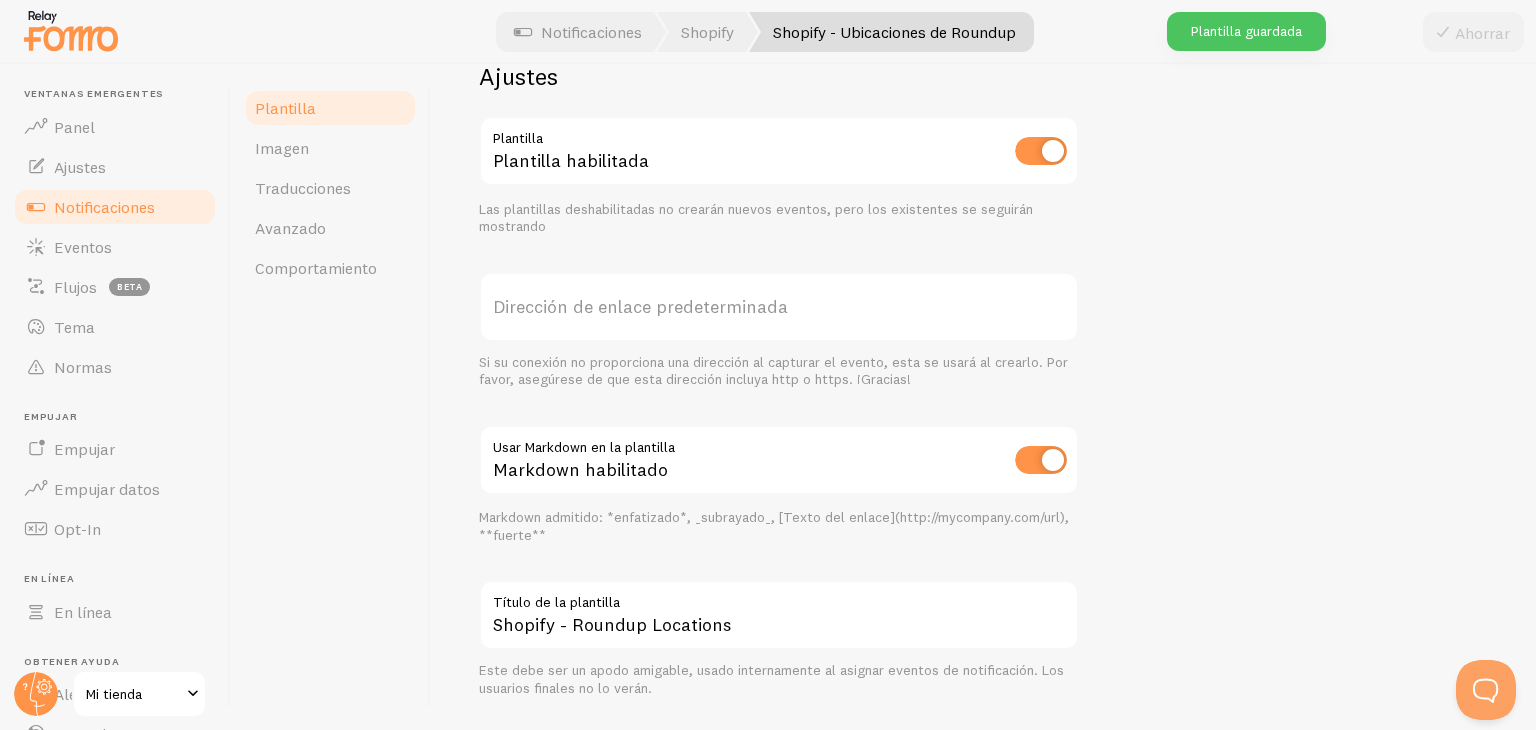 scroll, scrollTop: 714, scrollLeft: 0, axis: vertical 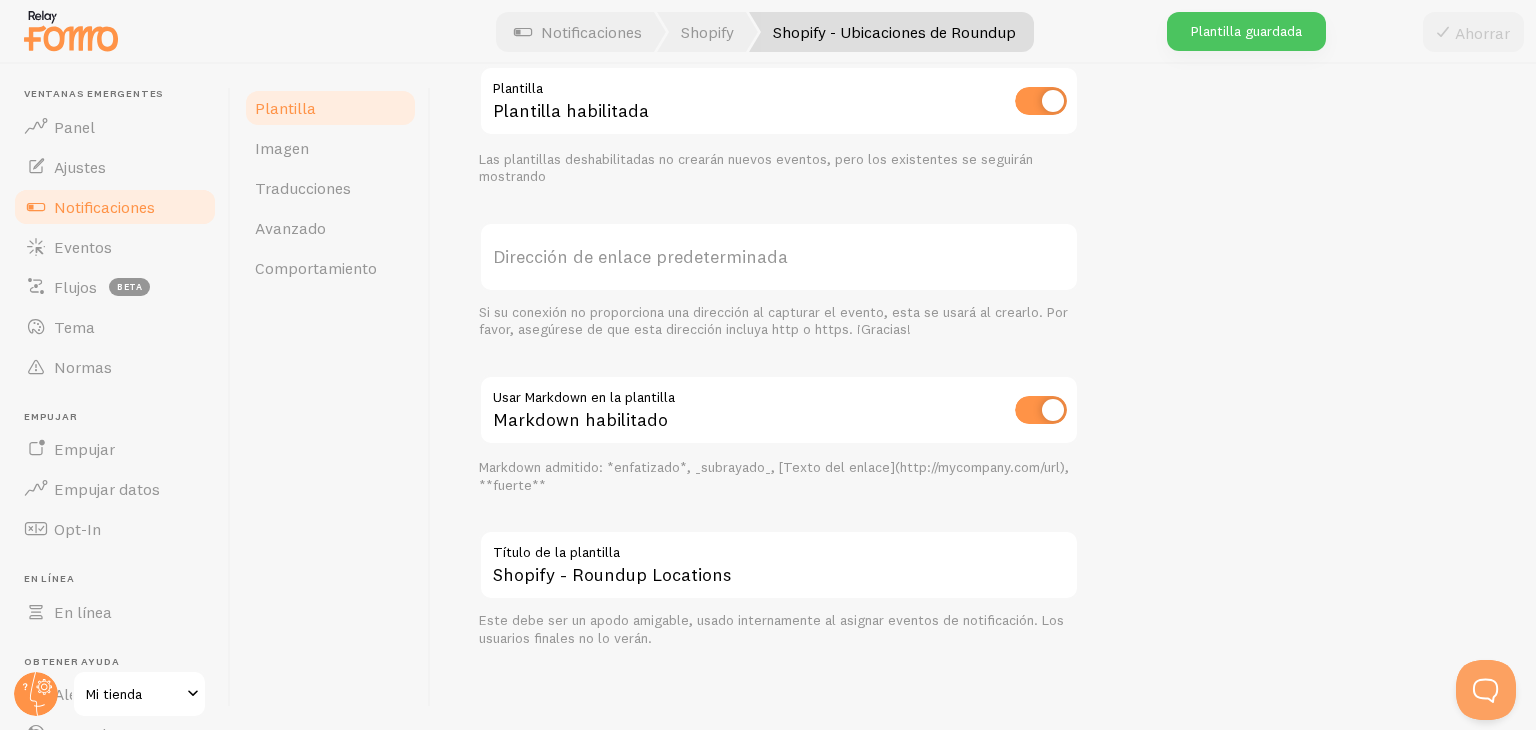 click on "Notificaciones" at bounding box center [115, 207] 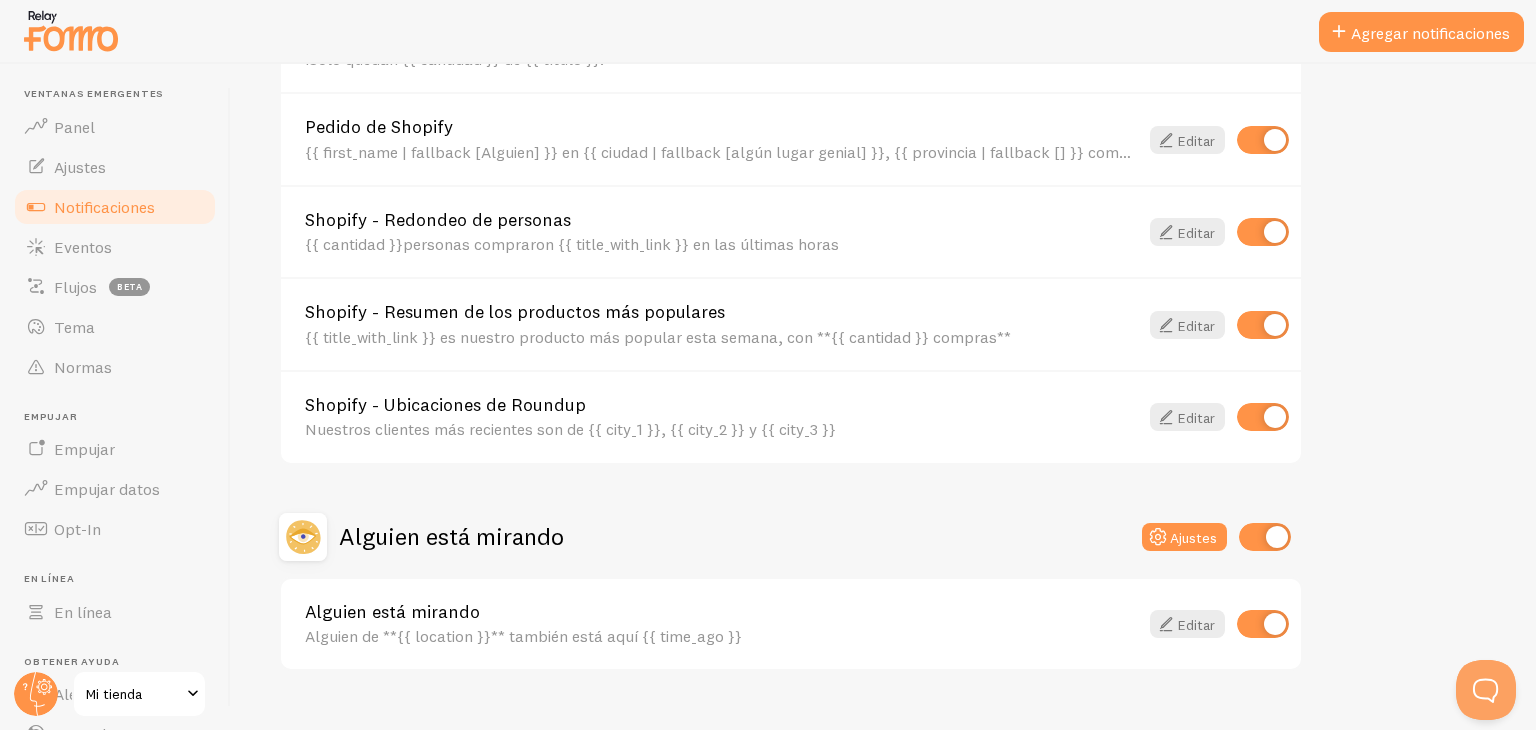 scroll, scrollTop: 876, scrollLeft: 0, axis: vertical 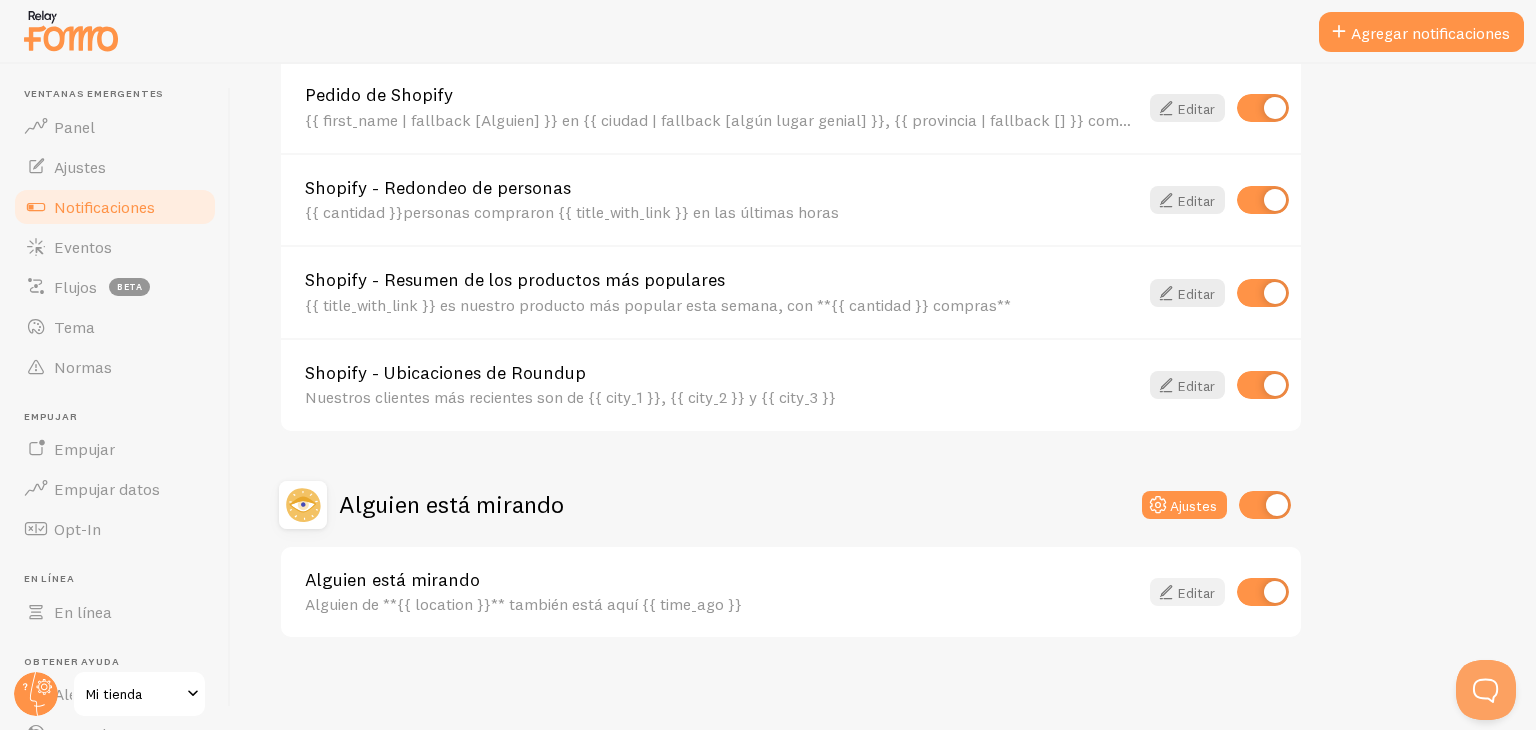 click on "Editar" at bounding box center [1196, 593] 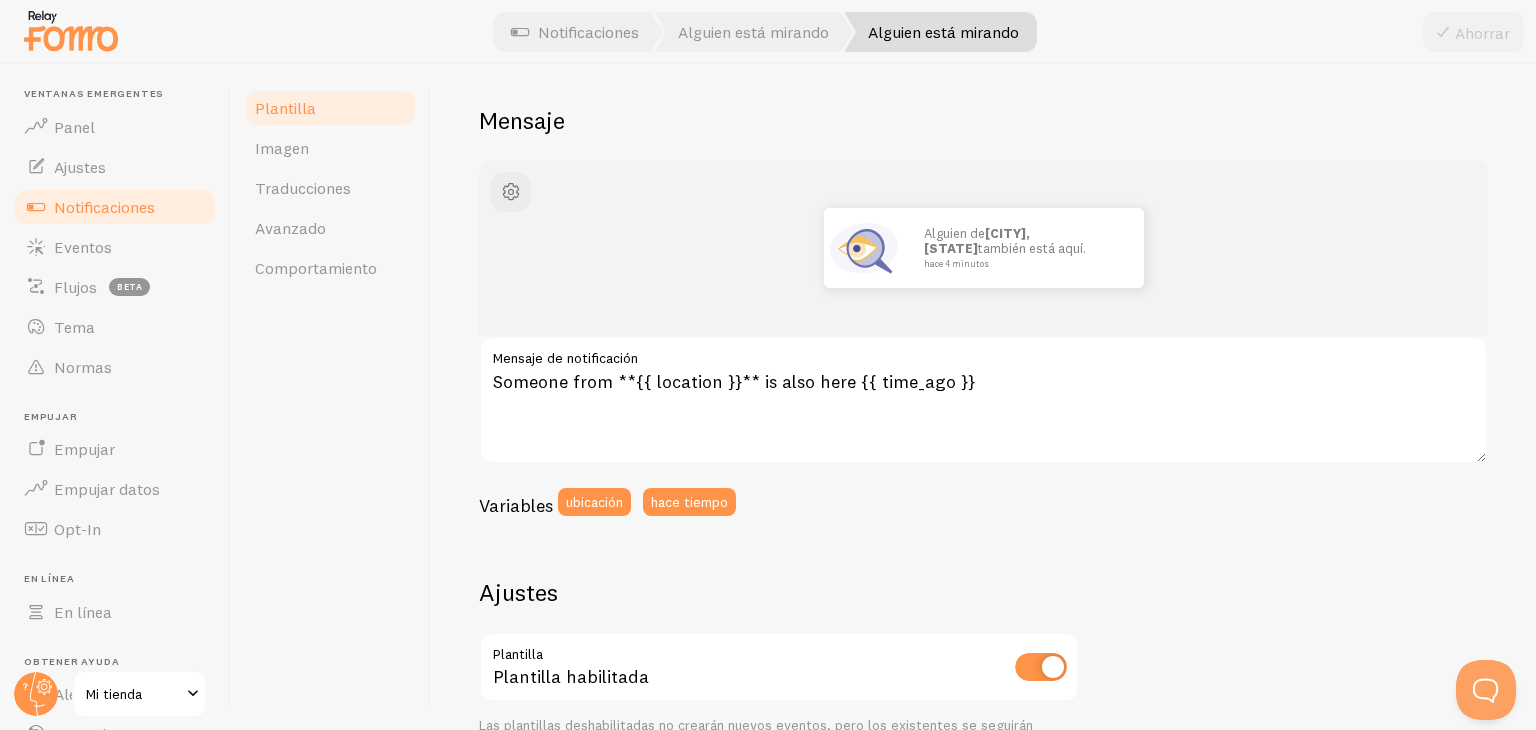 scroll, scrollTop: 158, scrollLeft: 0, axis: vertical 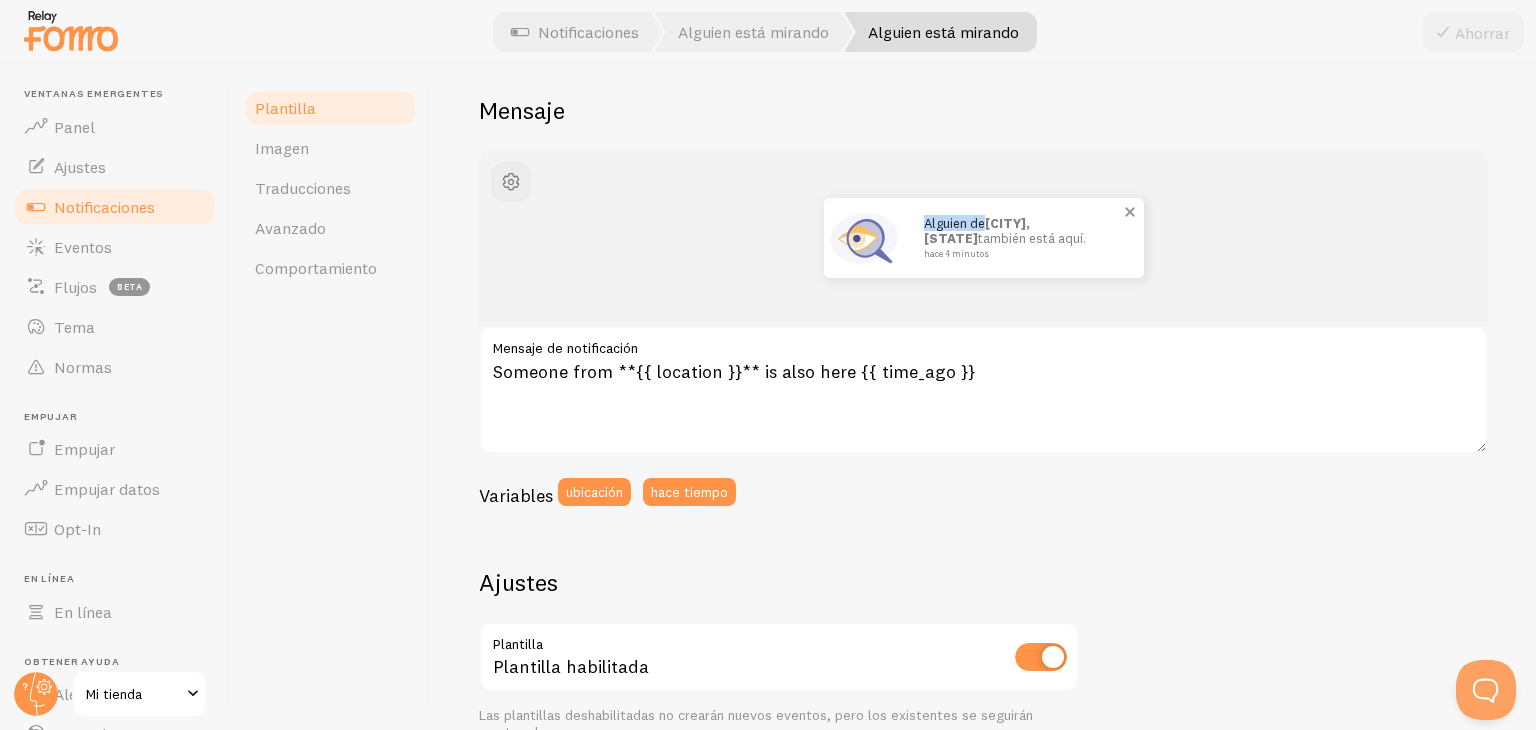 drag, startPoint x: 918, startPoint y: 223, endPoint x: 976, endPoint y: 228, distance: 58.21512 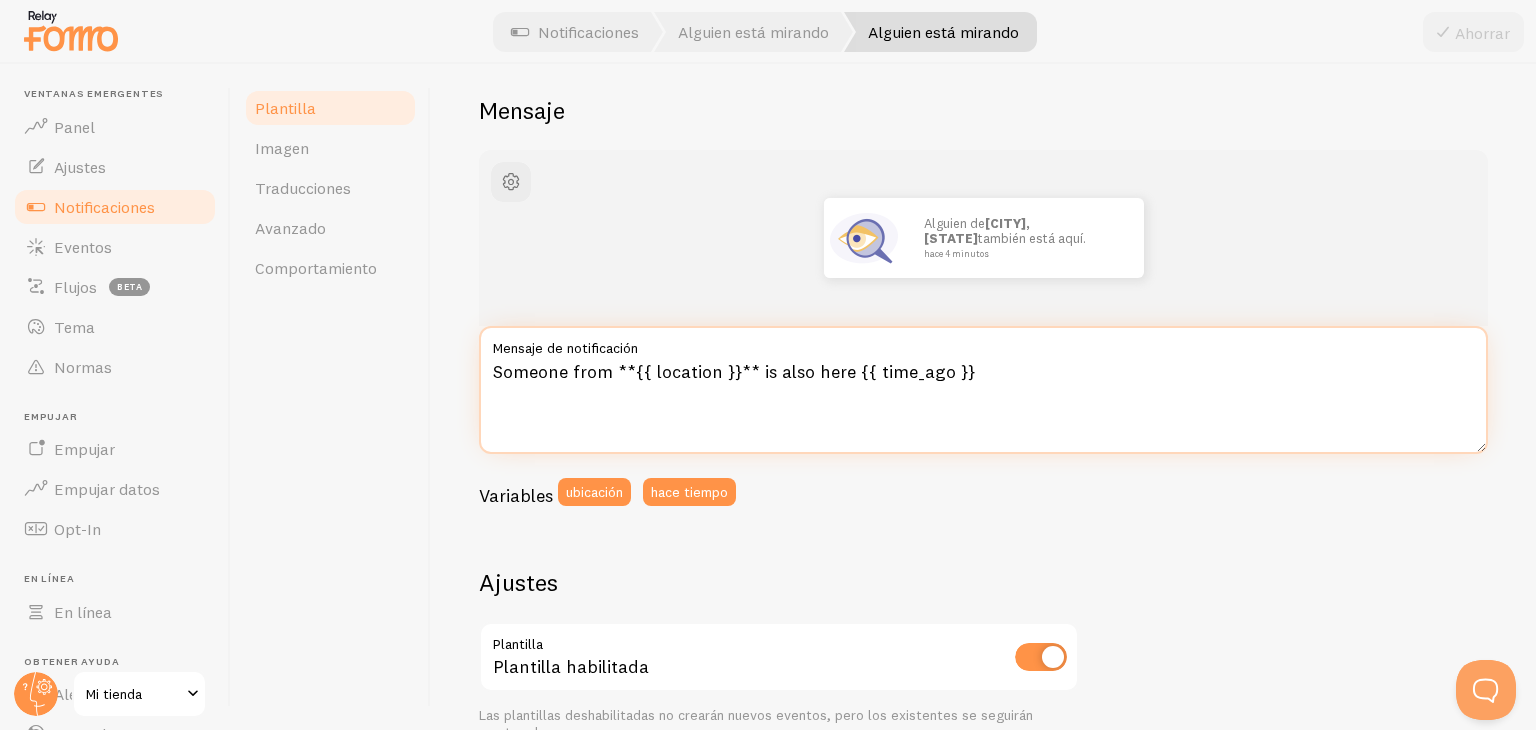 drag, startPoint x: 608, startPoint y: 368, endPoint x: 462, endPoint y: 369, distance: 146.00342 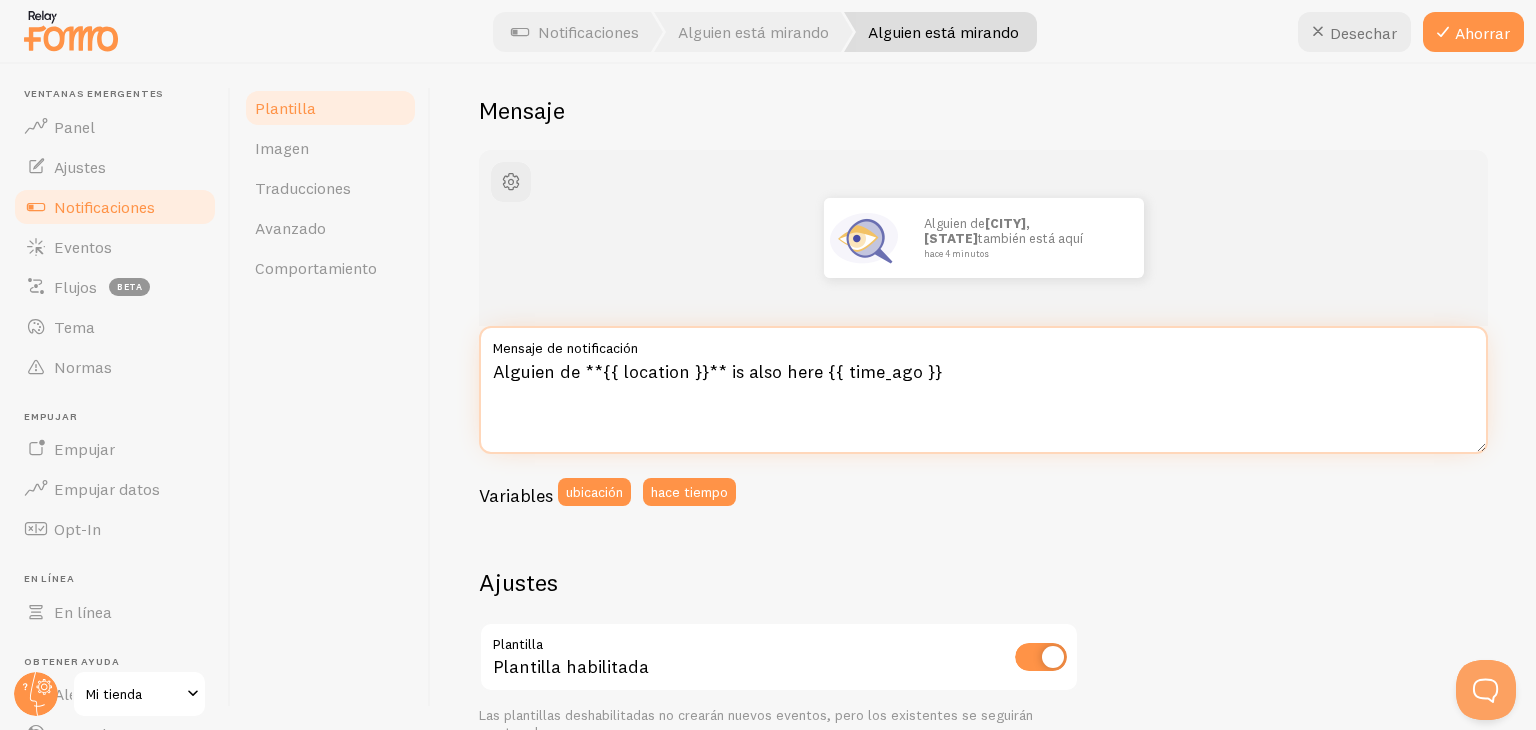 click on "Alguien de **{{ location }}** is also here {{ time_ago }}" at bounding box center [983, 390] 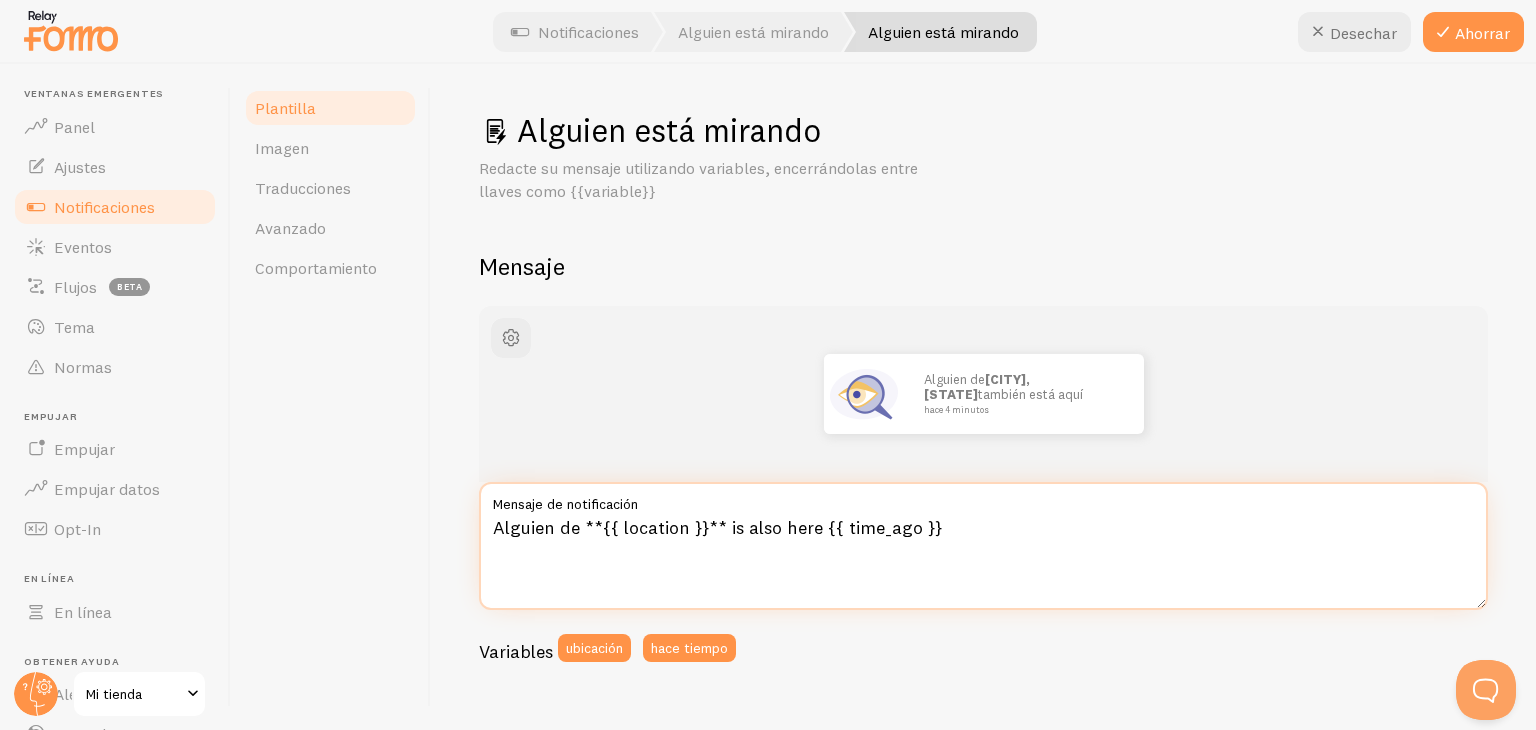 scroll, scrollTop: 0, scrollLeft: 0, axis: both 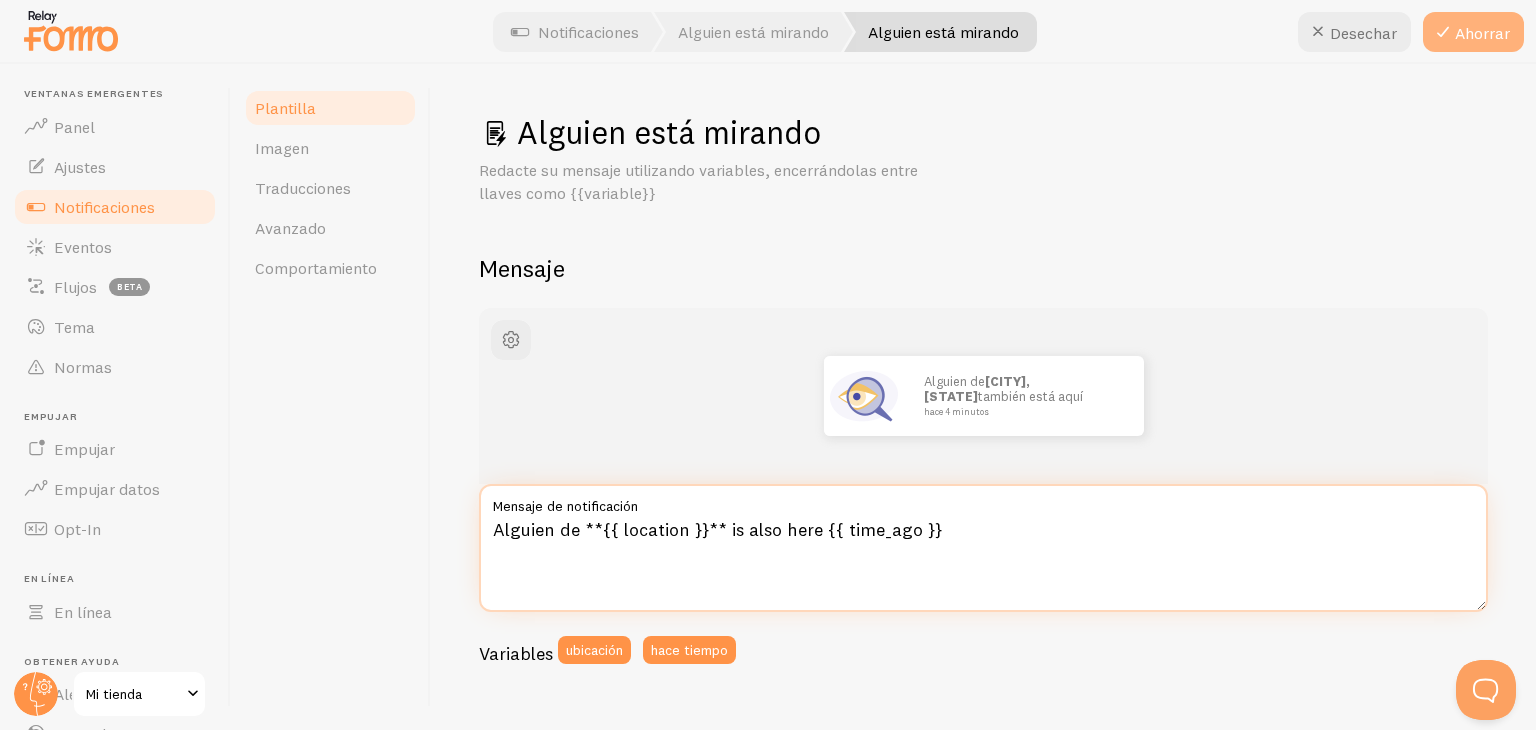 type on "Alguien de **{{ location }}** is also here {{ time_ago }}" 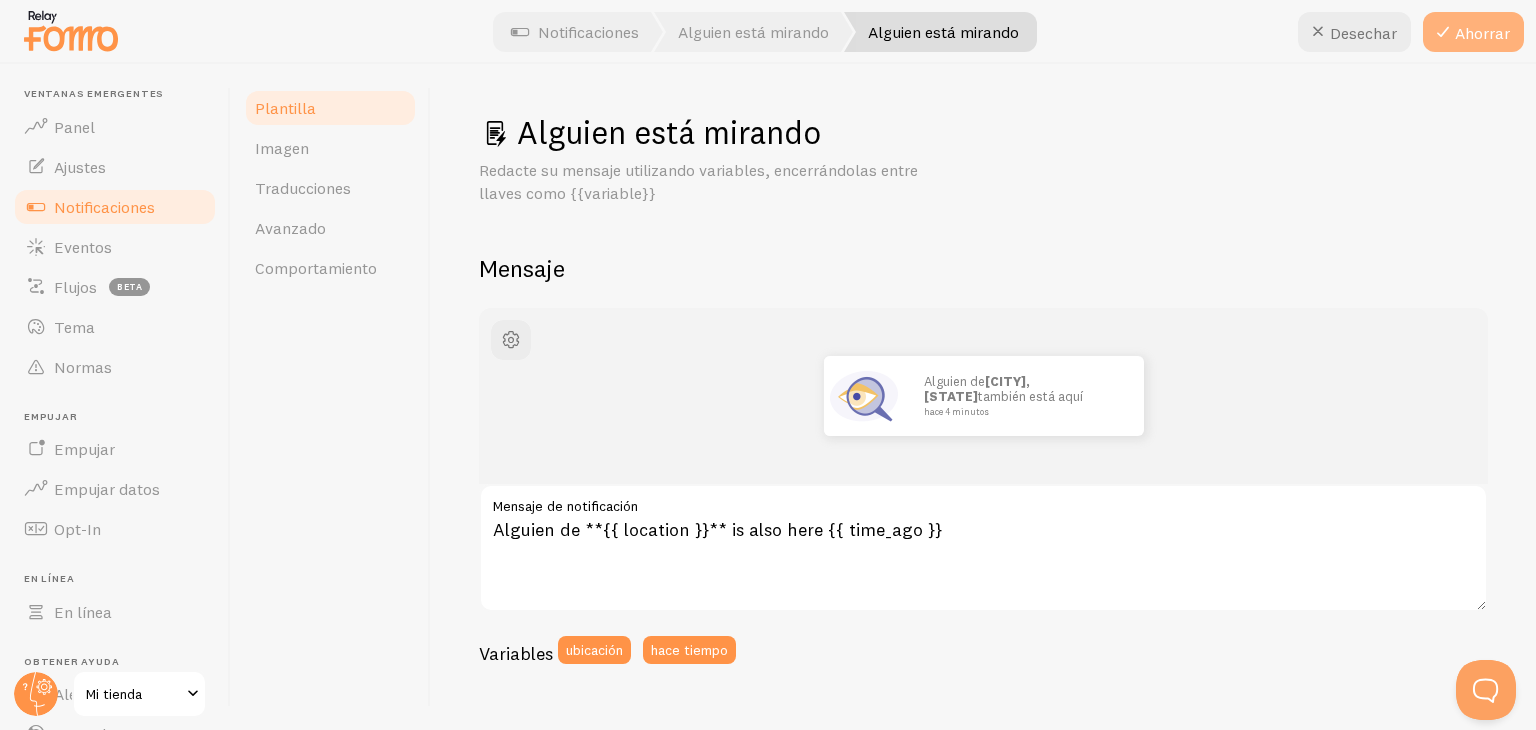click on "Ahorrar" at bounding box center [1473, 32] 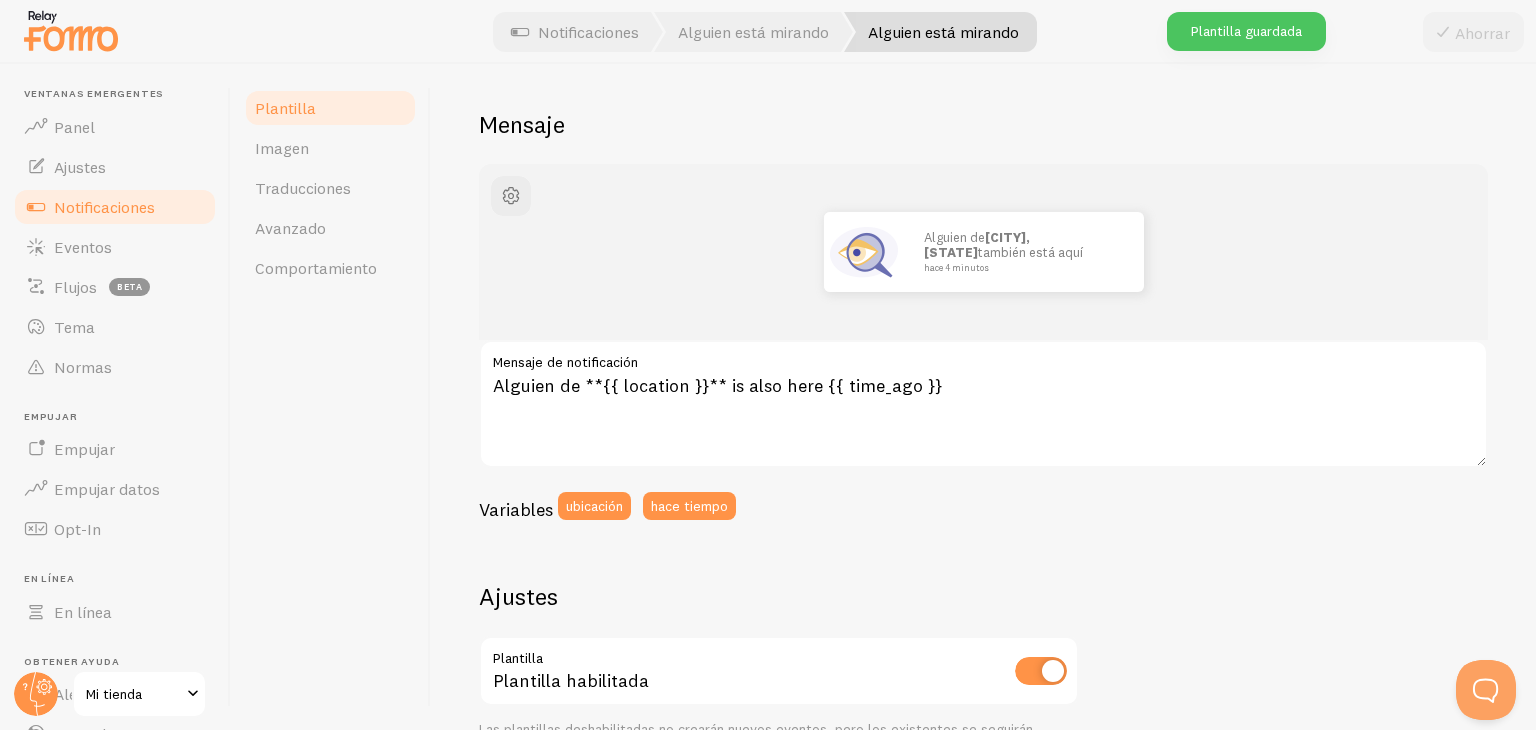scroll, scrollTop: 268, scrollLeft: 0, axis: vertical 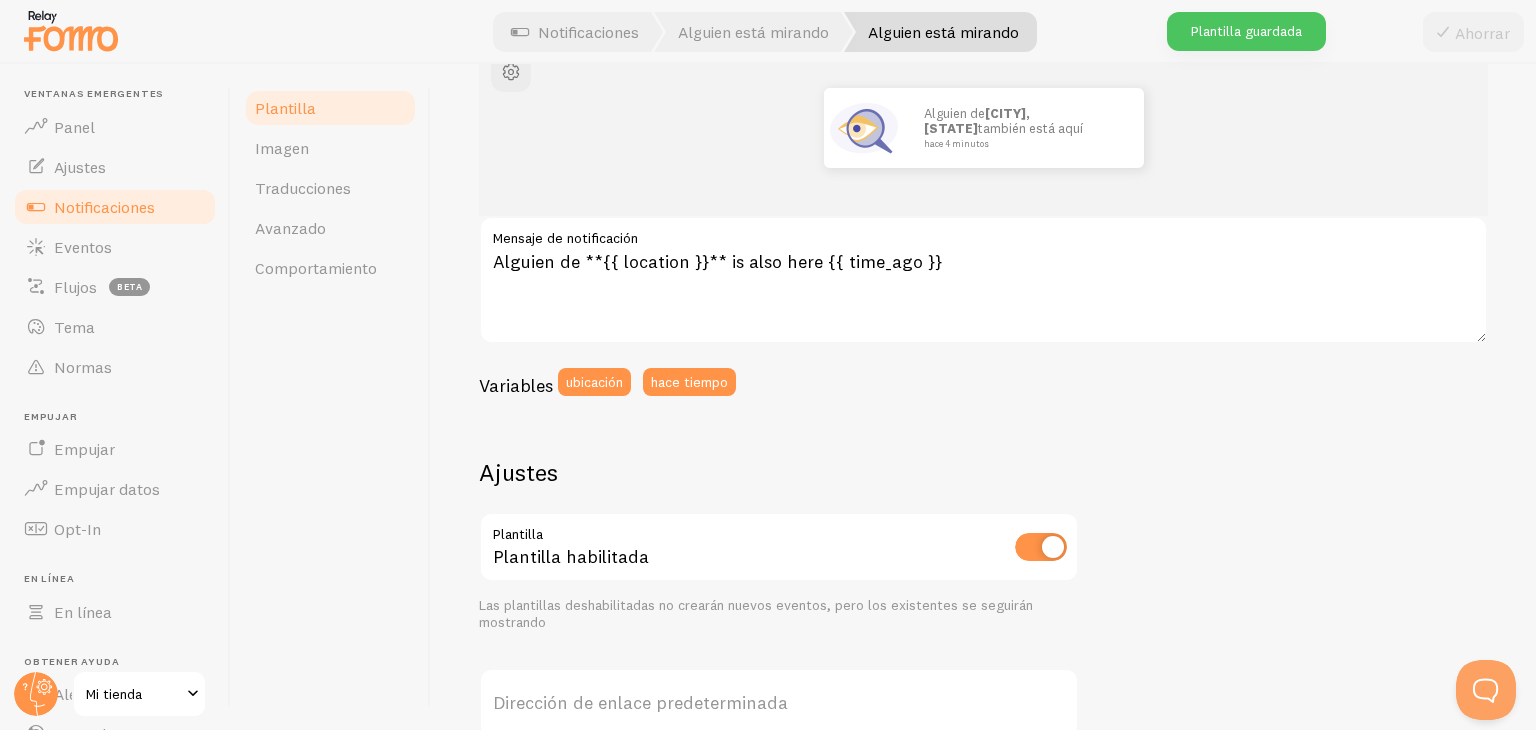 click on "Notificaciones" at bounding box center [115, 207] 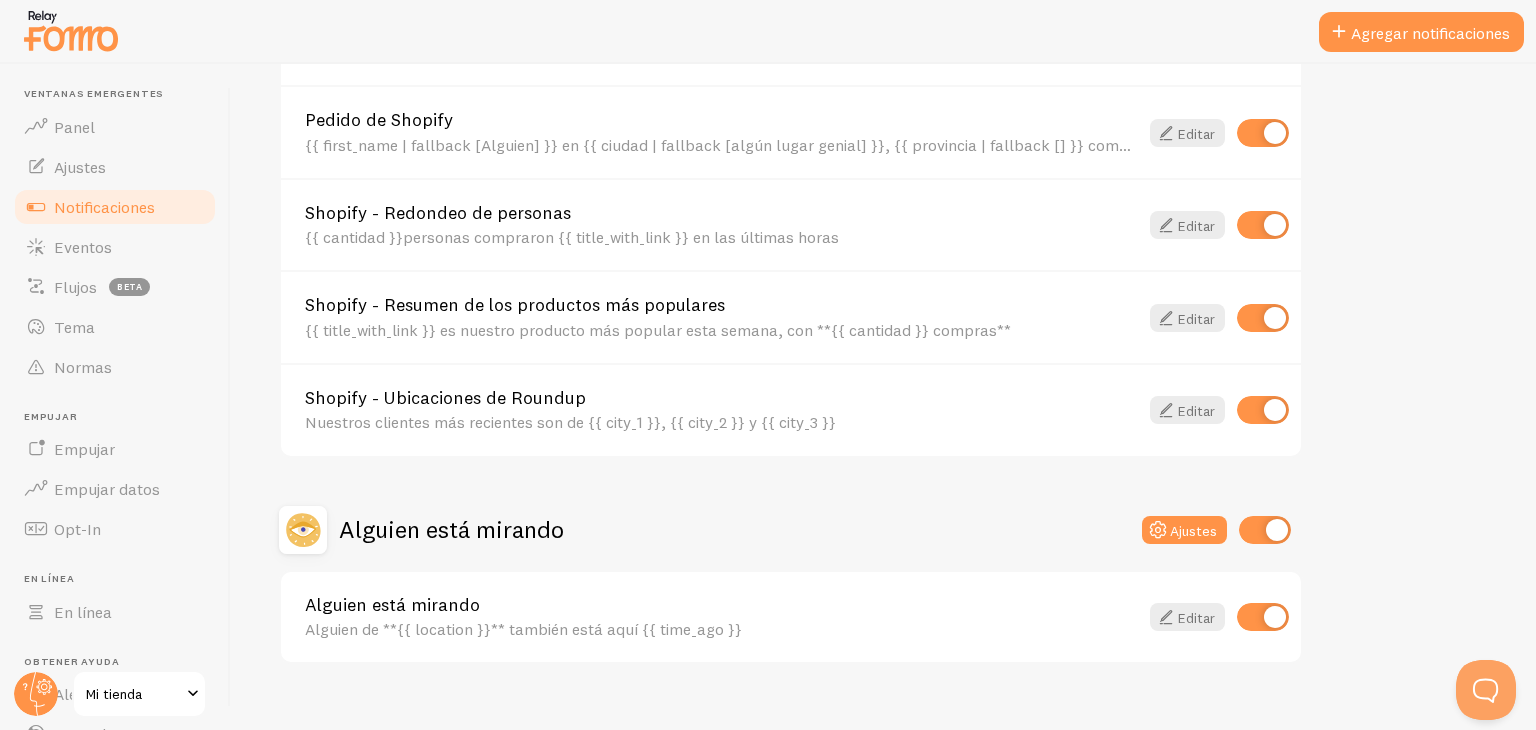 scroll, scrollTop: 876, scrollLeft: 0, axis: vertical 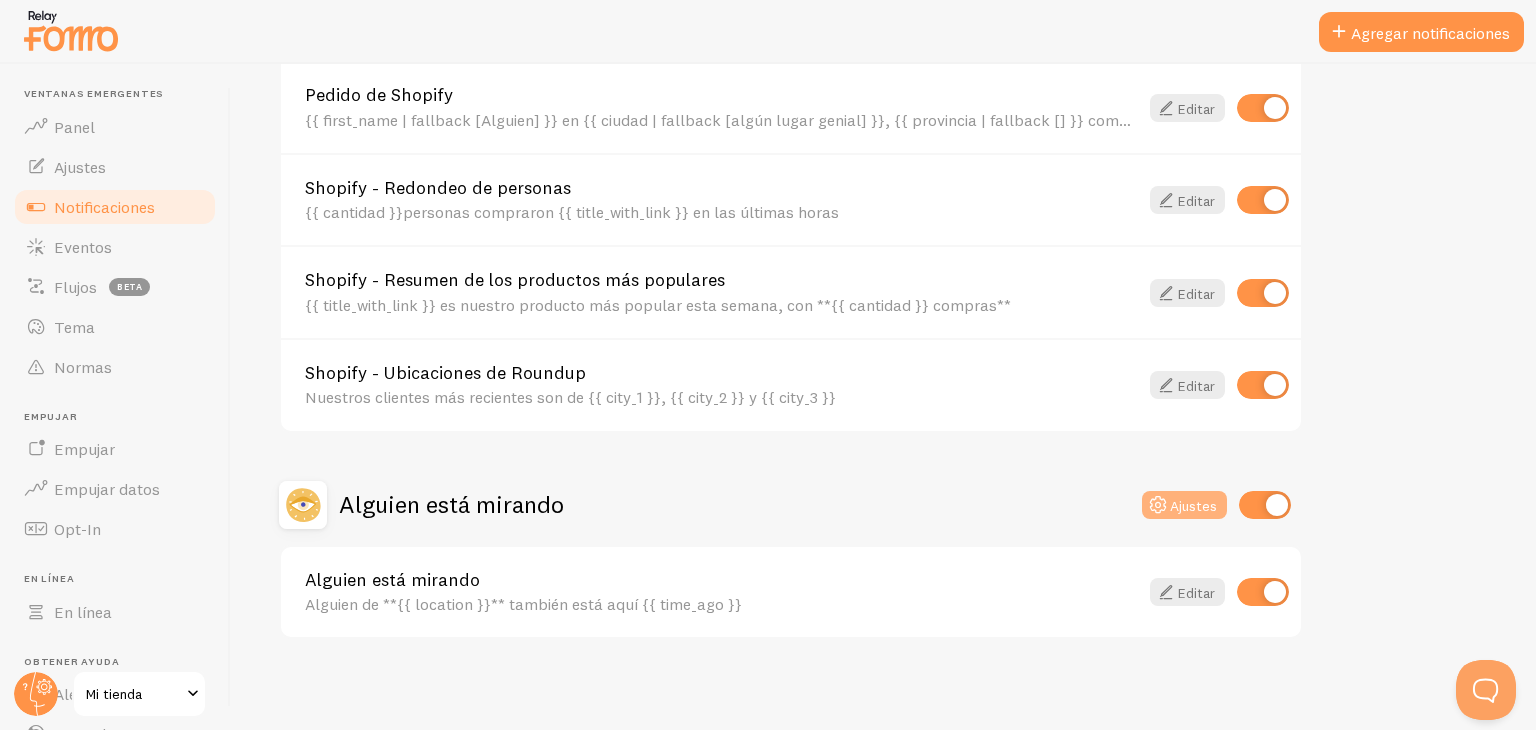 click on "Ajustes" at bounding box center [1193, 505] 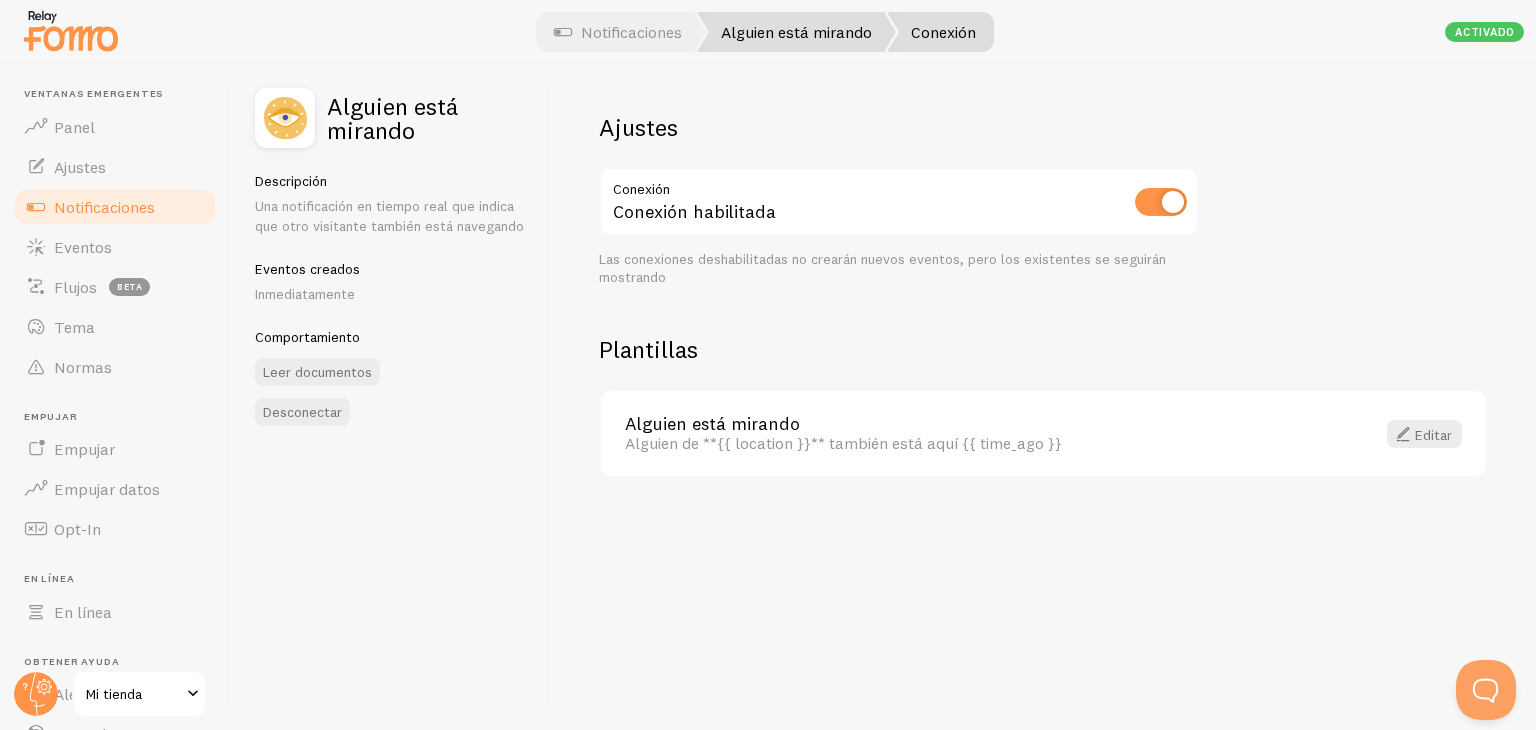 click on "Alguien está mirando" at bounding box center [796, 32] 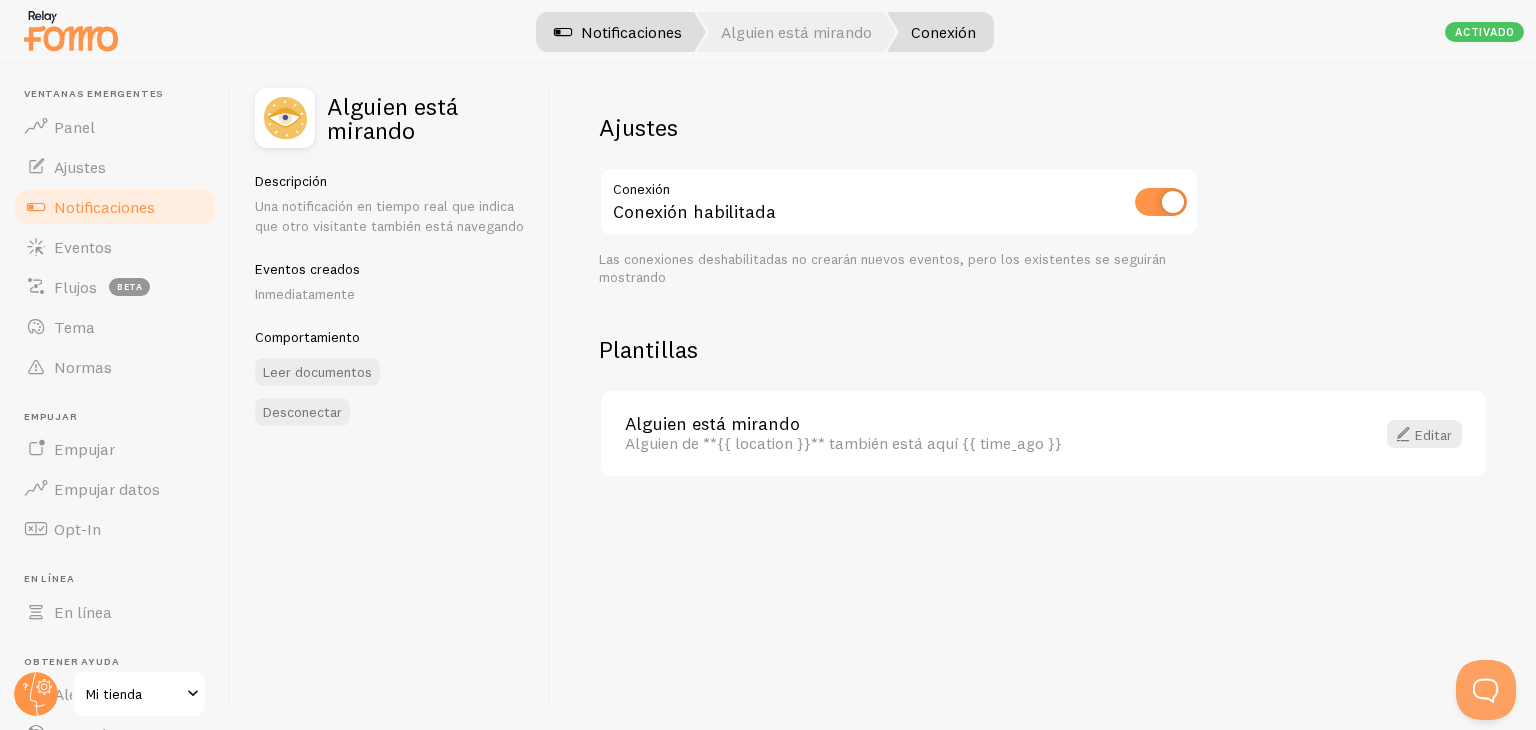 click on "Notificaciones" at bounding box center [631, 32] 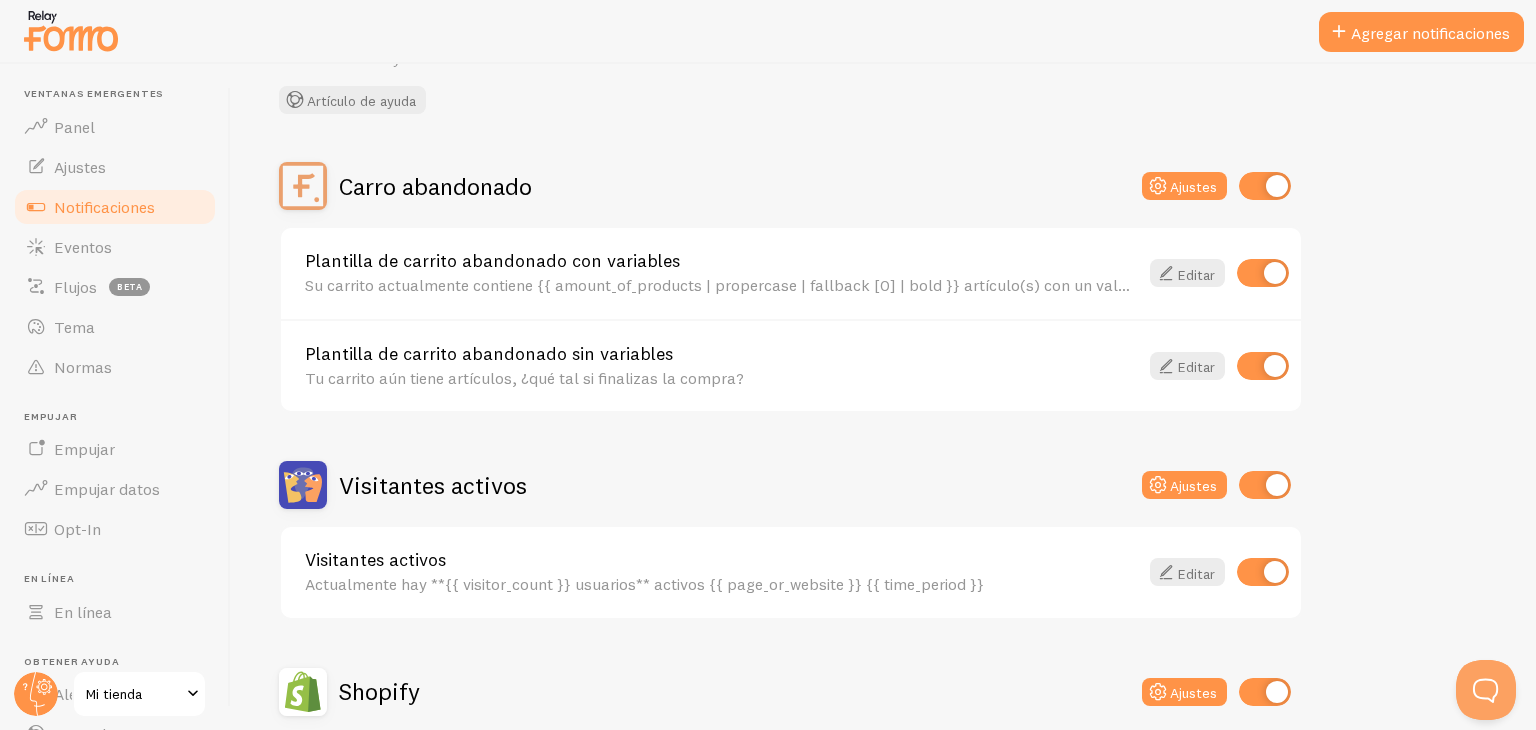 scroll, scrollTop: 115, scrollLeft: 0, axis: vertical 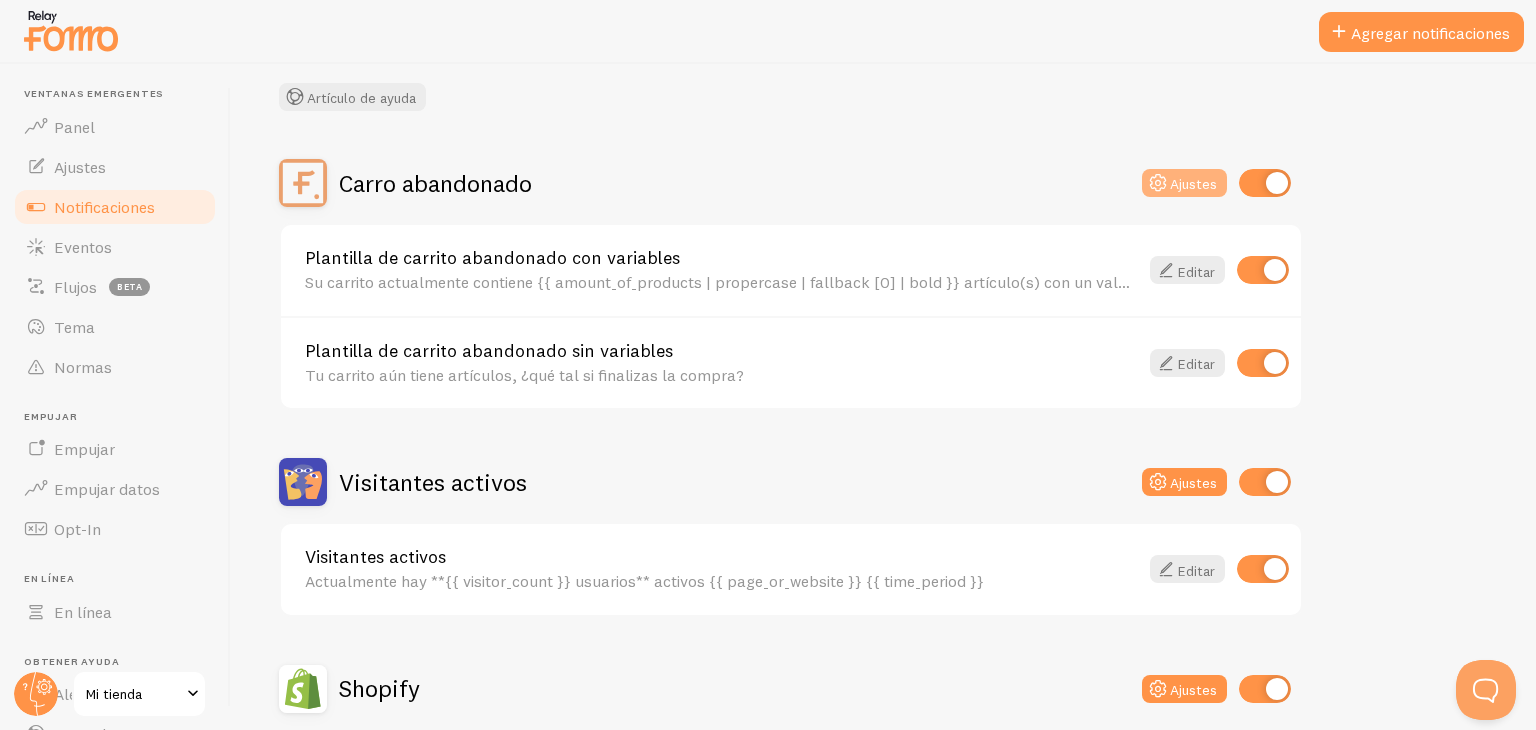 click on "Ajustes" at bounding box center [1193, 184] 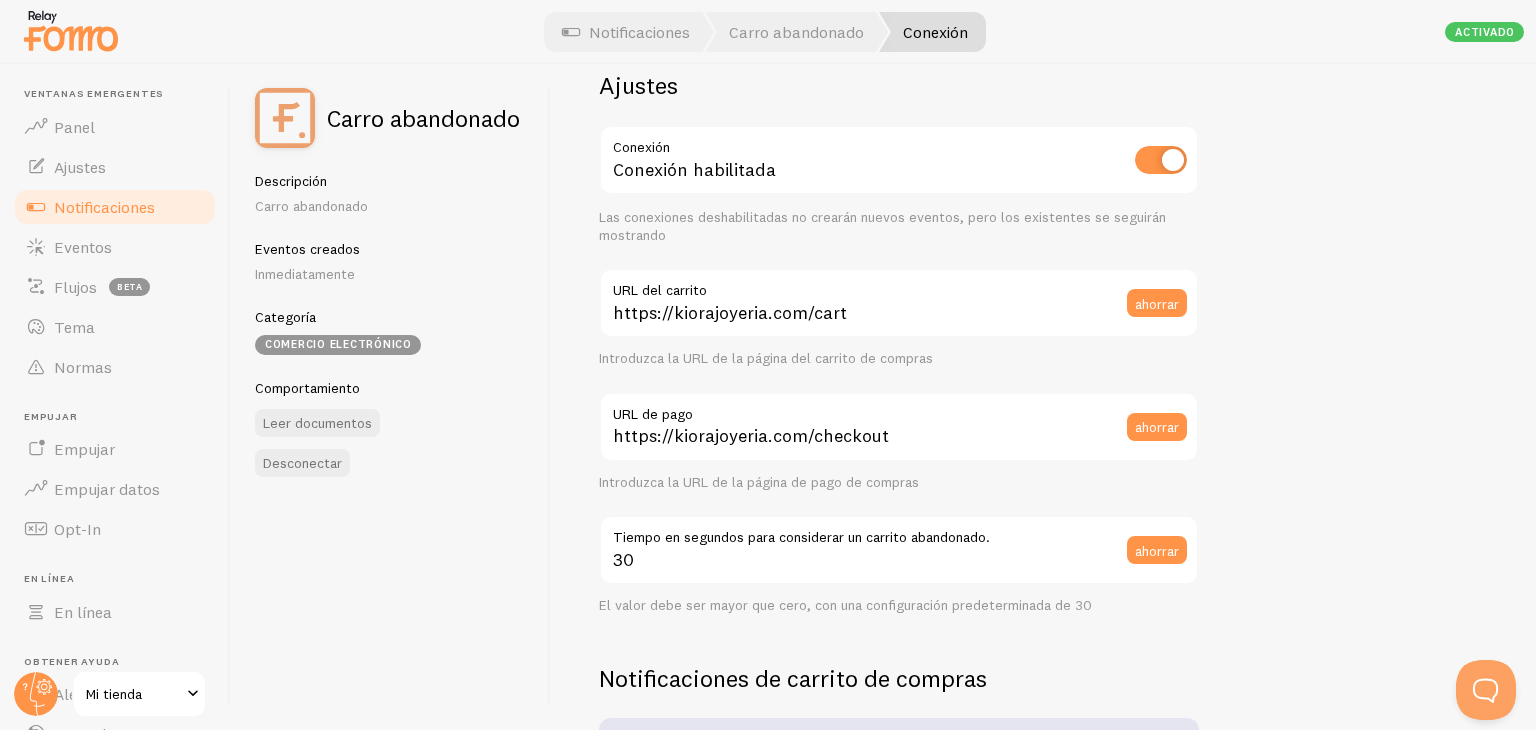 scroll, scrollTop: 35, scrollLeft: 0, axis: vertical 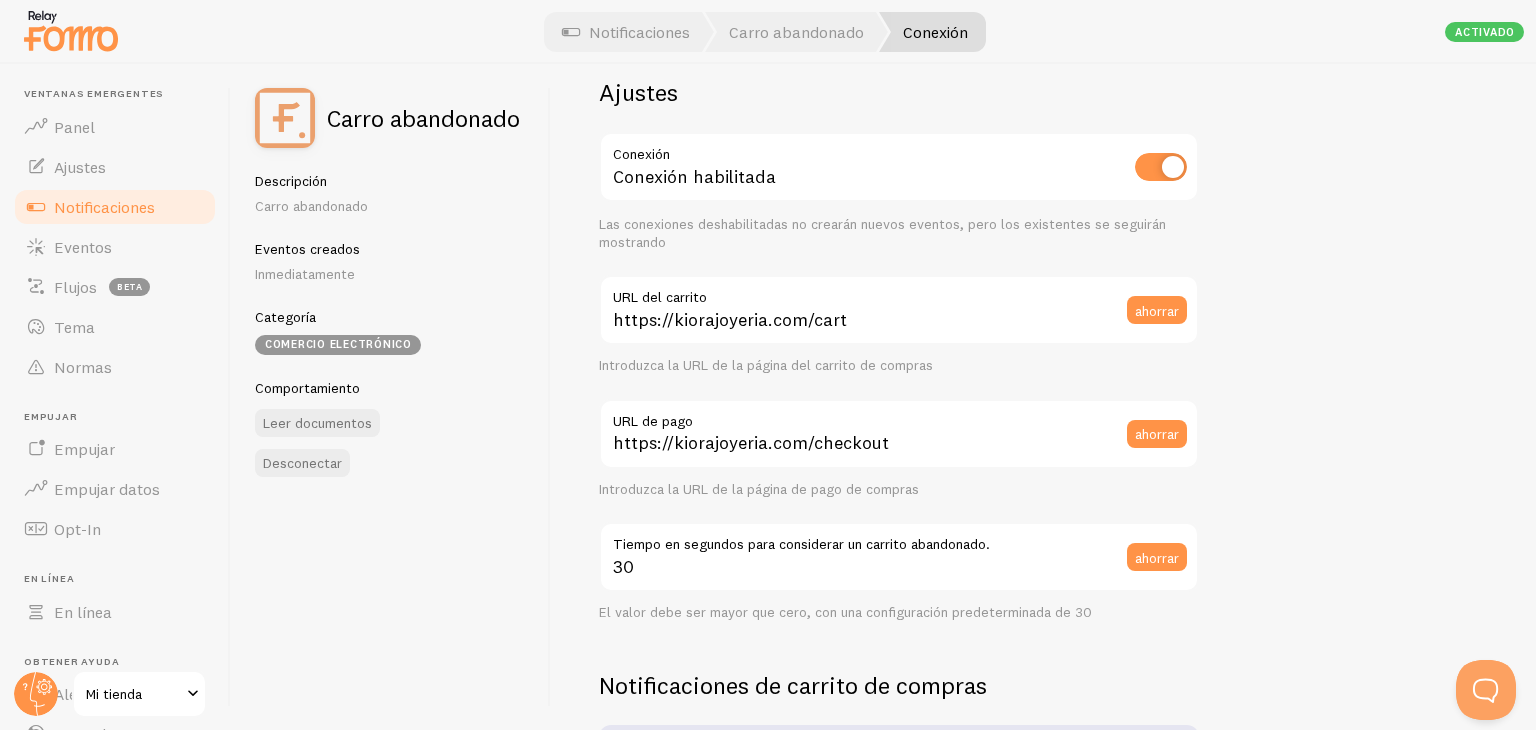 click on "Introduzca la URL de la página del carrito de compras" at bounding box center [766, 365] 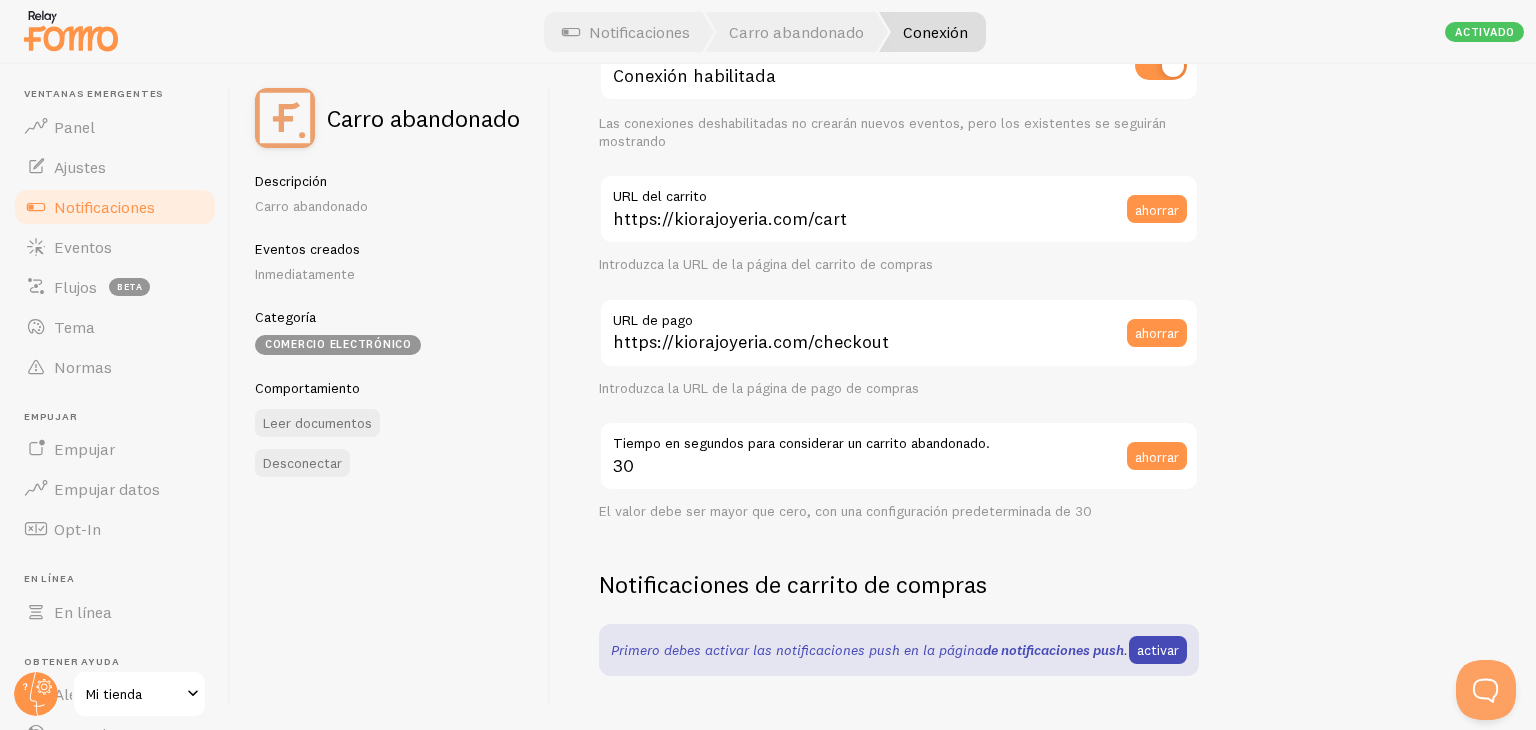 scroll, scrollTop: 0, scrollLeft: 0, axis: both 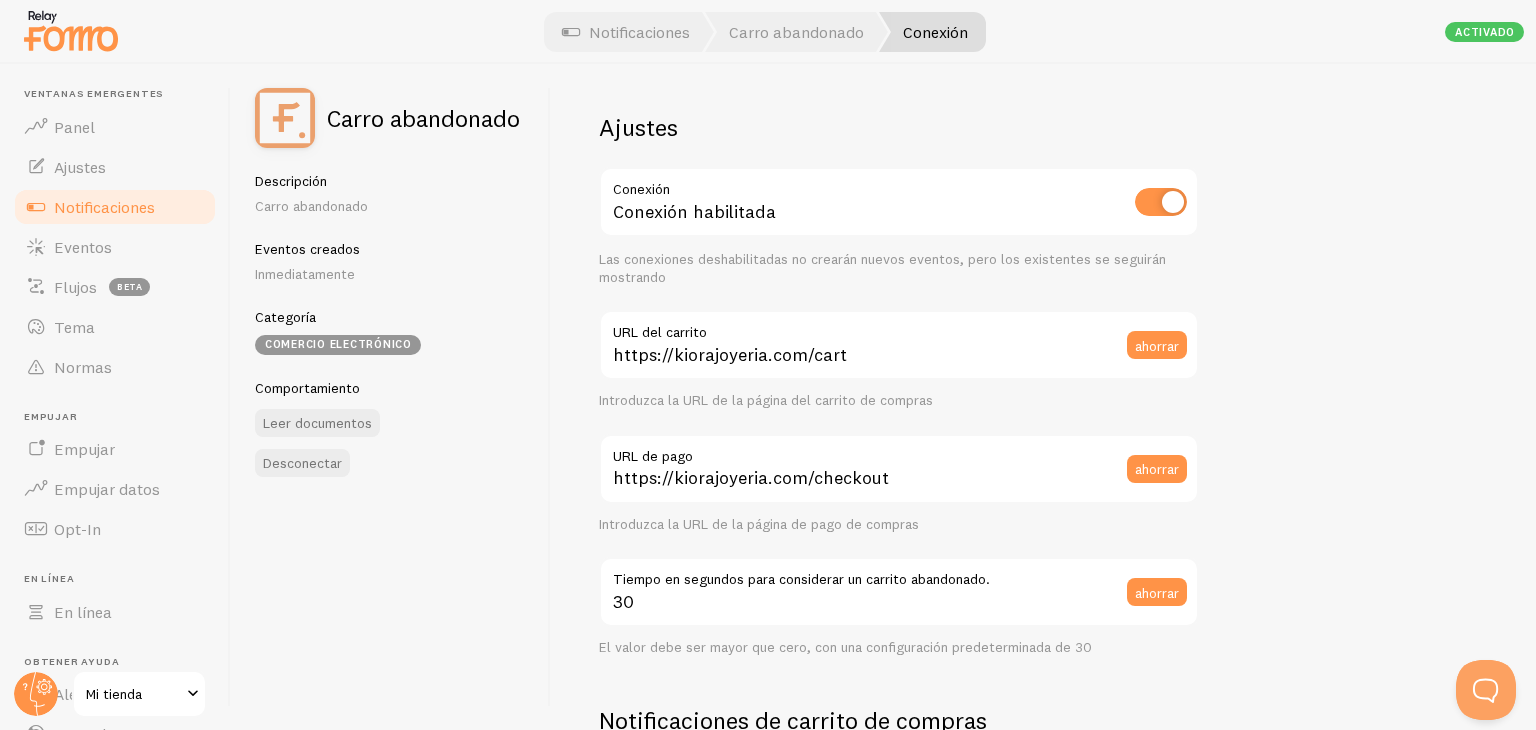 click on "Notificaciones" at bounding box center [115, 207] 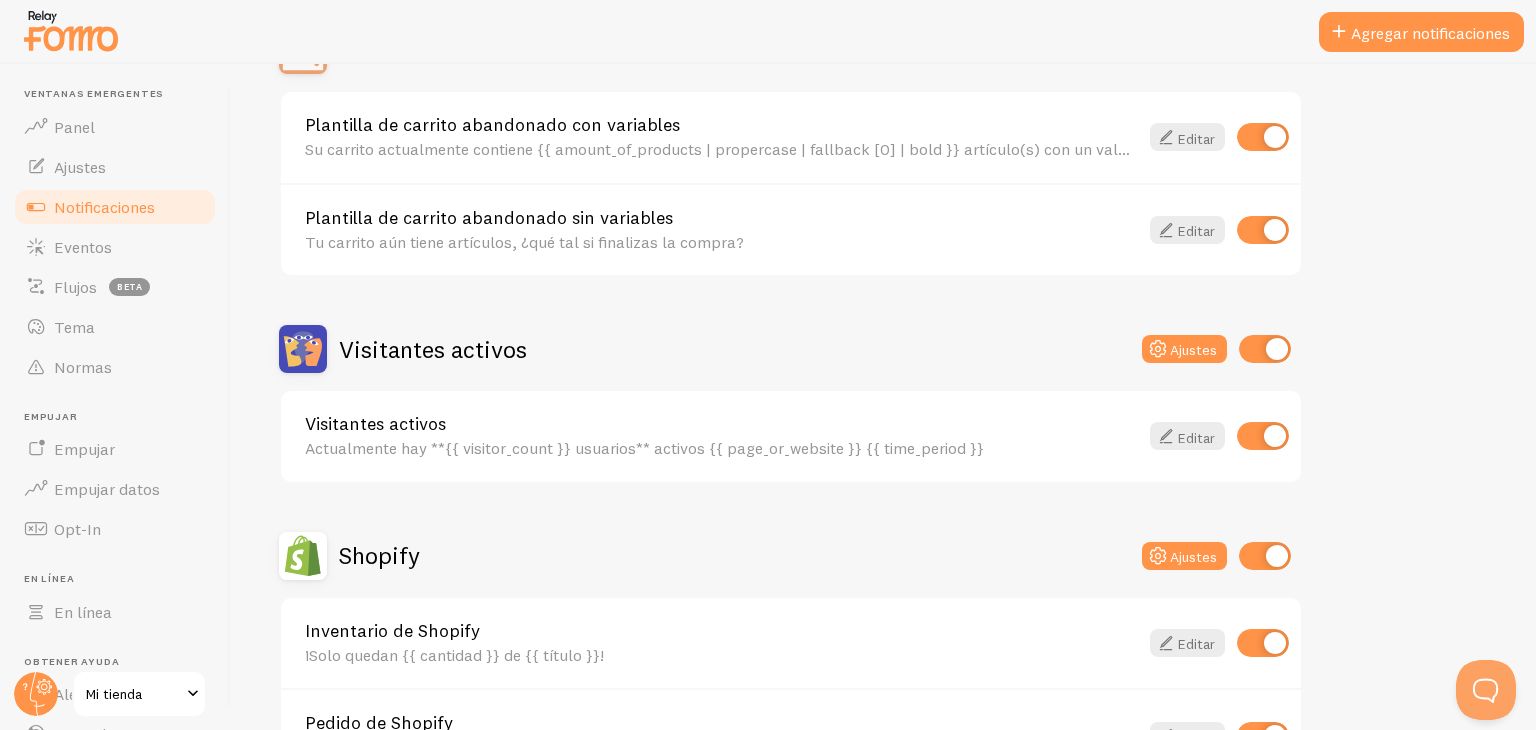 scroll, scrollTop: 244, scrollLeft: 0, axis: vertical 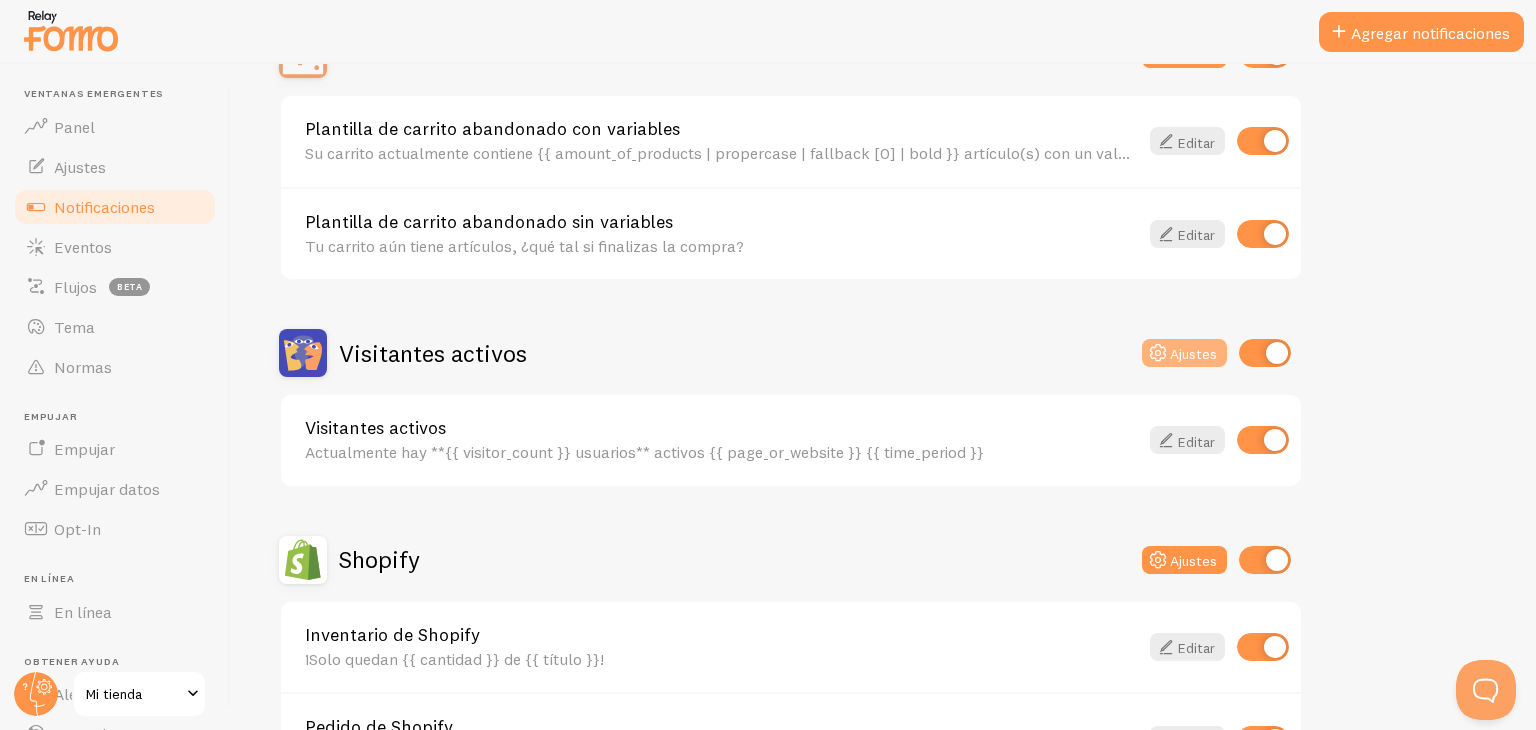 click on "Ajustes" at bounding box center [1184, 353] 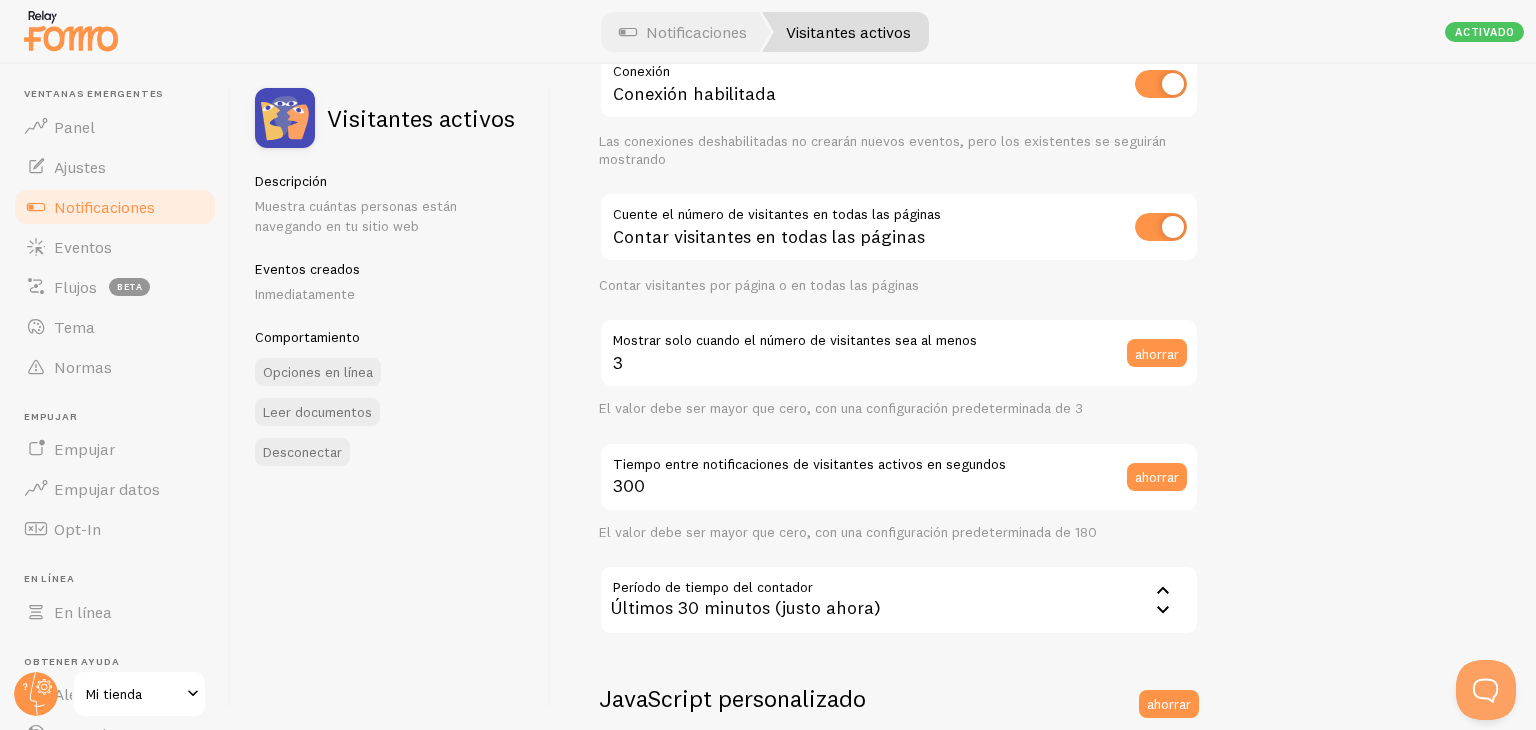 scroll, scrollTop: 150, scrollLeft: 0, axis: vertical 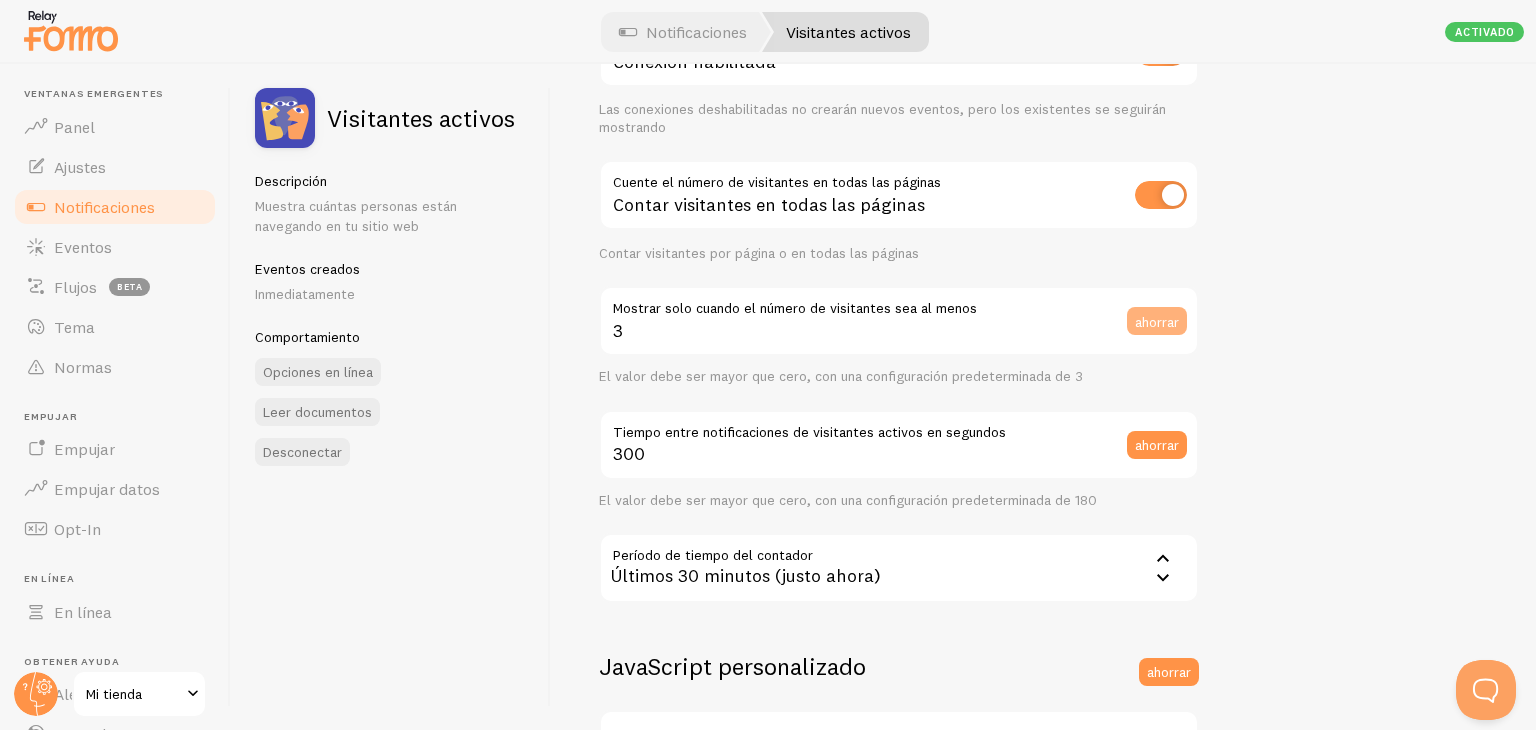 click on "ahorrar" at bounding box center [1157, 321] 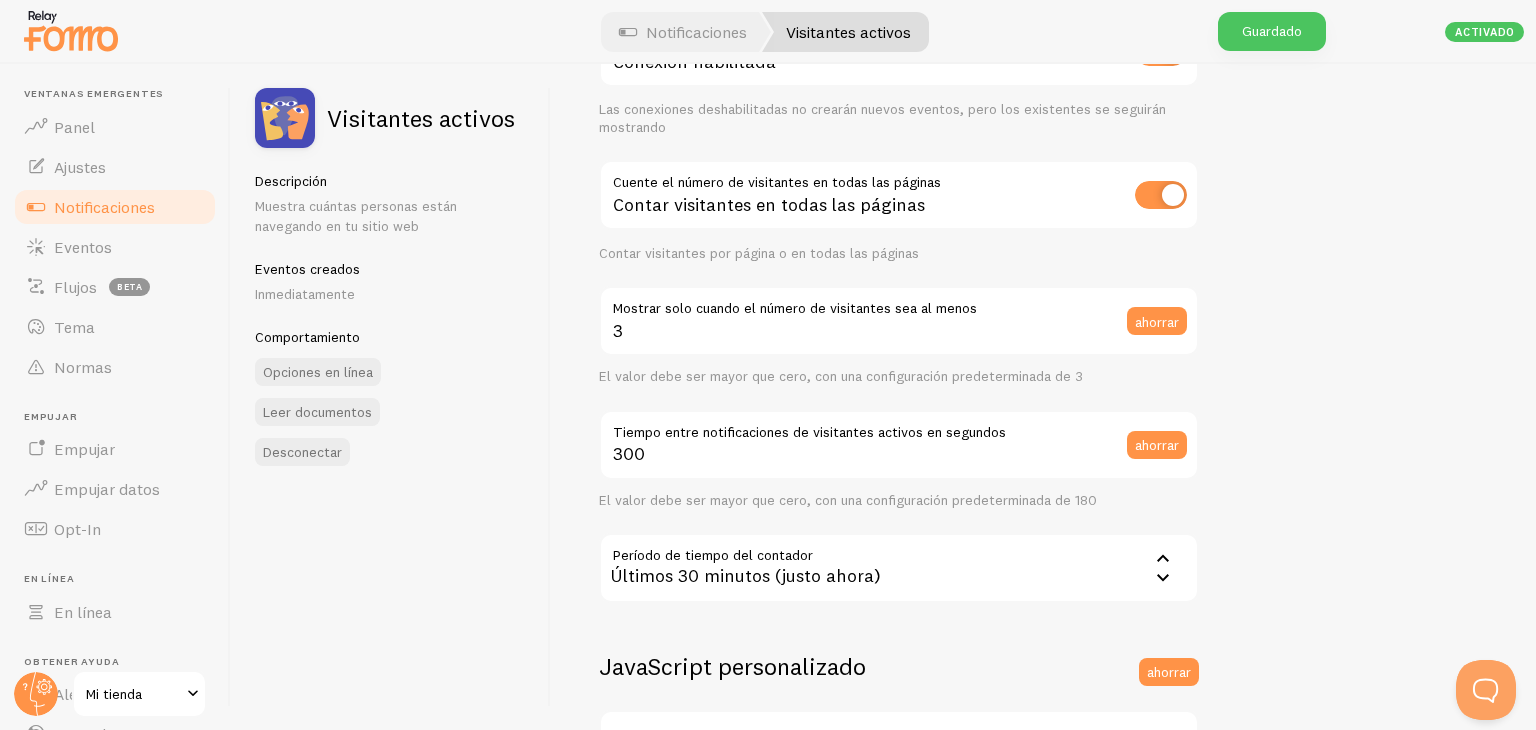 scroll, scrollTop: 172, scrollLeft: 0, axis: vertical 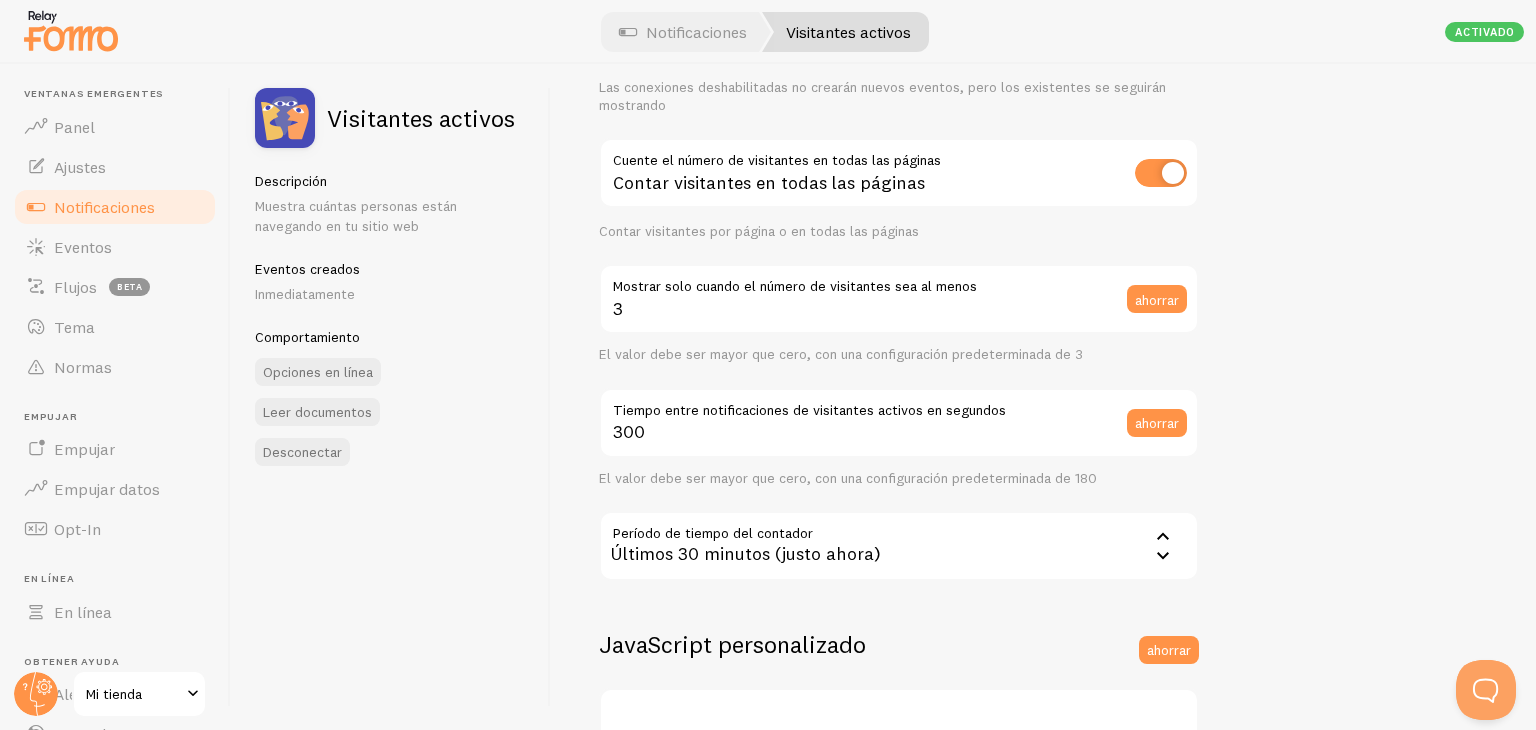 click on "ahorrar" at bounding box center (1163, 423) 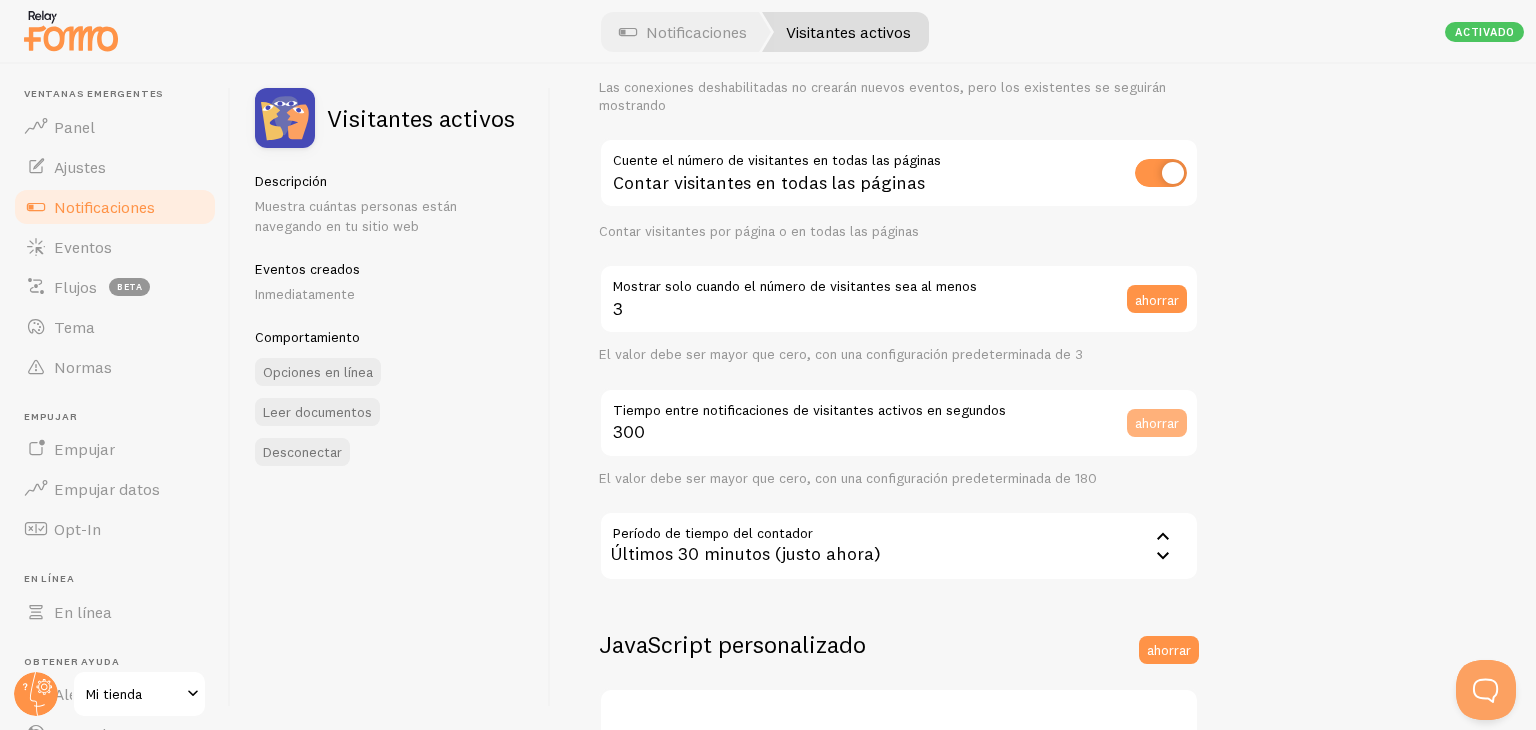 click on "ahorrar" at bounding box center (1157, 423) 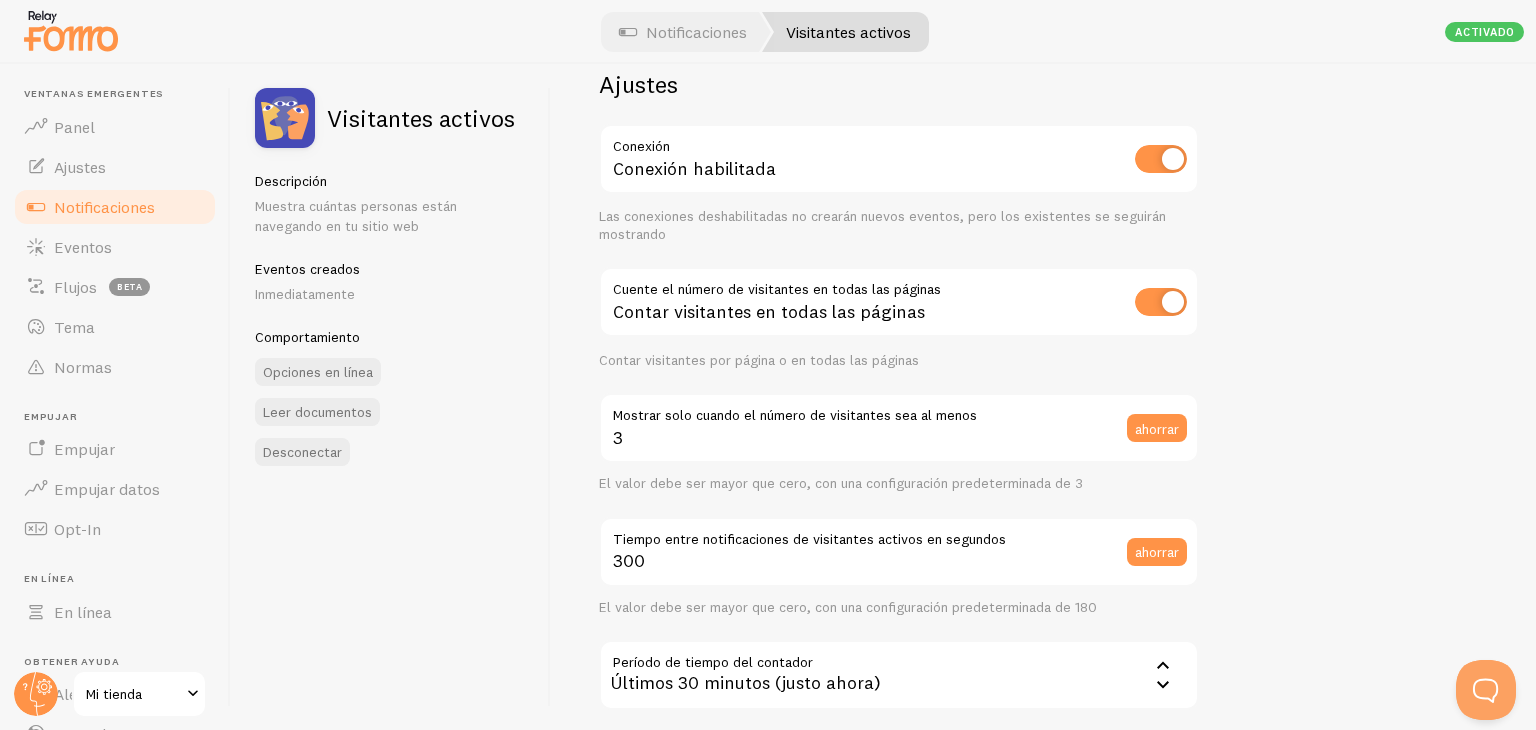scroll, scrollTop: 0, scrollLeft: 0, axis: both 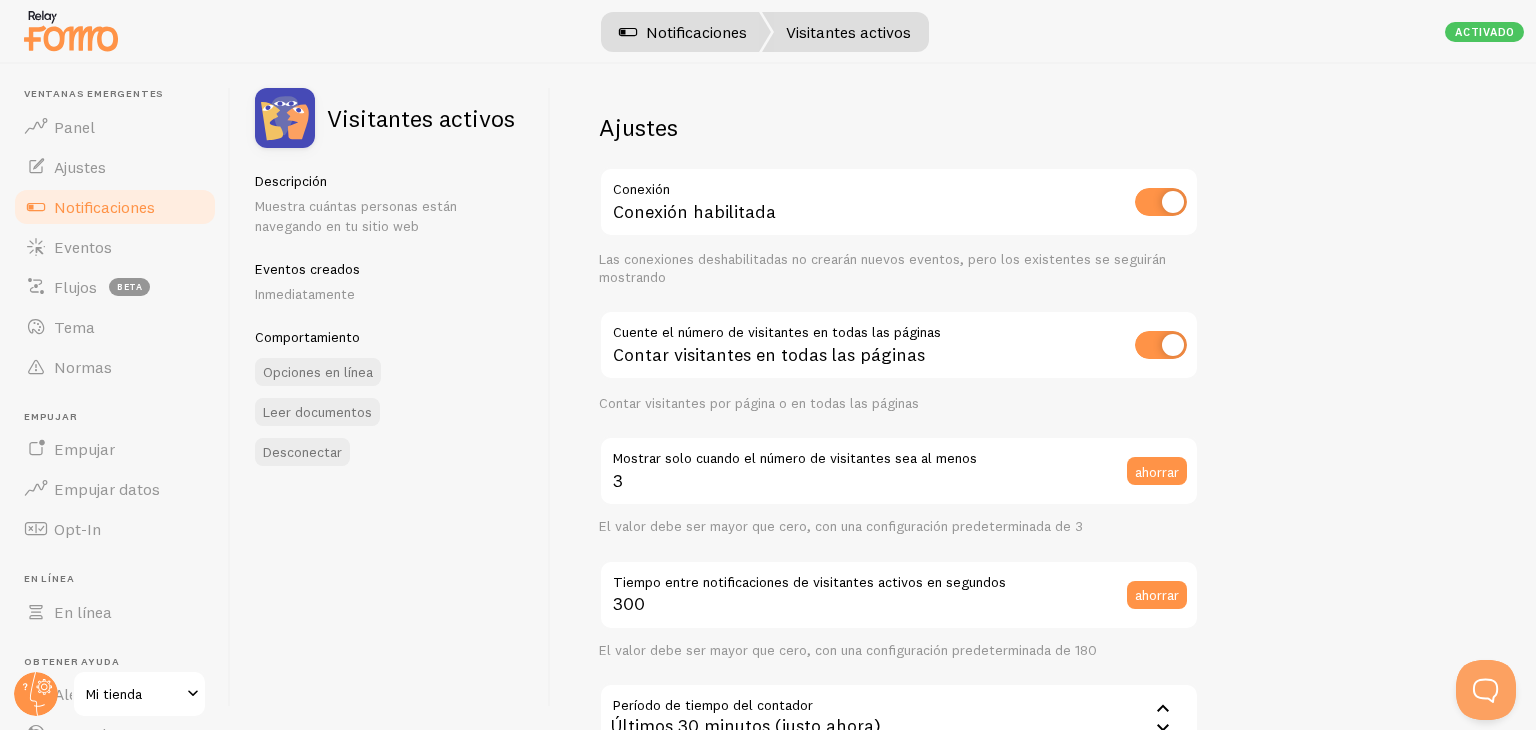 click on "Notificaciones" at bounding box center (696, 32) 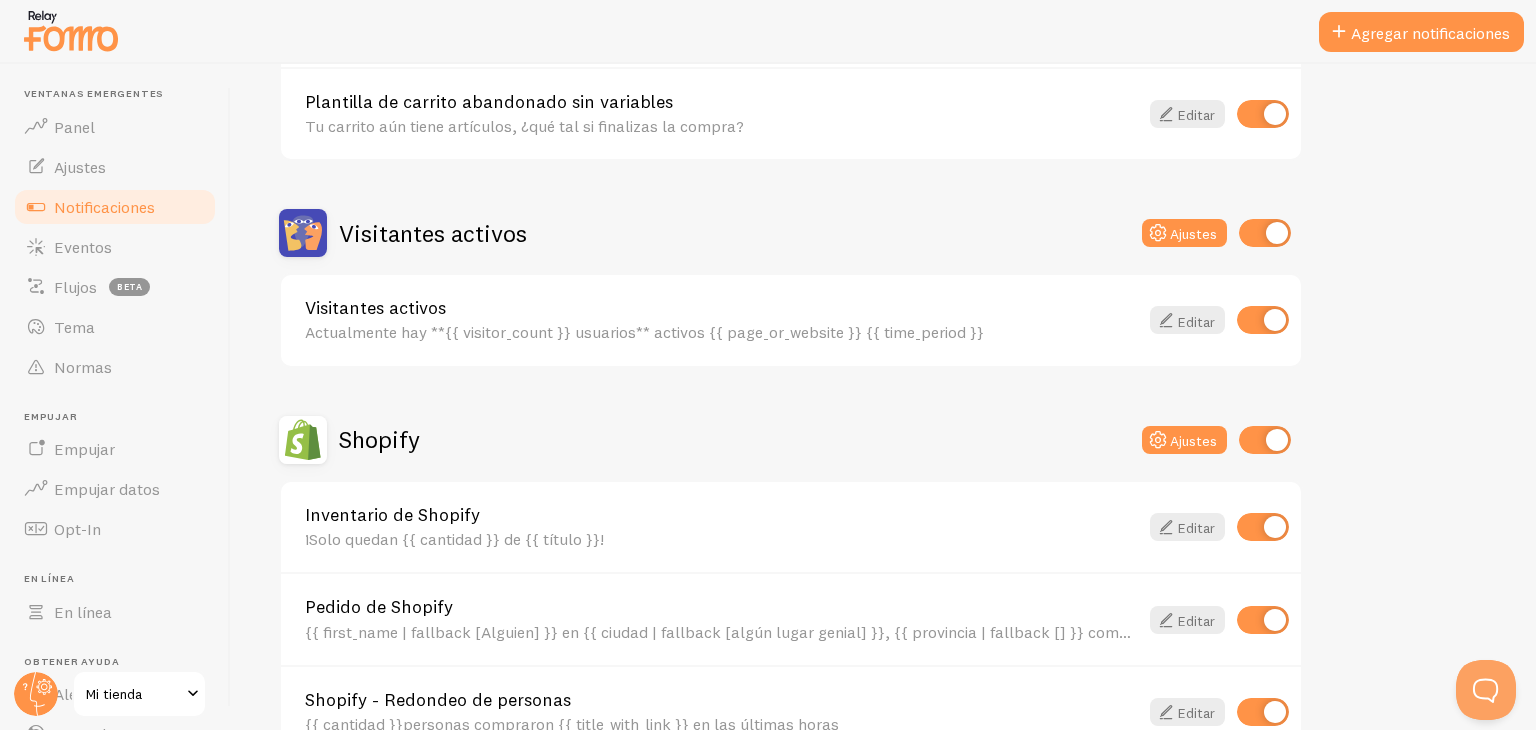 scroll, scrollTop: 419, scrollLeft: 0, axis: vertical 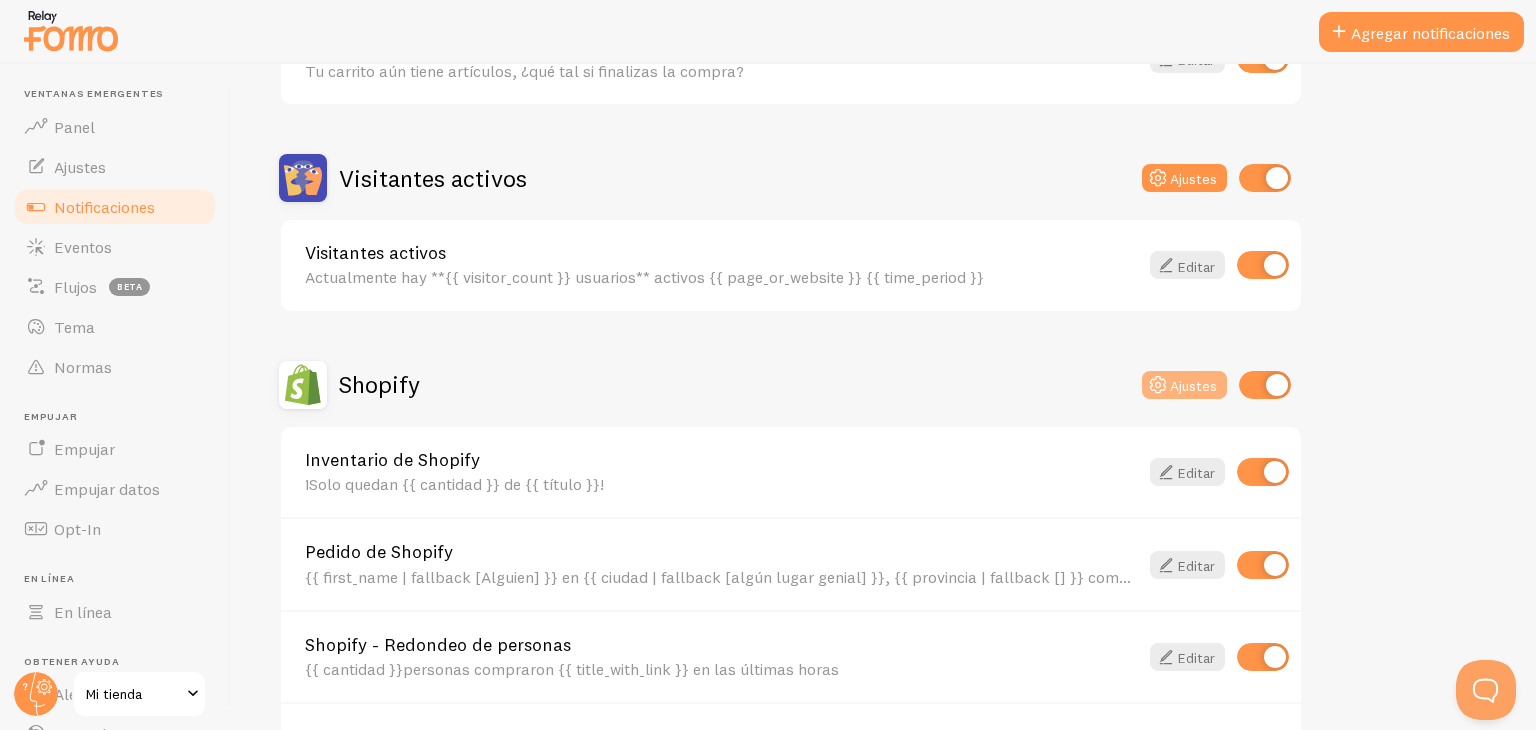 click on "Ajustes" at bounding box center [1184, 385] 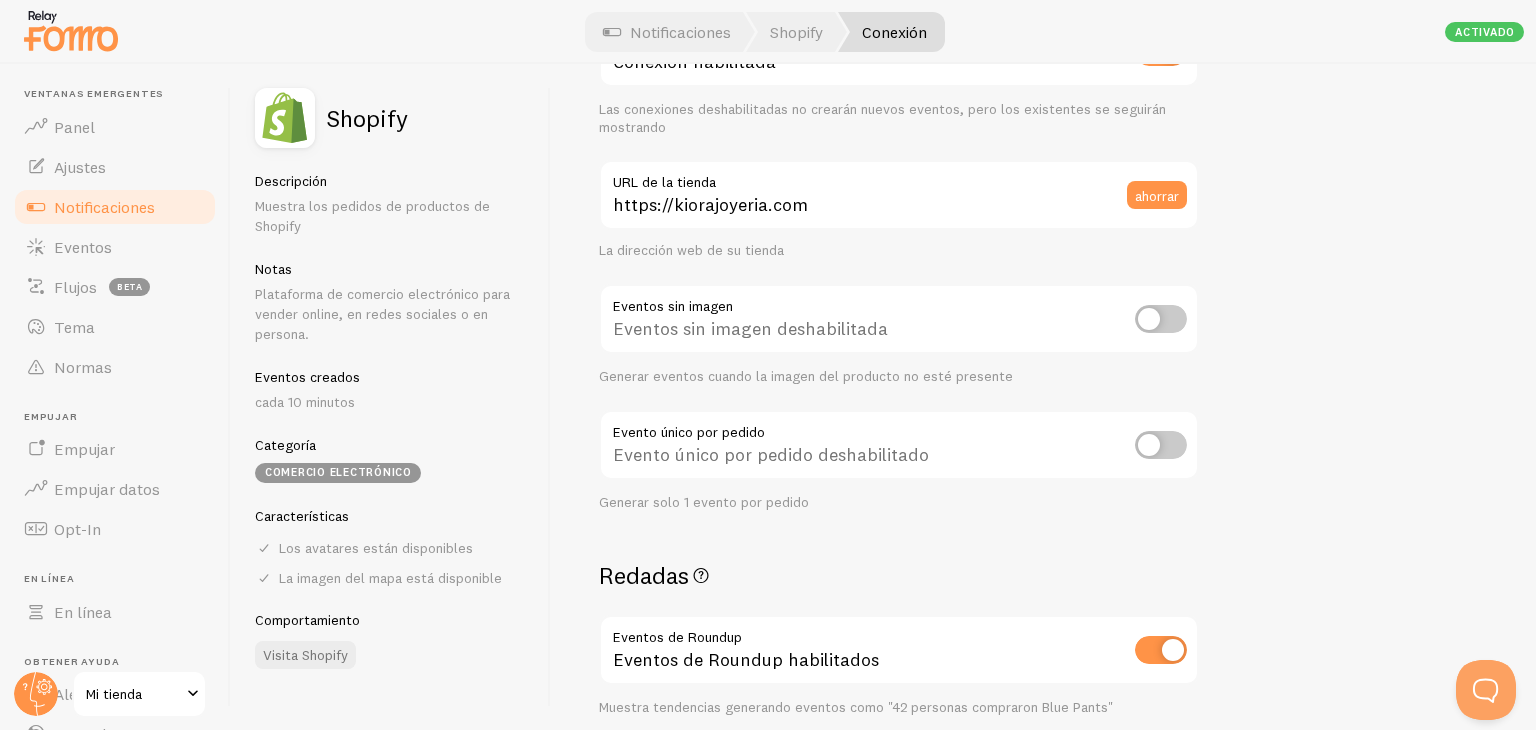 scroll, scrollTop: 168, scrollLeft: 0, axis: vertical 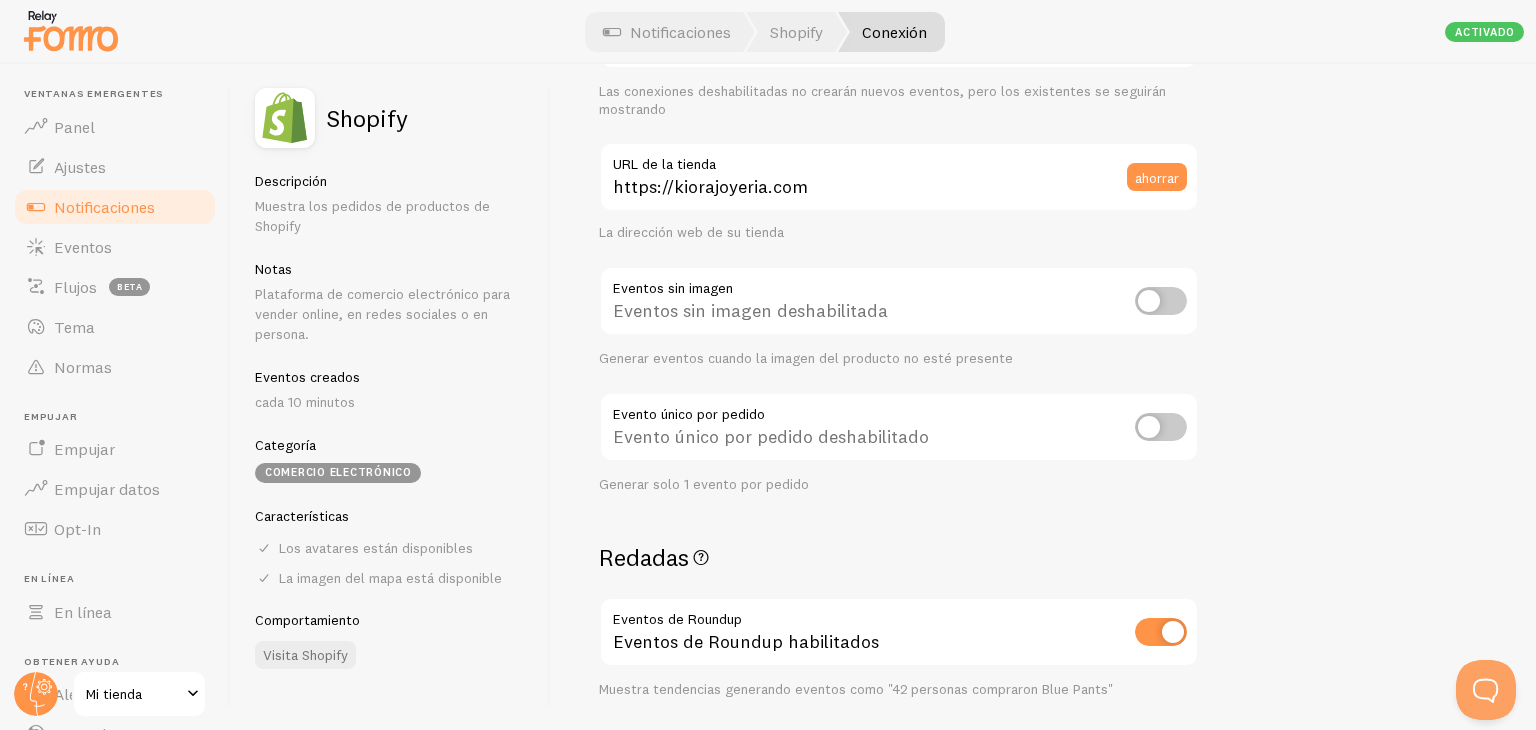 click at bounding box center (1161, 301) 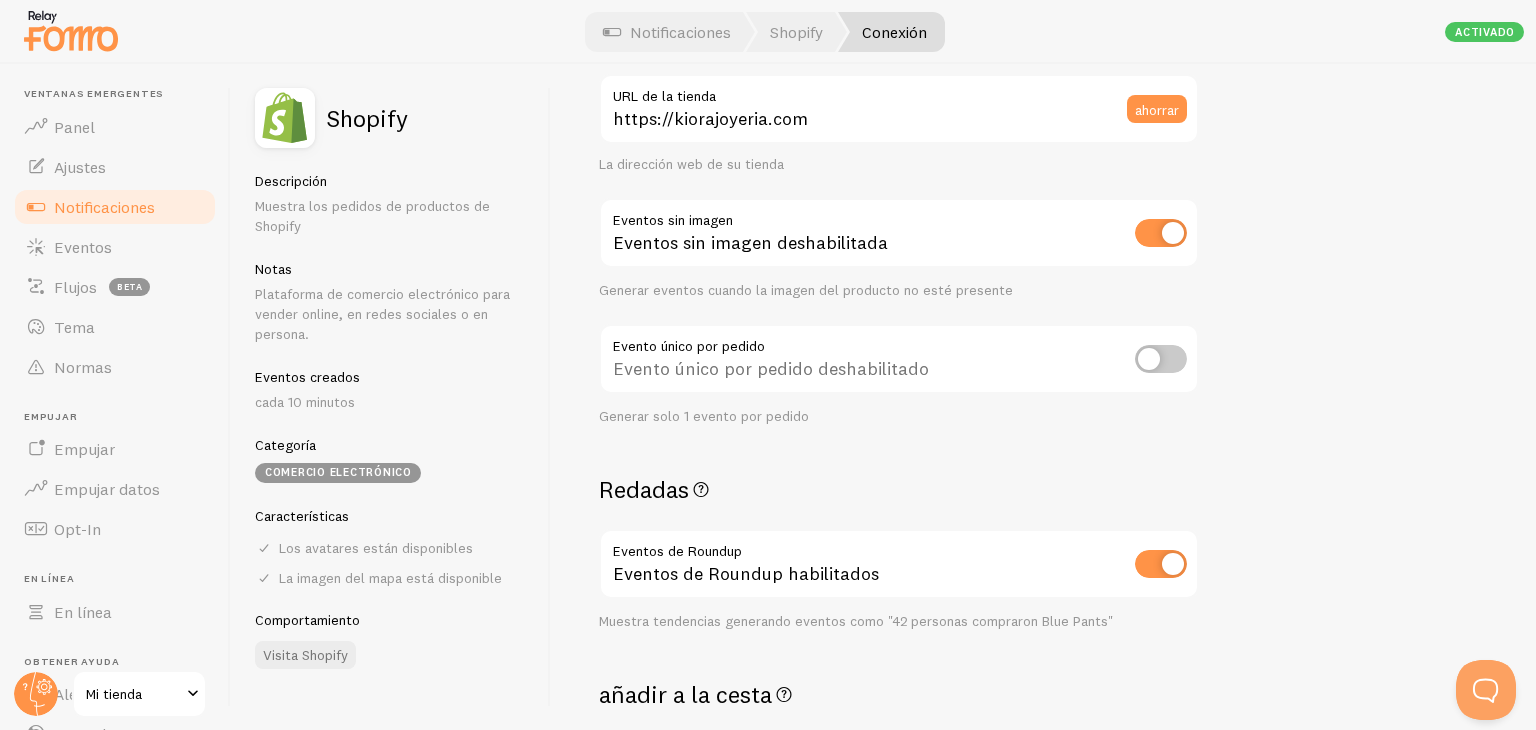 scroll, scrollTop: 244, scrollLeft: 0, axis: vertical 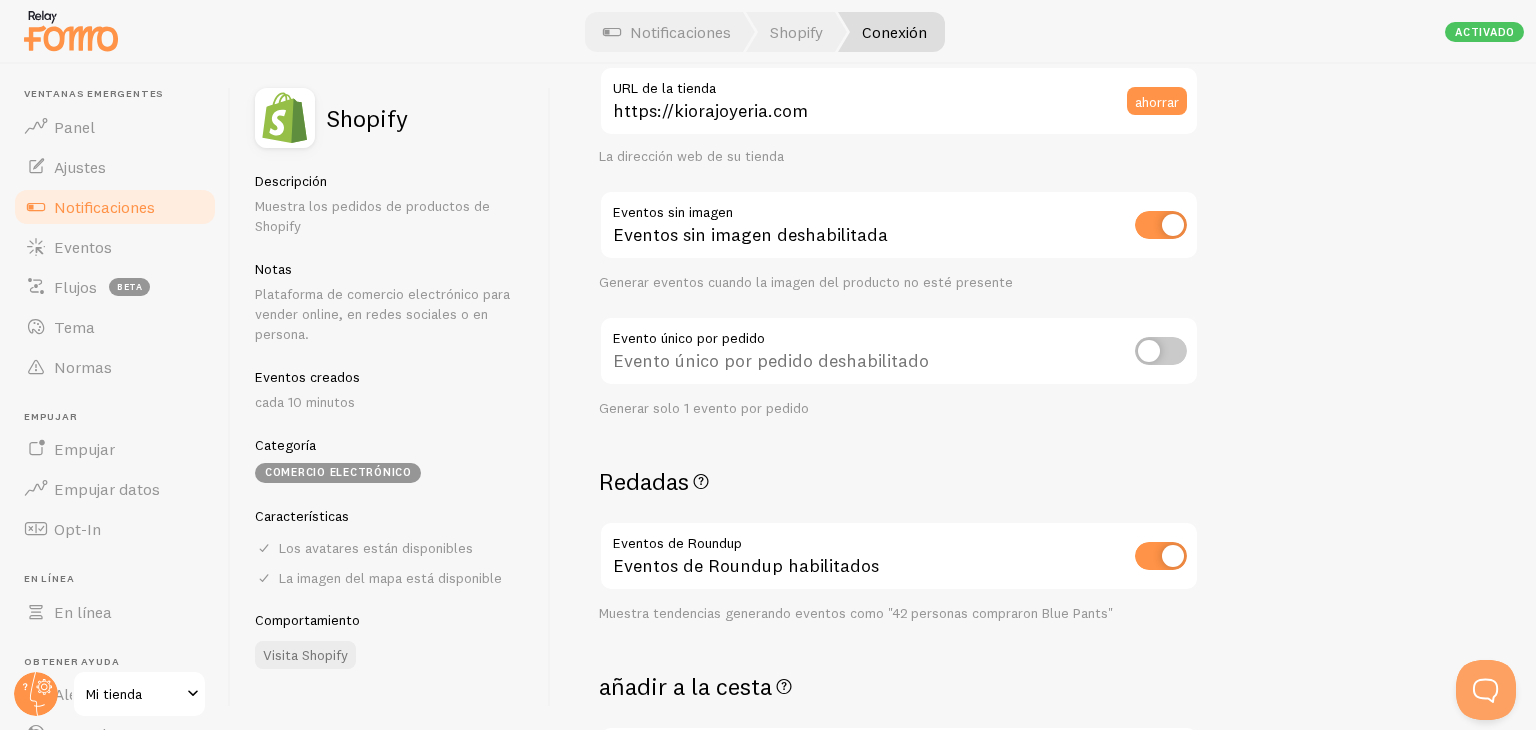 click at bounding box center (1161, 351) 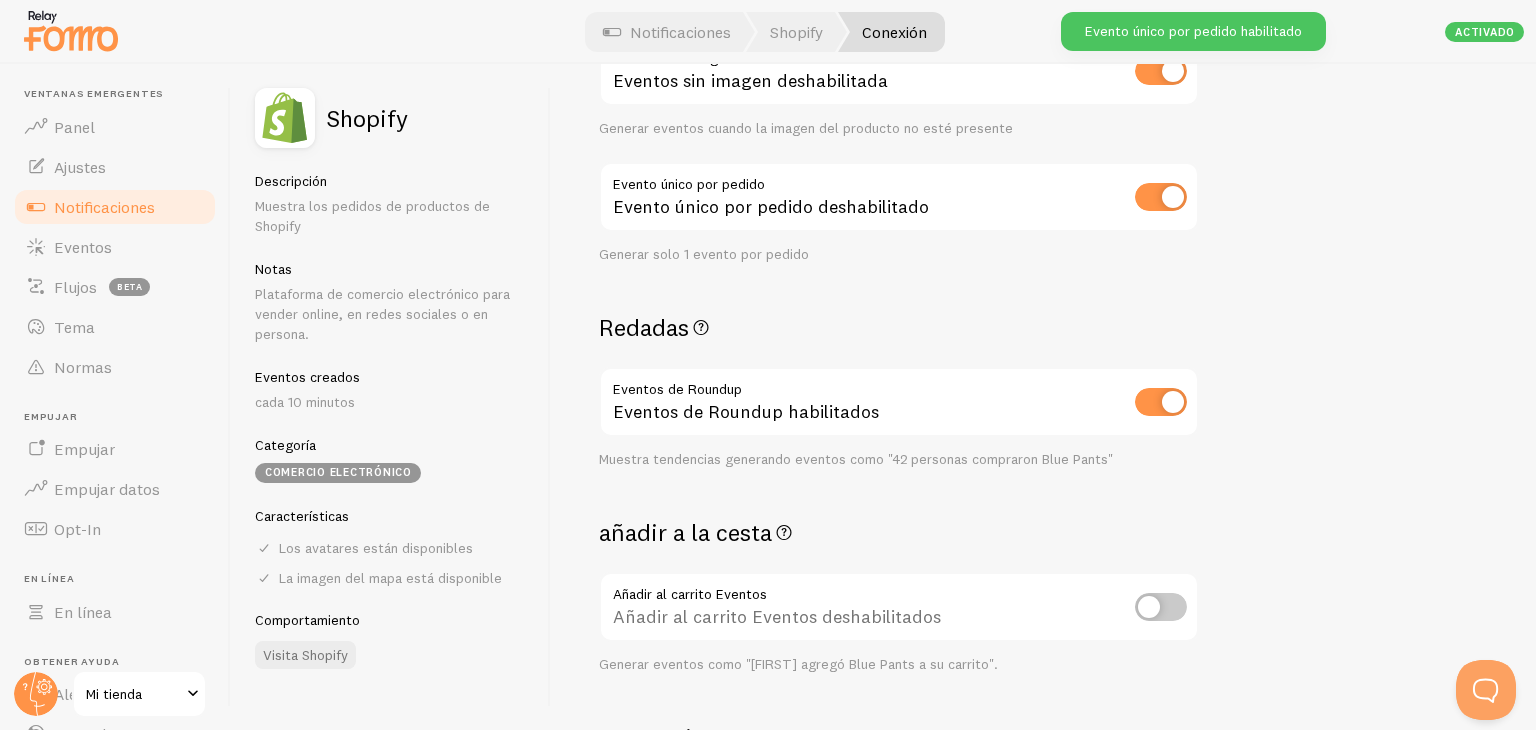scroll, scrollTop: 400, scrollLeft: 0, axis: vertical 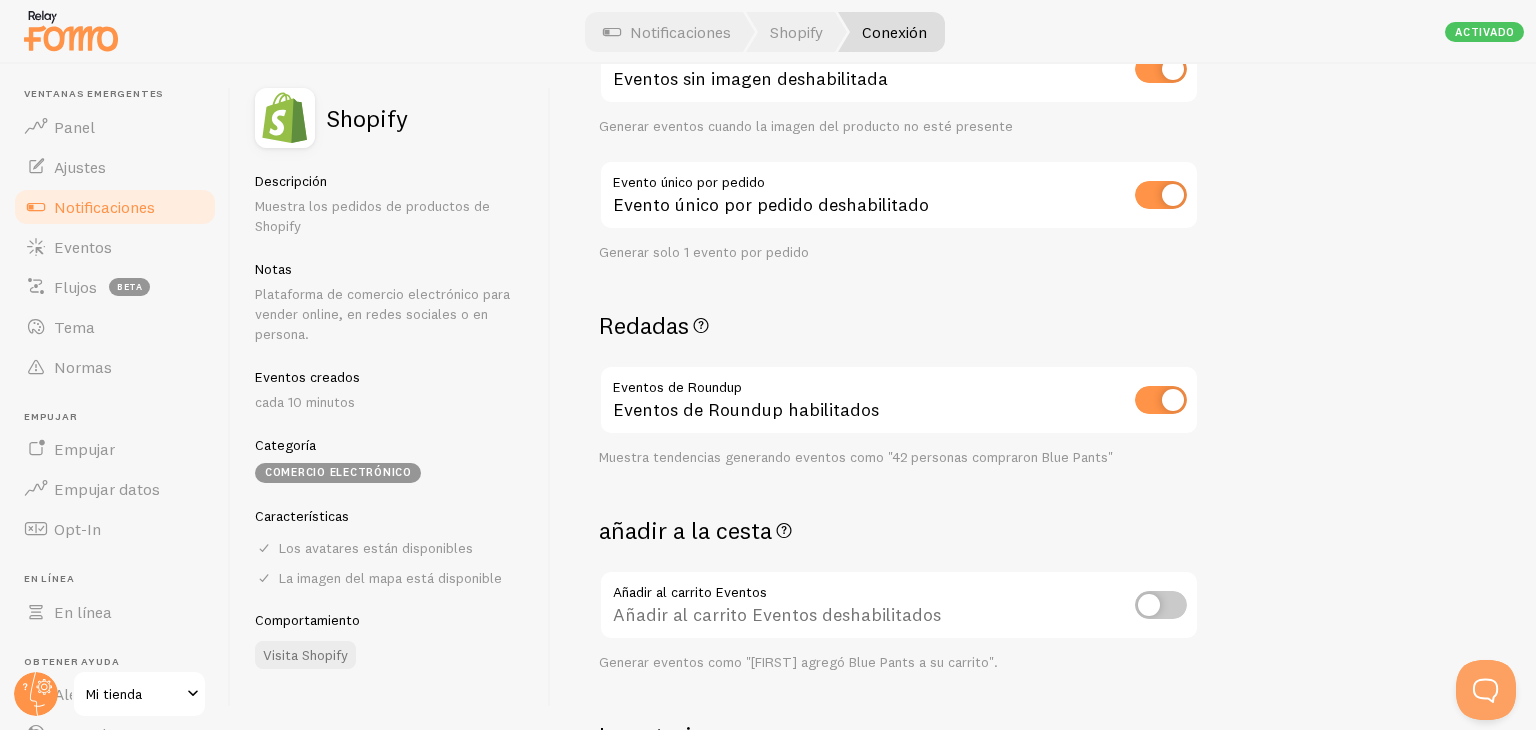 click at bounding box center (1161, 195) 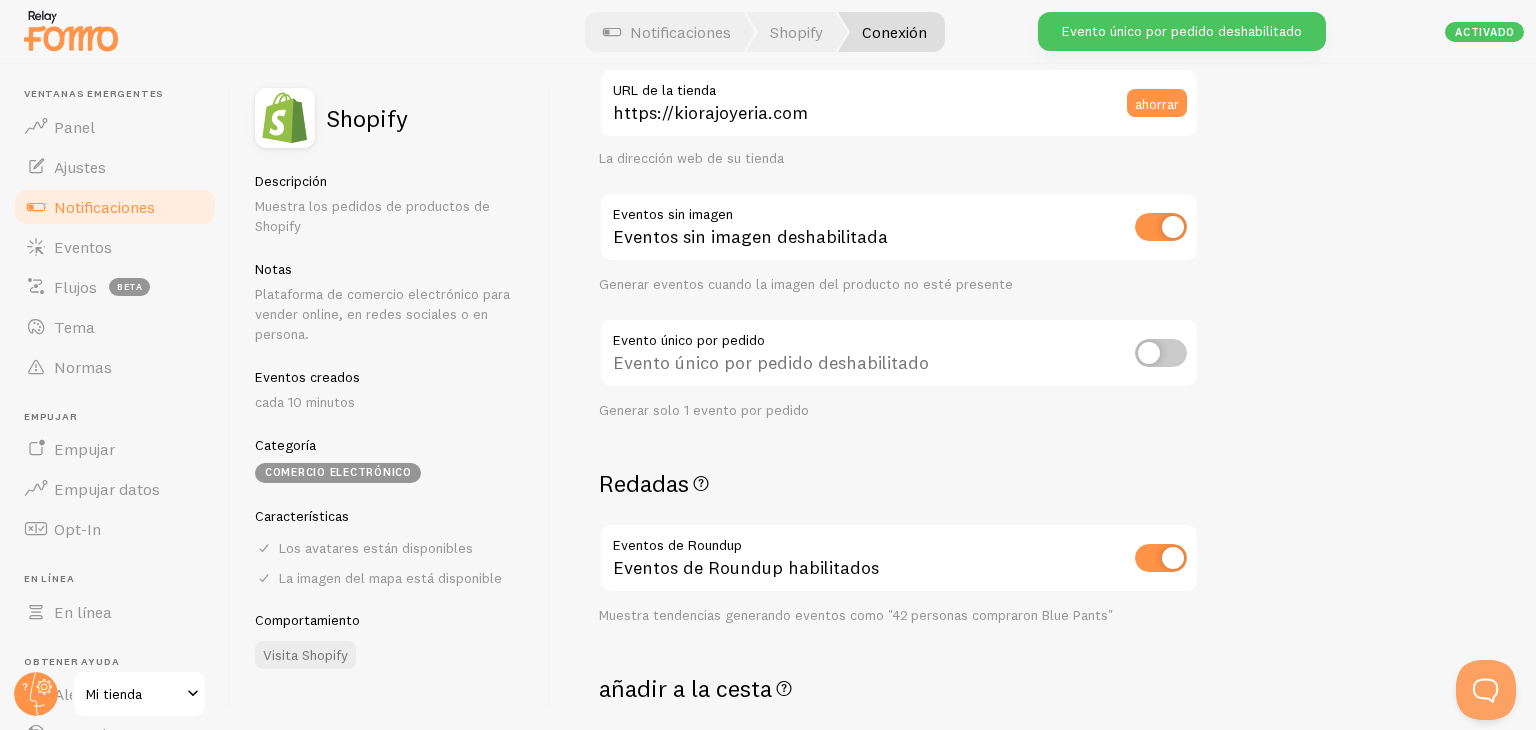 scroll, scrollTop: 240, scrollLeft: 0, axis: vertical 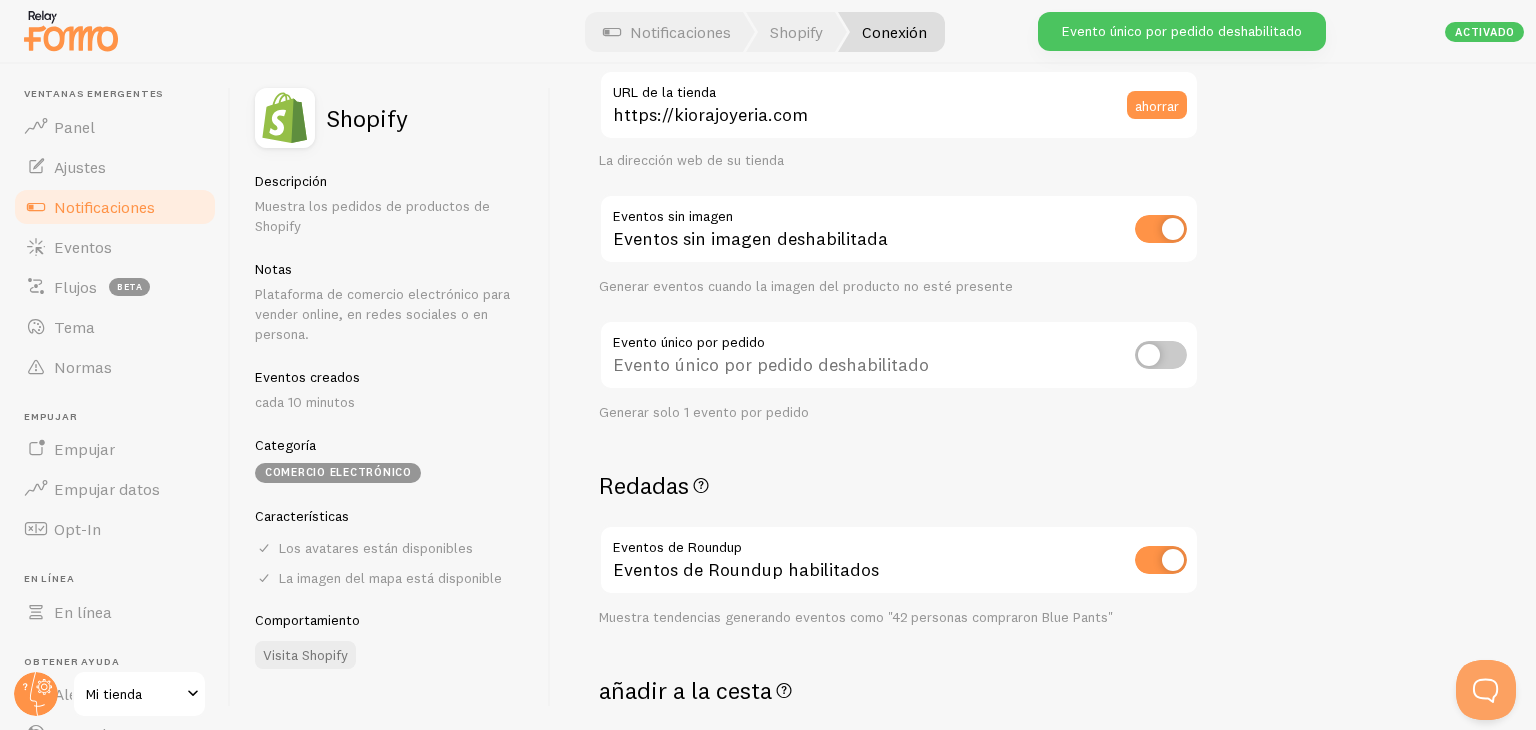 click at bounding box center [1161, 229] 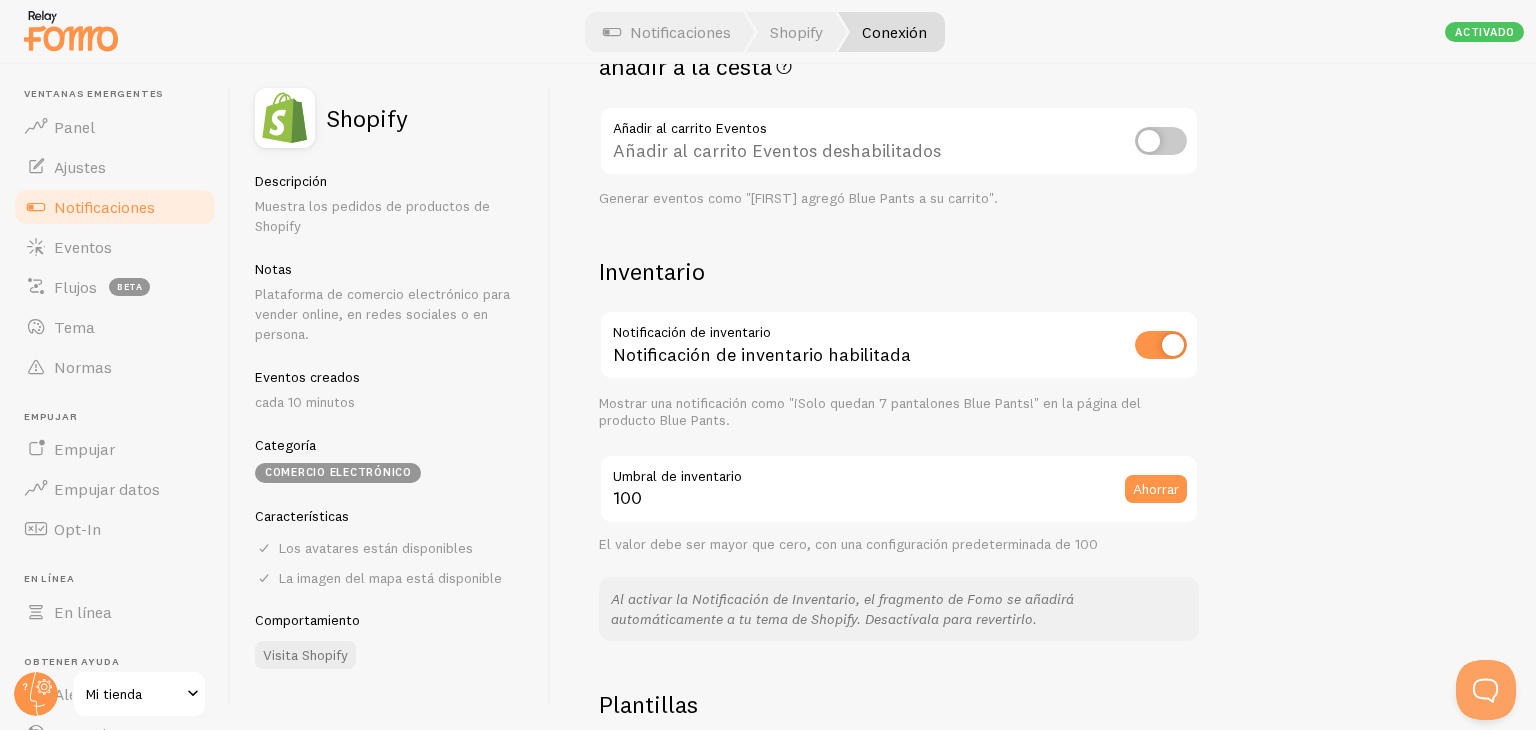 scroll, scrollTop: 890, scrollLeft: 0, axis: vertical 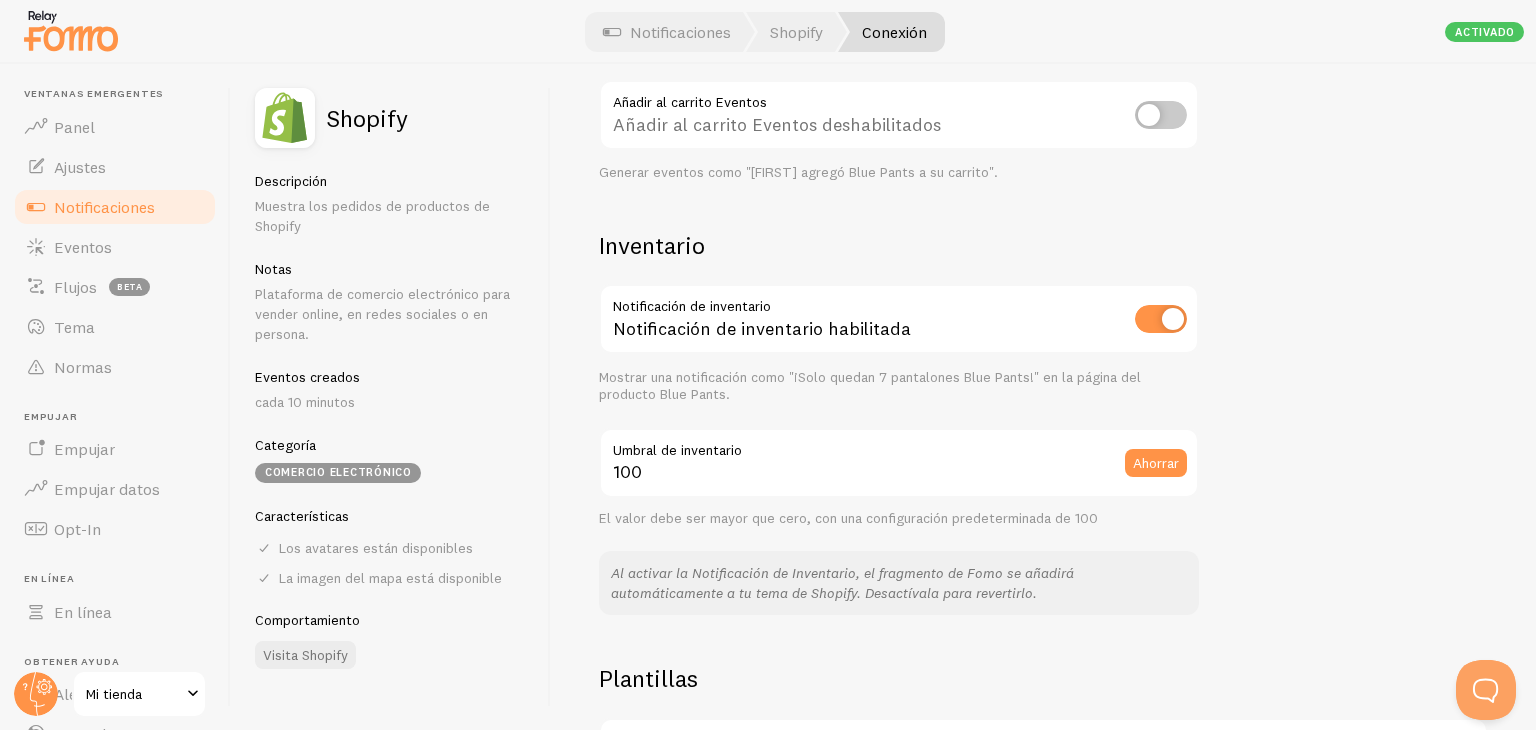 click at bounding box center (1161, 319) 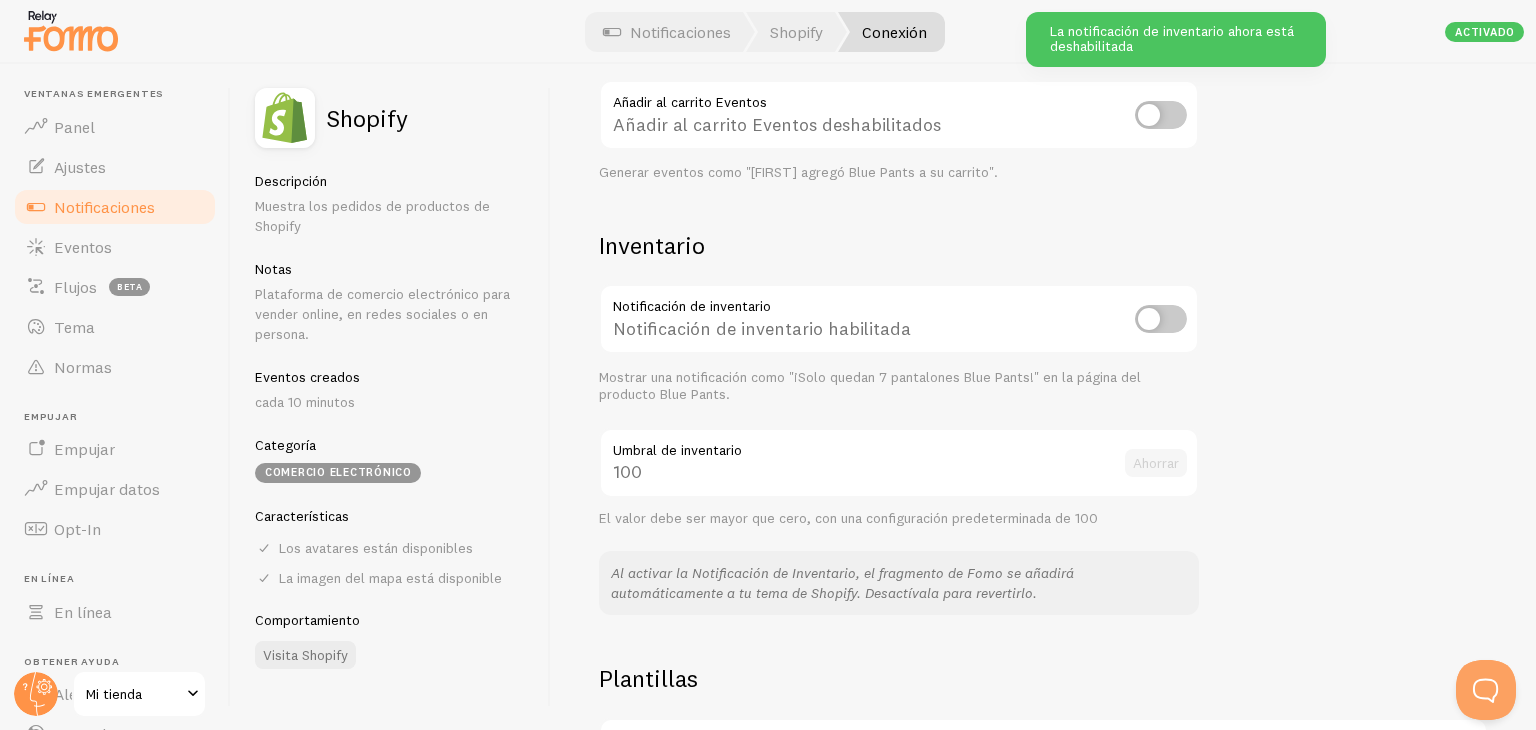 click at bounding box center [1161, 319] 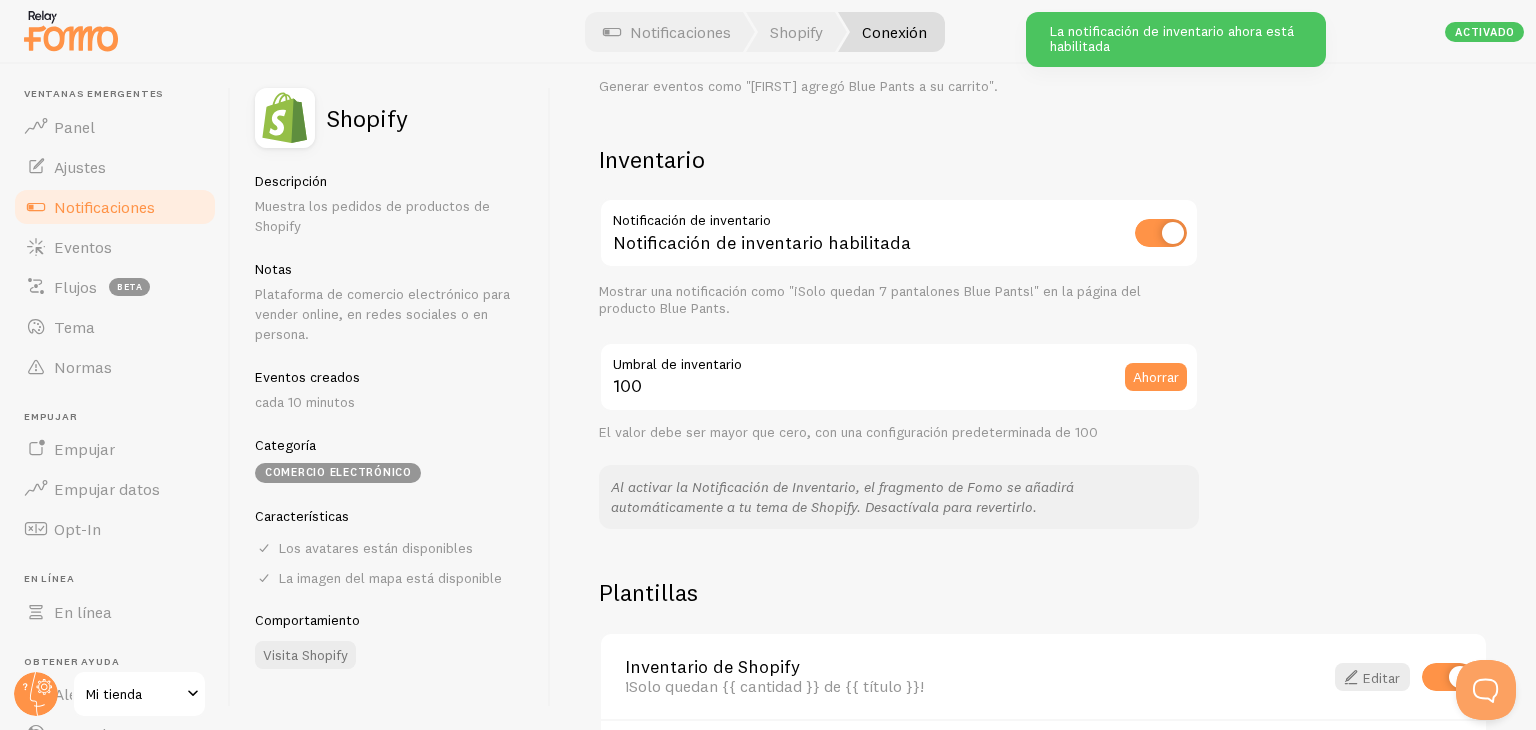 scroll, scrollTop: 978, scrollLeft: 0, axis: vertical 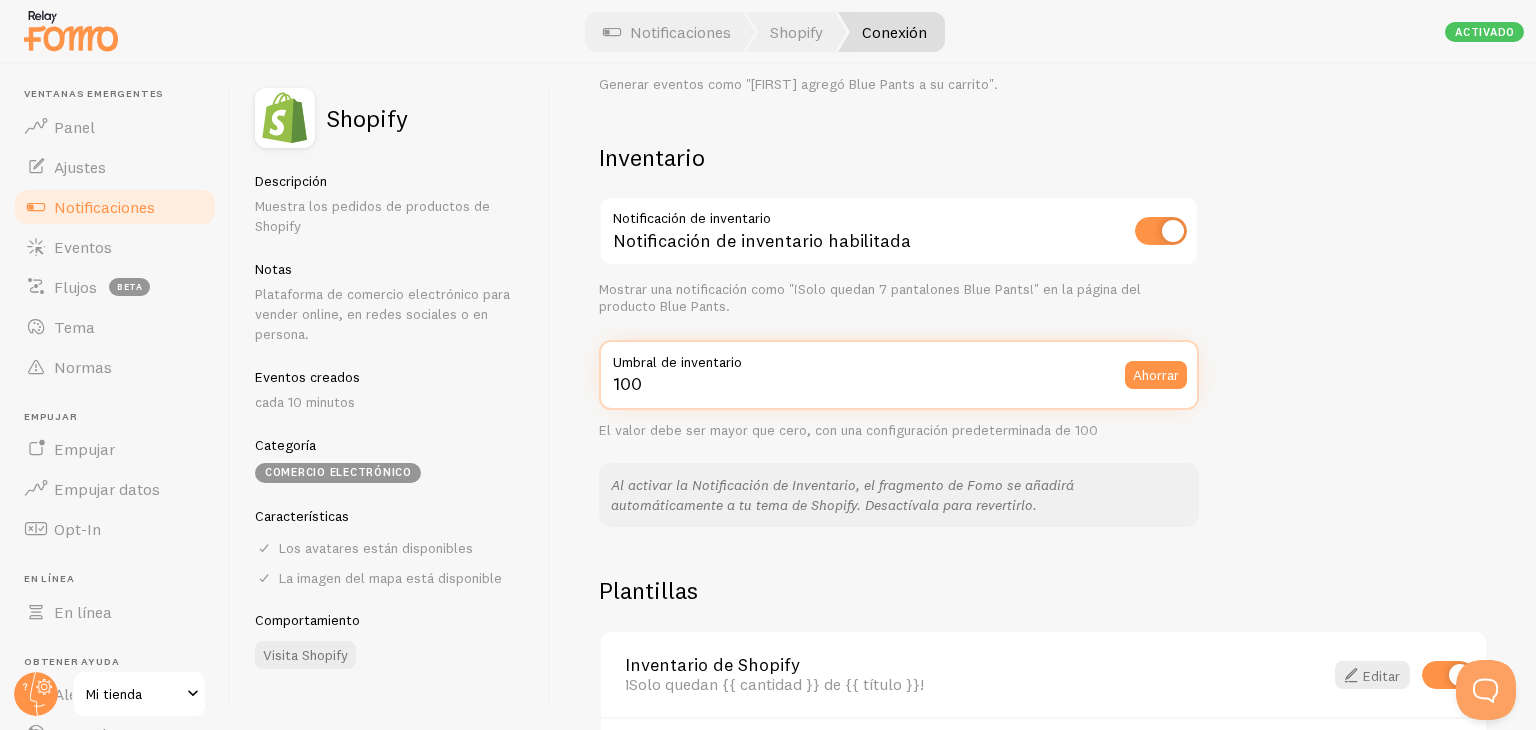 click on "100" at bounding box center [899, 375] 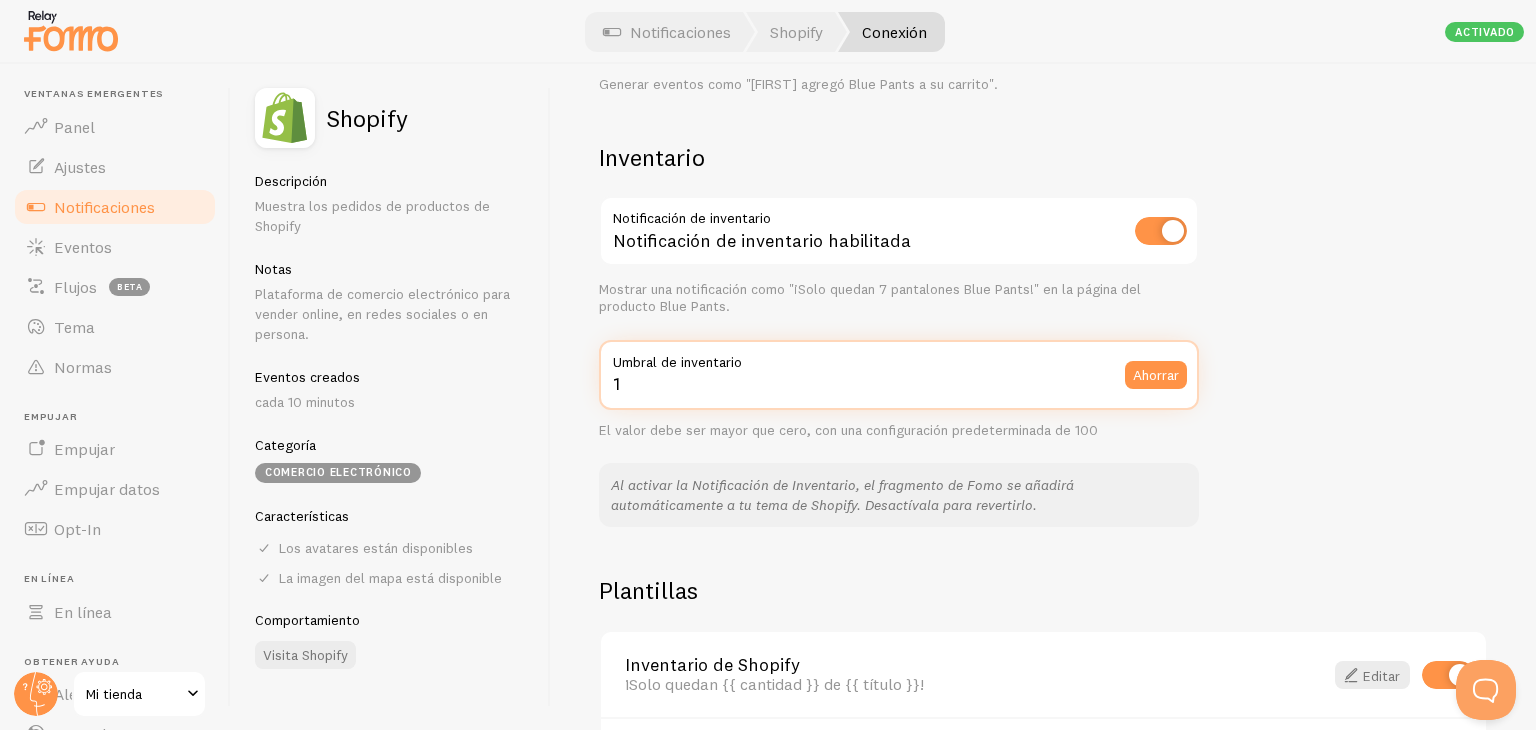 type on "1" 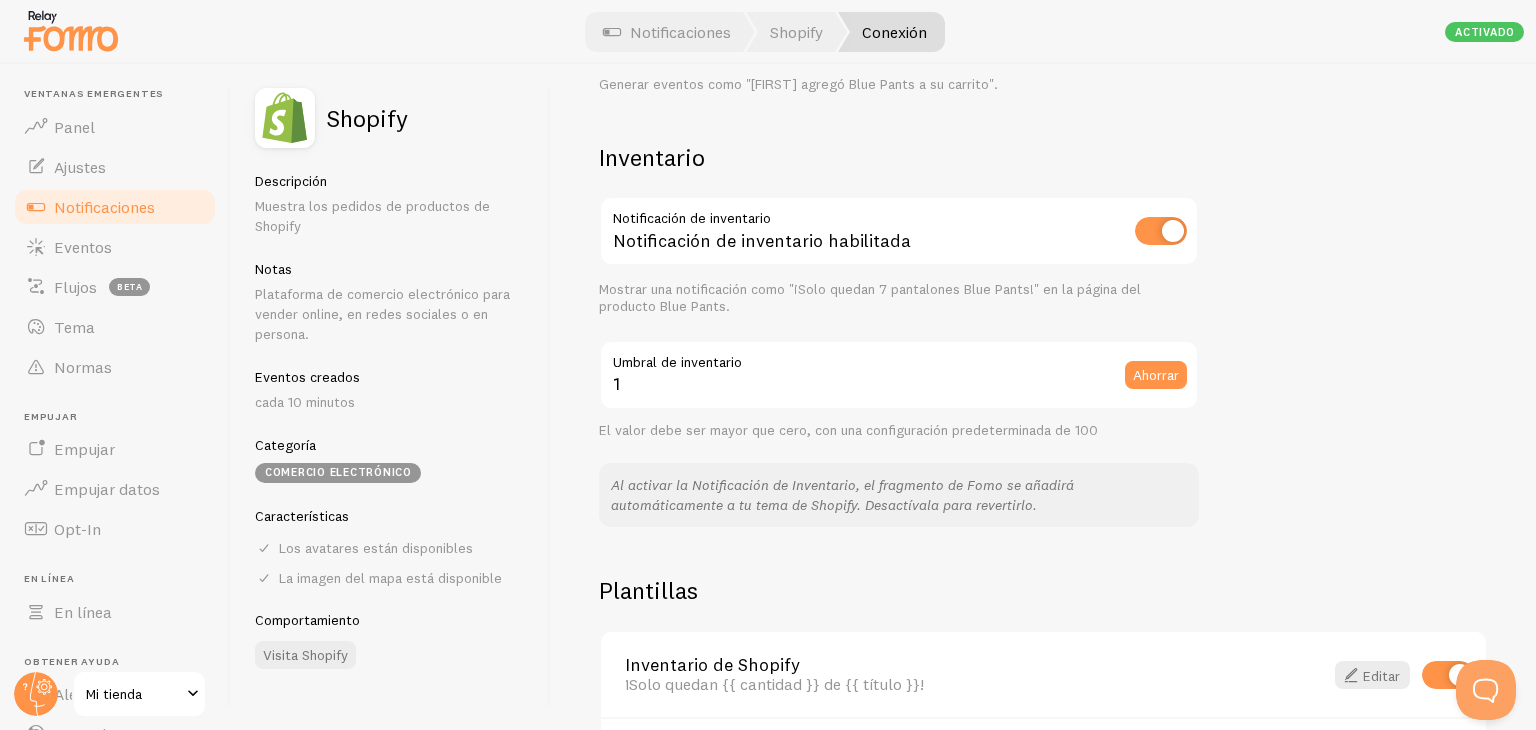 click on "Inventario       Notificación de inventario   Notificación de inventario habilitada   Mostrar una notificación como "¡Solo quedan 7 pantalones Blue Pants!" en la página del producto Blue Pants.     1   Umbral de inventario
Ahorrar
El valor debe ser mayor que cero, con una configuración predeterminada de 100
Al activar la Notificación de Inventario, el fragmento de Fomo se añadirá automáticamente a tu tema de Shopify. Desactívala para revertirlo." at bounding box center [899, 335] 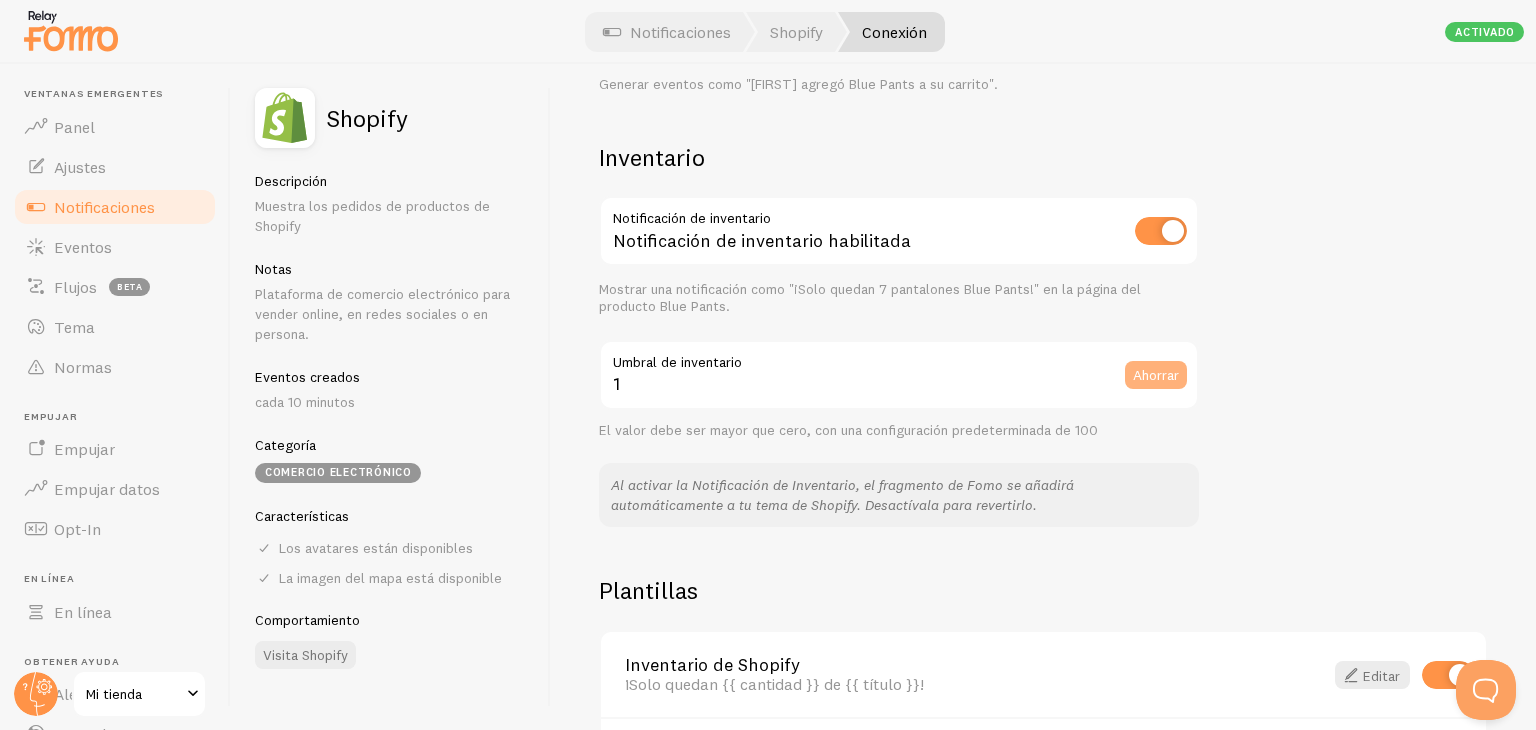 drag, startPoint x: 1164, startPoint y: 386, endPoint x: 1164, endPoint y: 373, distance: 13 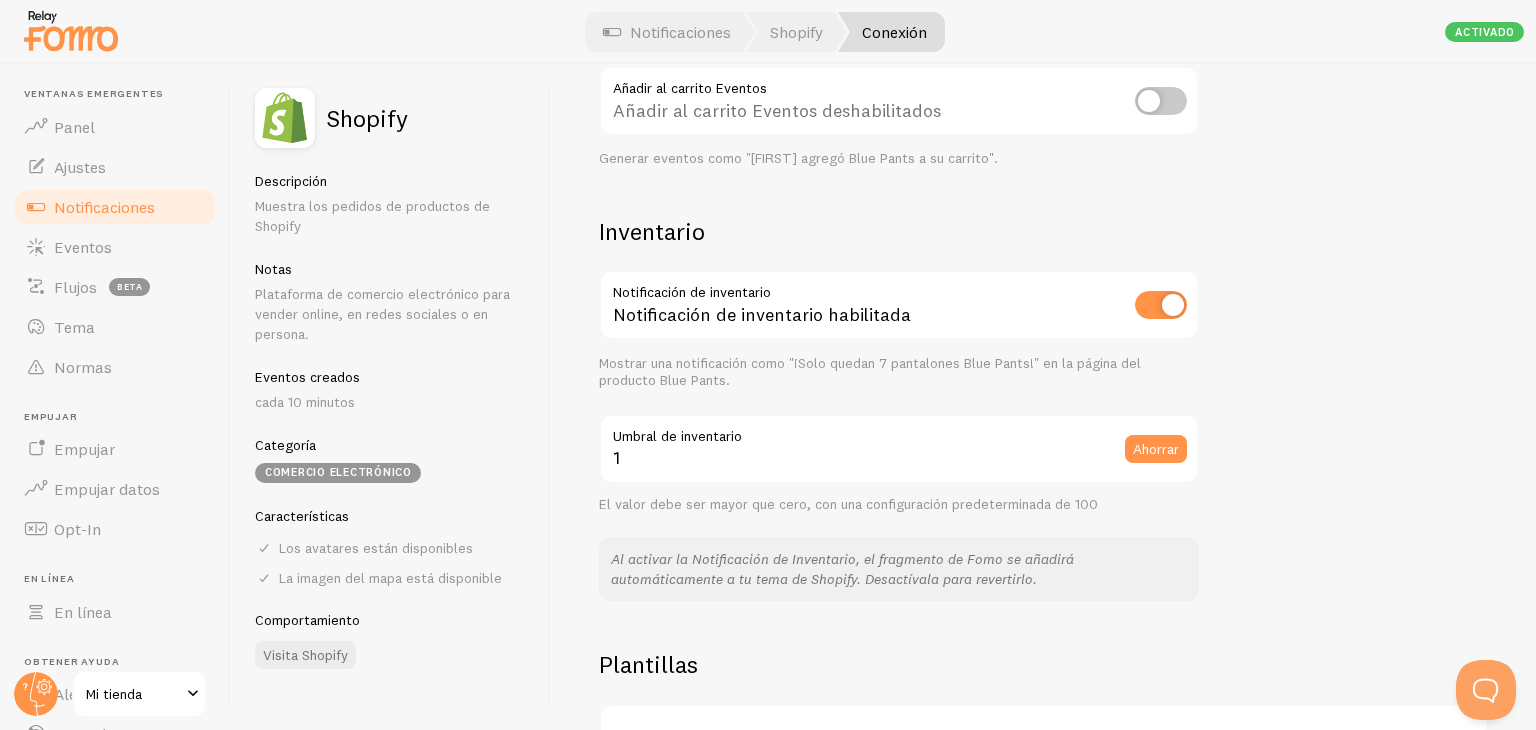 scroll, scrollTop: 912, scrollLeft: 0, axis: vertical 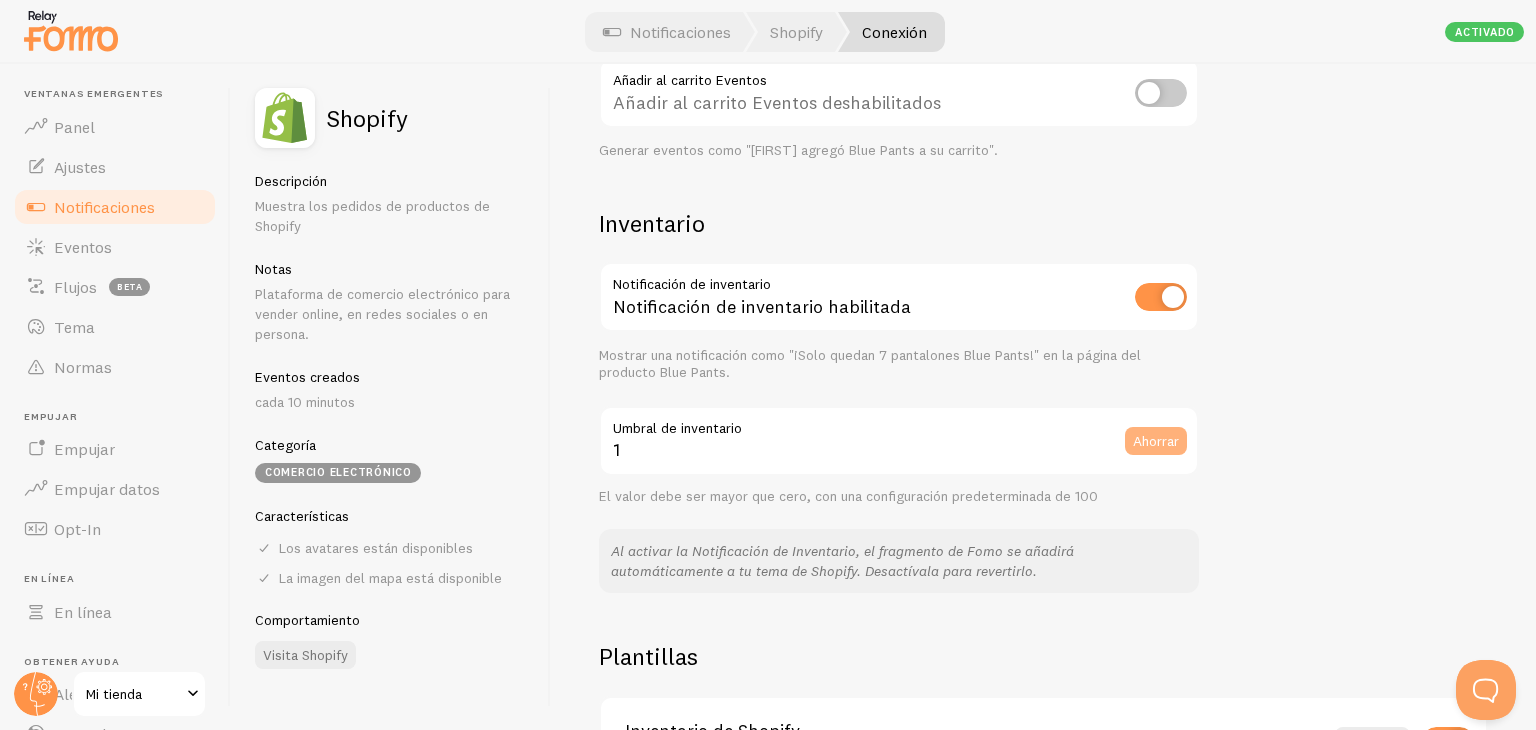 click on "Ahorrar" at bounding box center (1156, 441) 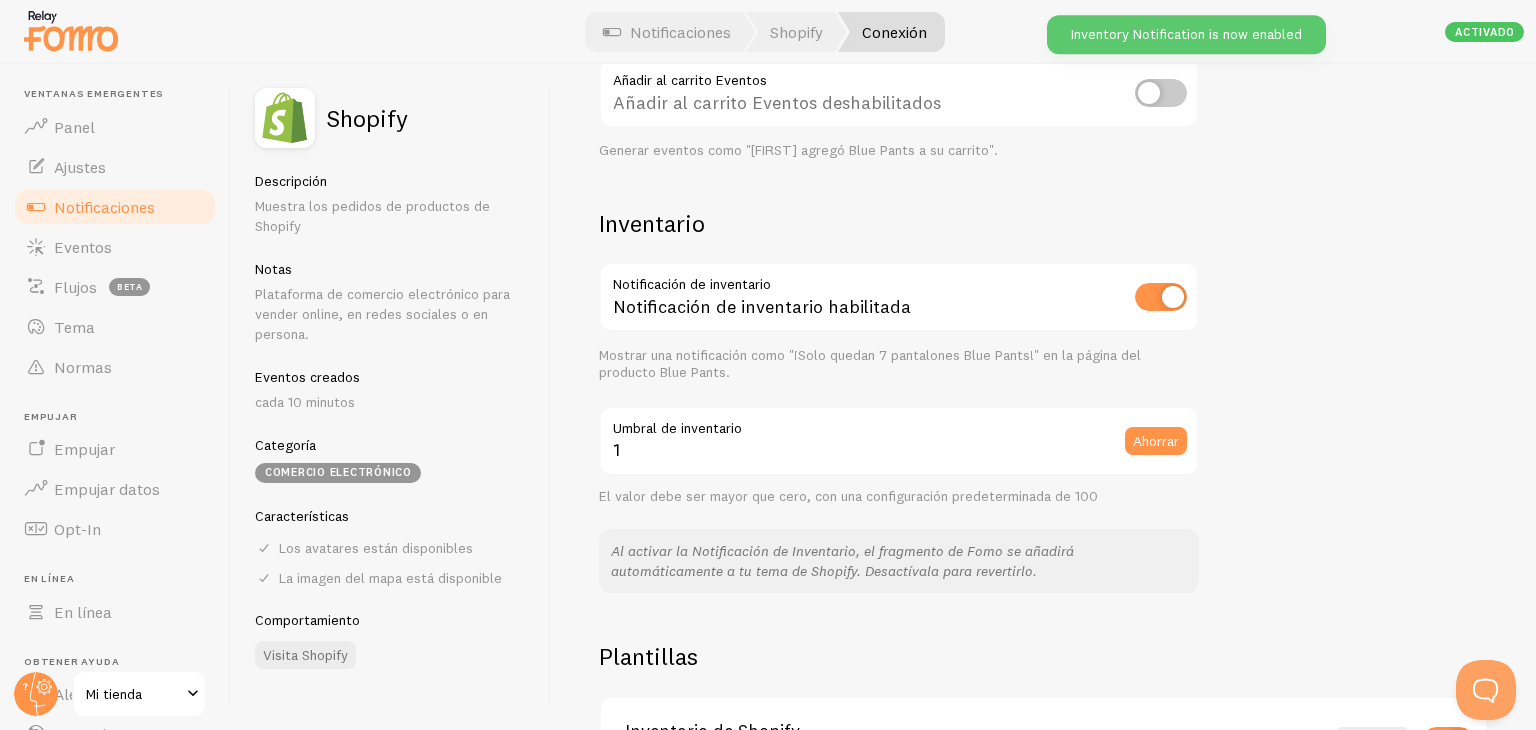 click on "Ajustes       Conexión   Conexión habilitada   Las conexiones deshabilitadas no crearán nuevos eventos, pero los existentes se seguirán mostrando     https://kiorajoyeria.com   URL de la tienda
ahorrar
La dirección web de su tienda           Eventos sin imagen   Eventos sin imagen deshabilitada   Generar eventos cuando la imagen del producto no esté presente           Evento único por pedido   Evento único por pedido deshabilitado   Generar solo 1 evento por pedido
Redadas
Eventos de Roundup   Eventos de Roundup habilitados   Muestra tendencias generando eventos como "42 personas compraron Blue Pants"
añadir a la cesta
Añadir al carrito Eventos   Añadir al carrito Eventos deshabilitados   Generar eventos como "Benjamin agregó Blue Pants a su carrito".   Inventario       Notificación de inventario         1" at bounding box center (1043, 397) 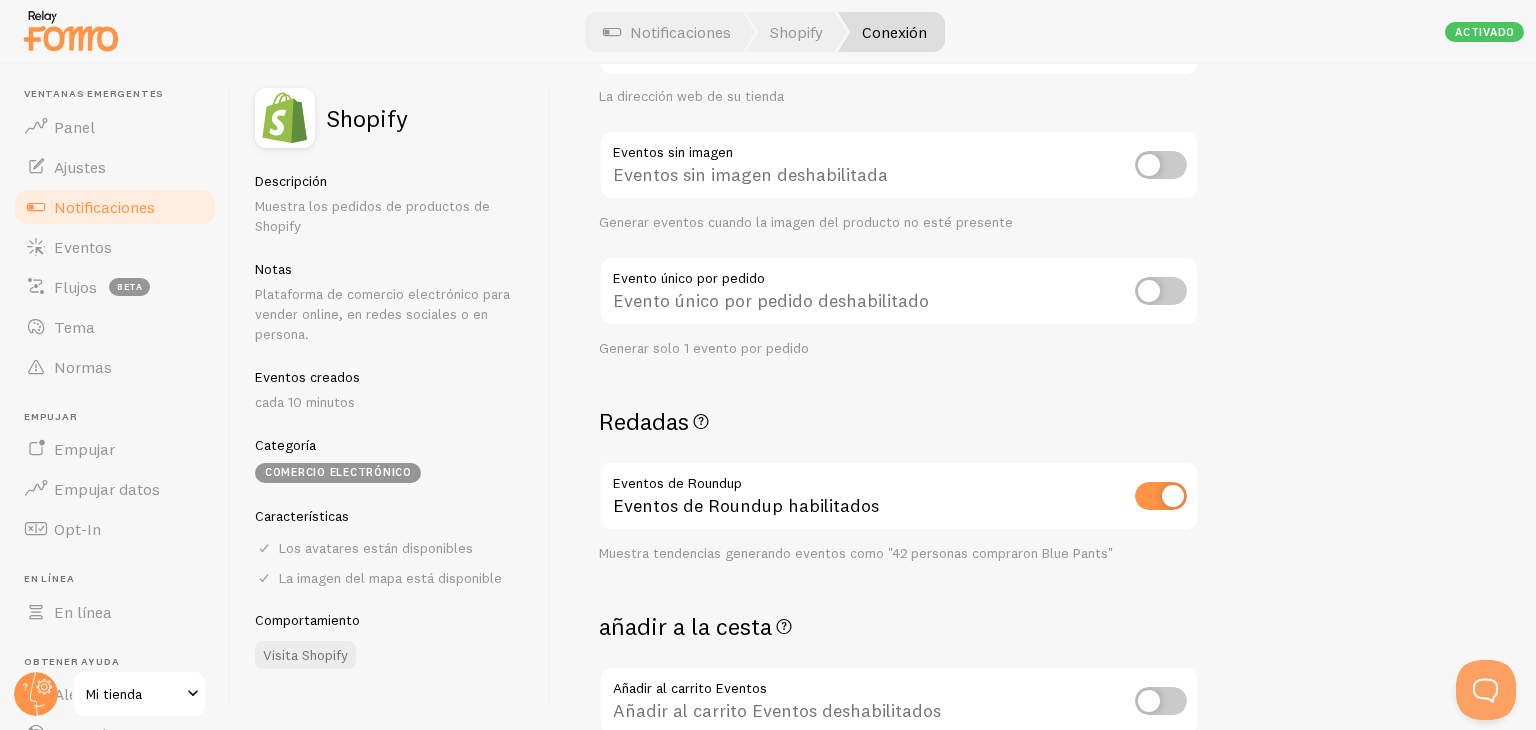 scroll, scrollTop: 0, scrollLeft: 0, axis: both 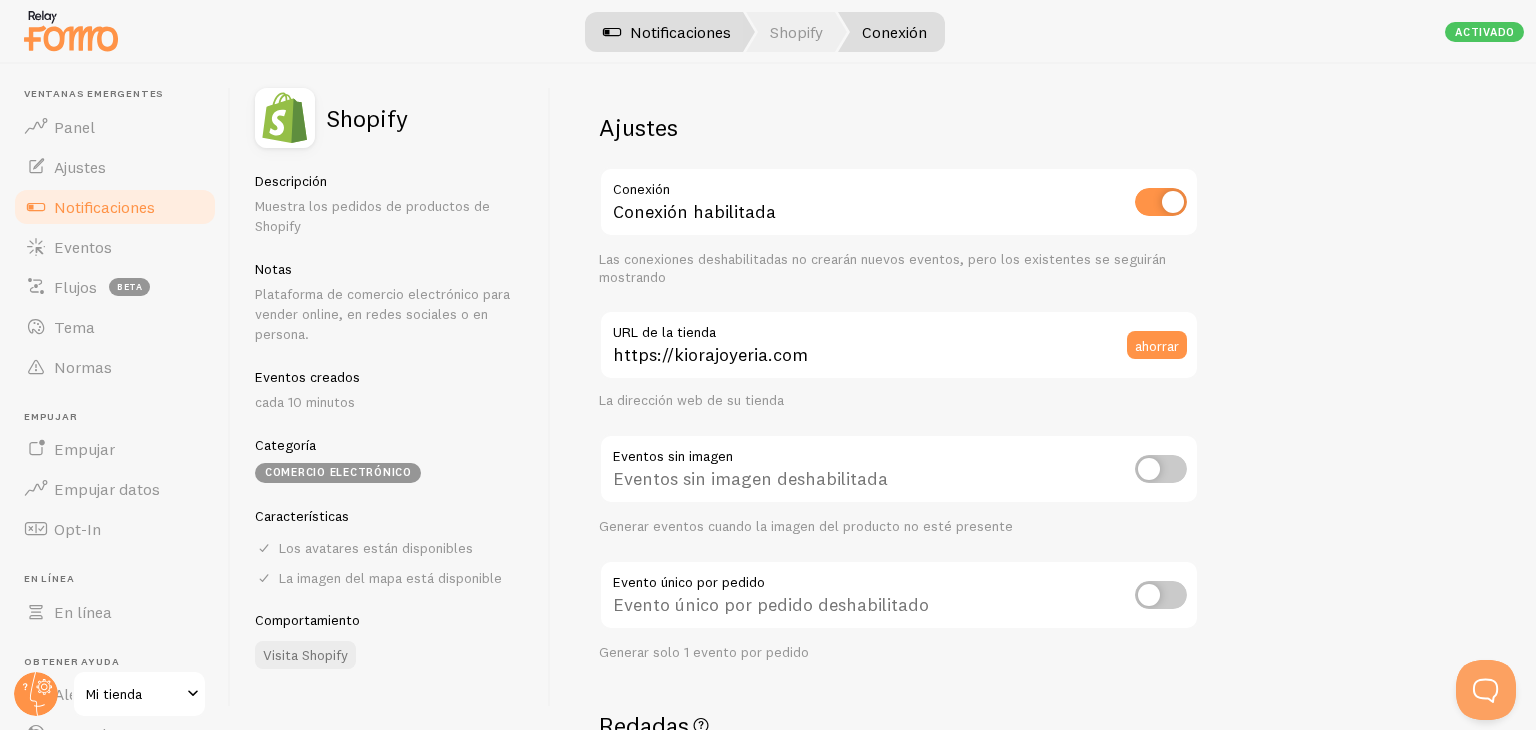 click on "Notificaciones" at bounding box center [667, 32] 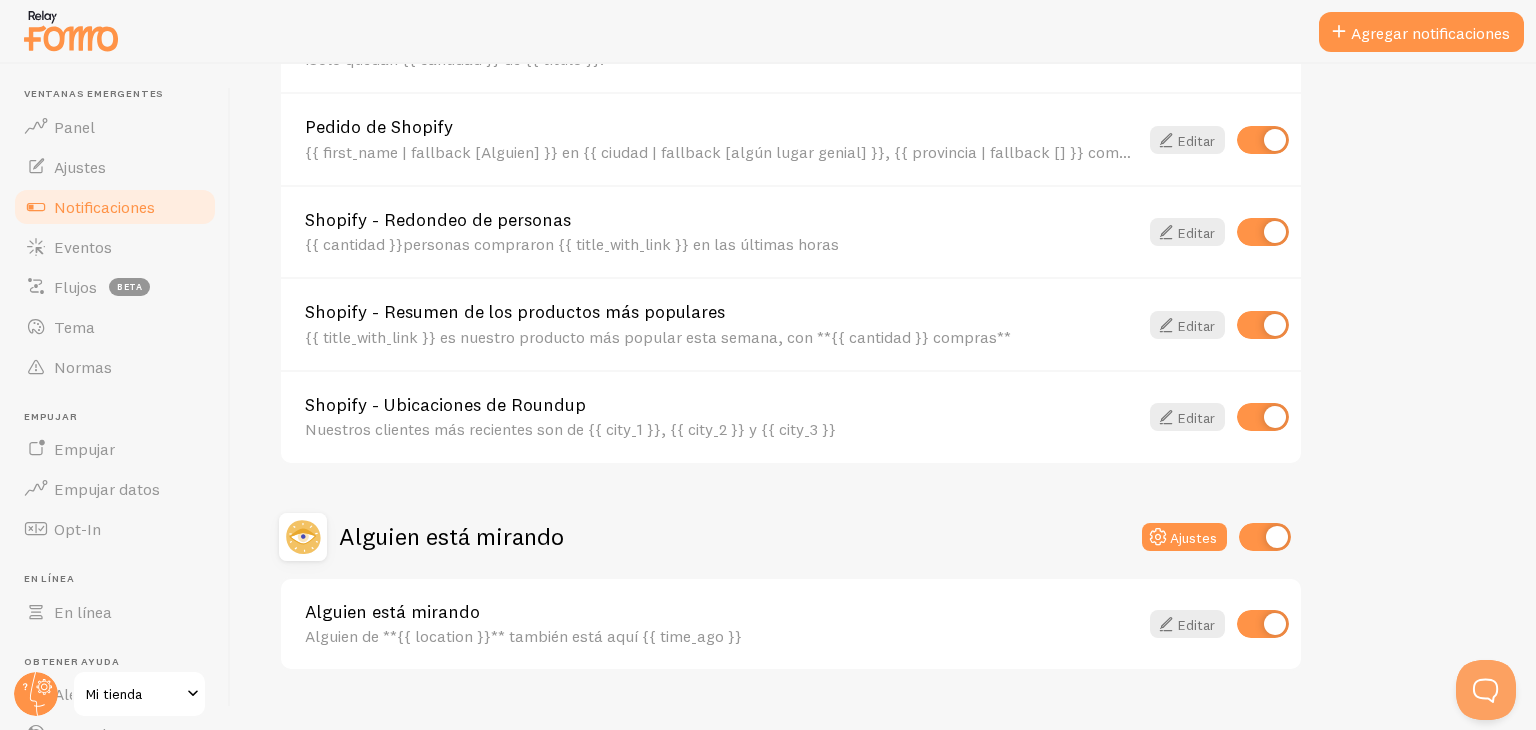 scroll, scrollTop: 876, scrollLeft: 0, axis: vertical 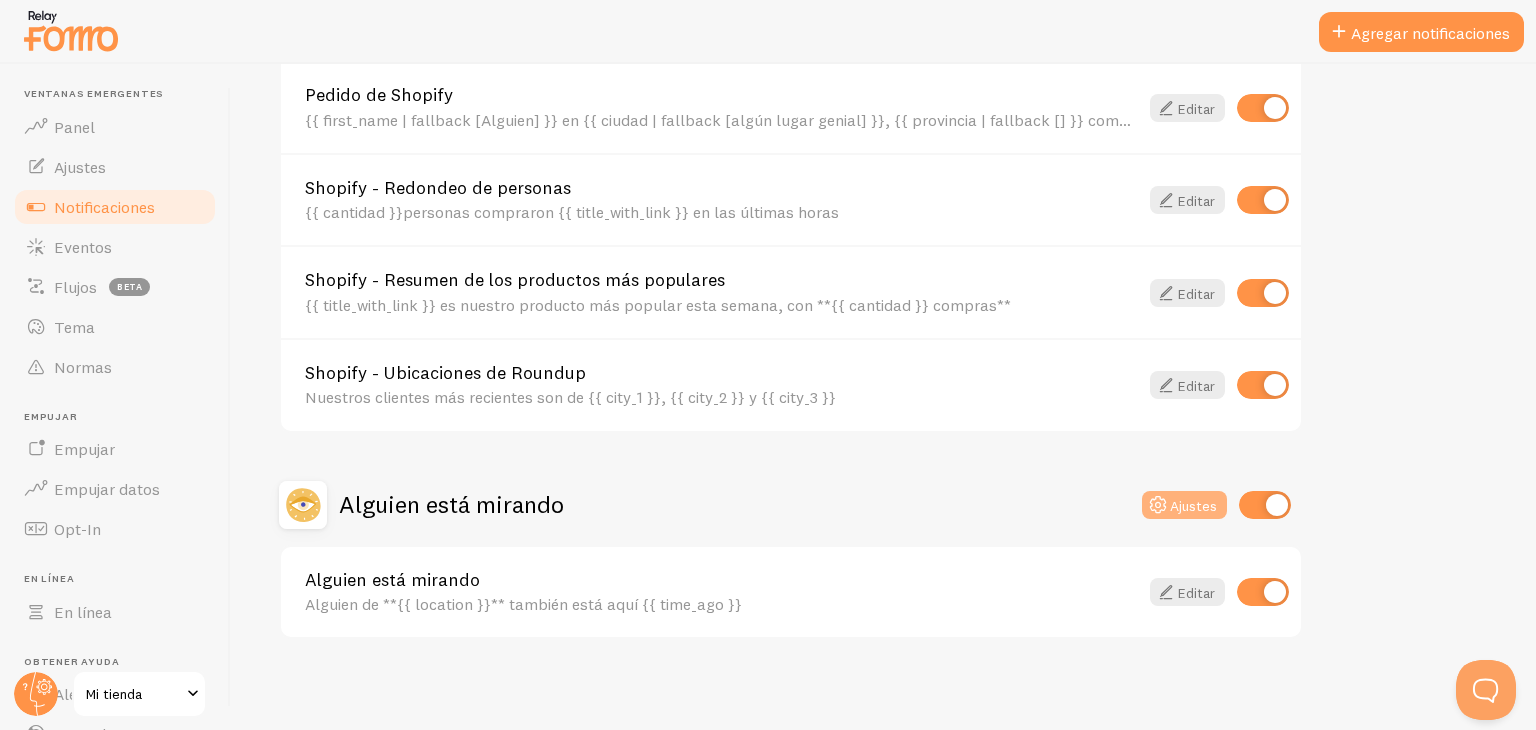 click at bounding box center [1158, 505] 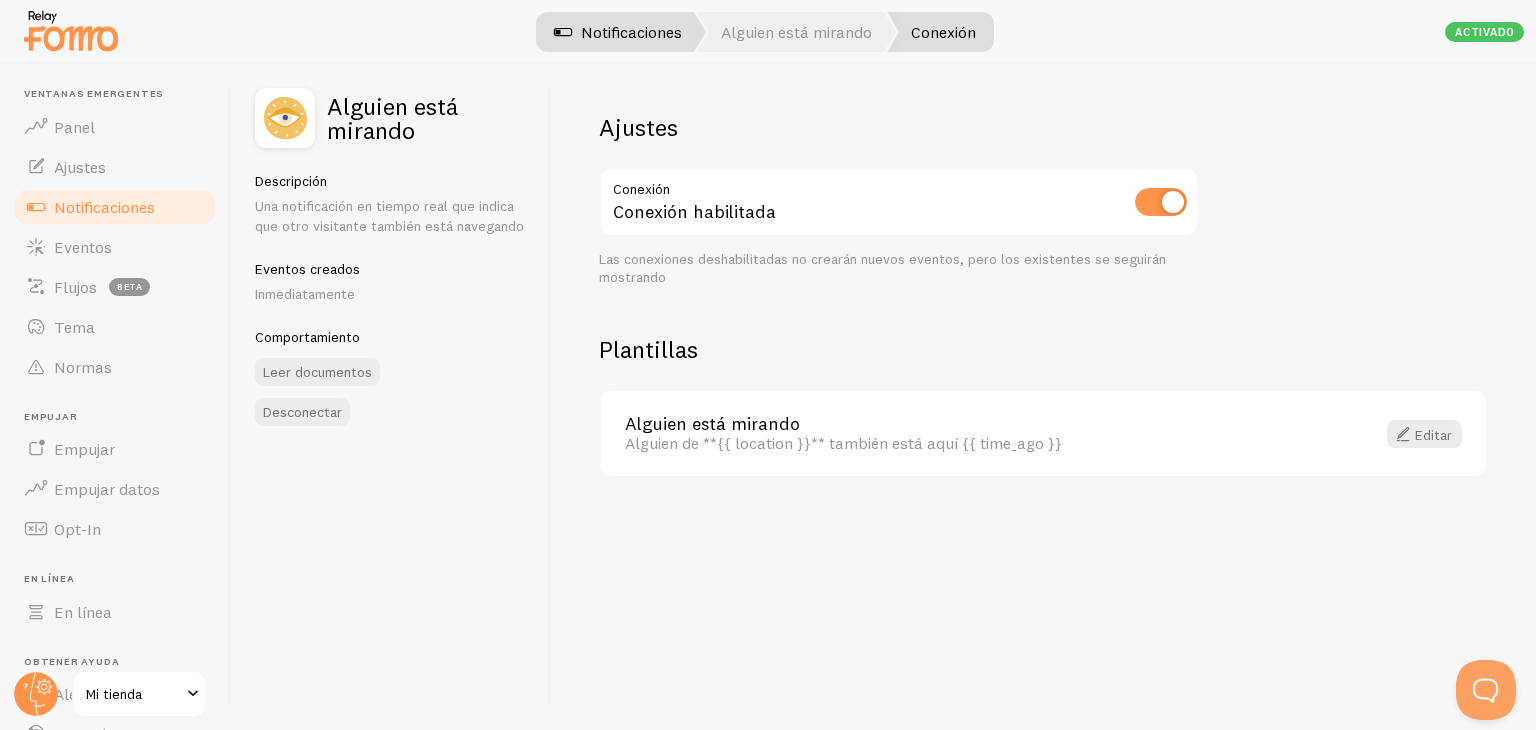 click on "Notificaciones" at bounding box center [631, 32] 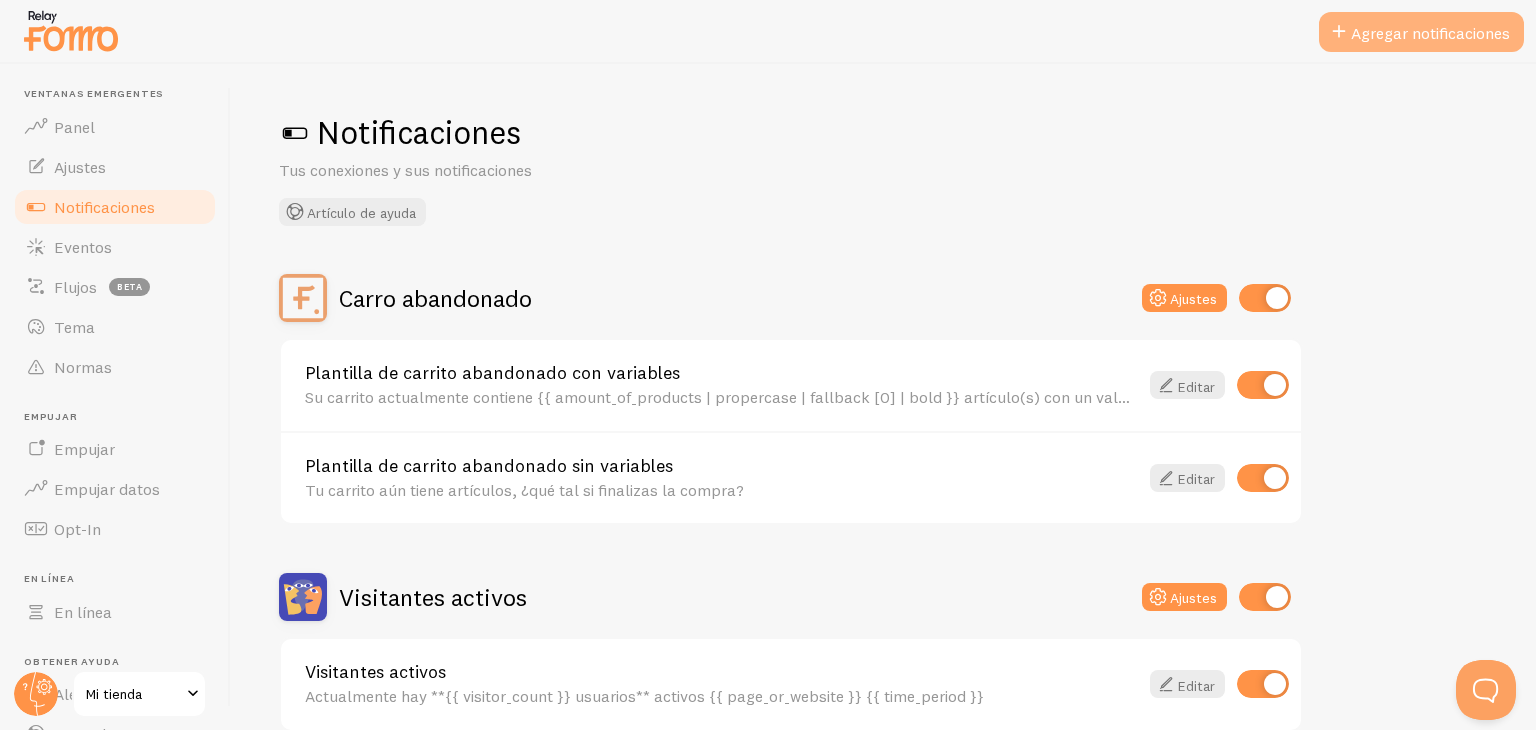 click on "Agregar notificaciones" at bounding box center [1421, 32] 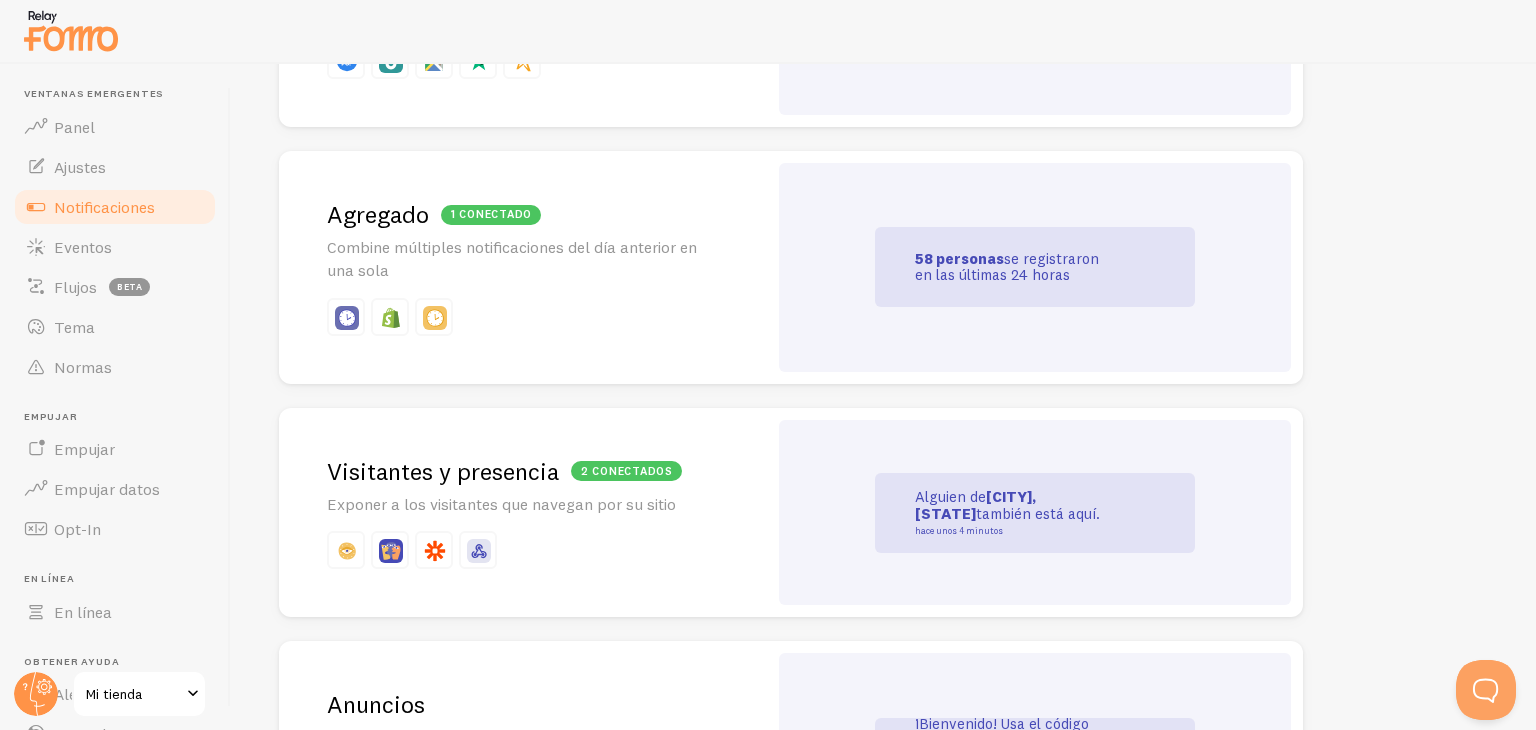 scroll, scrollTop: 871, scrollLeft: 0, axis: vertical 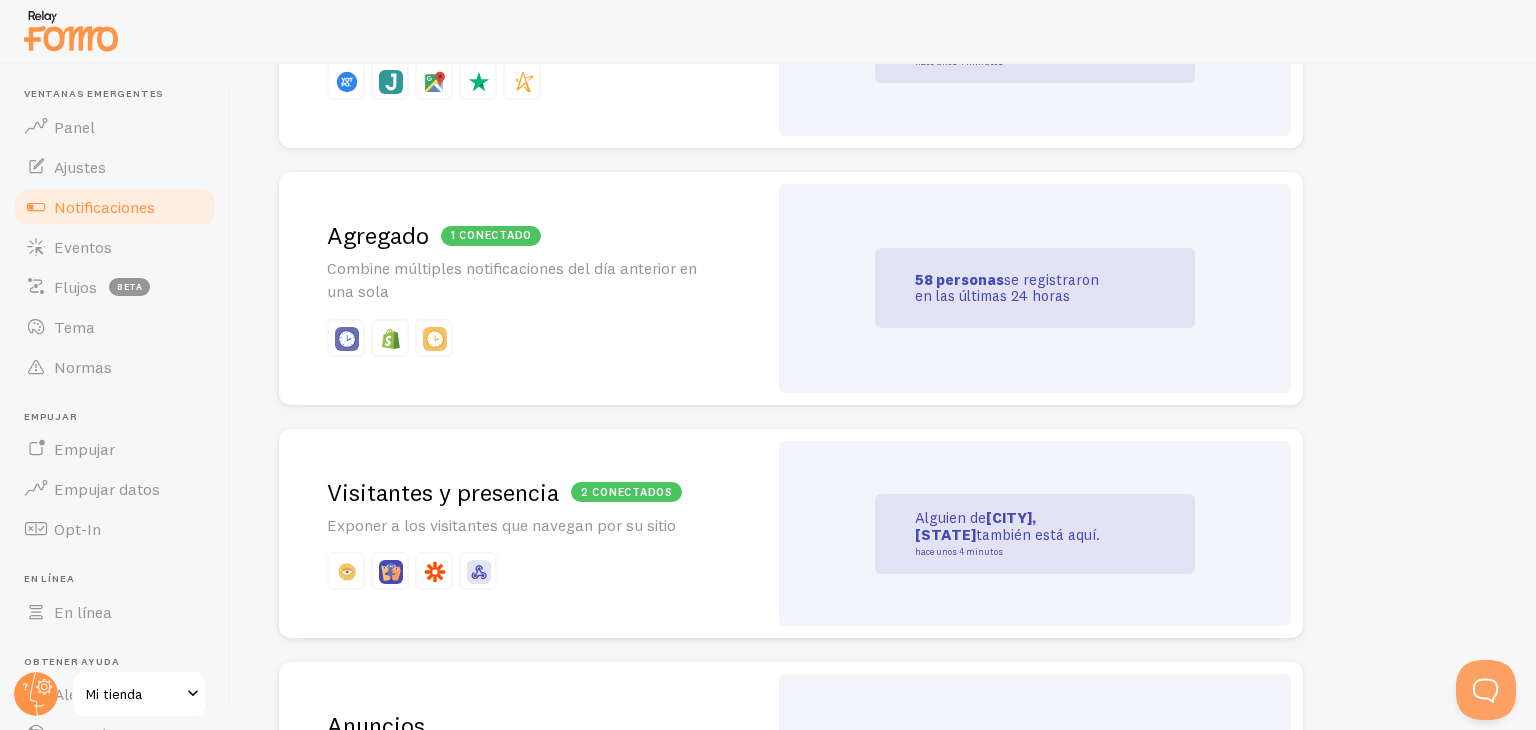 click on "Alguien de [CITY], [STATE] también está aquí. hace unos 4 minutos" at bounding box center (1035, 534) 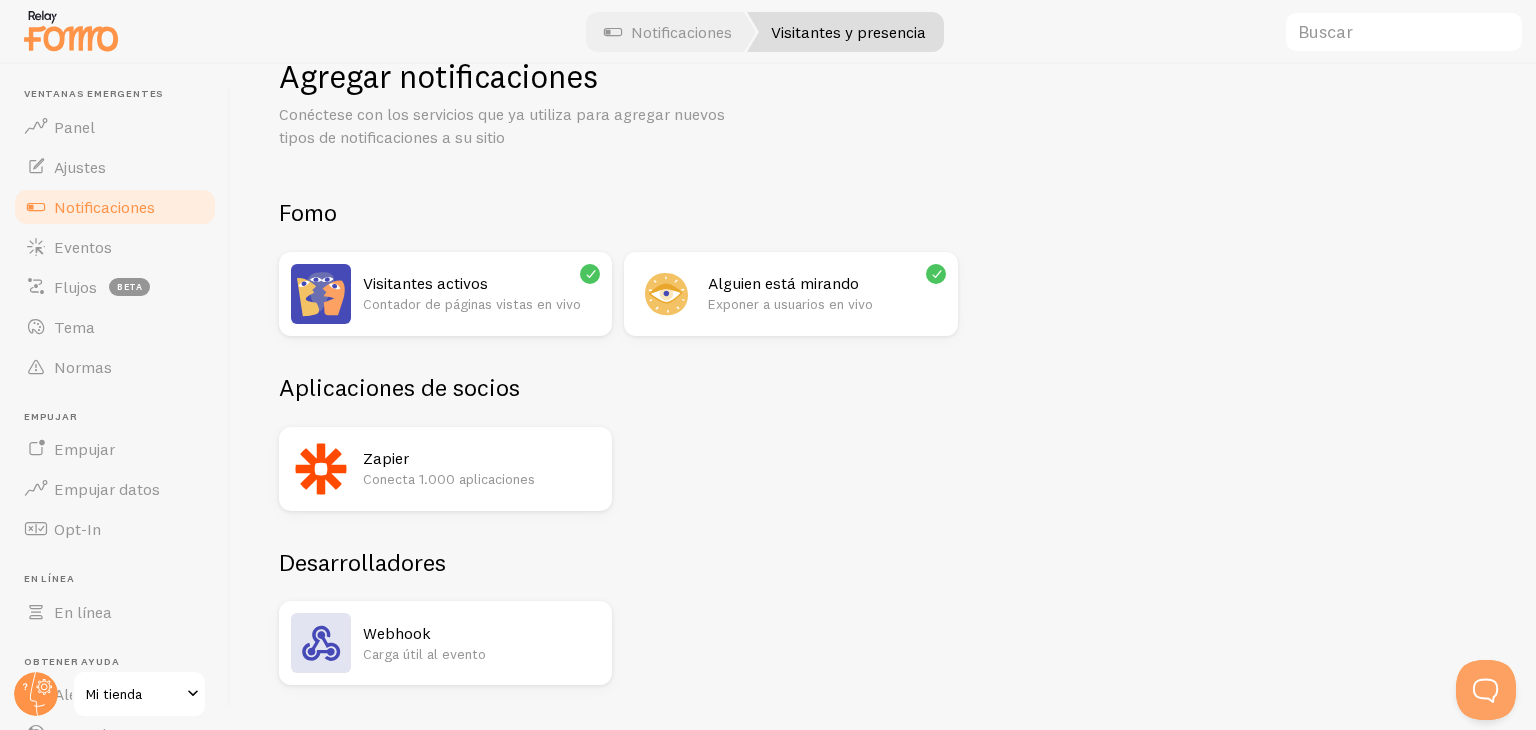 scroll, scrollTop: 0, scrollLeft: 0, axis: both 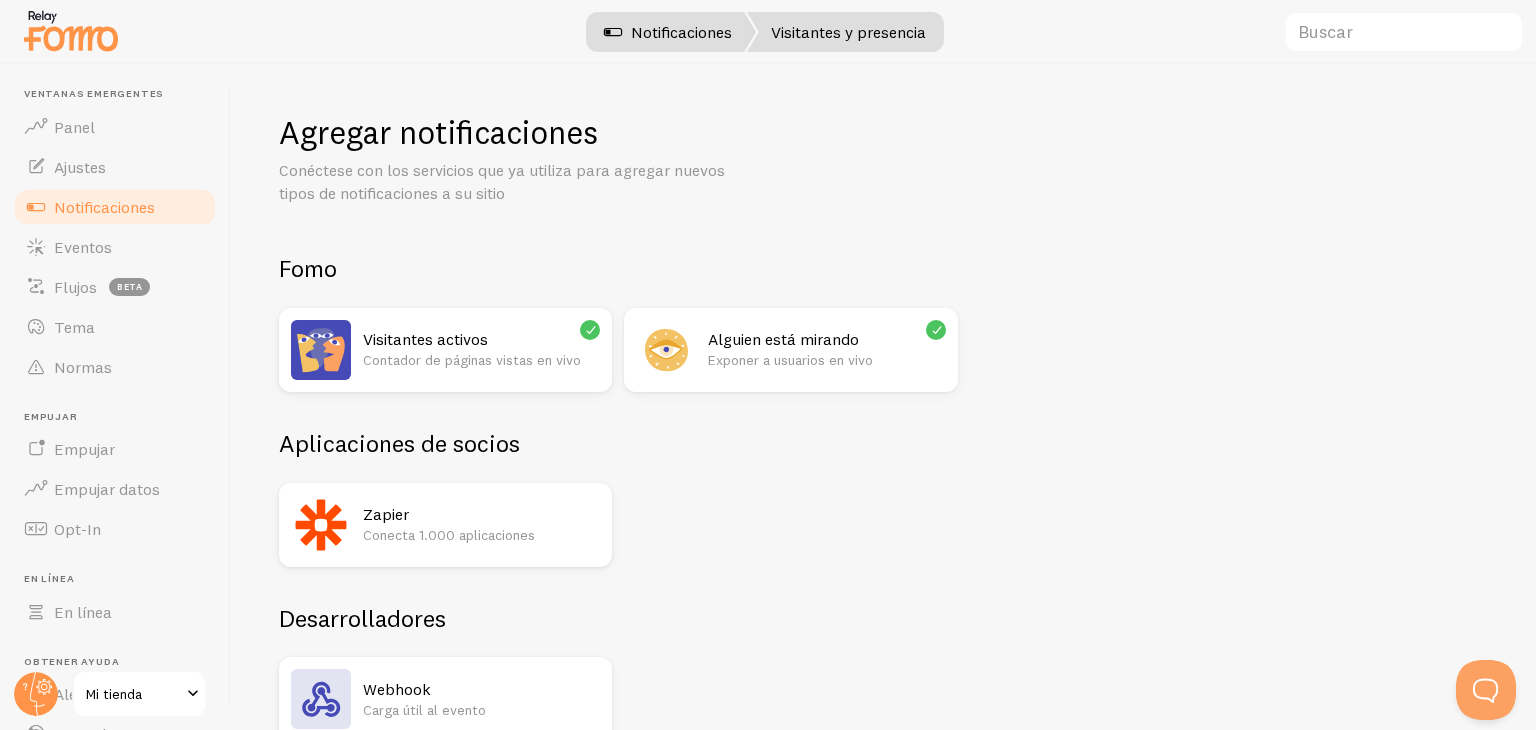 click on "Notificaciones" at bounding box center [668, 32] 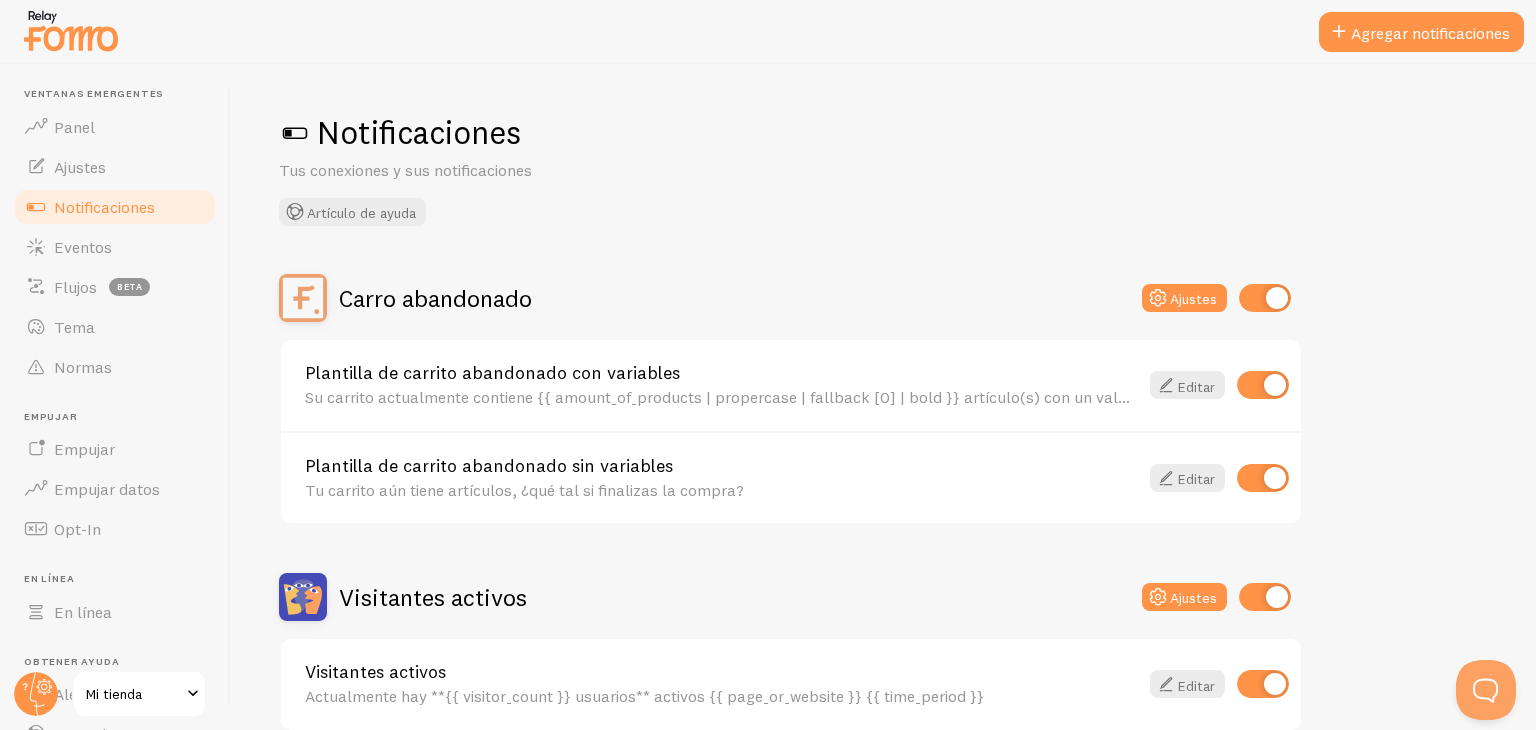 scroll, scrollTop: 0, scrollLeft: 0, axis: both 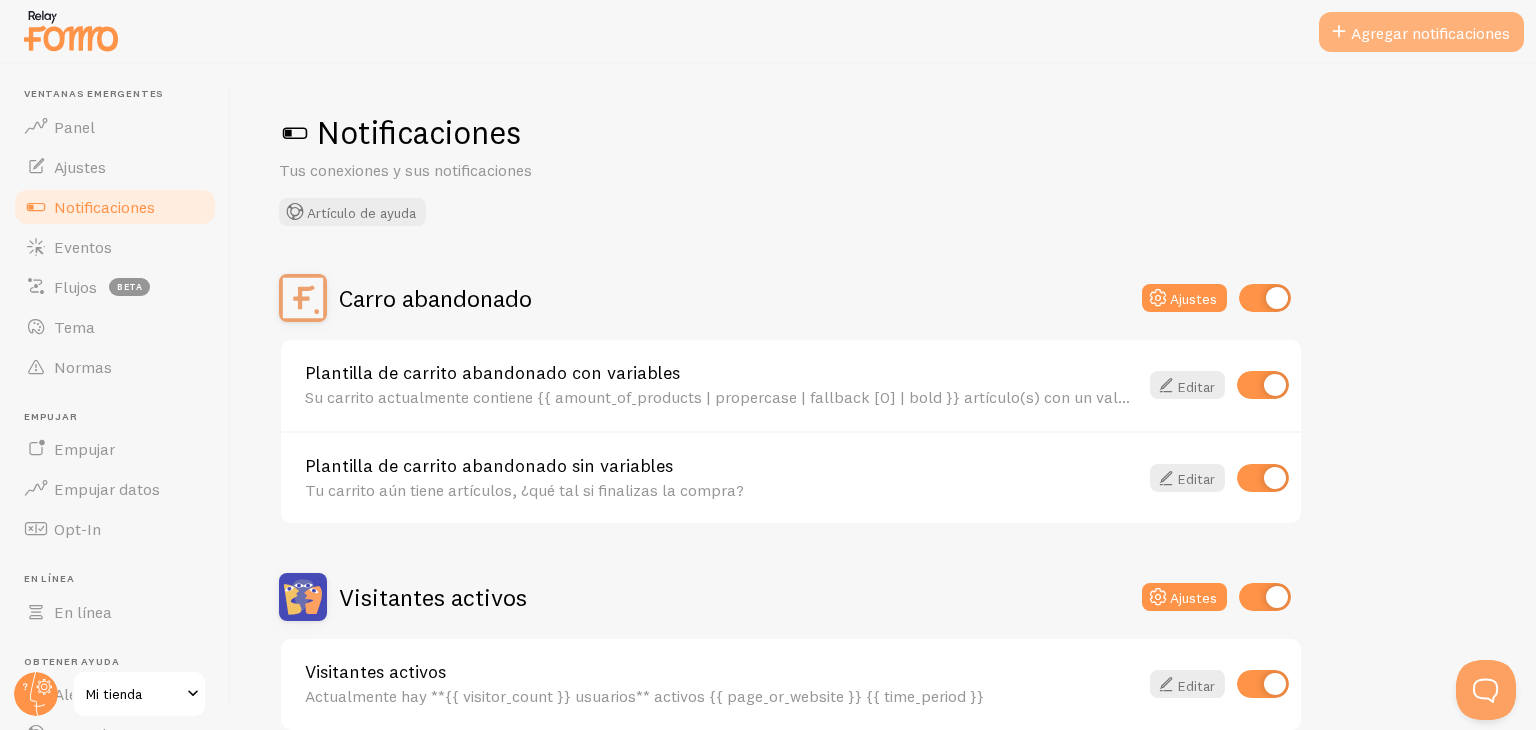 click on "Agregar notificaciones" at bounding box center [1430, 33] 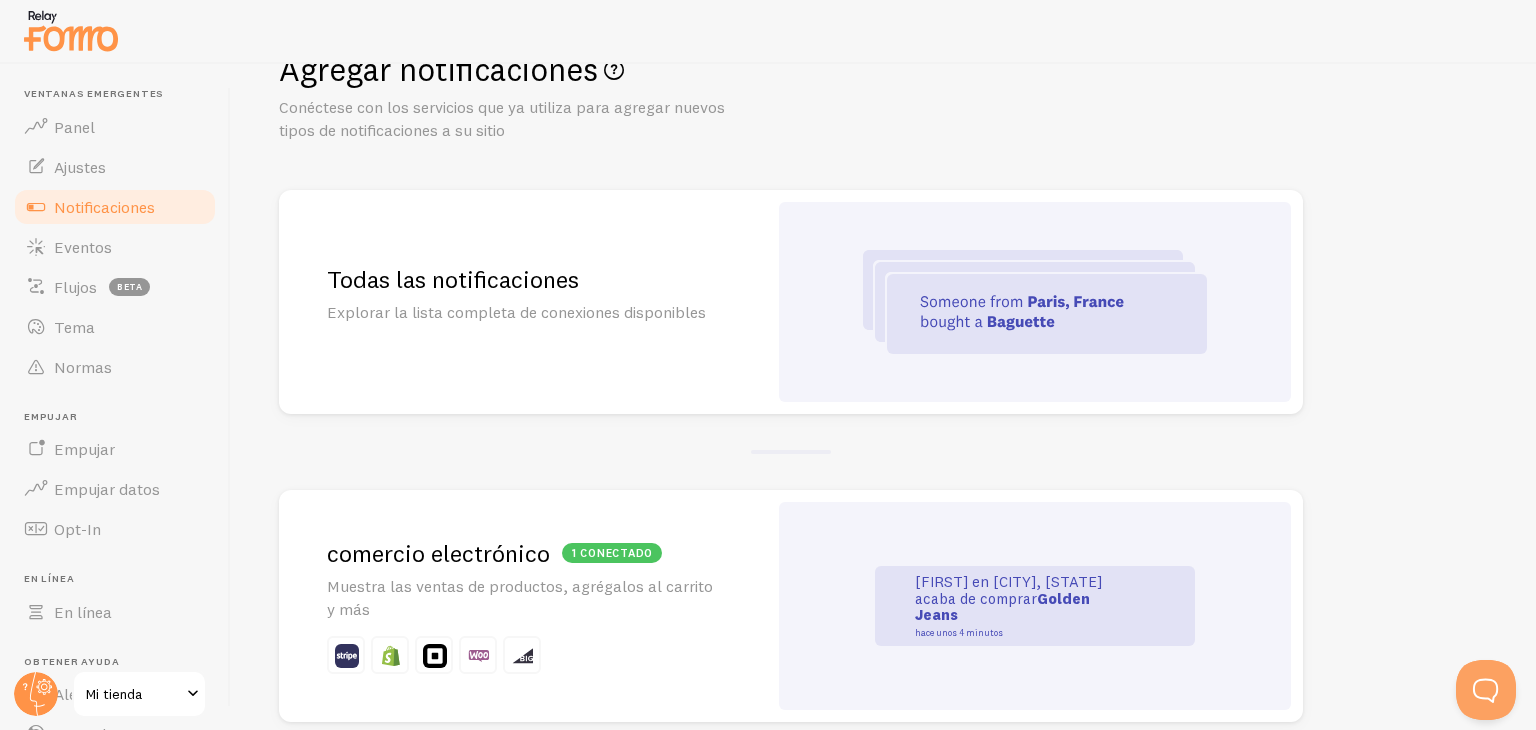 scroll, scrollTop: 0, scrollLeft: 0, axis: both 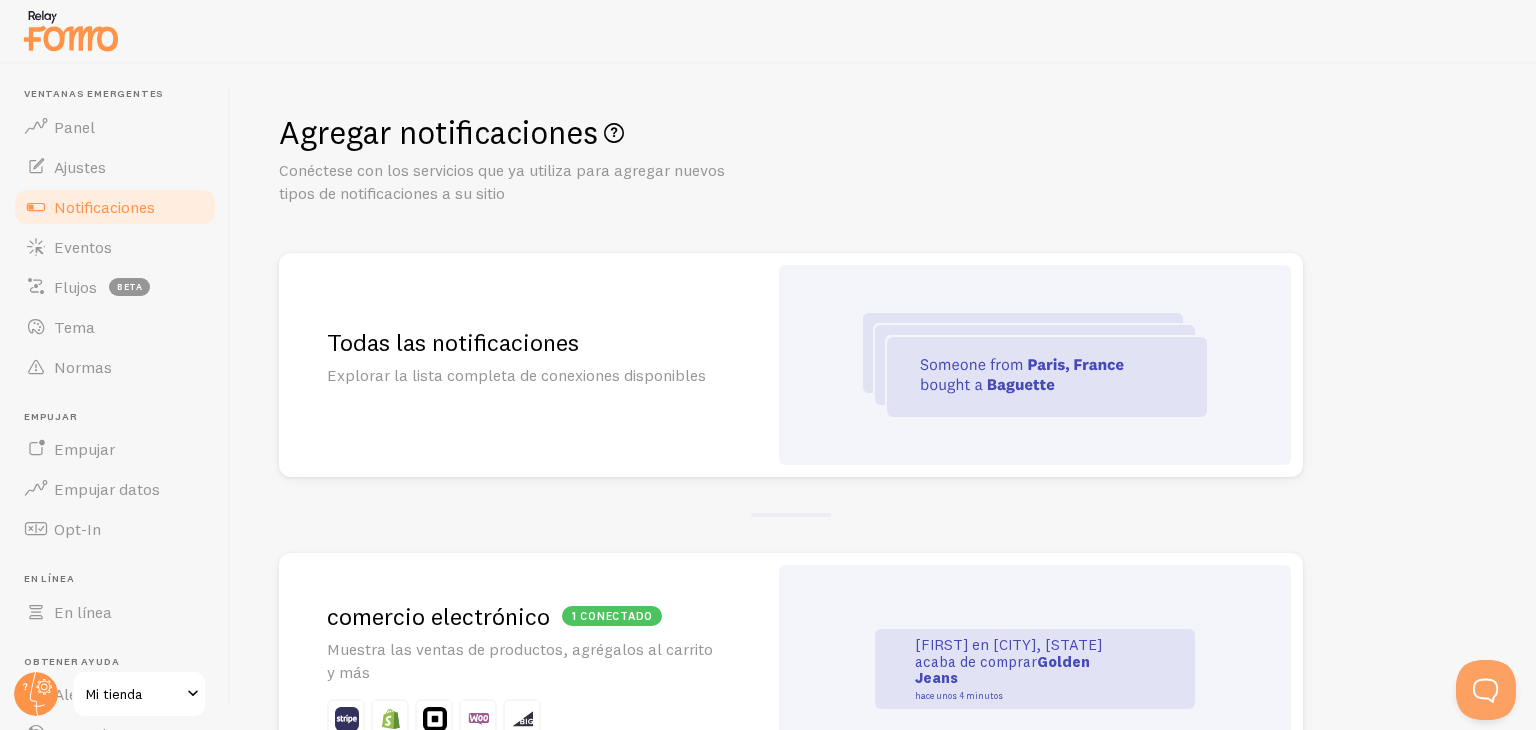 click on "Todas las notificaciones
Explorar la lista completa de conexiones disponibles" at bounding box center (523, 365) 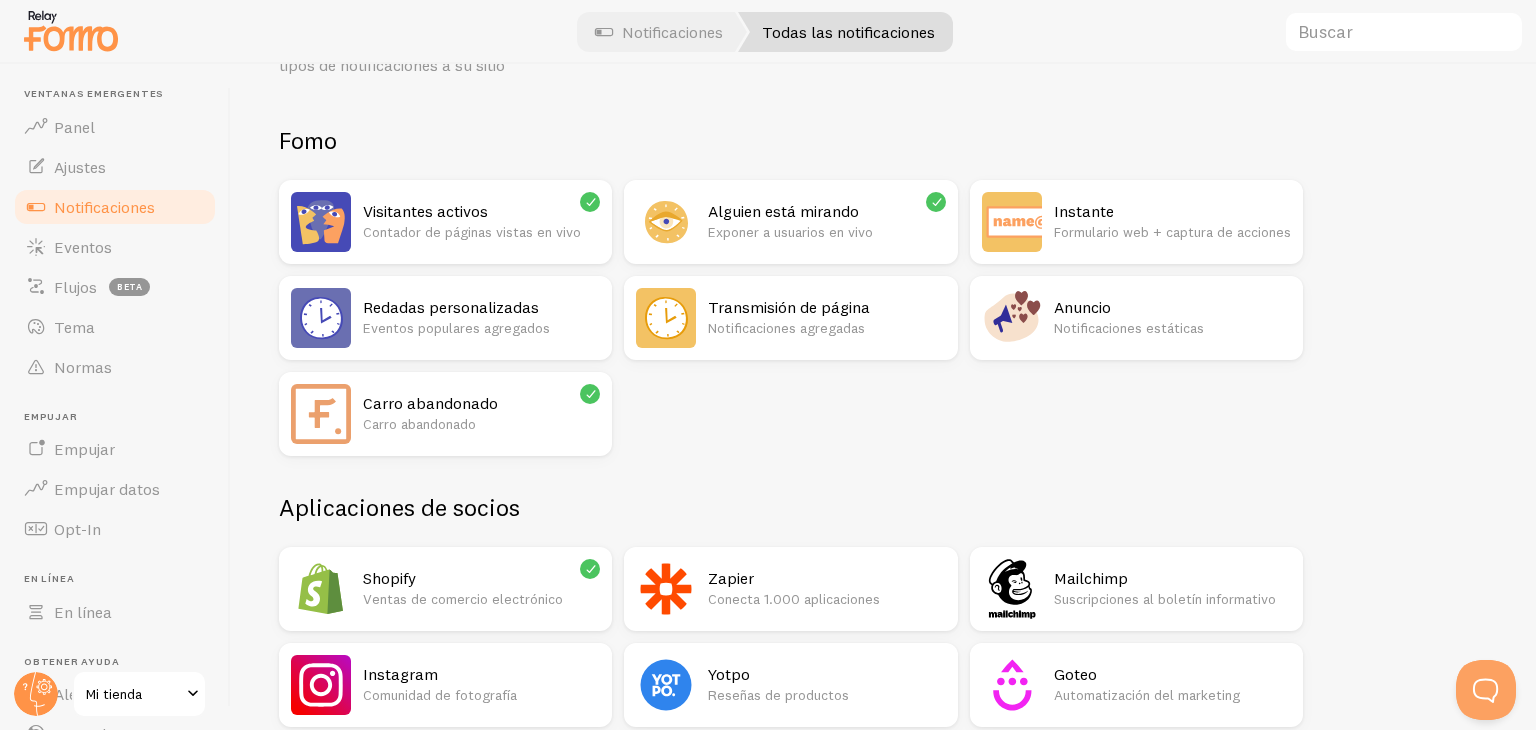 scroll, scrollTop: 131, scrollLeft: 0, axis: vertical 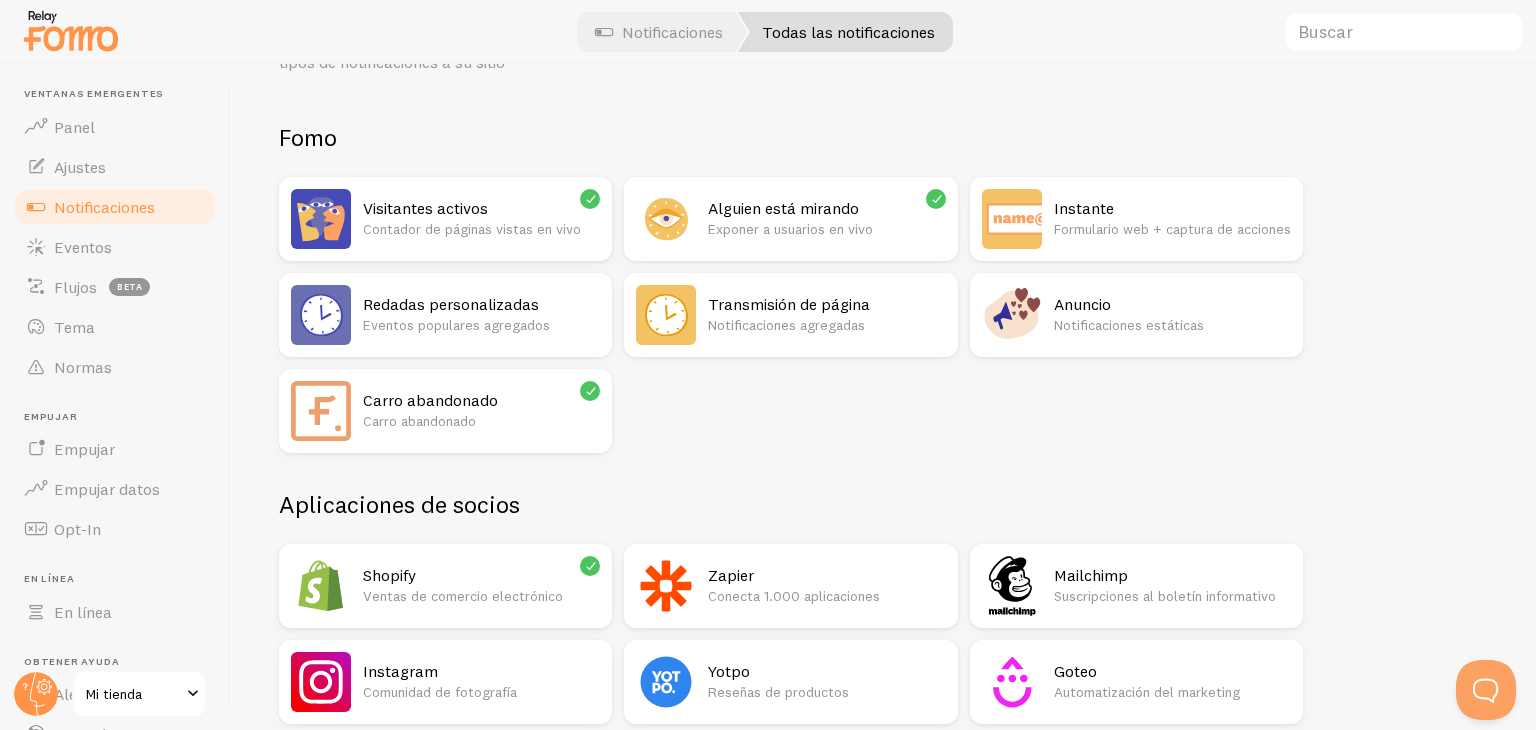 click at bounding box center [1012, 315] 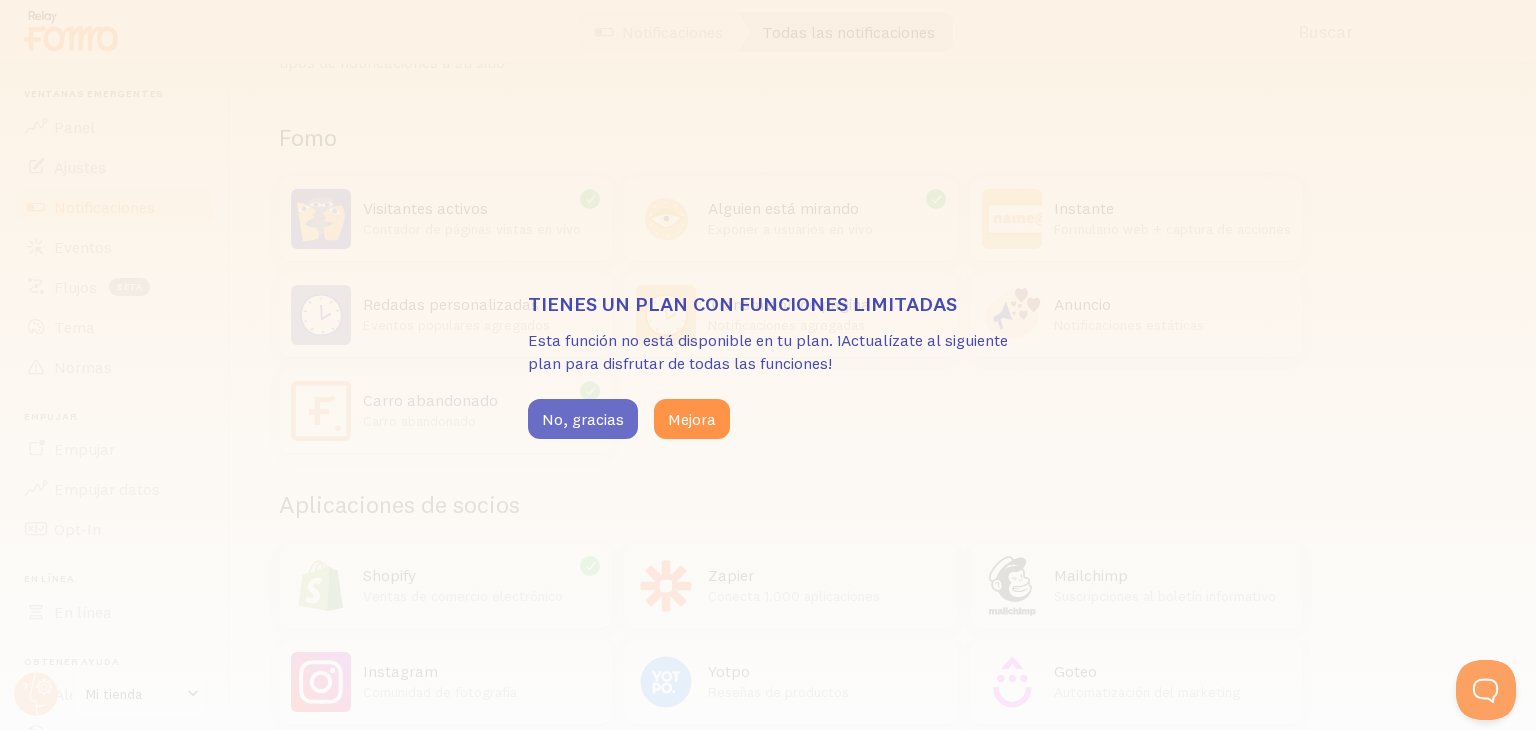 click on "No, gracias" at bounding box center [583, 419] 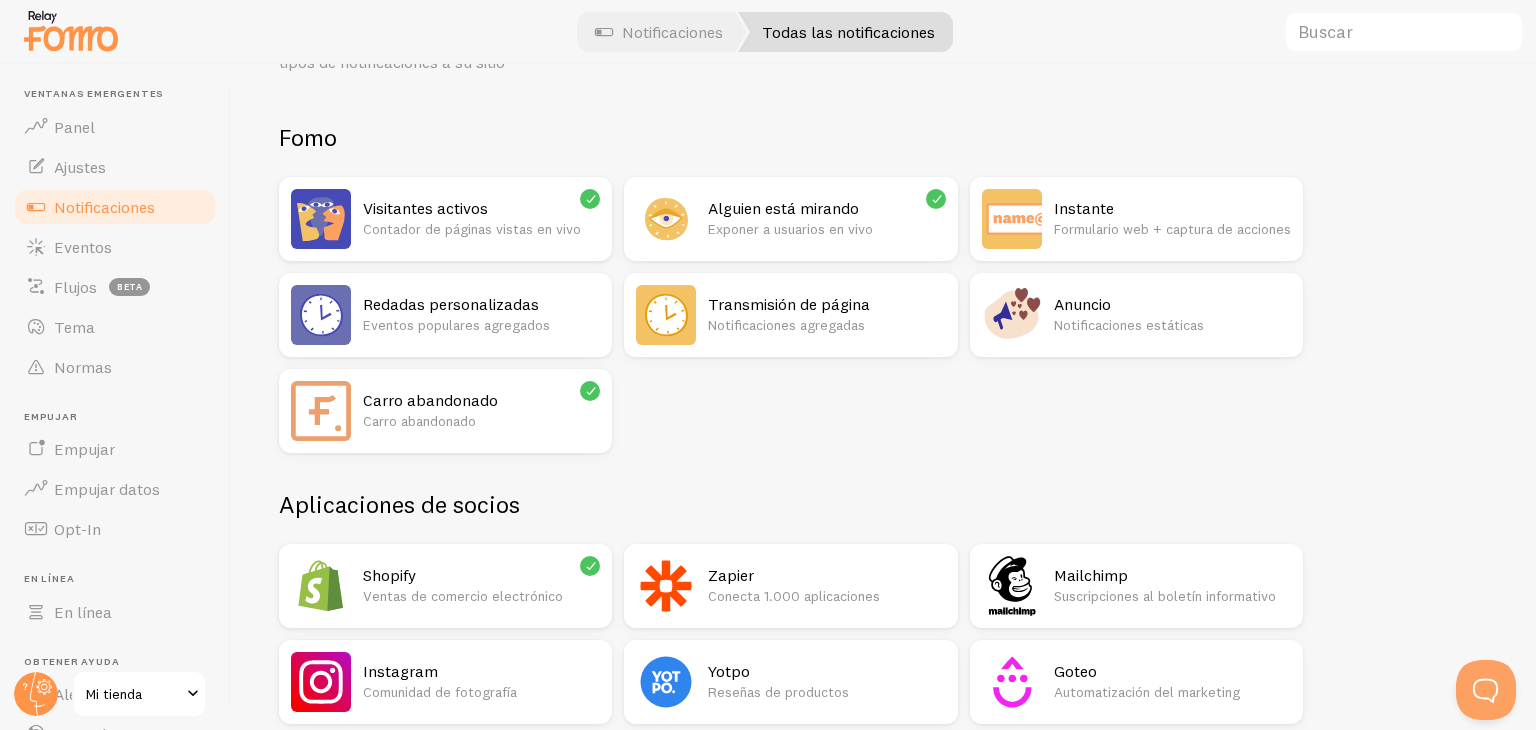 click on "Transmisión de página" at bounding box center [789, 304] 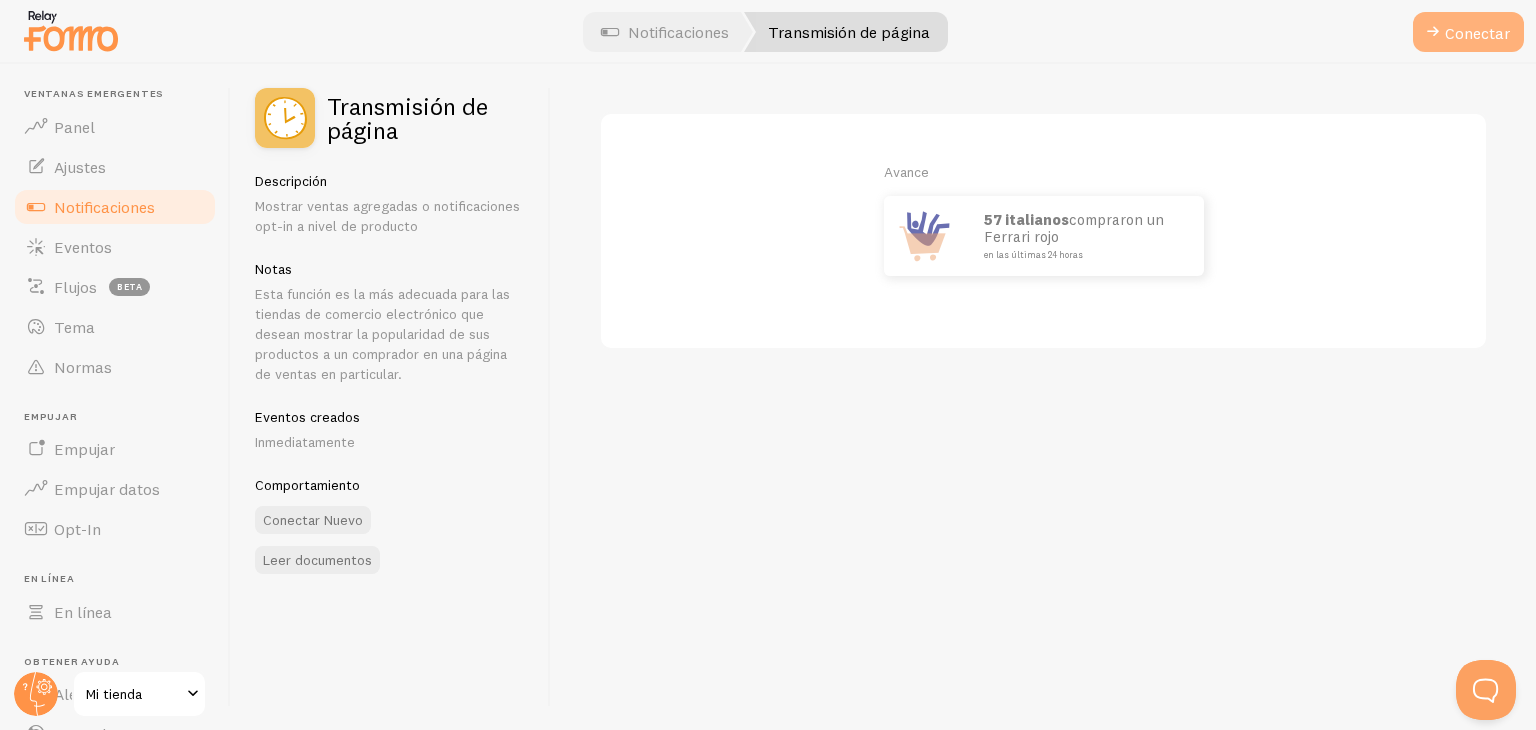click on "Conectar" at bounding box center [1477, 33] 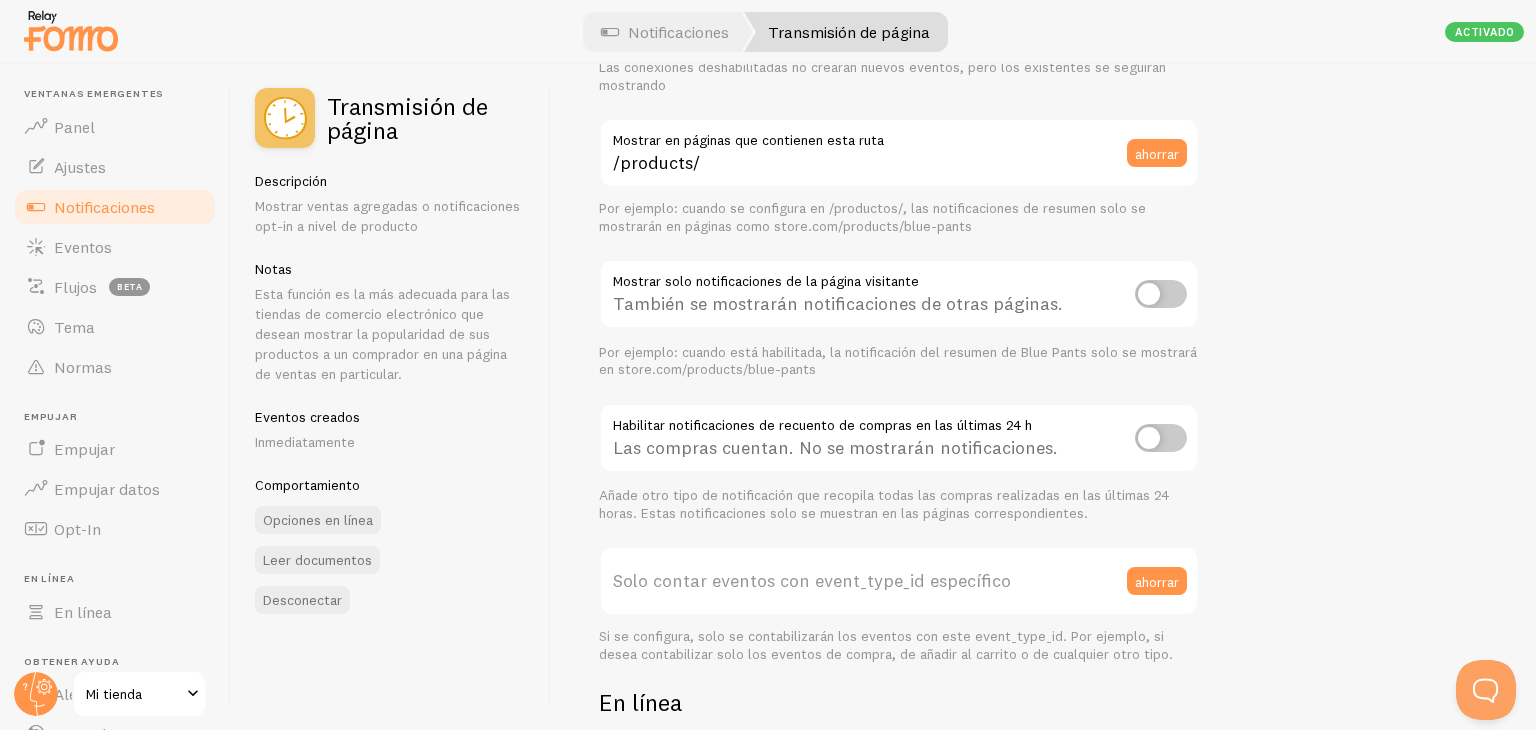 scroll, scrollTop: 202, scrollLeft: 0, axis: vertical 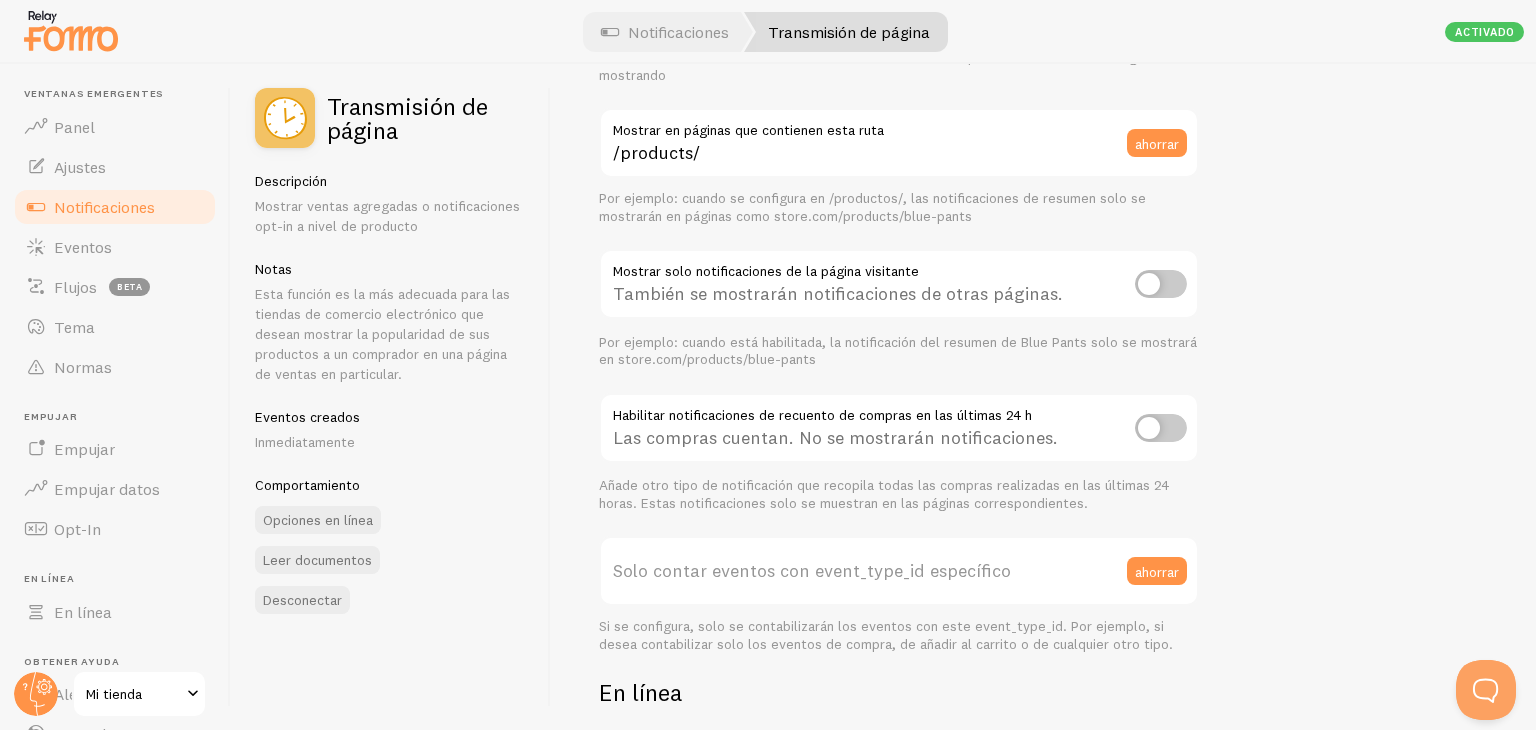 click at bounding box center [1161, 284] 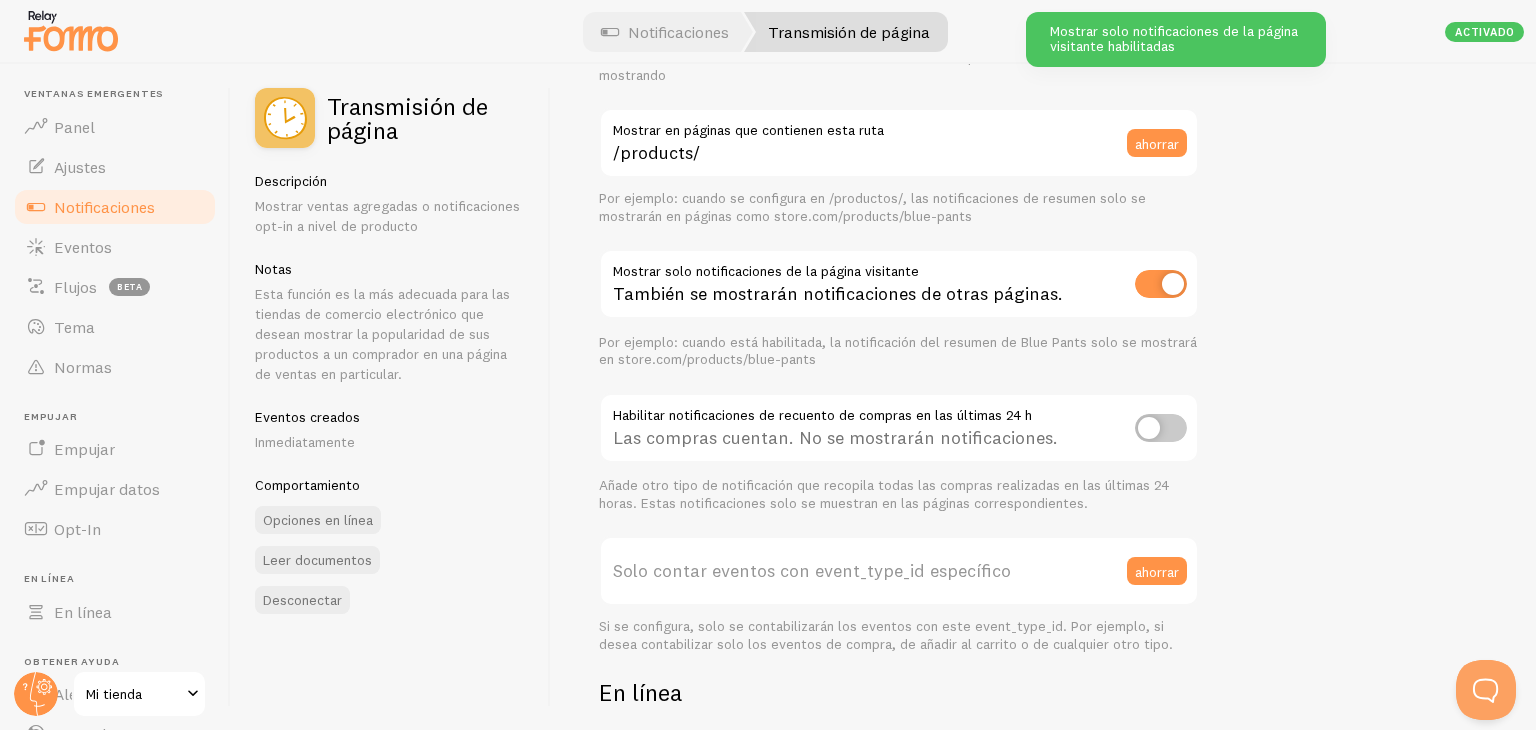 click at bounding box center (1161, 284) 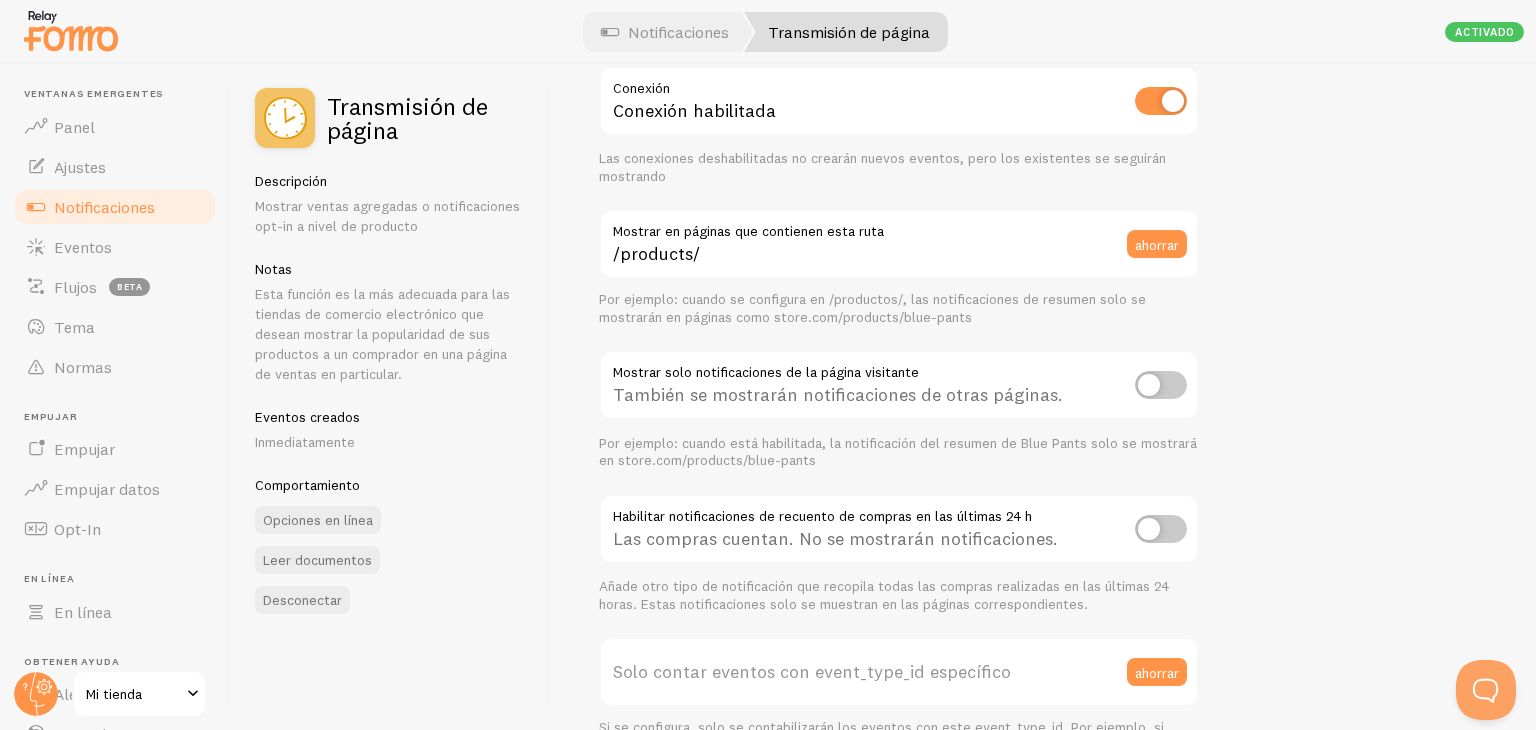 scroll, scrollTop: 96, scrollLeft: 0, axis: vertical 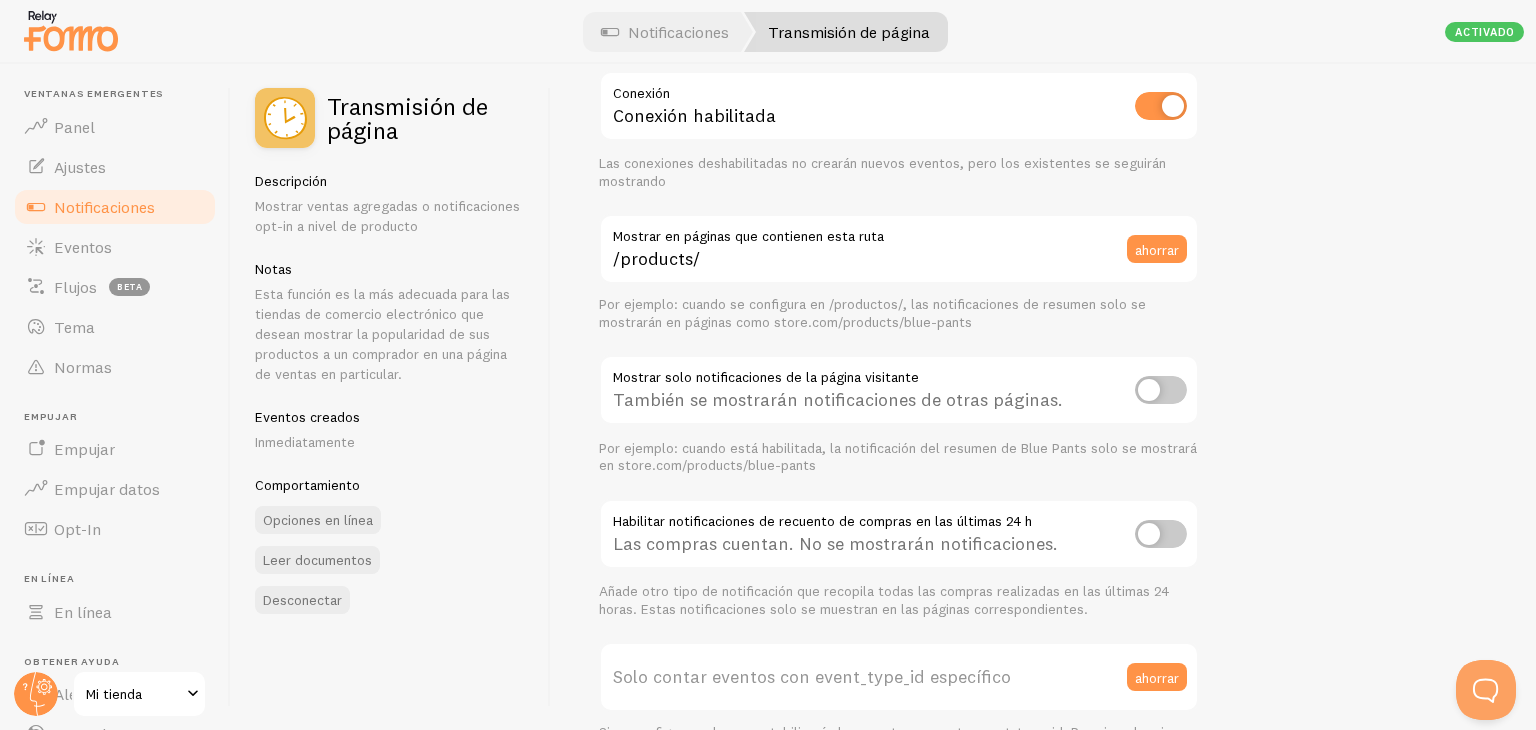 click at bounding box center (1161, 390) 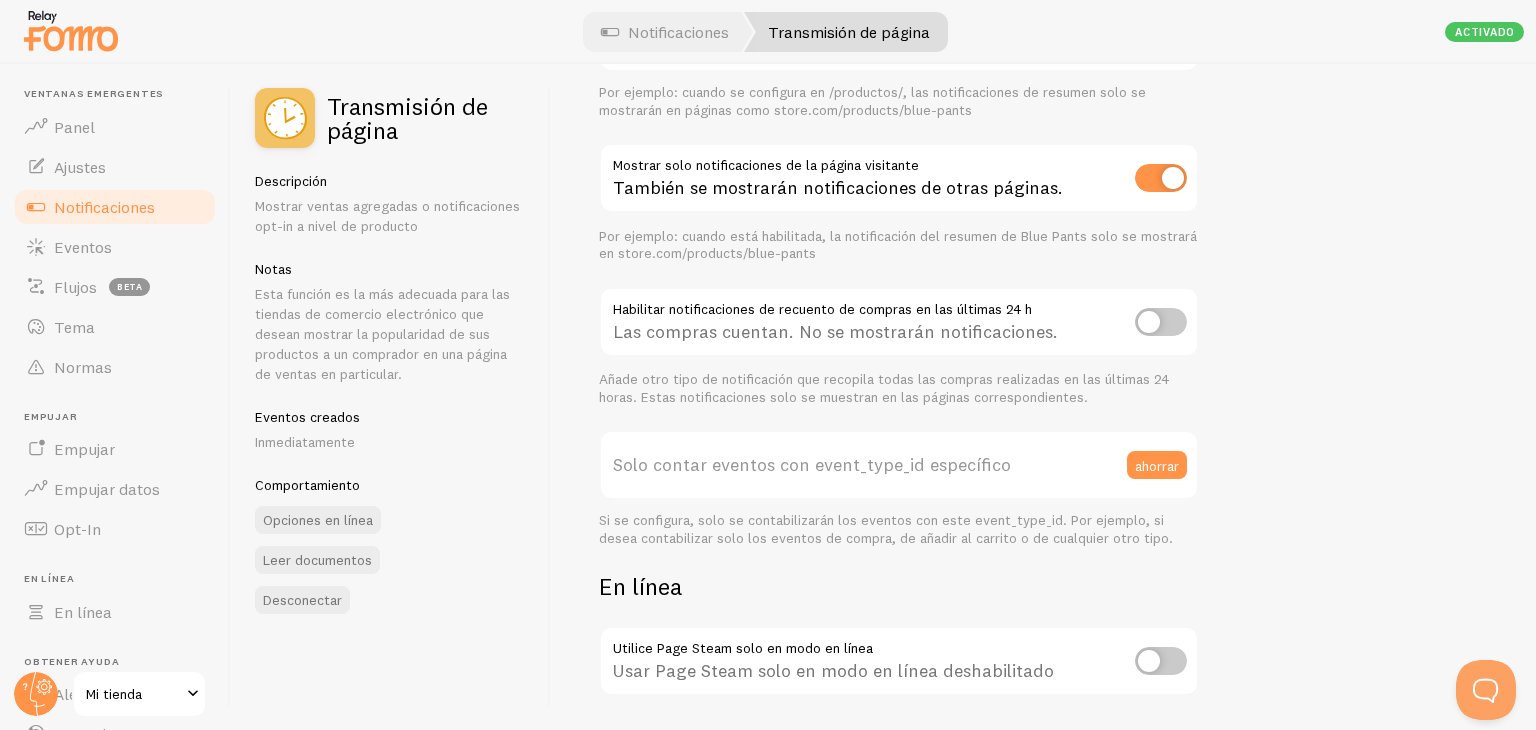 scroll, scrollTop: 0, scrollLeft: 0, axis: both 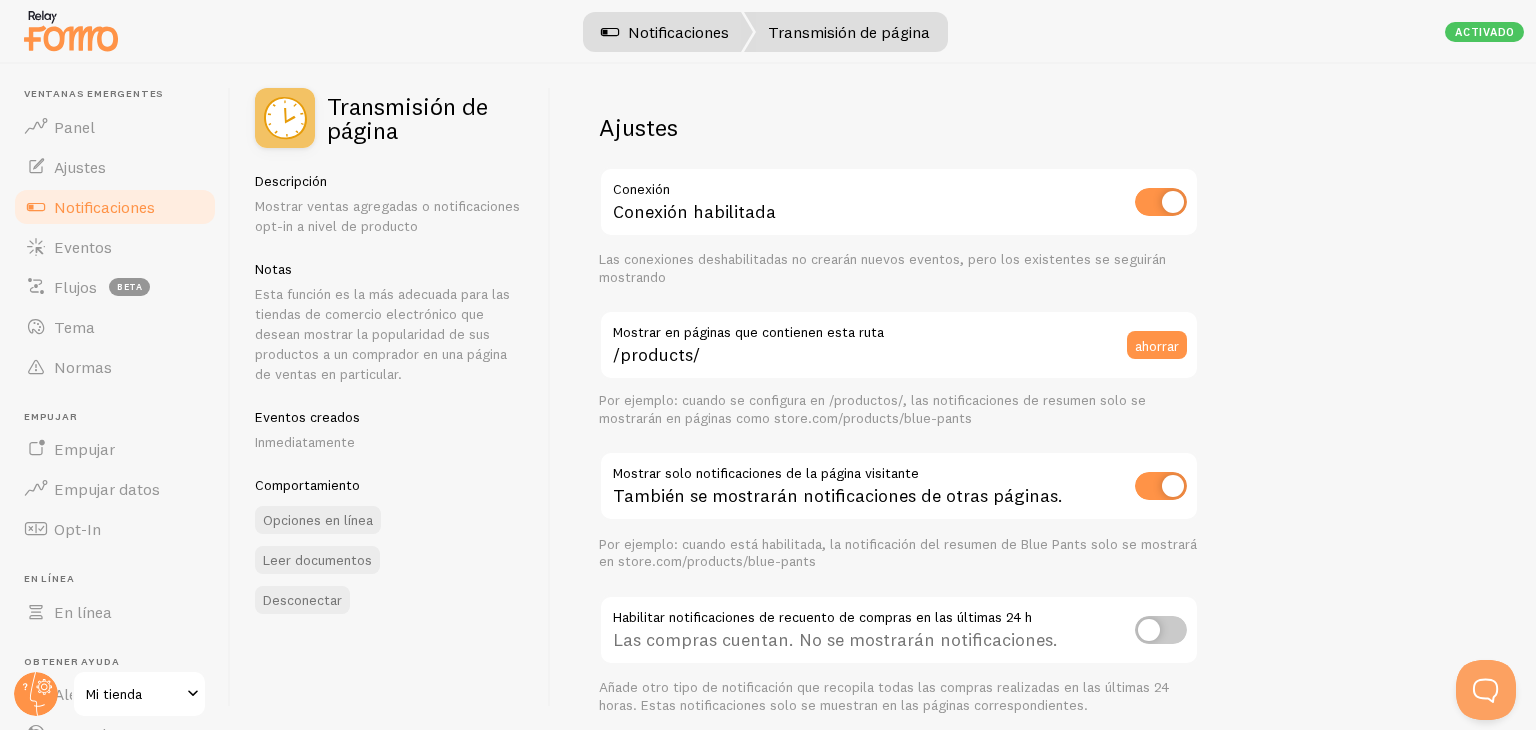 click on "Notificaciones" at bounding box center (665, 32) 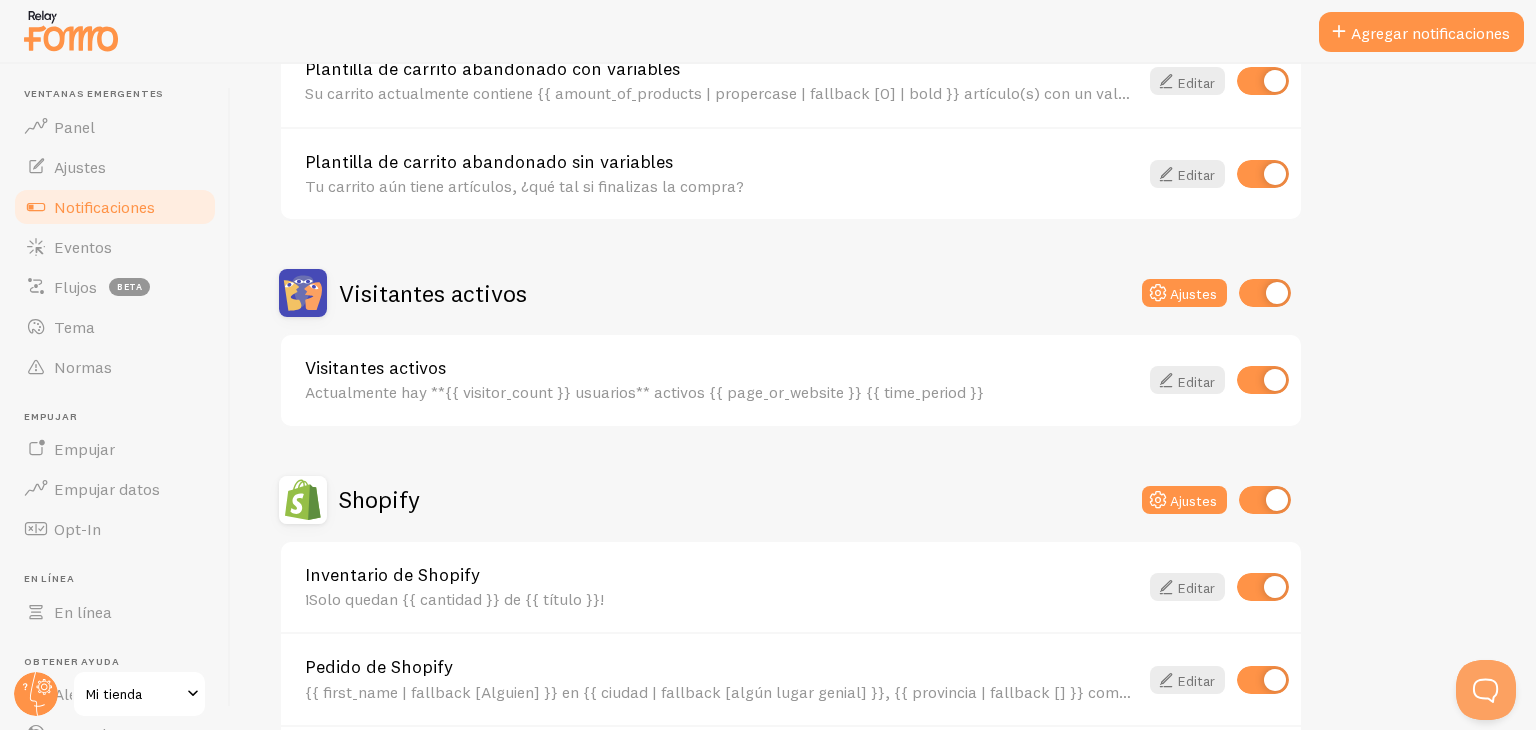 scroll, scrollTop: 0, scrollLeft: 0, axis: both 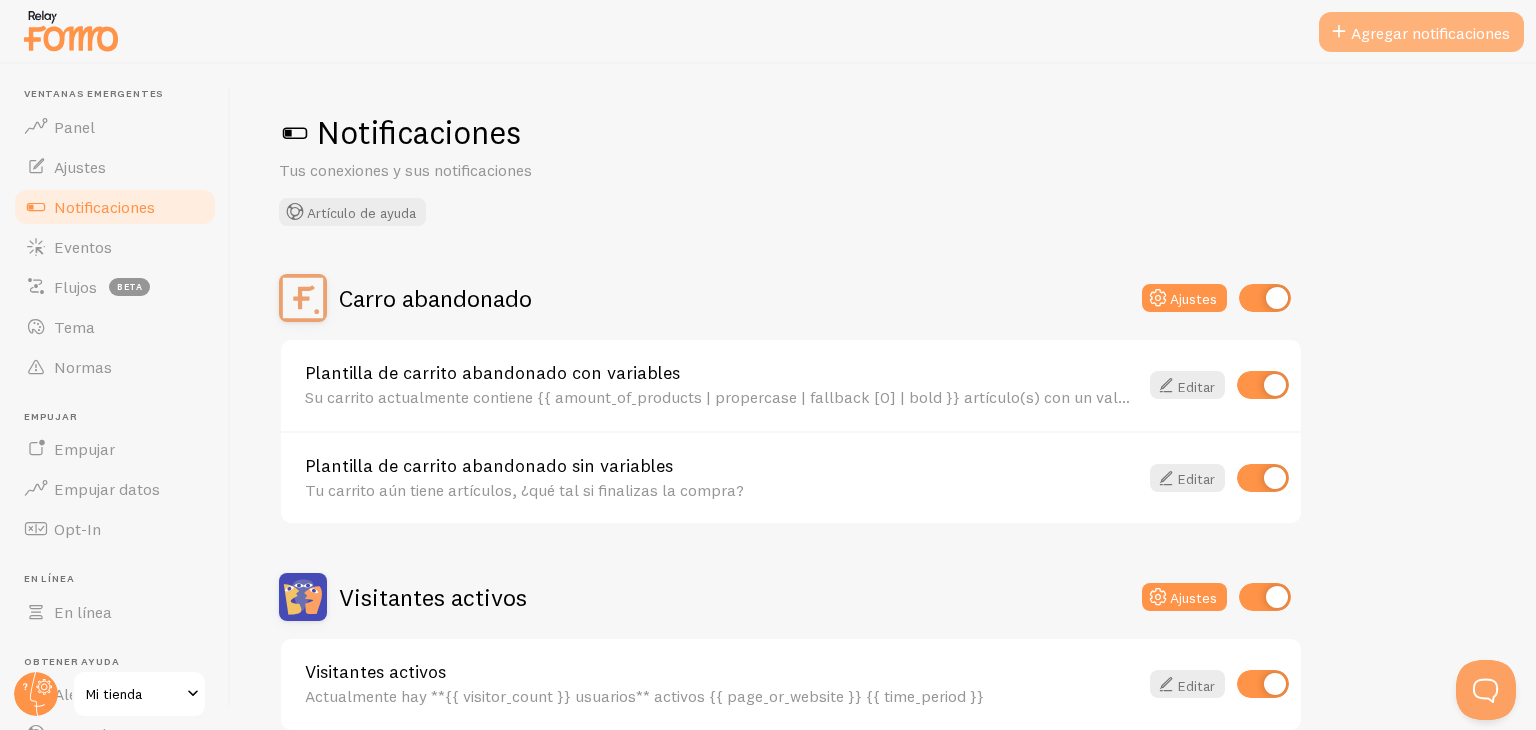 click on "Agregar notificaciones" at bounding box center (1421, 32) 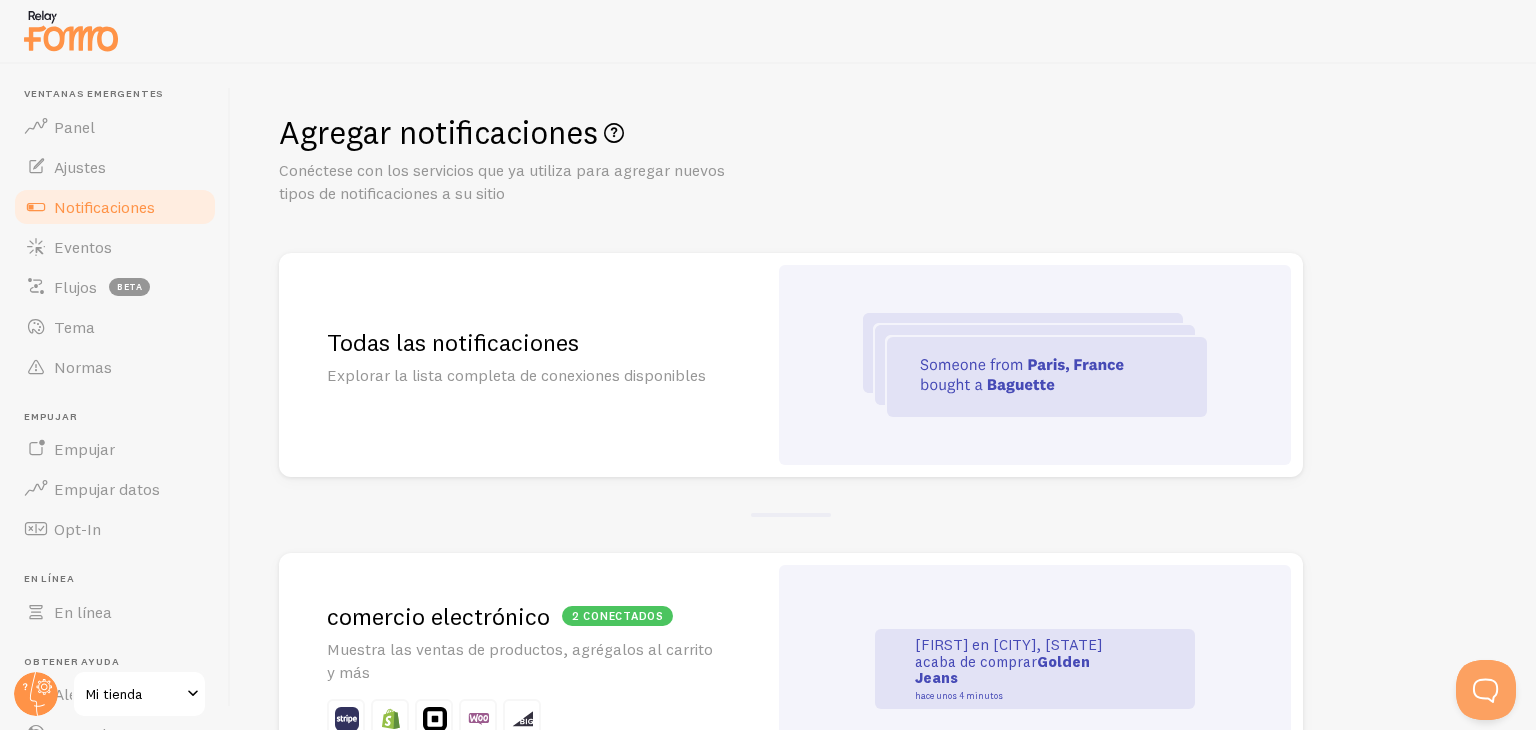click at bounding box center (1035, 365) 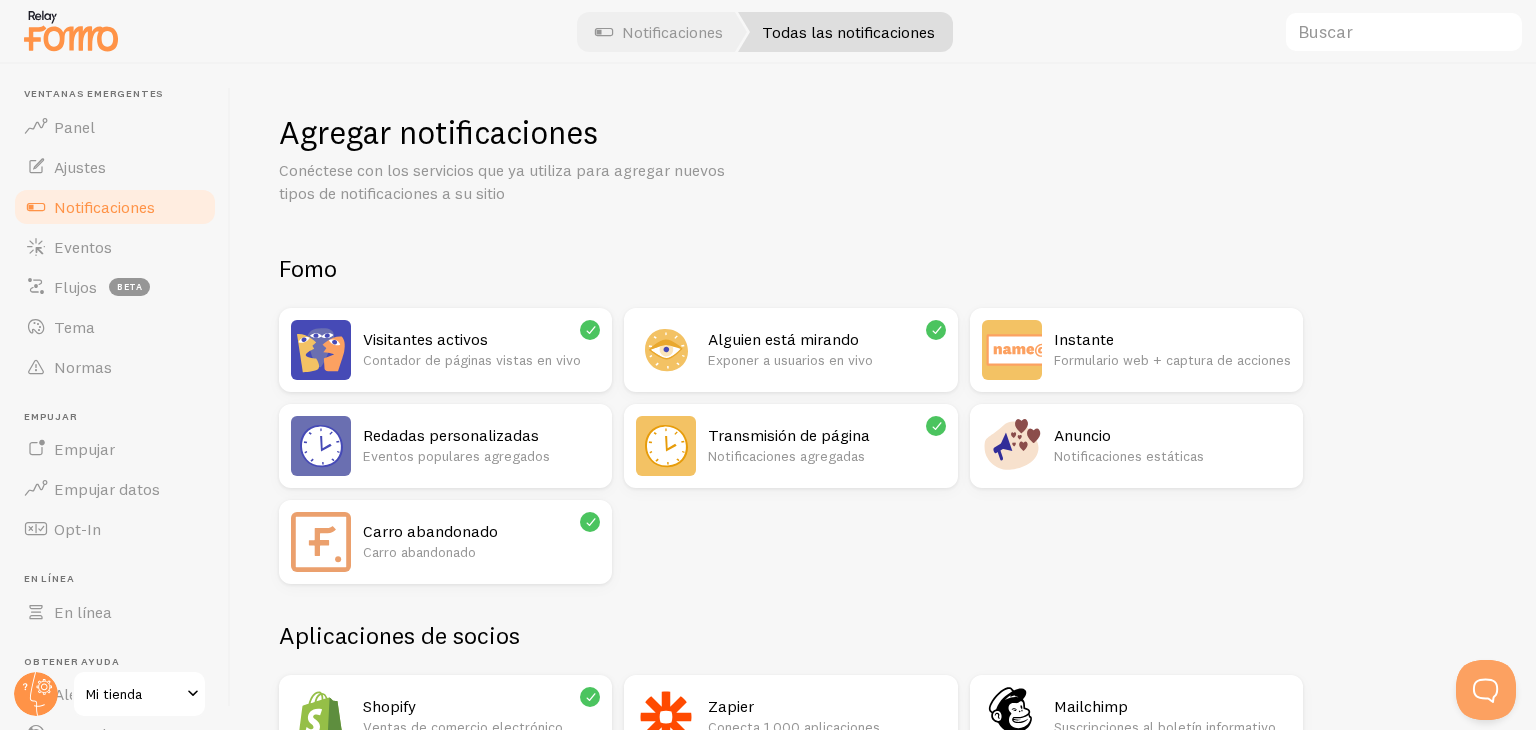 click on "Formulario web + captura de acciones" at bounding box center [1172, 360] 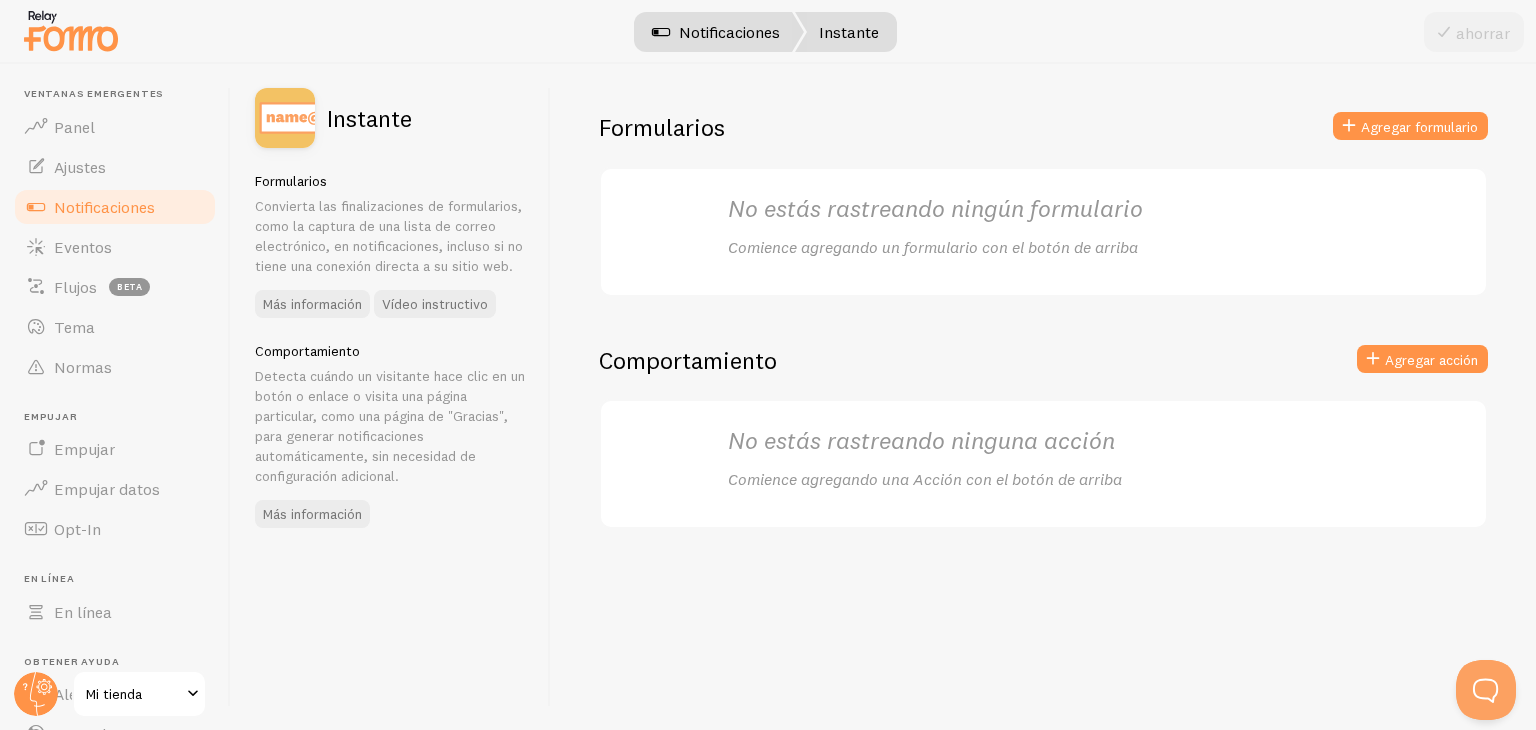 click on "Notificaciones" at bounding box center (729, 32) 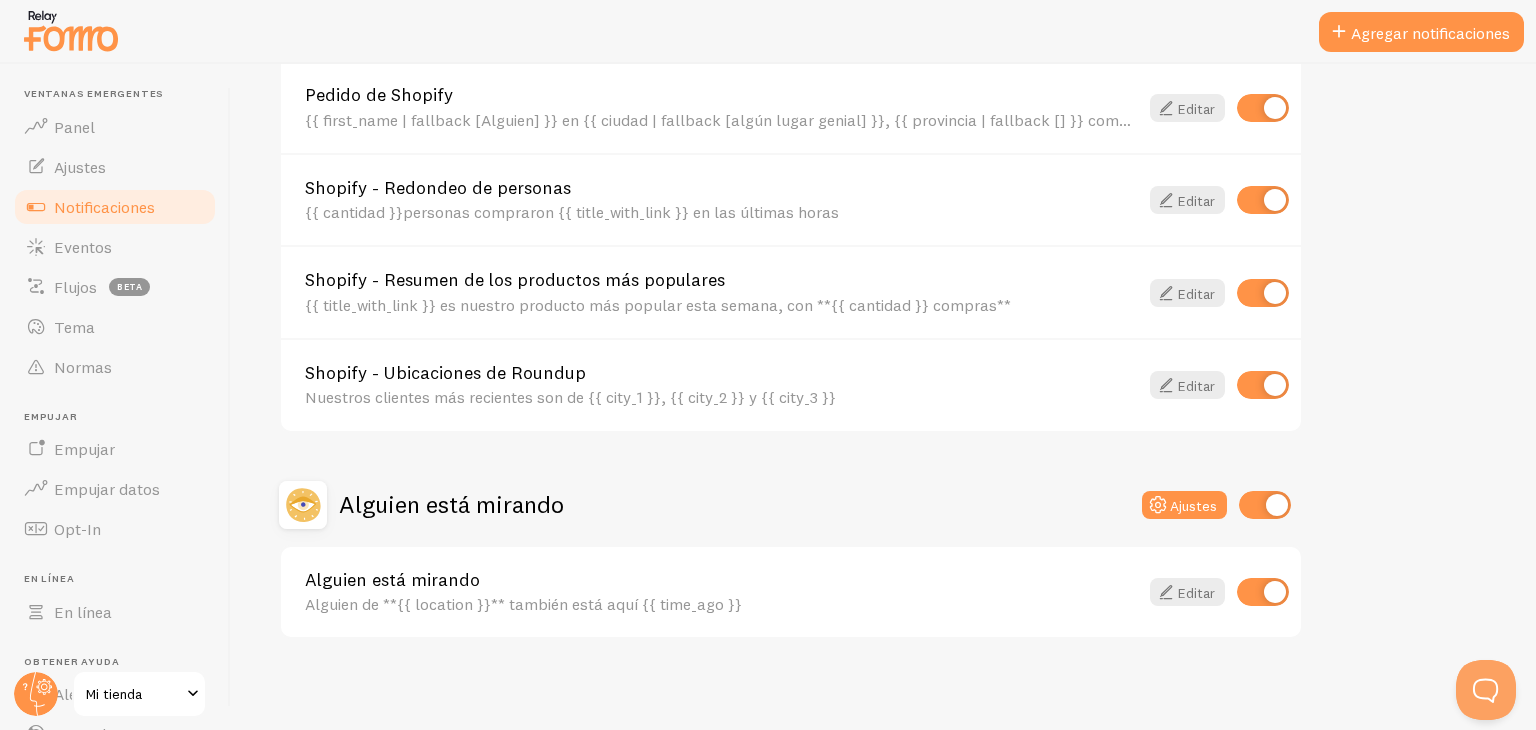 scroll, scrollTop: 0, scrollLeft: 0, axis: both 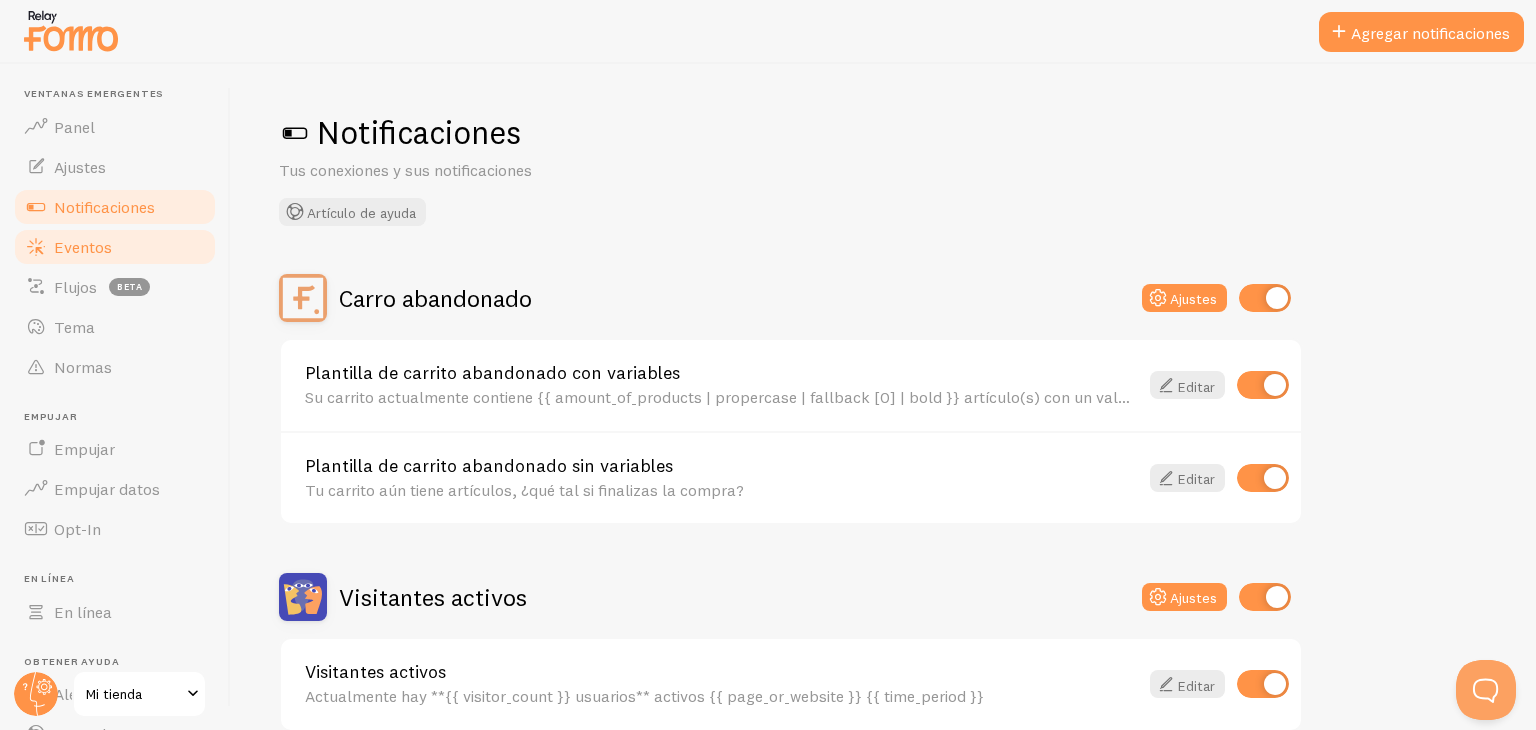 click on "Eventos" at bounding box center (83, 247) 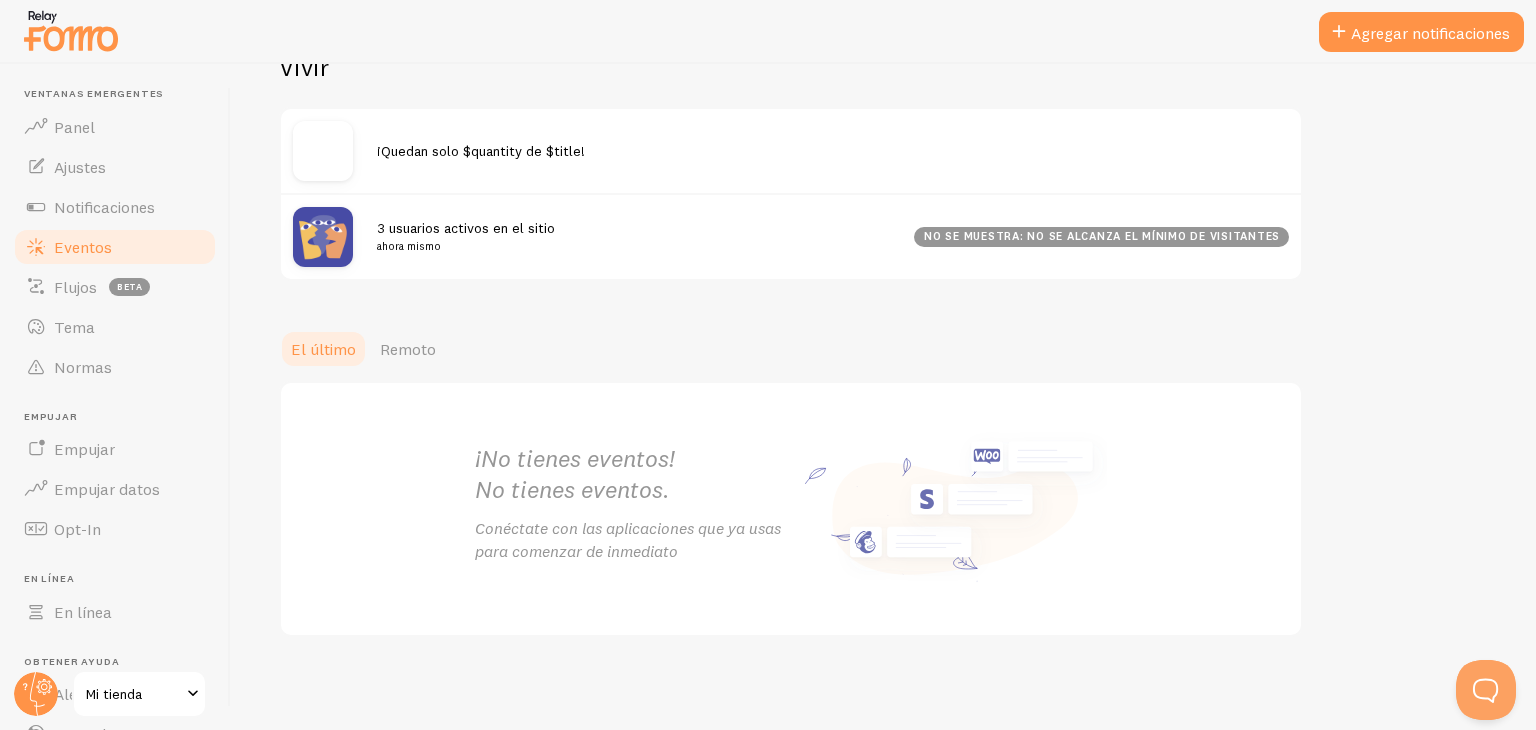 scroll, scrollTop: 0, scrollLeft: 0, axis: both 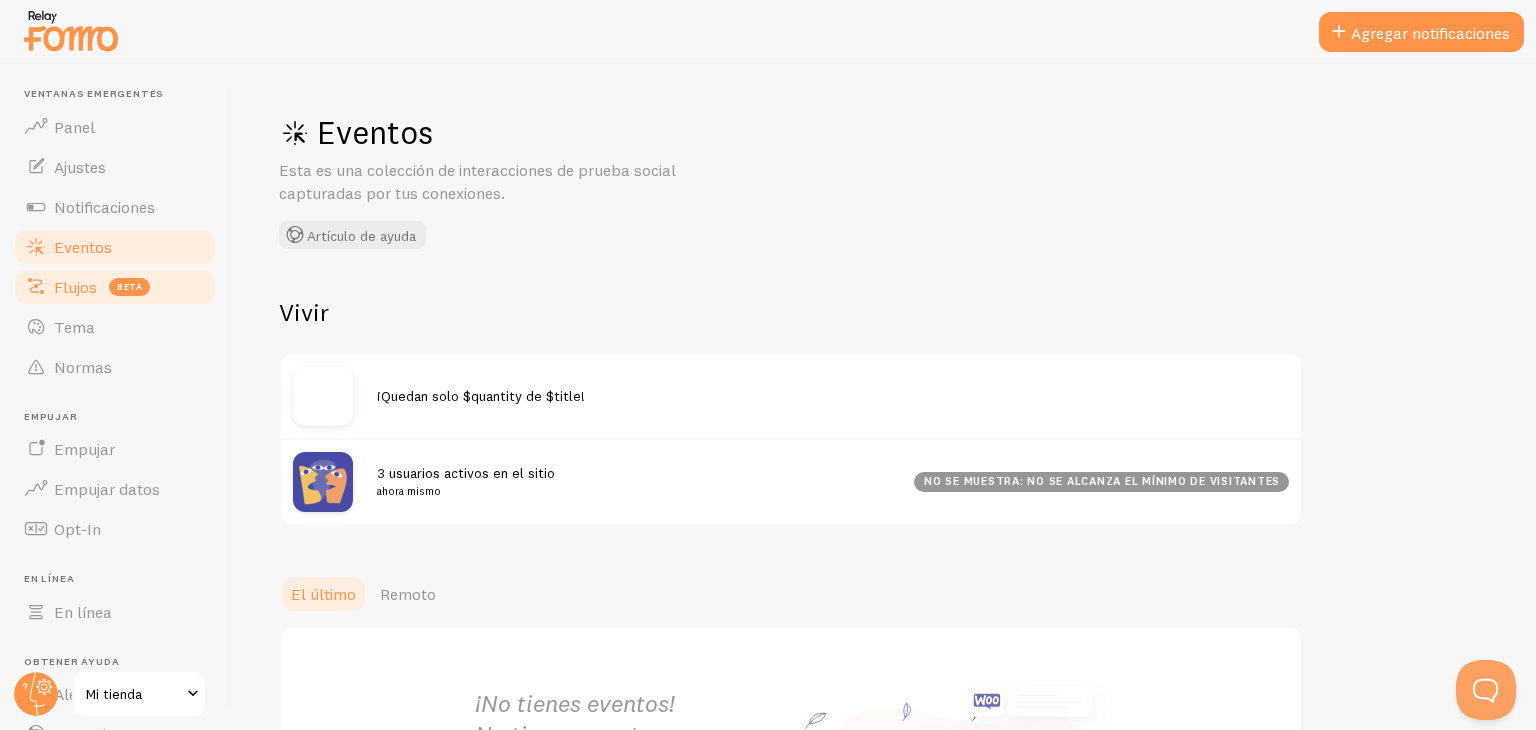 click on "Flujos" at bounding box center [75, 287] 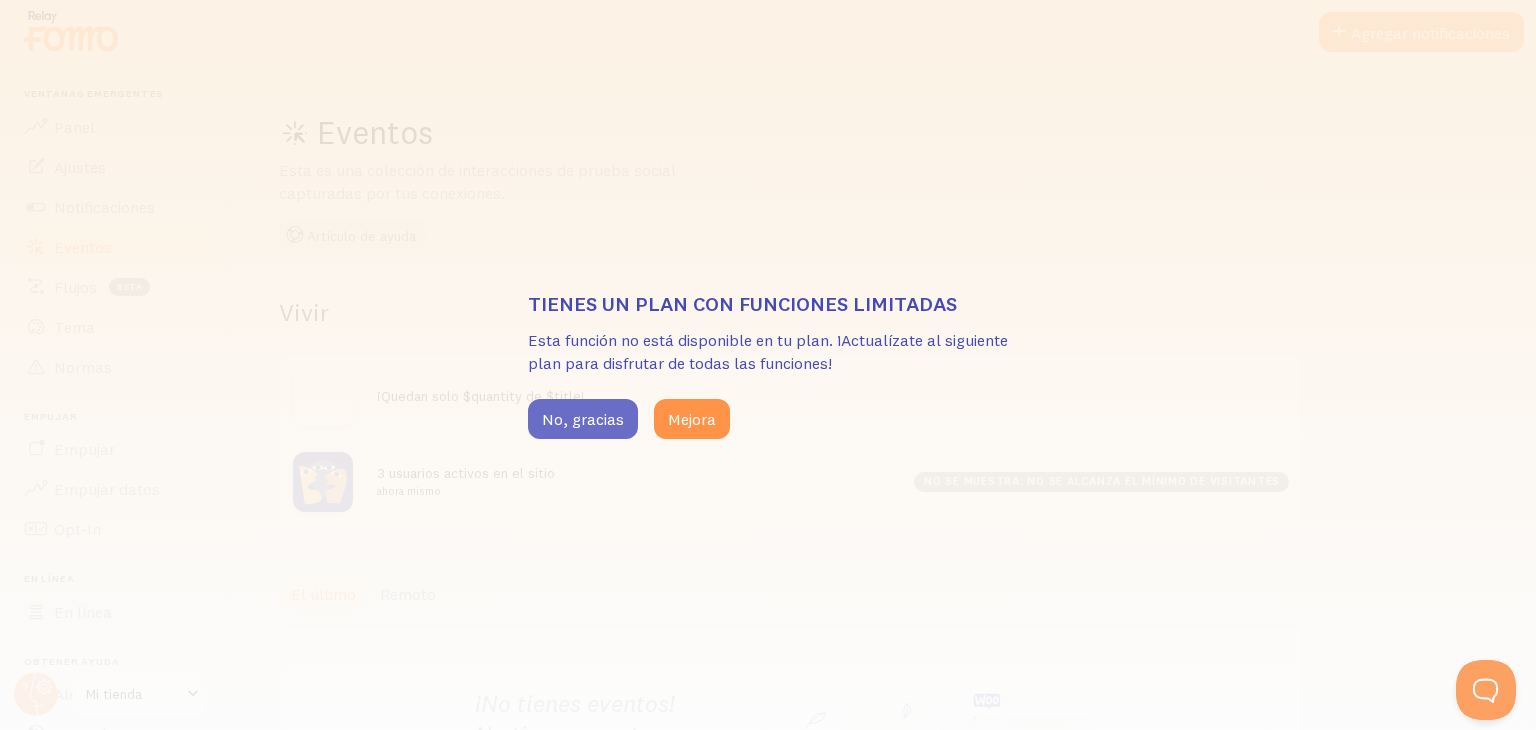click on "No, gracias" at bounding box center (583, 419) 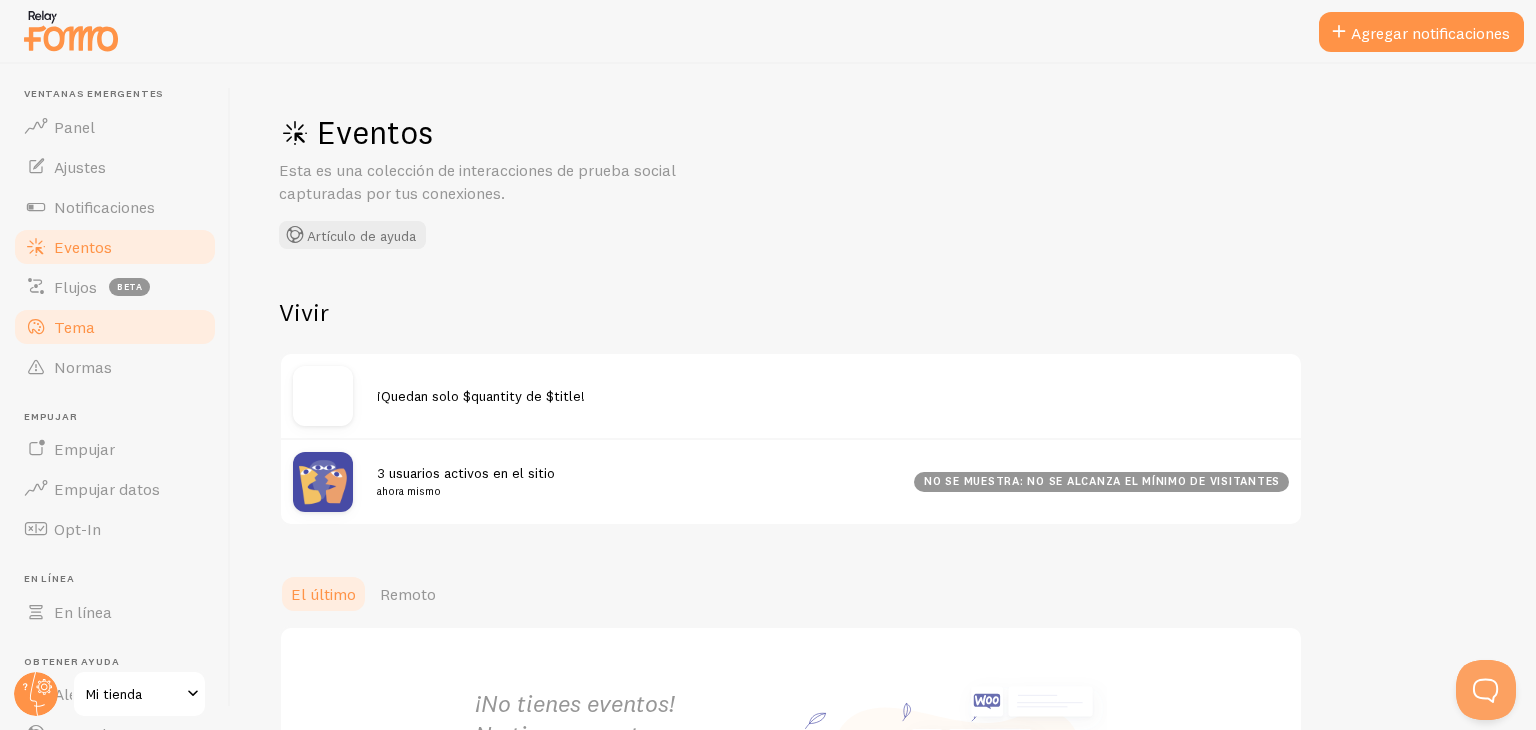 click on "Tema" at bounding box center (74, 327) 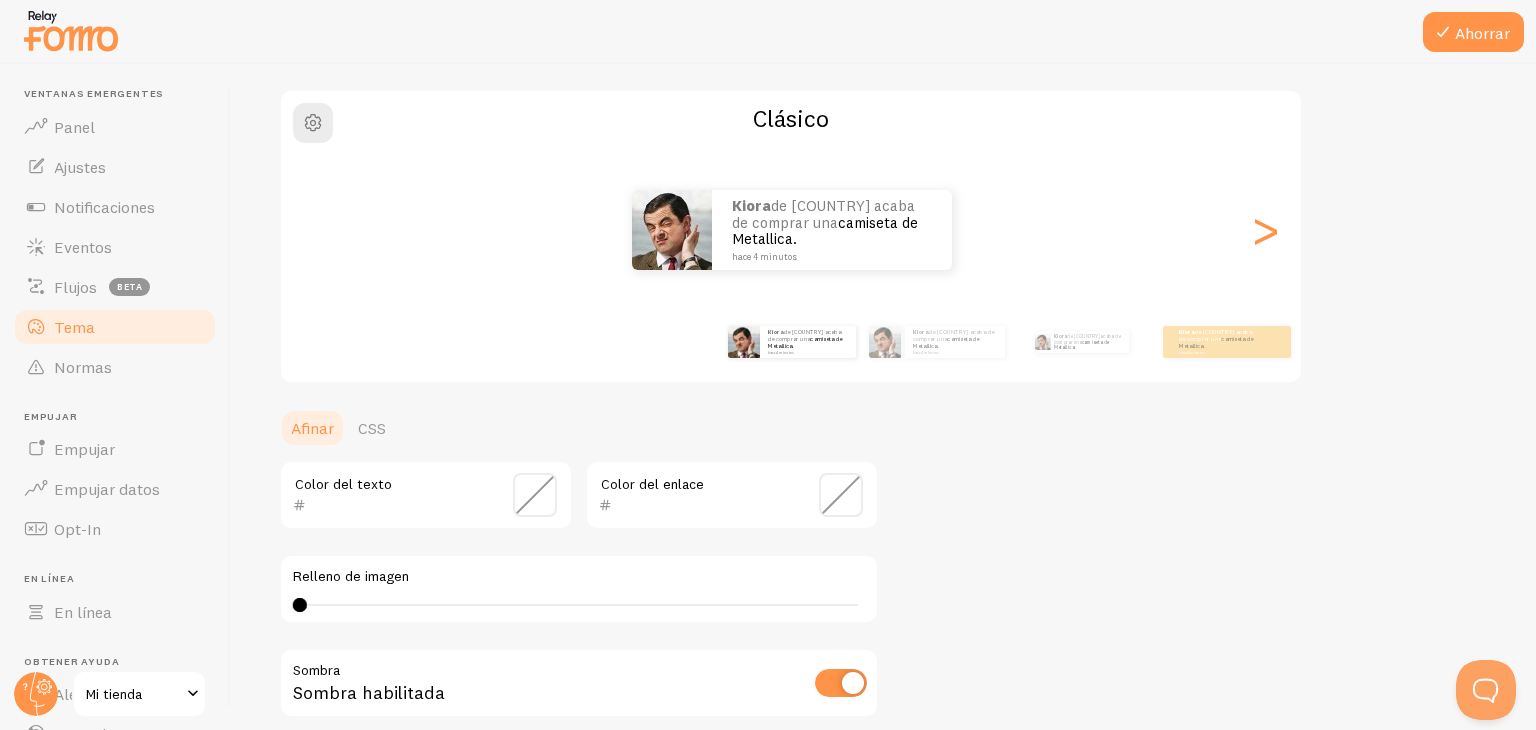 scroll, scrollTop: 0, scrollLeft: 0, axis: both 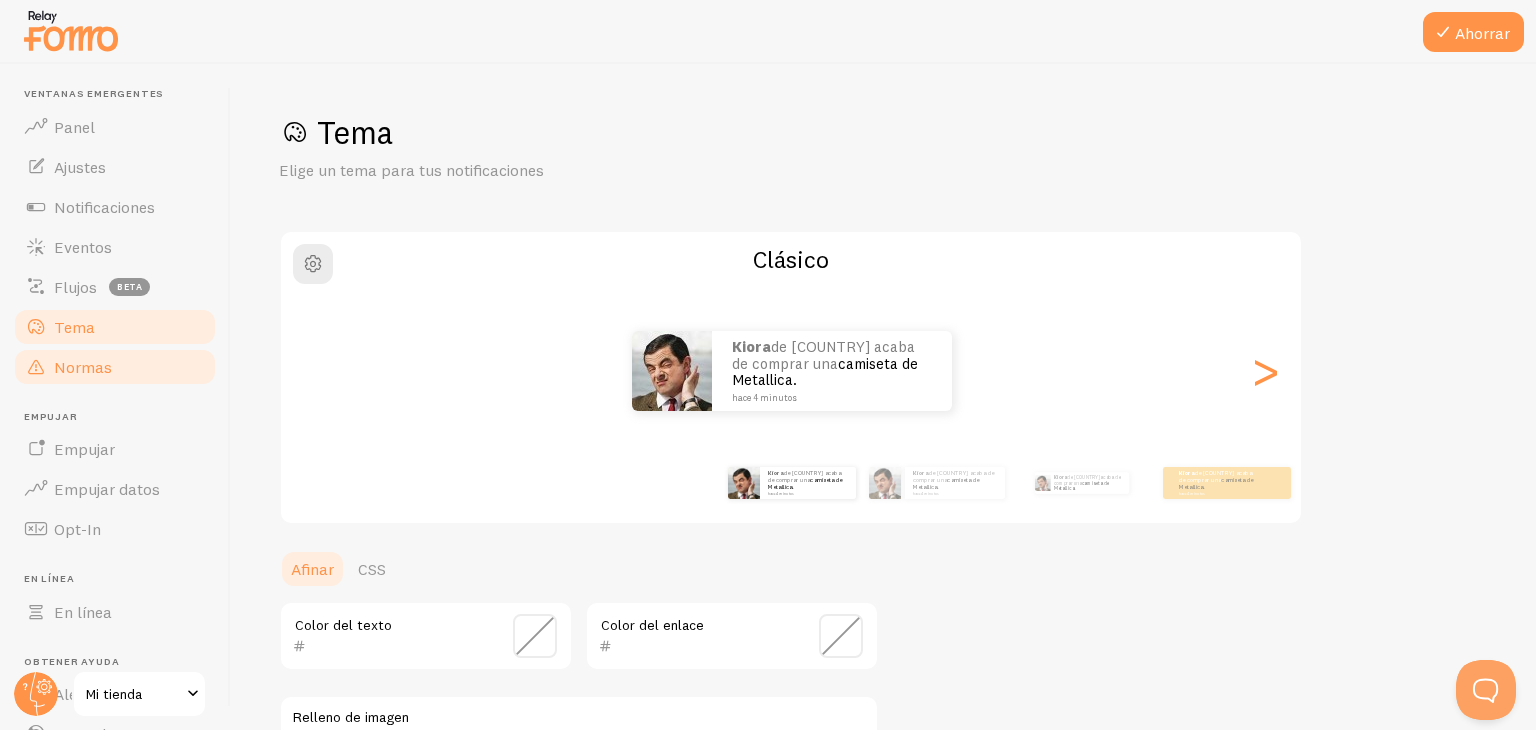 click on "Normas" at bounding box center (115, 367) 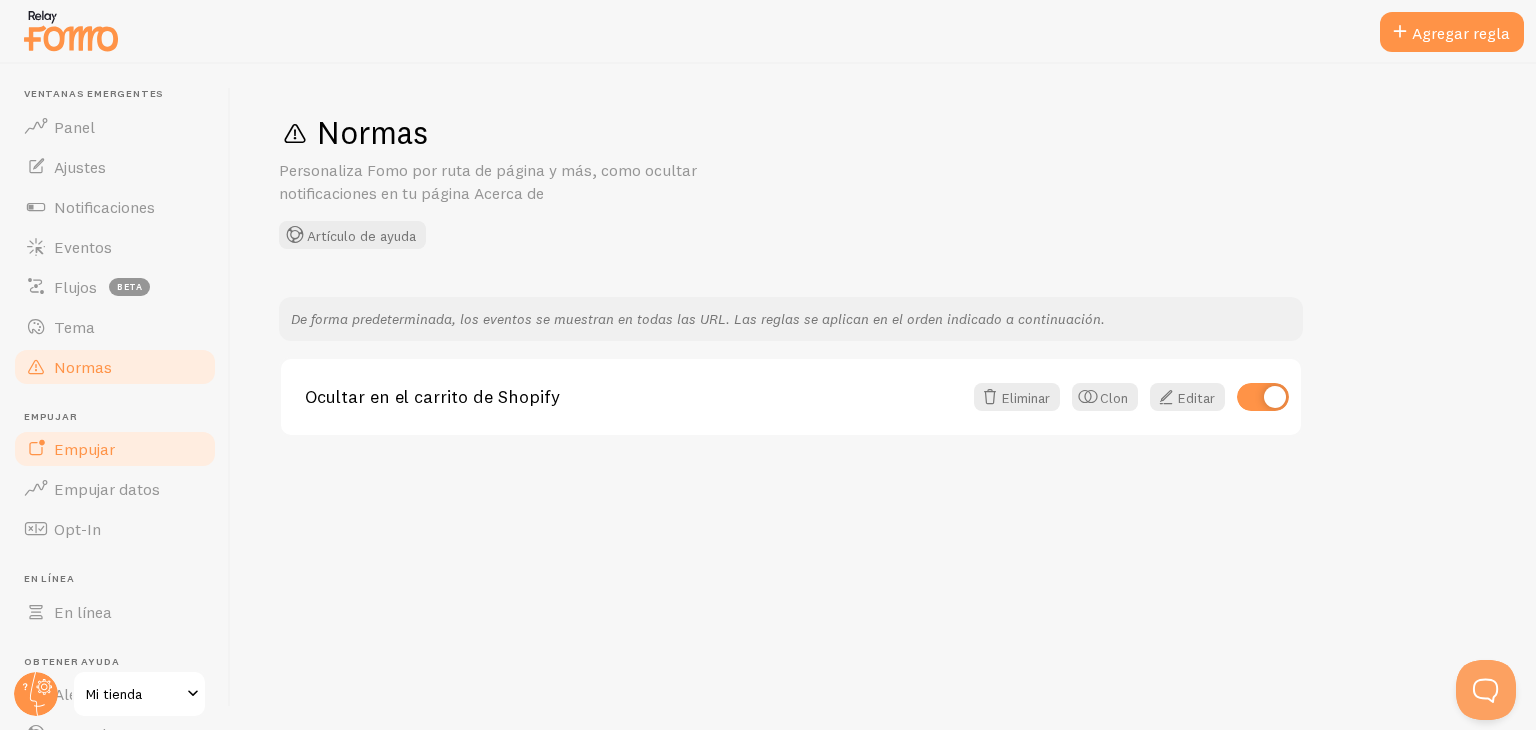 click on "Empujar" at bounding box center (84, 449) 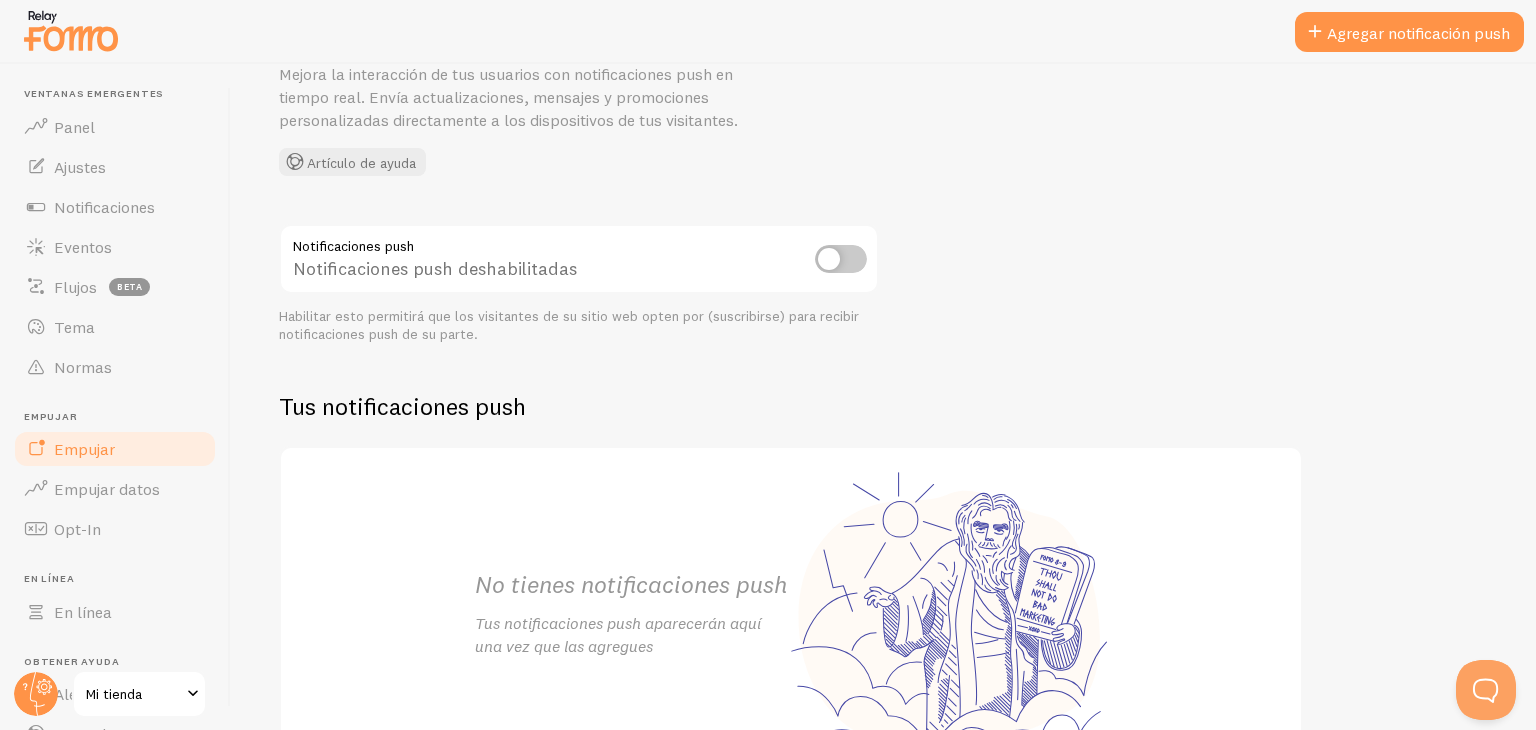 scroll, scrollTop: 253, scrollLeft: 0, axis: vertical 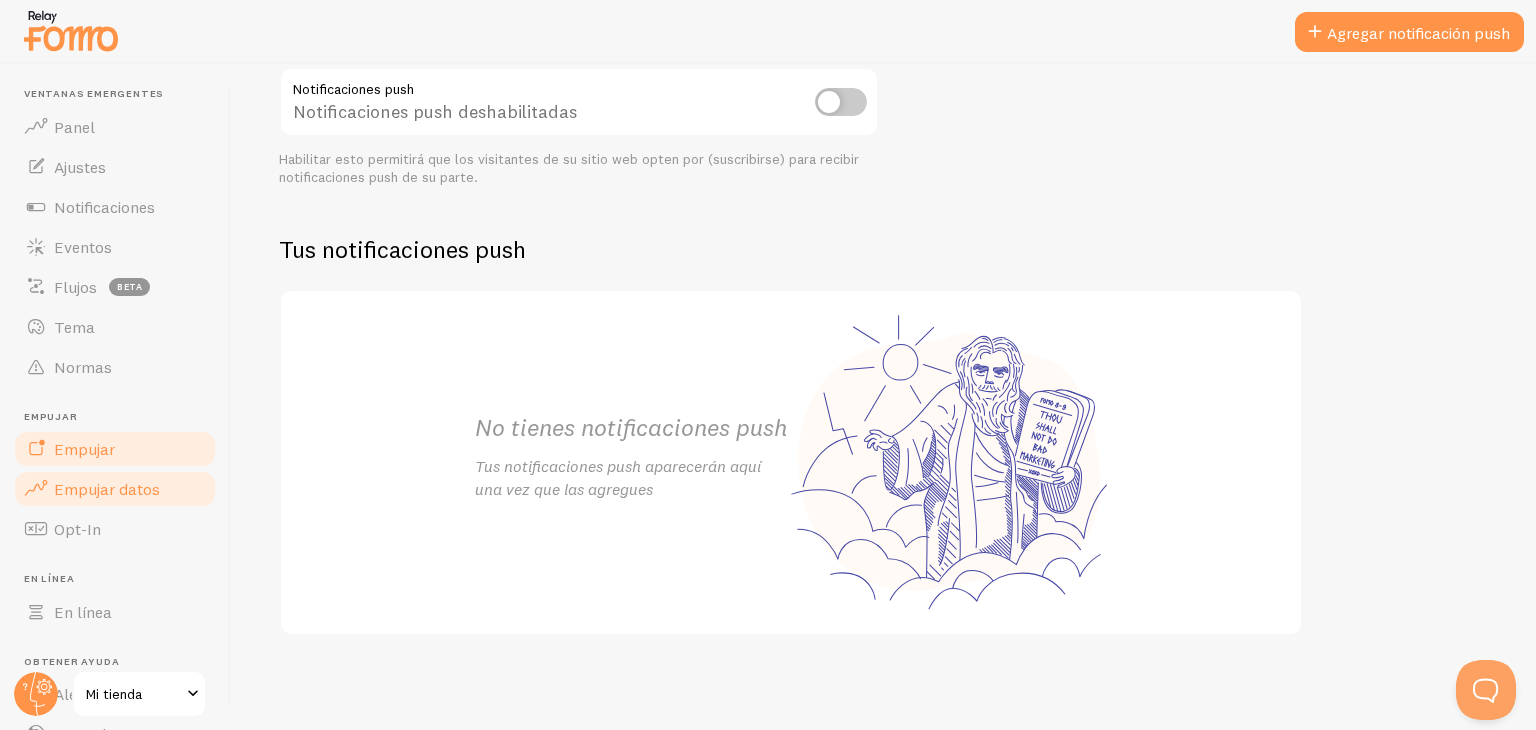 click on "Empujar datos" at bounding box center [107, 489] 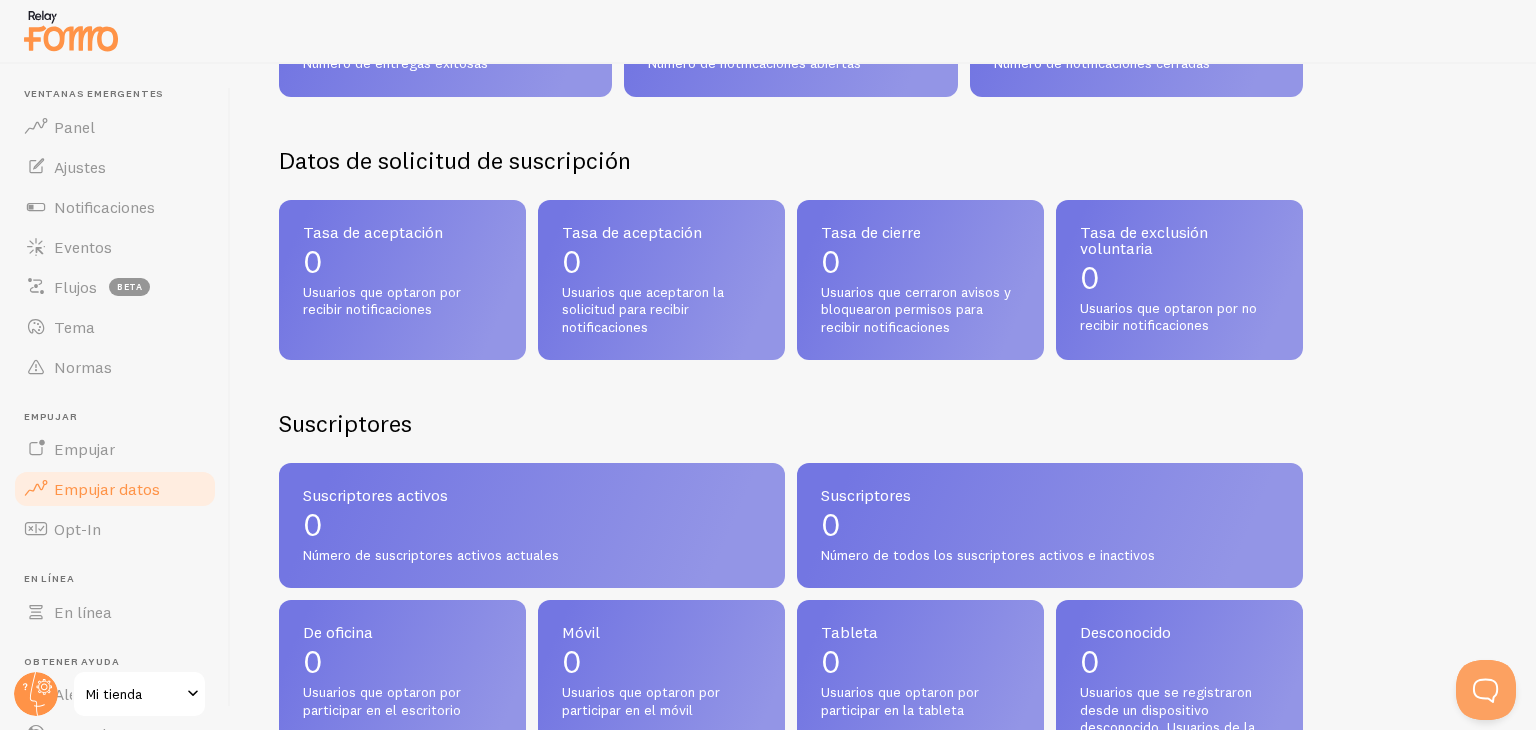 scroll, scrollTop: 532, scrollLeft: 0, axis: vertical 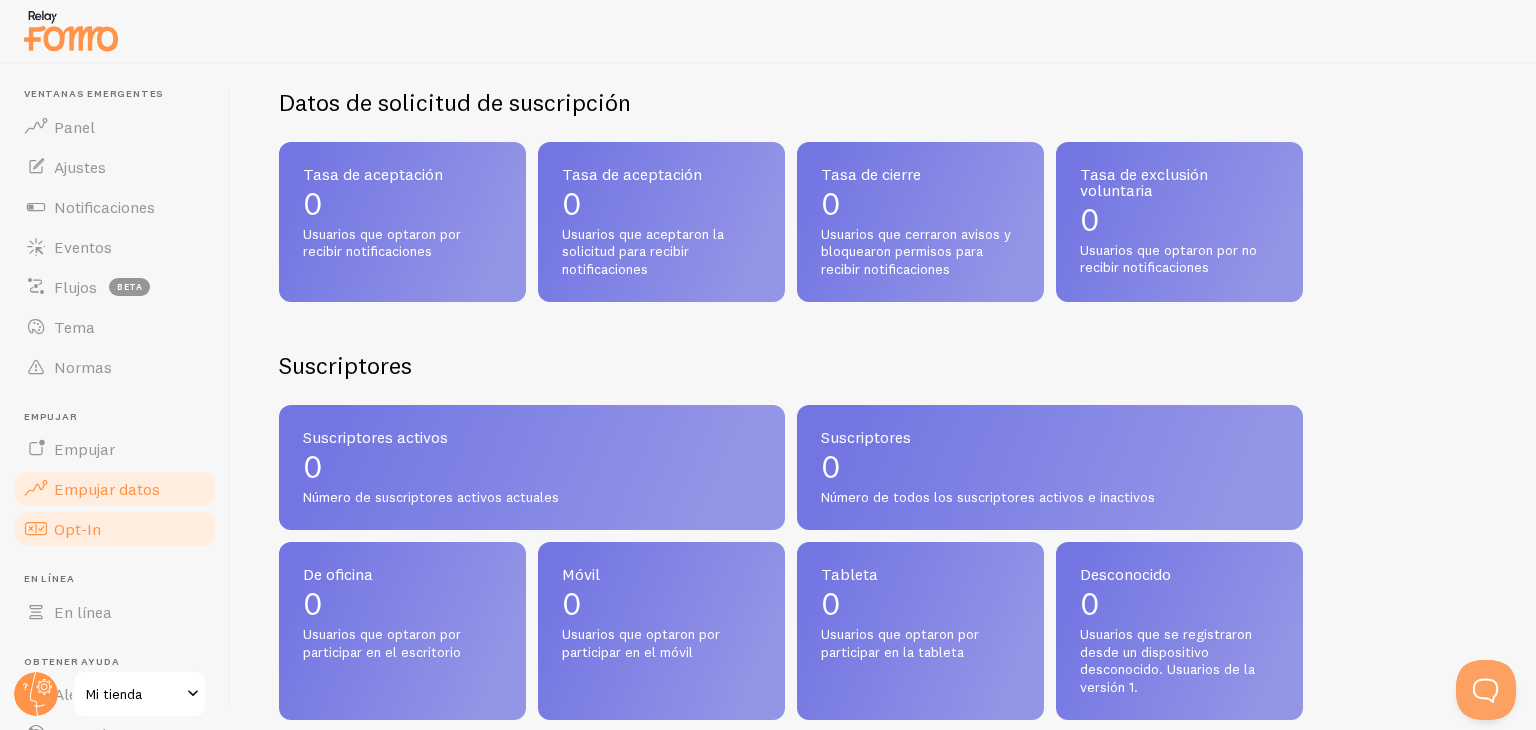 click on "Opt-In" at bounding box center [77, 529] 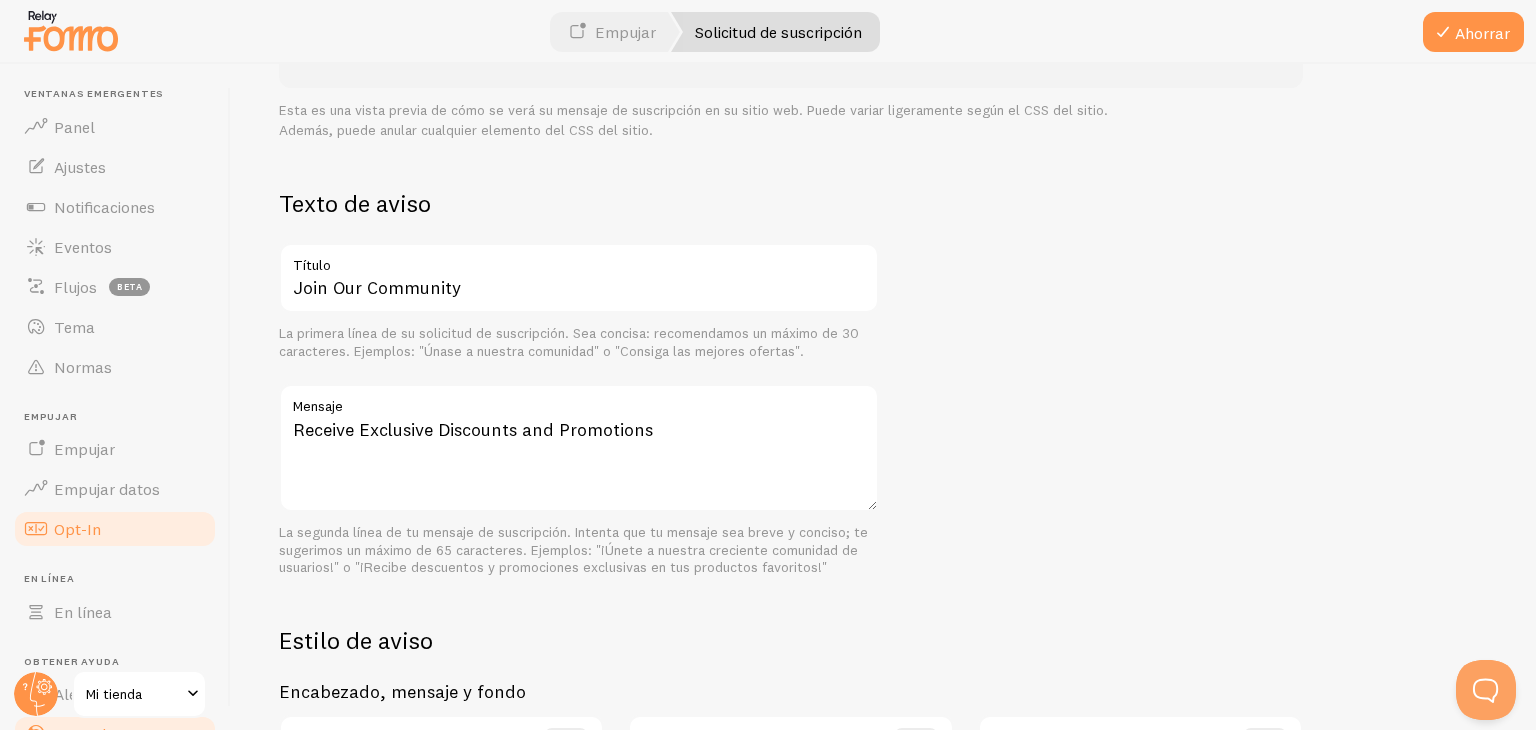 scroll, scrollTop: 492, scrollLeft: 0, axis: vertical 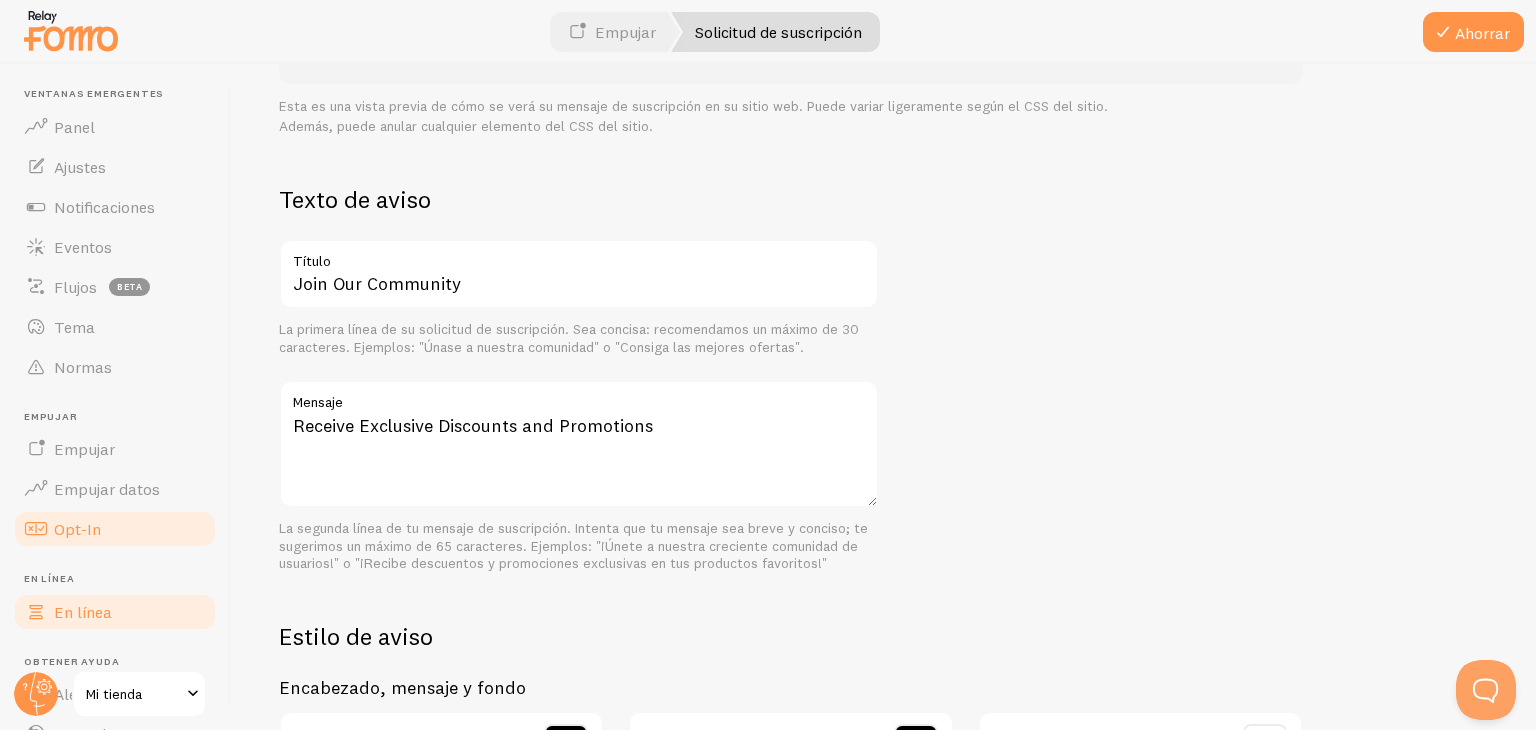 click on "En línea" at bounding box center (115, 612) 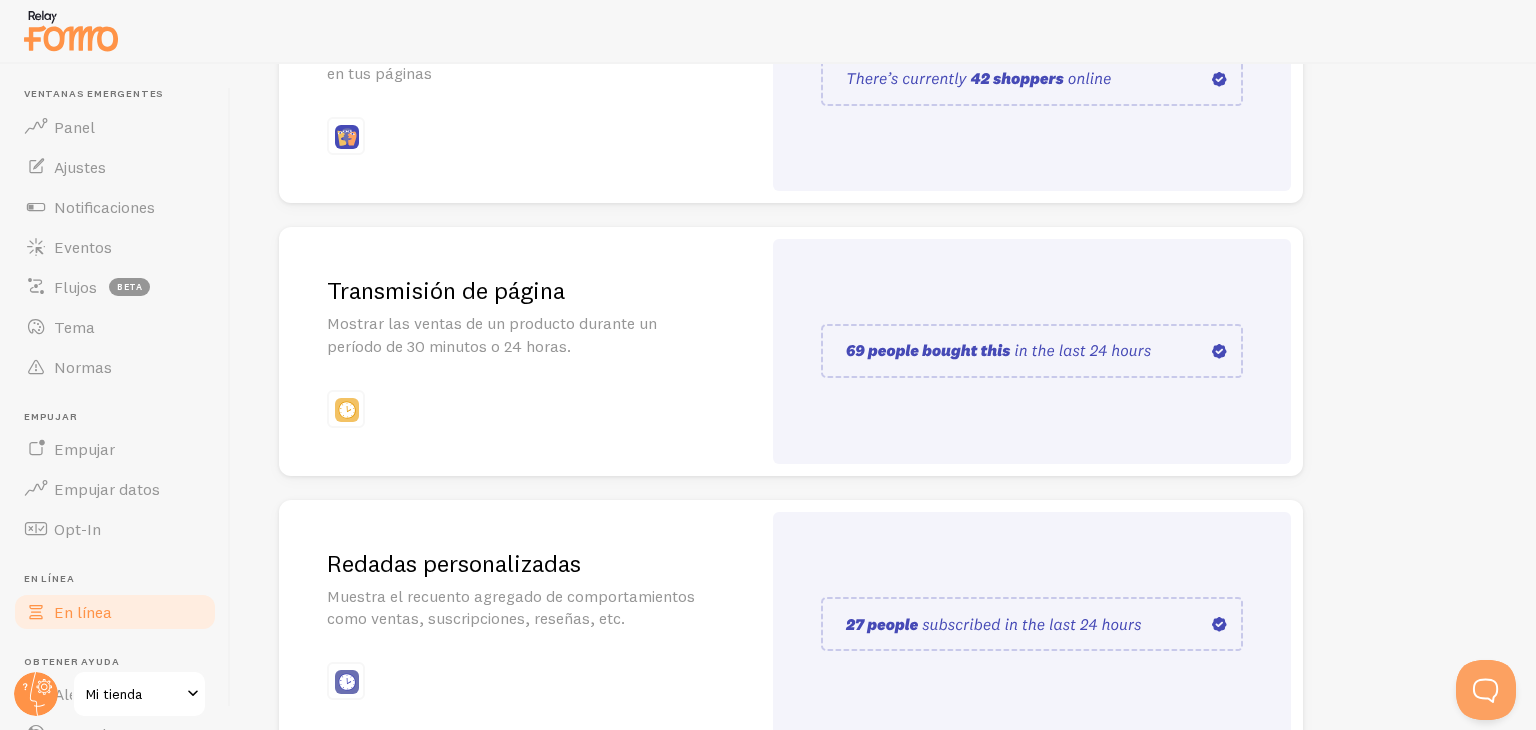 scroll, scrollTop: 502, scrollLeft: 0, axis: vertical 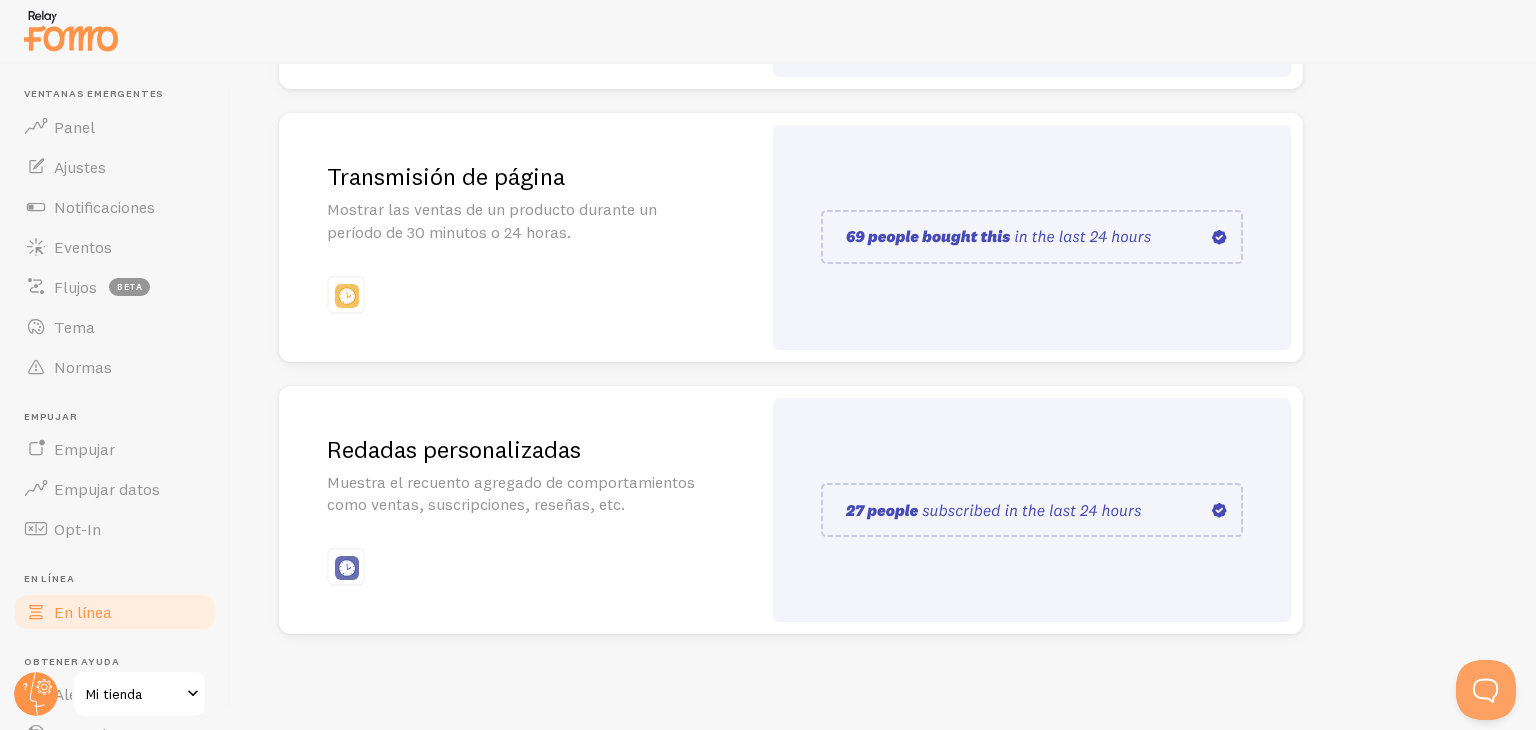 click on "Redadas personalizadas   Muestra el recuento agregado de comportamientos como ventas, suscripciones, reseñas, etc." at bounding box center (520, 510) 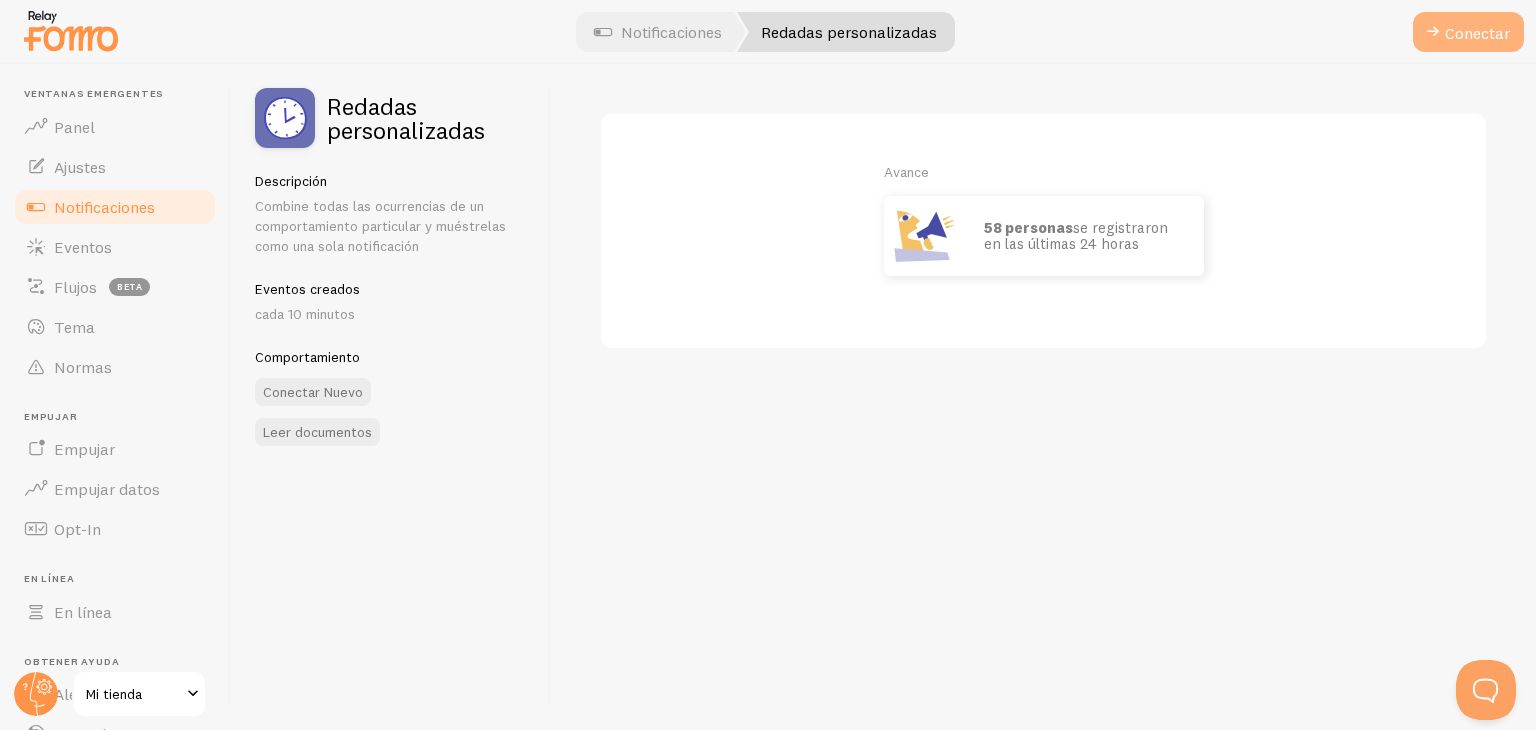 click on "Conectar" at bounding box center (1477, 33) 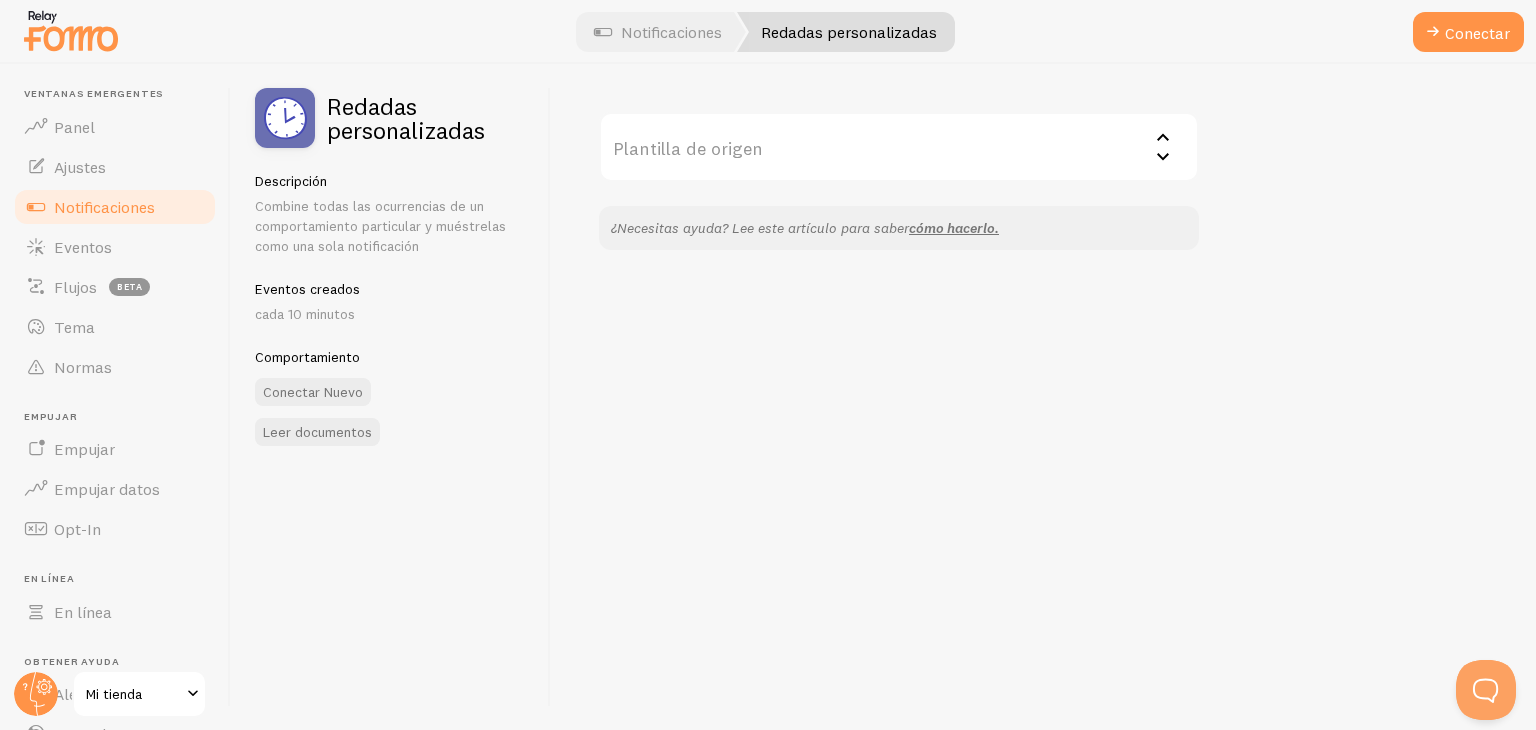 click on "Plantilla de origen" at bounding box center (899, 147) 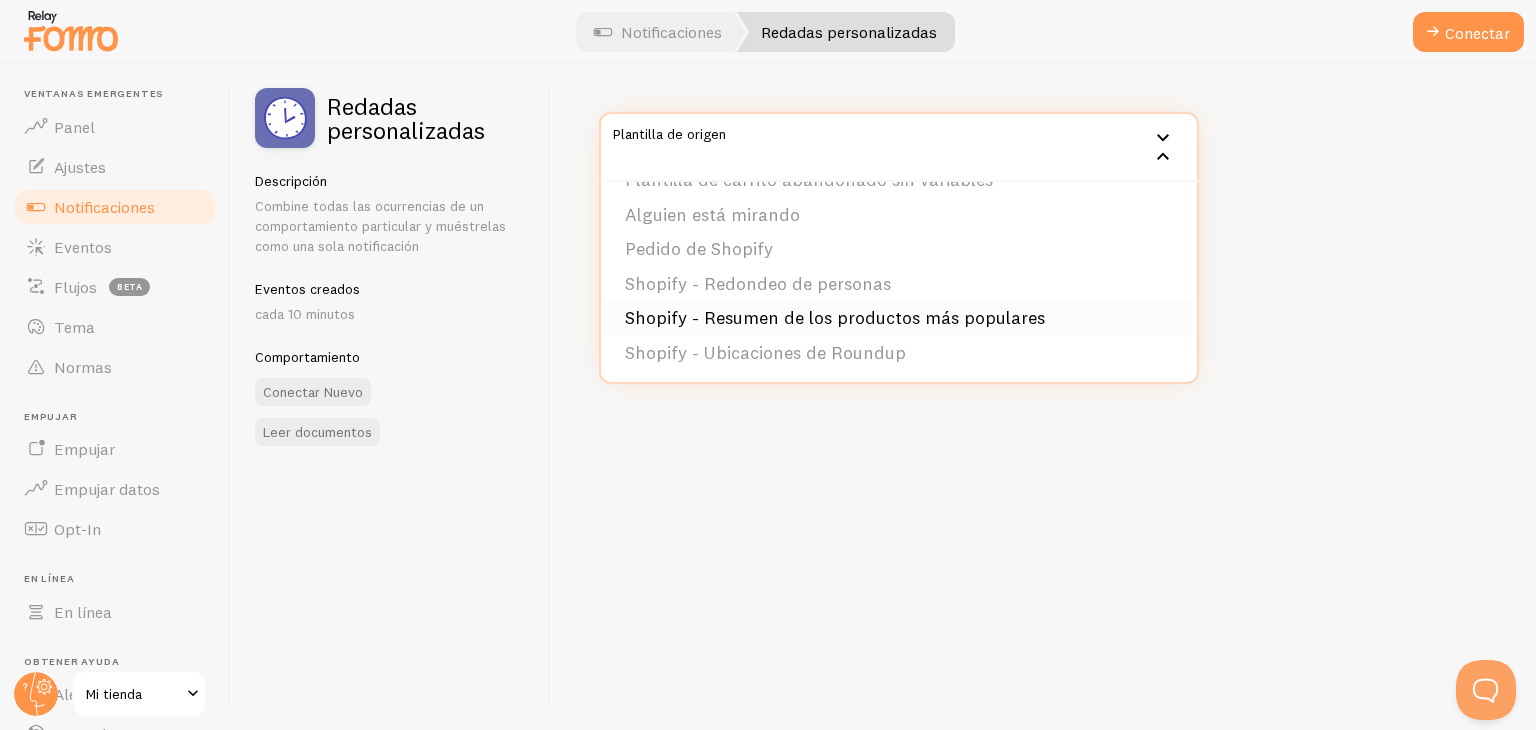 scroll, scrollTop: 0, scrollLeft: 0, axis: both 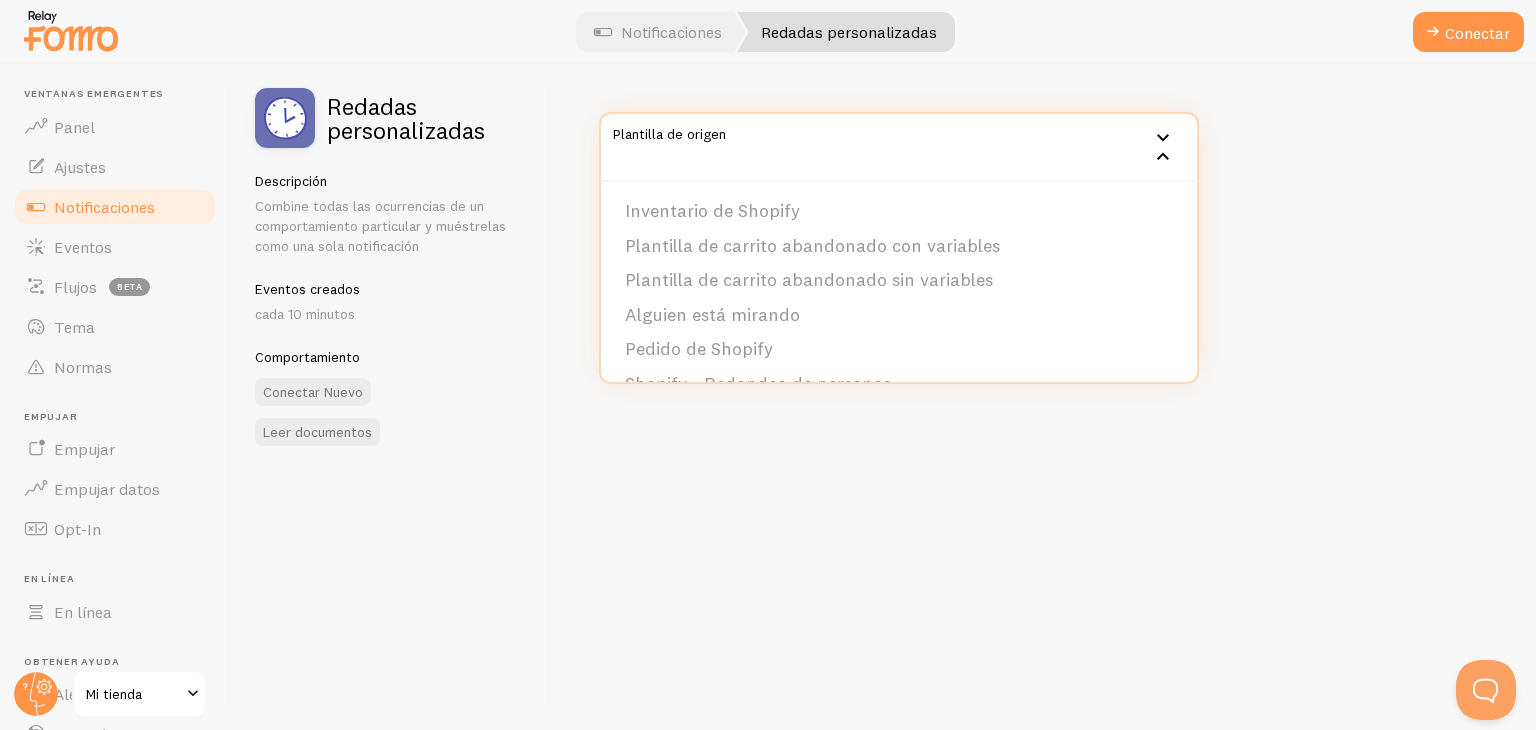 click on "Plantilla de origen           Inventario de Shopify Plantilla de carrito abandonado con variables Plantilla de carrito abandonado sin variables Alguien está mirando Pedido de Shopify Shopify - Redondeo de personas Shopify - Resumen de los productos más populares Shopify - Ubicaciones de Roundup
¿Necesitas ayuda? Lee este artículo para saber
cómo hacerlo." at bounding box center [1043, 397] 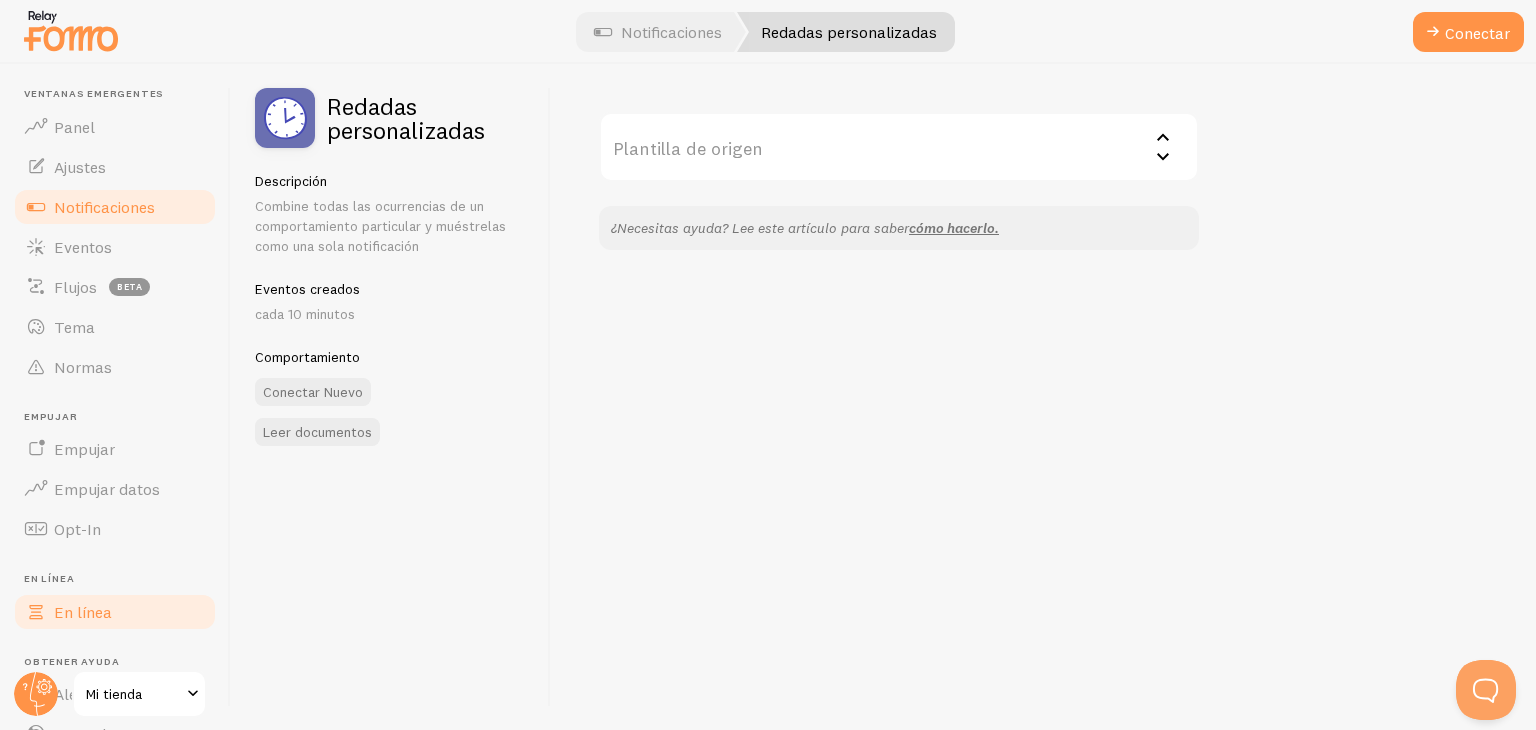 scroll, scrollTop: 136, scrollLeft: 0, axis: vertical 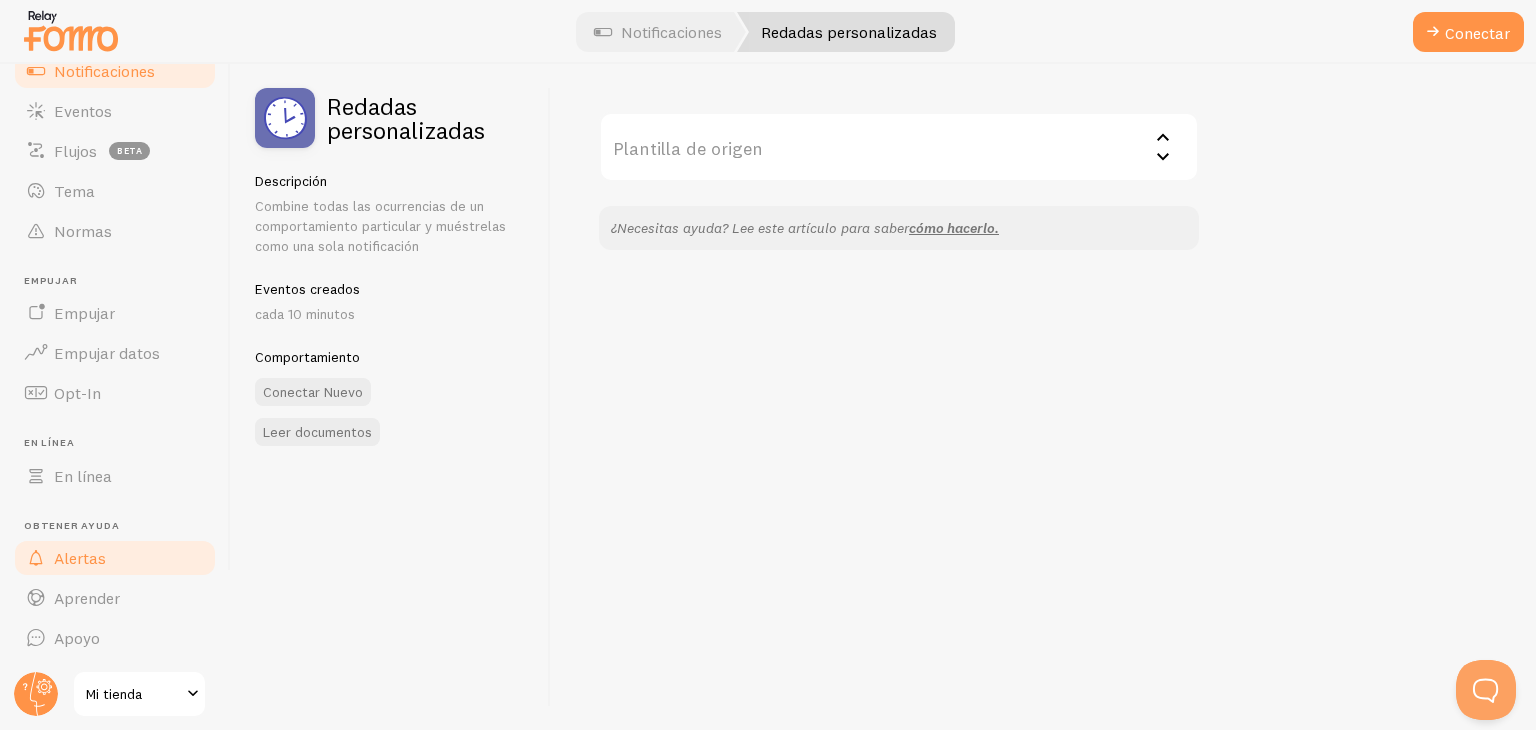 click on "Alertas" at bounding box center (115, 558) 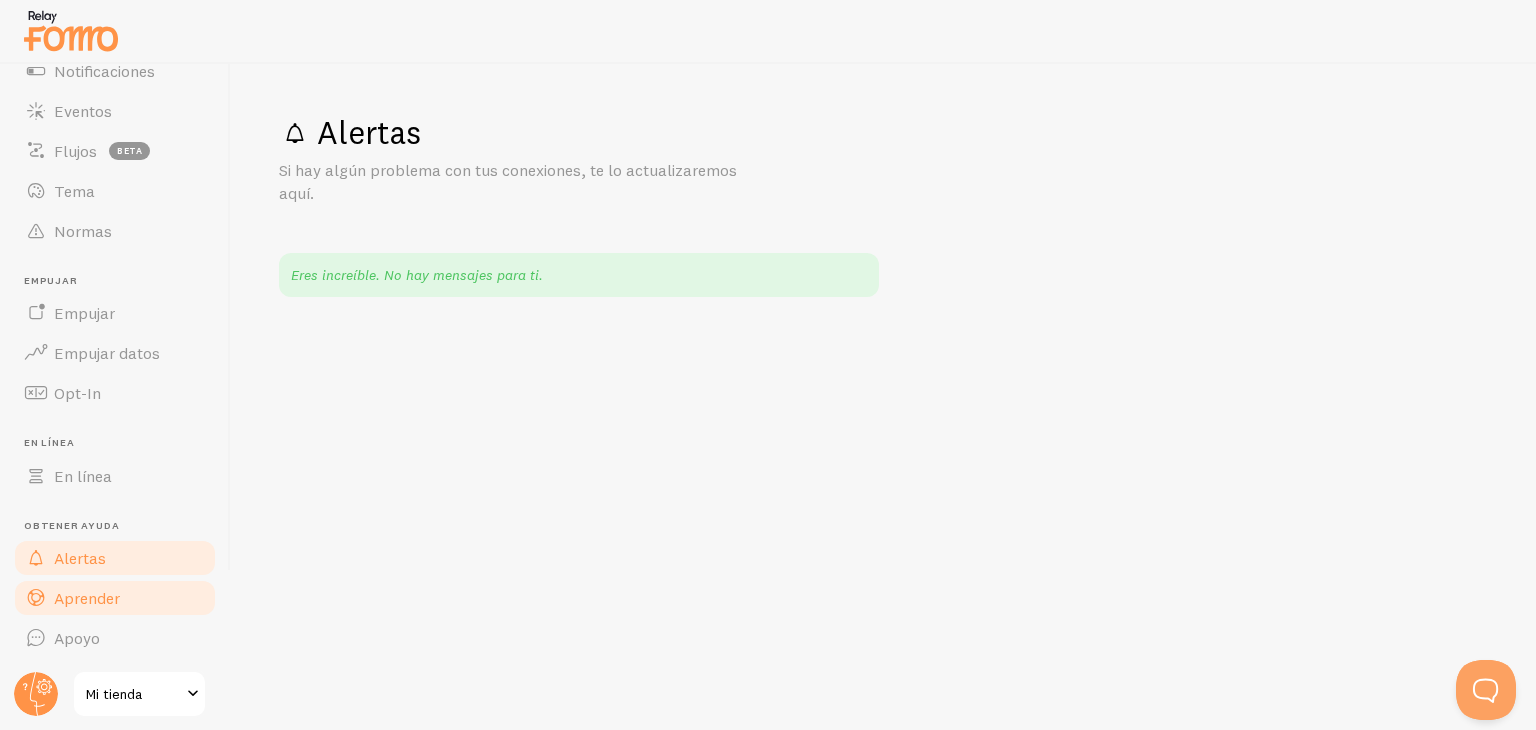 click on "Aprender" at bounding box center [115, 598] 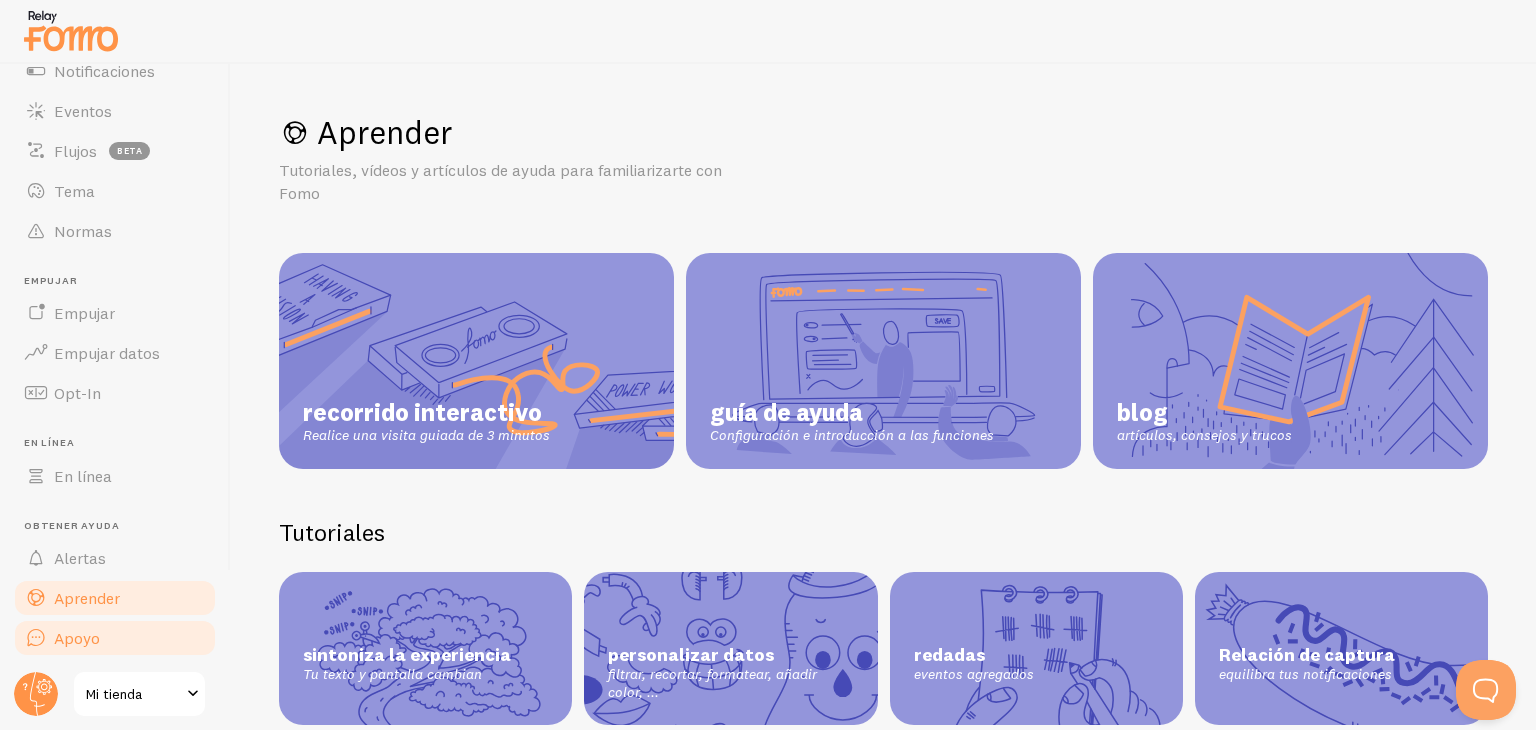 click on "Apoyo" at bounding box center [115, 638] 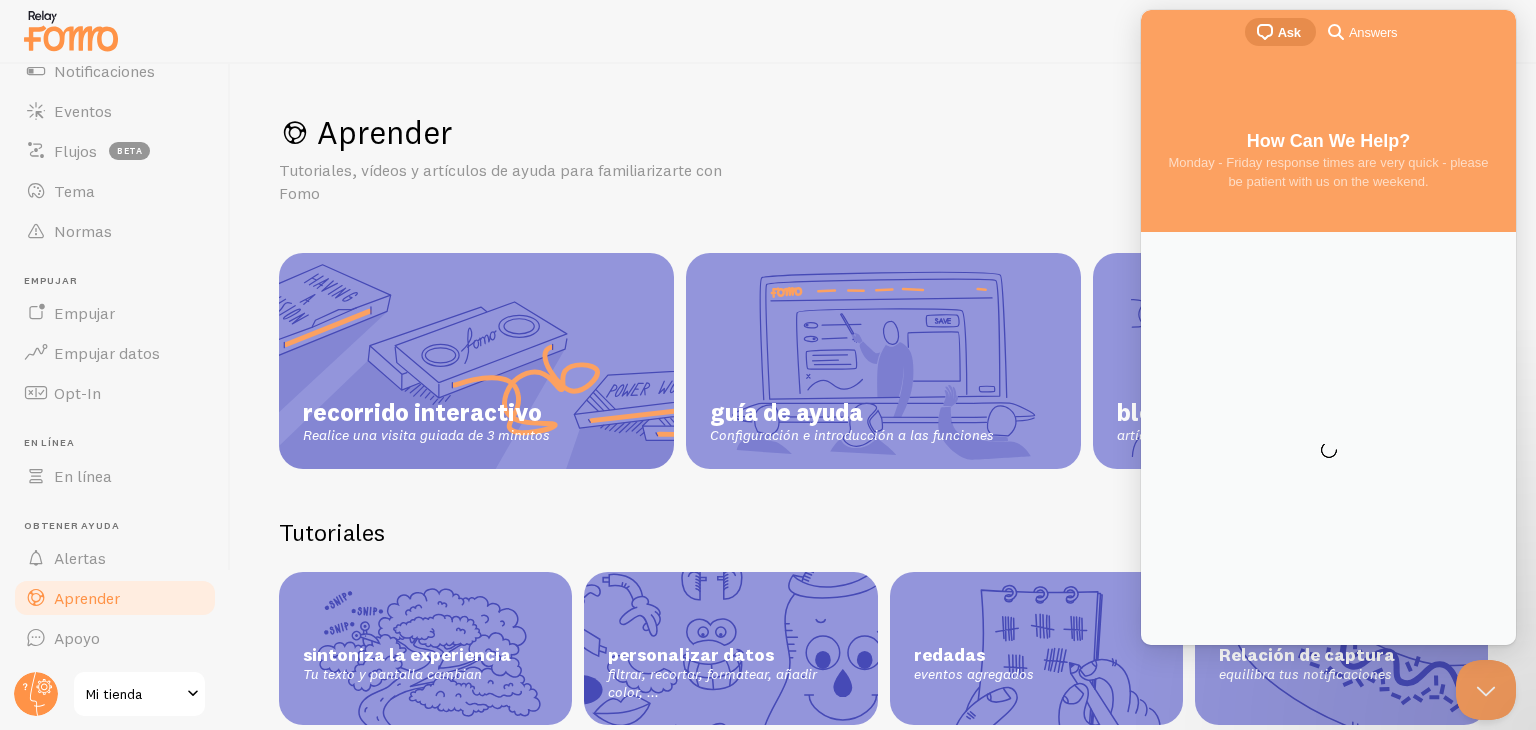 scroll, scrollTop: 0, scrollLeft: 0, axis: both 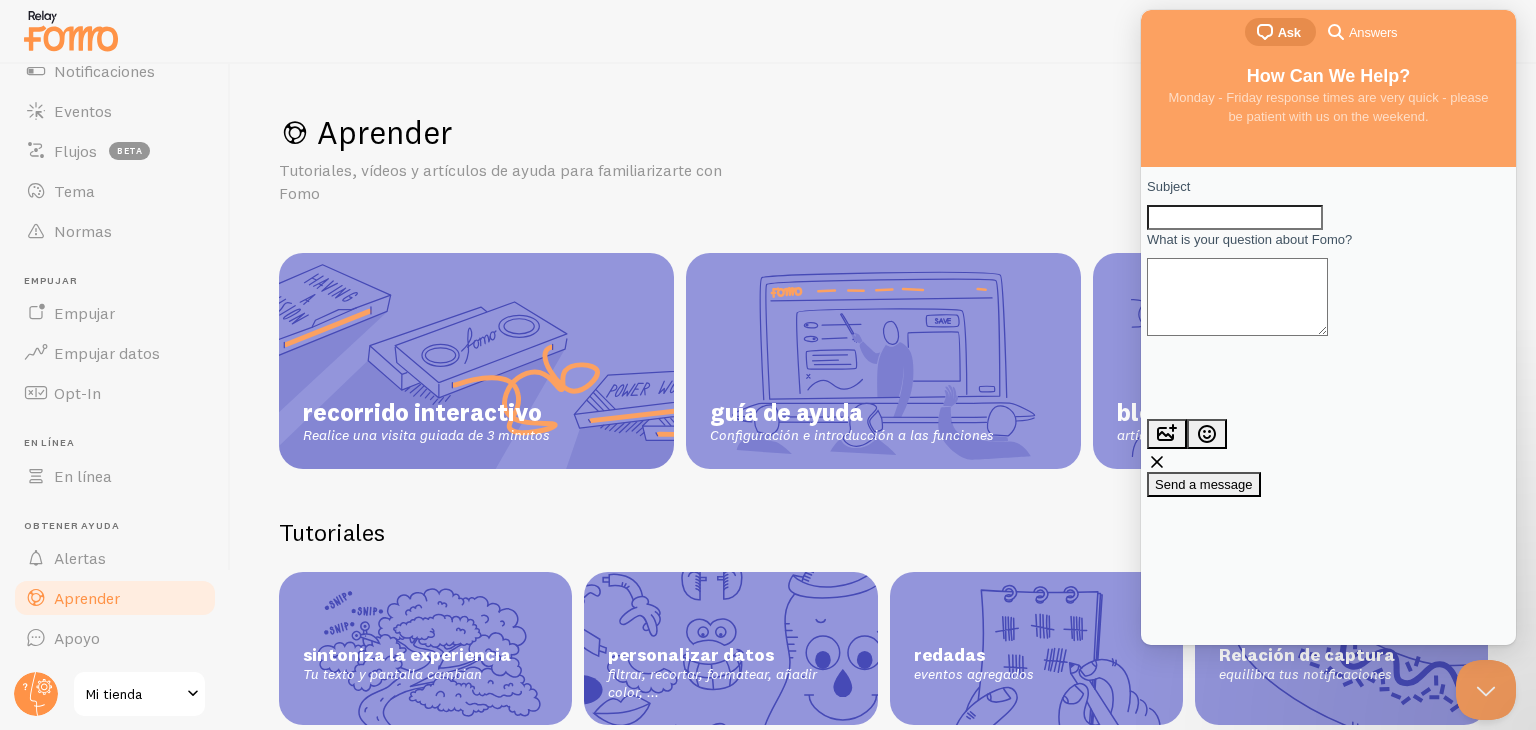click on "Mi tienda" at bounding box center [133, 694] 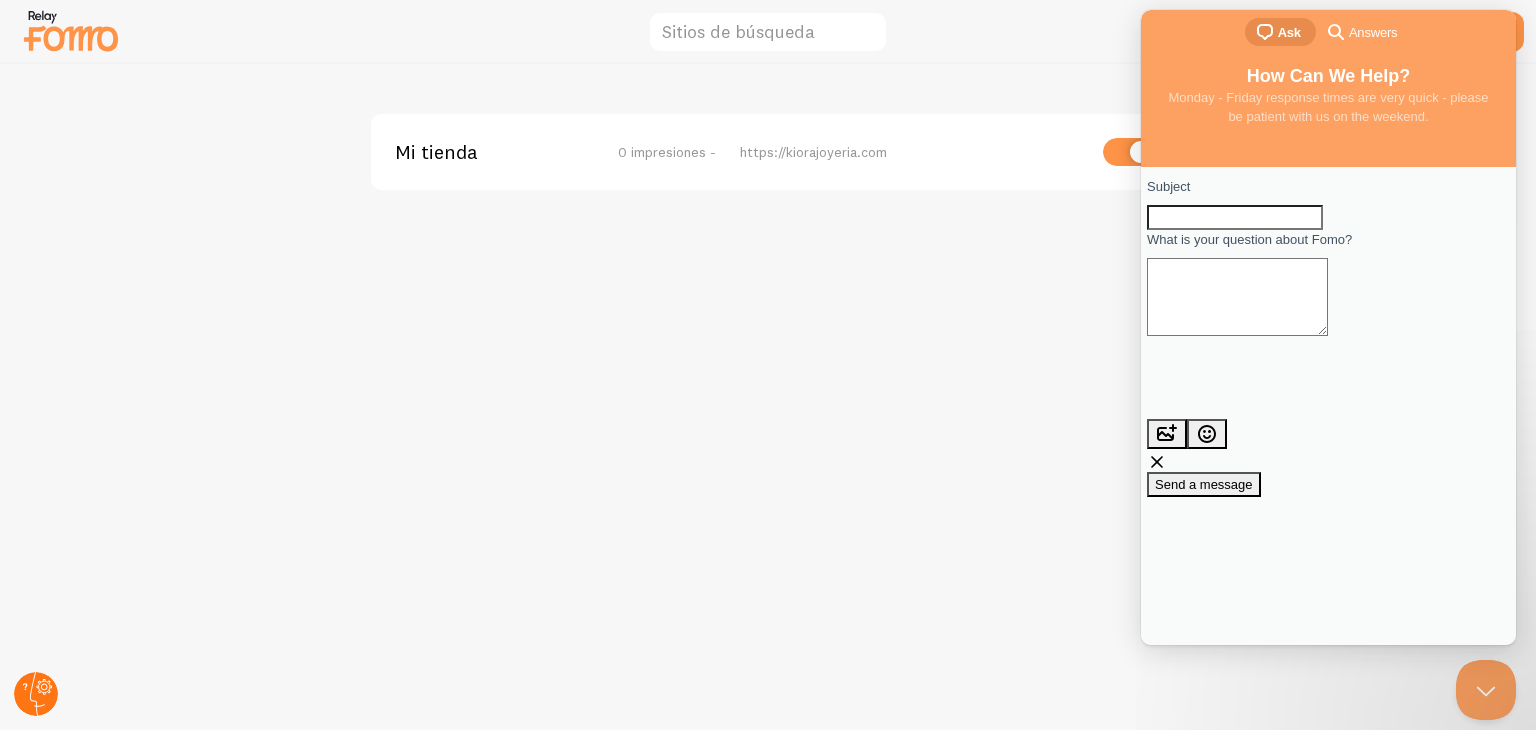 click 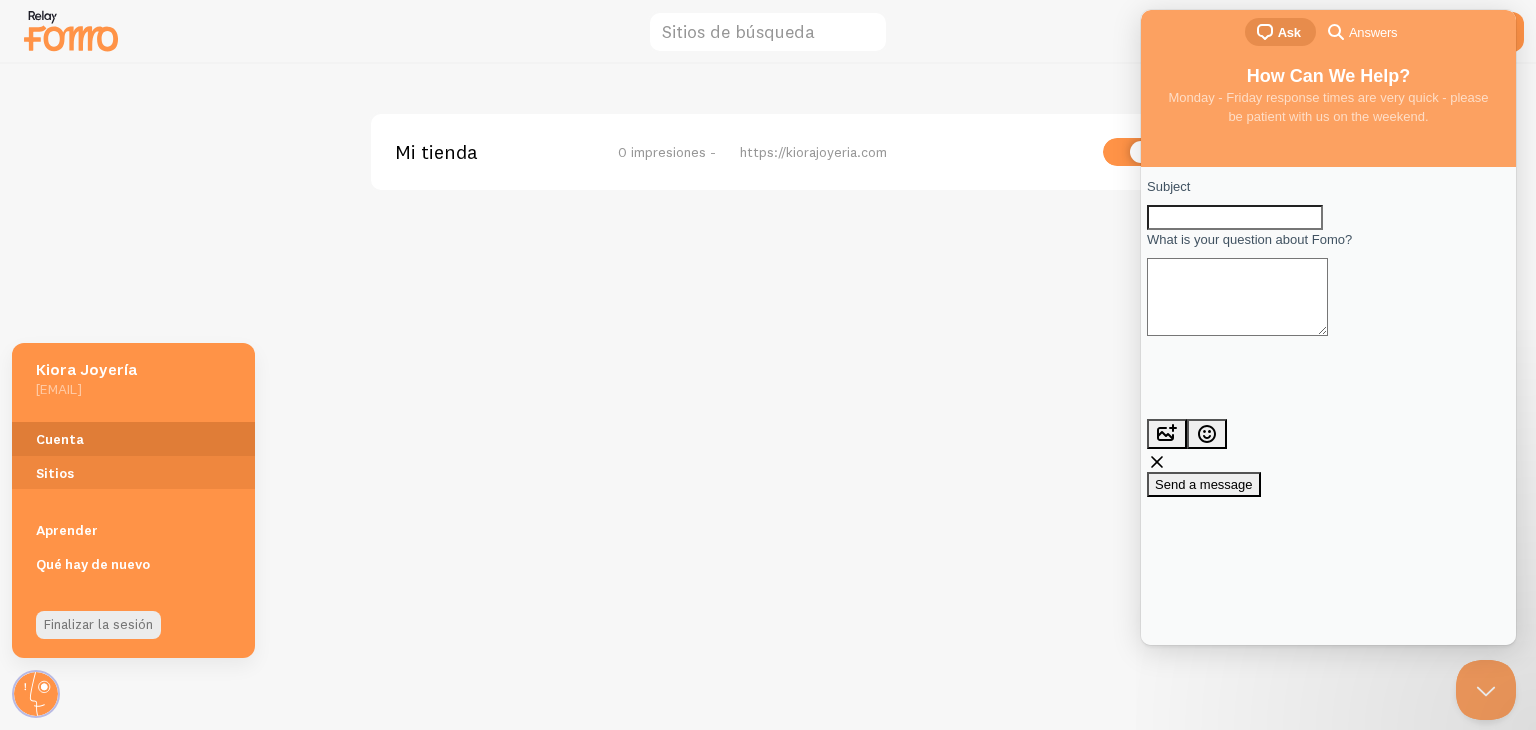 click on "Cuenta" at bounding box center (133, 438) 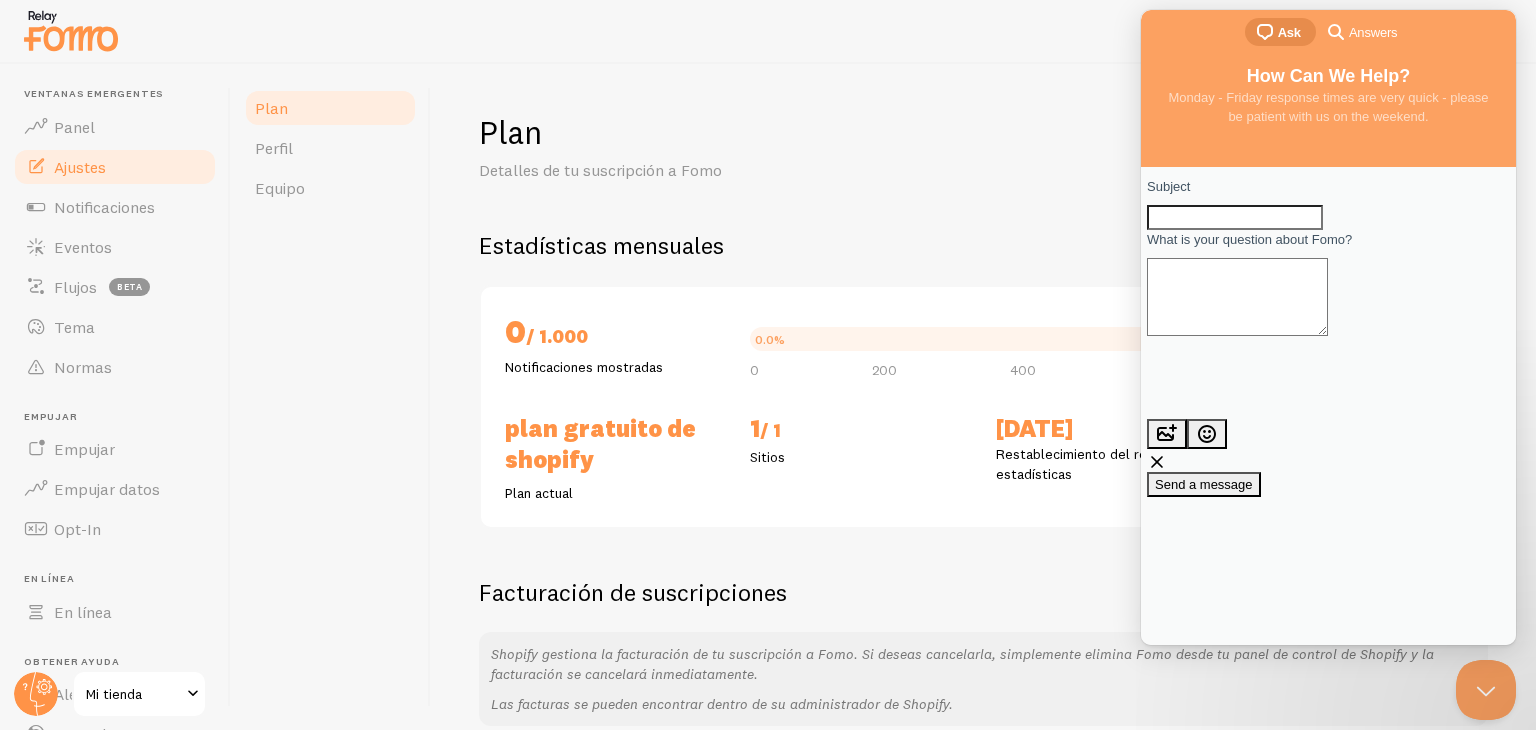 click on "Ajustes" at bounding box center (80, 167) 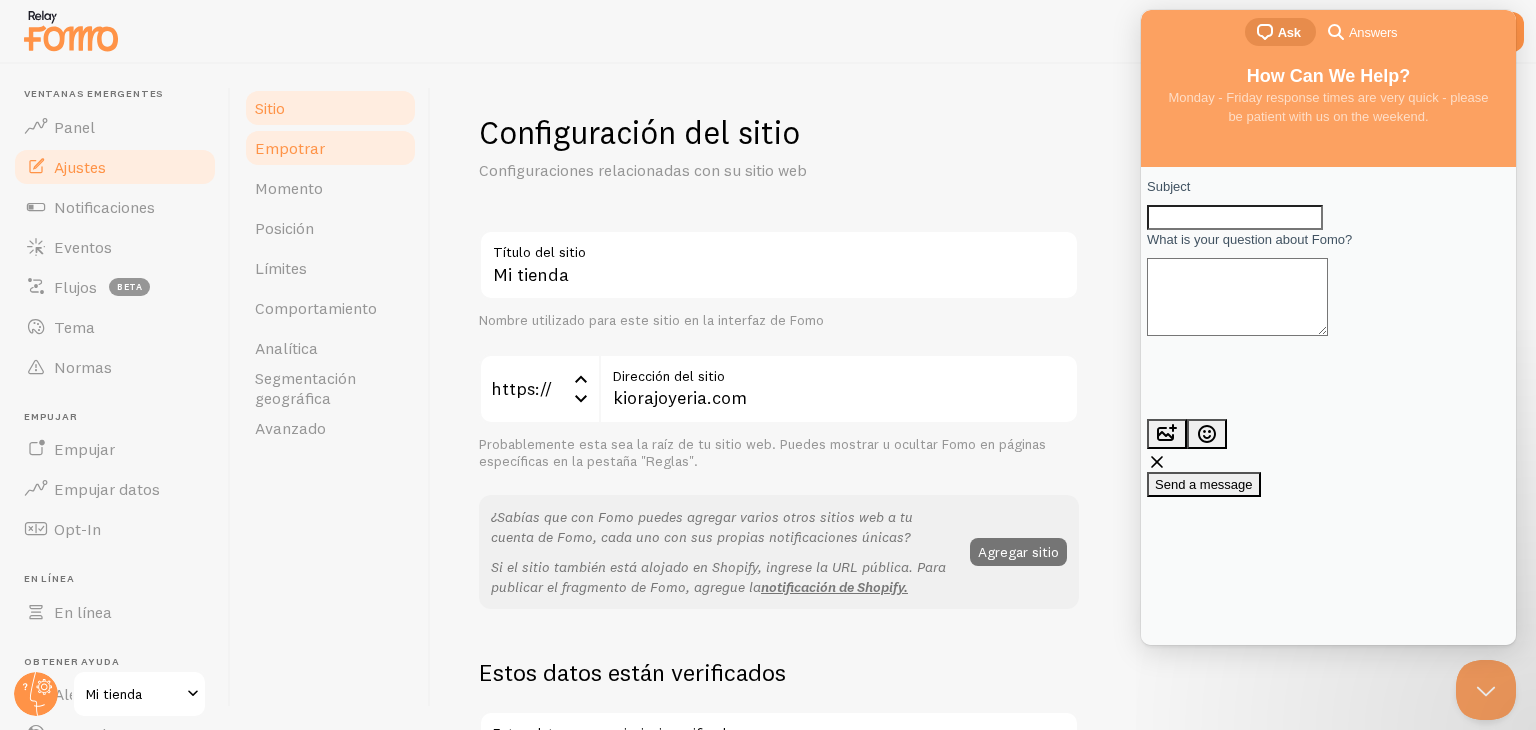 click on "Empotrar" at bounding box center (330, 148) 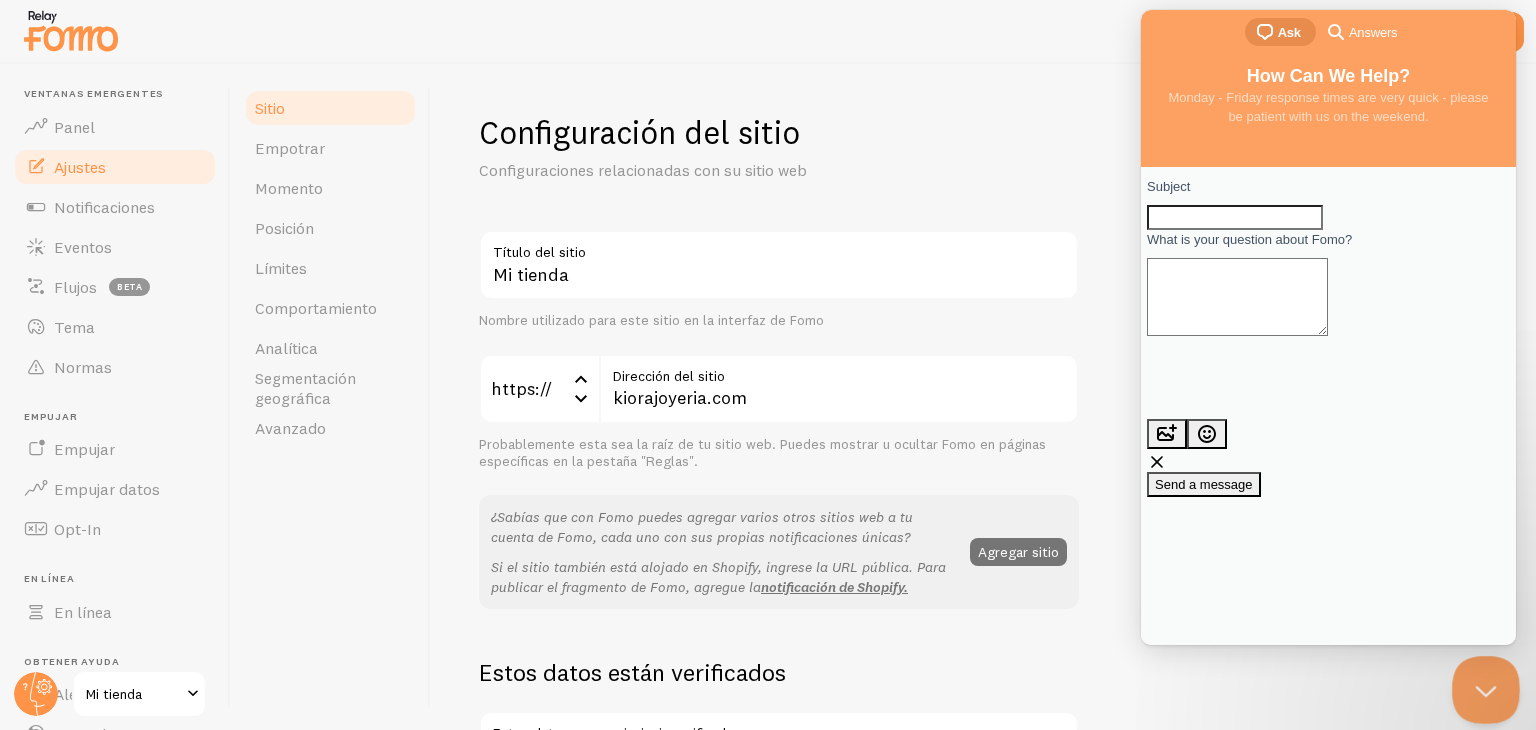 click at bounding box center (1482, 686) 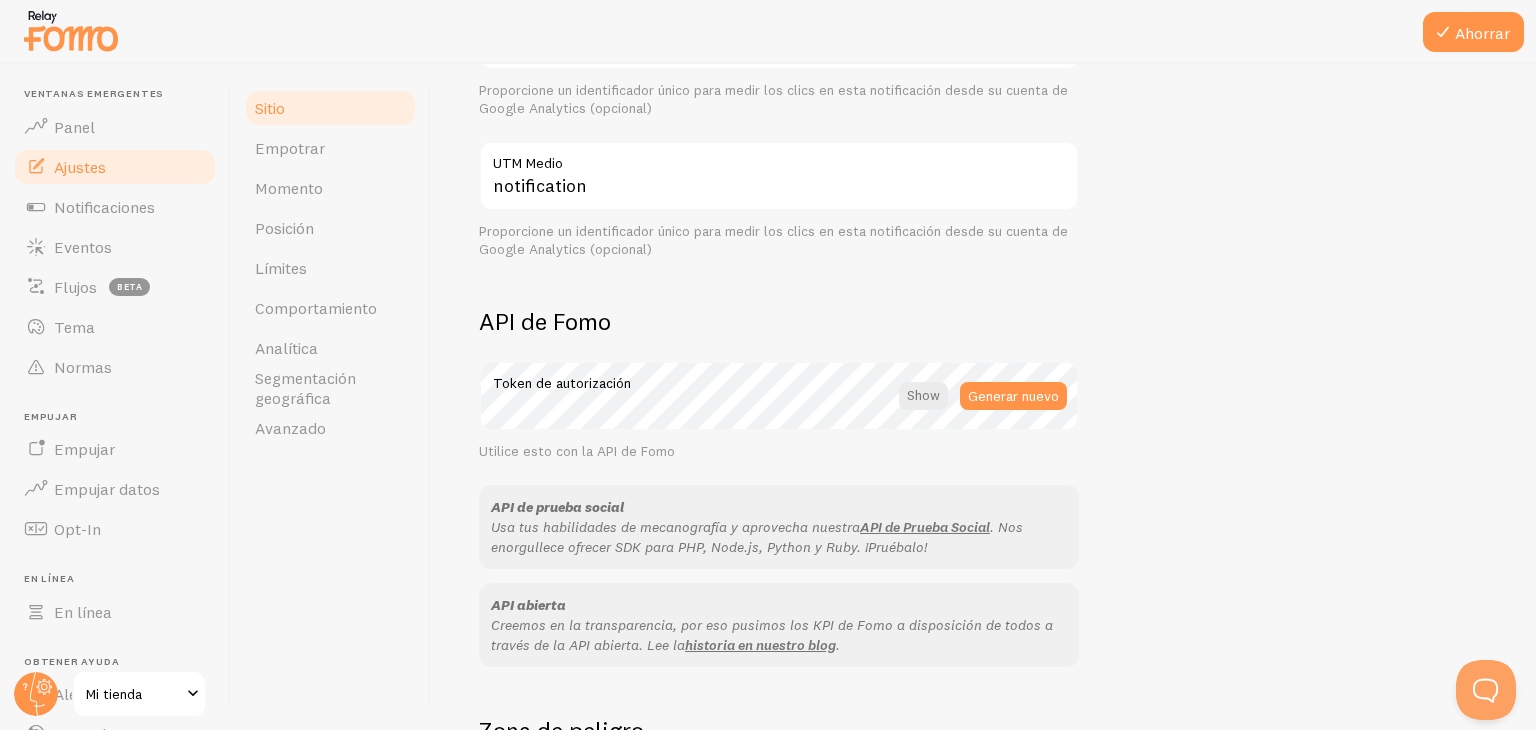 scroll, scrollTop: 976, scrollLeft: 0, axis: vertical 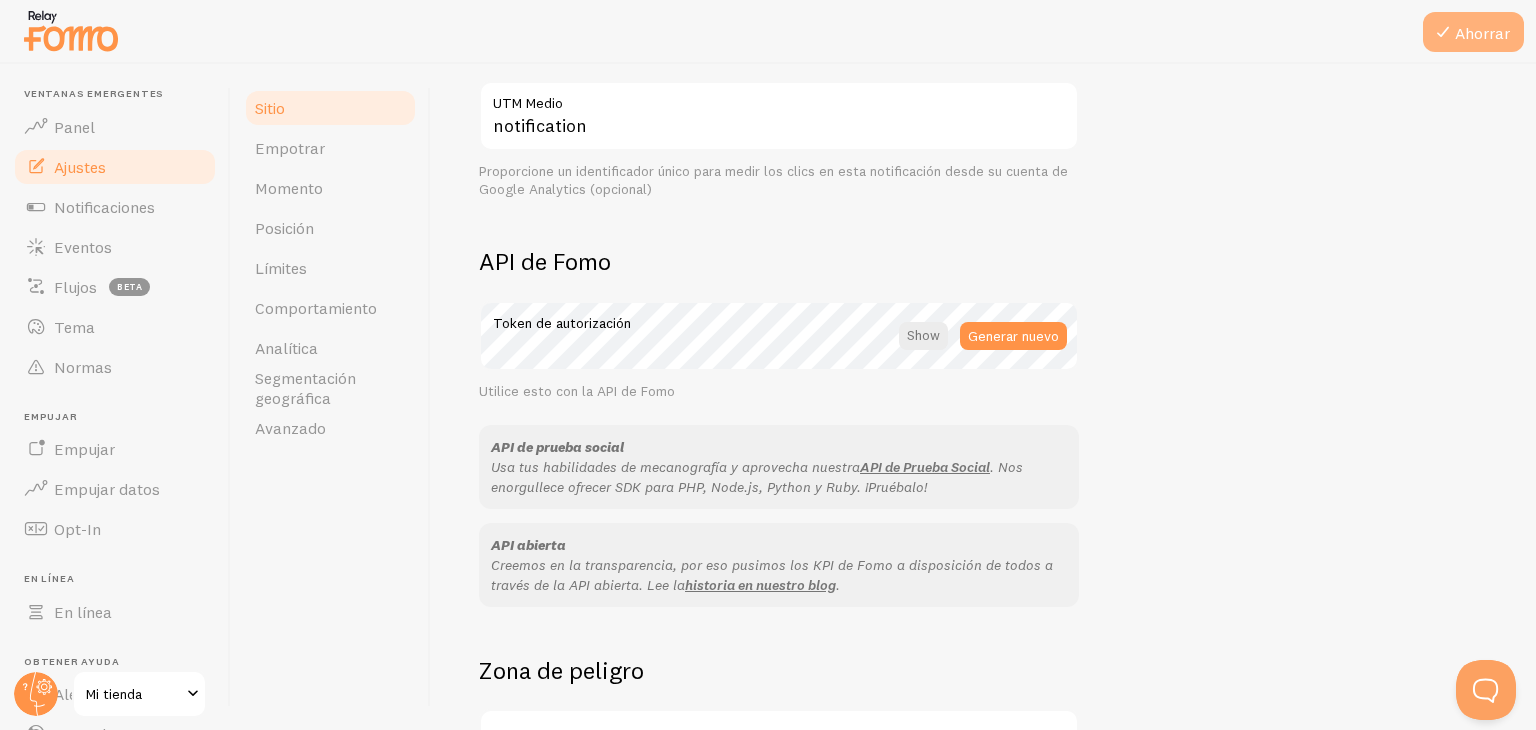 click on "Ahorrar" at bounding box center [1473, 32] 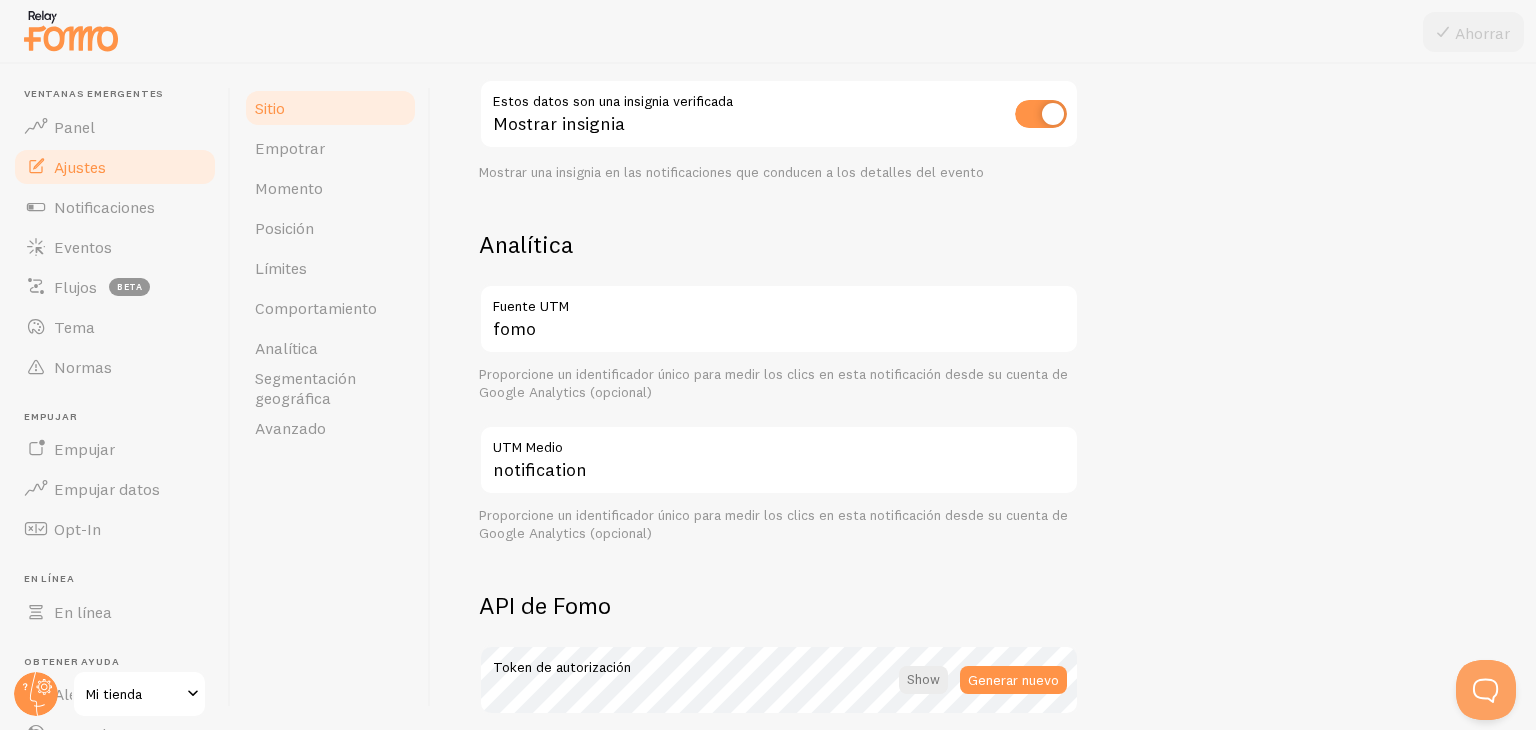 scroll, scrollTop: 624, scrollLeft: 0, axis: vertical 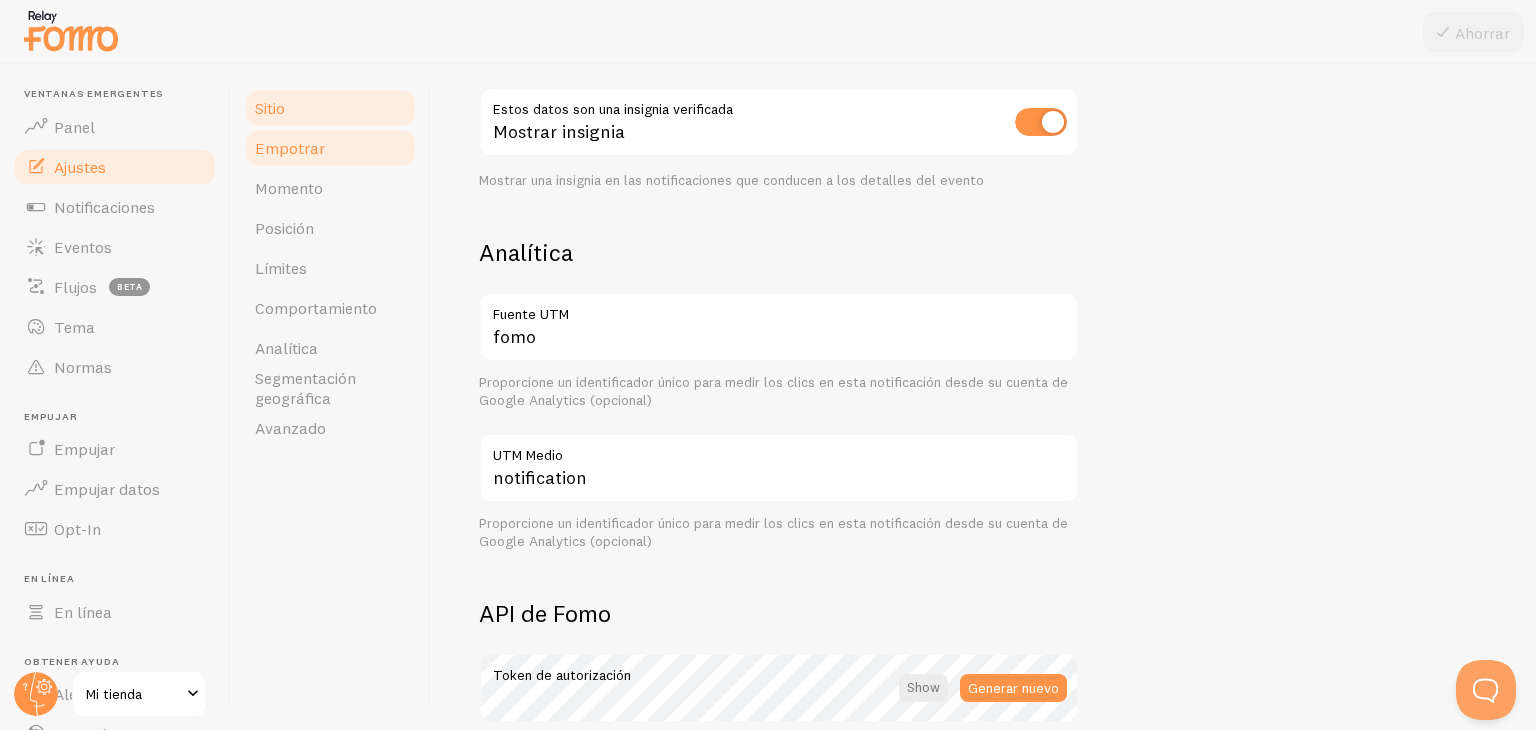 click on "Empotrar" at bounding box center (330, 148) 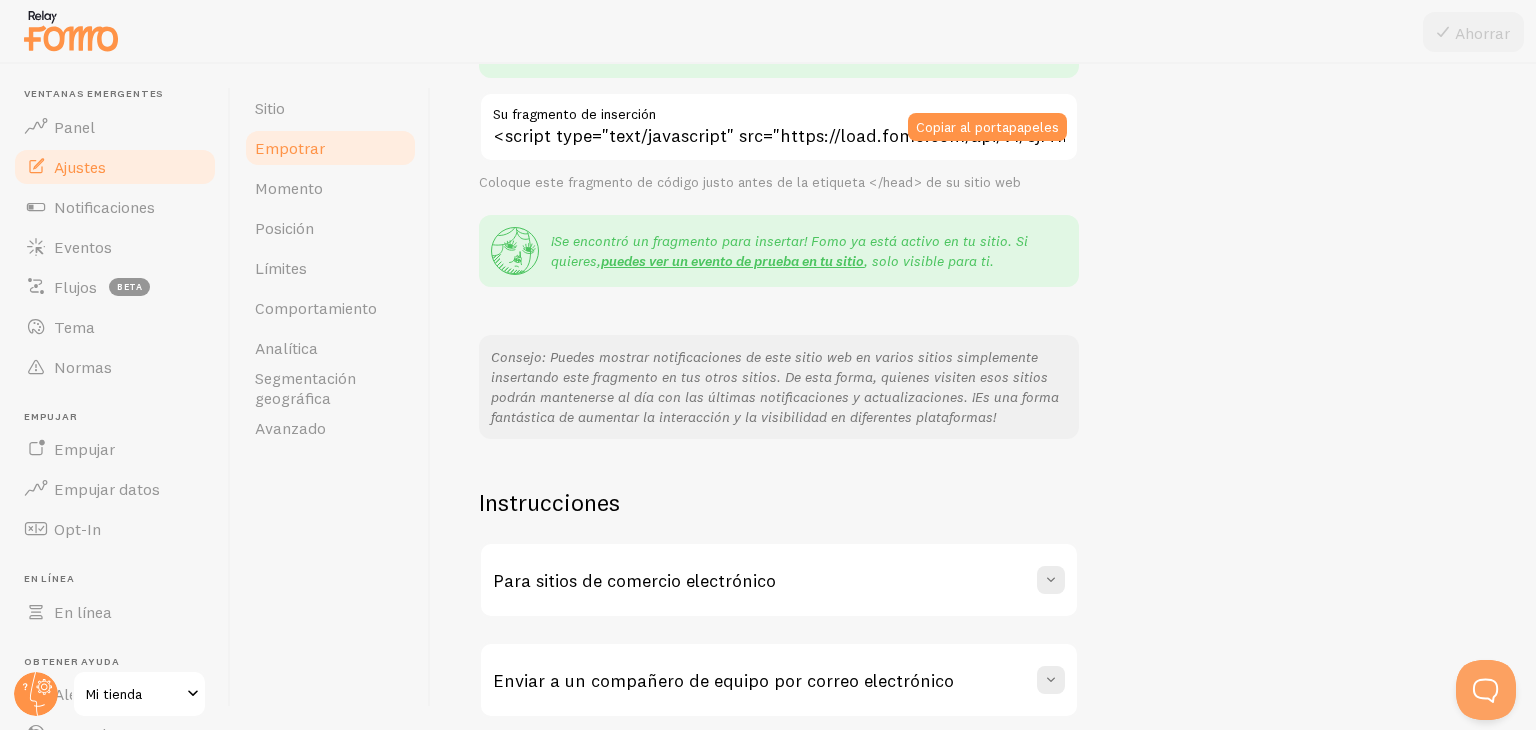 scroll, scrollTop: 342, scrollLeft: 0, axis: vertical 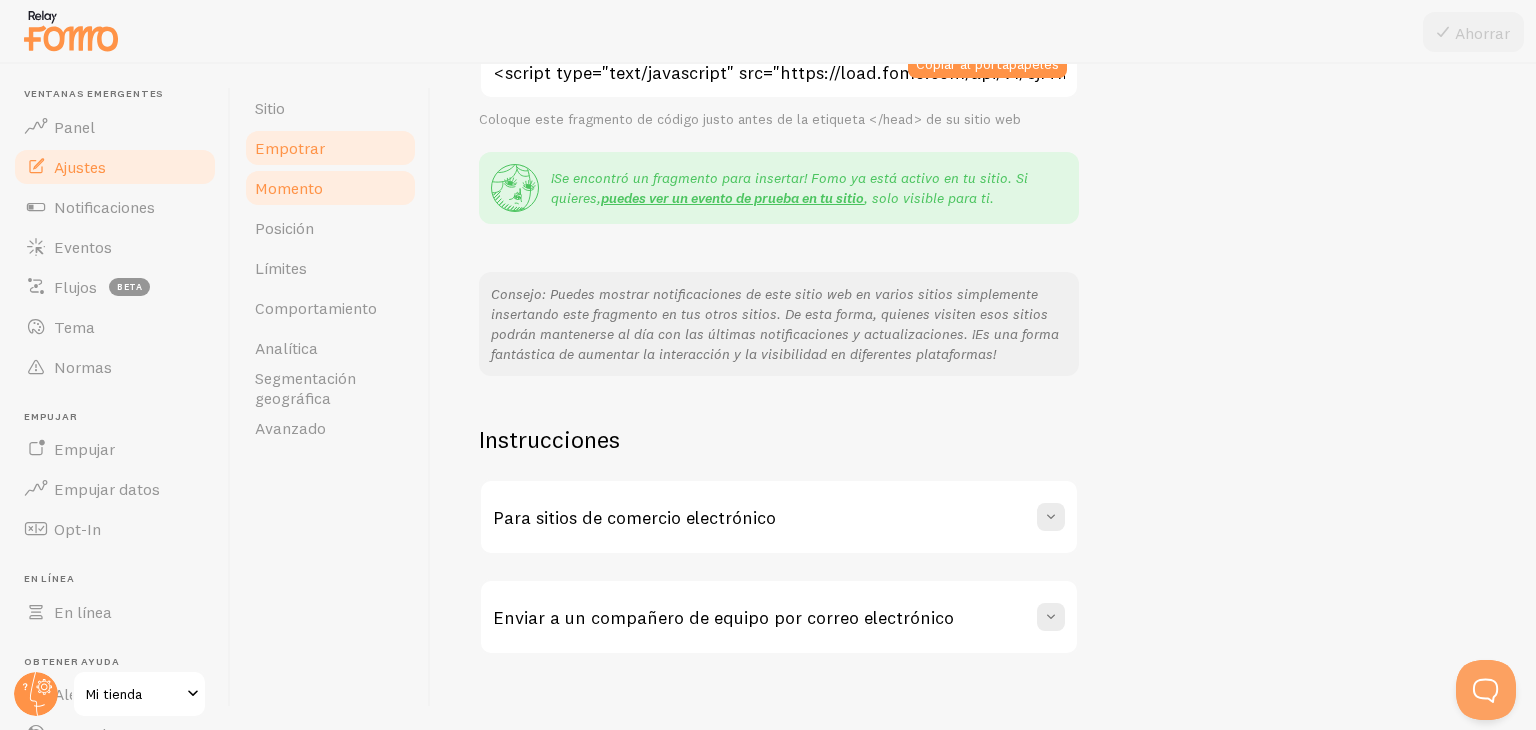 click on "Momento" at bounding box center (289, 188) 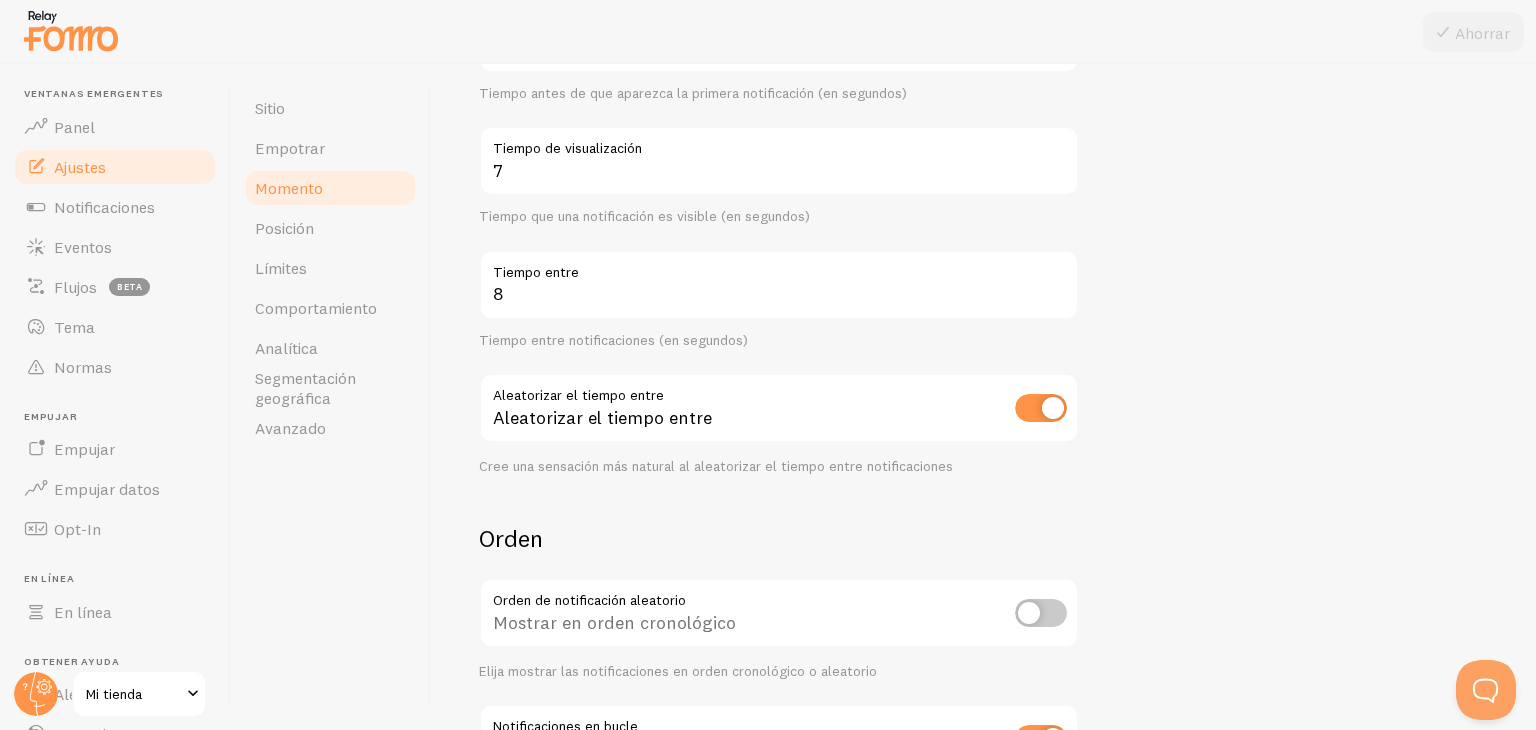 scroll, scrollTop: 316, scrollLeft: 0, axis: vertical 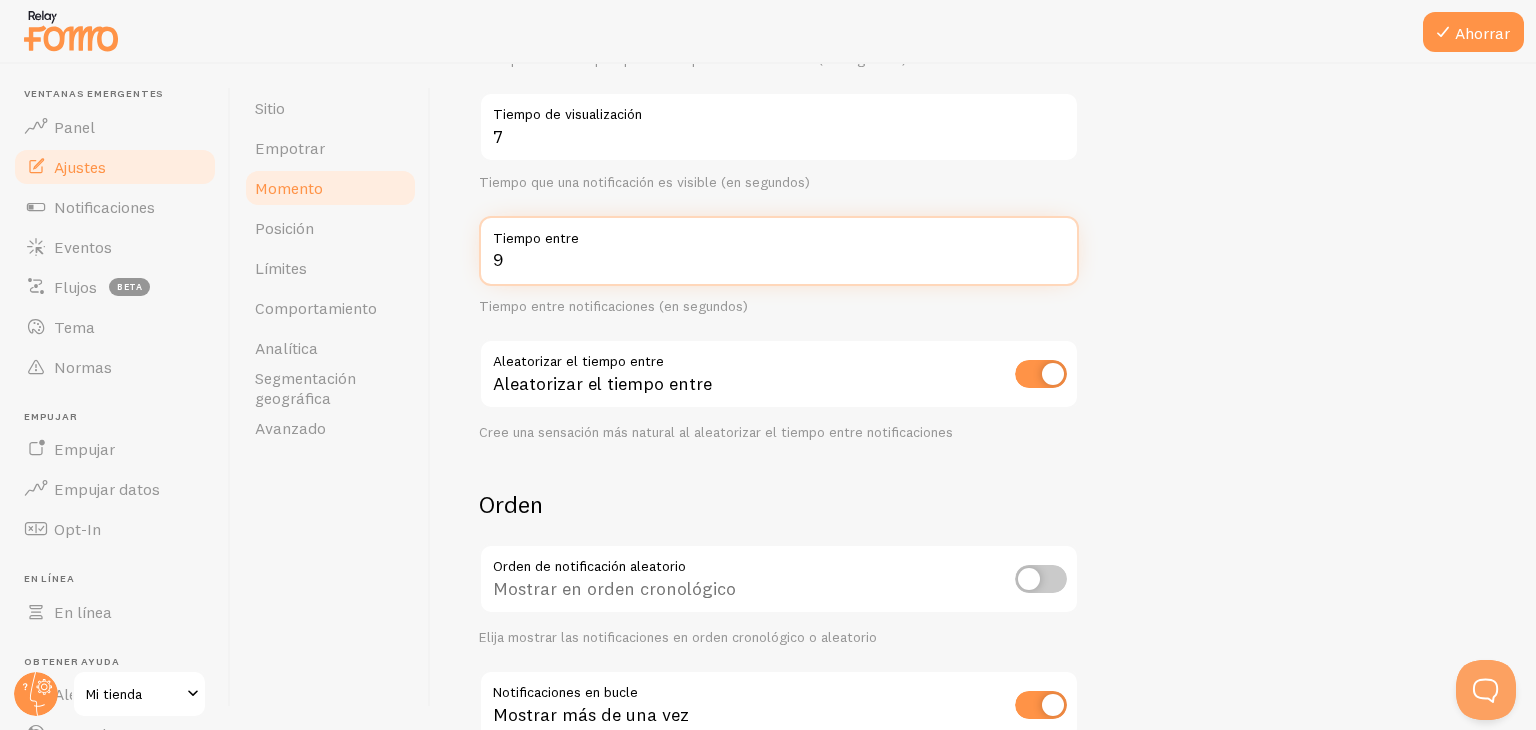 click on "9" at bounding box center [779, 251] 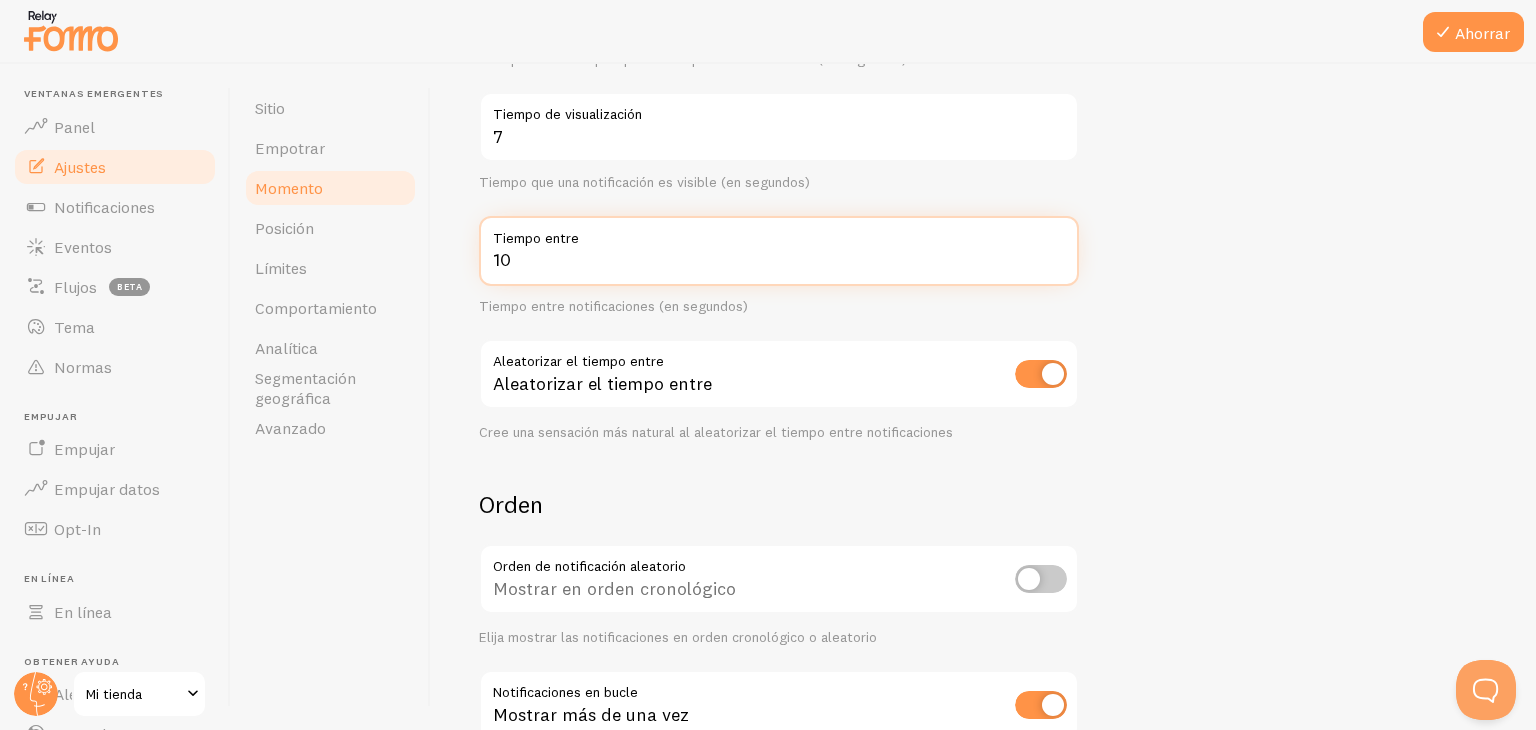 click on "10" at bounding box center (779, 251) 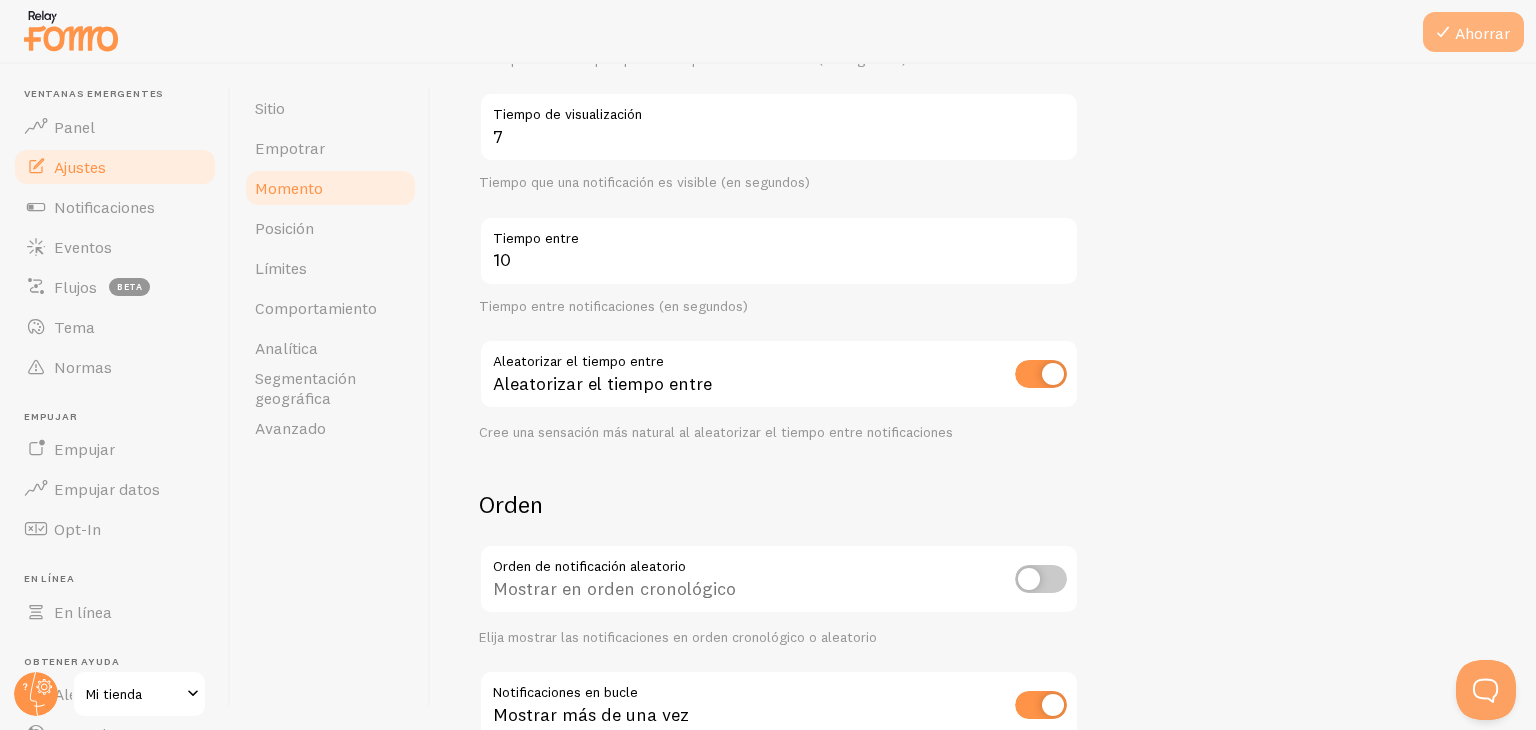 click at bounding box center (1443, 32) 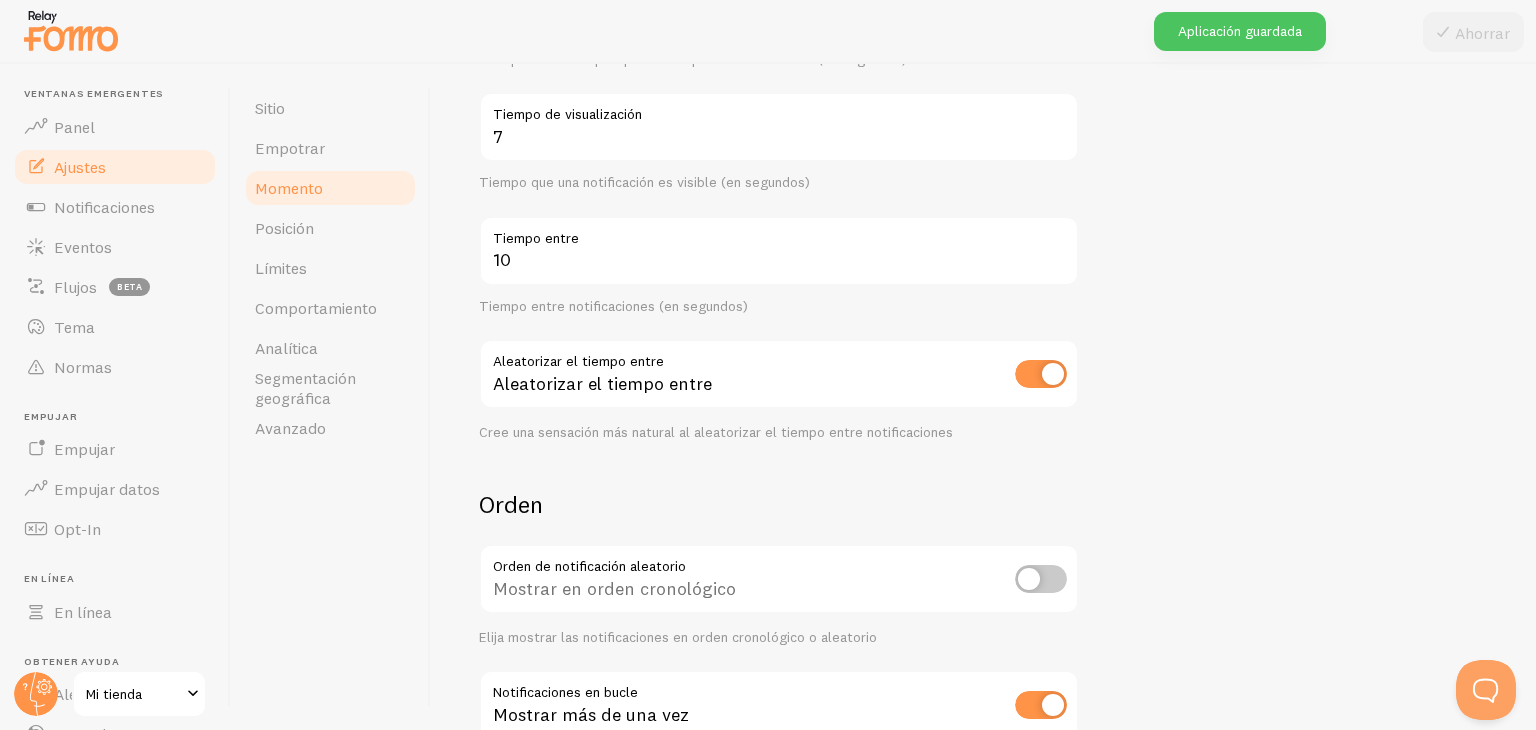 scroll, scrollTop: 322, scrollLeft: 0, axis: vertical 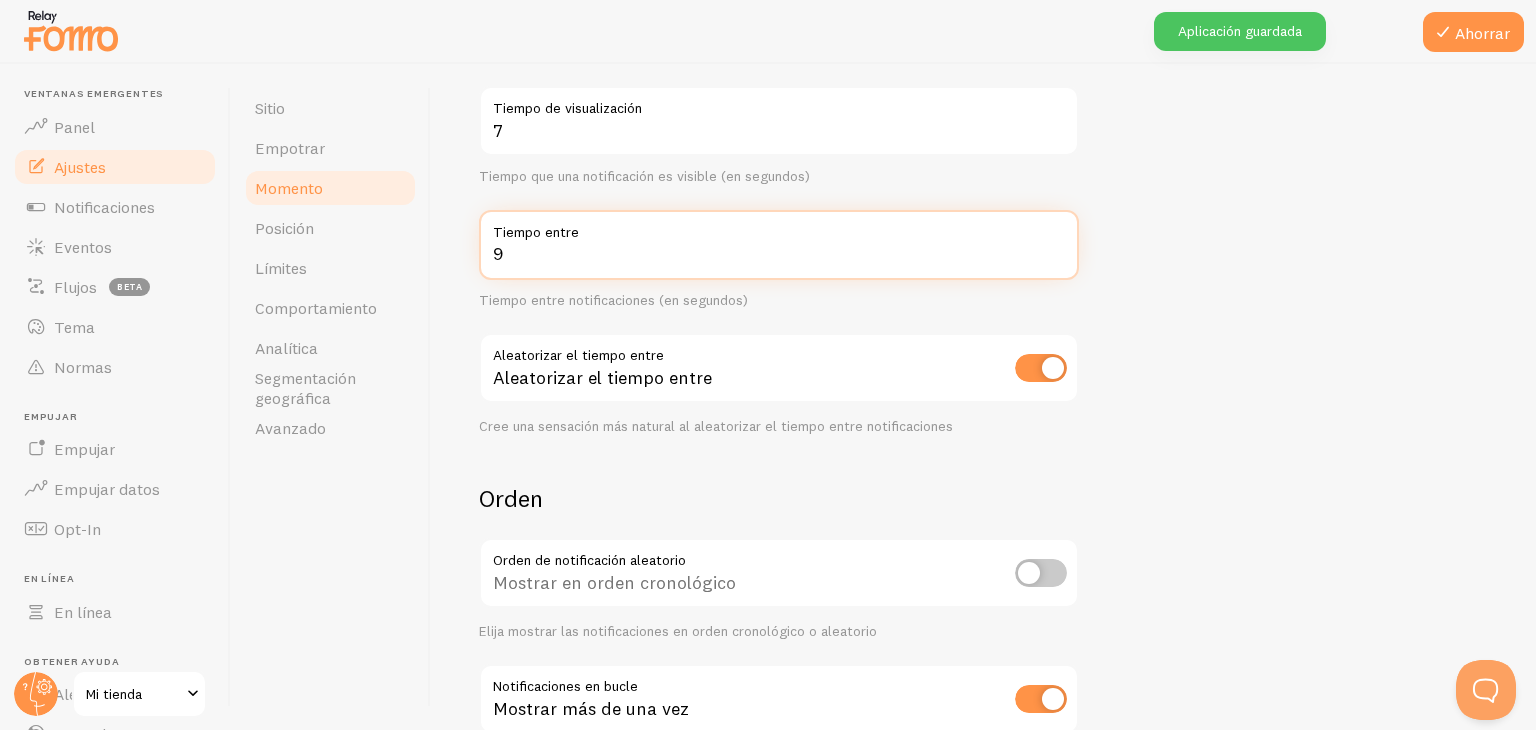 click on "9" at bounding box center [779, 245] 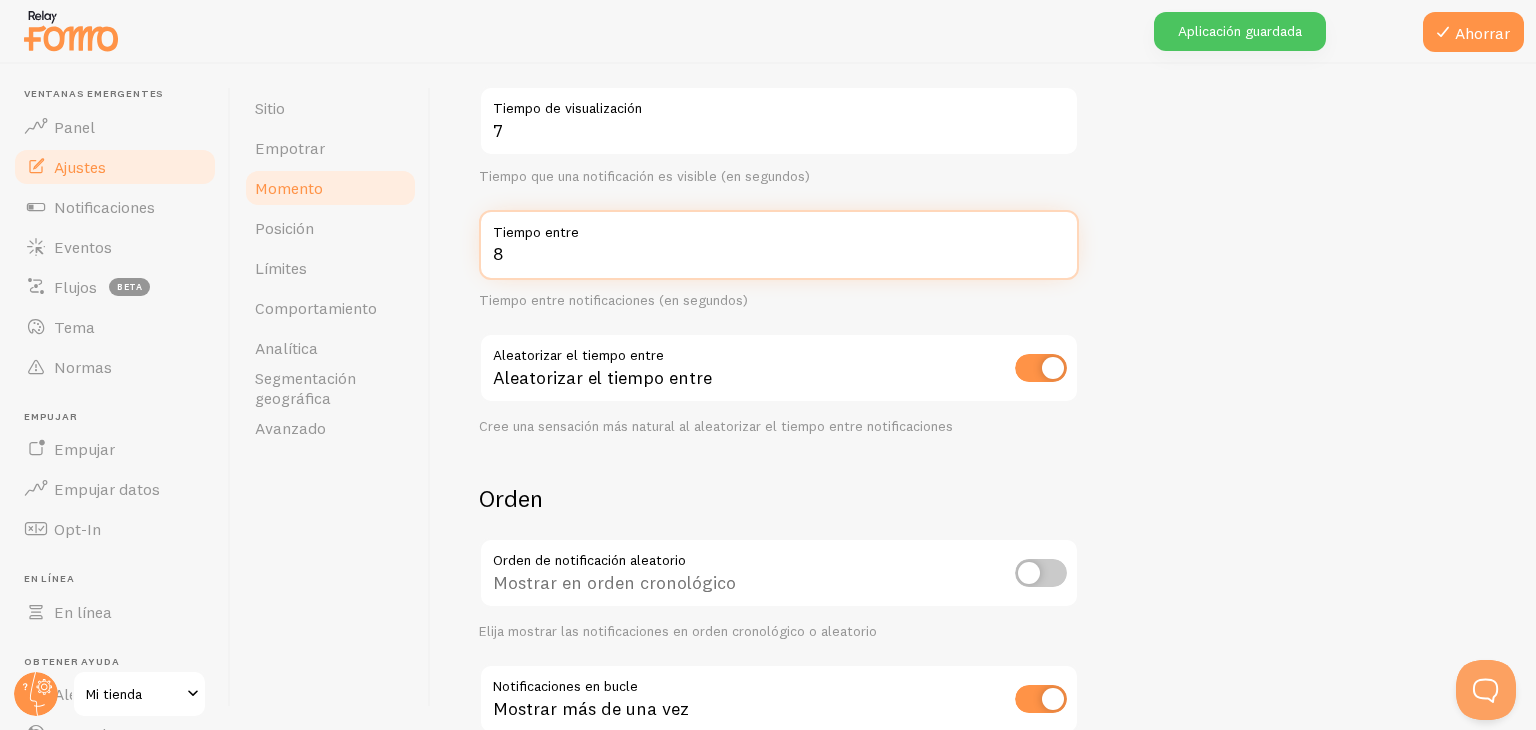 click on "8" at bounding box center (779, 245) 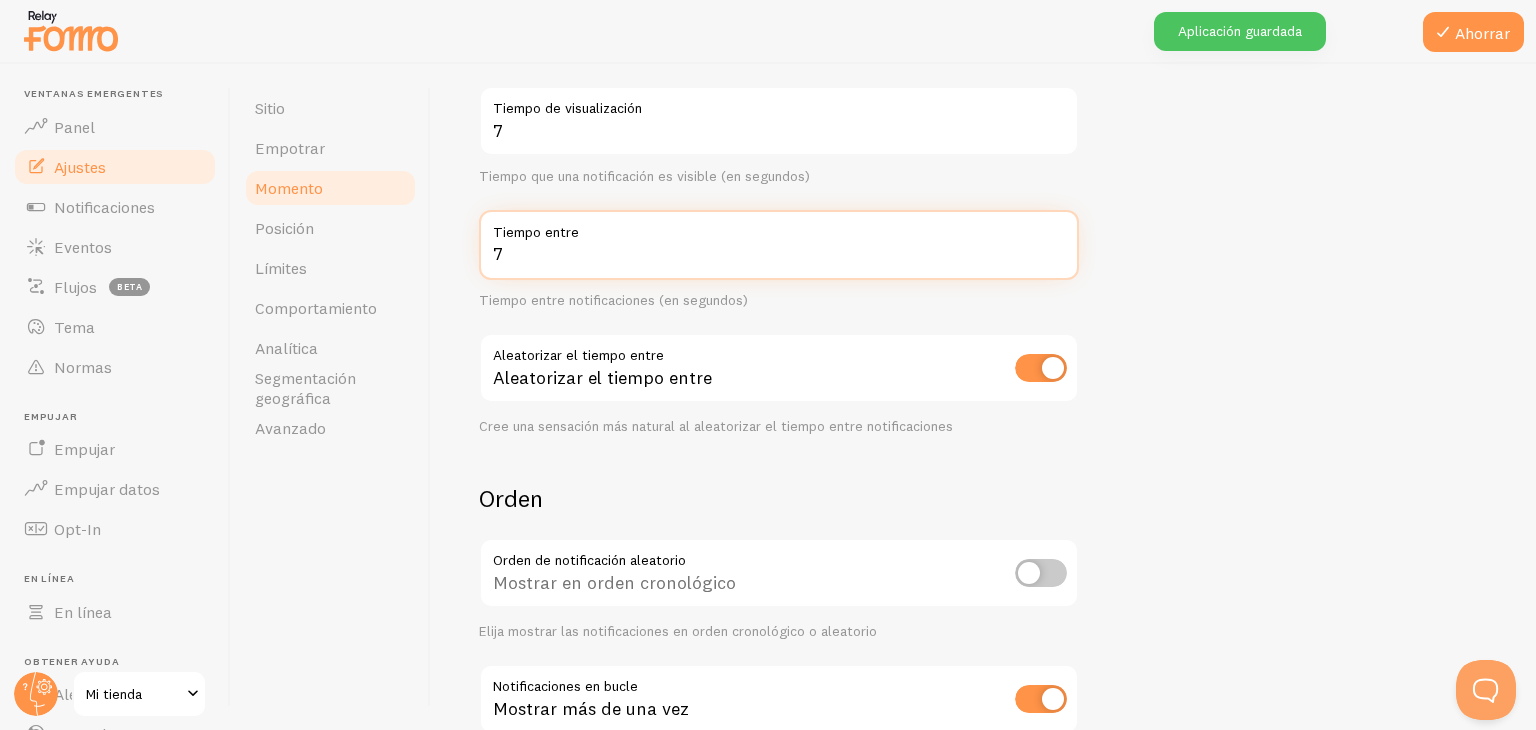 click on "7" at bounding box center [779, 245] 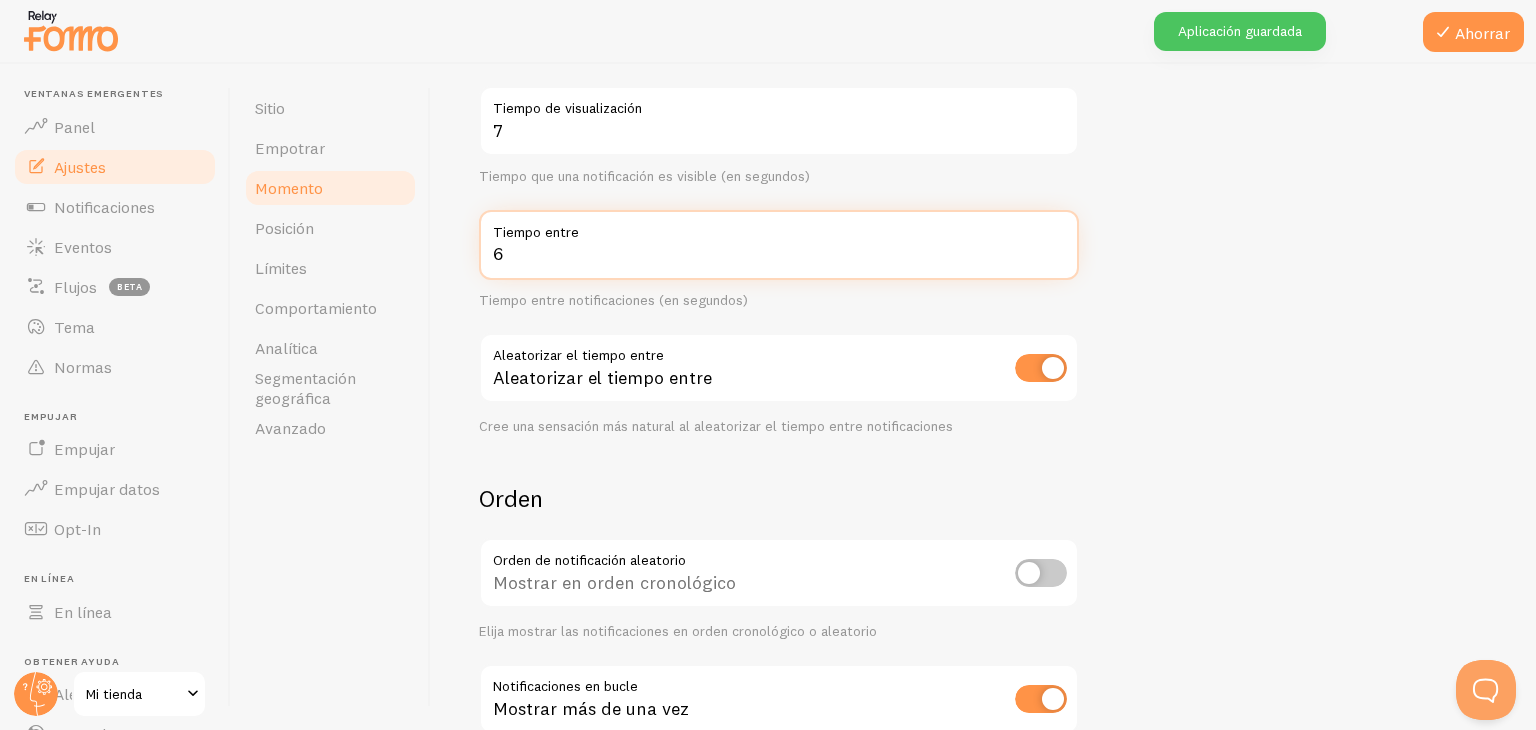 click on "6" at bounding box center [779, 245] 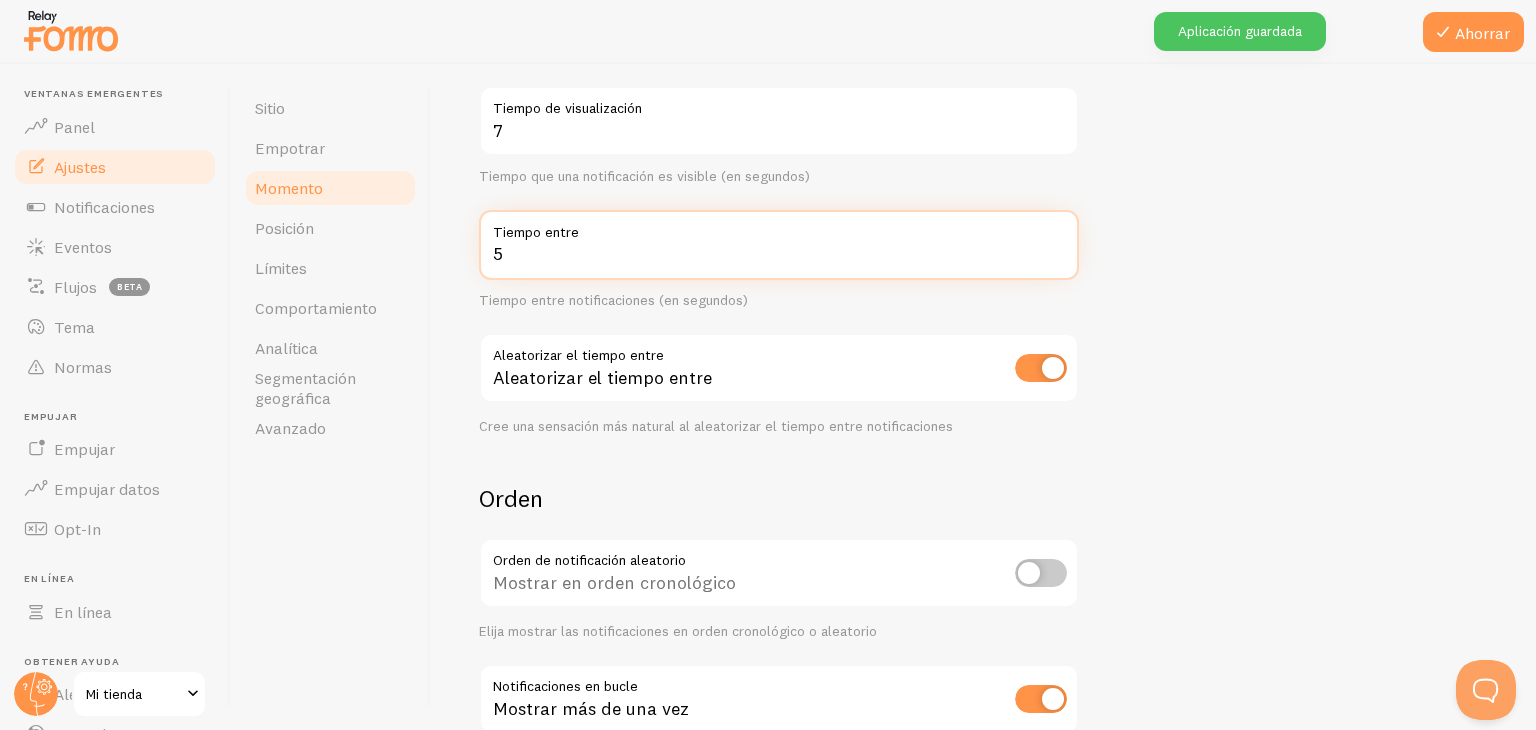 type on "5" 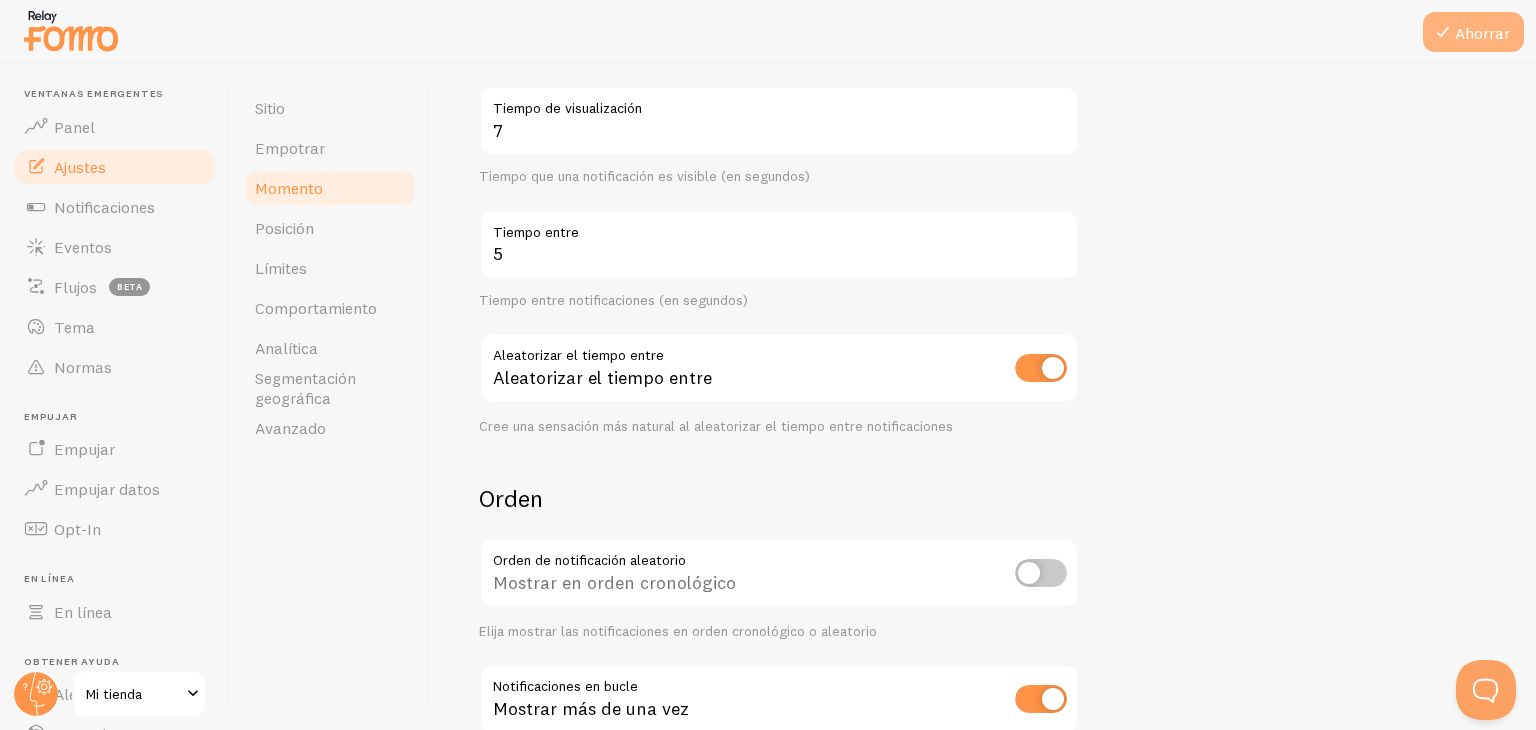 click on "Ahorrar" at bounding box center [1473, 32] 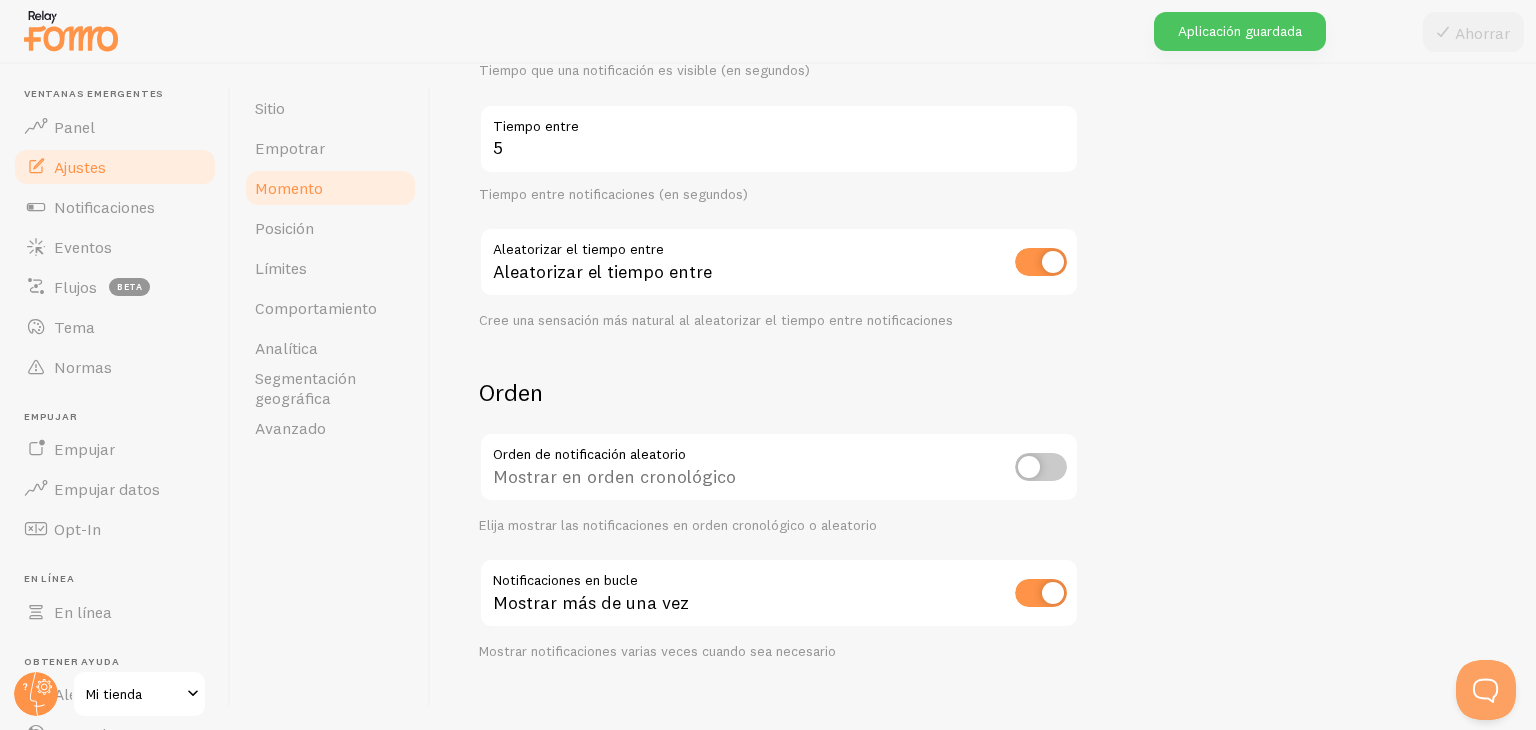 scroll, scrollTop: 452, scrollLeft: 0, axis: vertical 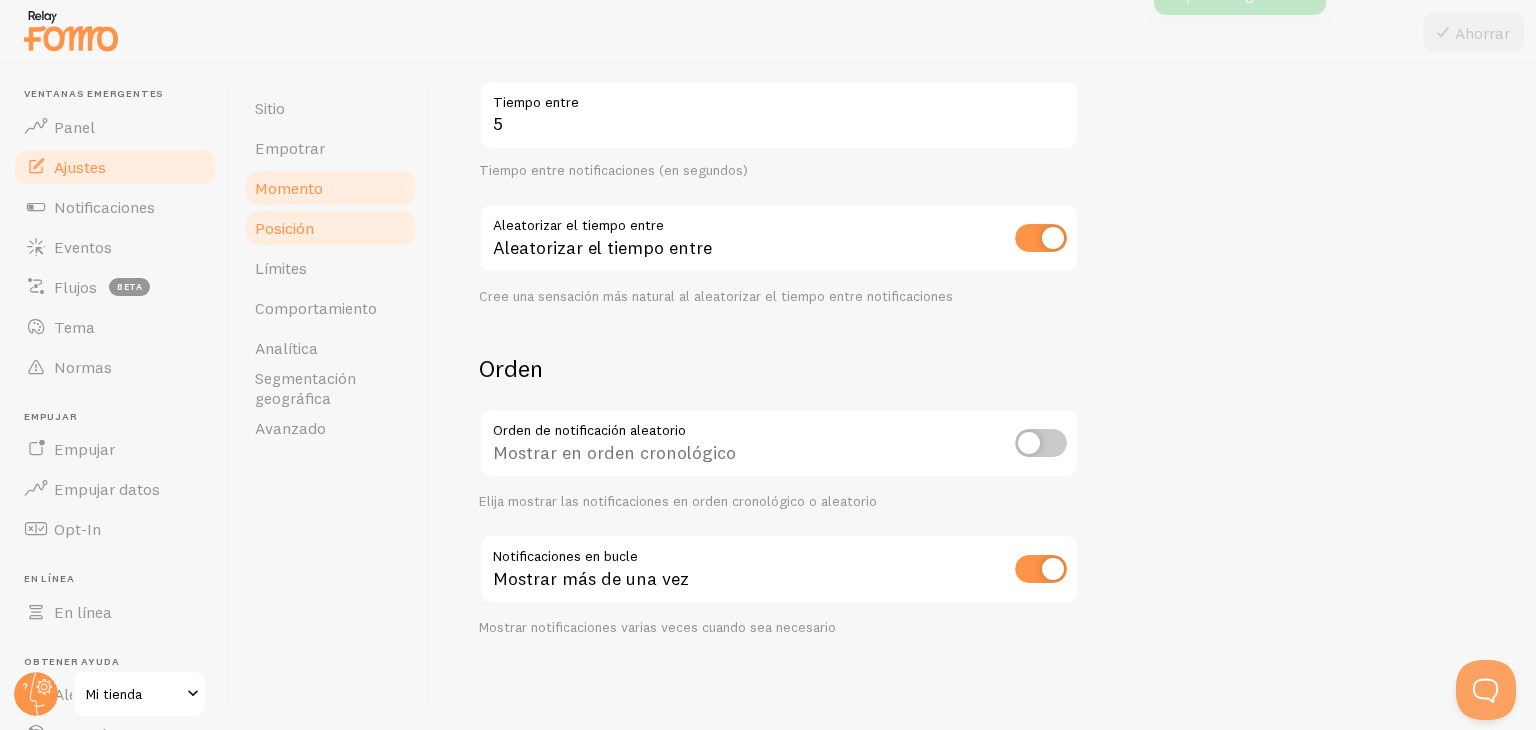 click on "Posición" at bounding box center (330, 228) 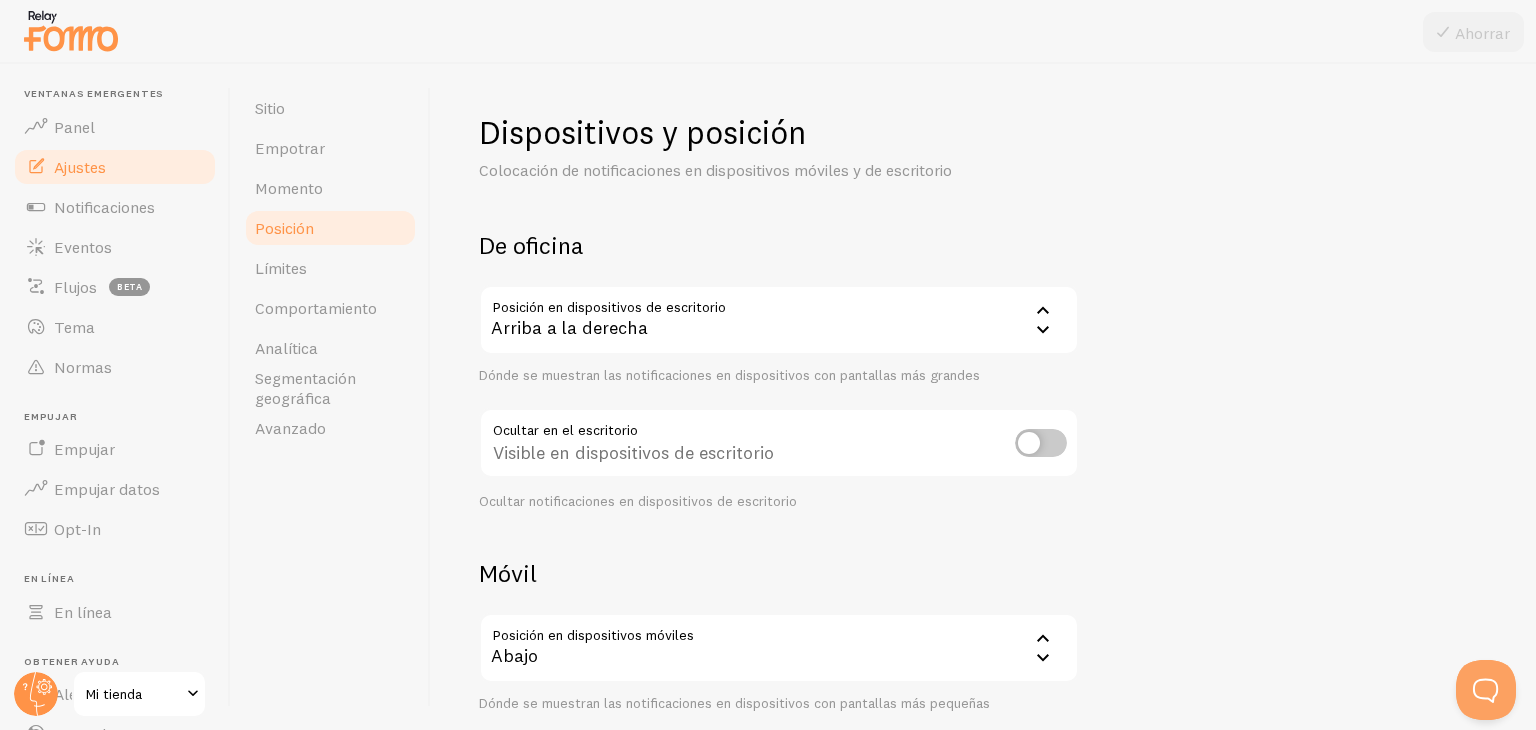 scroll, scrollTop: 203, scrollLeft: 0, axis: vertical 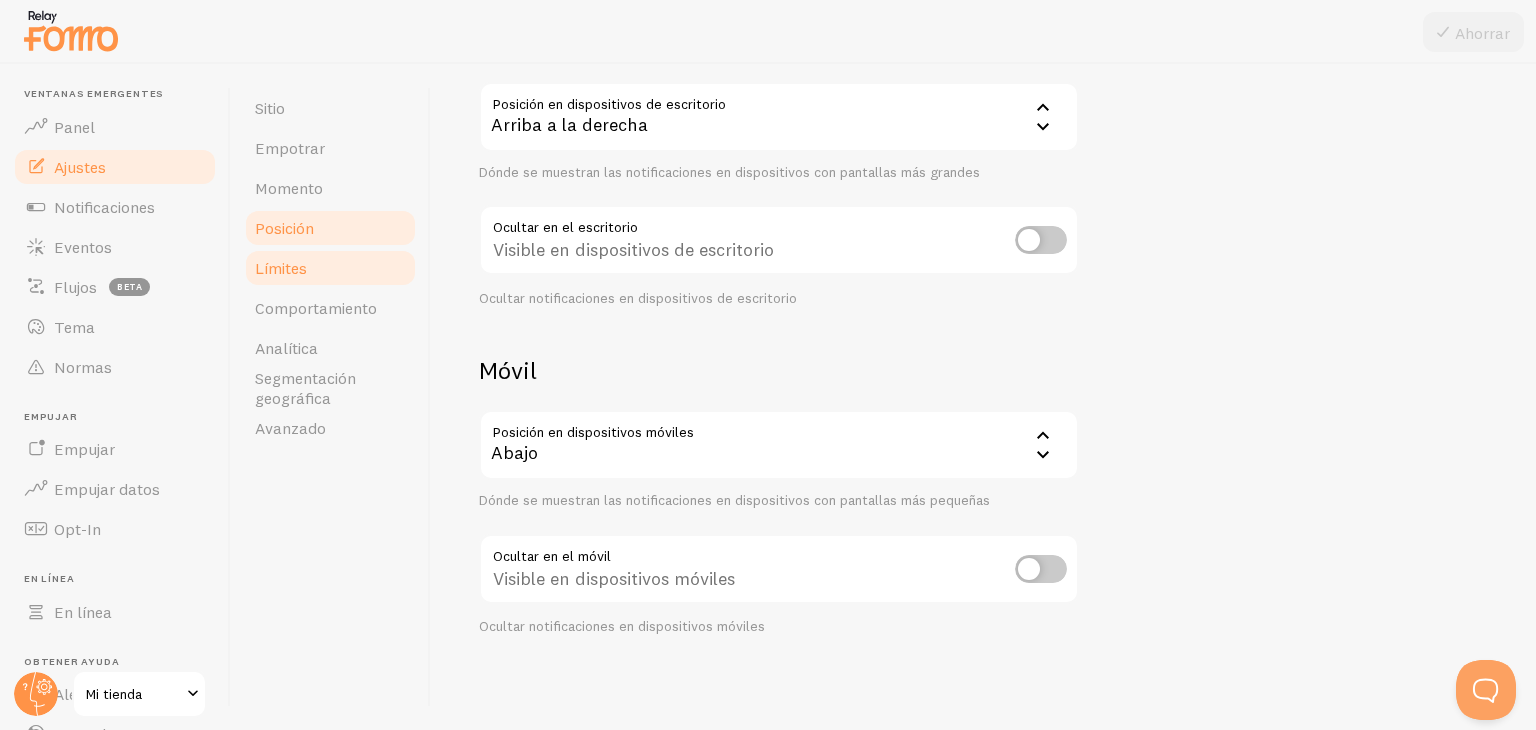 click on "Límites" at bounding box center [330, 268] 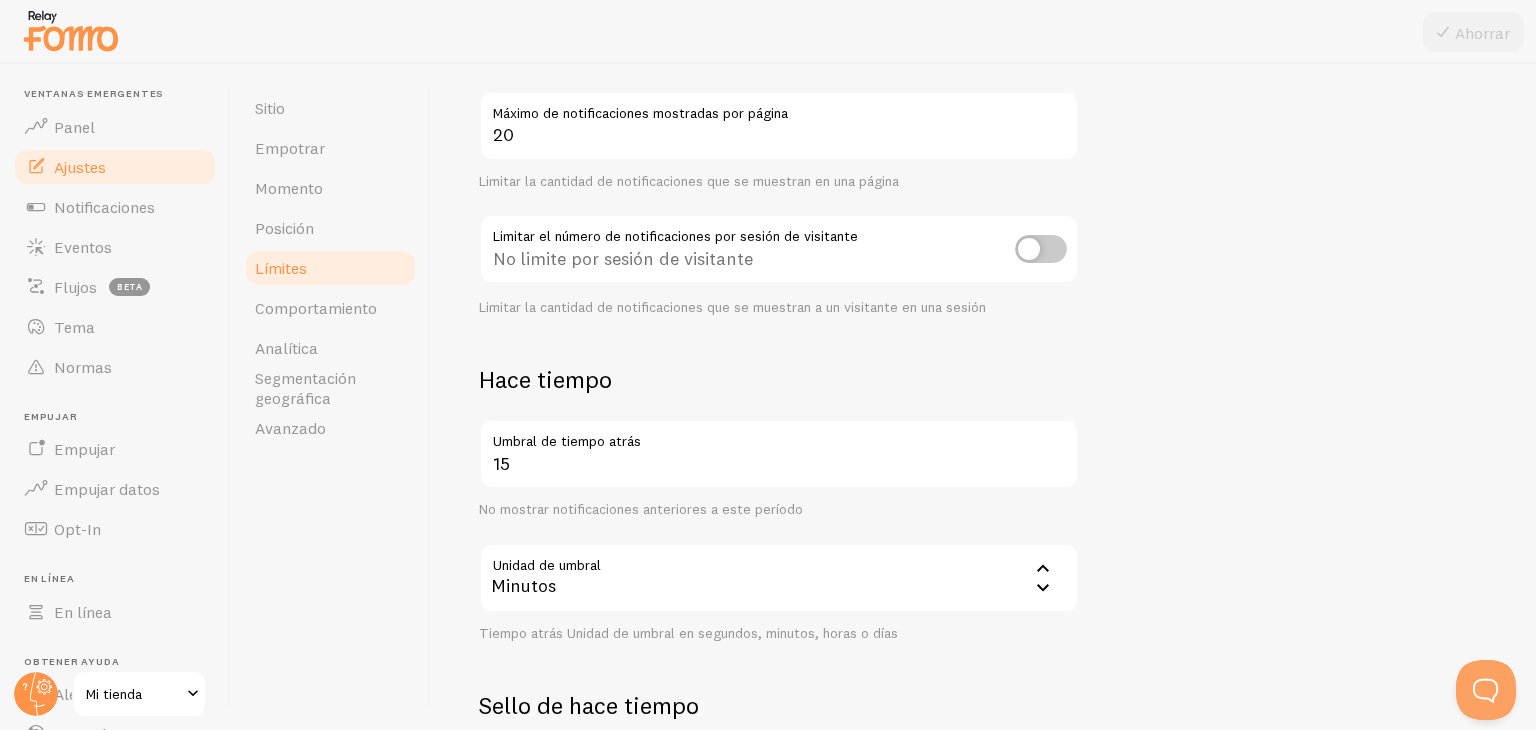 scroll, scrollTop: 195, scrollLeft: 0, axis: vertical 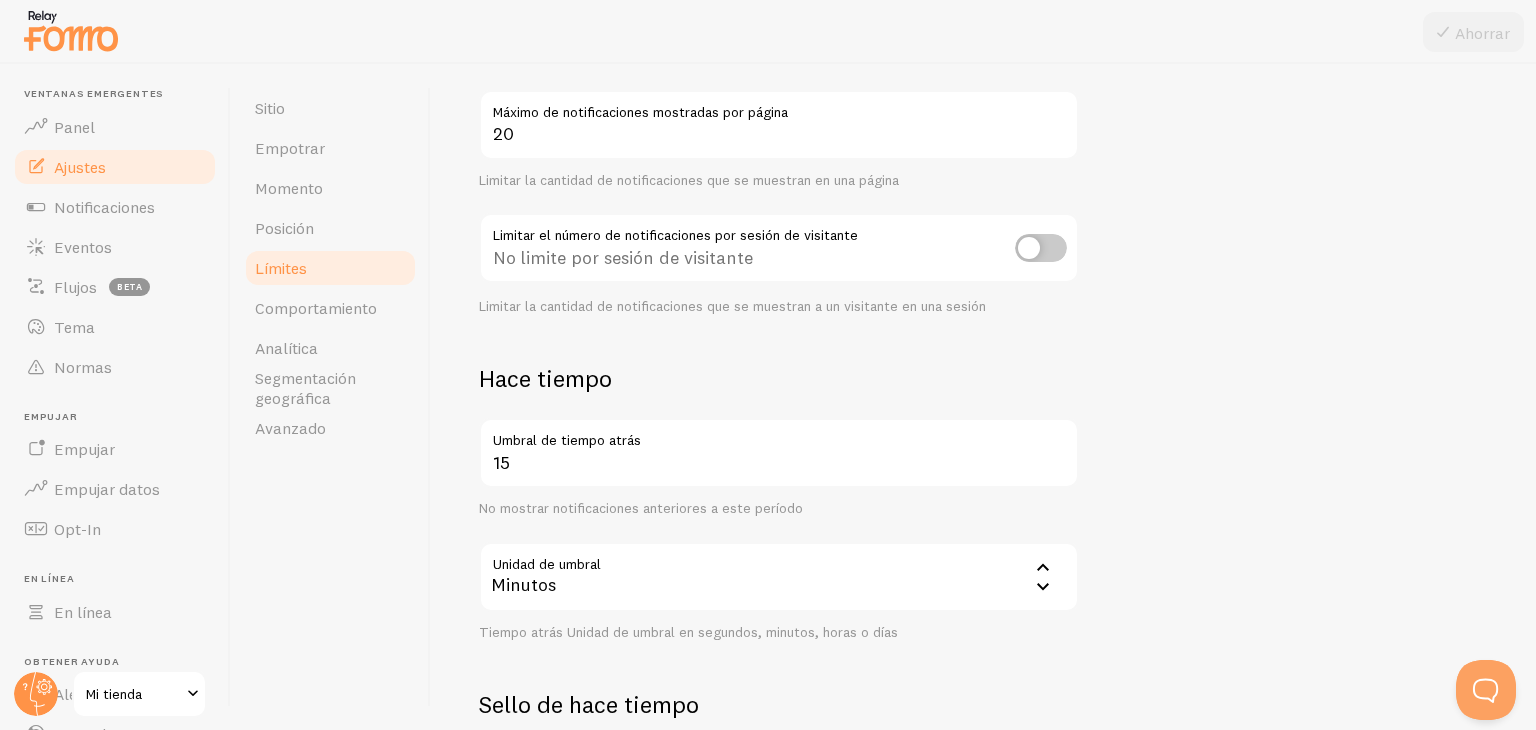 click at bounding box center (1041, 248) 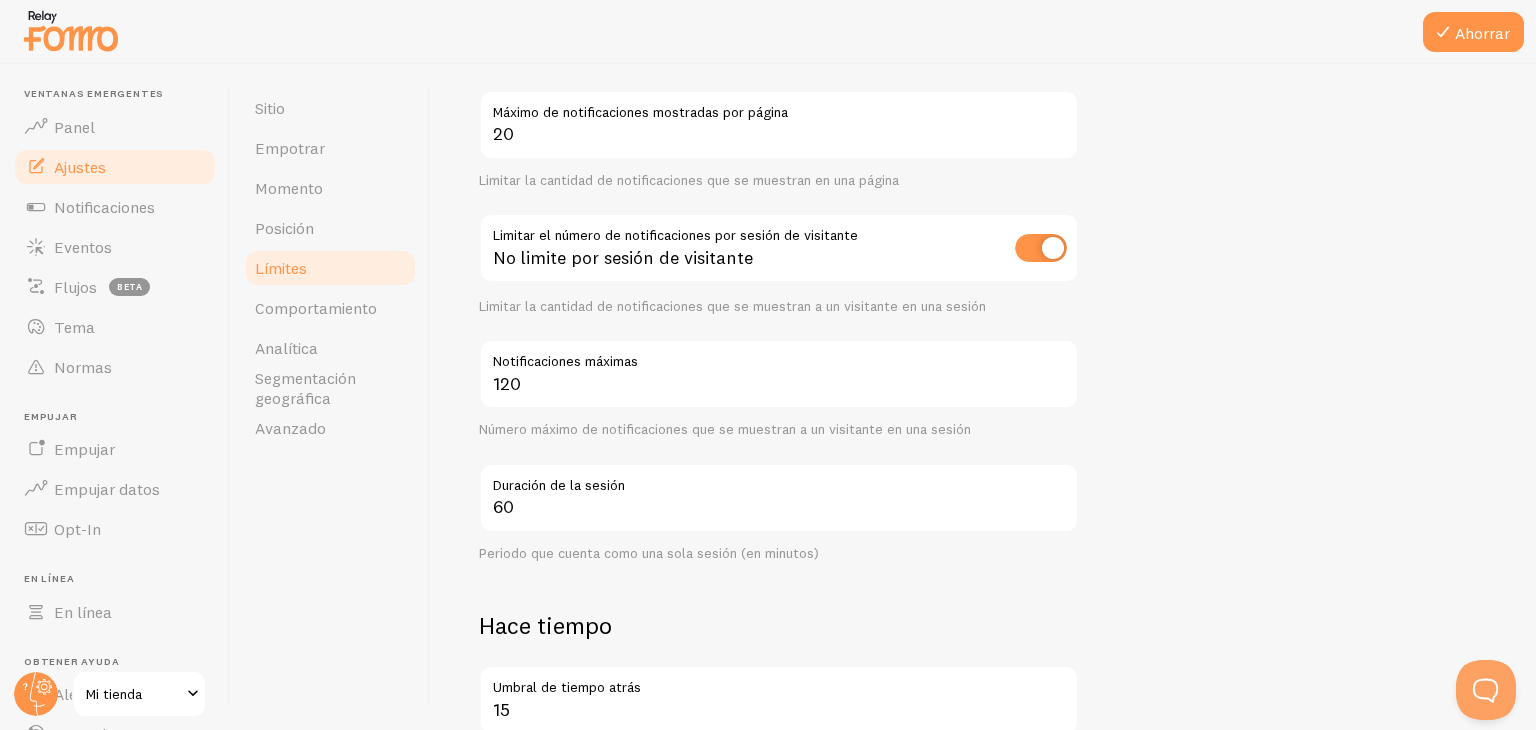 click at bounding box center [1041, 248] 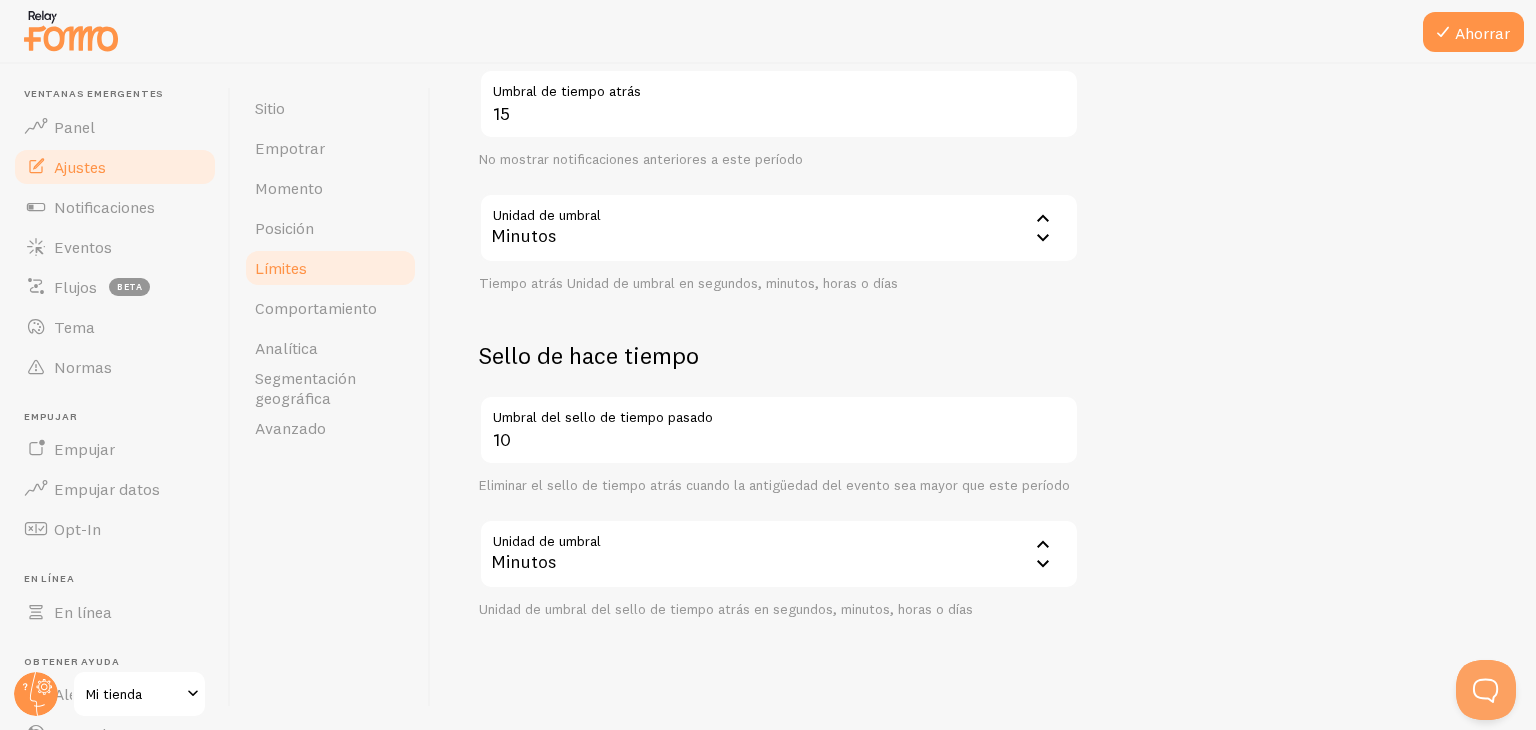 scroll, scrollTop: 565, scrollLeft: 0, axis: vertical 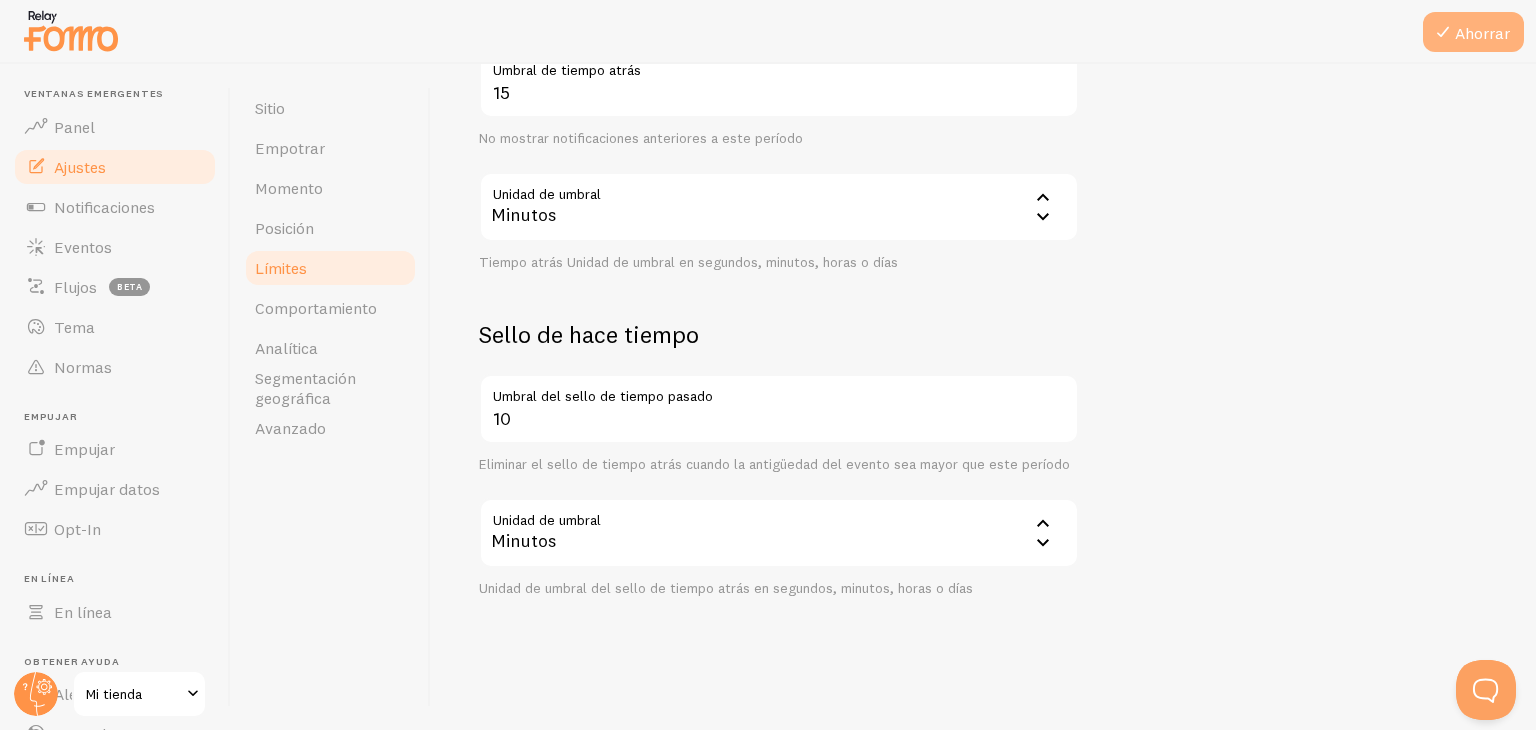 click on "Ahorrar" at bounding box center [1482, 33] 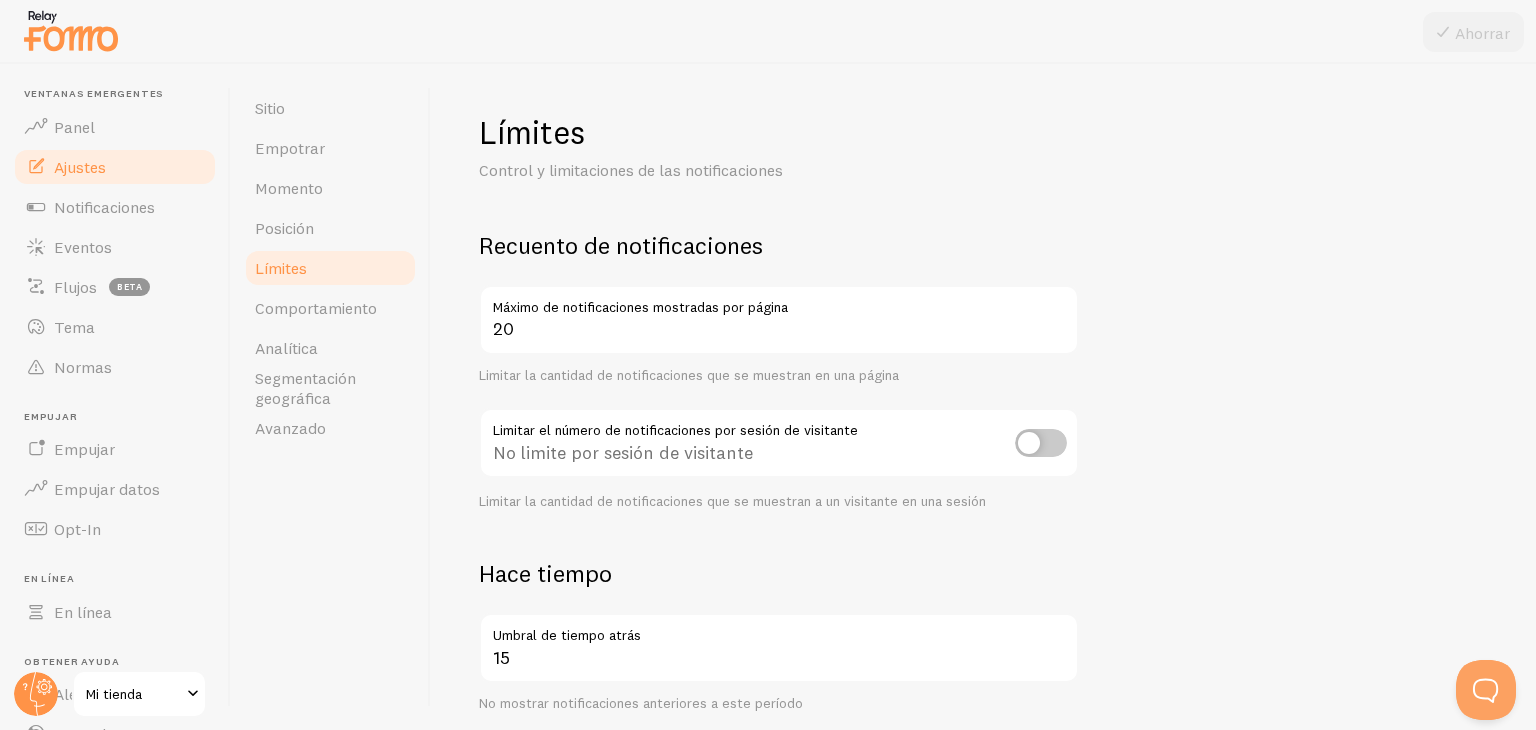 scroll, scrollTop: 78, scrollLeft: 0, axis: vertical 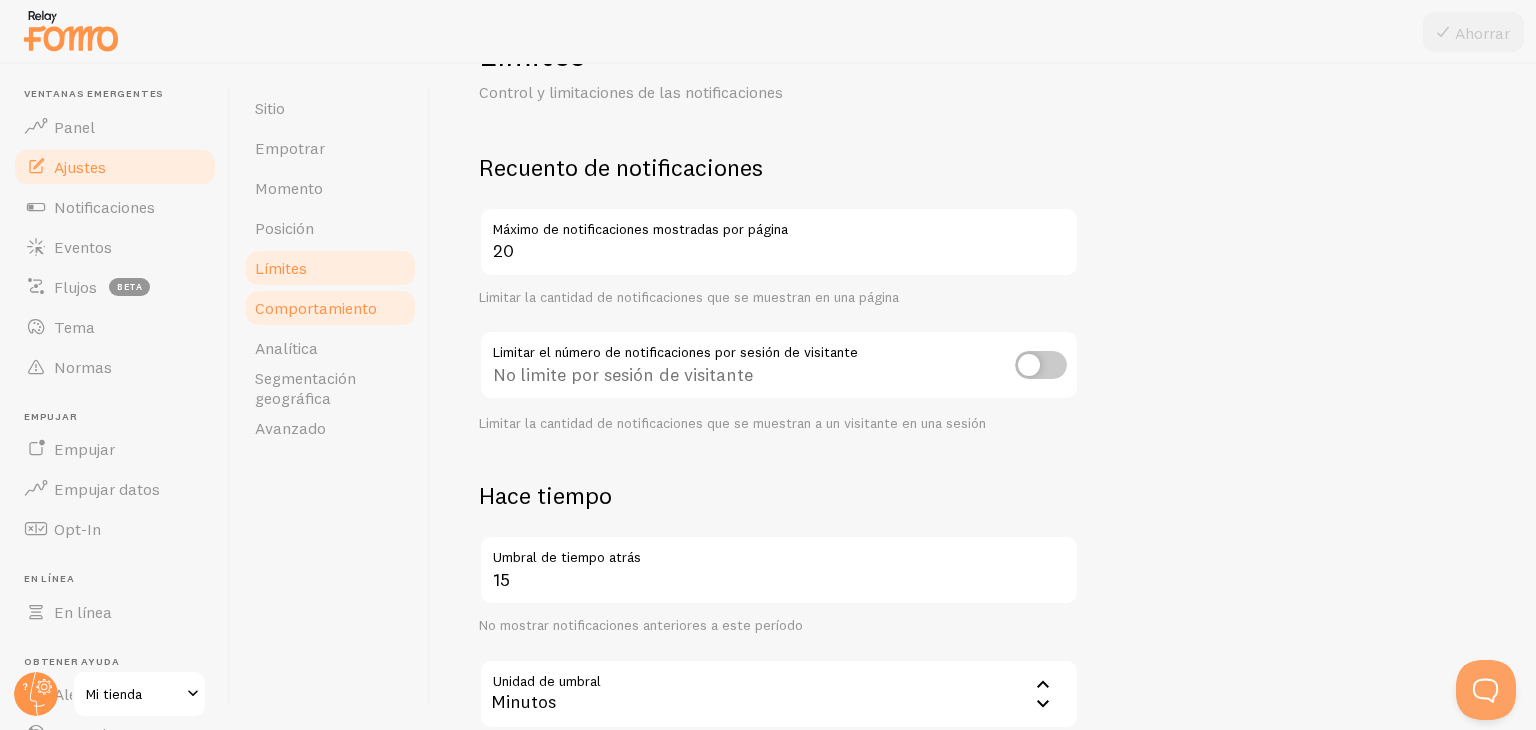 click on "Comportamiento" at bounding box center [330, 308] 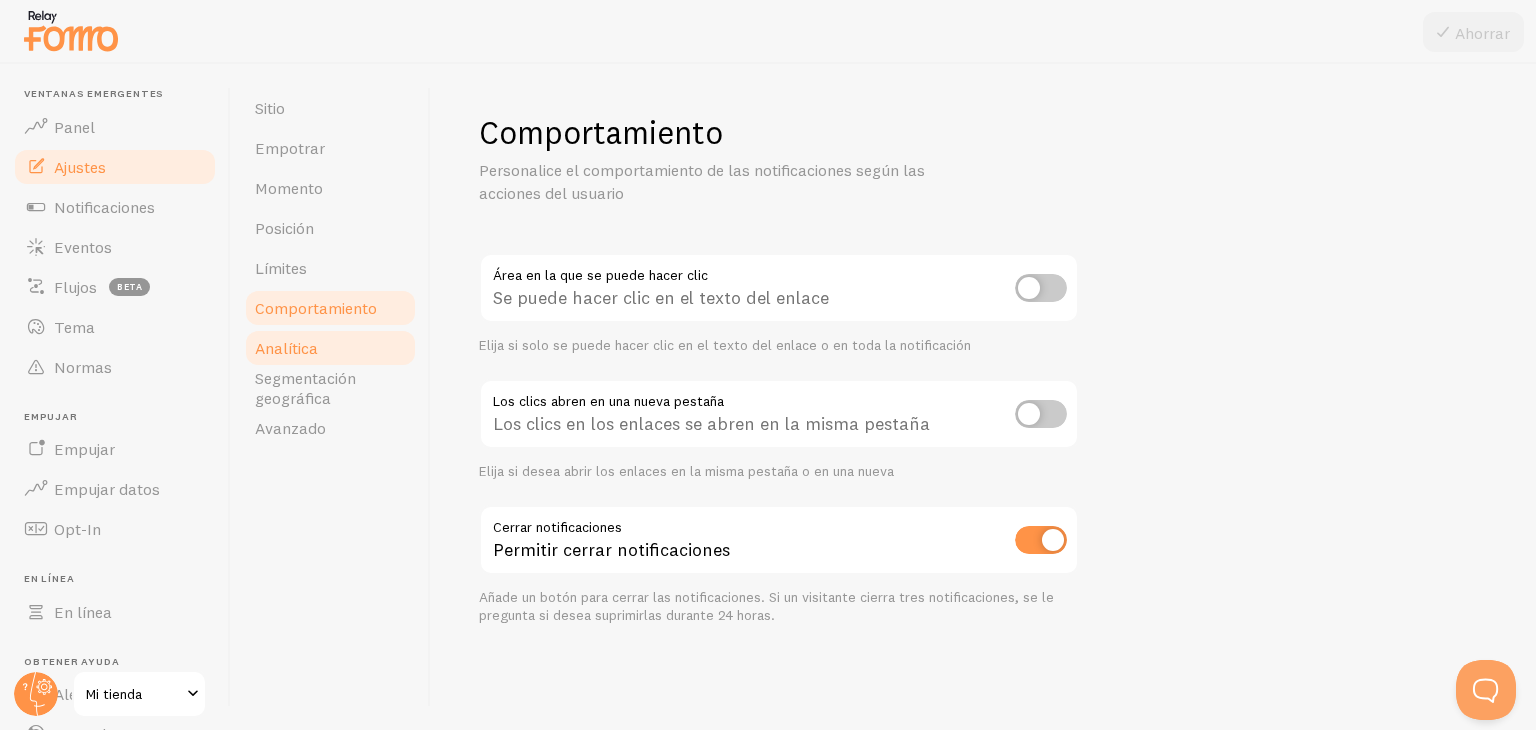 click on "Analítica" at bounding box center (330, 348) 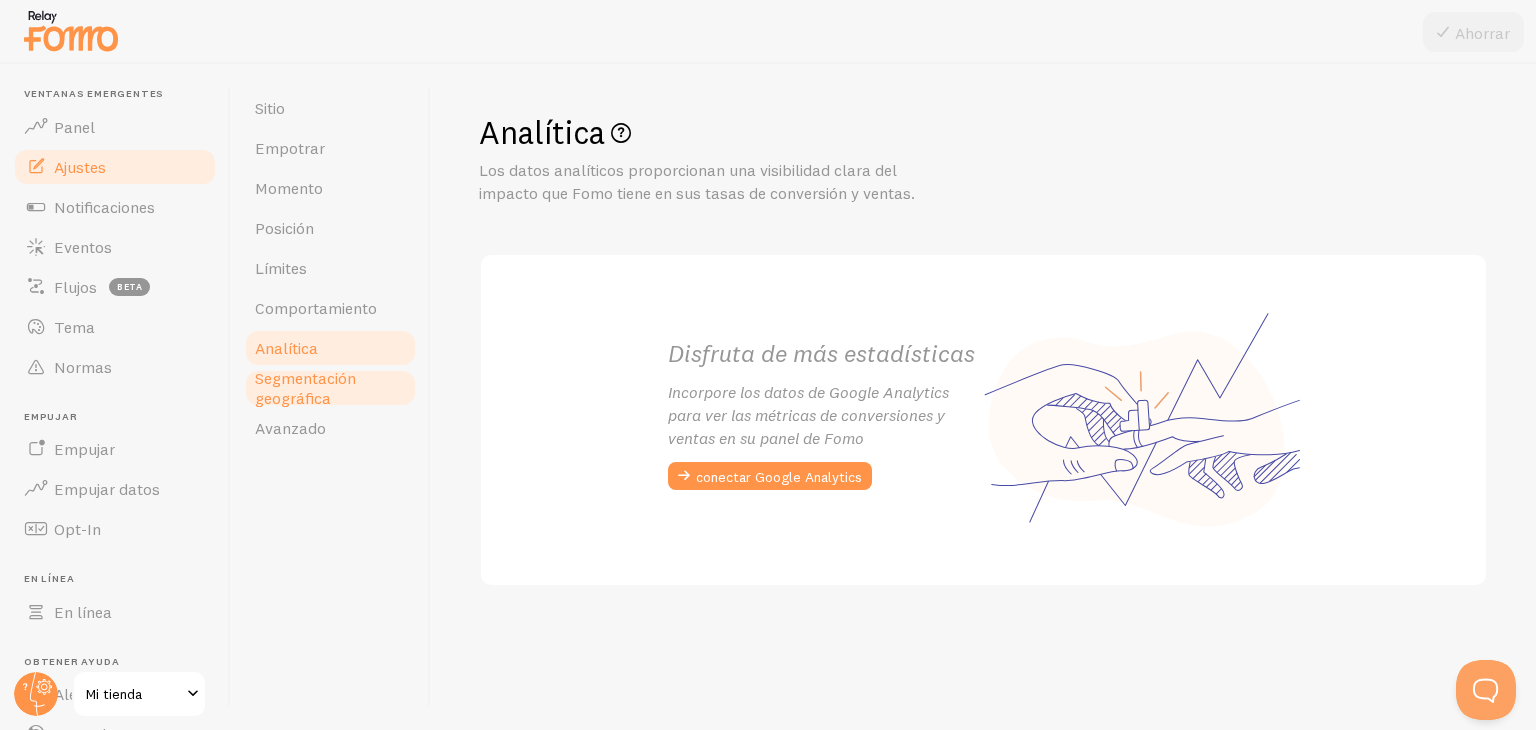 click on "Segmentación geográfica" at bounding box center (305, 388) 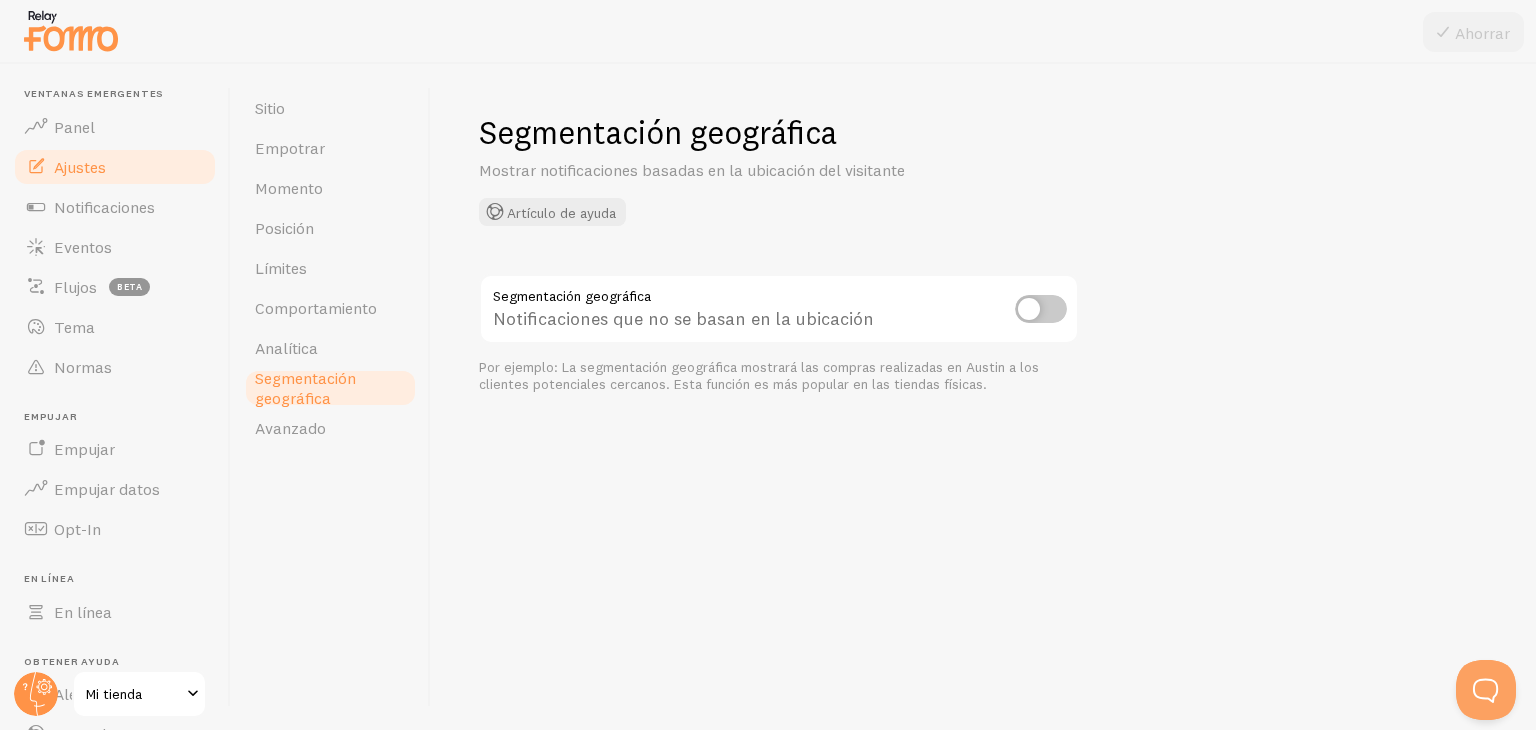 click at bounding box center (1041, 309) 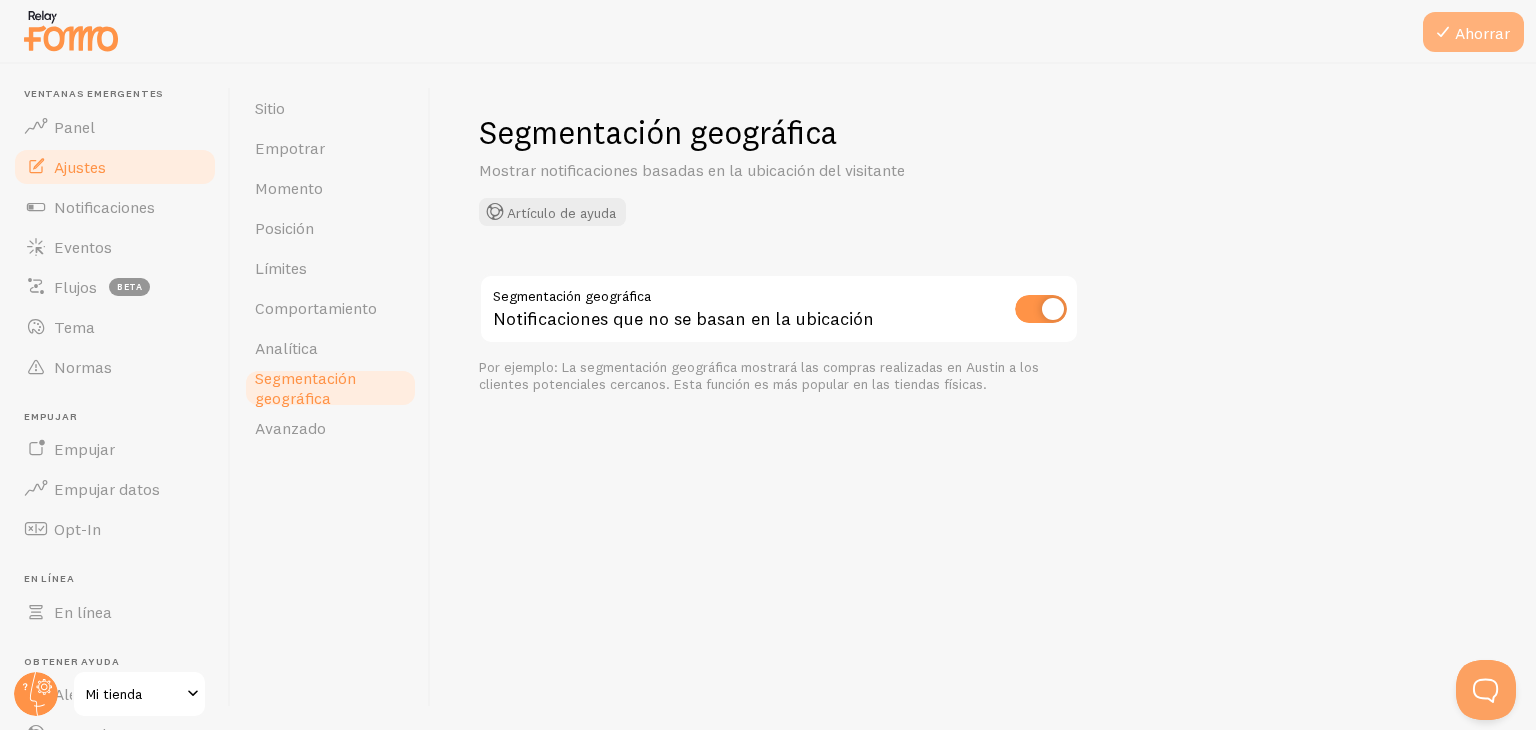 click on "Ahorrar" at bounding box center [1473, 32] 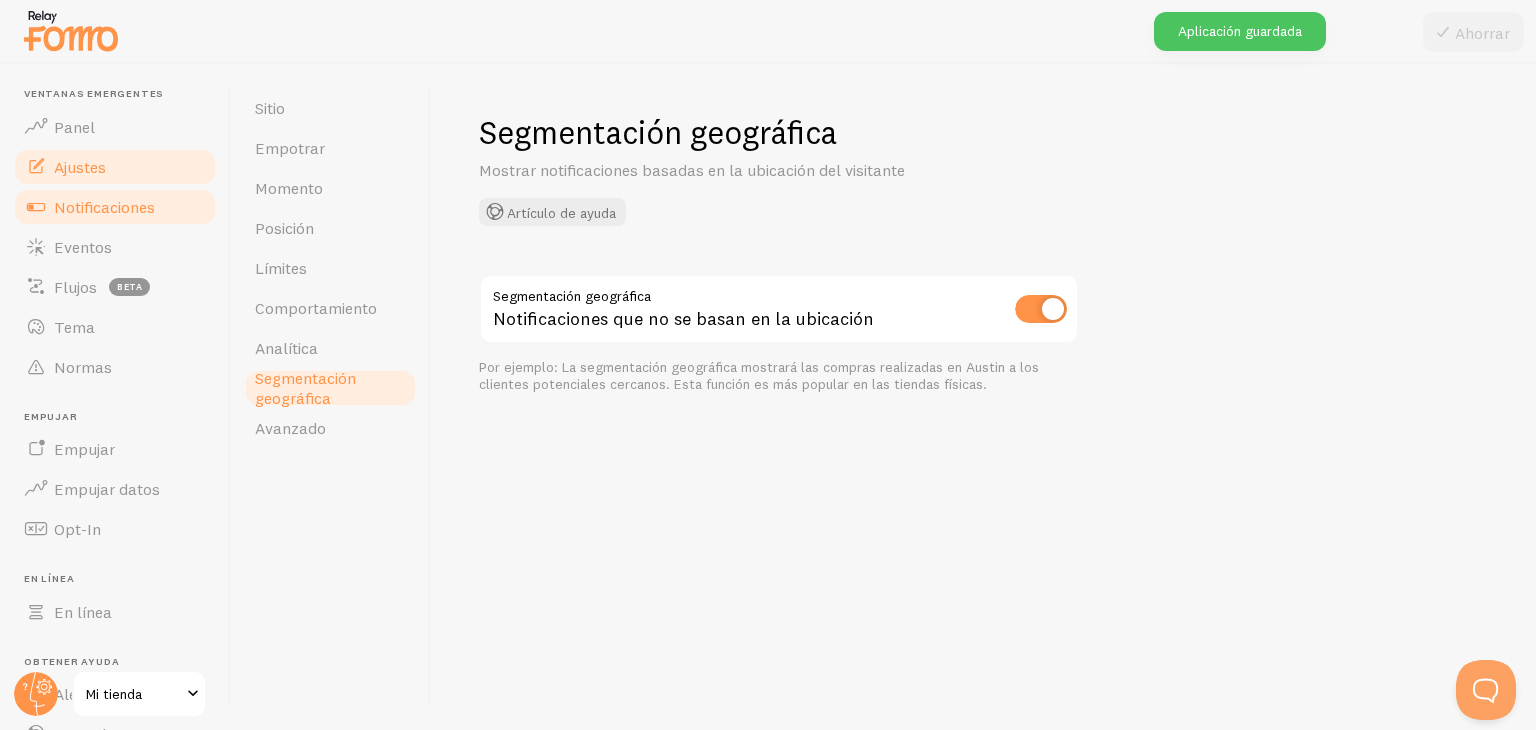click on "Notificaciones" at bounding box center [115, 207] 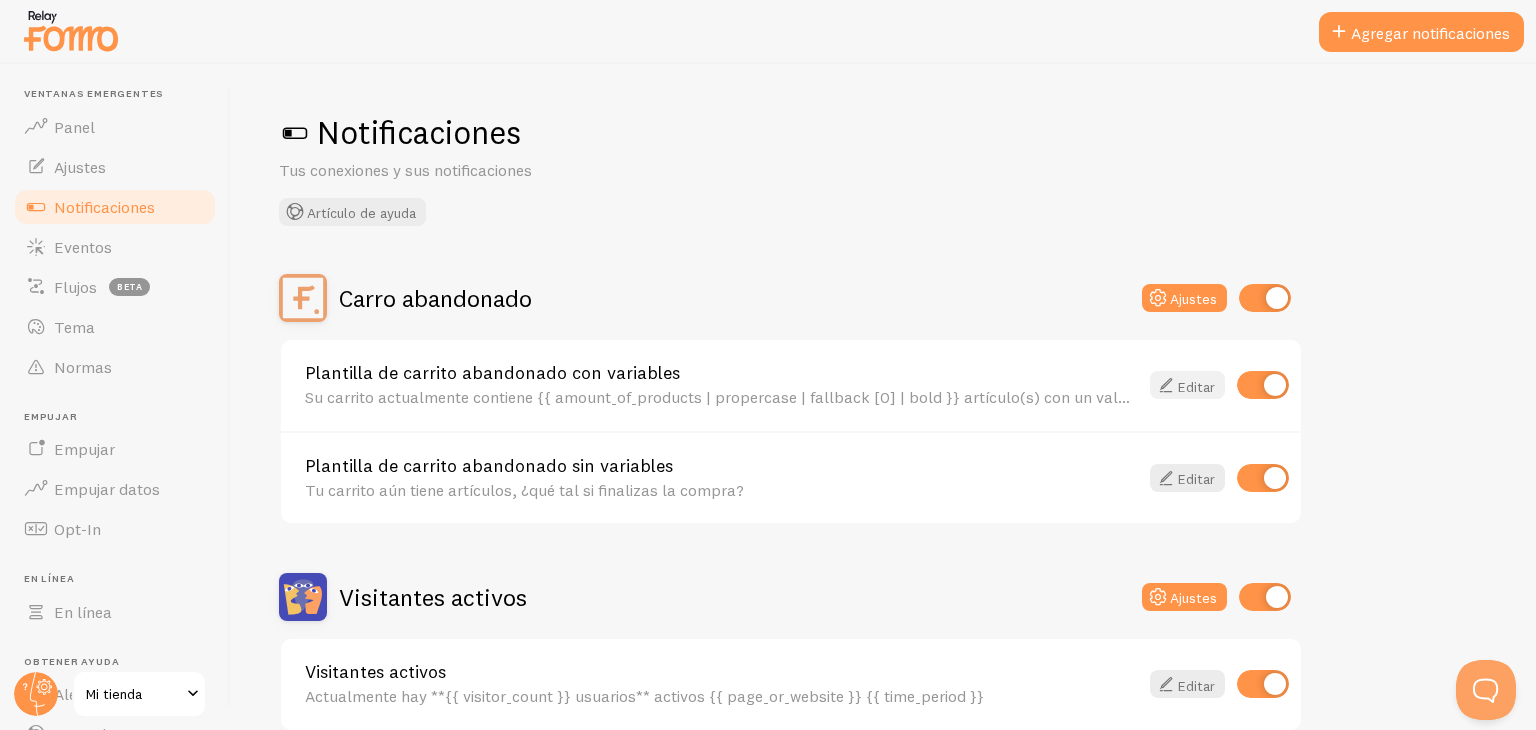 click on "Editar" at bounding box center (1196, 386) 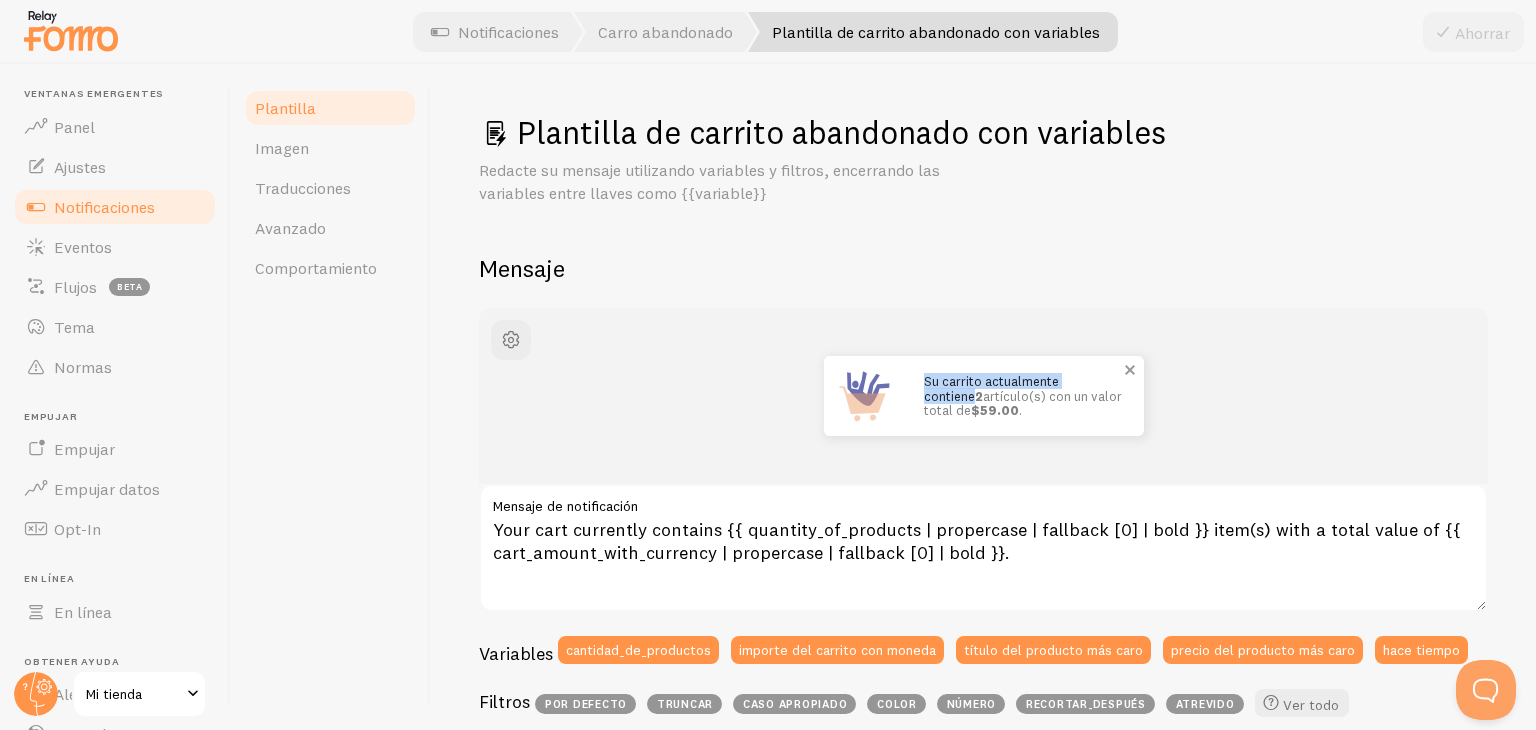 drag, startPoint x: 913, startPoint y: 379, endPoint x: 1100, endPoint y: 379, distance: 187 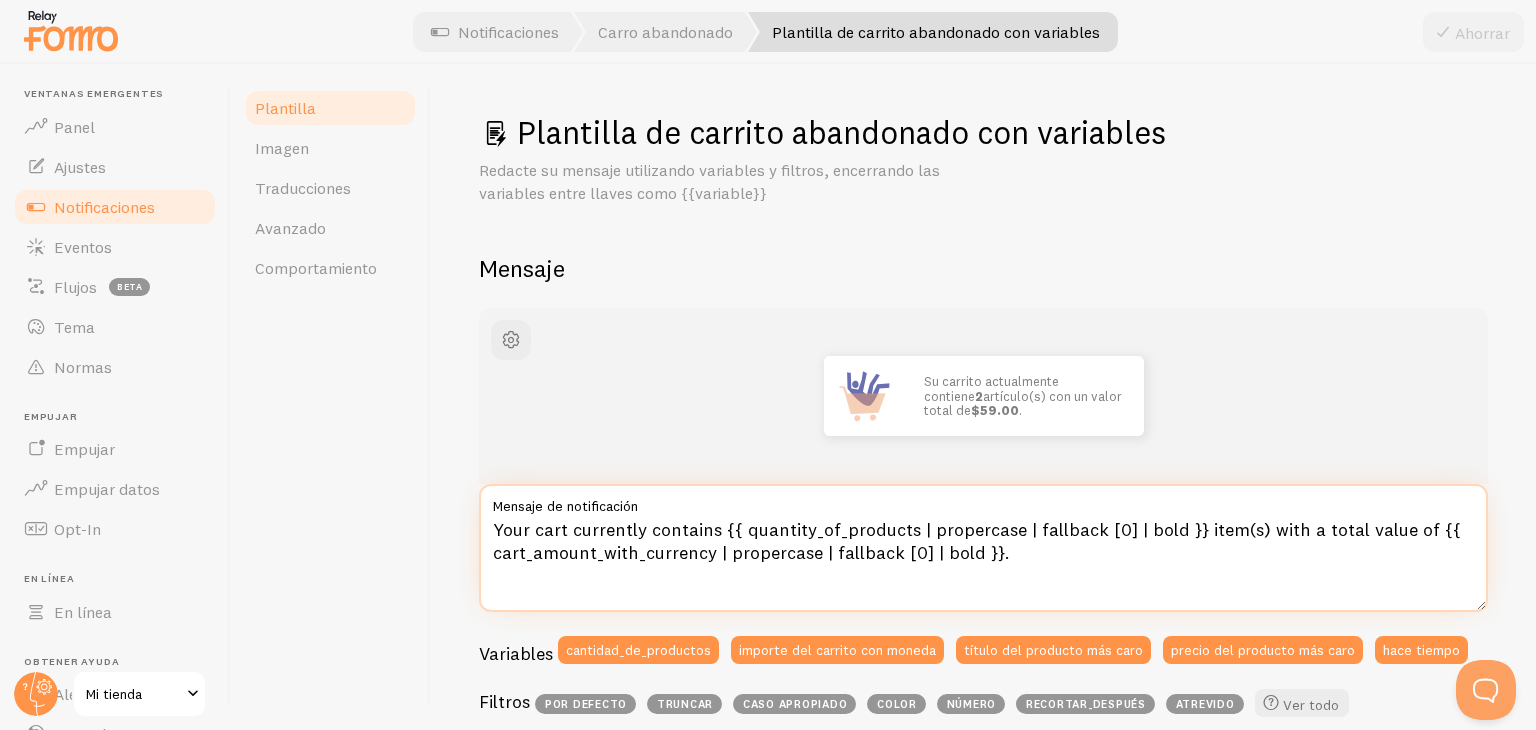 drag, startPoint x: 493, startPoint y: 531, endPoint x: 716, endPoint y: 526, distance: 223.05605 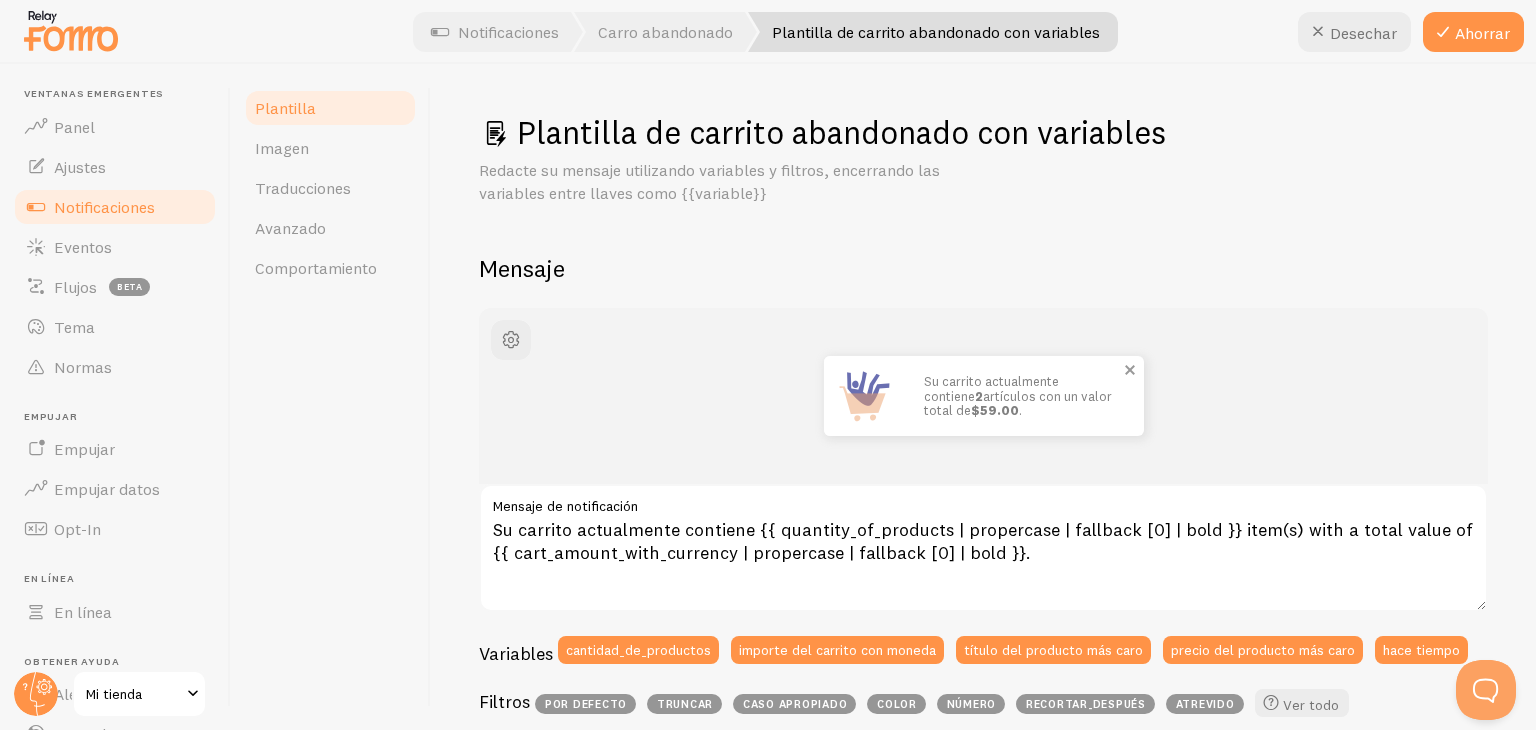 drag, startPoint x: 968, startPoint y: 393, endPoint x: 1091, endPoint y: 396, distance: 123.03658 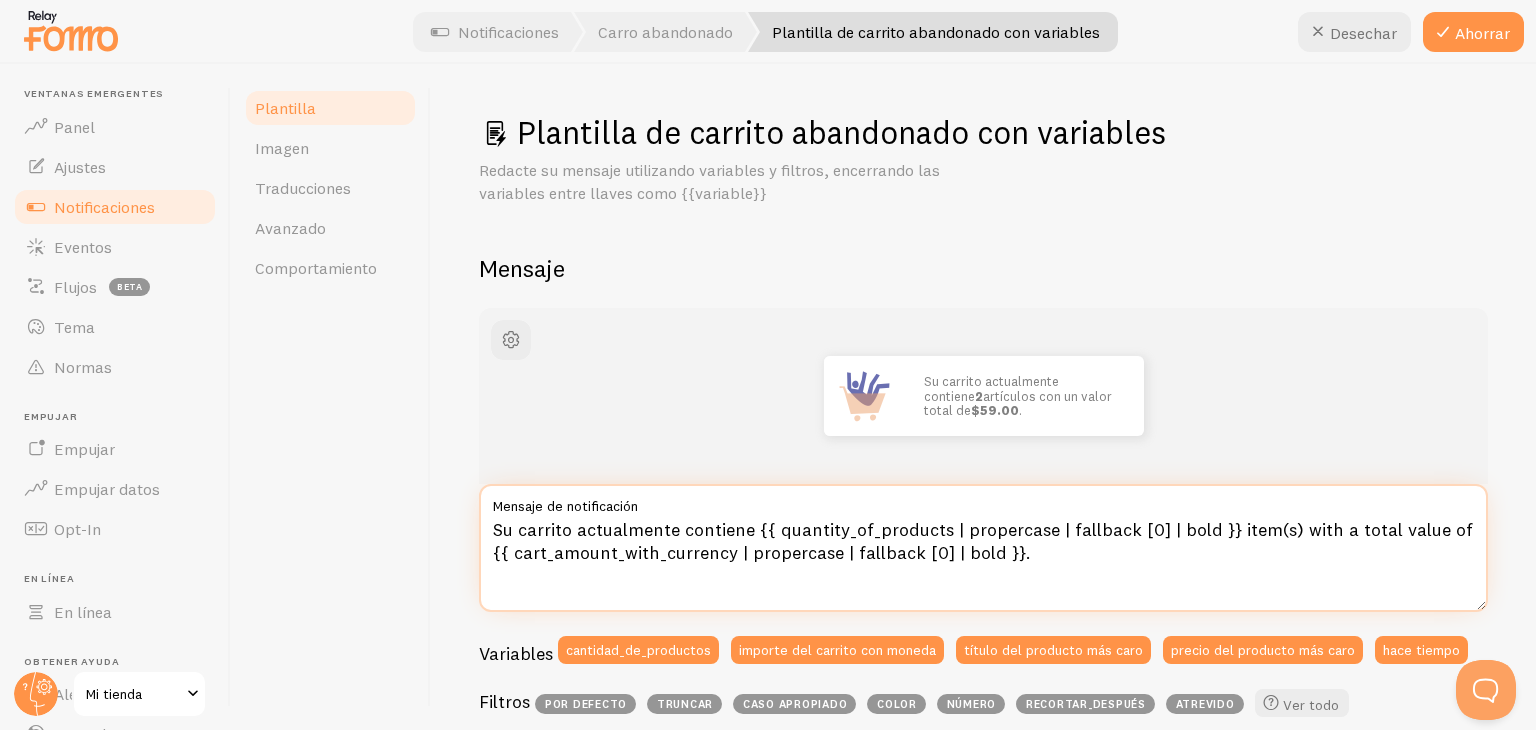 drag, startPoint x: 1285, startPoint y: 526, endPoint x: 1454, endPoint y: 523, distance: 169.02663 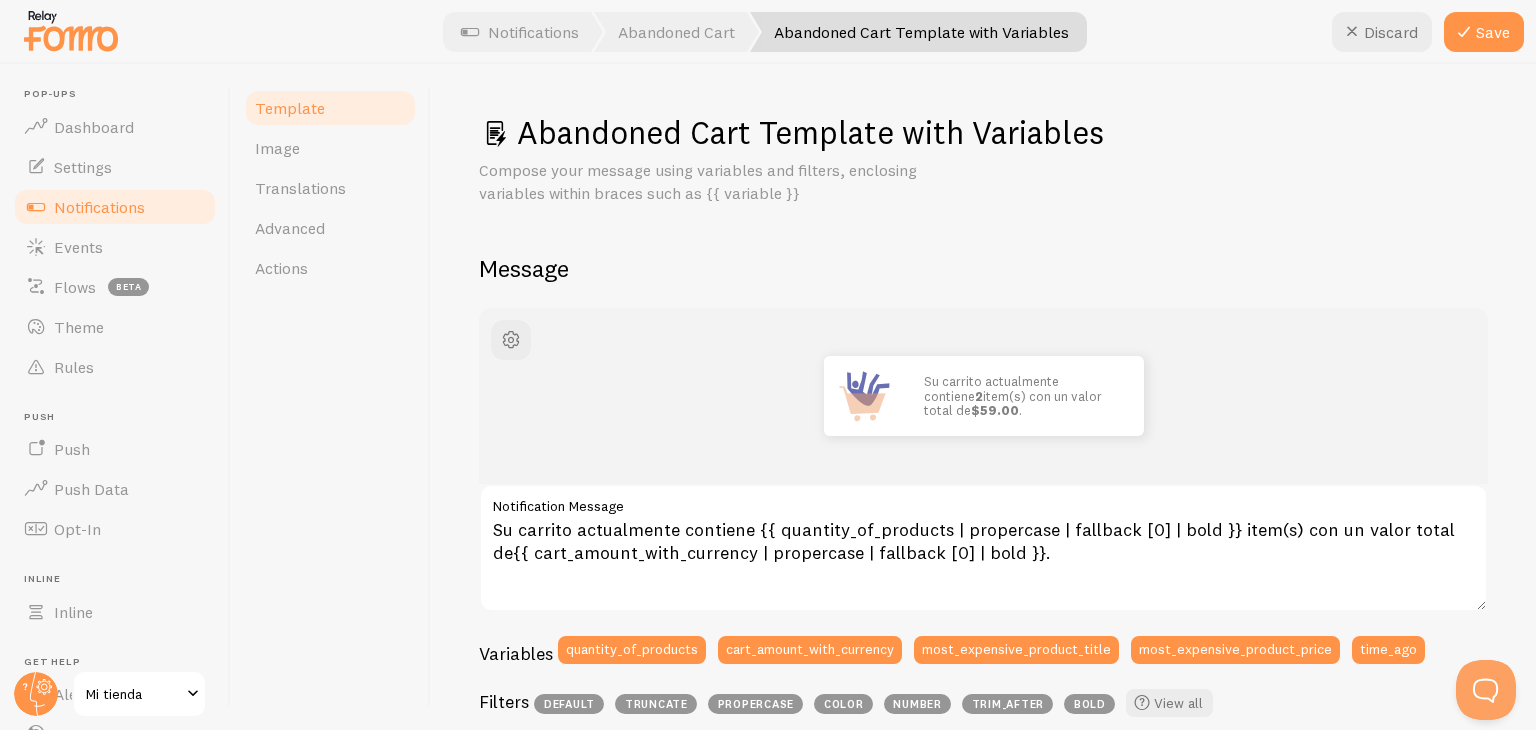 click on "Su carrito actualmente contiene 2 item(s) con un valor total de $59.00 ." at bounding box center (983, 396) 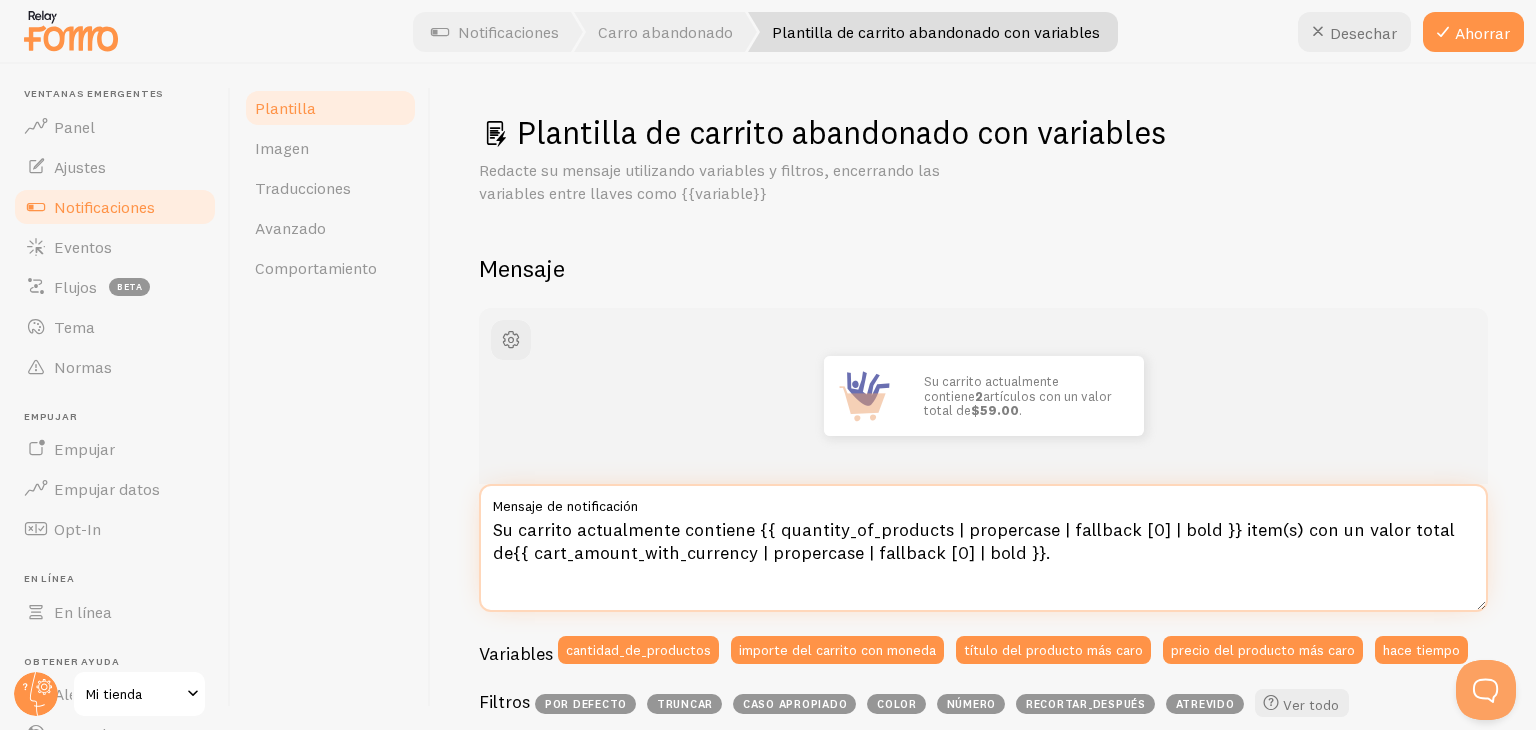 drag, startPoint x: 1227, startPoint y: 529, endPoint x: 1247, endPoint y: 529, distance: 20 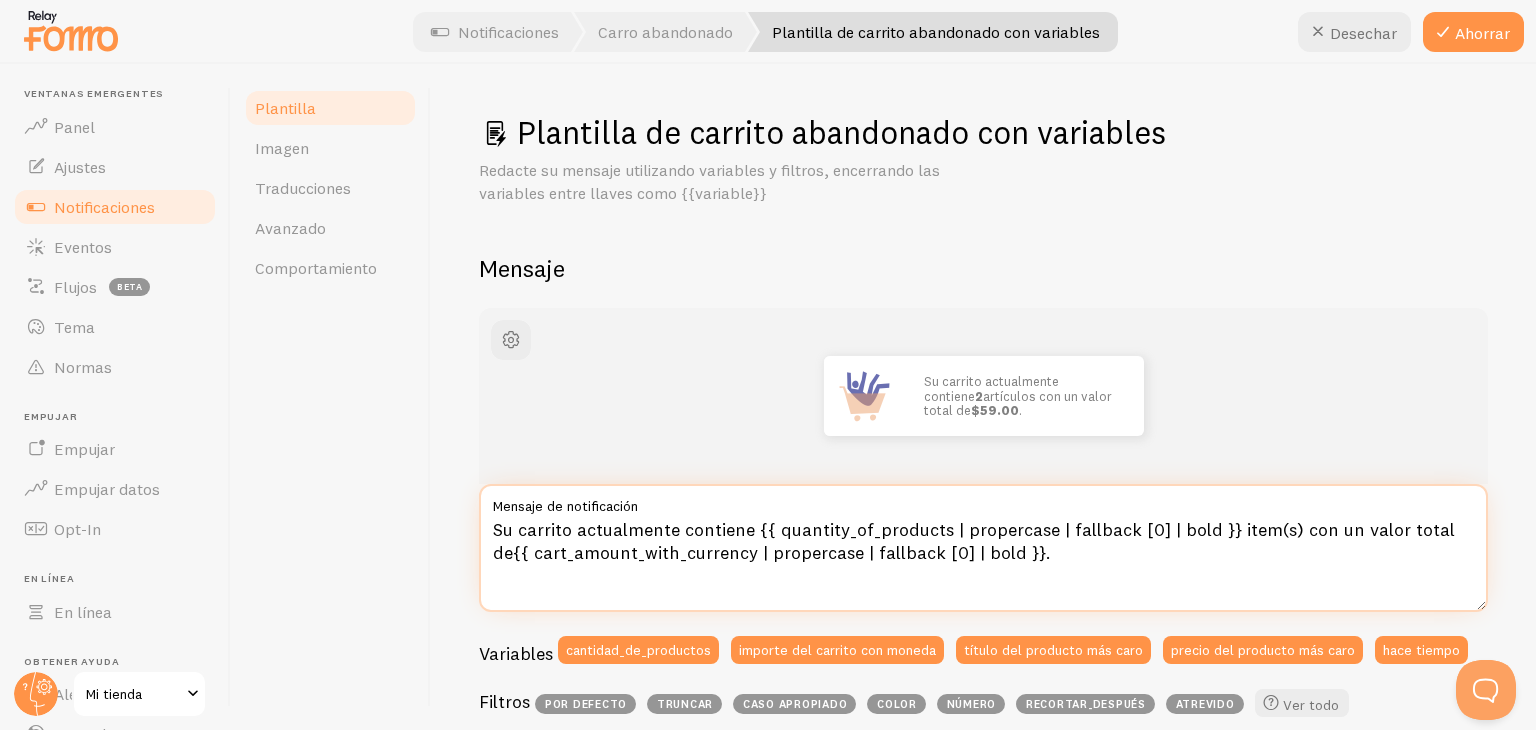 drag, startPoint x: 1223, startPoint y: 529, endPoint x: 1259, endPoint y: 529, distance: 36 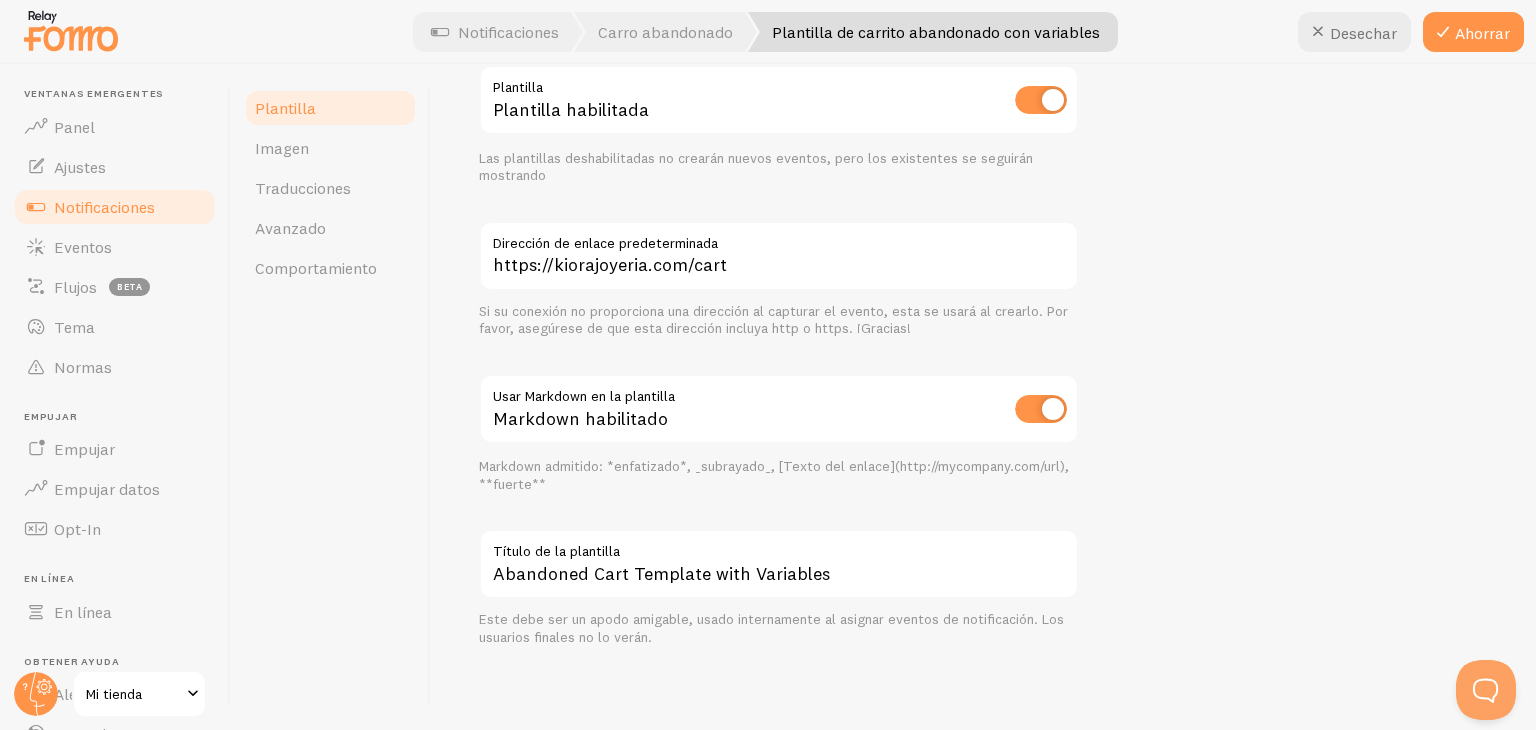 scroll, scrollTop: 0, scrollLeft: 0, axis: both 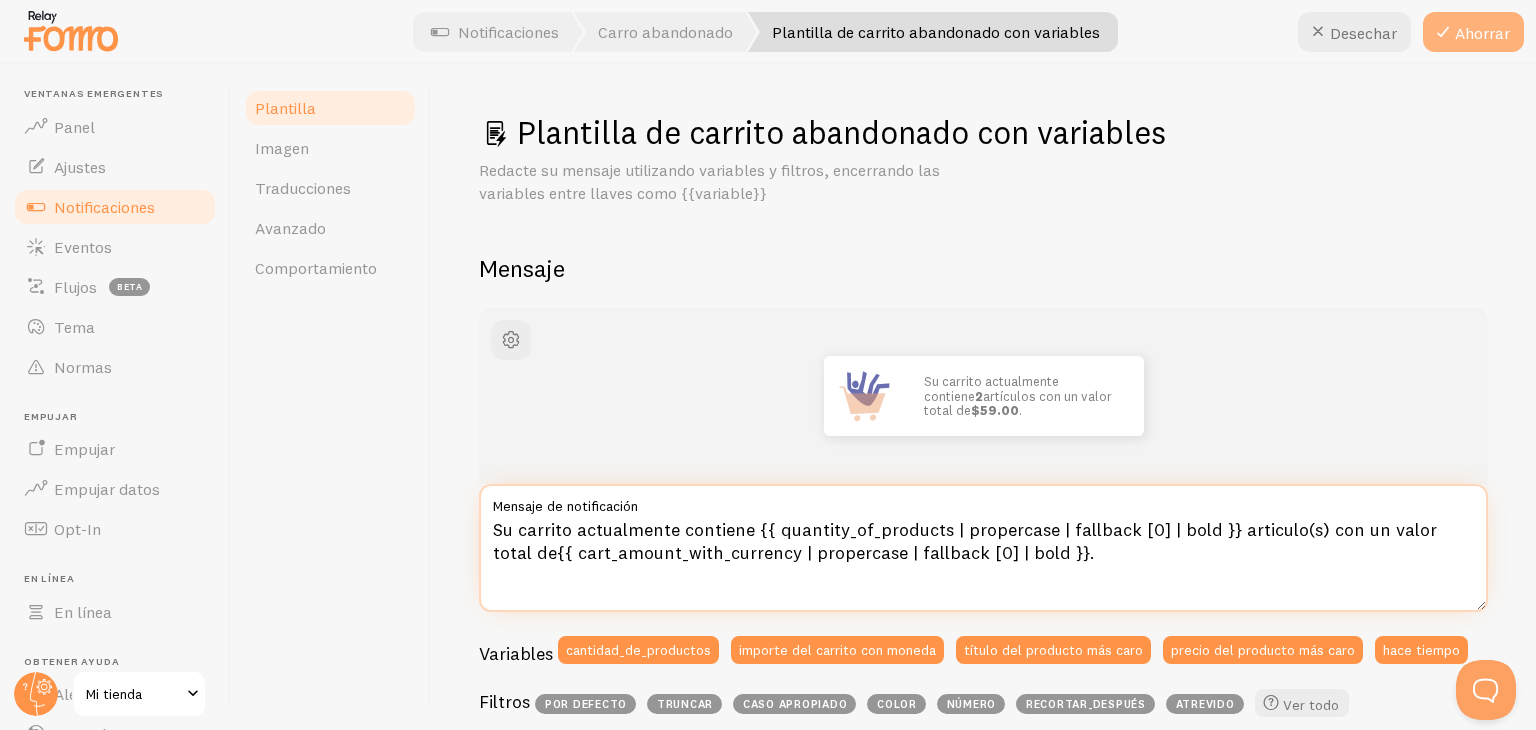 type on "Su carrito actualmente contiene {{ quantity_of_products | propercase | fallback [0] | bold }} articulo(s) con un valor total de{{ cart_amount_with_currency | propercase | fallback [0] | bold }}." 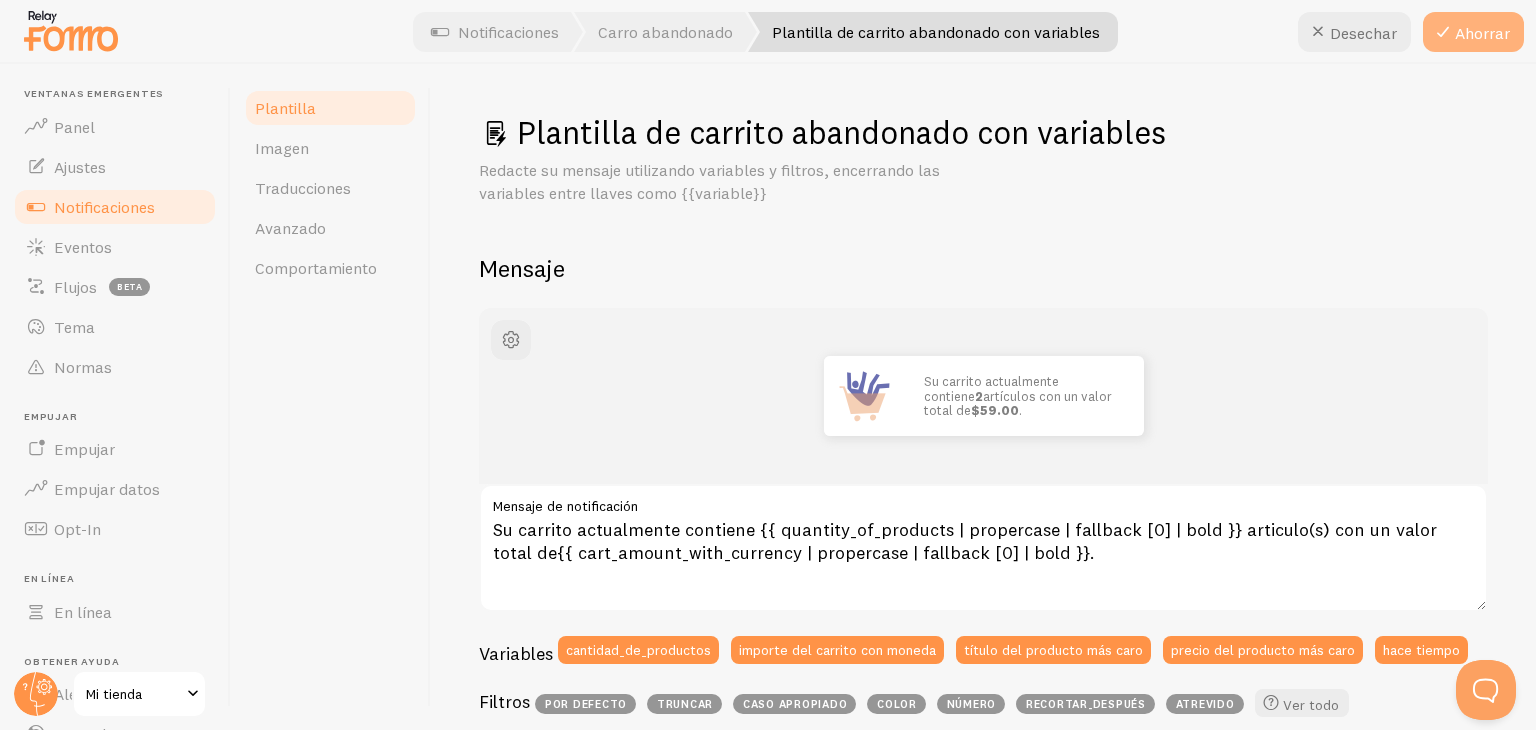 click on "Ahorrar" at bounding box center (1482, 33) 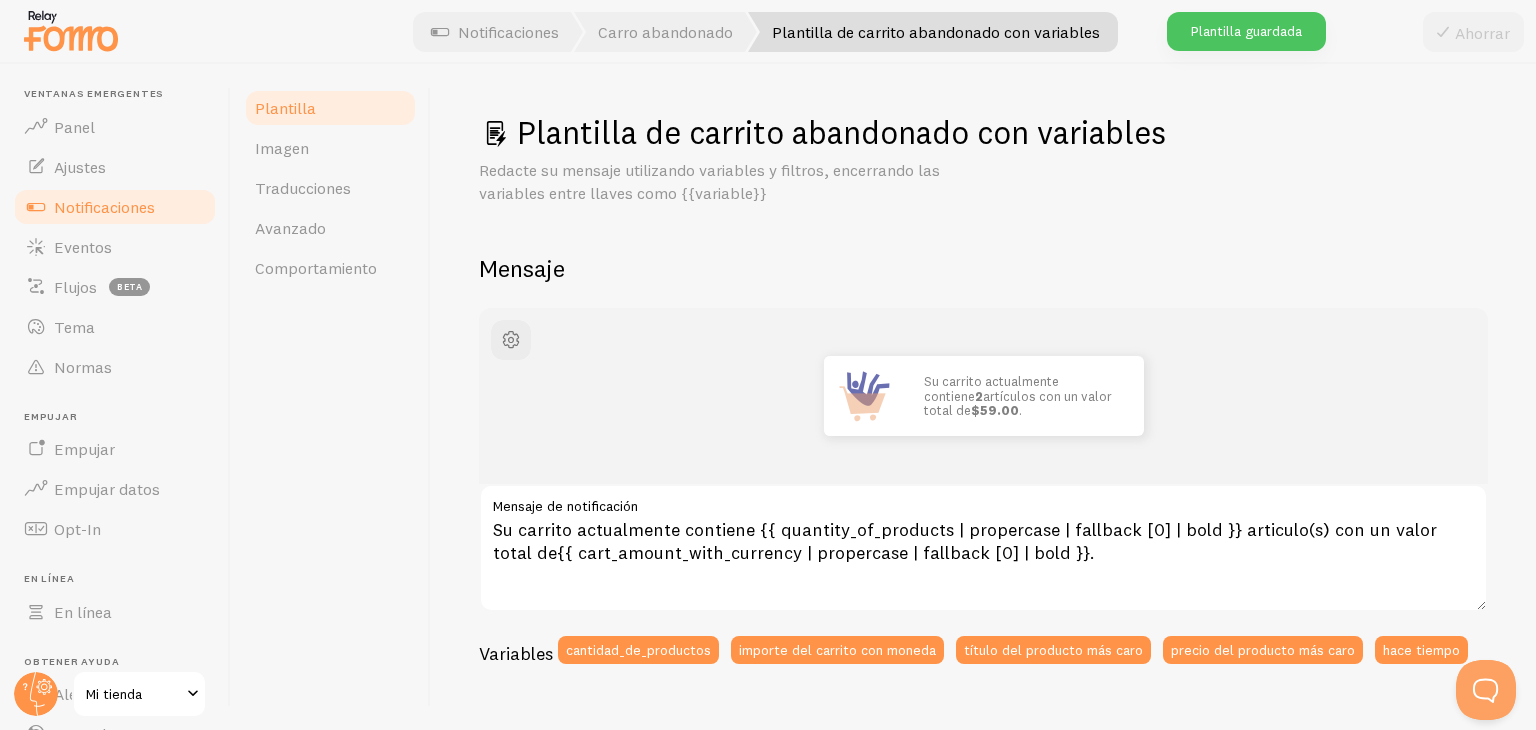click on "Notificaciones" at bounding box center [104, 207] 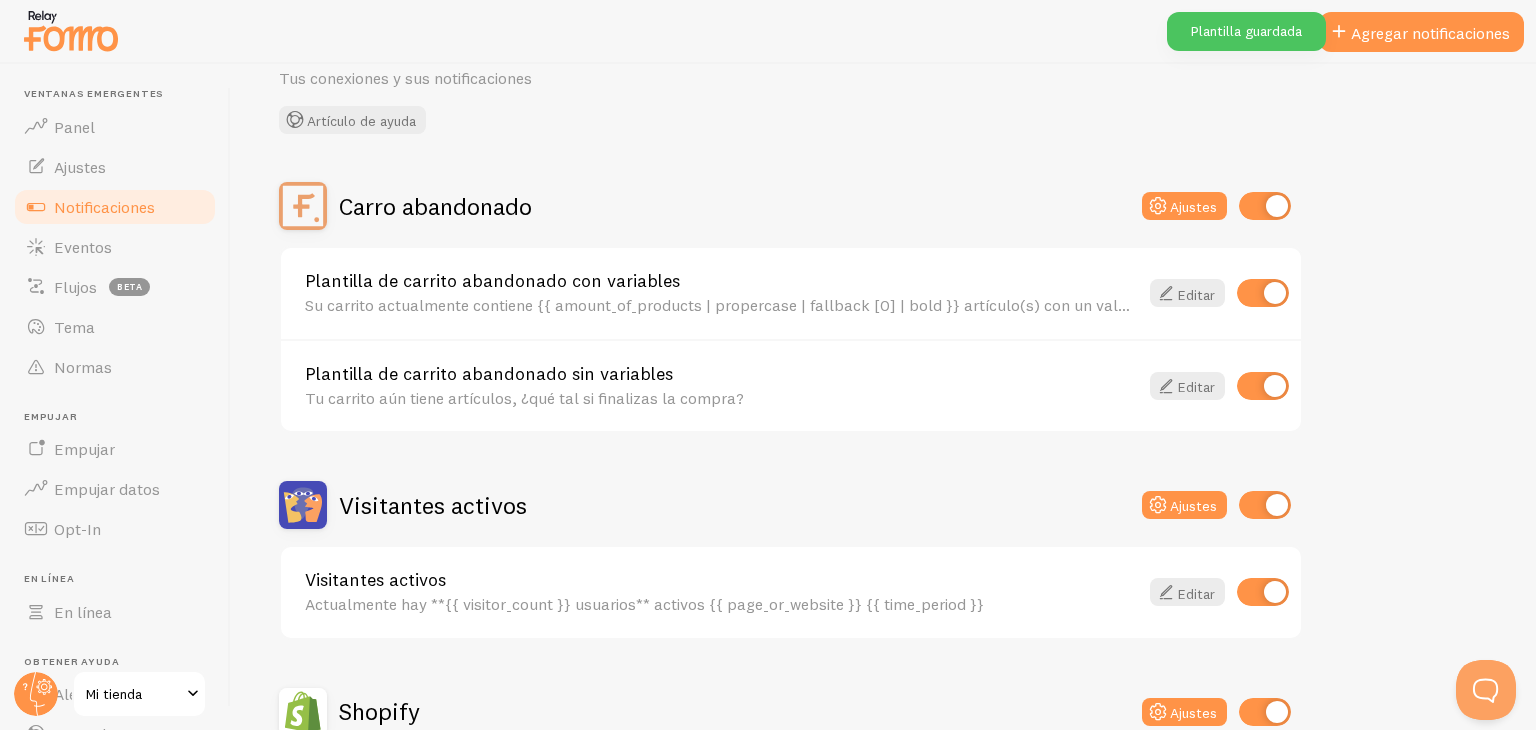 scroll, scrollTop: 92, scrollLeft: 0, axis: vertical 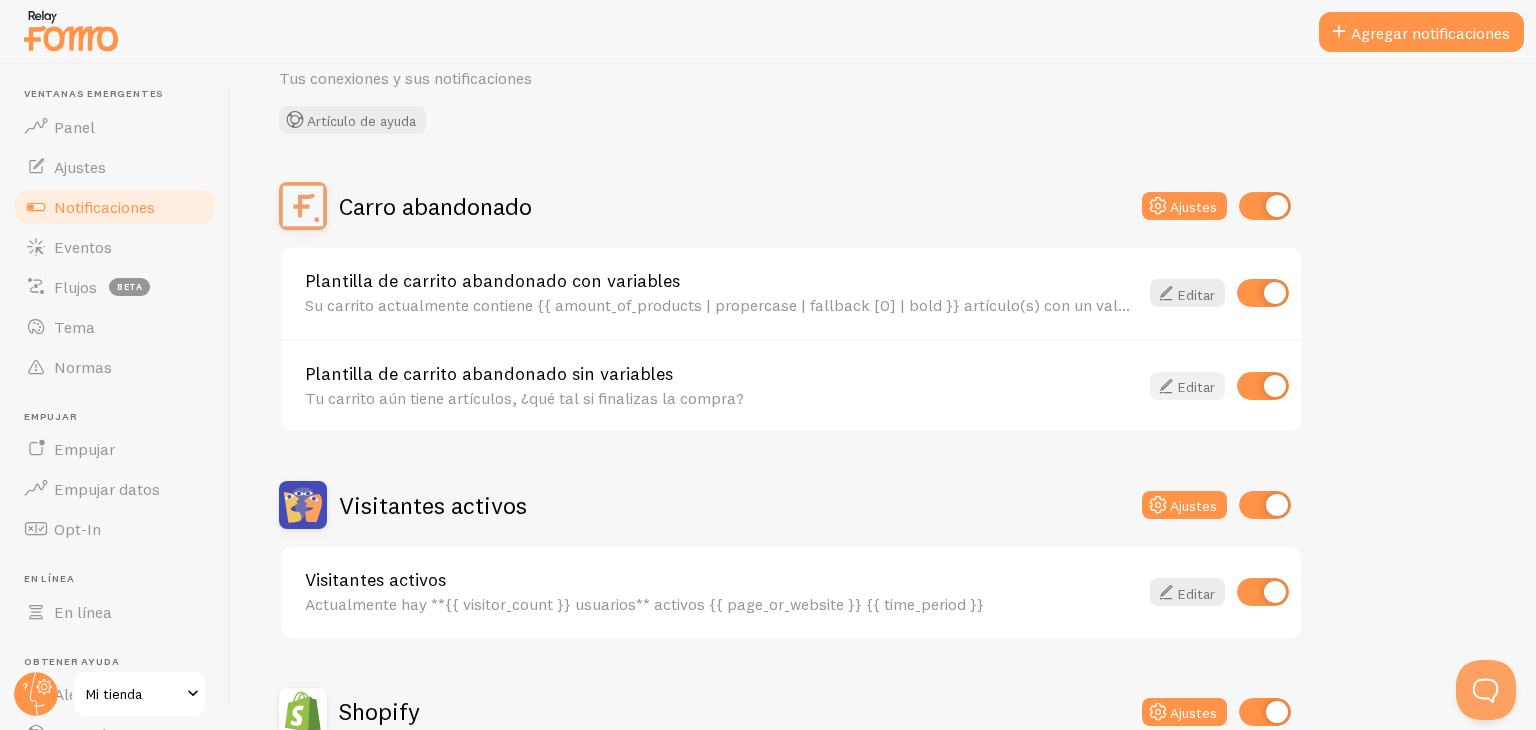click on "Editar" at bounding box center [1196, 387] 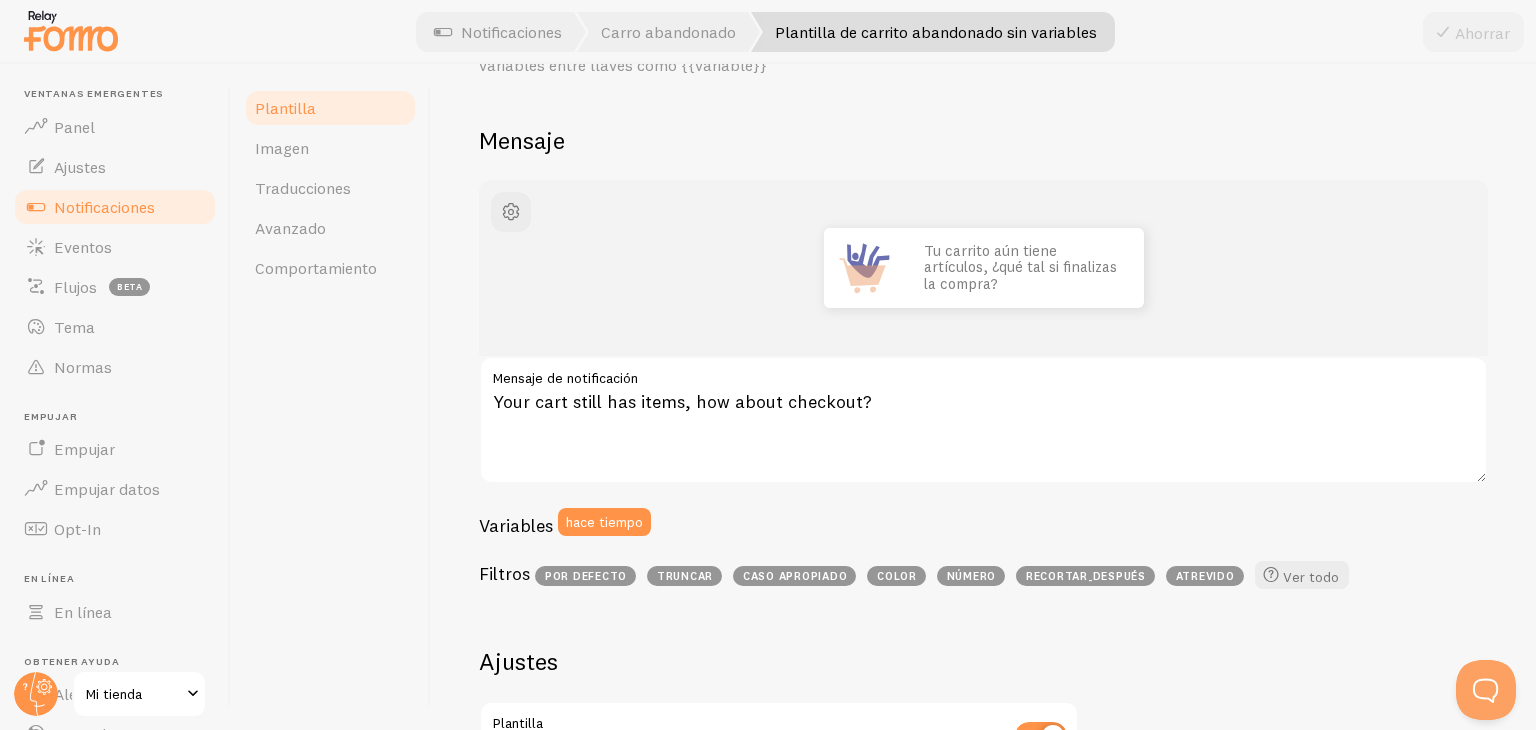 scroll, scrollTop: 132, scrollLeft: 0, axis: vertical 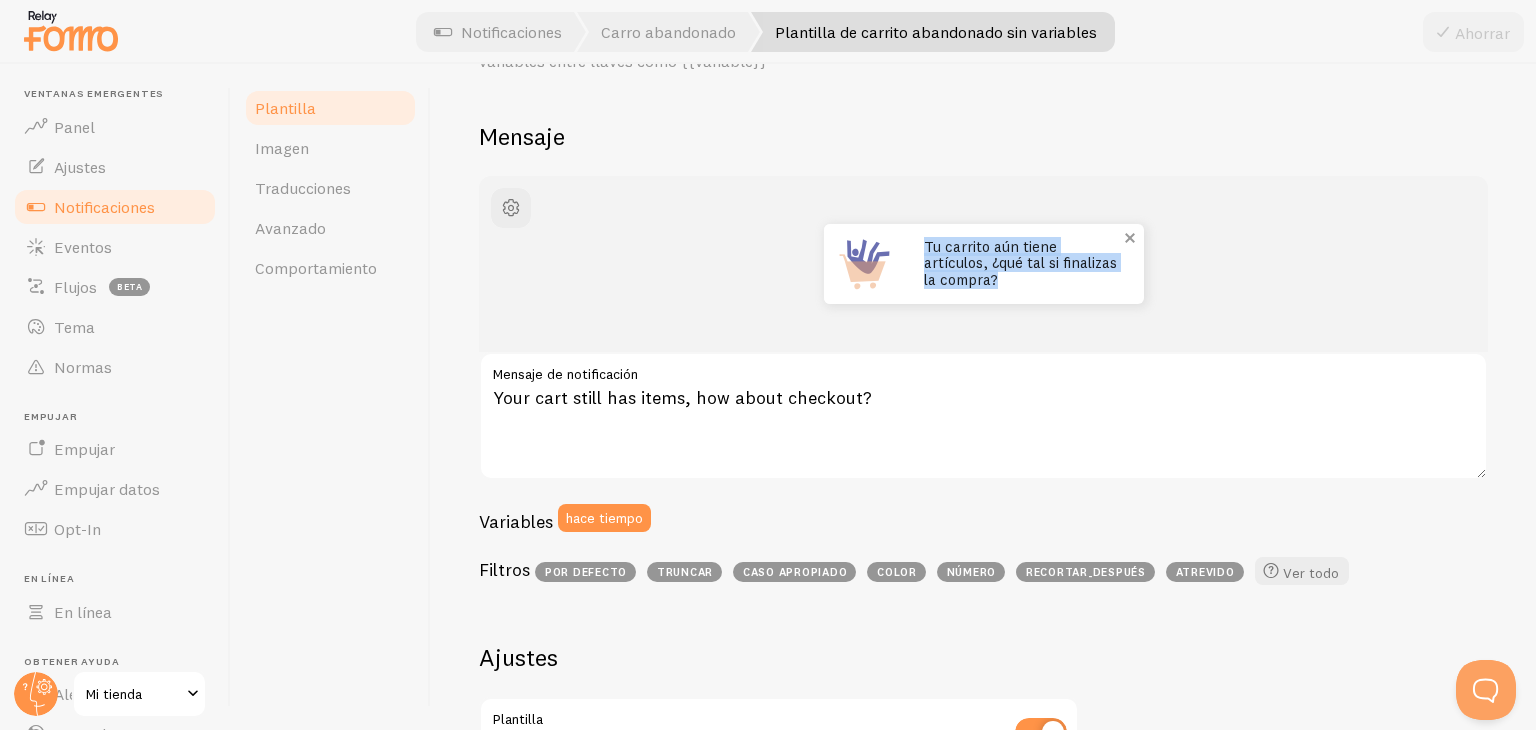 drag, startPoint x: 914, startPoint y: 245, endPoint x: 1073, endPoint y: 295, distance: 166.67633 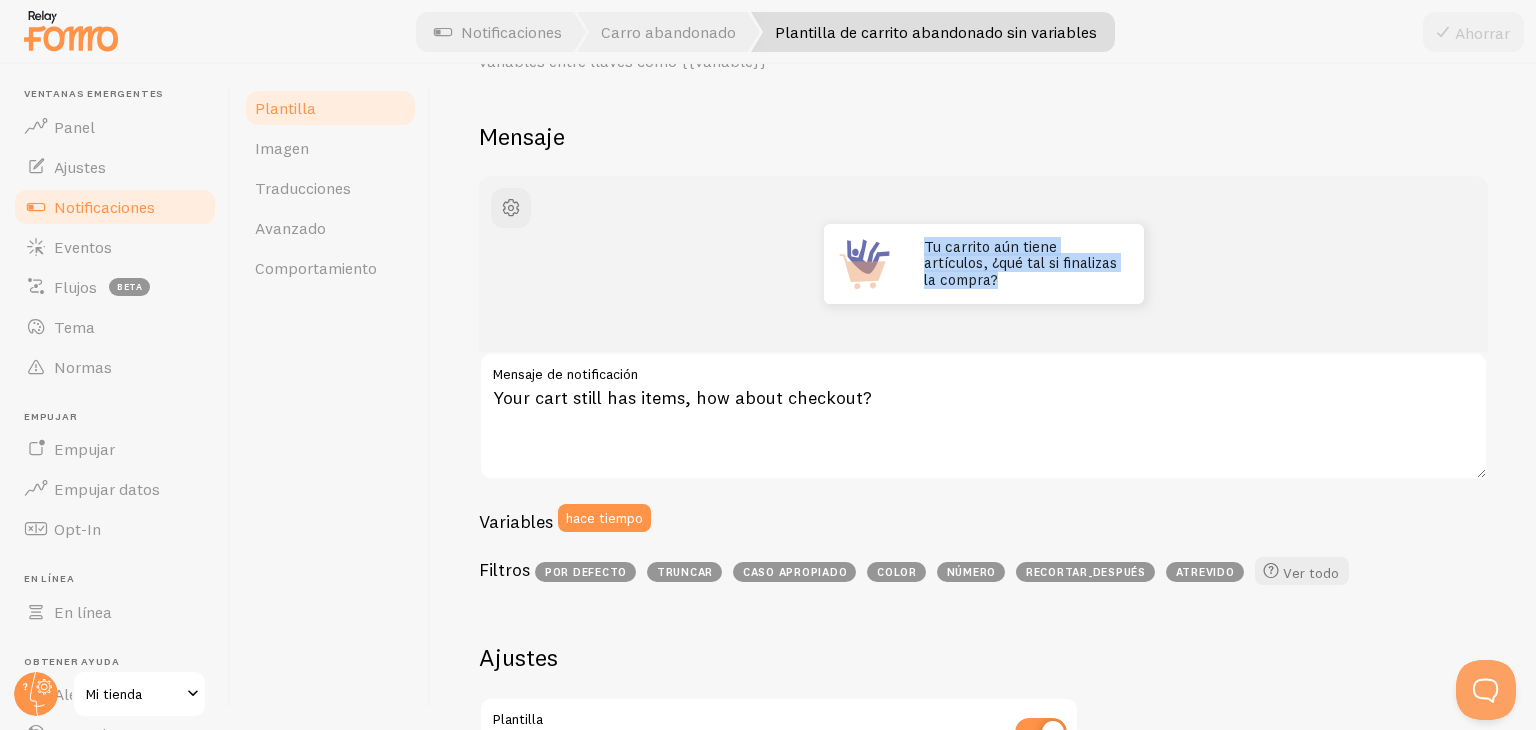 copy on "Tu carrito aún tiene artículos, ¿qué tal si finalizas la compra?" 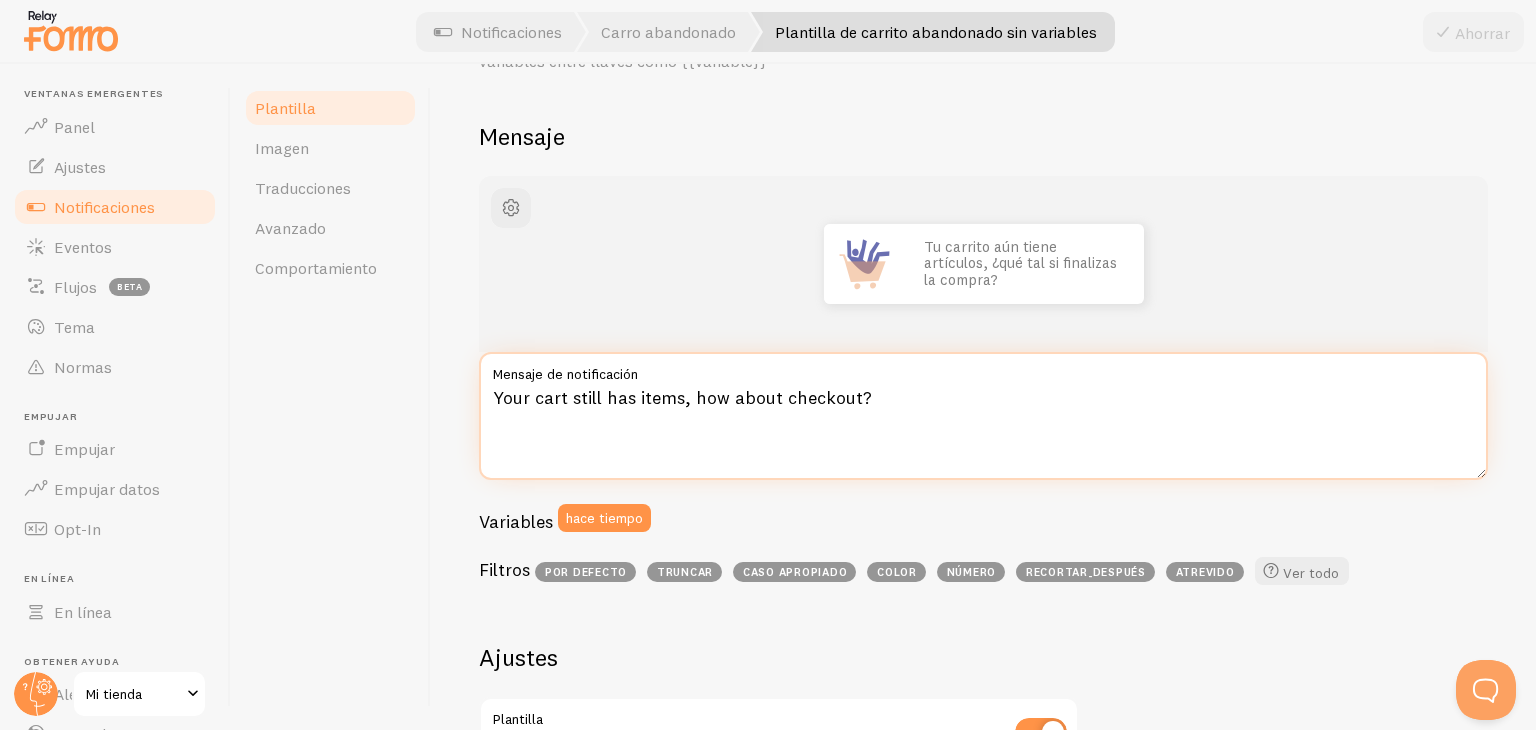 drag, startPoint x: 901, startPoint y: 399, endPoint x: 370, endPoint y: 468, distance: 535.4643 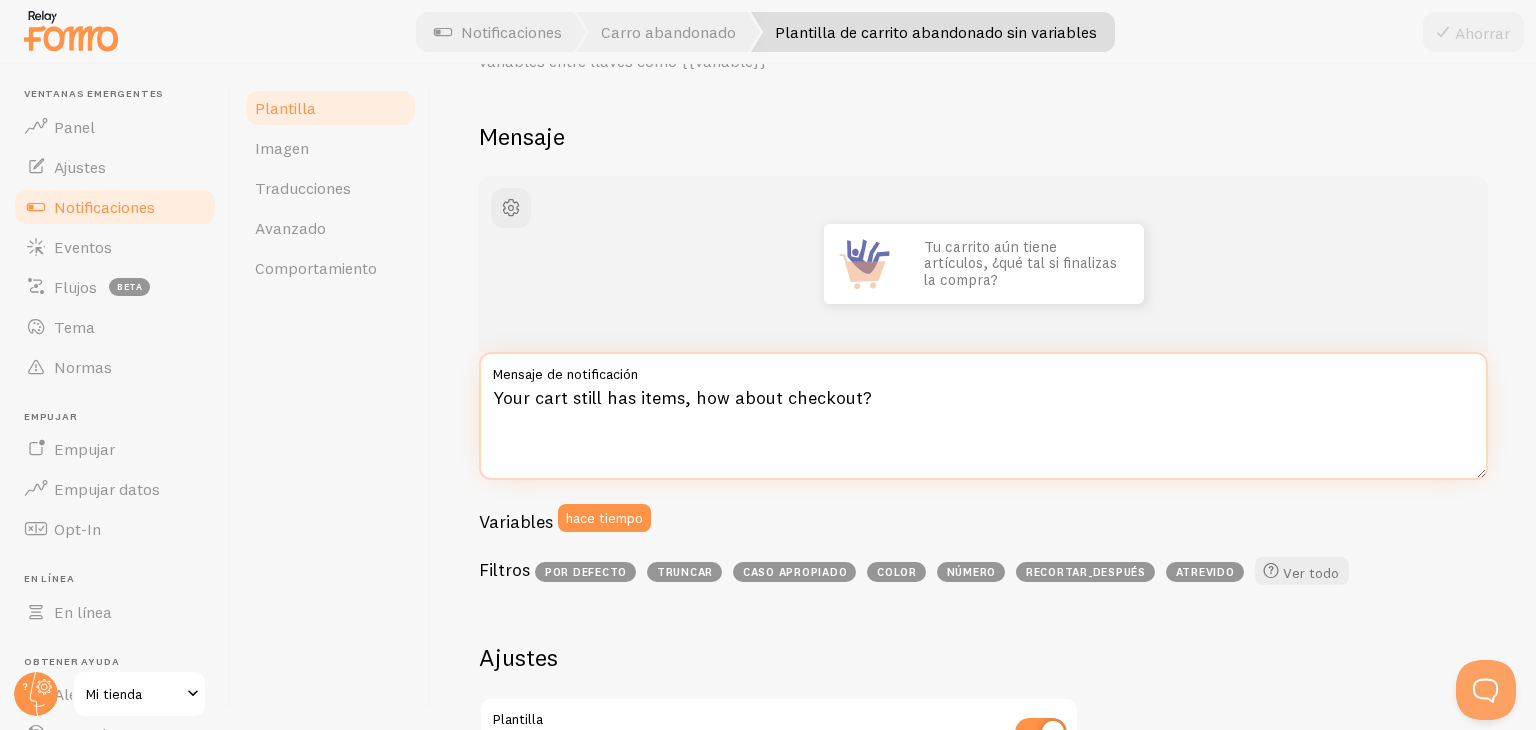 paste on "Tu carrito aún tiene artículos, ¿qué tal si finalizas la compra" 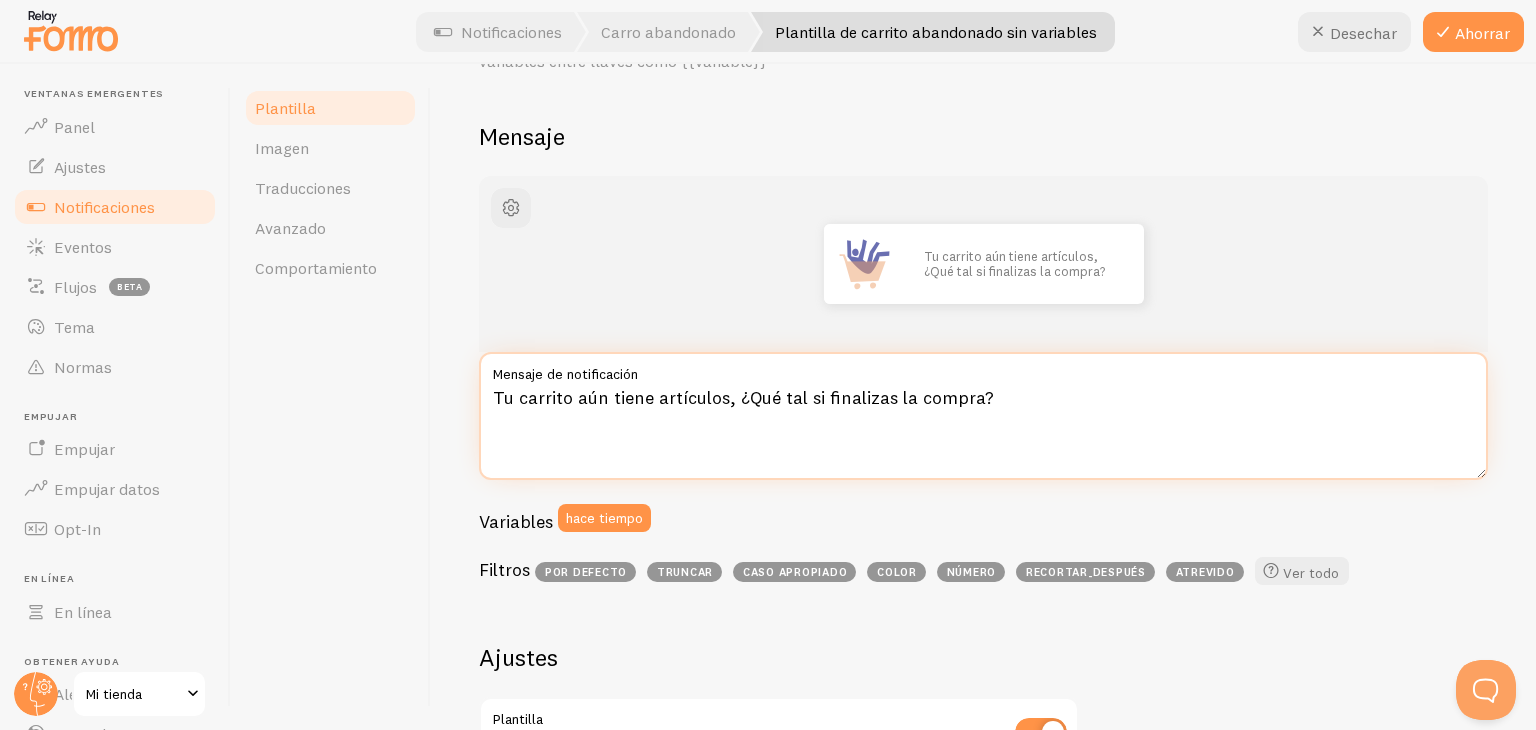 click on "Tu carrito aún tiene artículos, ¿Qué tal si finalizas la compra?" at bounding box center [983, 416] 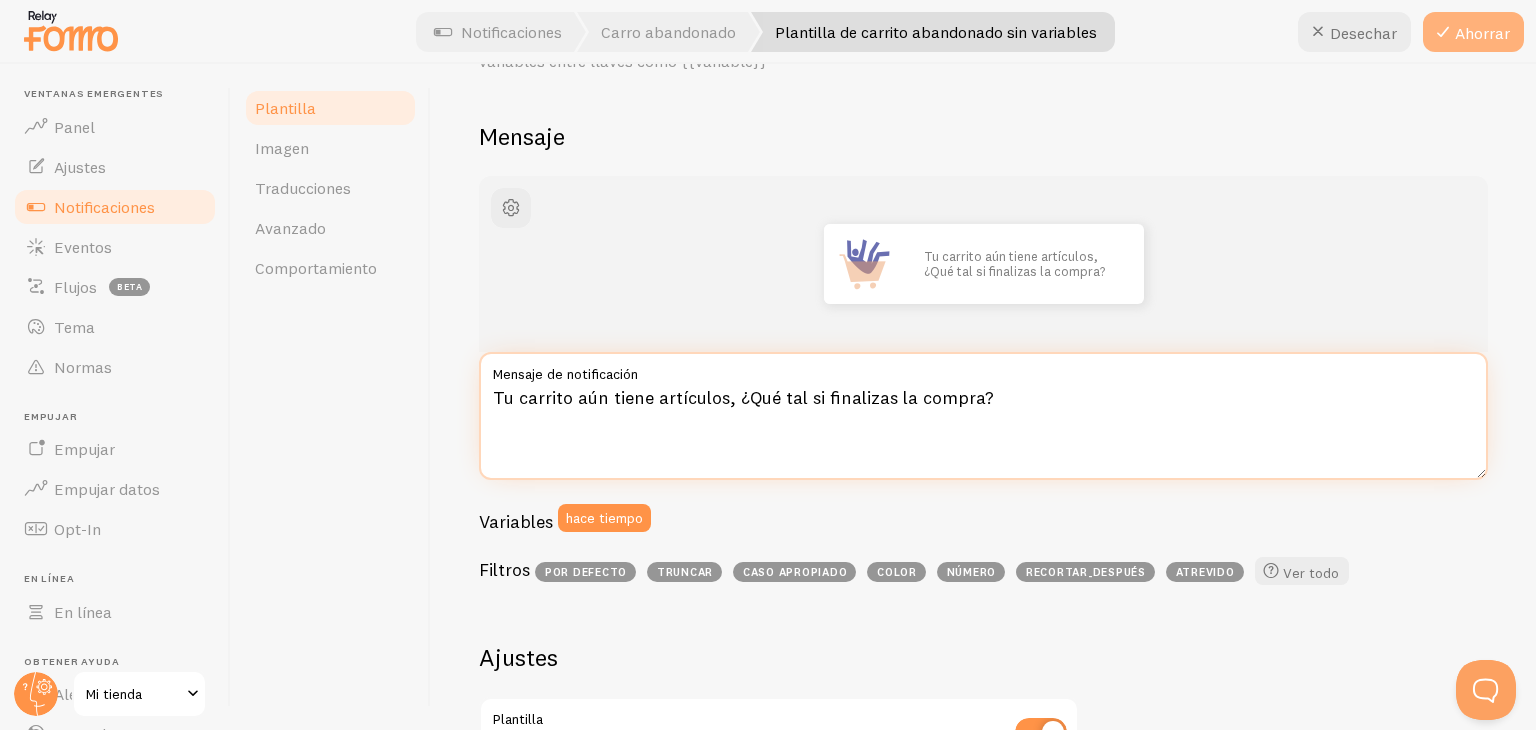 type on "Tu carrito aún tiene artículos, ¿Qué tal si finalizas la compra?" 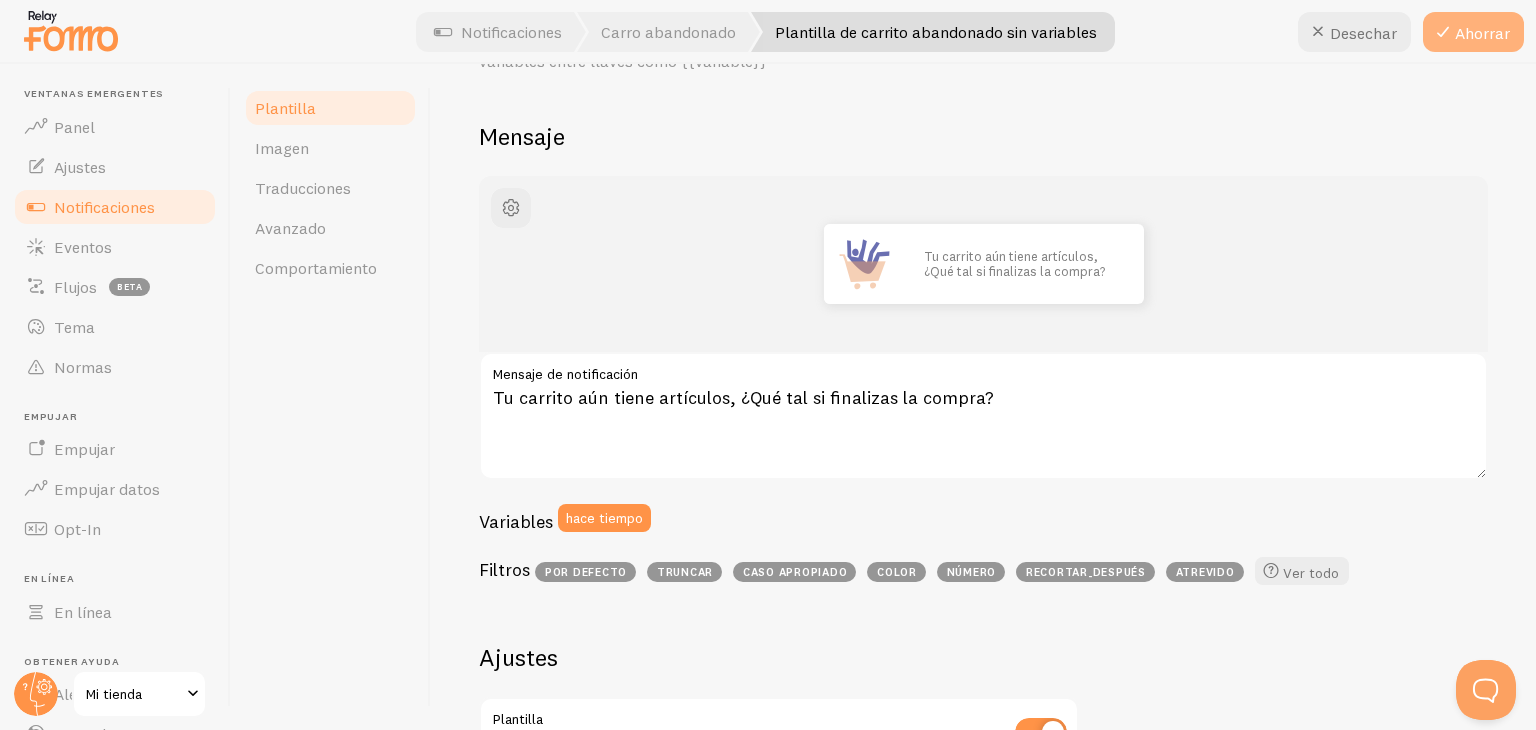 click on "Ahorrar" at bounding box center [1473, 32] 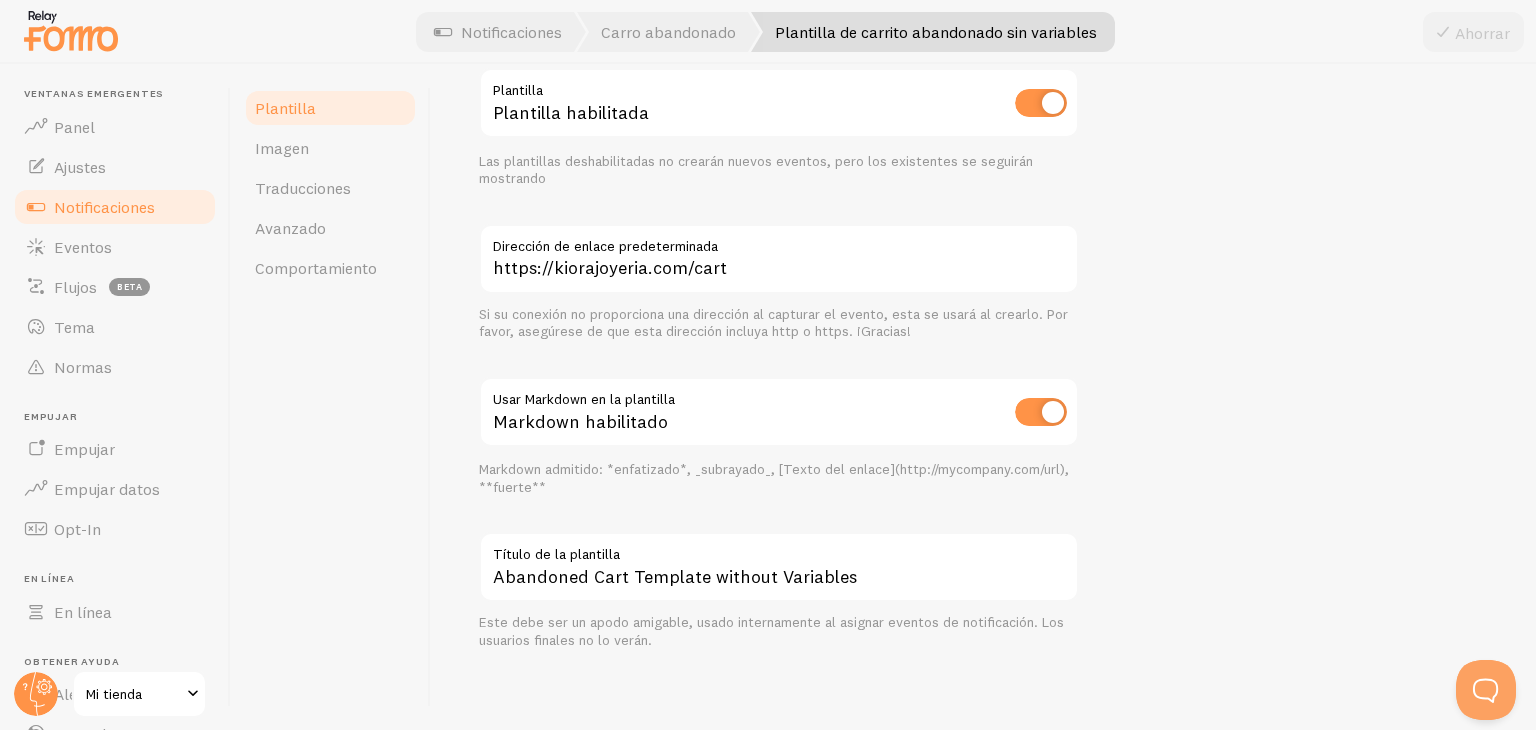scroll, scrollTop: 714, scrollLeft: 0, axis: vertical 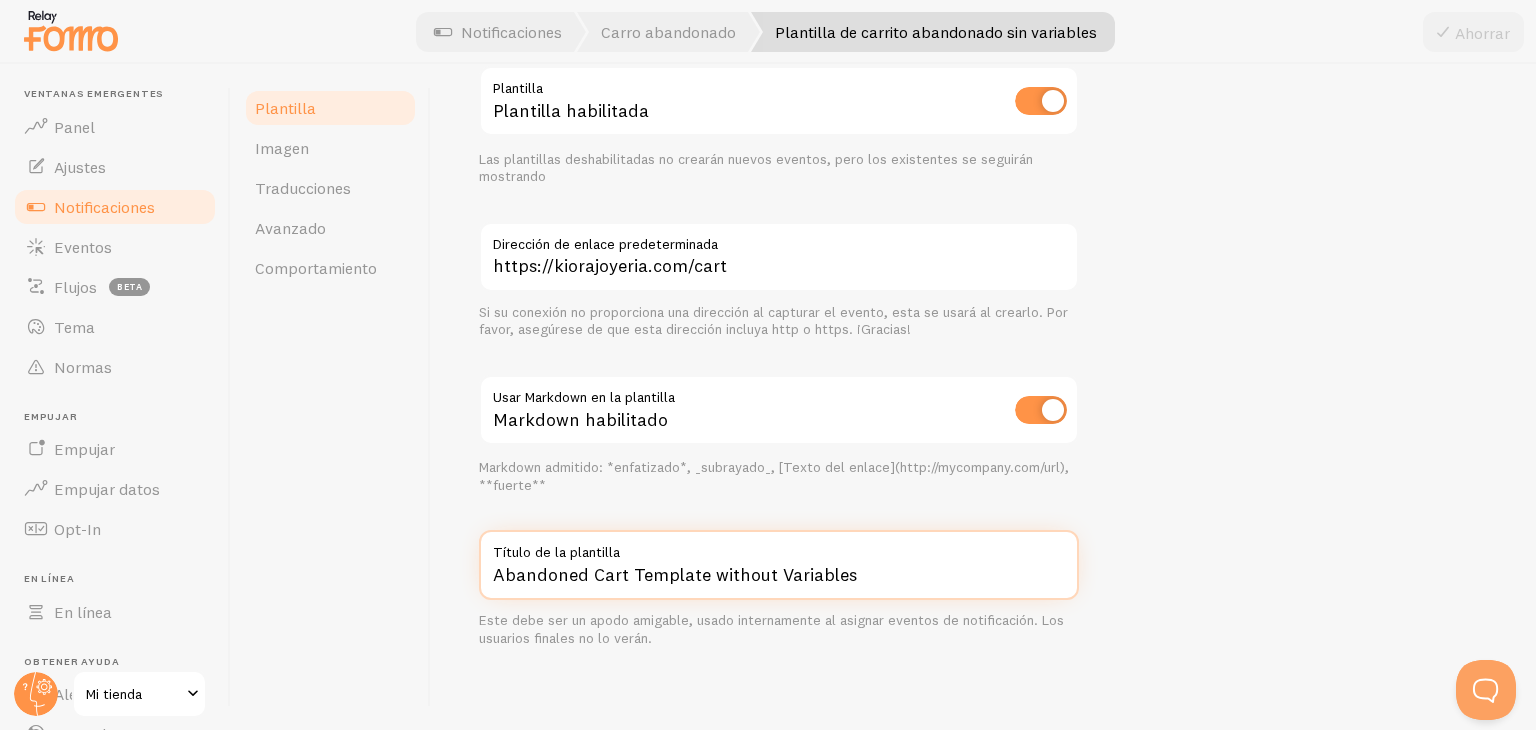 click on "Abandoned Cart Template without Variables" at bounding box center (779, 565) 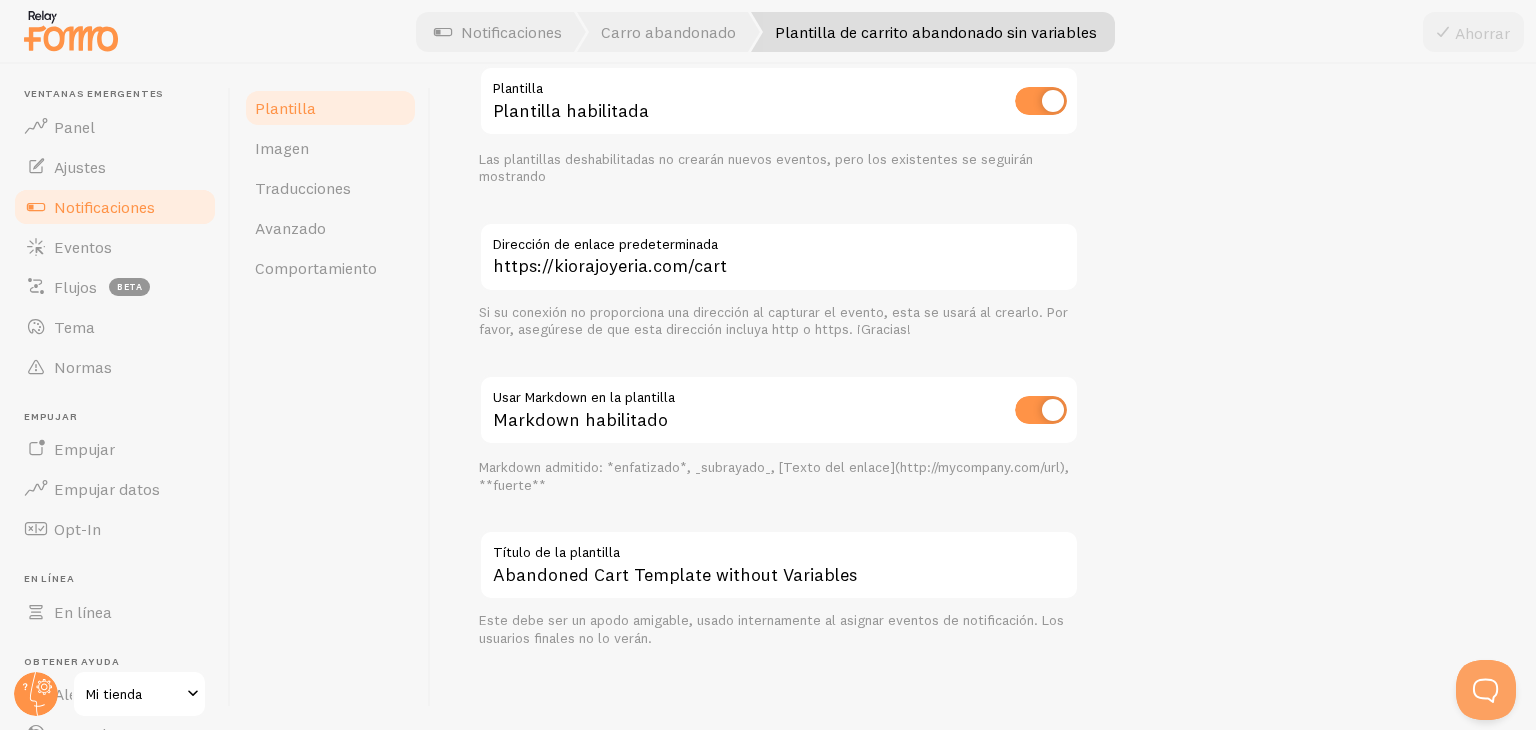 click on "Notificaciones" at bounding box center [104, 207] 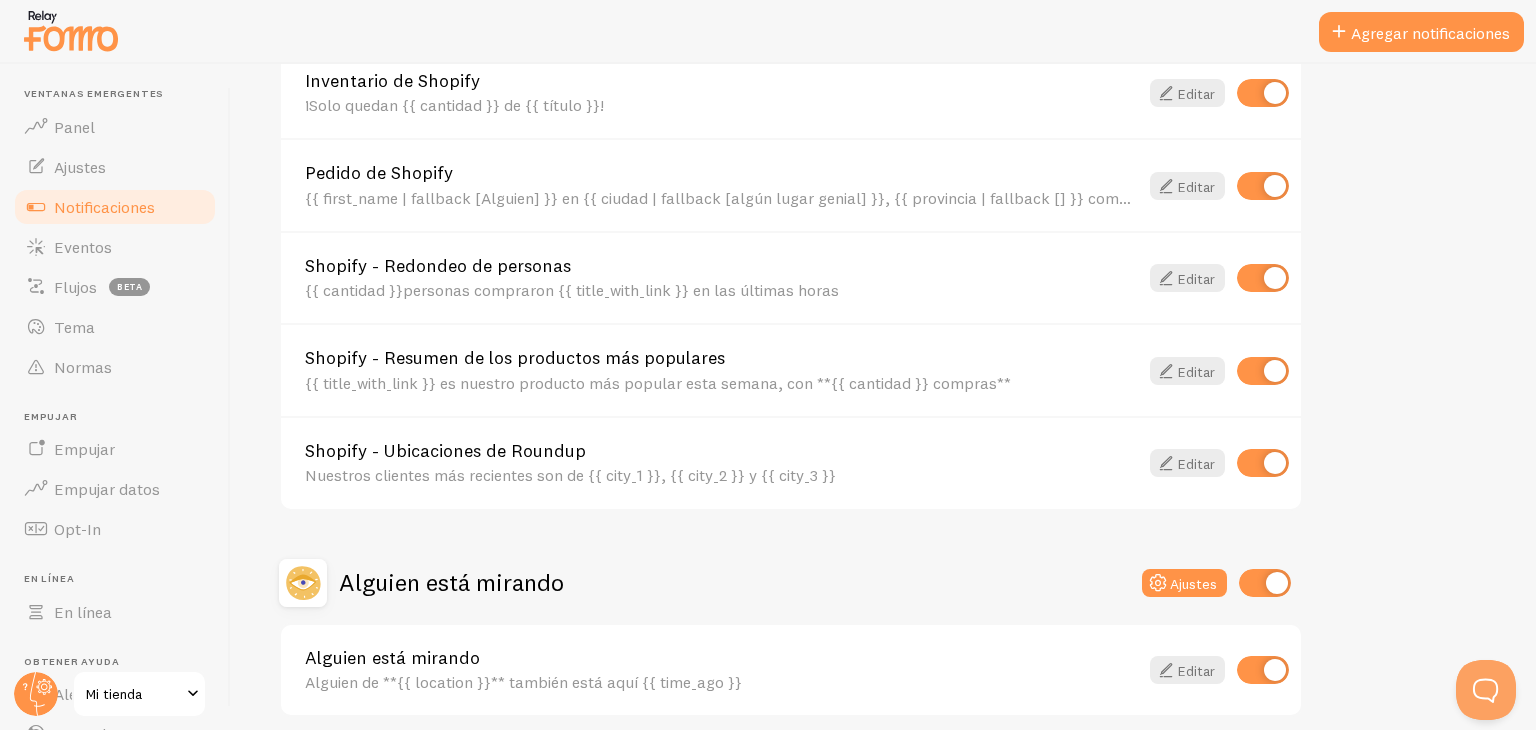 scroll, scrollTop: 796, scrollLeft: 0, axis: vertical 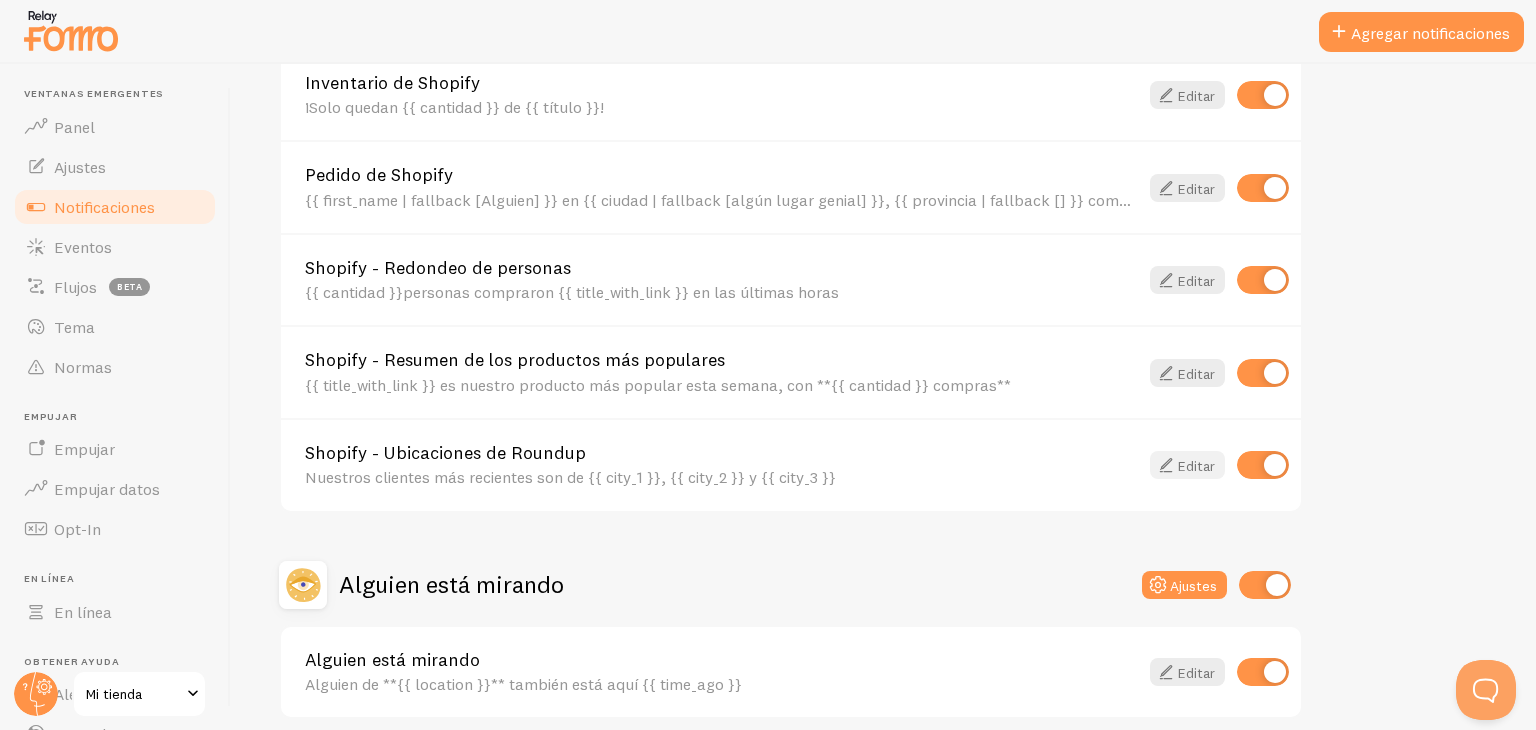 click on "Editar" at bounding box center [1196, 466] 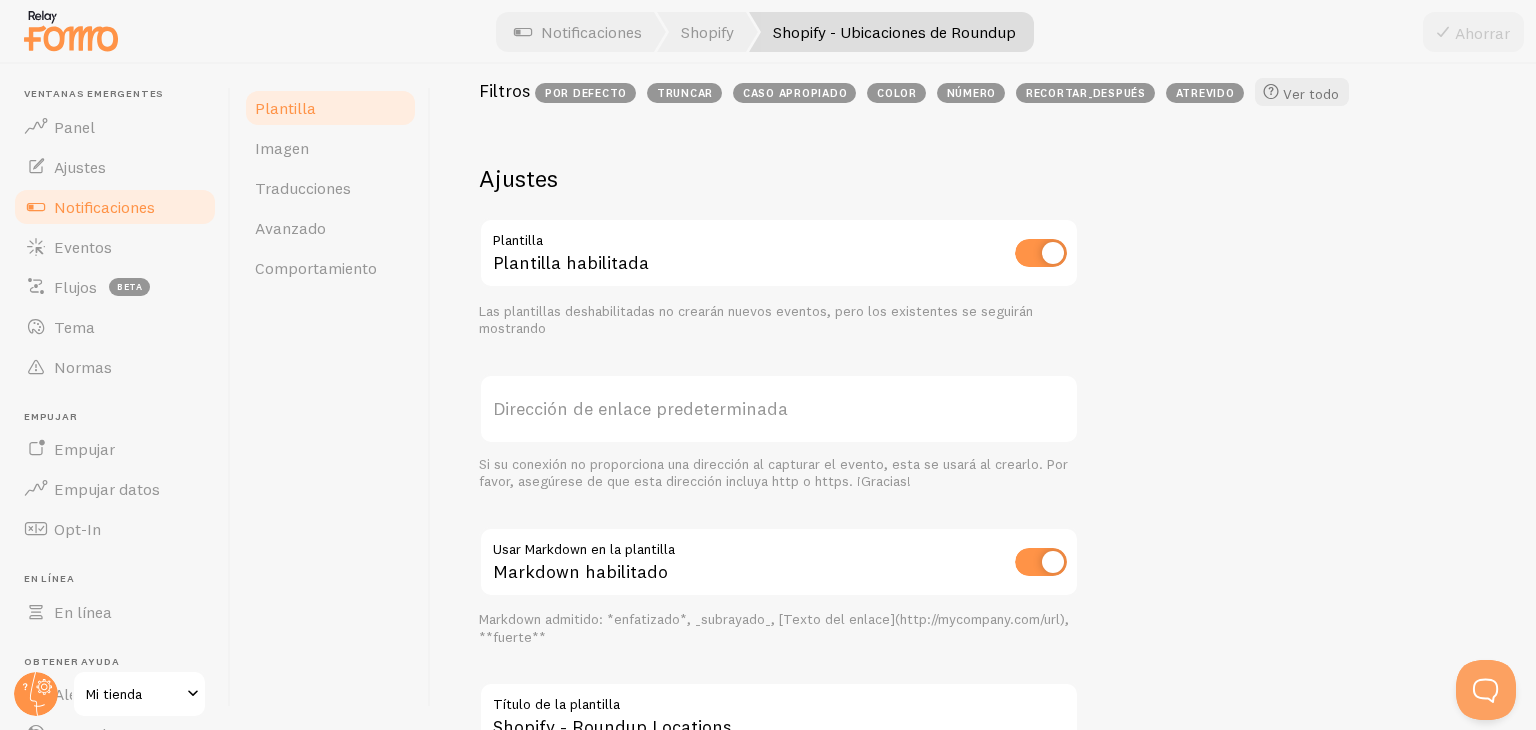 scroll, scrollTop: 764, scrollLeft: 0, axis: vertical 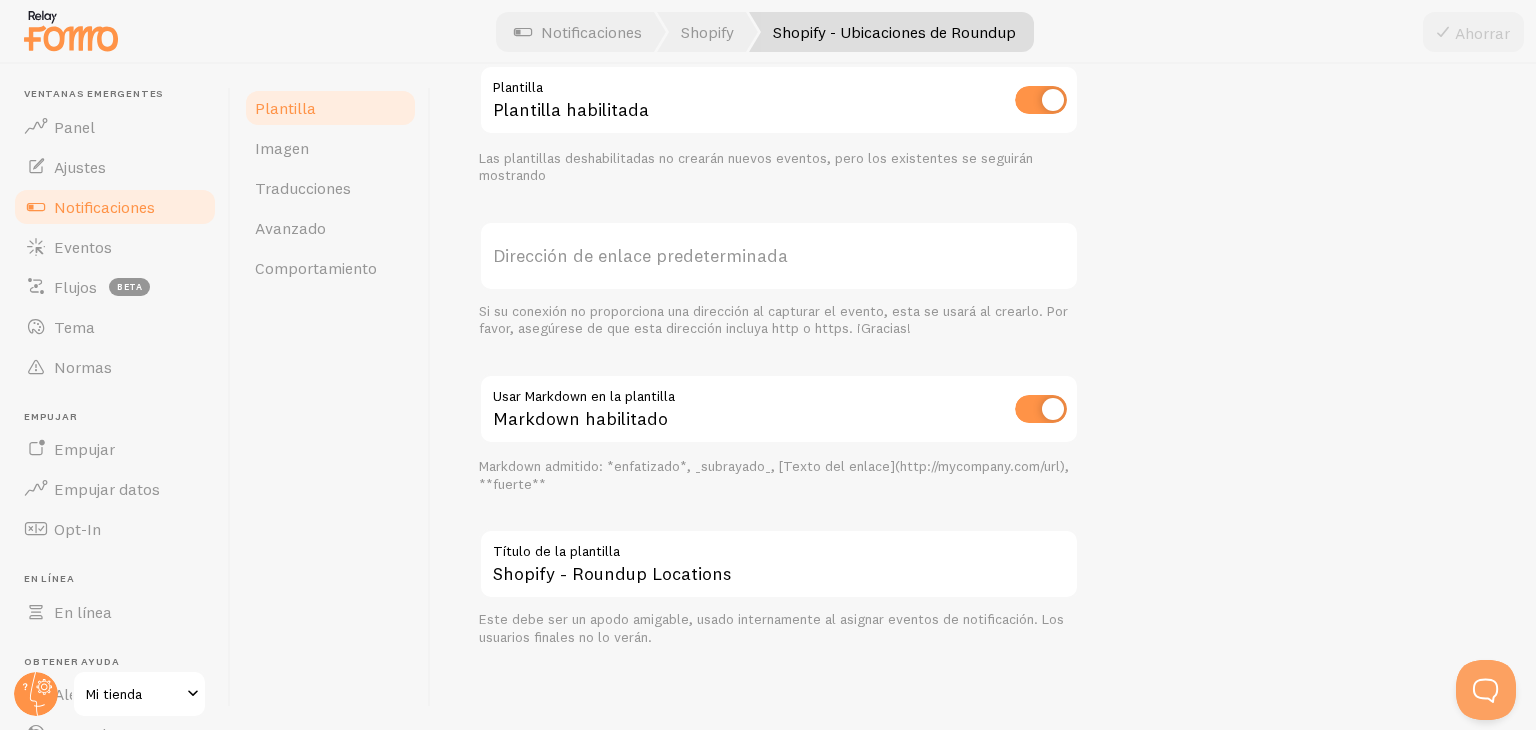 click on "Dirección de enlace predeterminada" at bounding box center [640, 255] 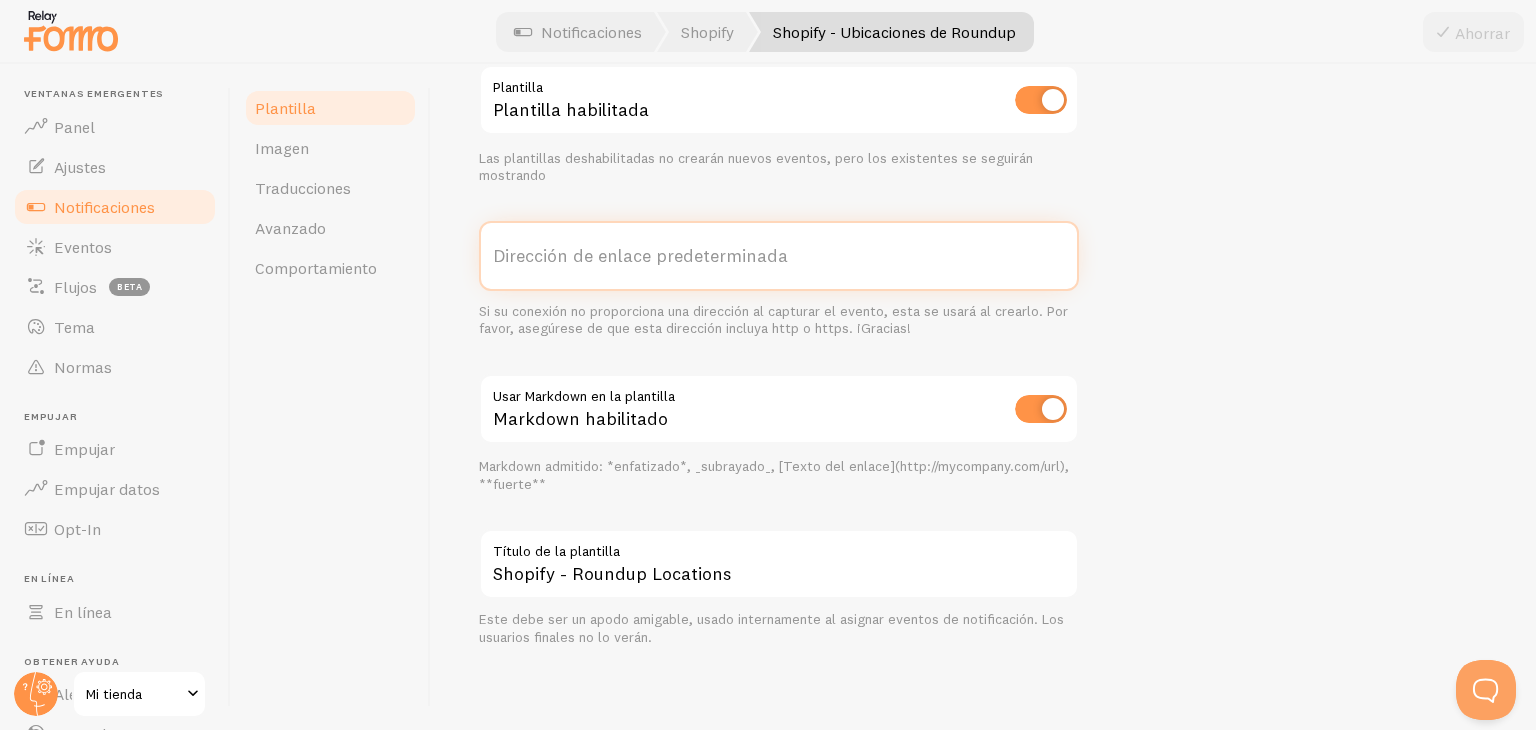 click on "Dirección de enlace predeterminada" at bounding box center (779, 256) 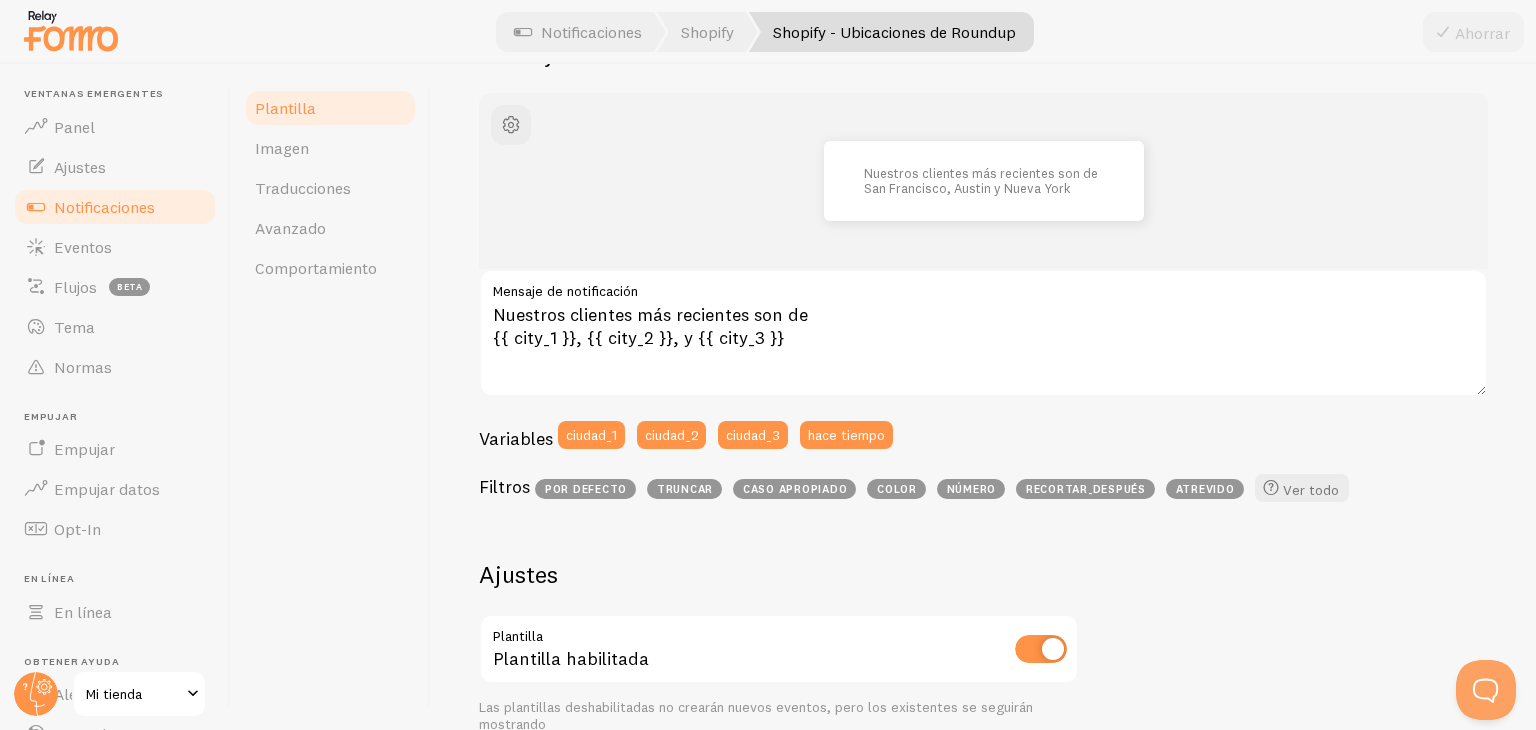 scroll, scrollTop: 0, scrollLeft: 0, axis: both 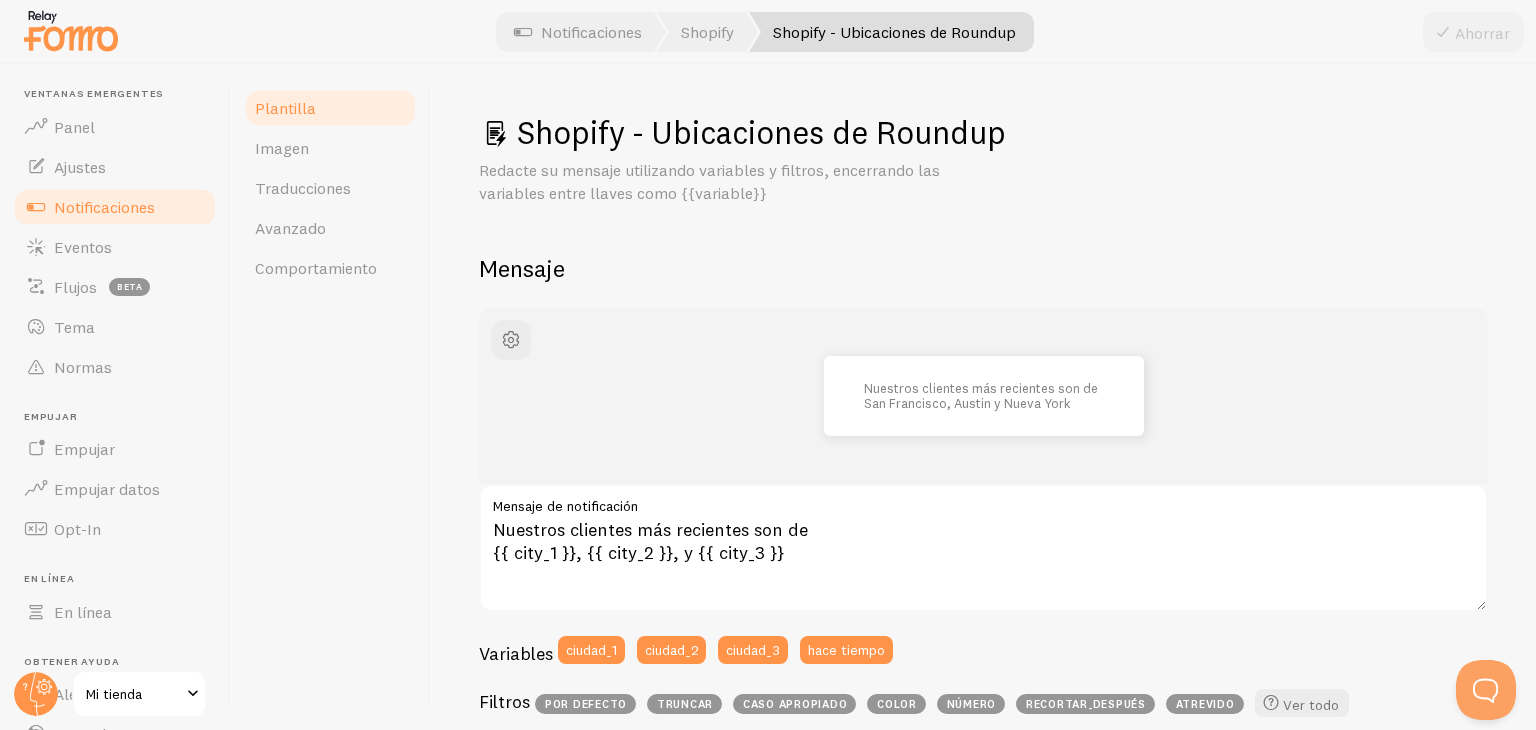 click on "Notificaciones" at bounding box center [104, 207] 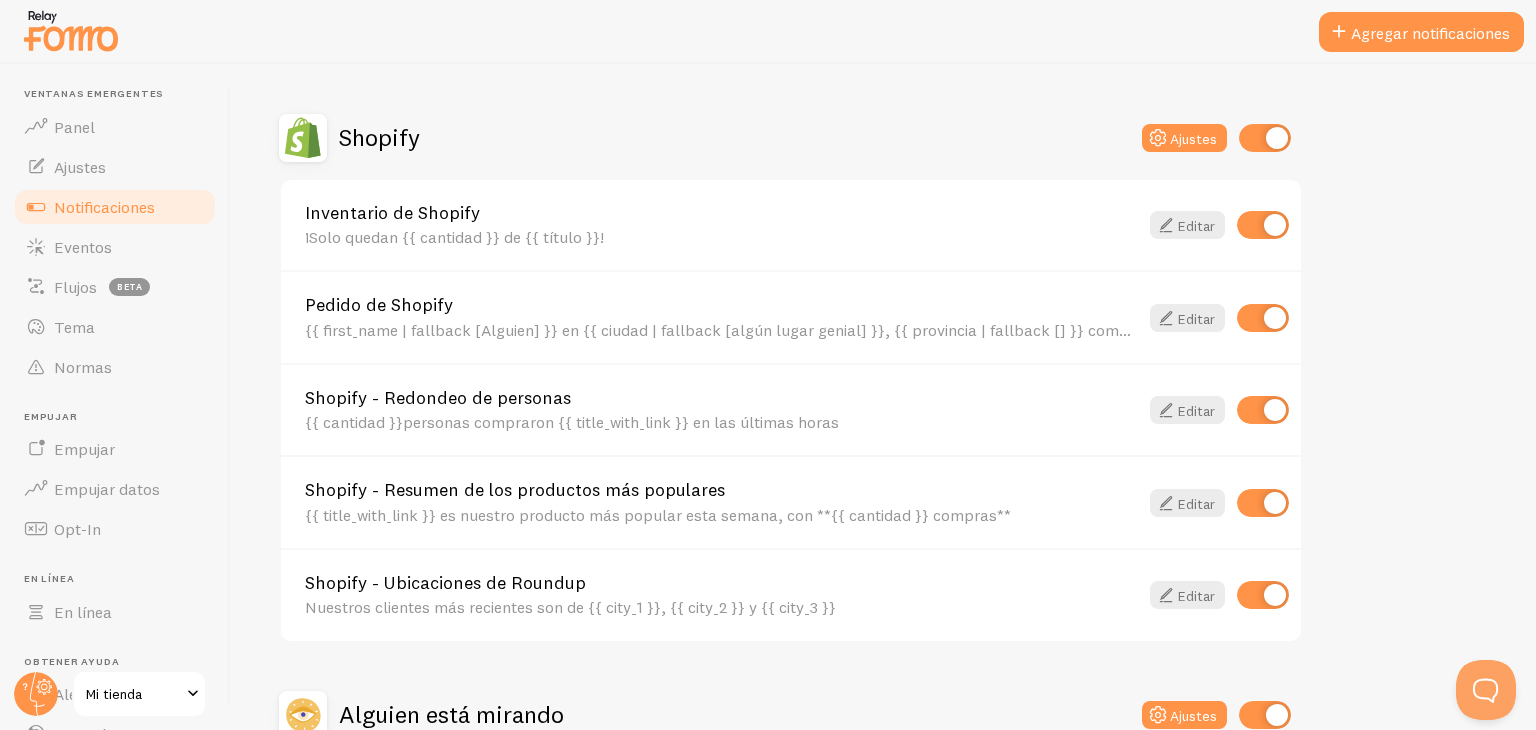 scroll, scrollTop: 667, scrollLeft: 0, axis: vertical 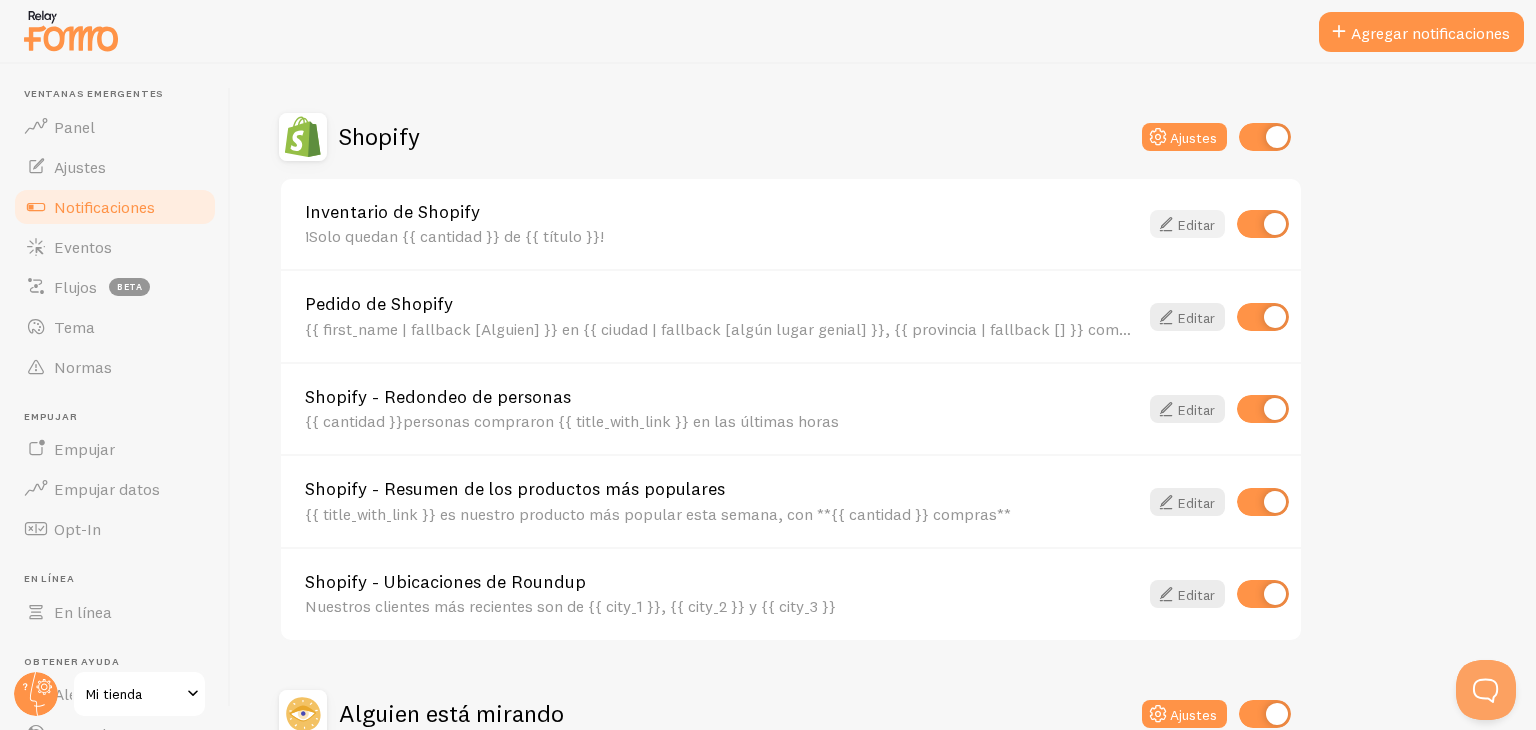 click on "Editar" at bounding box center (1196, 225) 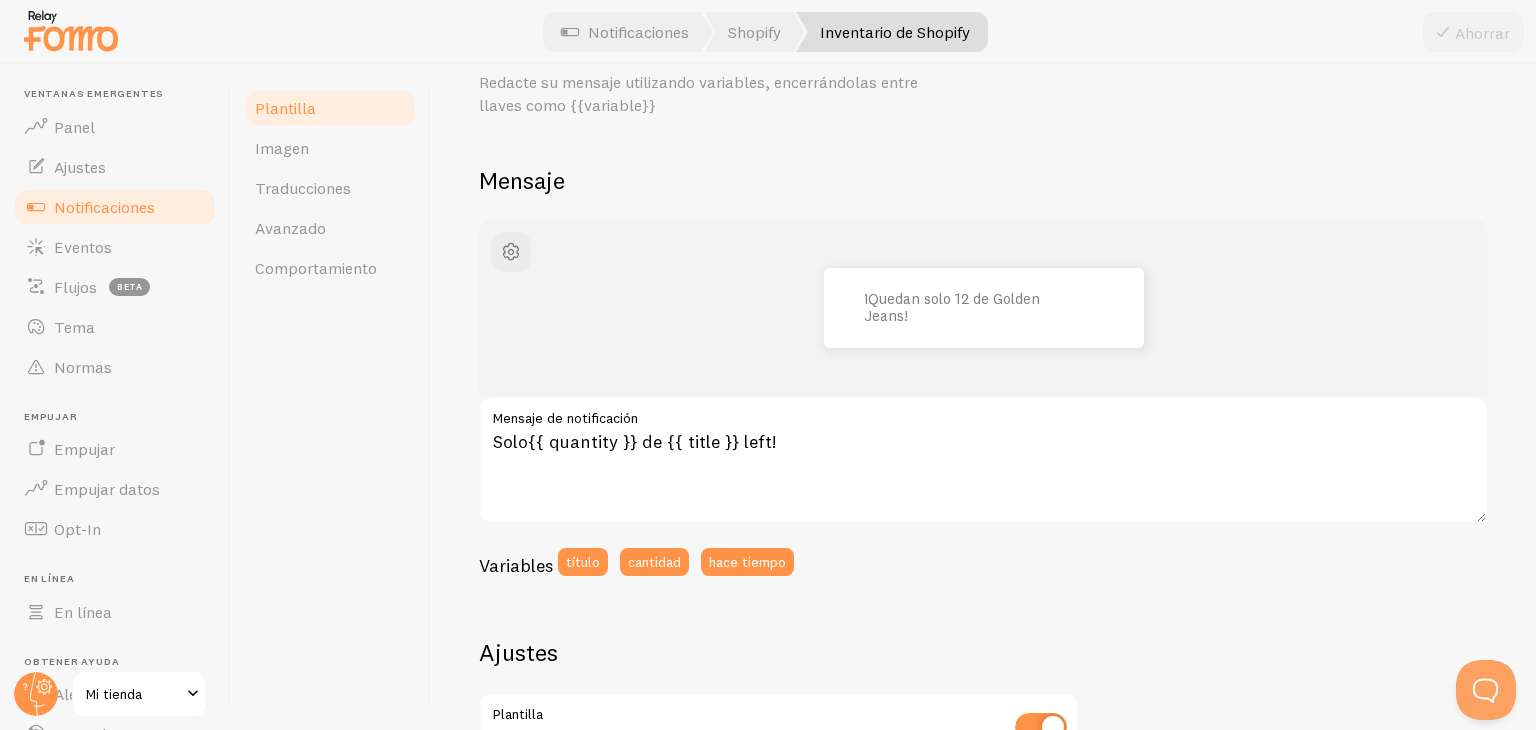 scroll, scrollTop: 0, scrollLeft: 0, axis: both 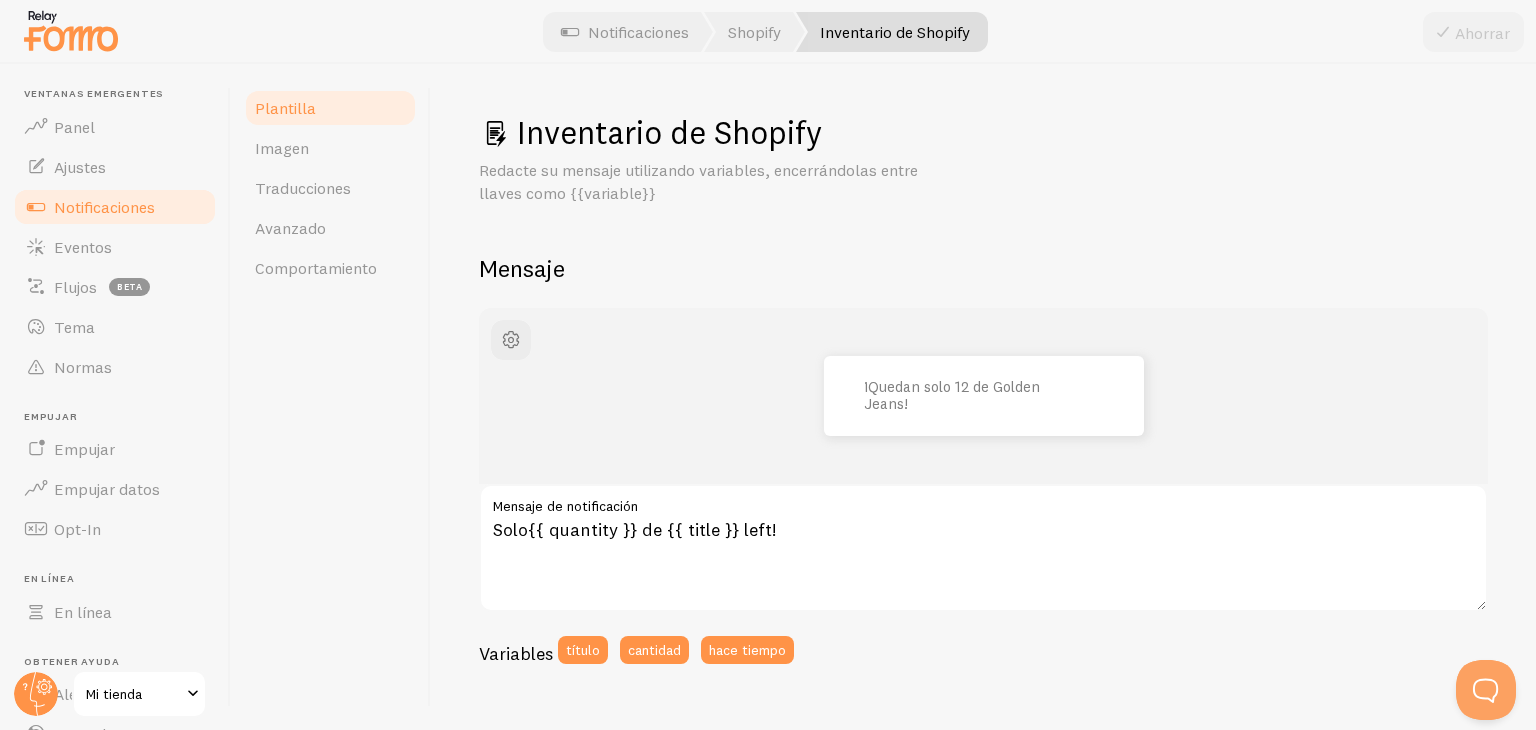 click on "Notificaciones" at bounding box center [104, 207] 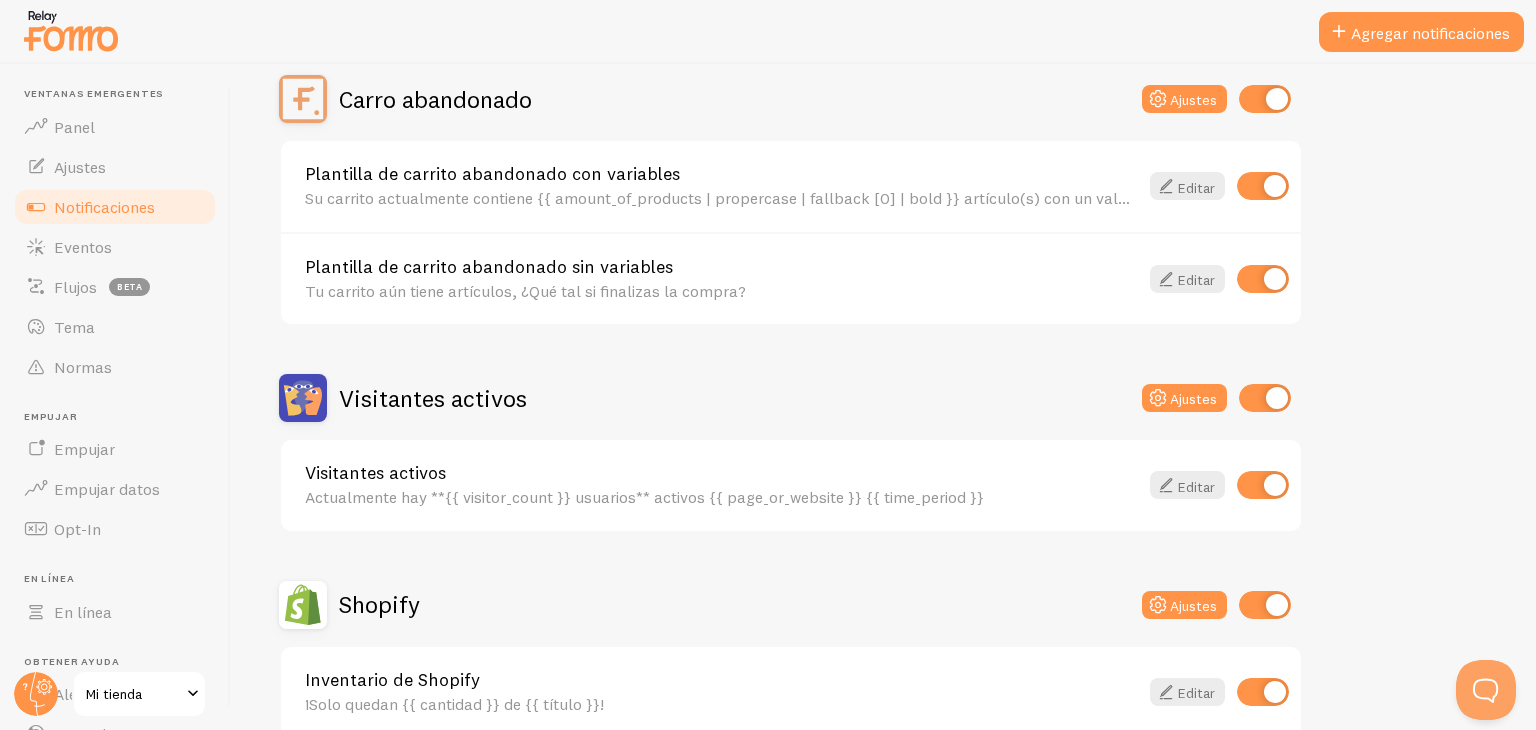 scroll, scrollTop: 0, scrollLeft: 0, axis: both 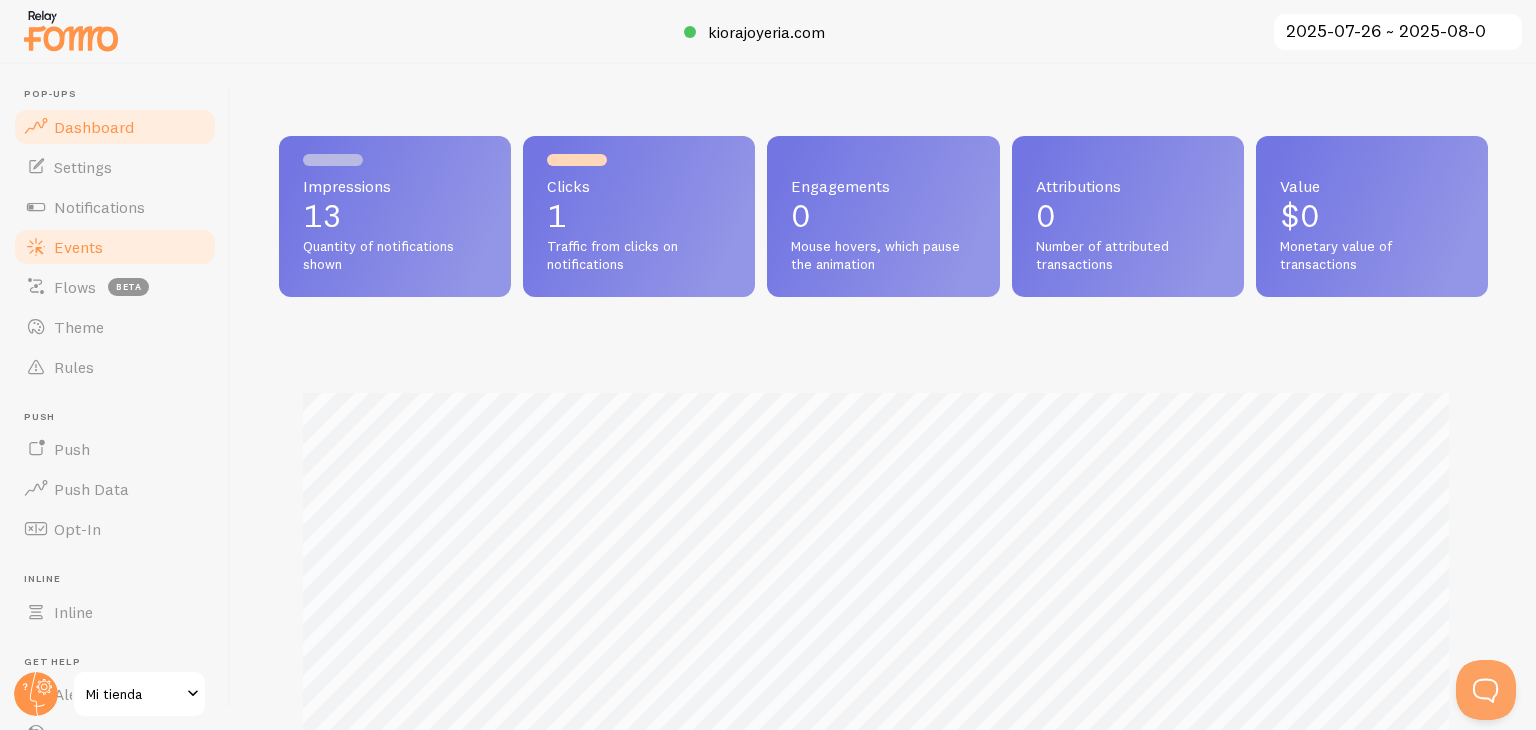 click on "Events" at bounding box center (78, 247) 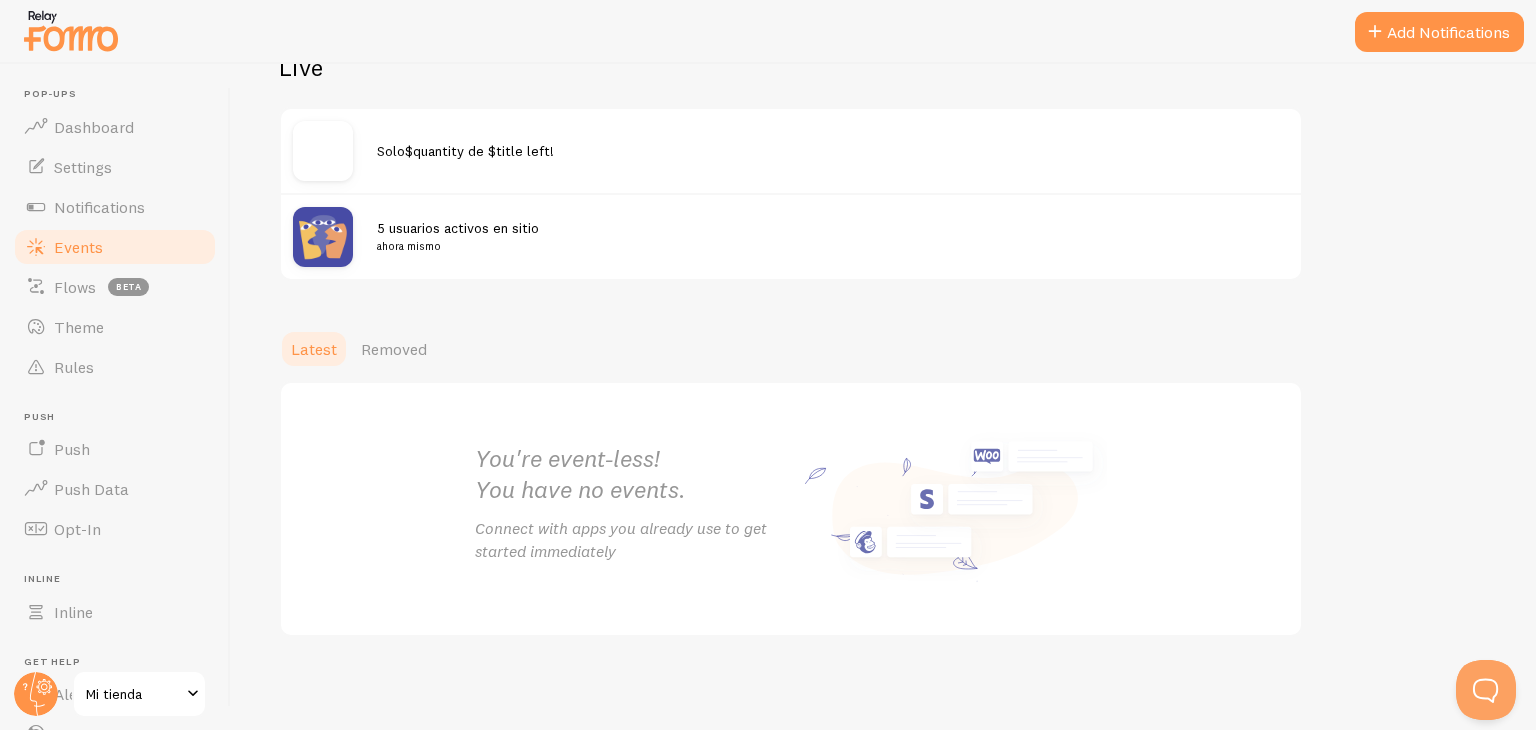 scroll, scrollTop: 0, scrollLeft: 0, axis: both 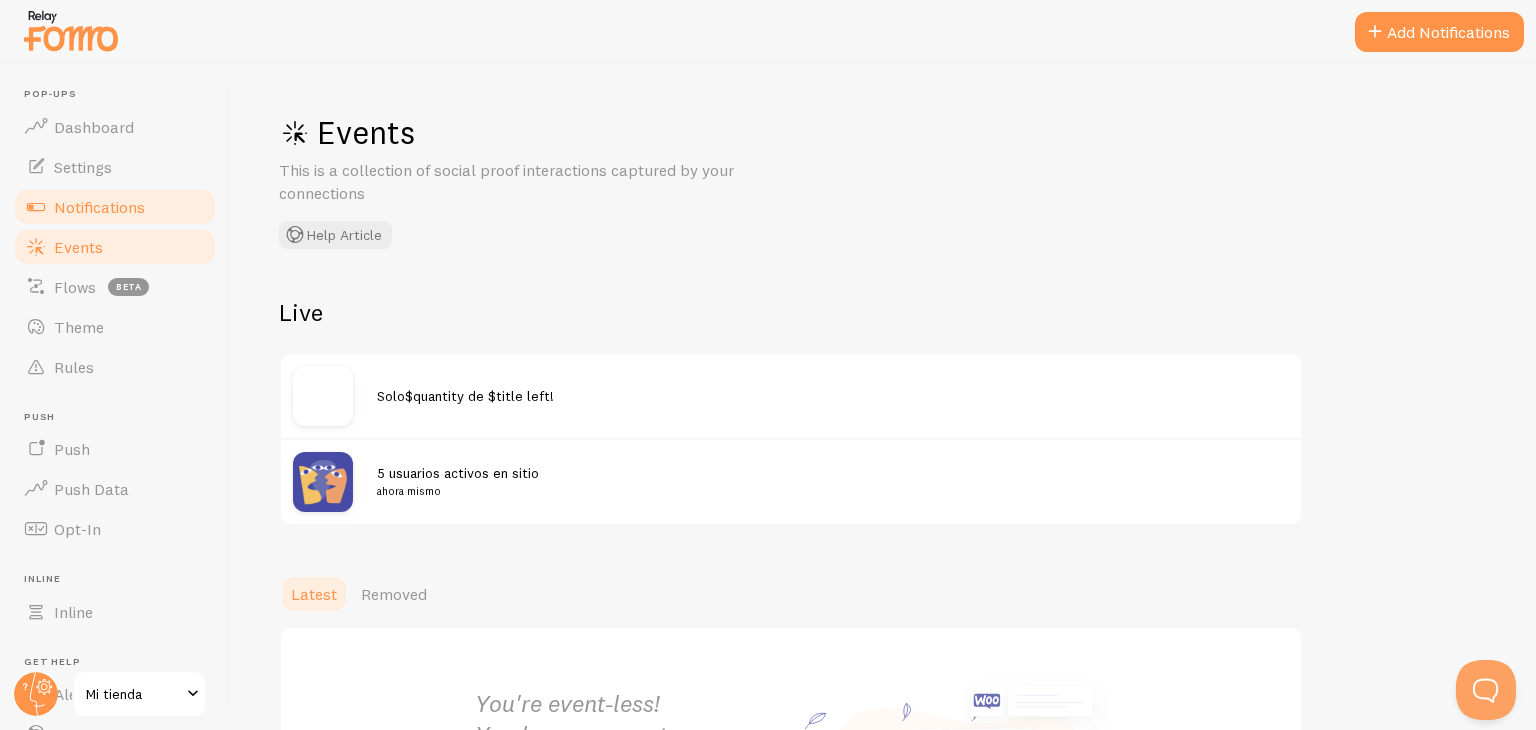 click on "Notifications" at bounding box center (99, 207) 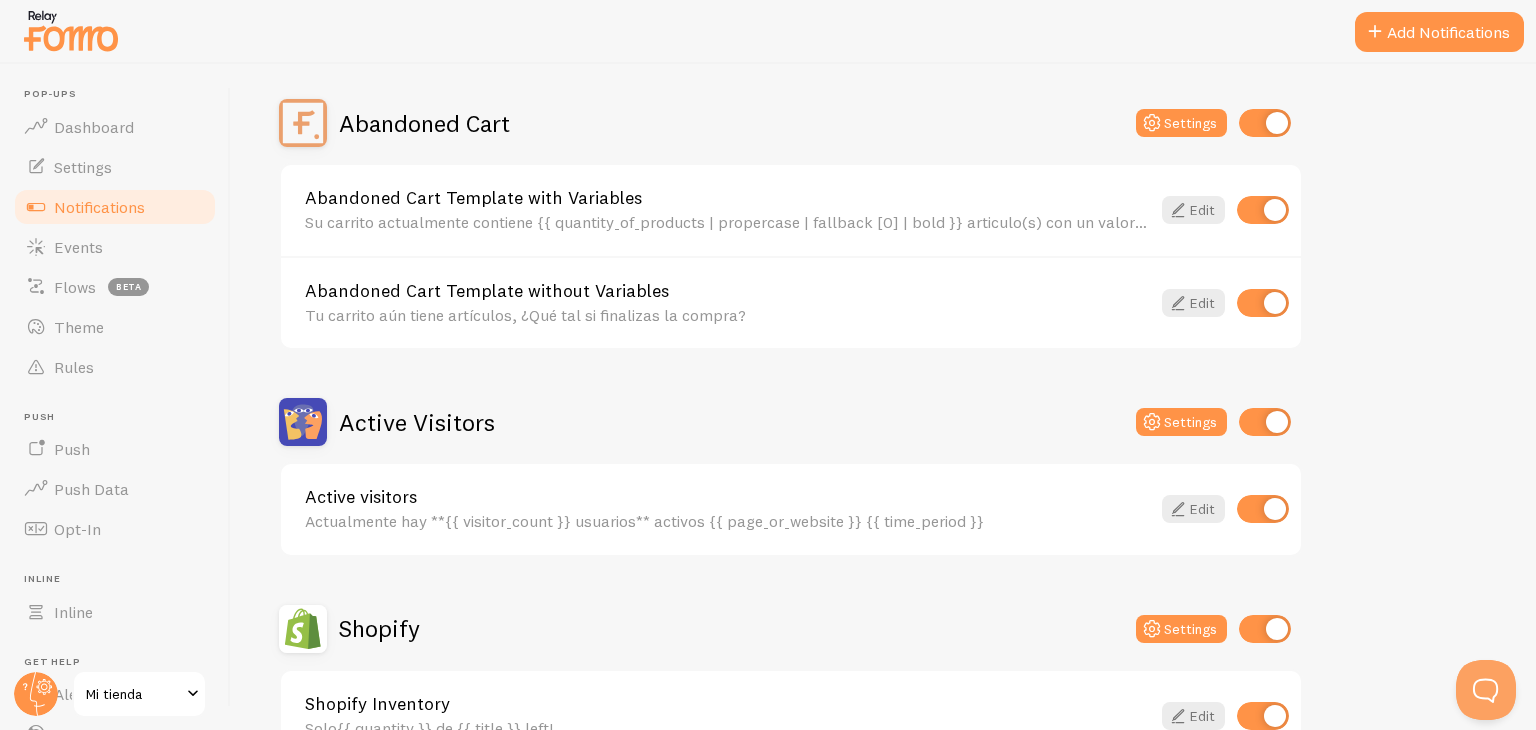 scroll, scrollTop: 176, scrollLeft: 0, axis: vertical 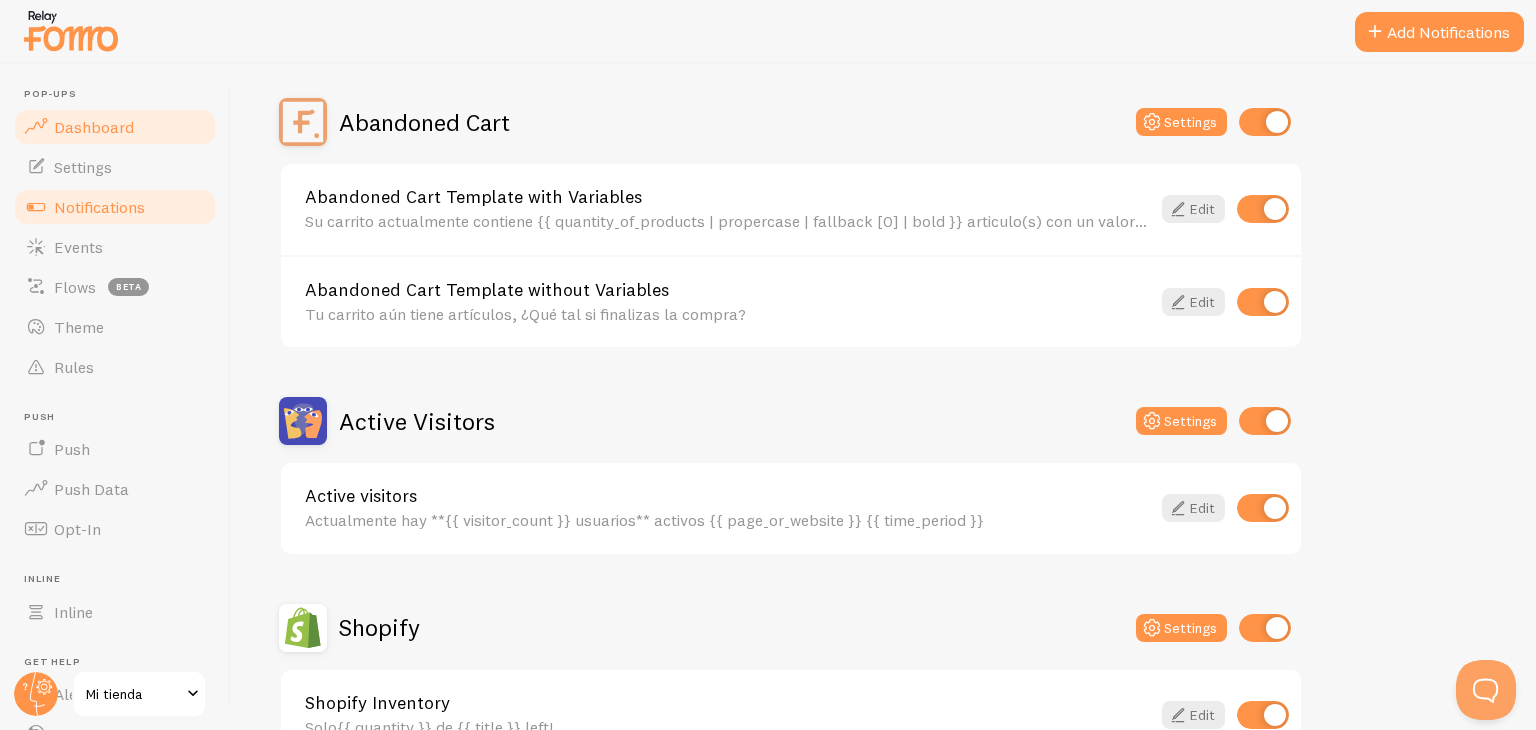 click on "Dashboard" at bounding box center (115, 127) 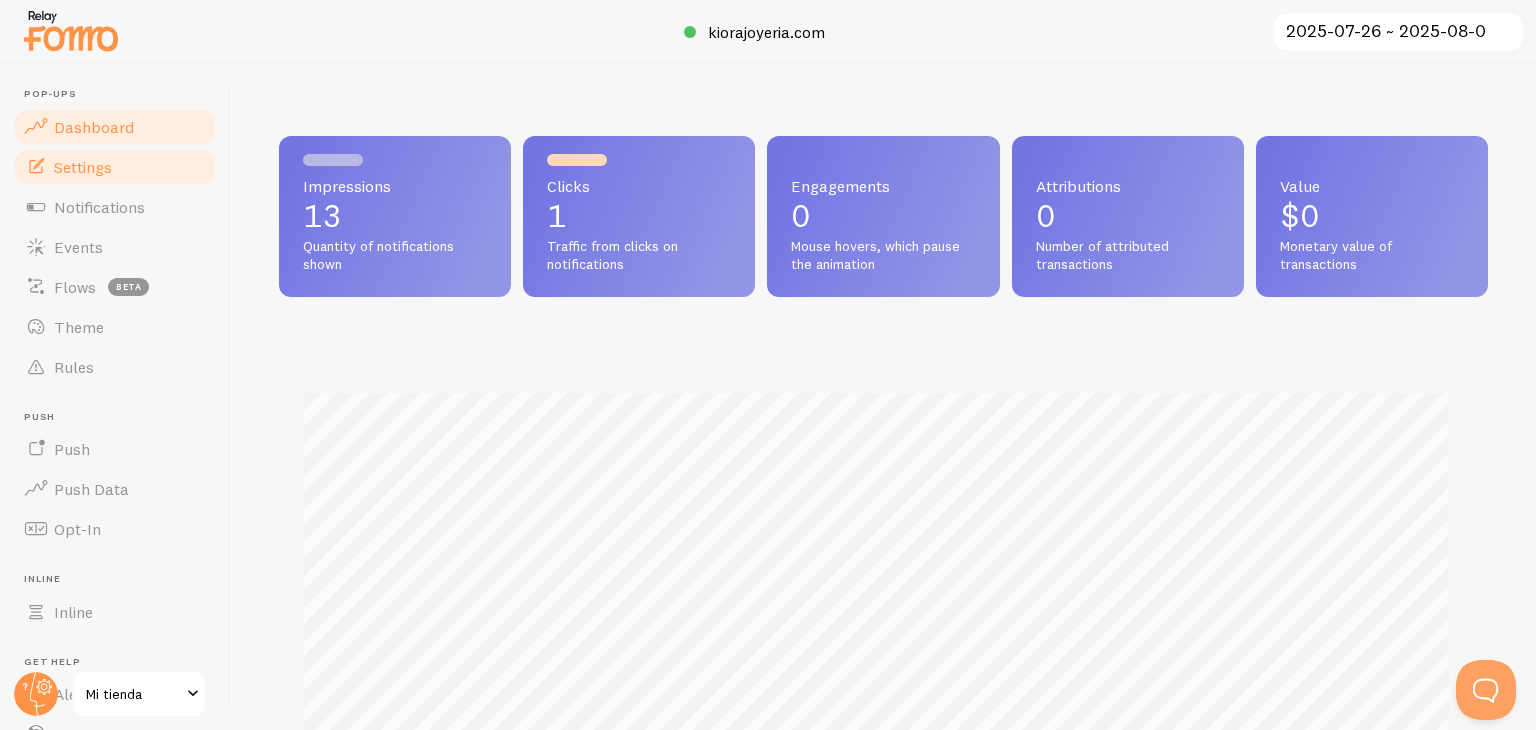 click on "Settings" at bounding box center (115, 167) 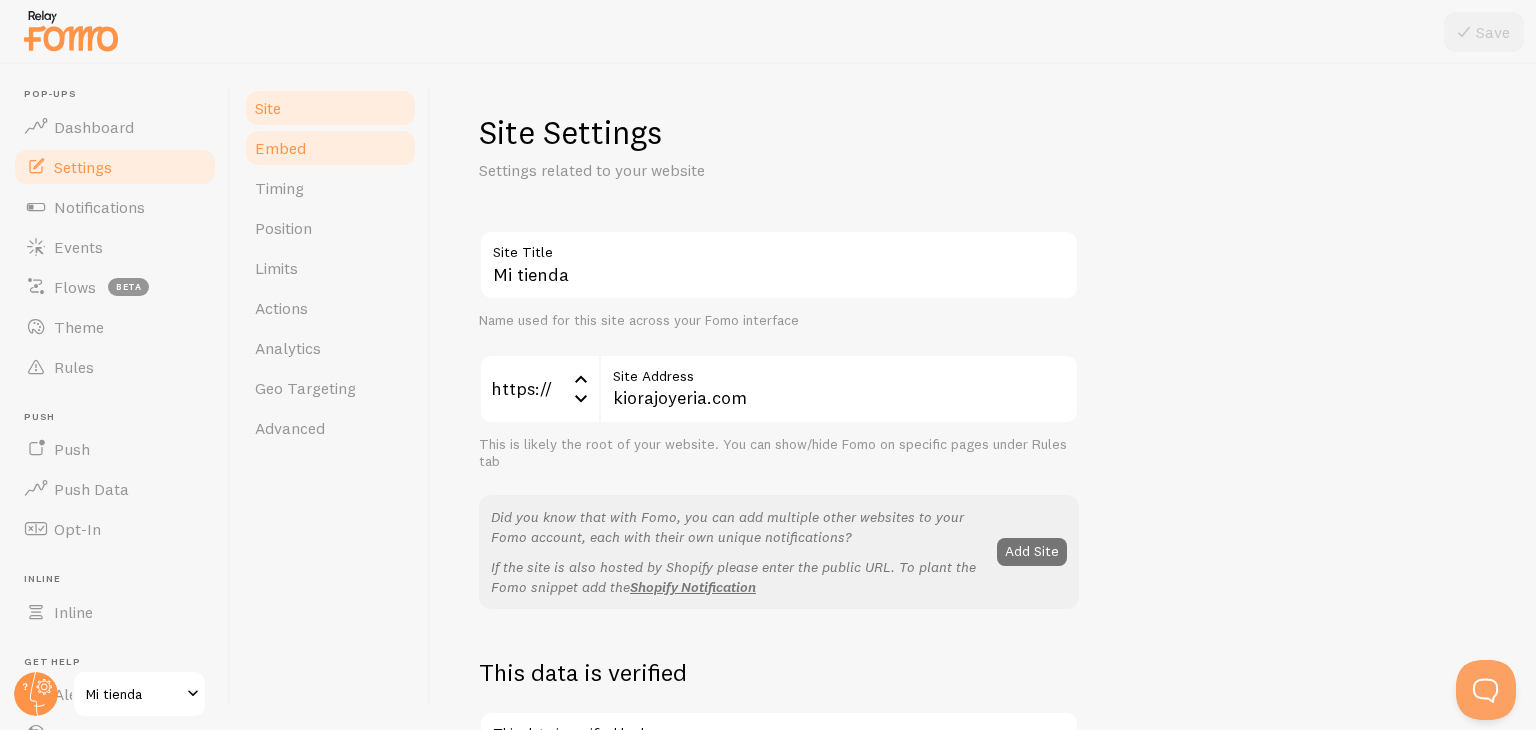 click on "Embed" at bounding box center (330, 148) 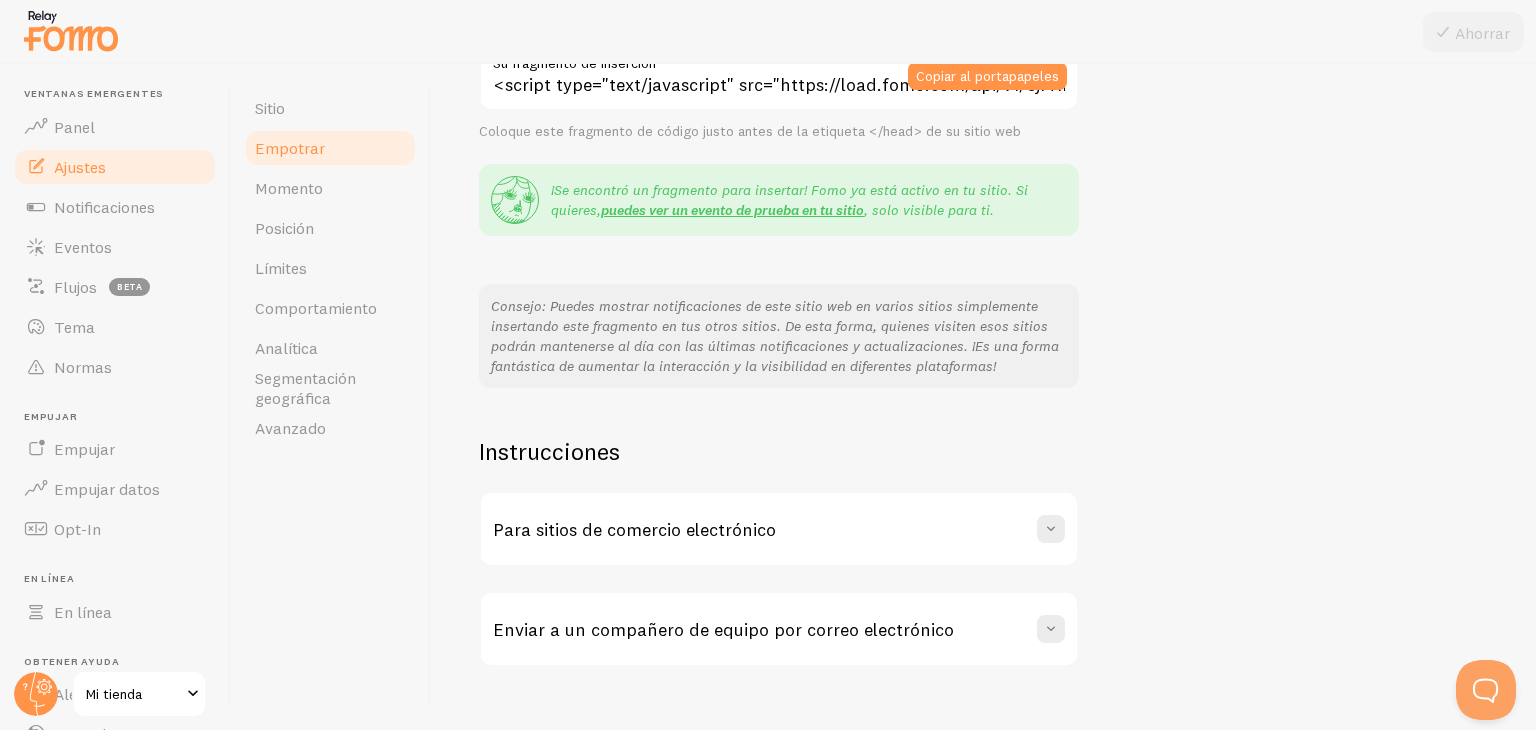 scroll, scrollTop: 342, scrollLeft: 0, axis: vertical 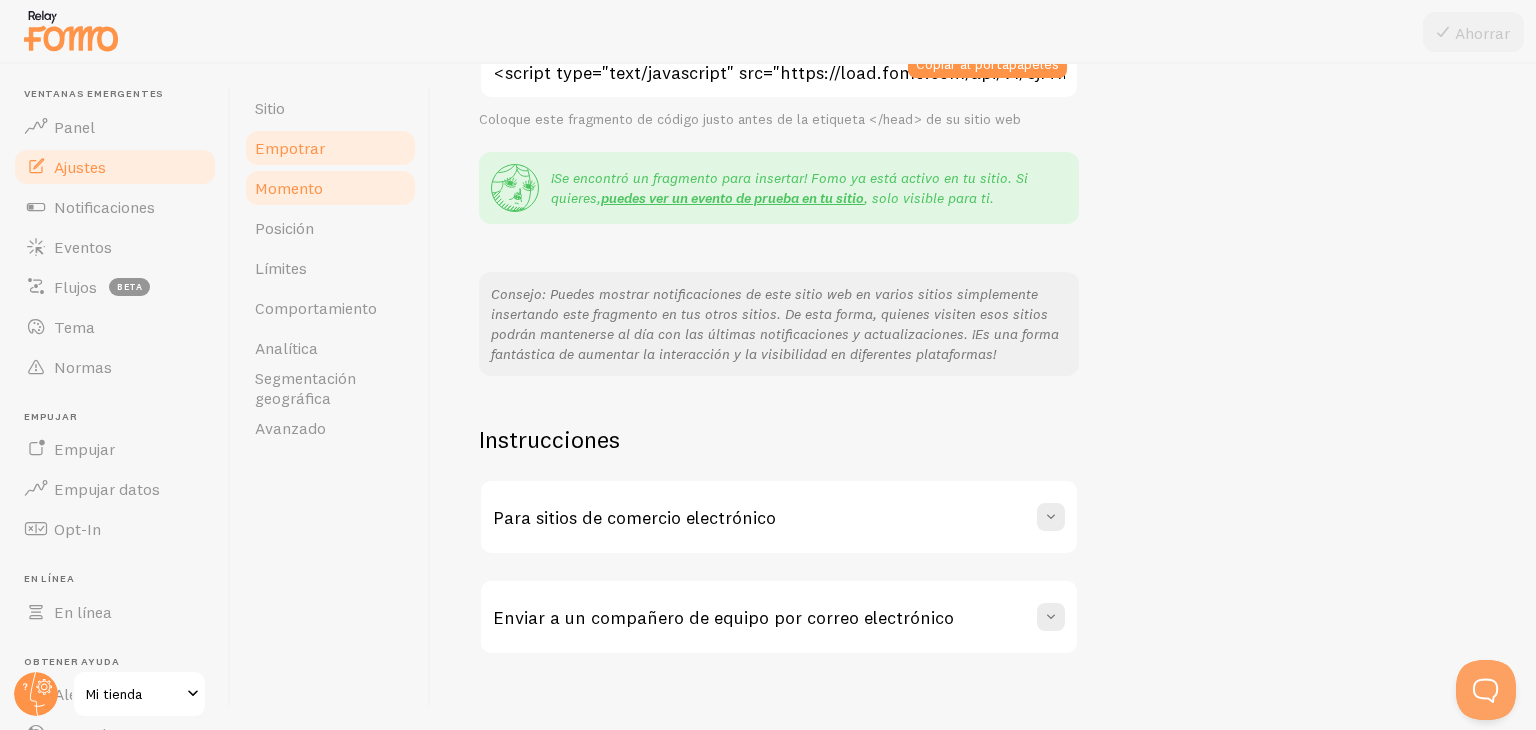 click on "Momento" at bounding box center [330, 188] 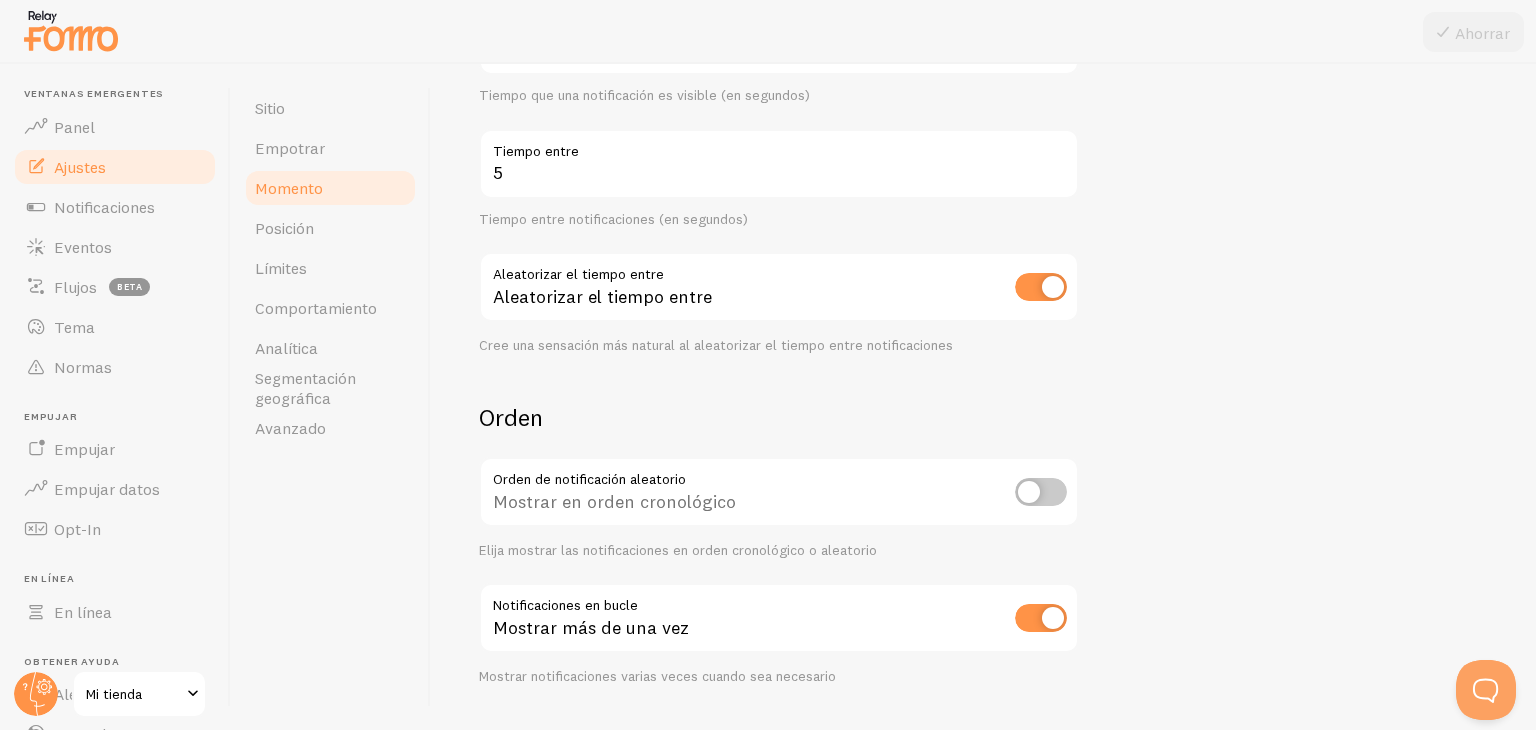 scroll, scrollTop: 452, scrollLeft: 0, axis: vertical 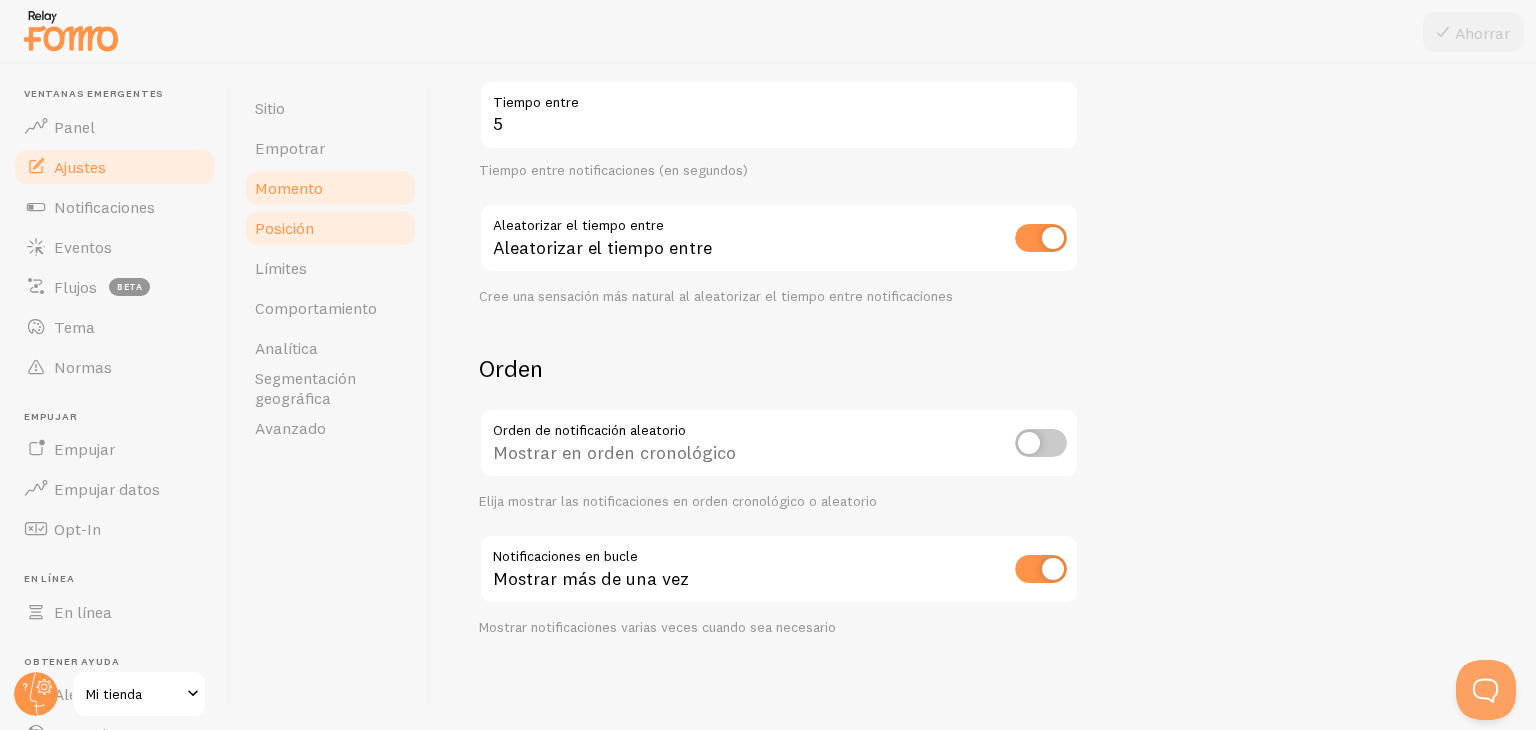 click on "Posición" at bounding box center (330, 228) 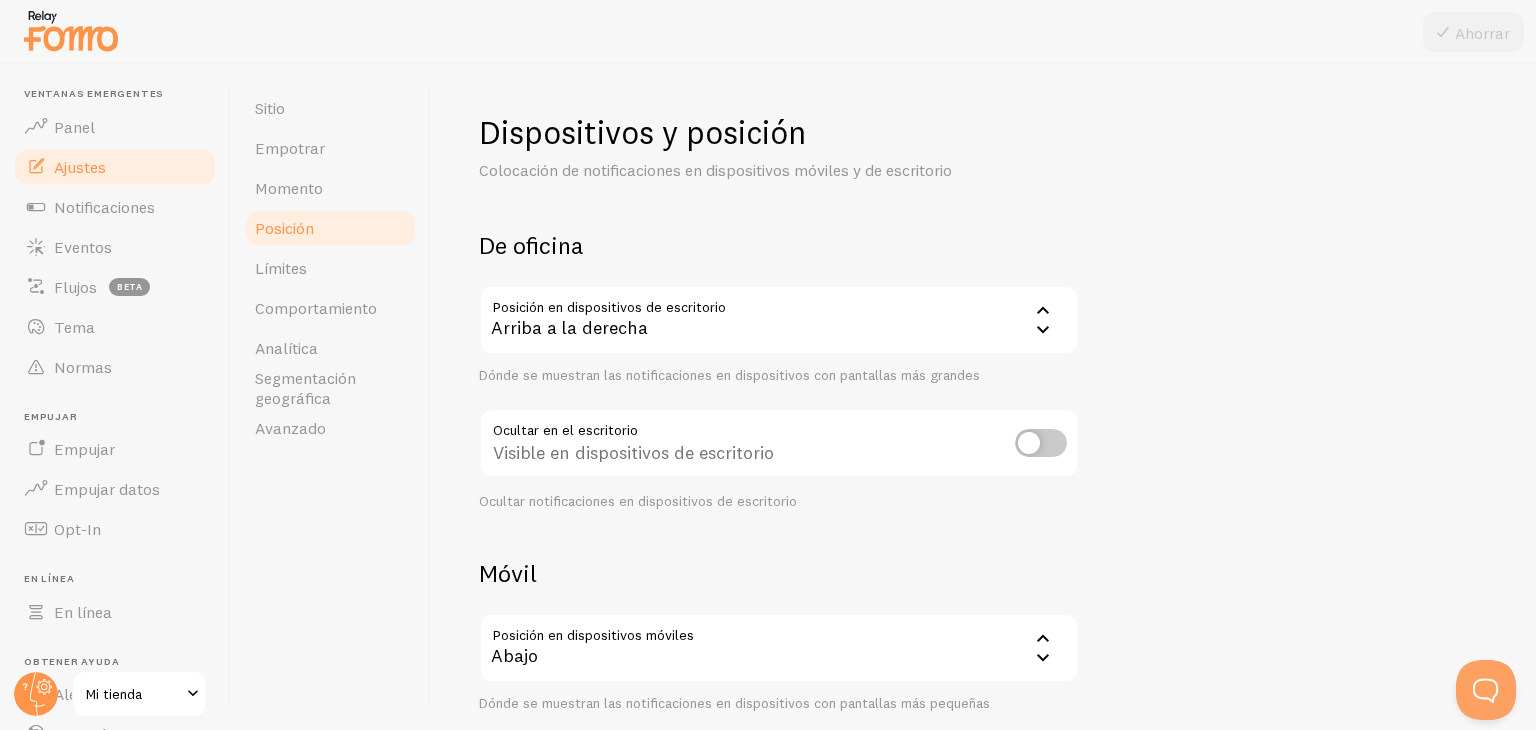 scroll, scrollTop: 203, scrollLeft: 0, axis: vertical 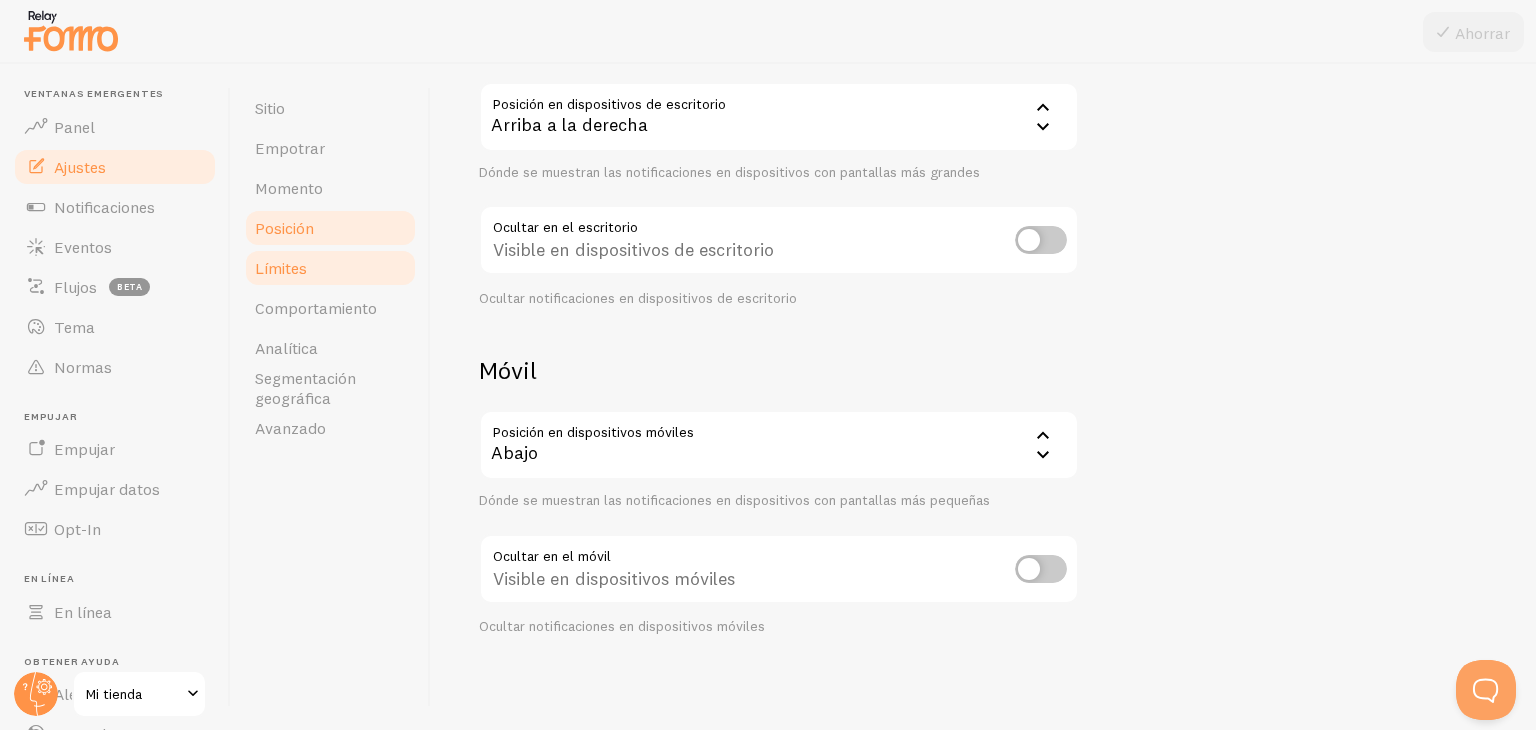click on "Límites" at bounding box center (330, 268) 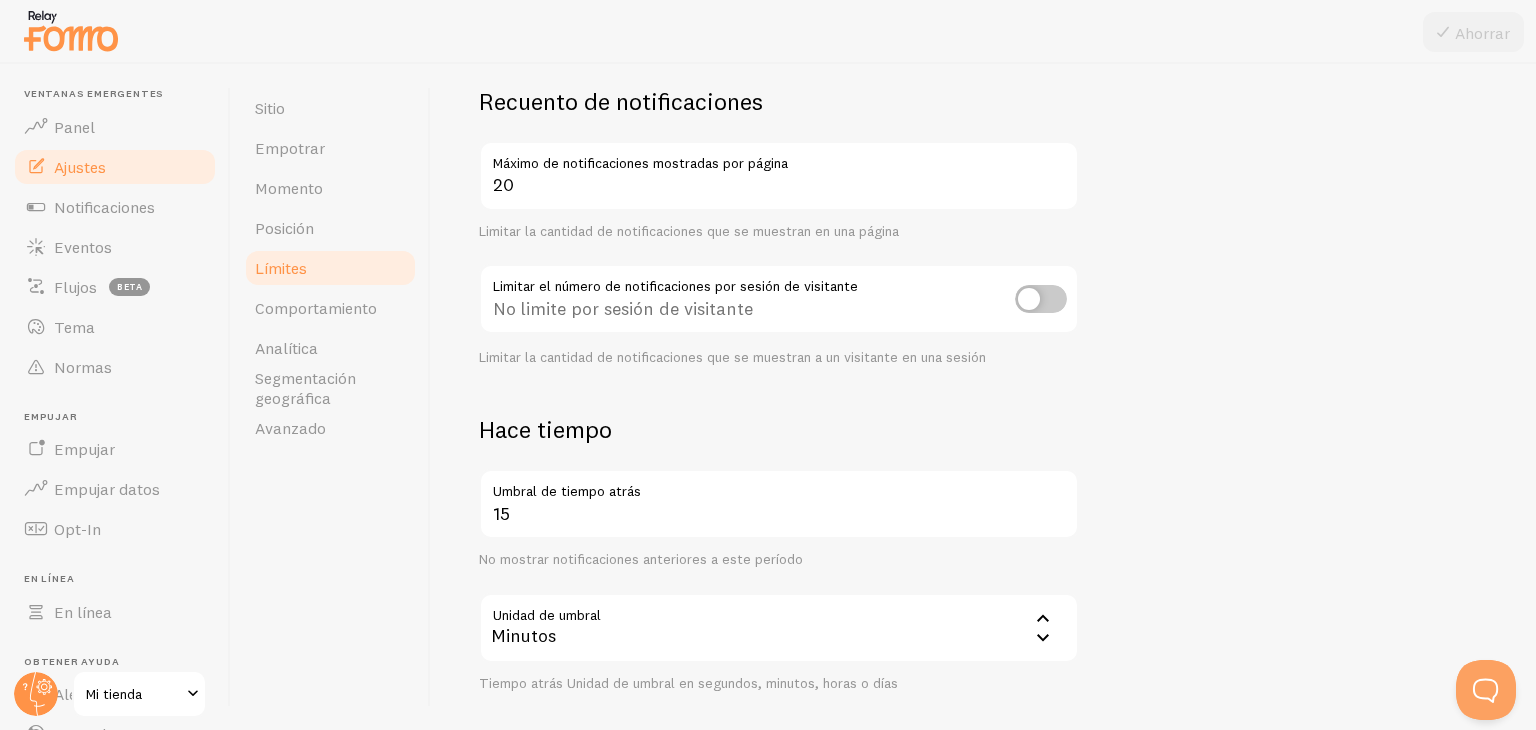 scroll, scrollTop: 147, scrollLeft: 0, axis: vertical 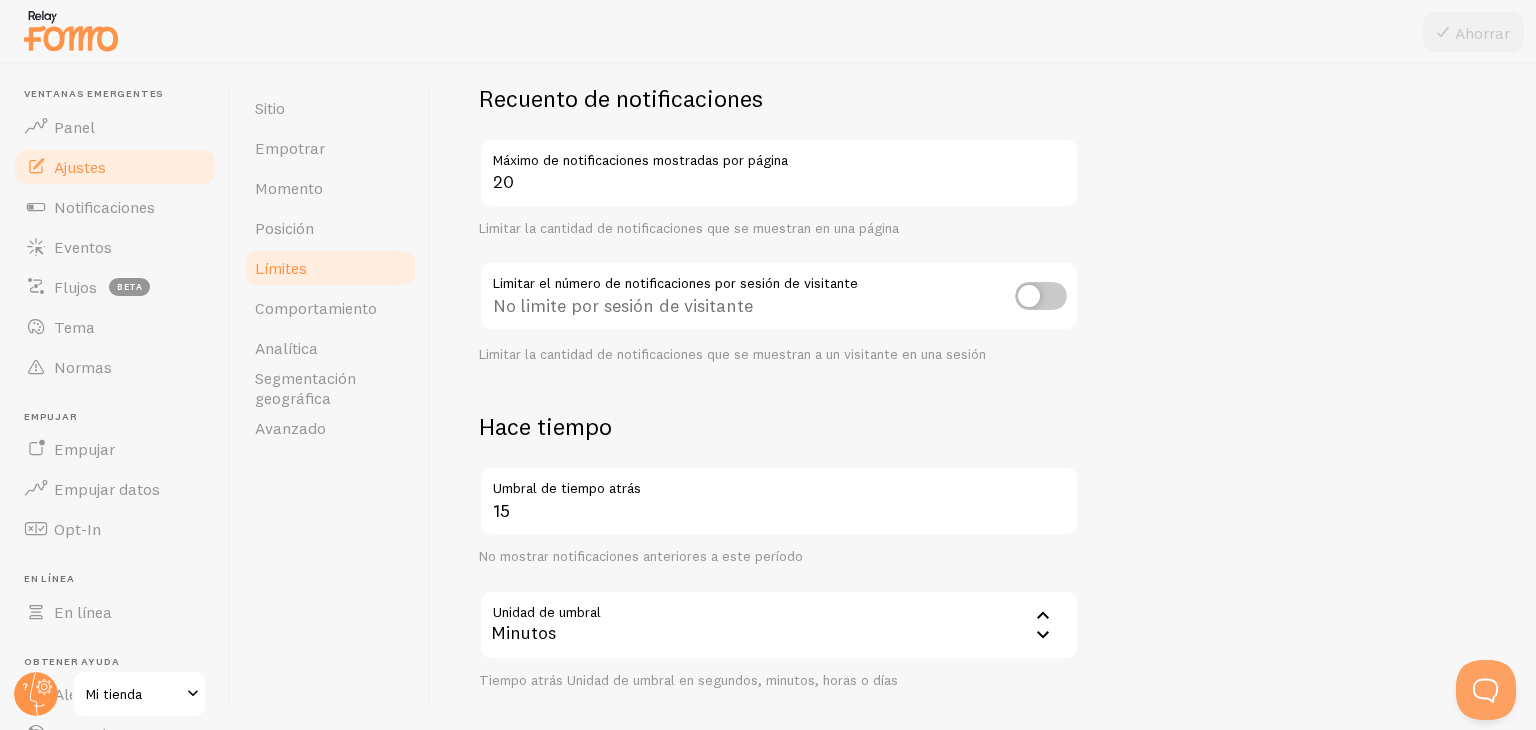 click at bounding box center [1041, 296] 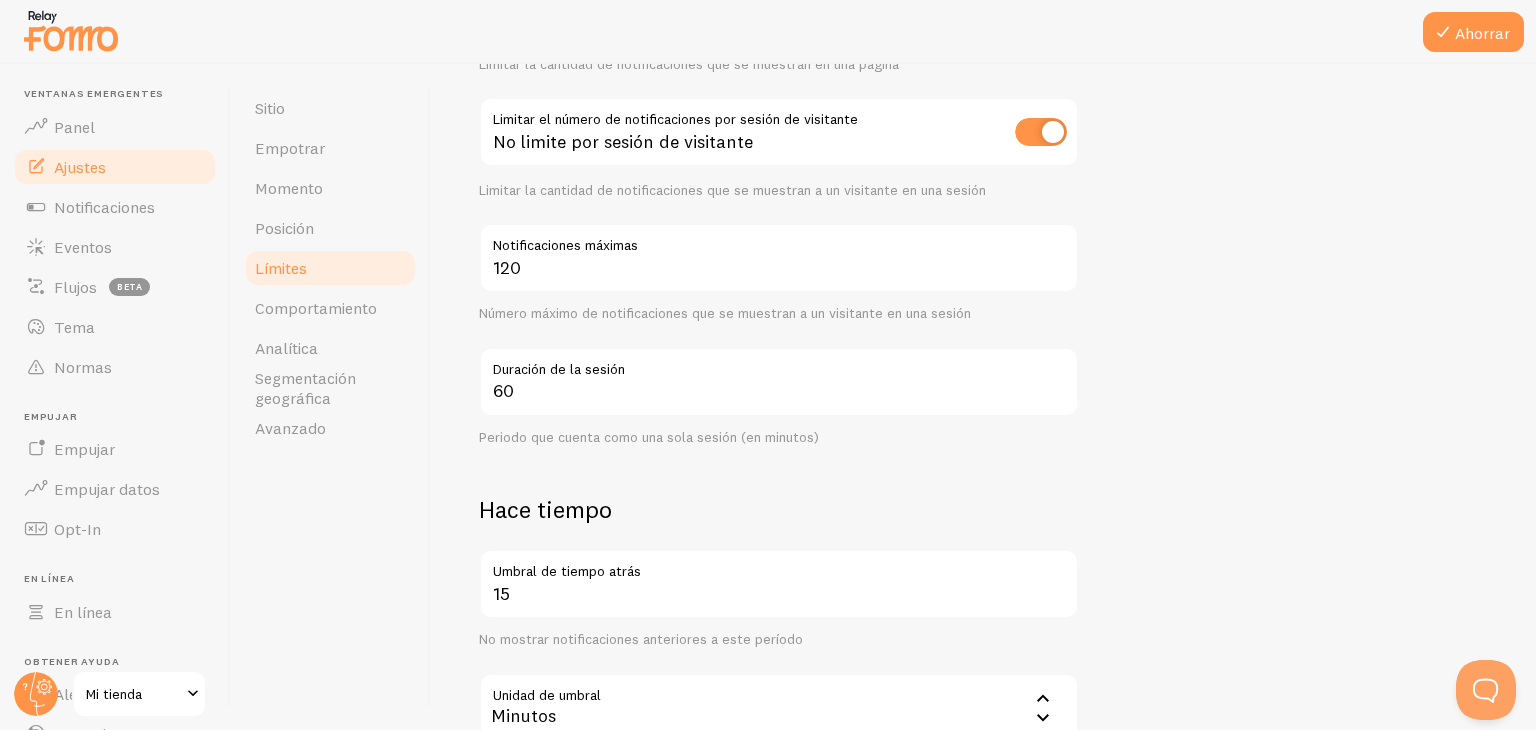 scroll, scrollTop: 312, scrollLeft: 0, axis: vertical 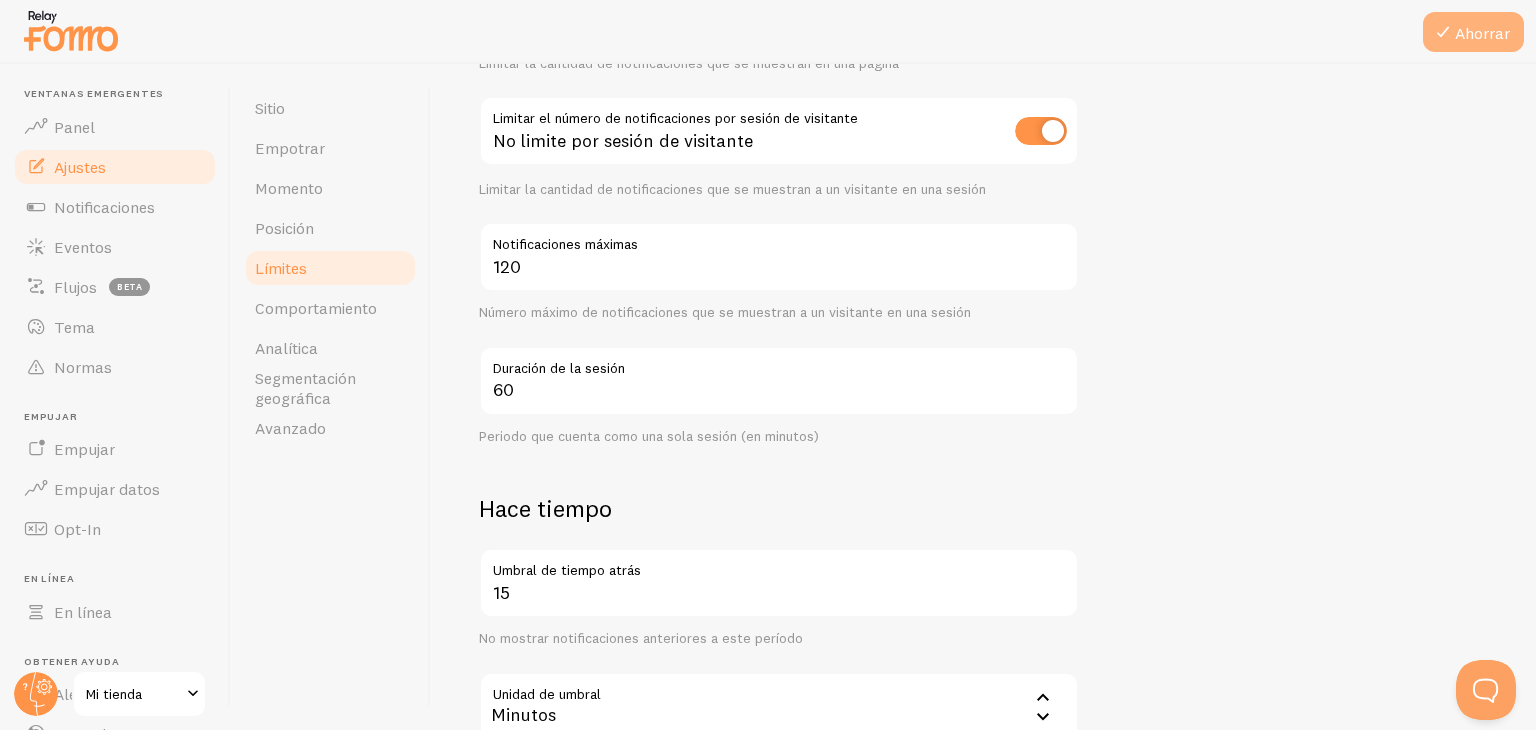 click on "Ahorrar" at bounding box center (1473, 32) 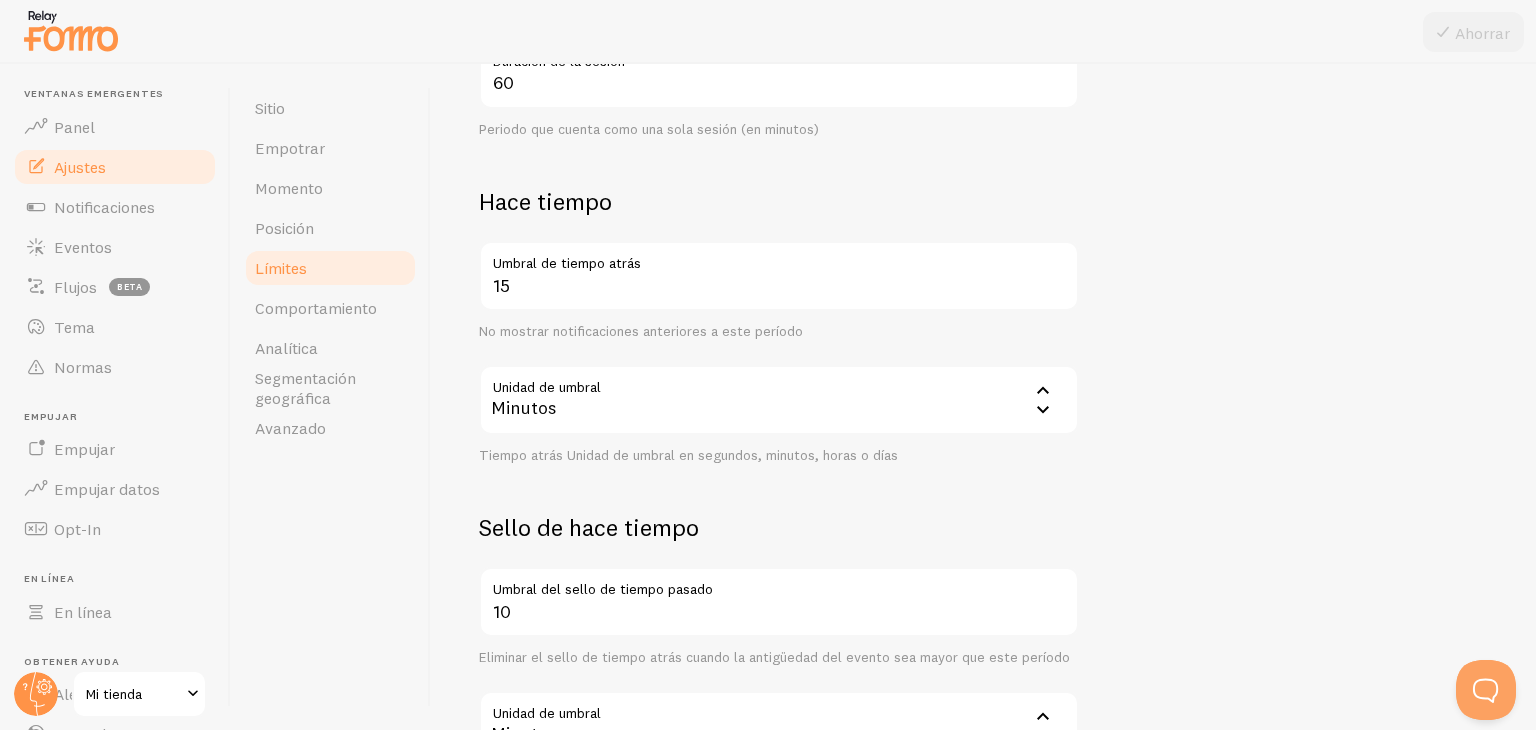scroll, scrollTop: 604, scrollLeft: 0, axis: vertical 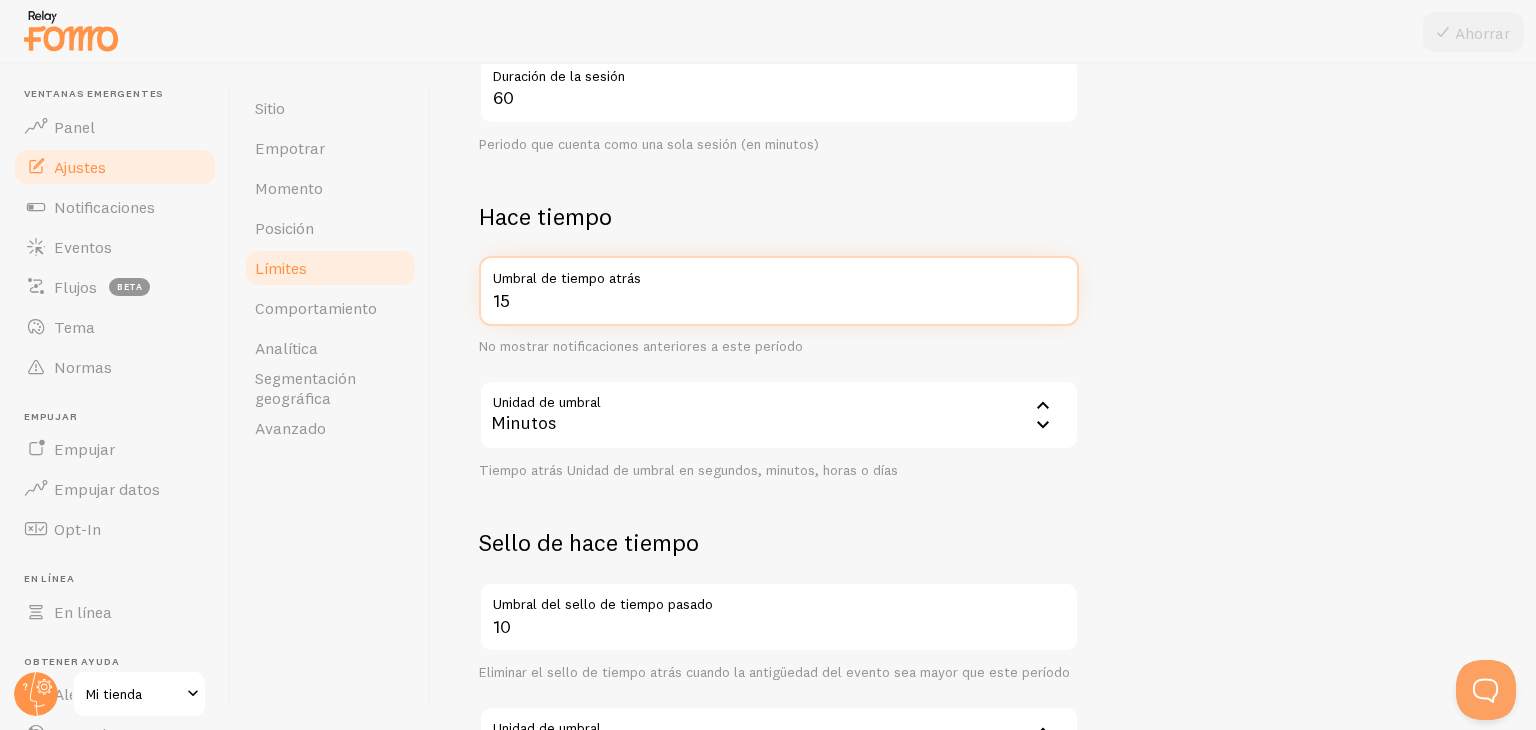 click on "15" at bounding box center (779, 291) 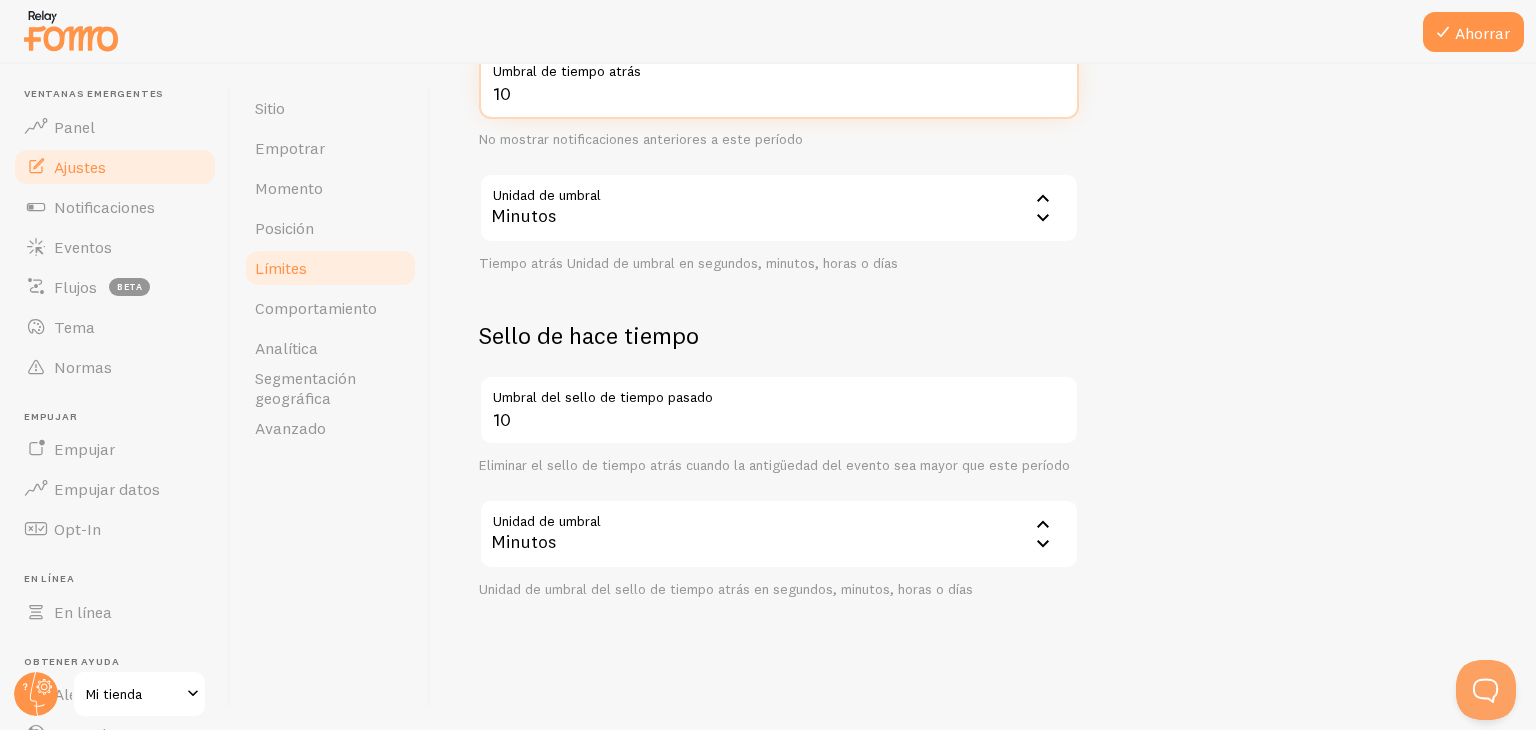 scroll, scrollTop: 812, scrollLeft: 0, axis: vertical 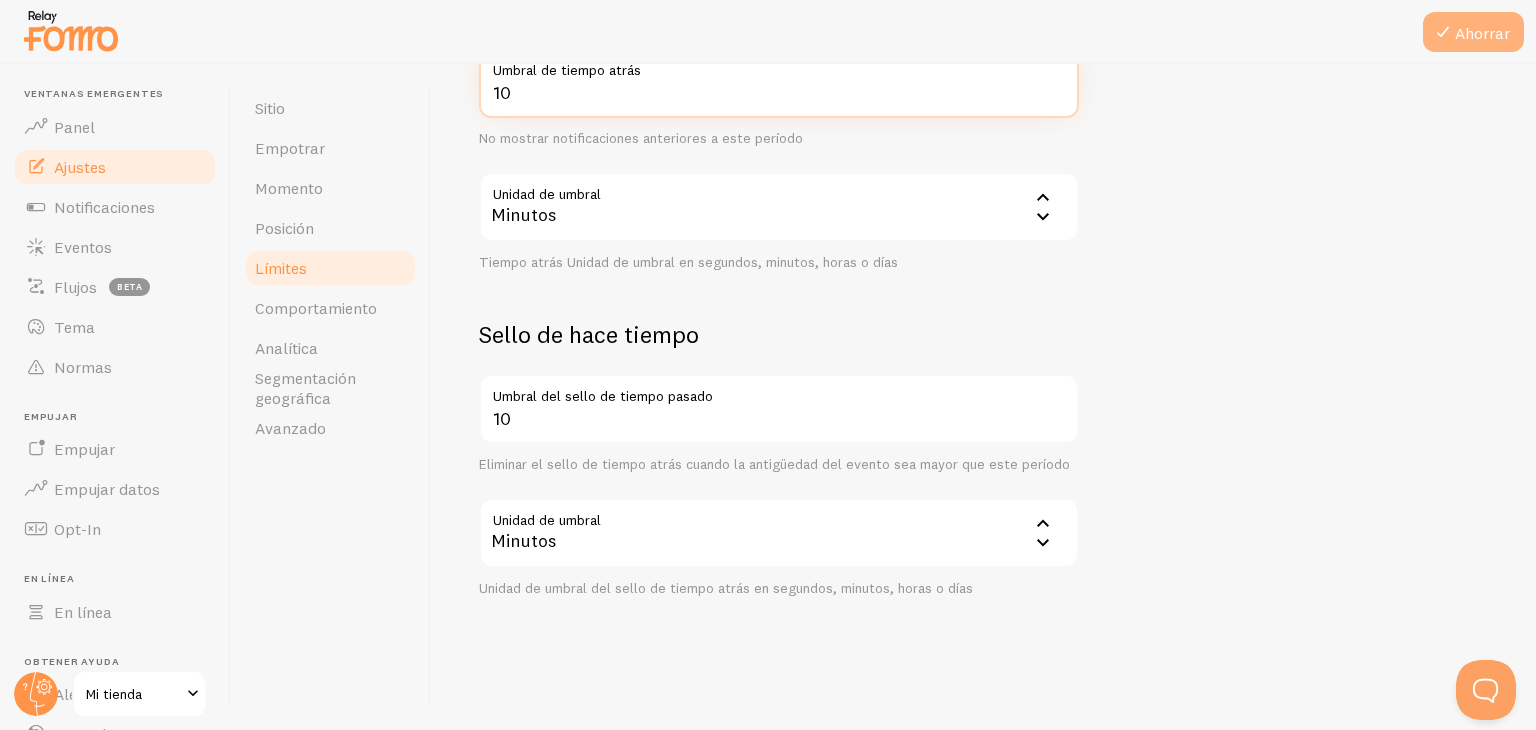 type on "10" 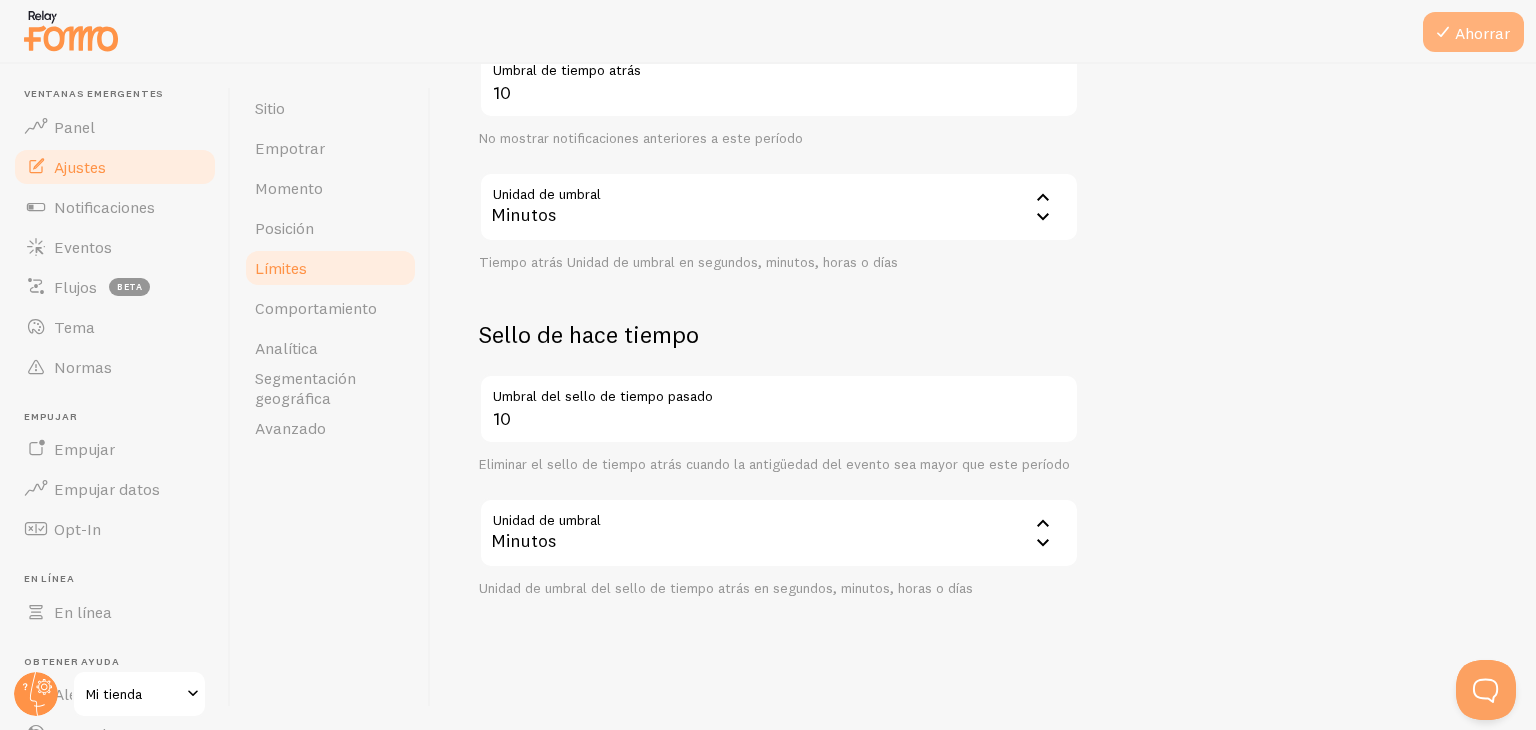 click on "Ahorrar" at bounding box center [1473, 32] 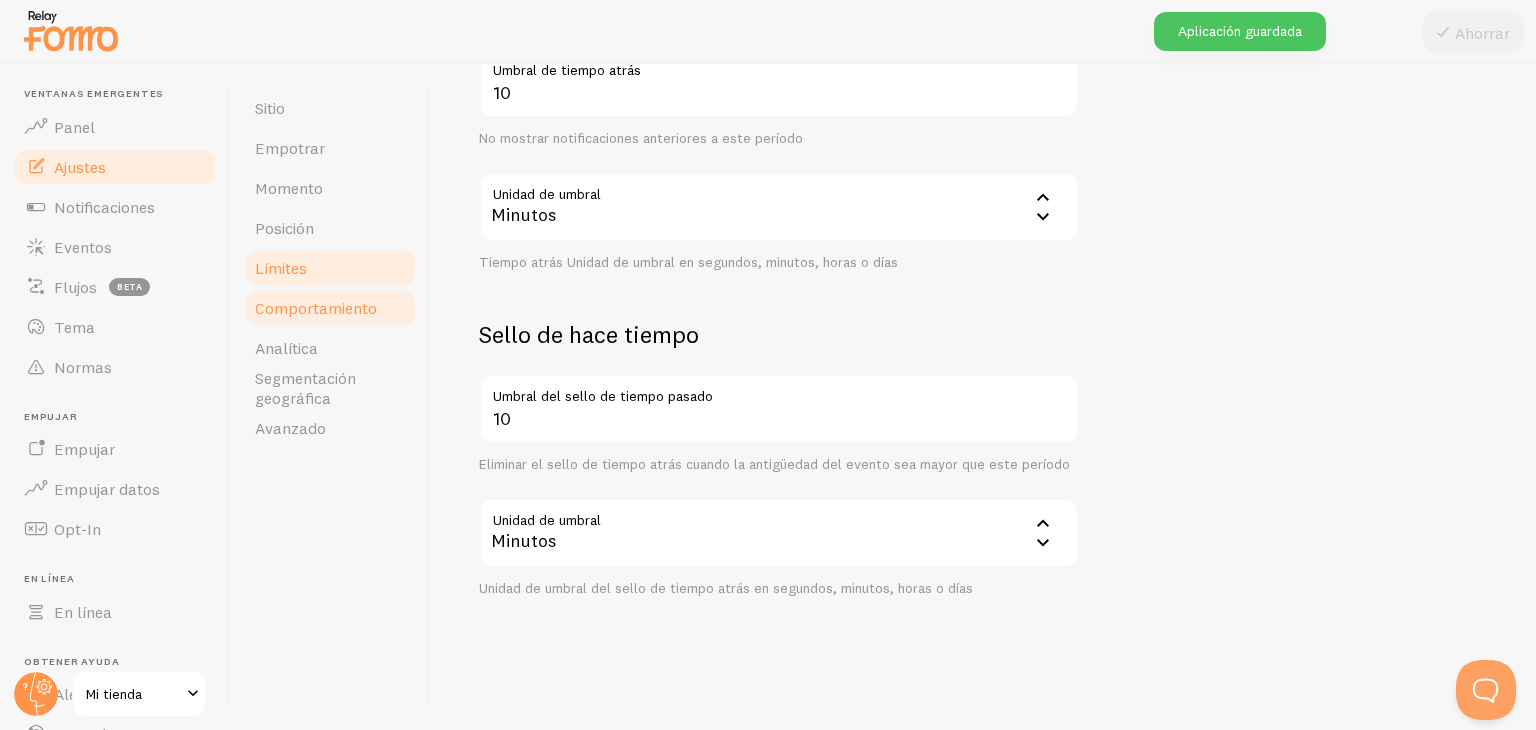 click on "Comportamiento" at bounding box center [316, 308] 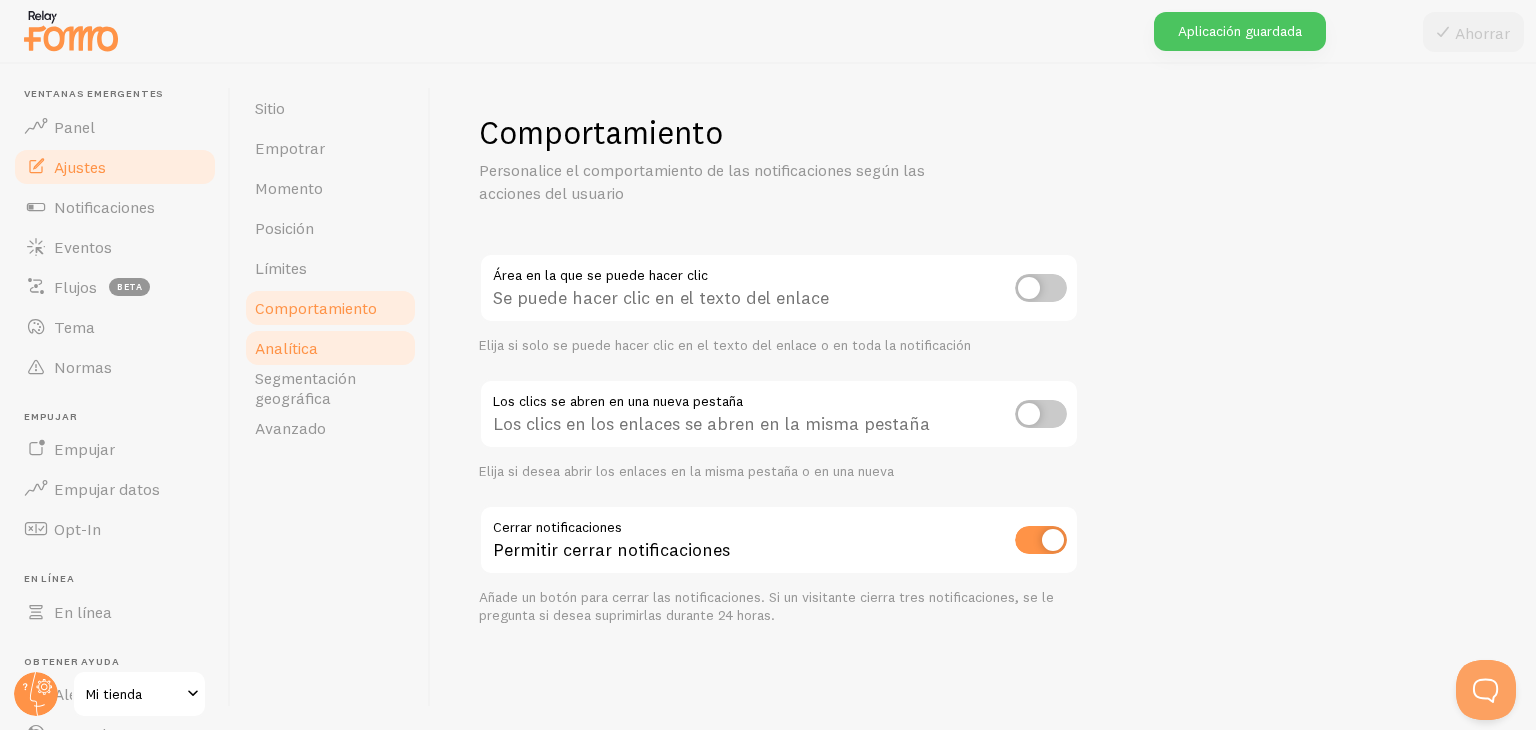 click on "Analítica" at bounding box center (330, 348) 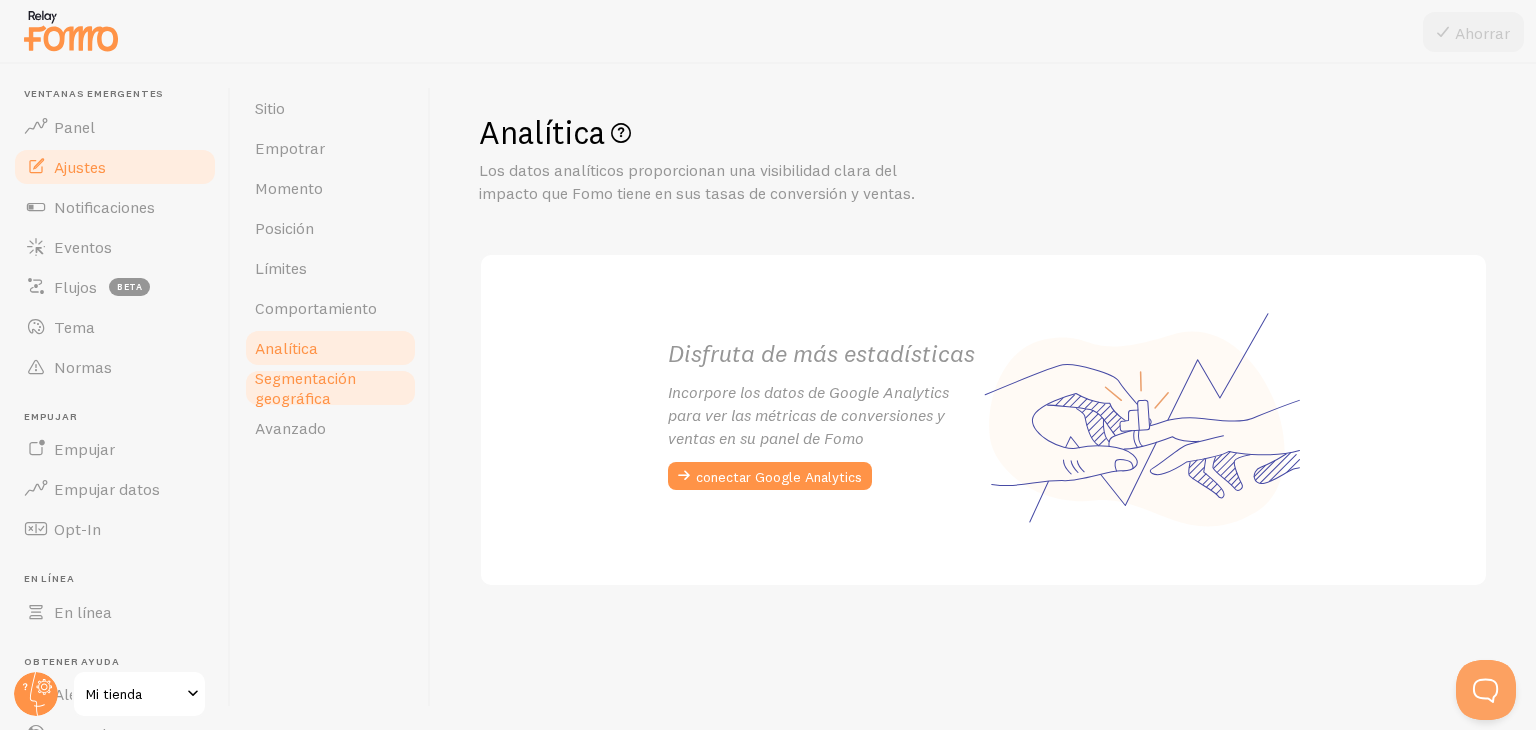 click on "Segmentación geográfica" at bounding box center (305, 388) 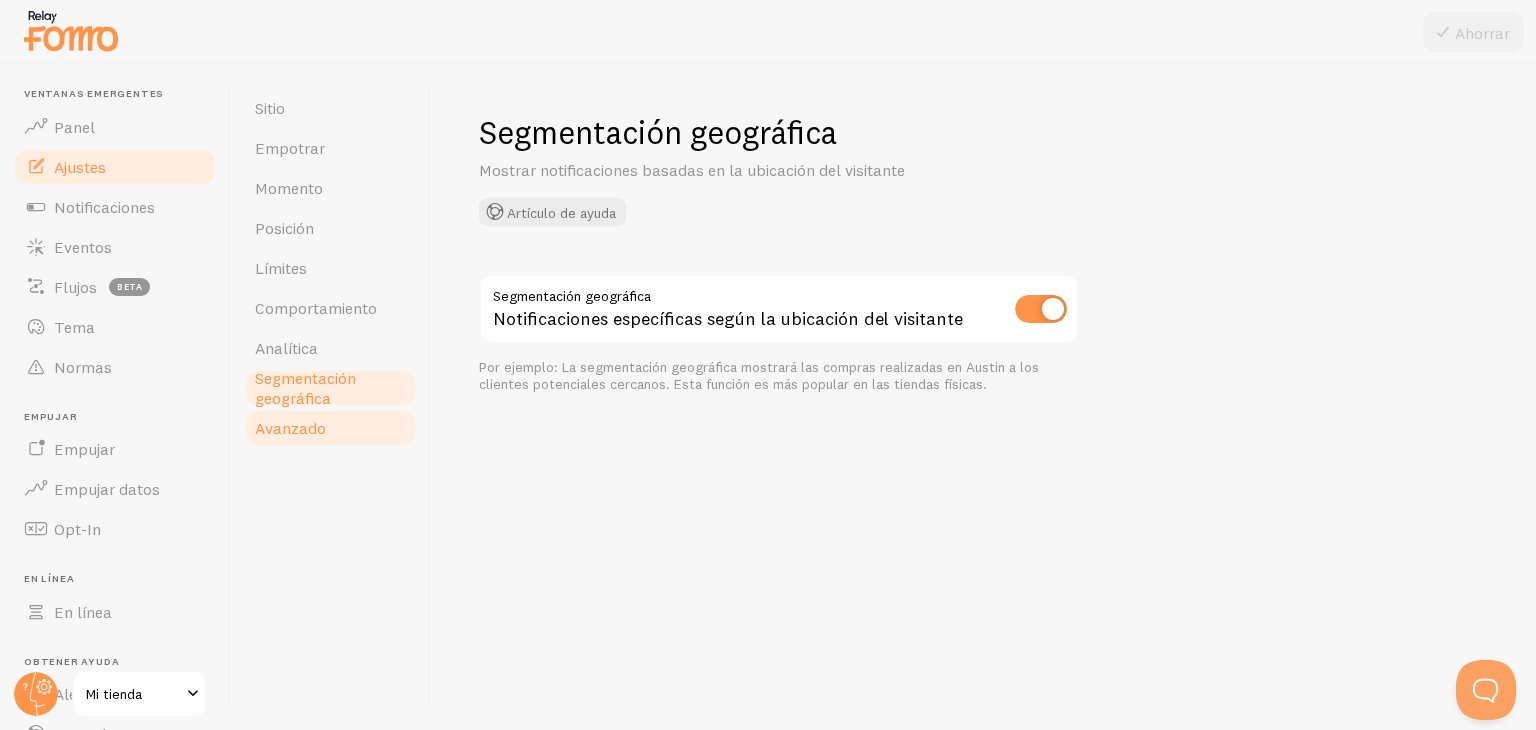 click on "Avanzado" at bounding box center [290, 428] 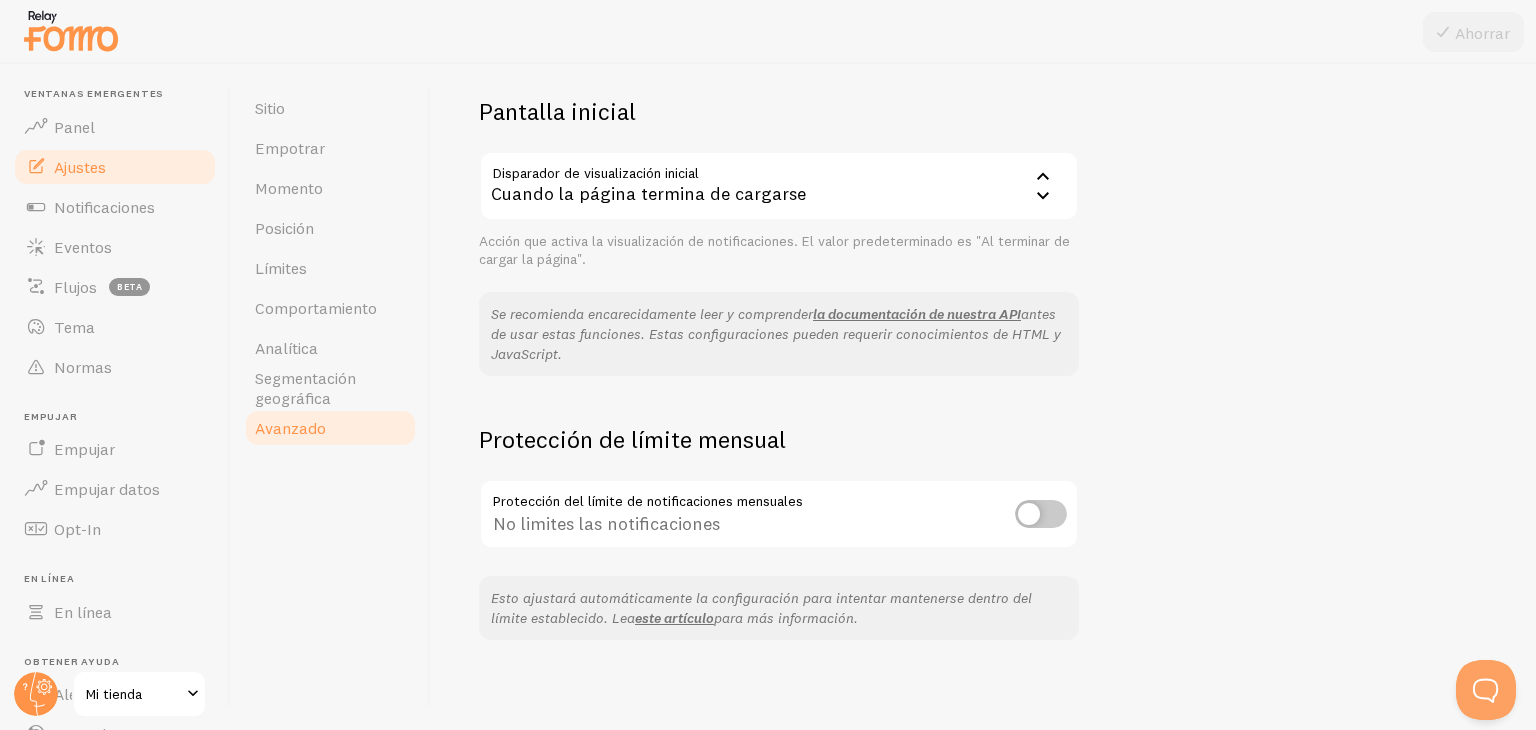 scroll, scrollTop: 466, scrollLeft: 0, axis: vertical 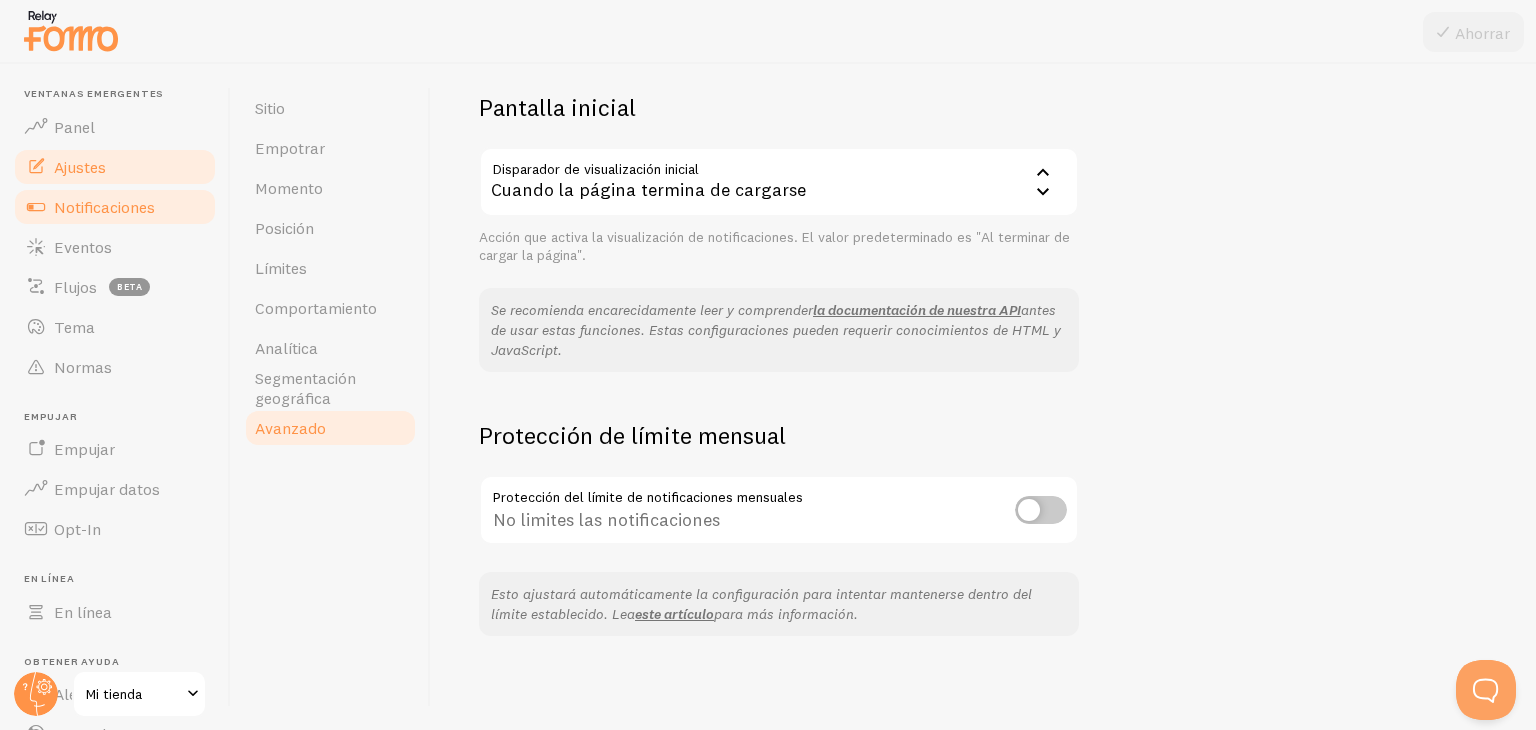 click on "Notificaciones" at bounding box center (115, 207) 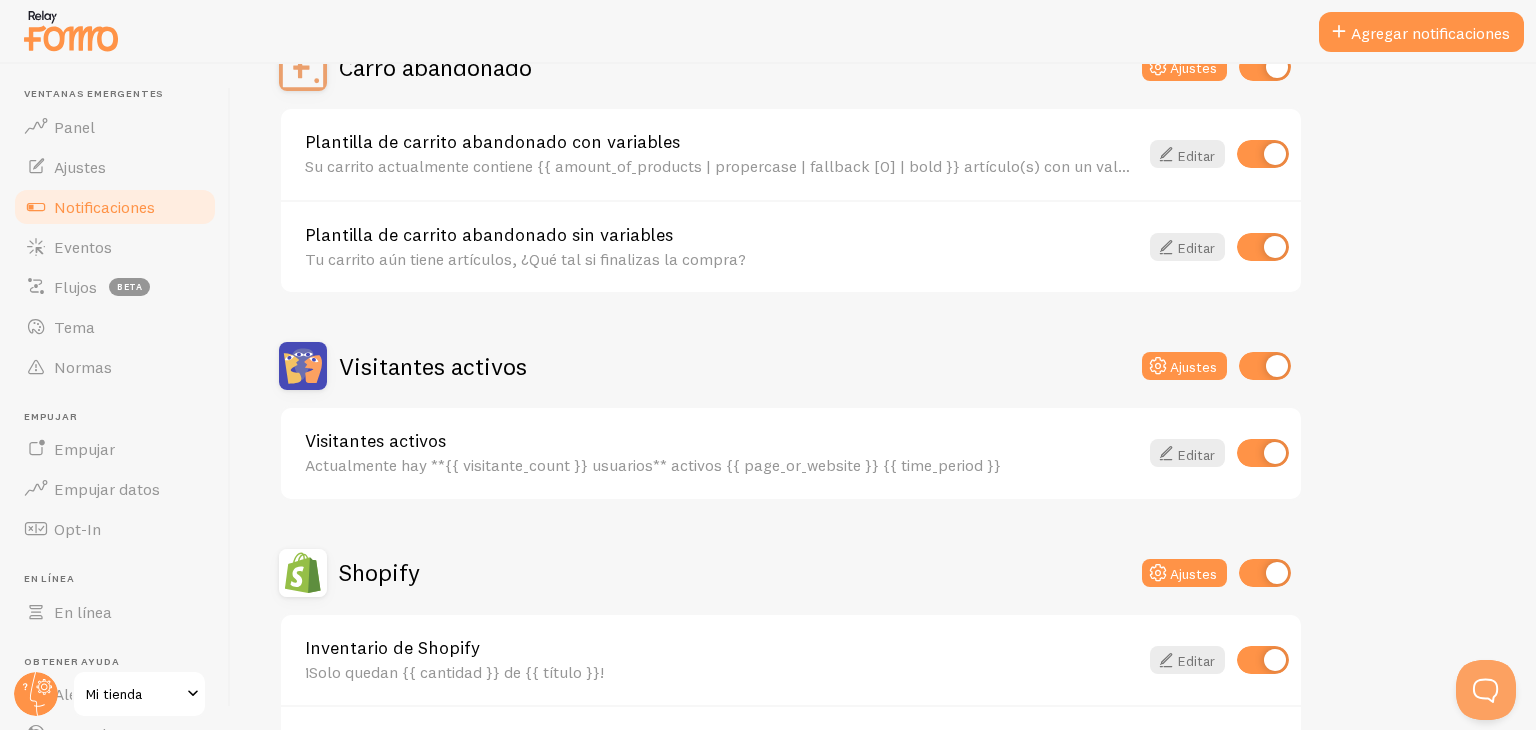 scroll, scrollTop: 232, scrollLeft: 0, axis: vertical 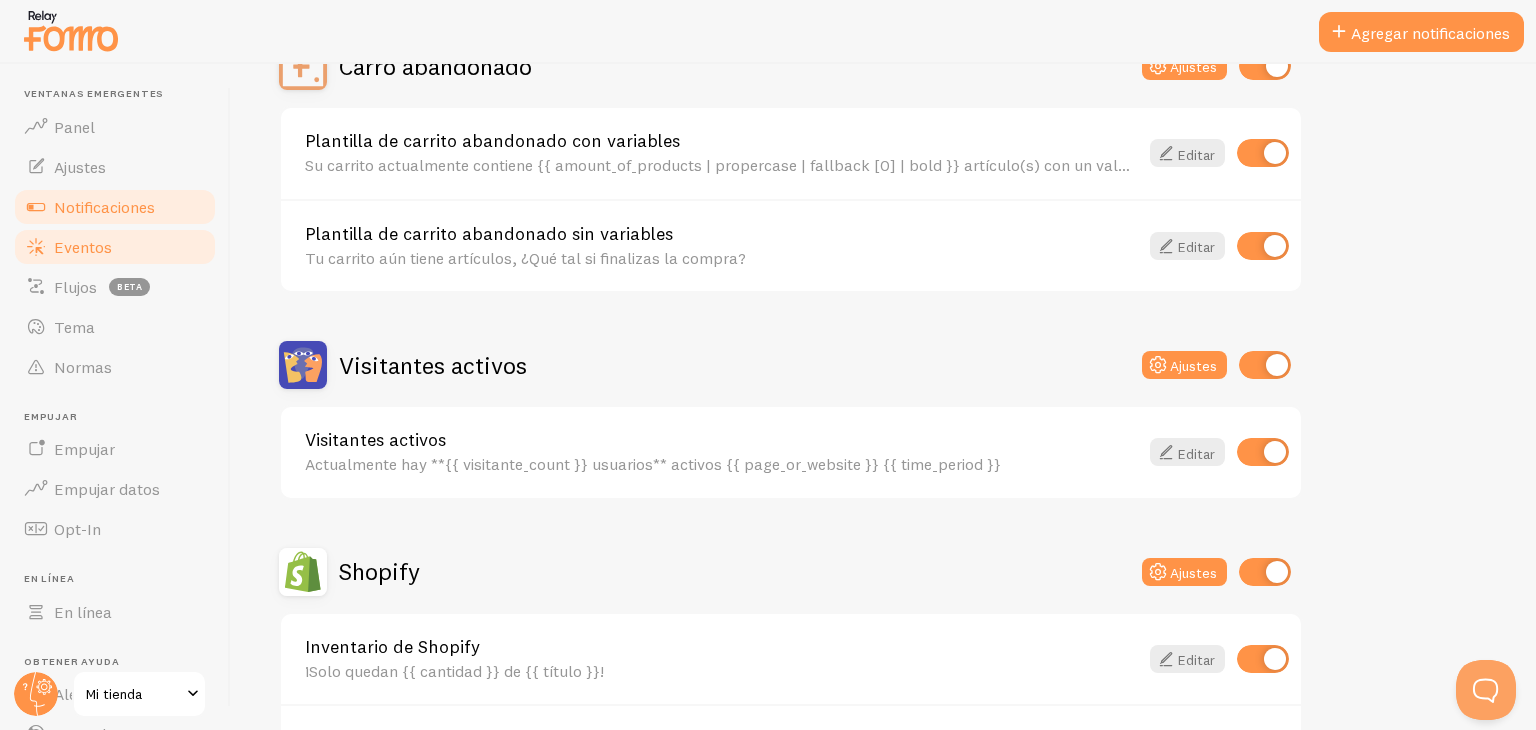 click on "Eventos" at bounding box center (83, 247) 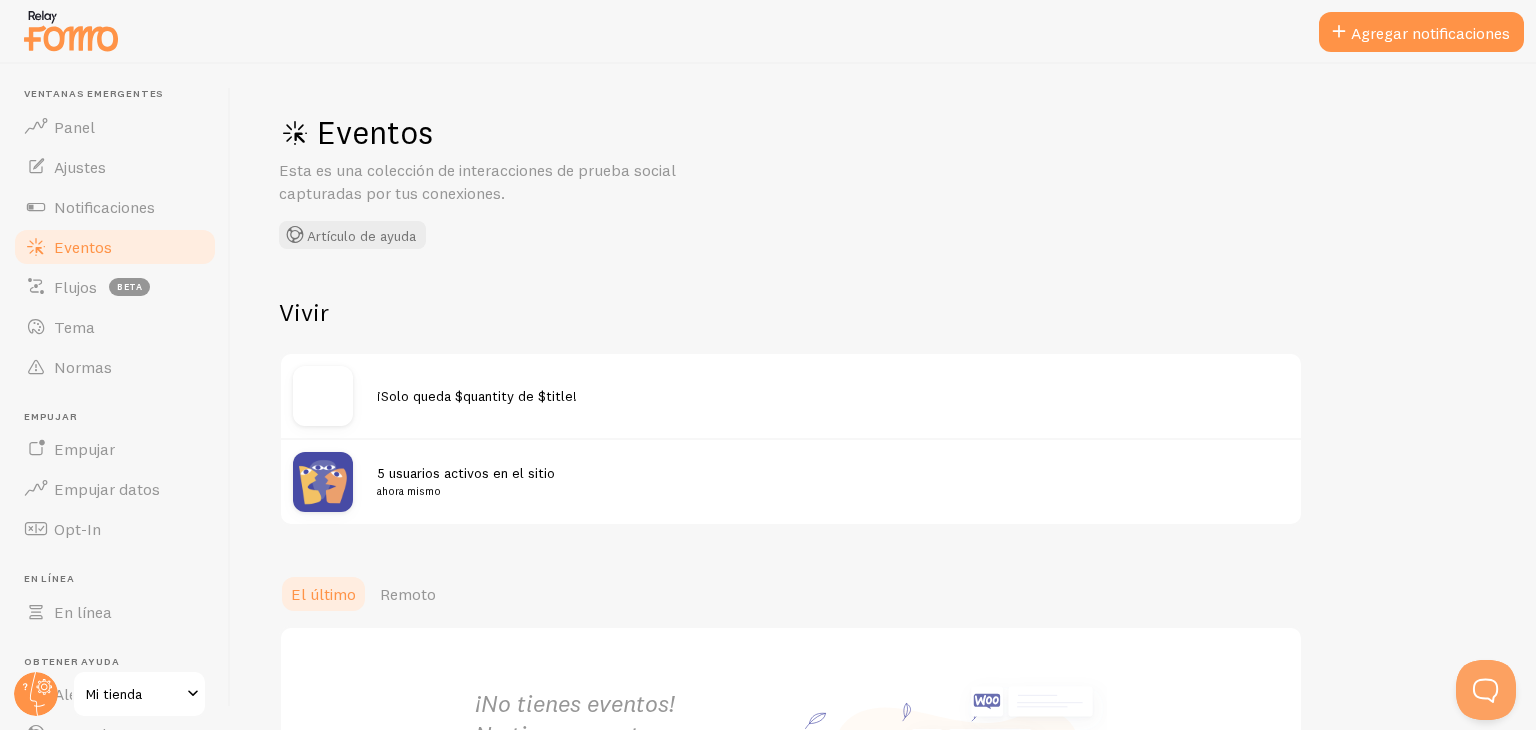 scroll, scrollTop: 245, scrollLeft: 0, axis: vertical 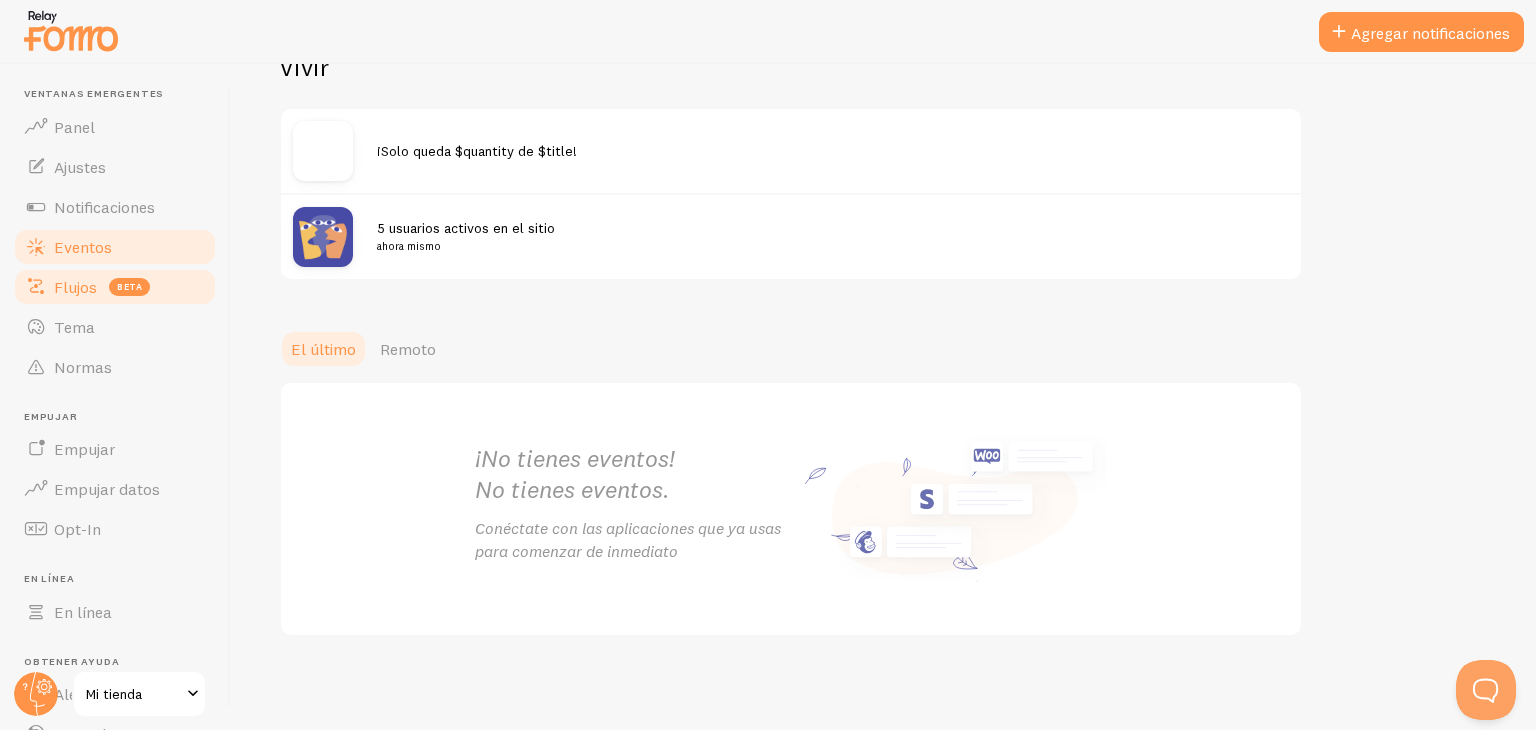 click at bounding box center (36, 287) 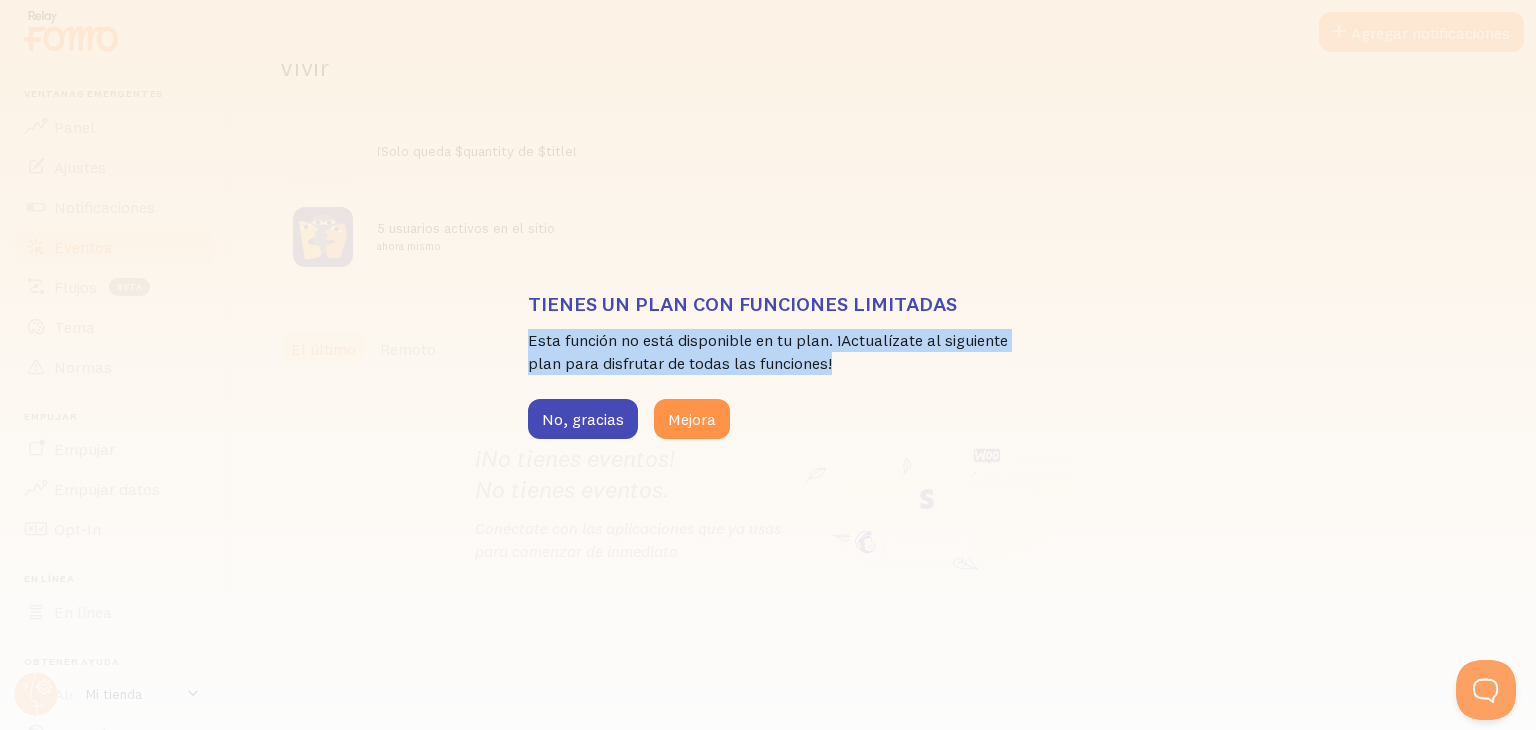 drag, startPoint x: 100, startPoint y: 330, endPoint x: 518, endPoint y: 397, distance: 423.33557 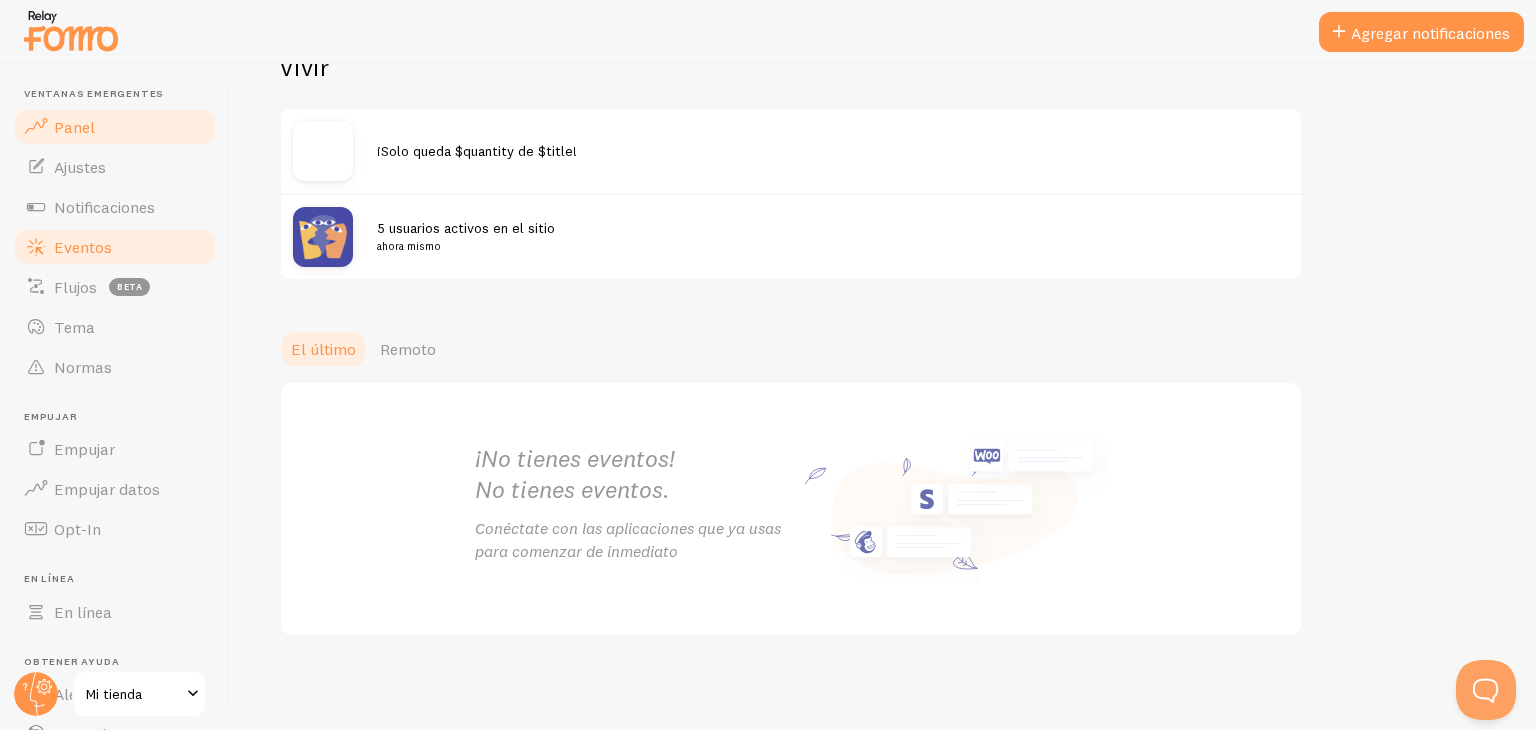 click on "Panel" at bounding box center (115, 127) 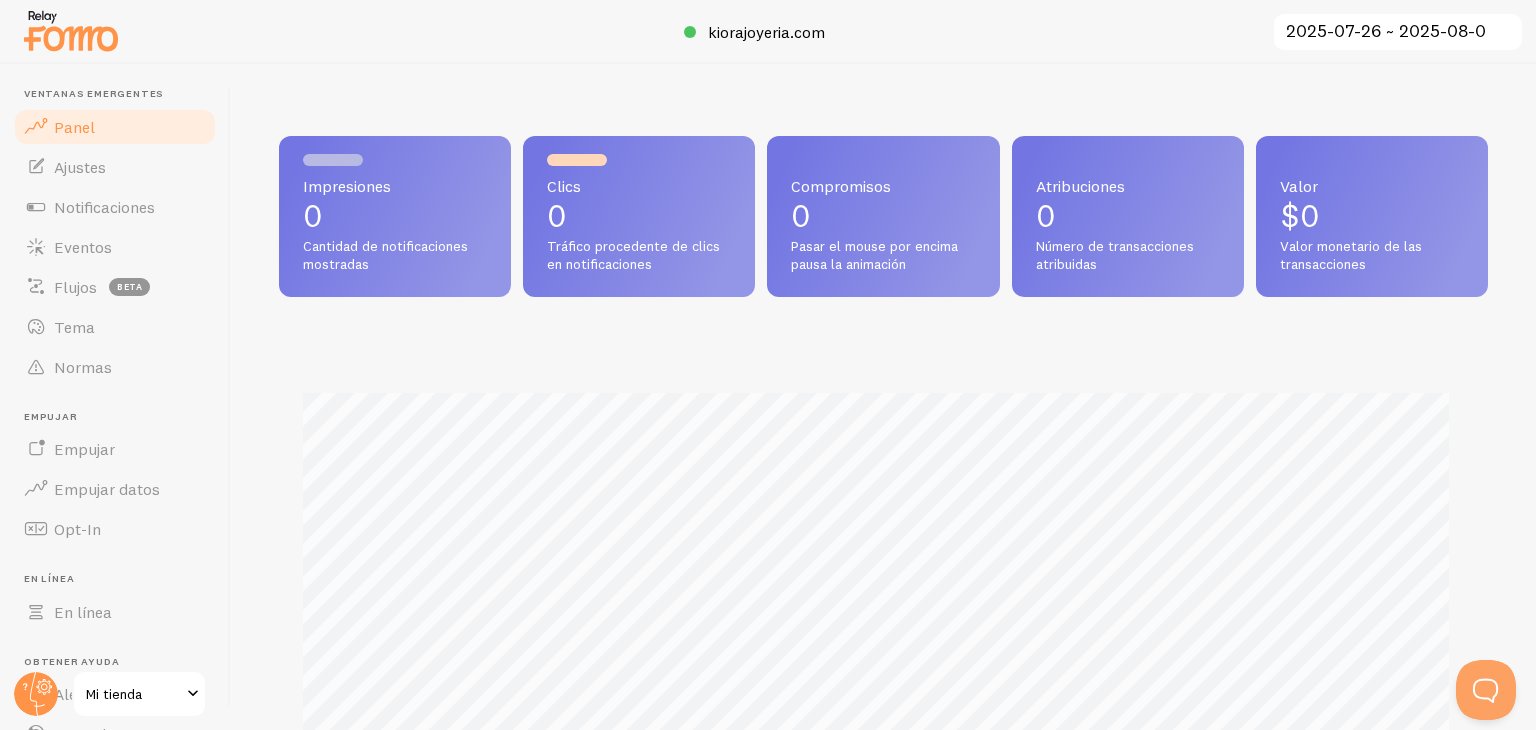 scroll, scrollTop: 999474, scrollLeft: 998805, axis: both 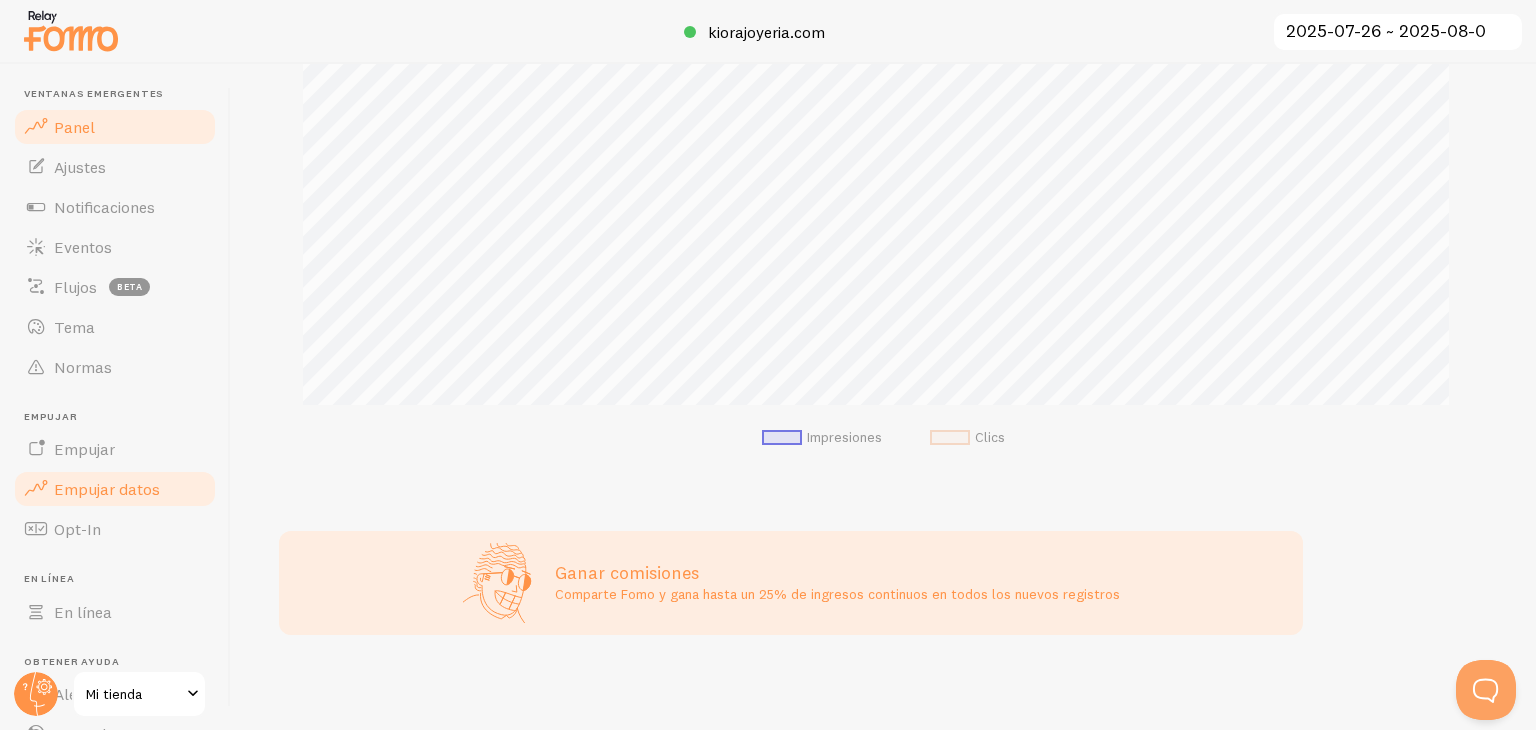 click on "Empujar datos" at bounding box center (107, 489) 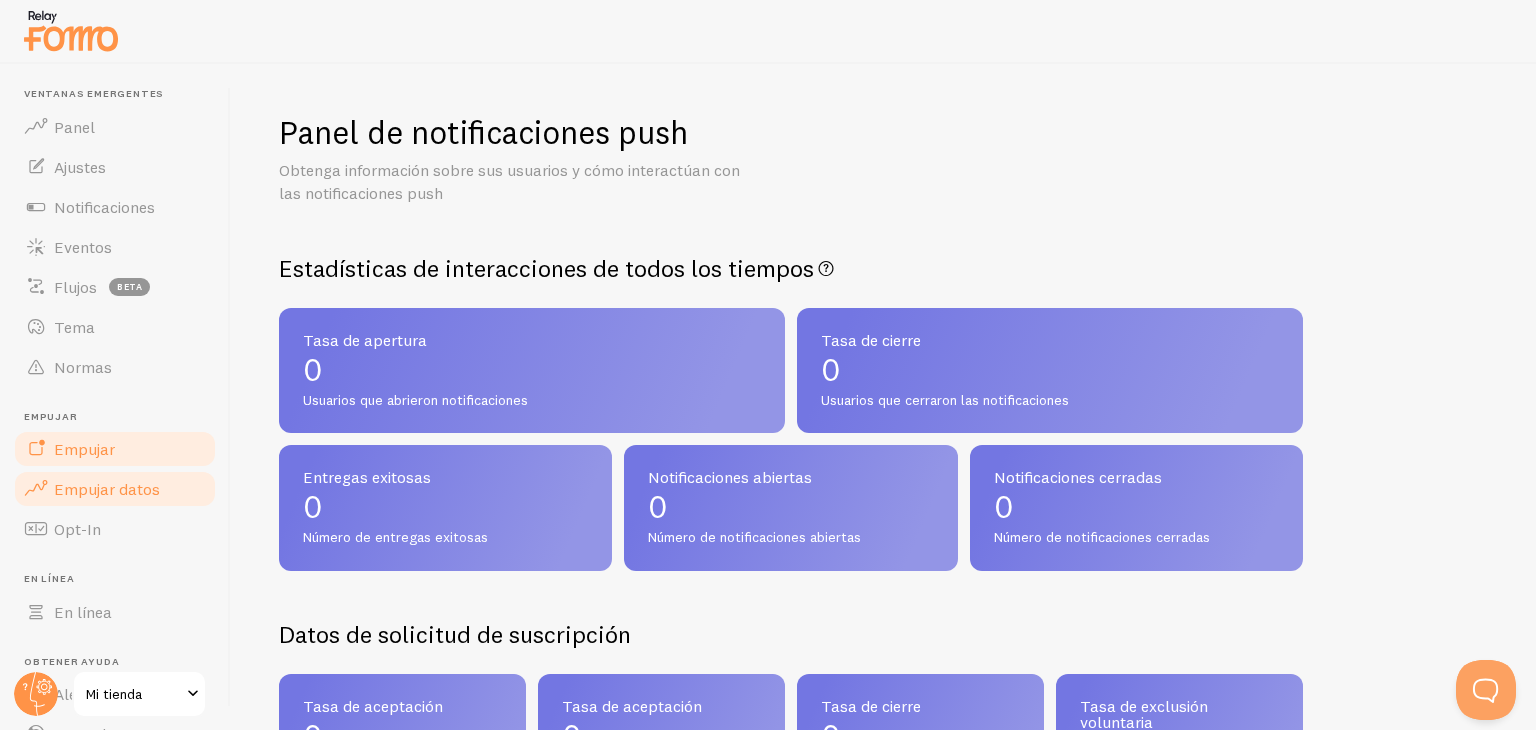 click on "Empujar" at bounding box center (115, 449) 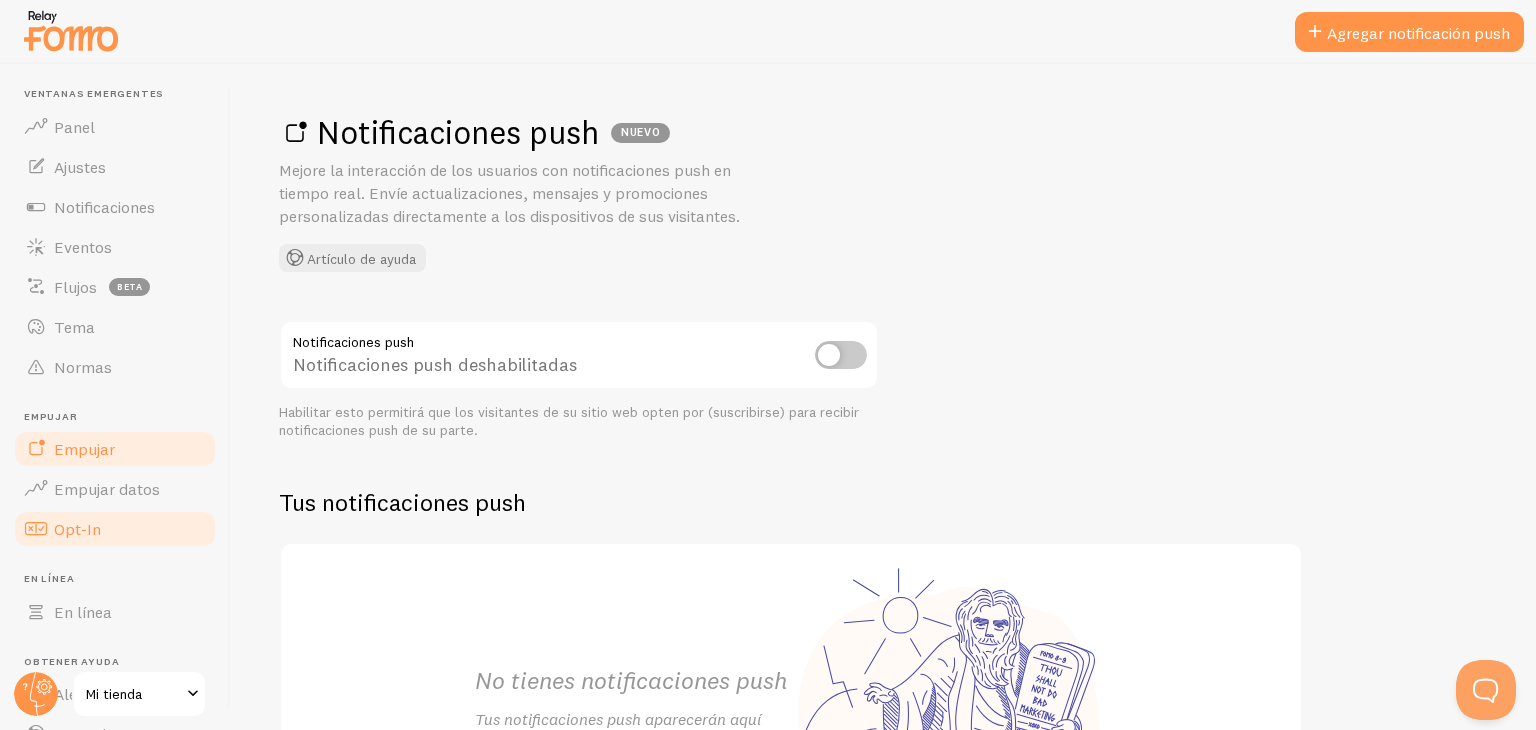 scroll, scrollTop: 136, scrollLeft: 0, axis: vertical 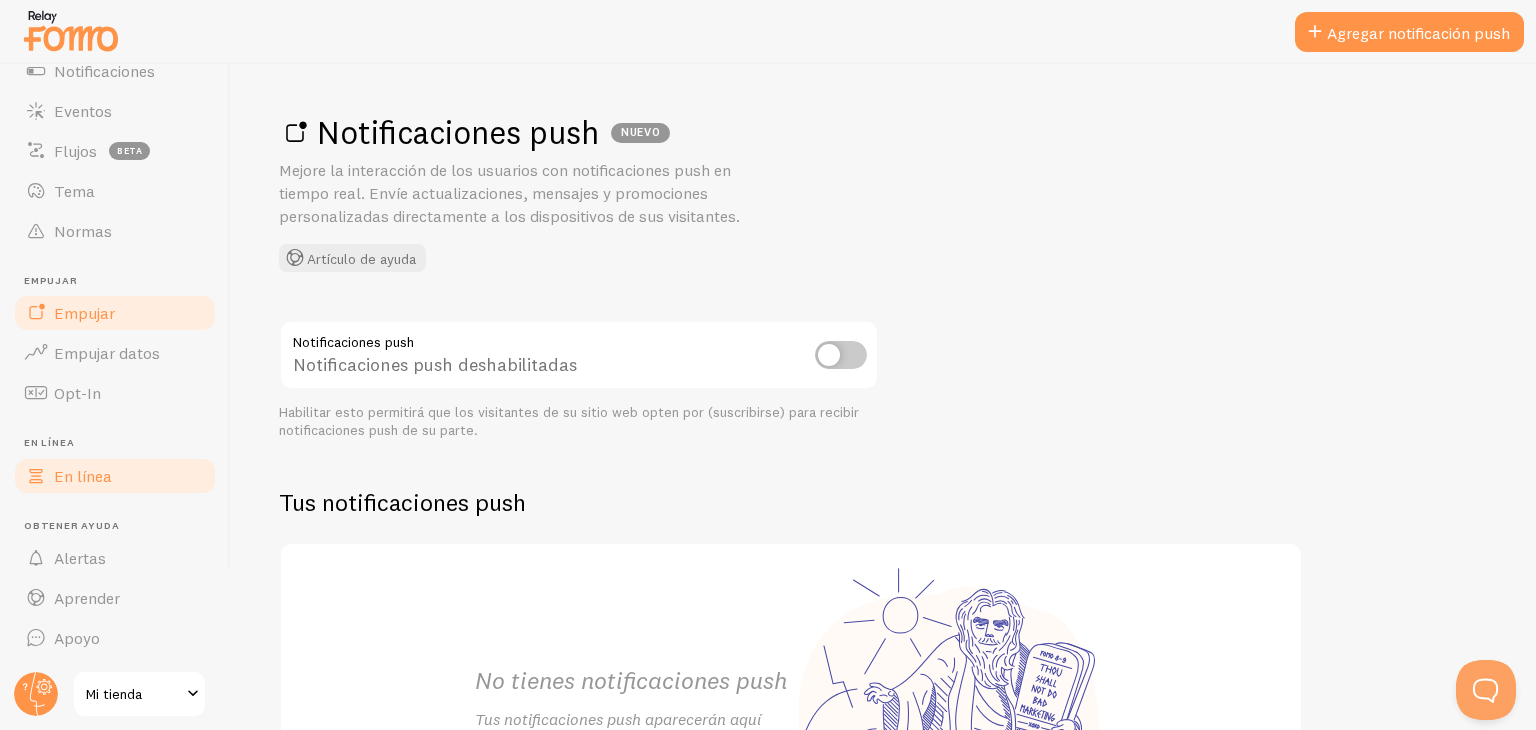 click on "En línea" at bounding box center [115, 476] 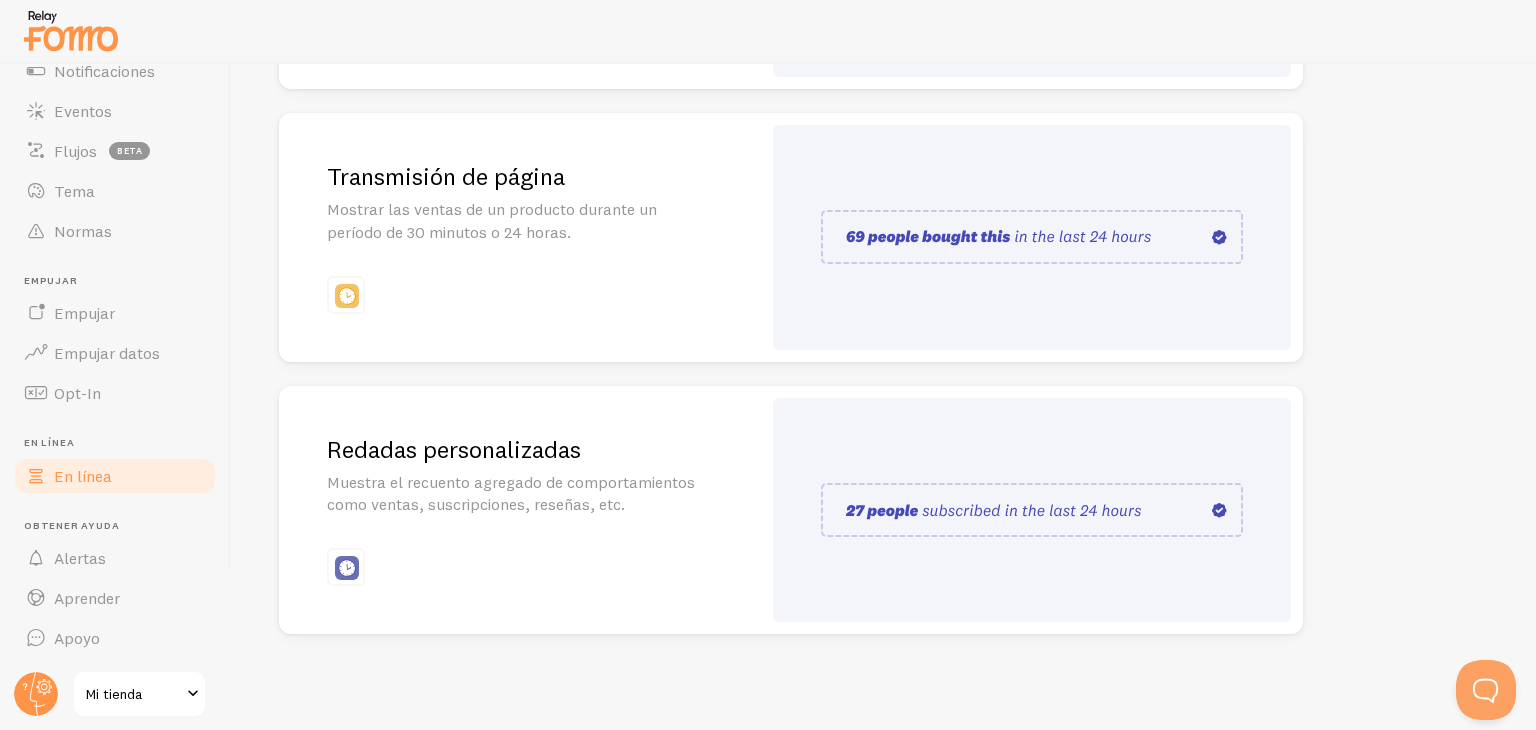 scroll, scrollTop: 0, scrollLeft: 0, axis: both 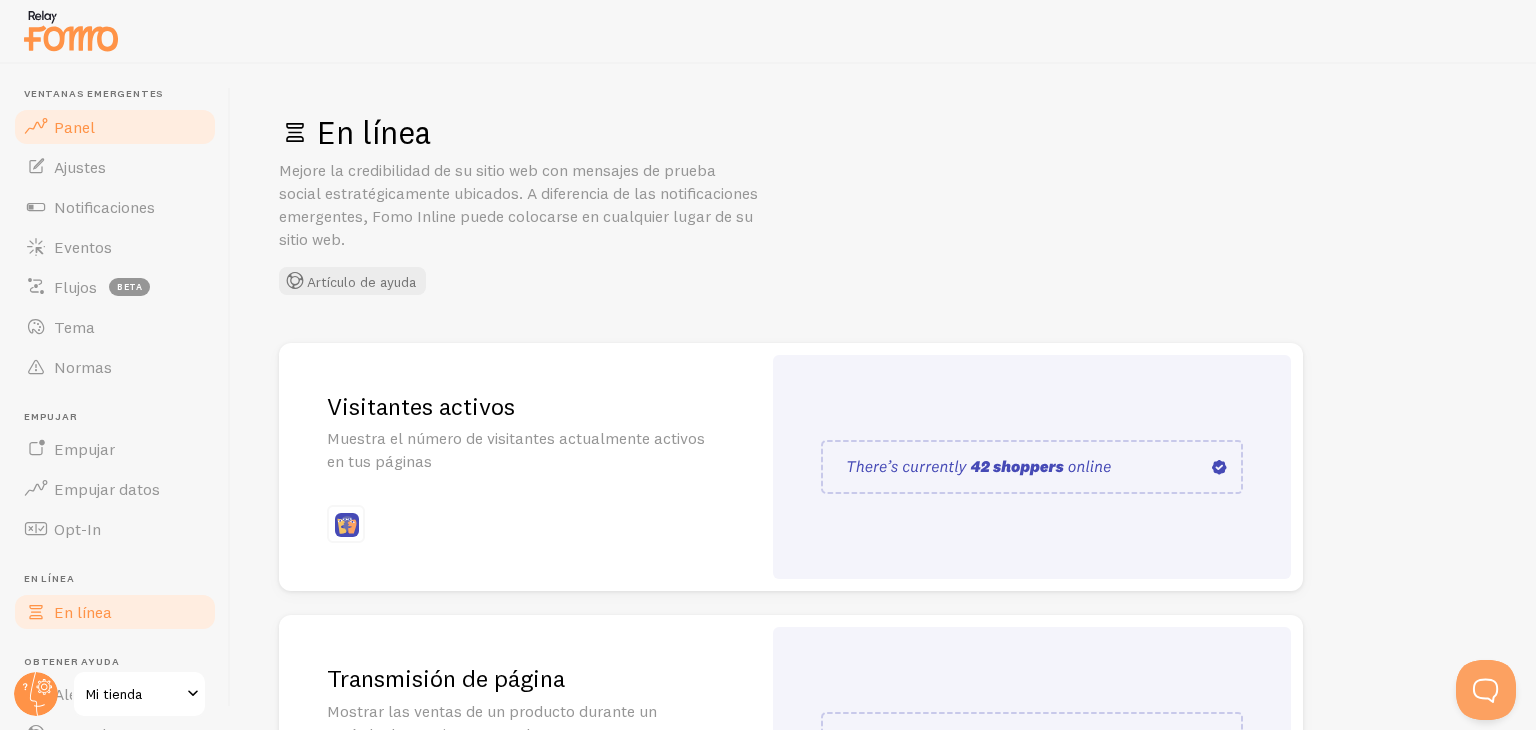 click on "Panel" at bounding box center (74, 127) 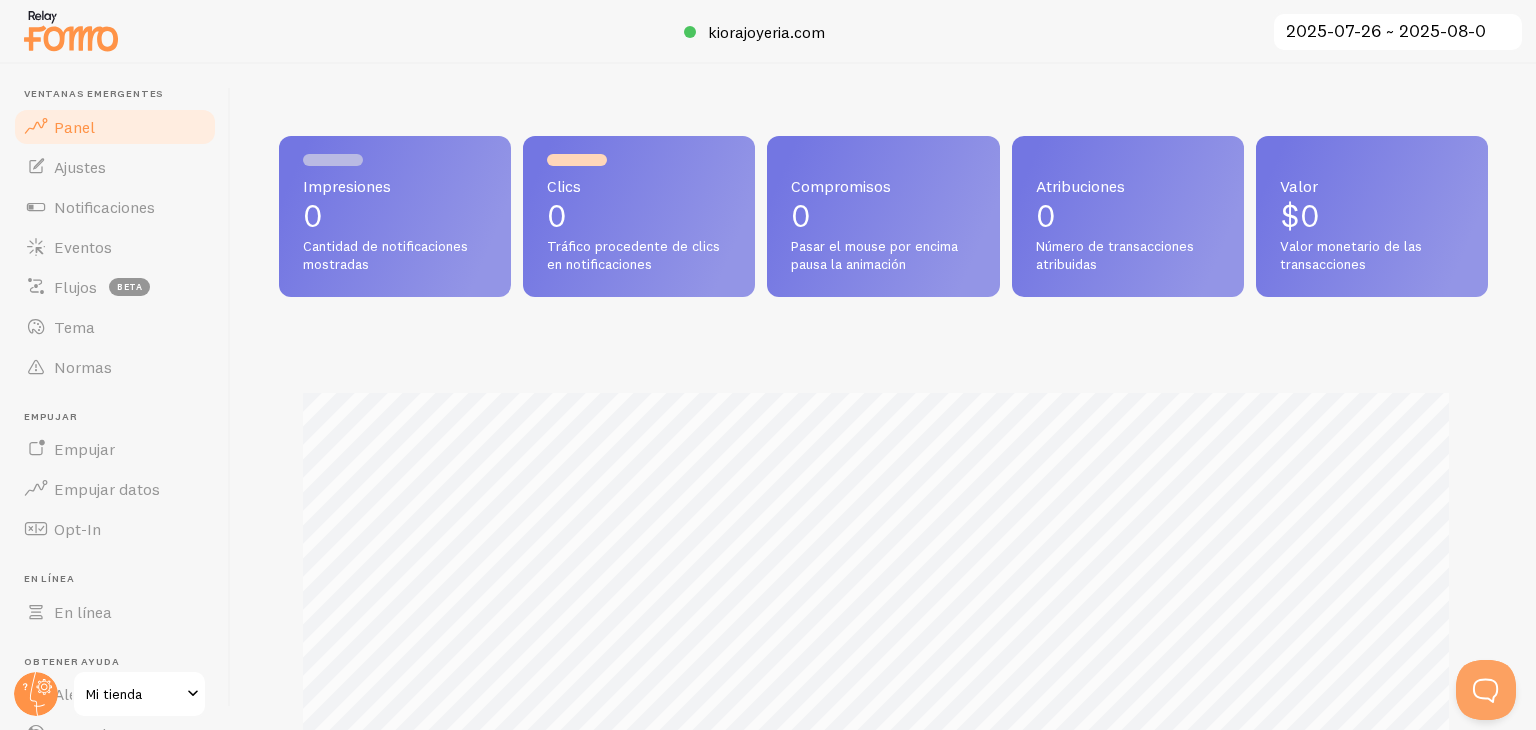 scroll, scrollTop: 999474, scrollLeft: 998805, axis: both 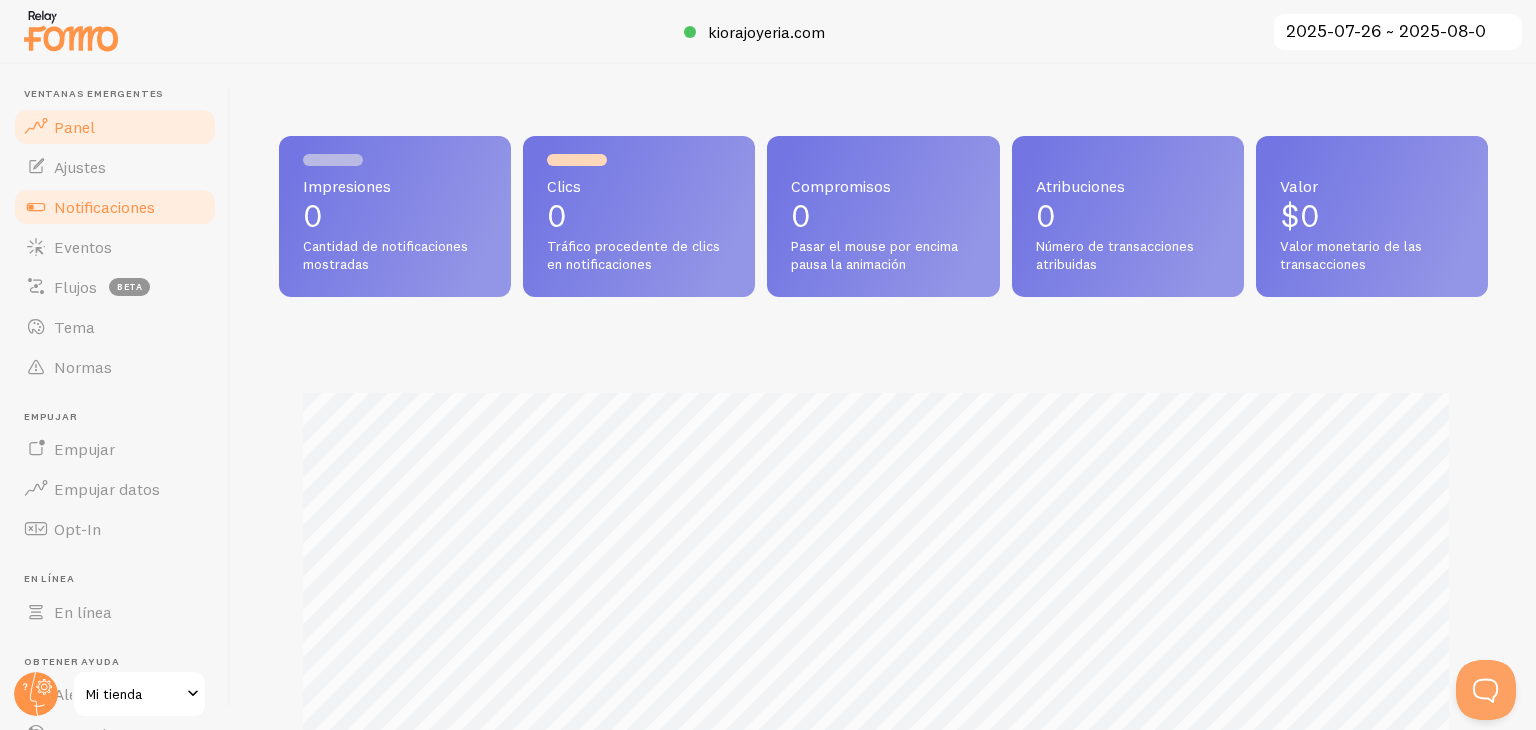 click on "Notificaciones" at bounding box center [115, 207] 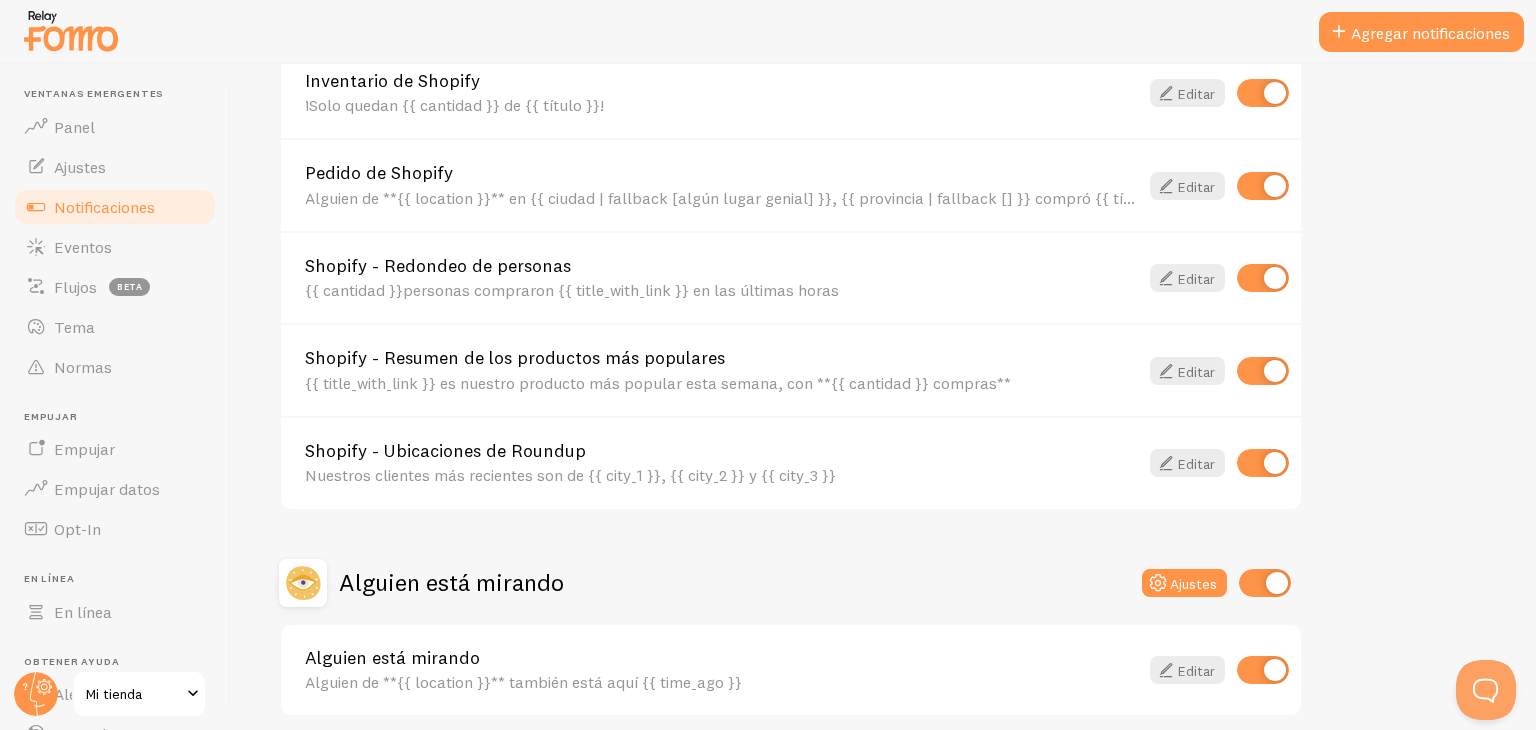 scroll, scrollTop: 876, scrollLeft: 0, axis: vertical 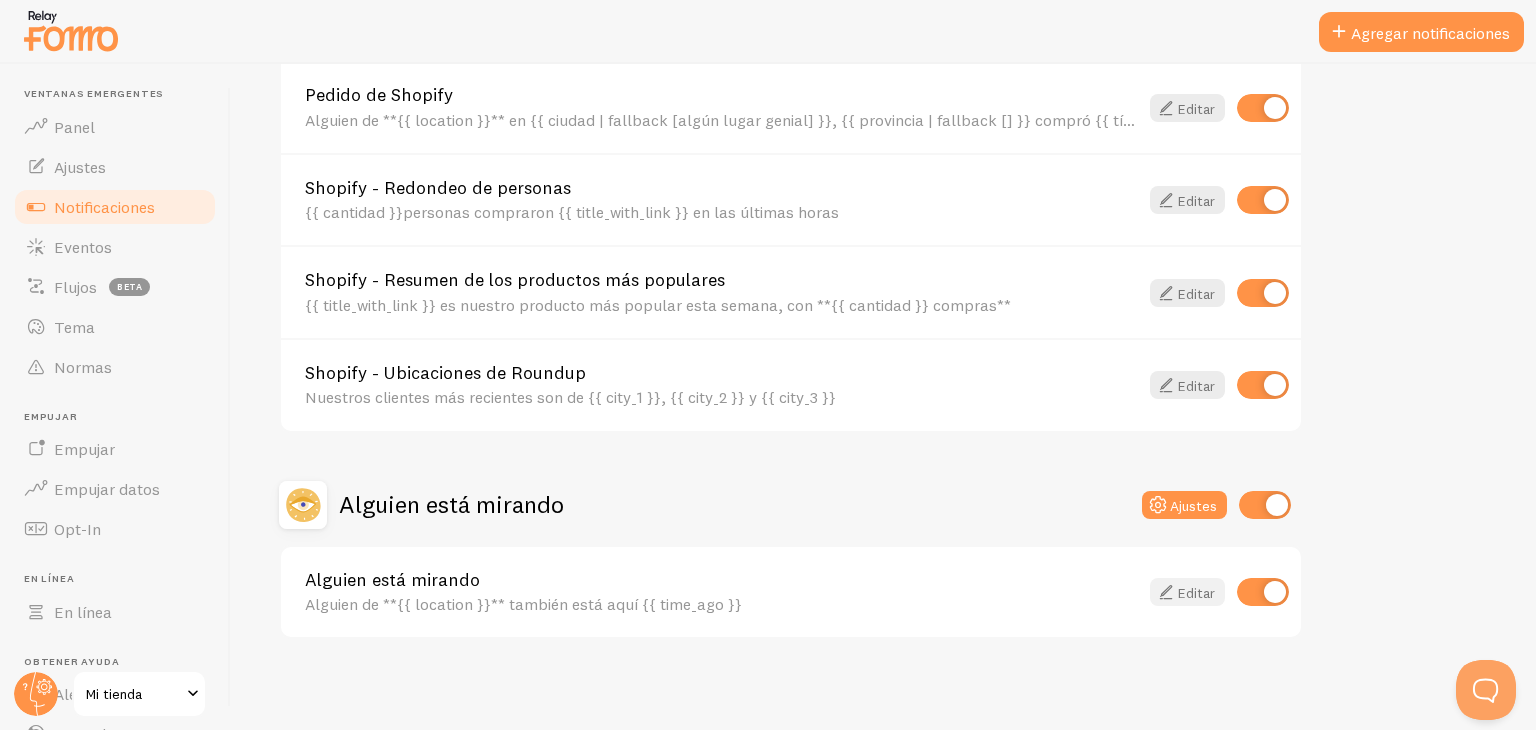 click at bounding box center [1166, 592] 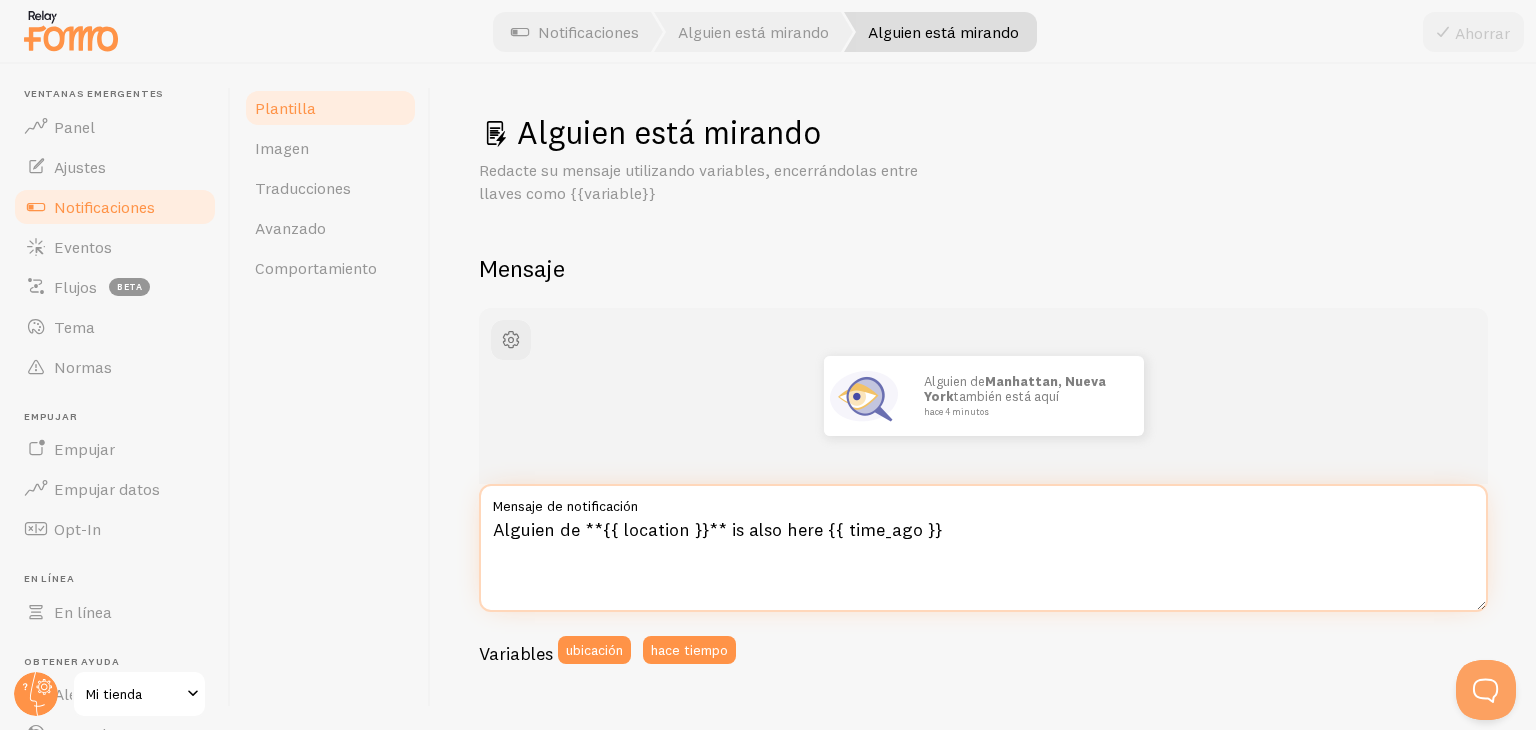 drag, startPoint x: 723, startPoint y: 522, endPoint x: 814, endPoint y: 534, distance: 91.787796 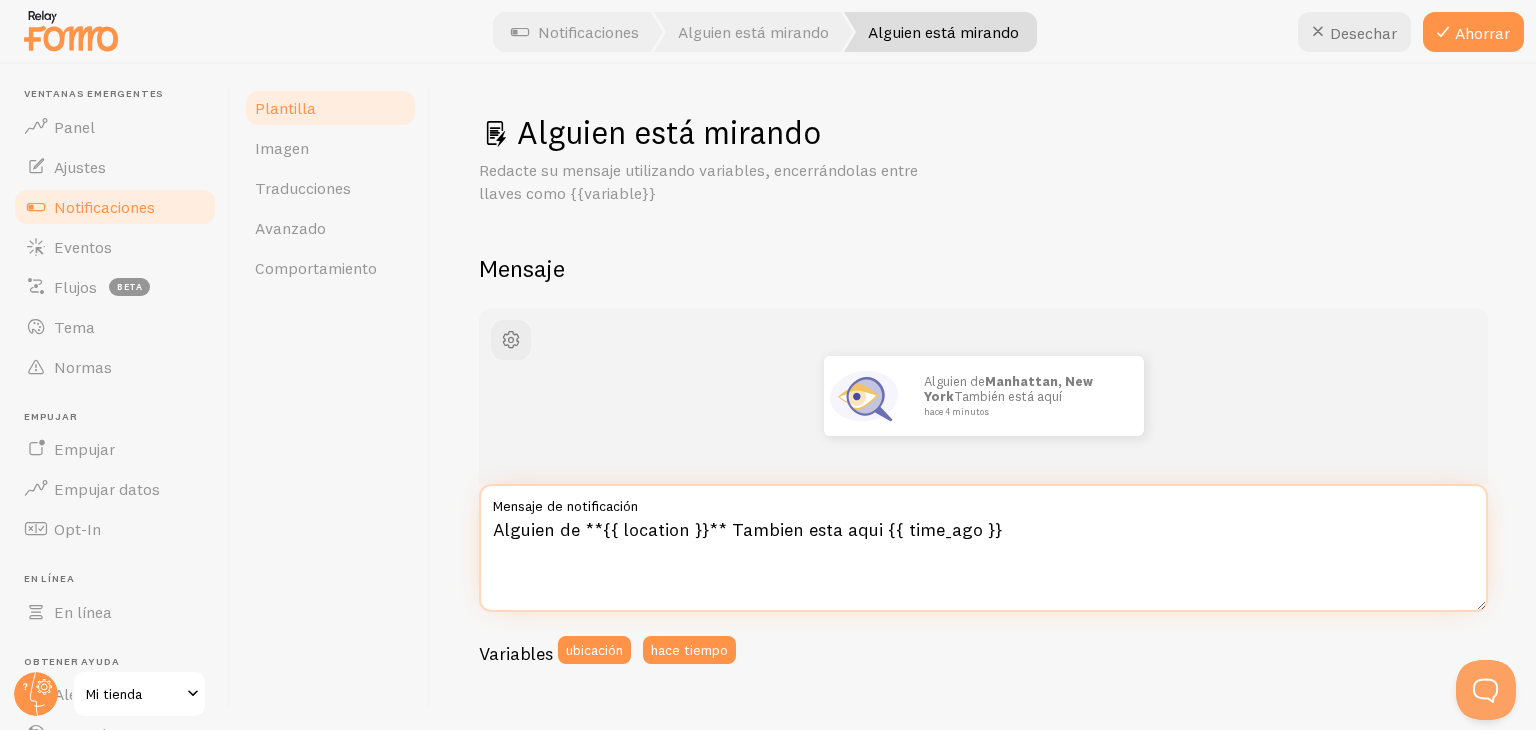 click on "Alguien de **{{ location }}** Tambien esta aqui {{ time_ago }}" at bounding box center [983, 548] 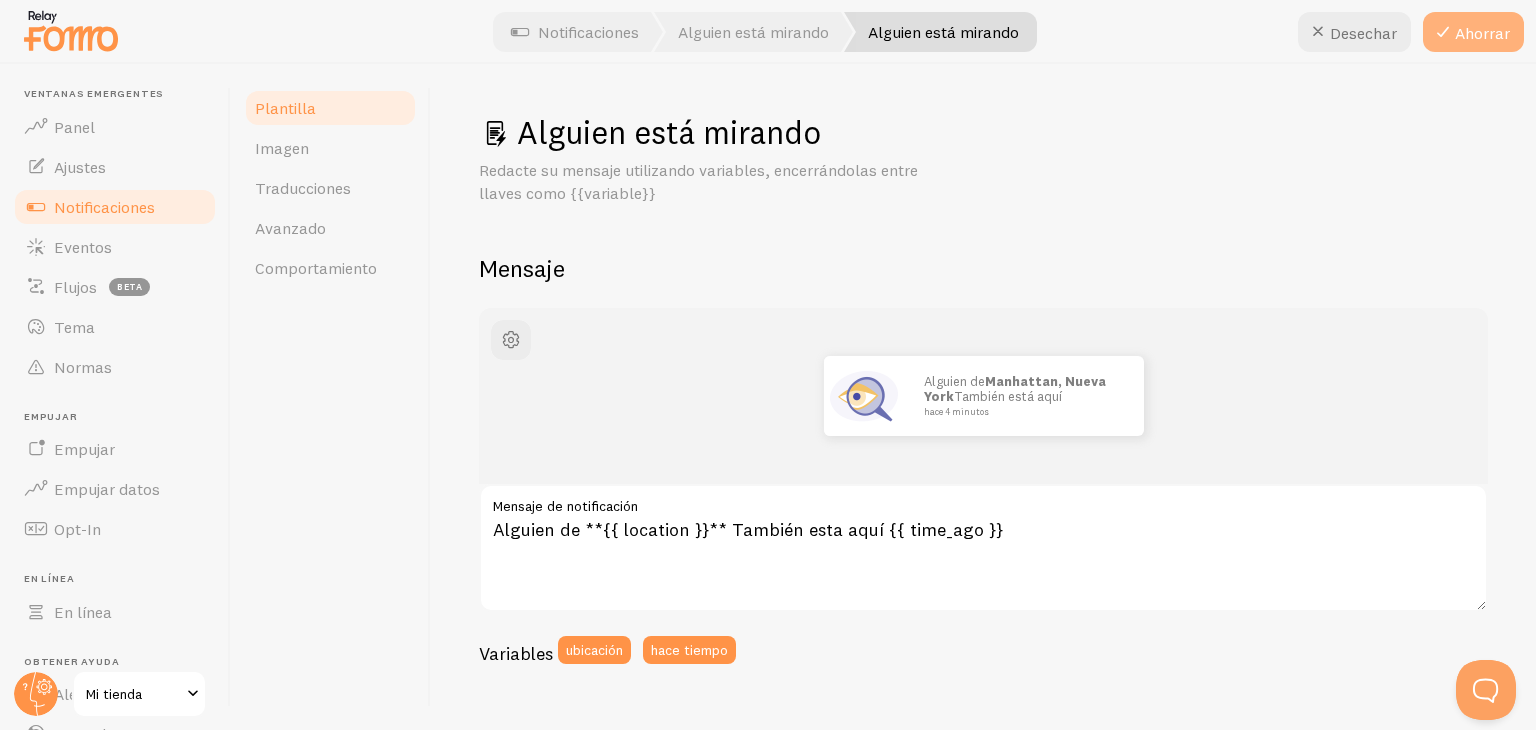 click at bounding box center (1443, 32) 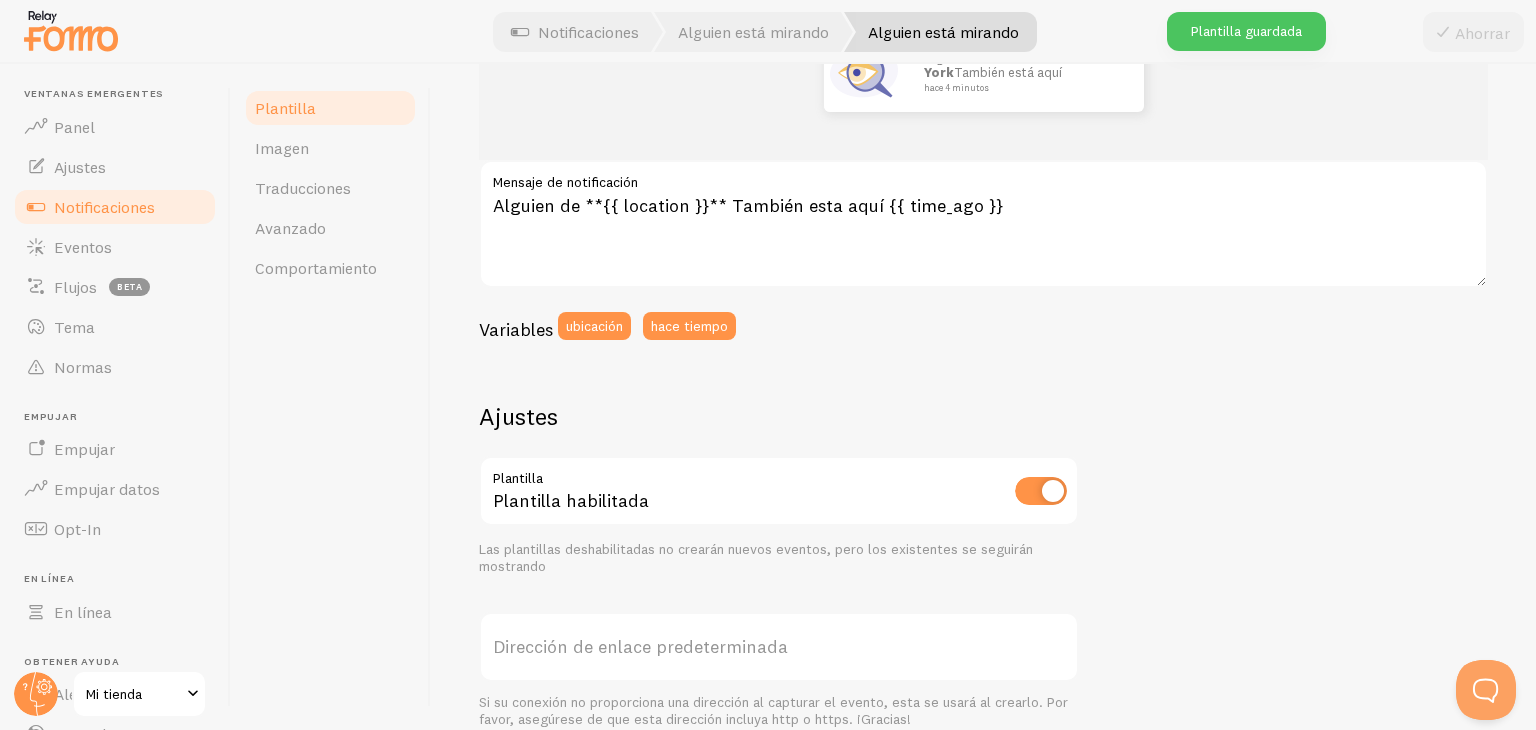 scroll, scrollTop: 338, scrollLeft: 0, axis: vertical 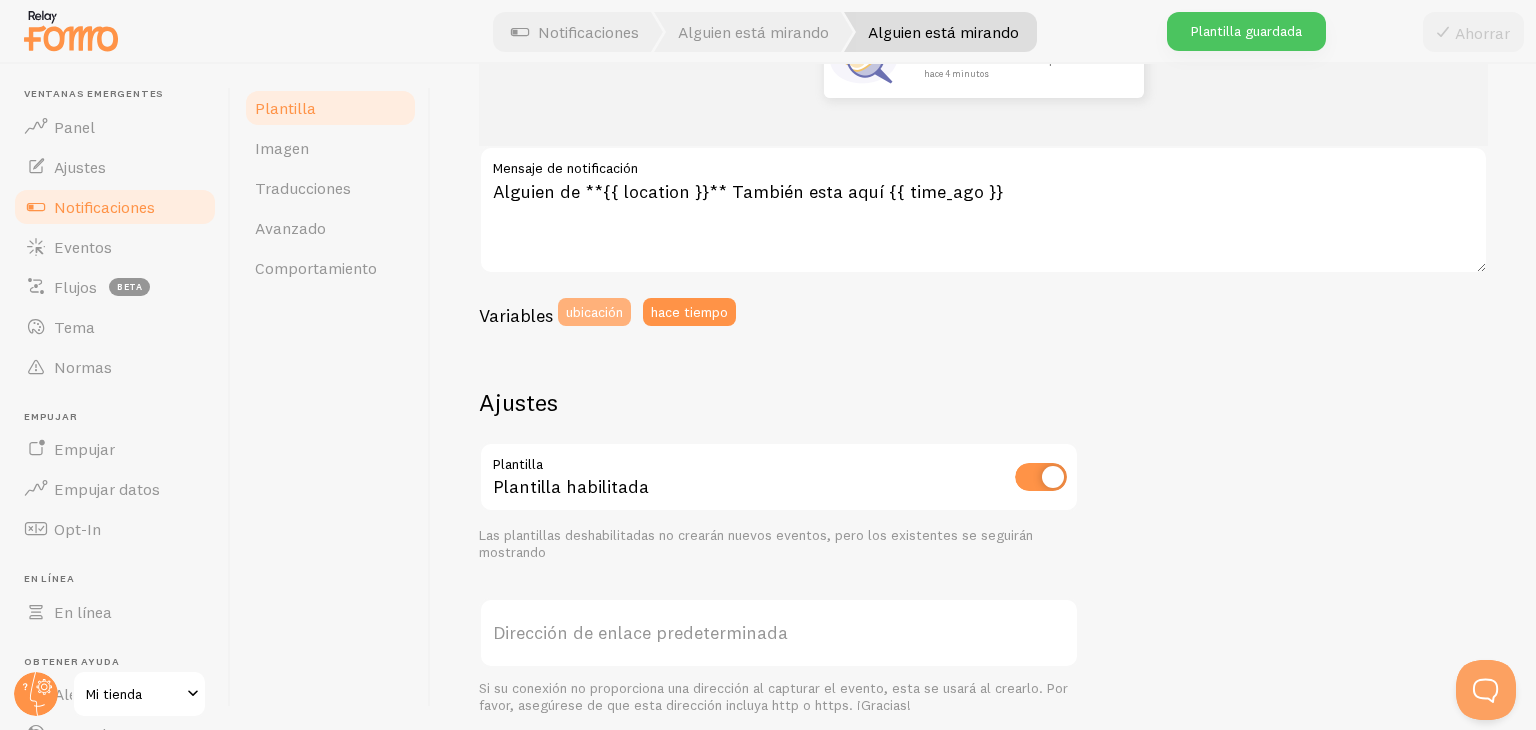 click on "ubicación" at bounding box center (594, 311) 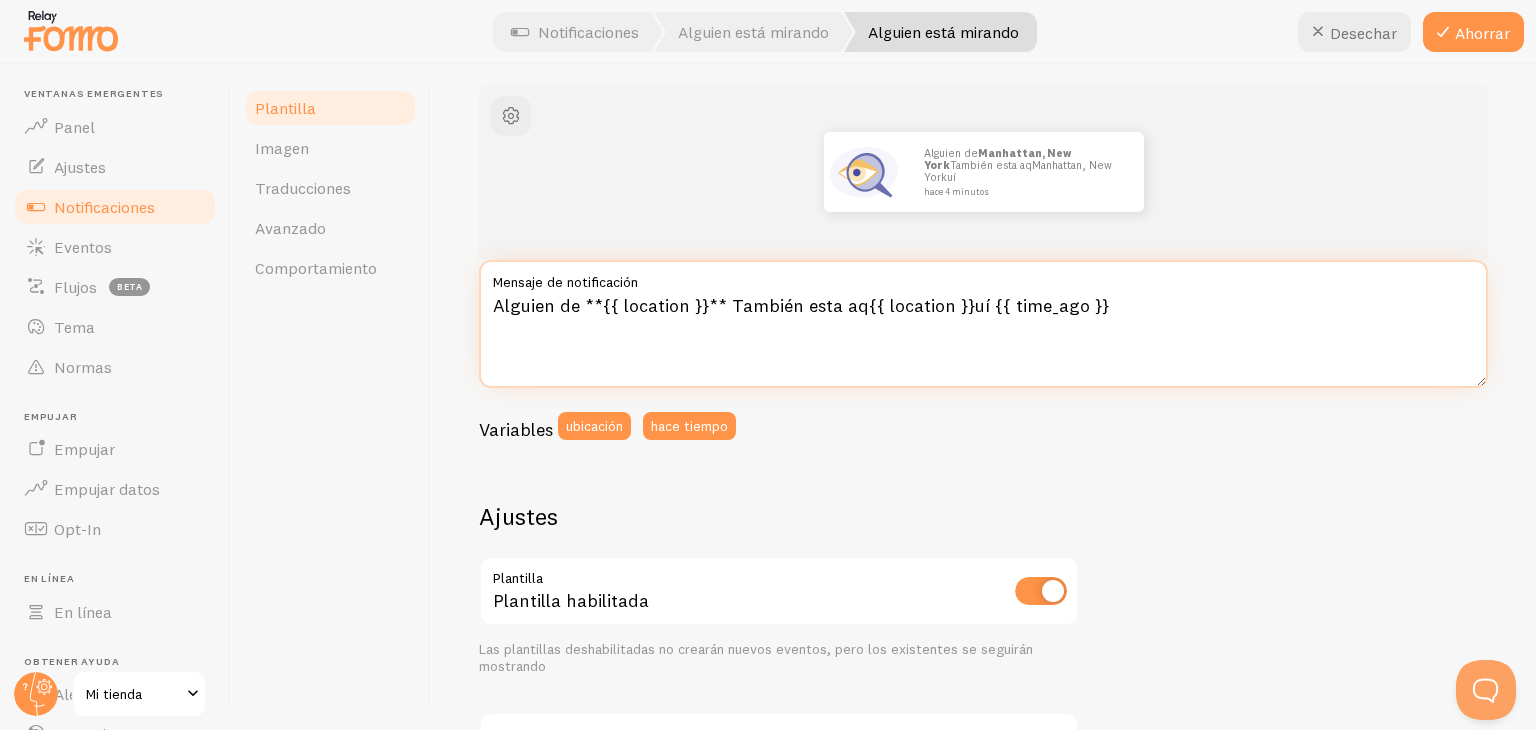 scroll, scrollTop: 227, scrollLeft: 0, axis: vertical 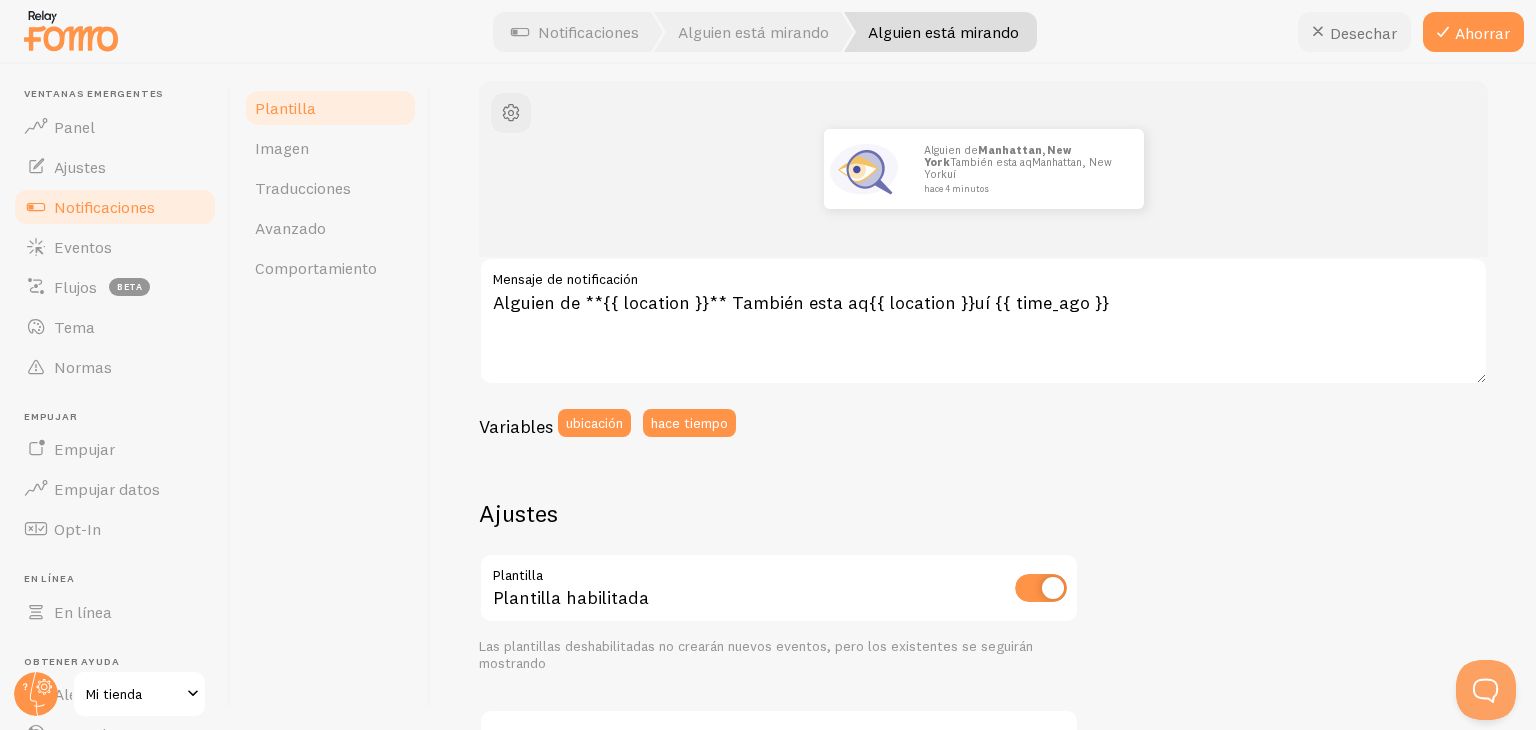 click on "Desechar" at bounding box center (1363, 33) 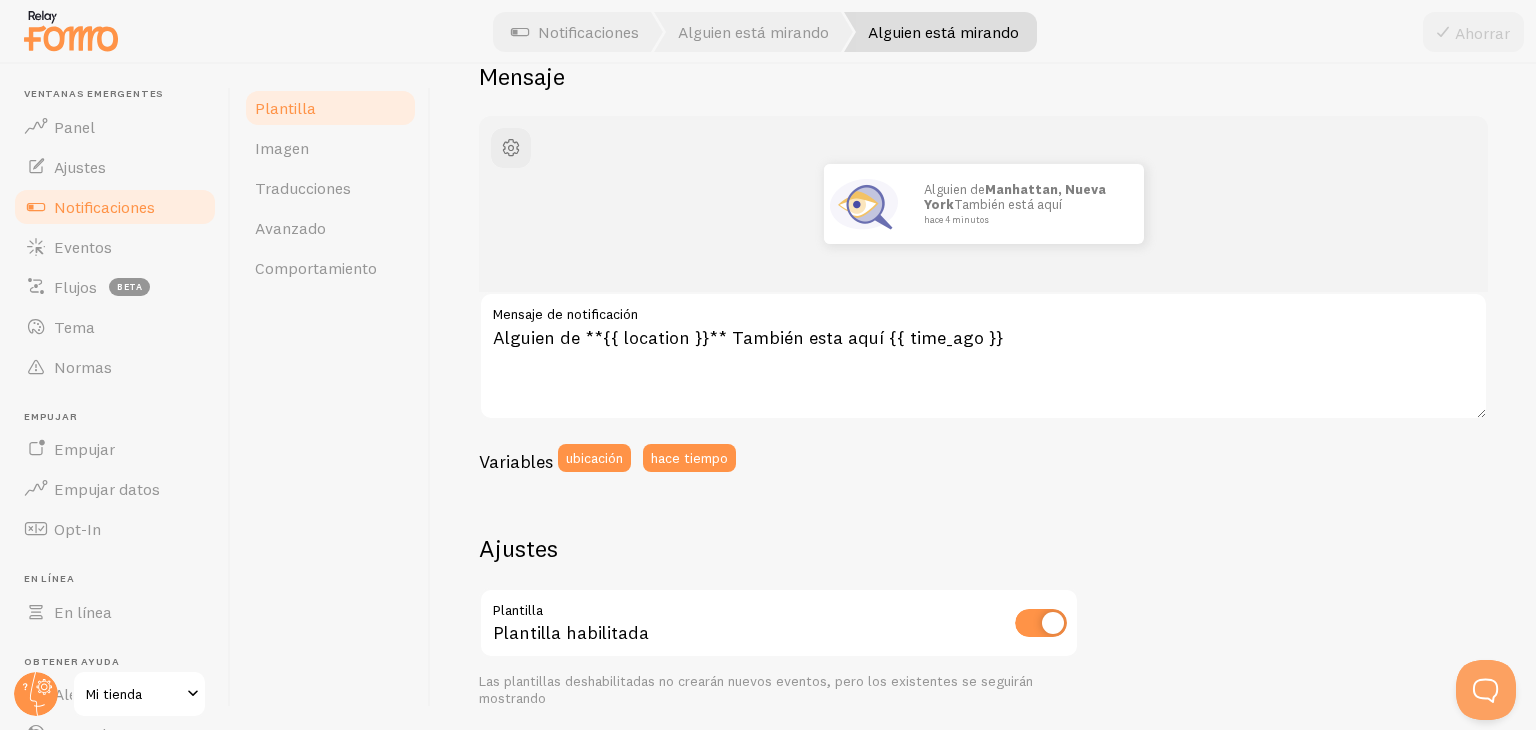 scroll, scrollTop: 0, scrollLeft: 0, axis: both 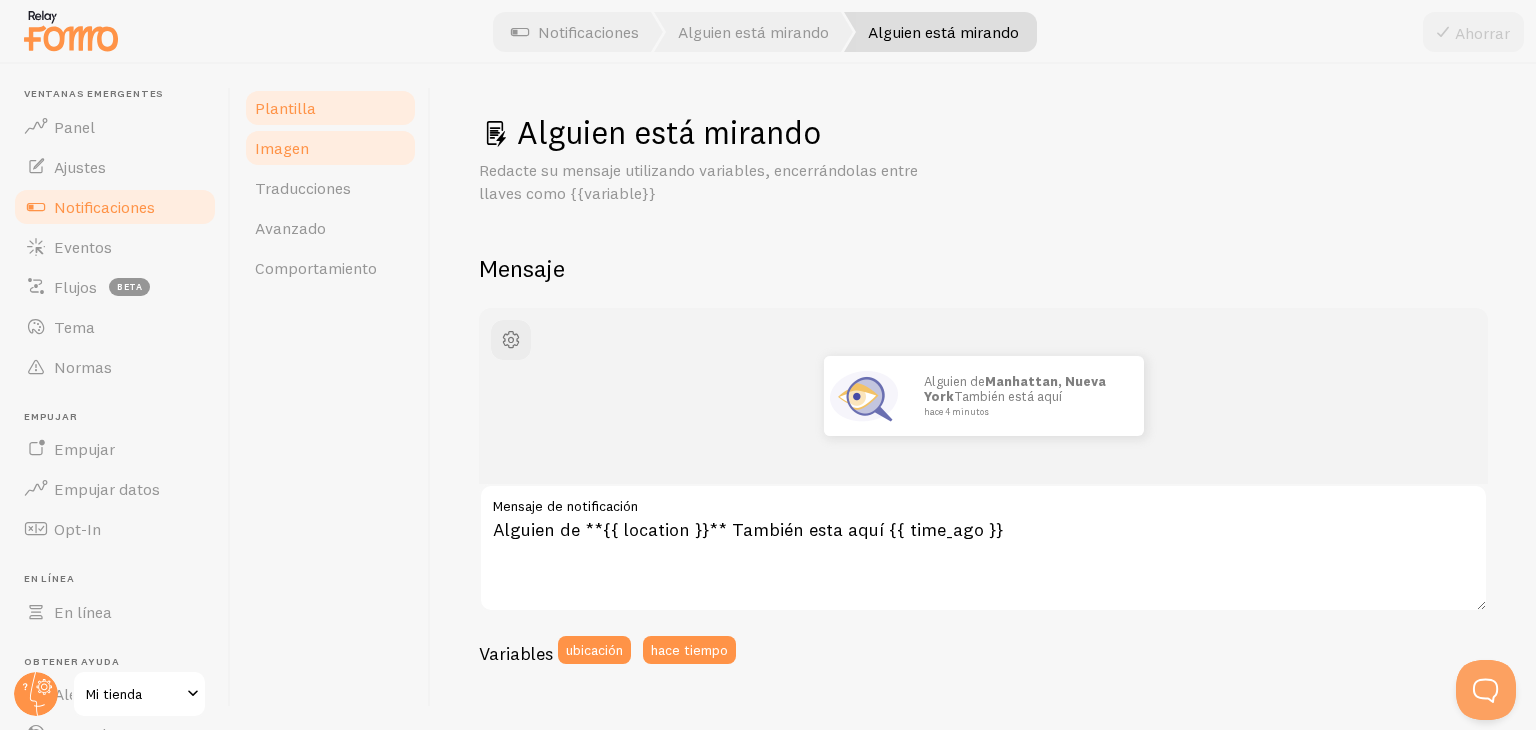 click on "Imagen" at bounding box center (330, 148) 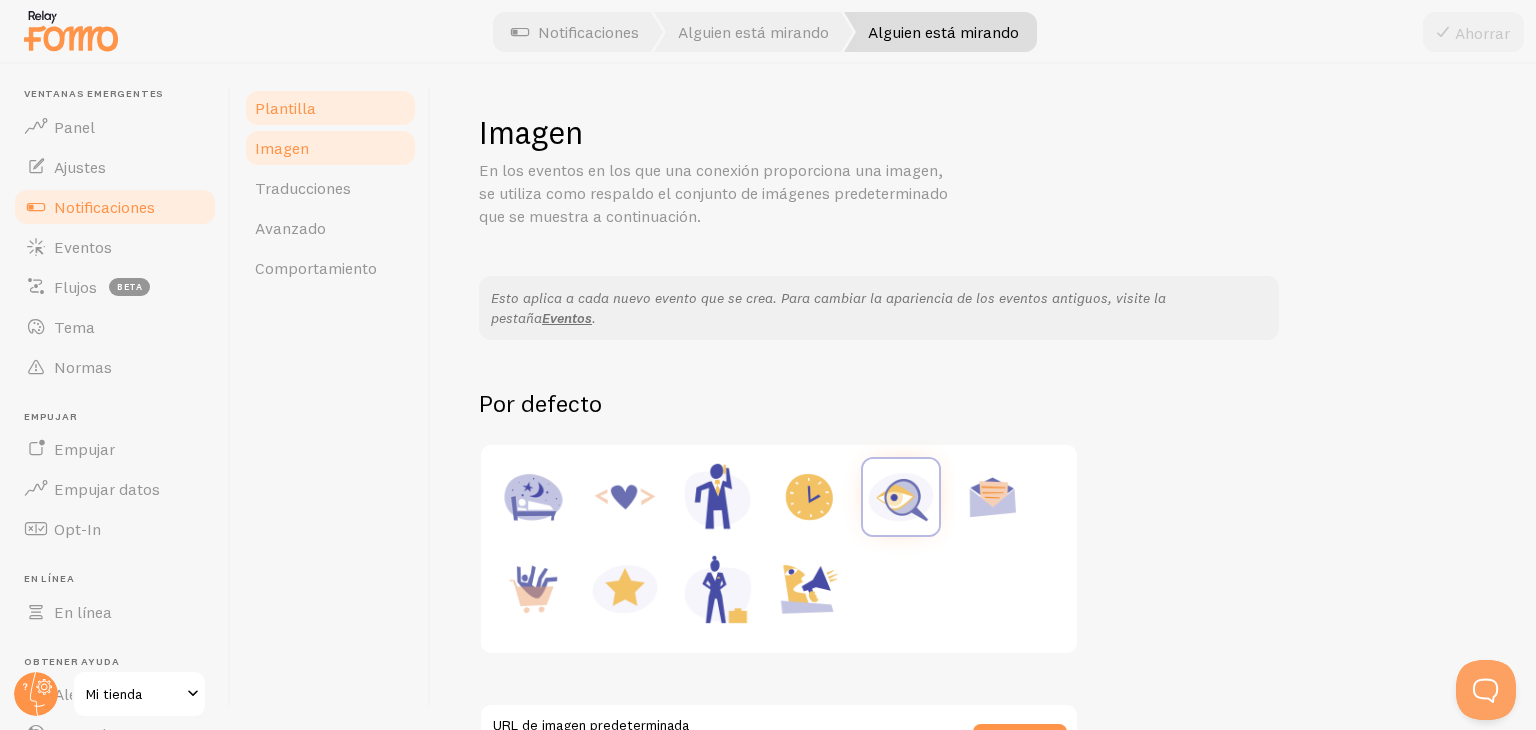 click on "Plantilla" at bounding box center (330, 108) 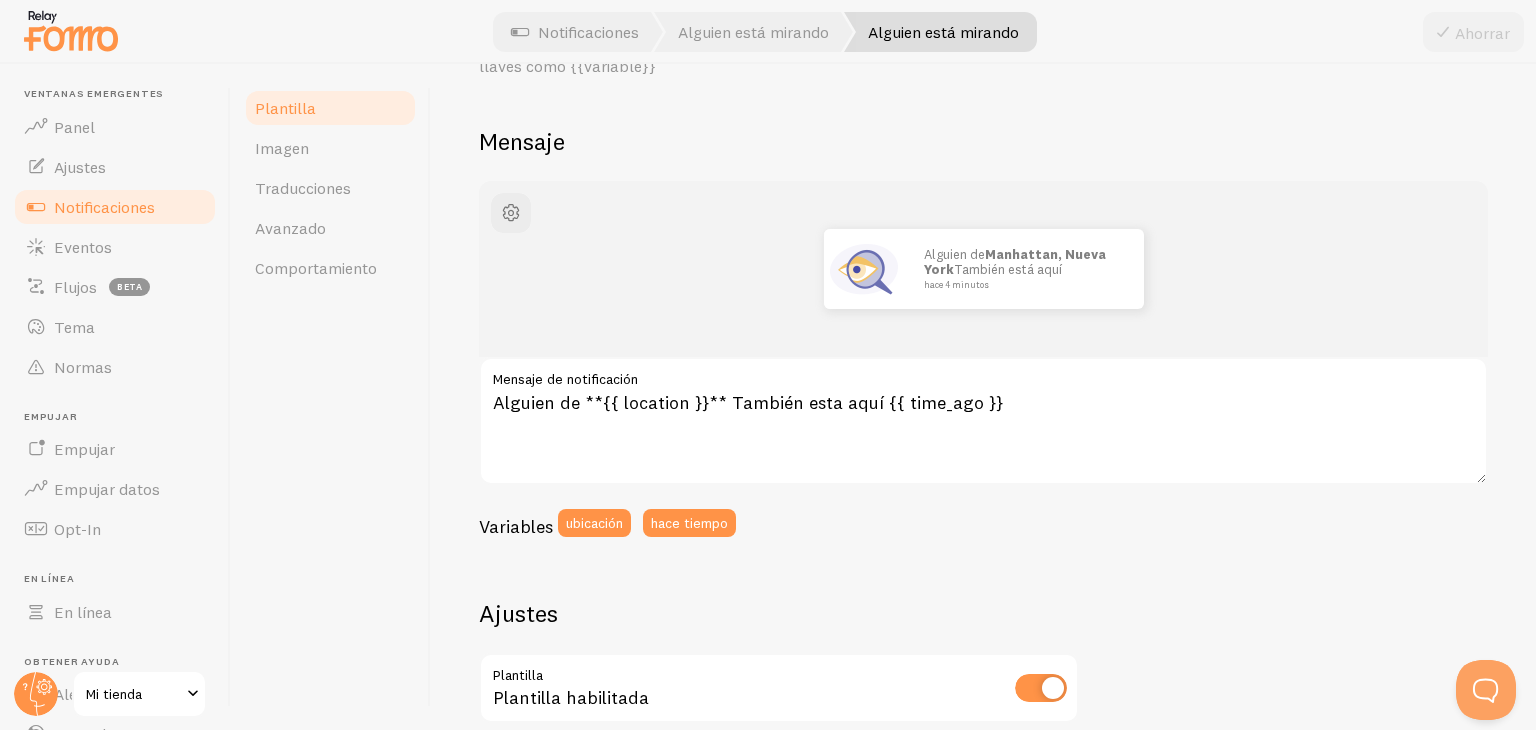 scroll, scrollTop: 196, scrollLeft: 0, axis: vertical 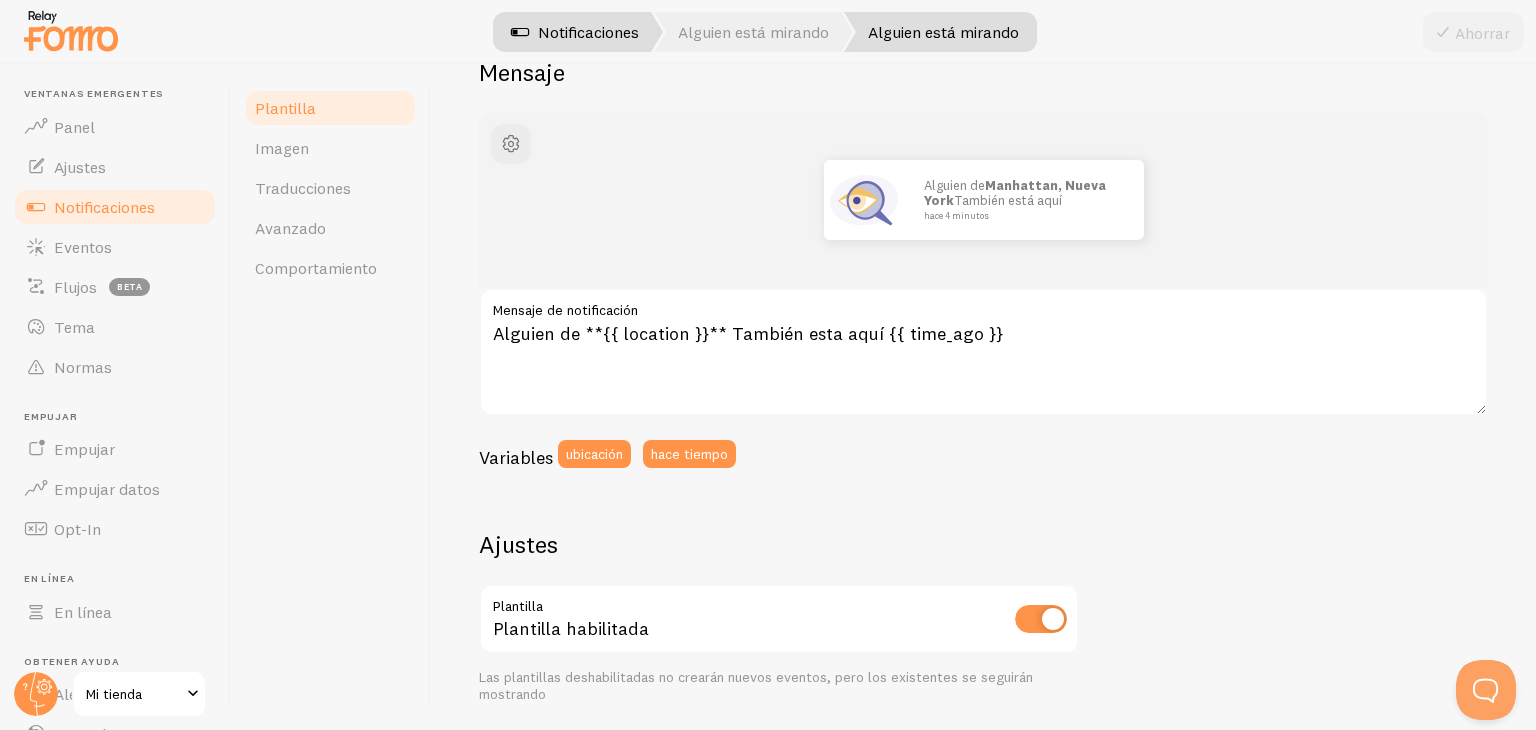 click on "Notificaciones" at bounding box center [588, 32] 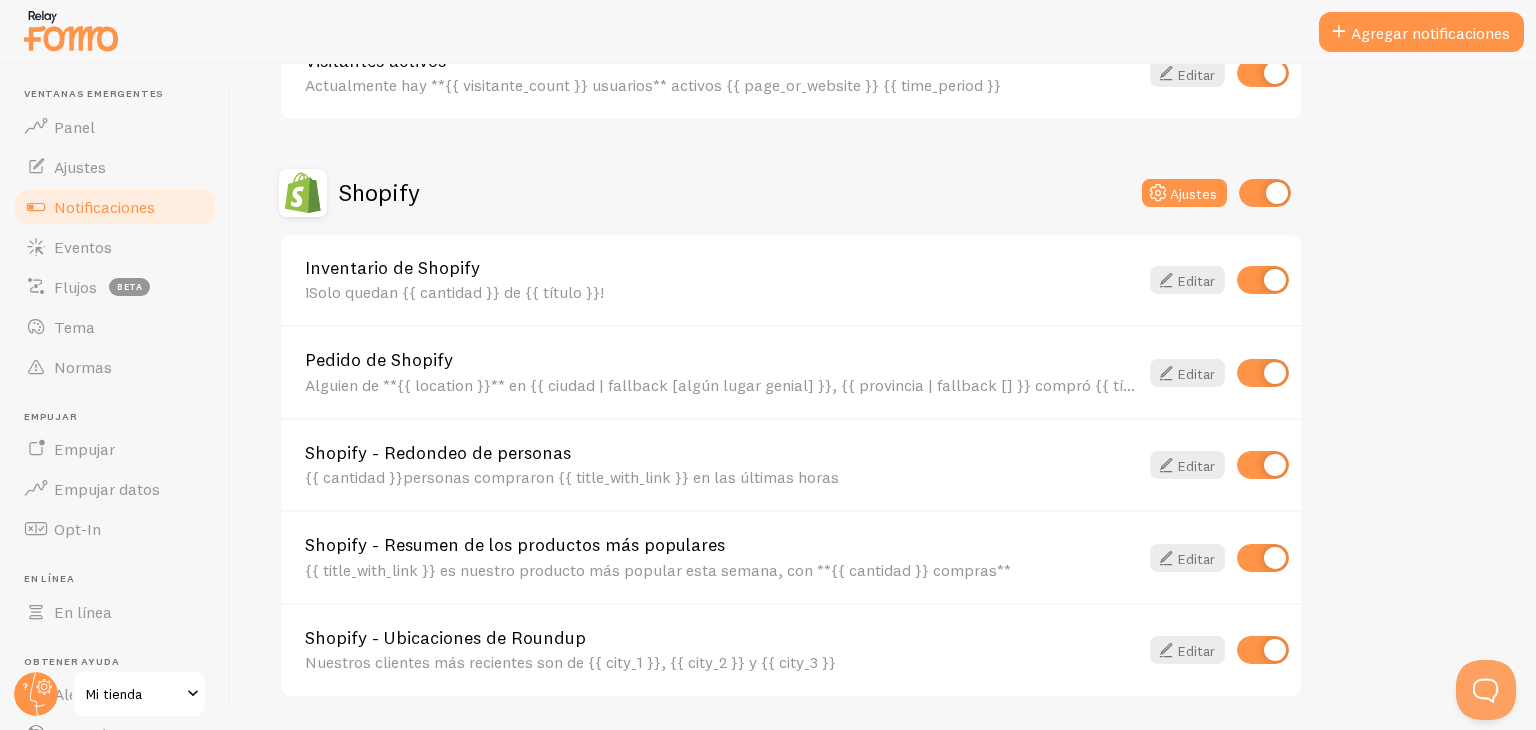 scroll, scrollTop: 876, scrollLeft: 0, axis: vertical 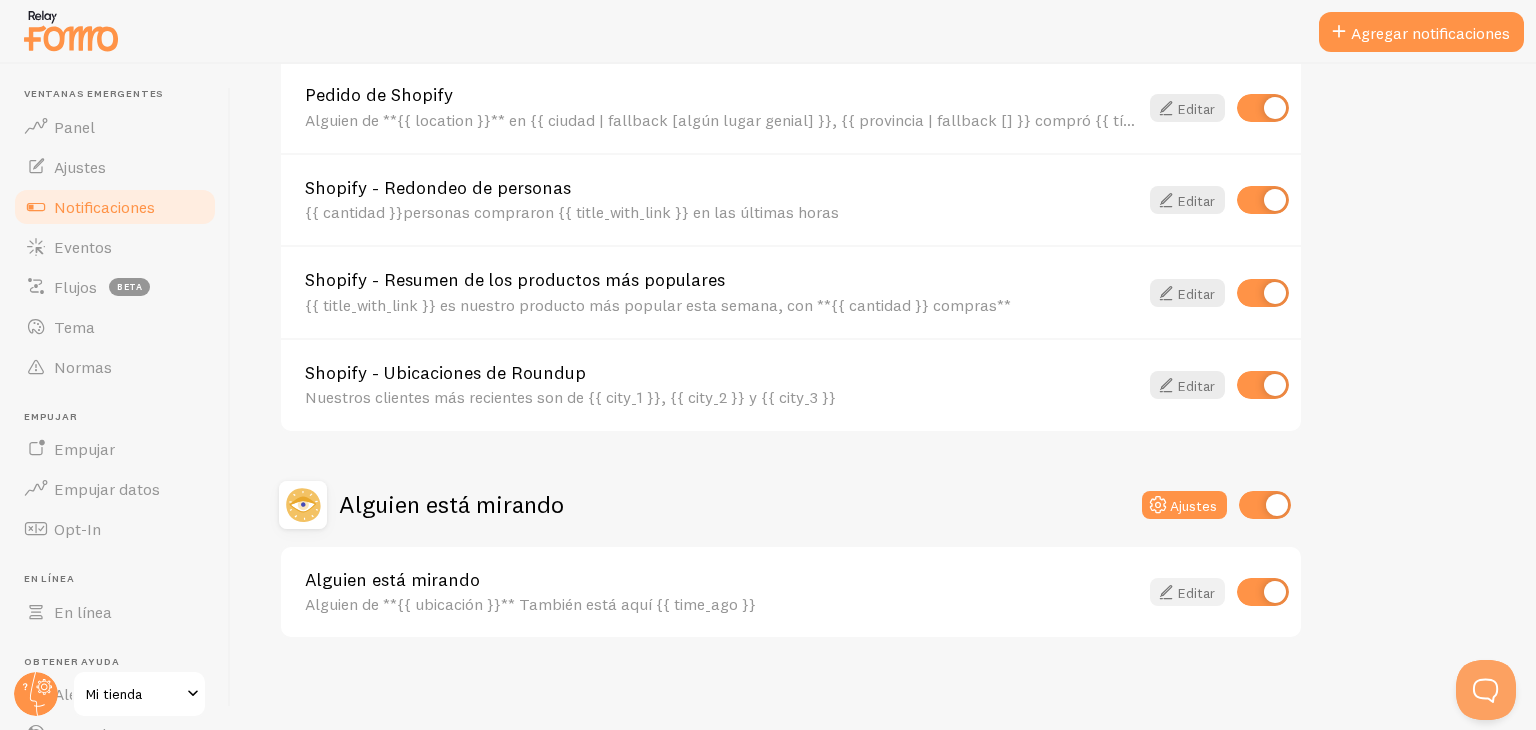 click on "Editar" at bounding box center [1187, 592] 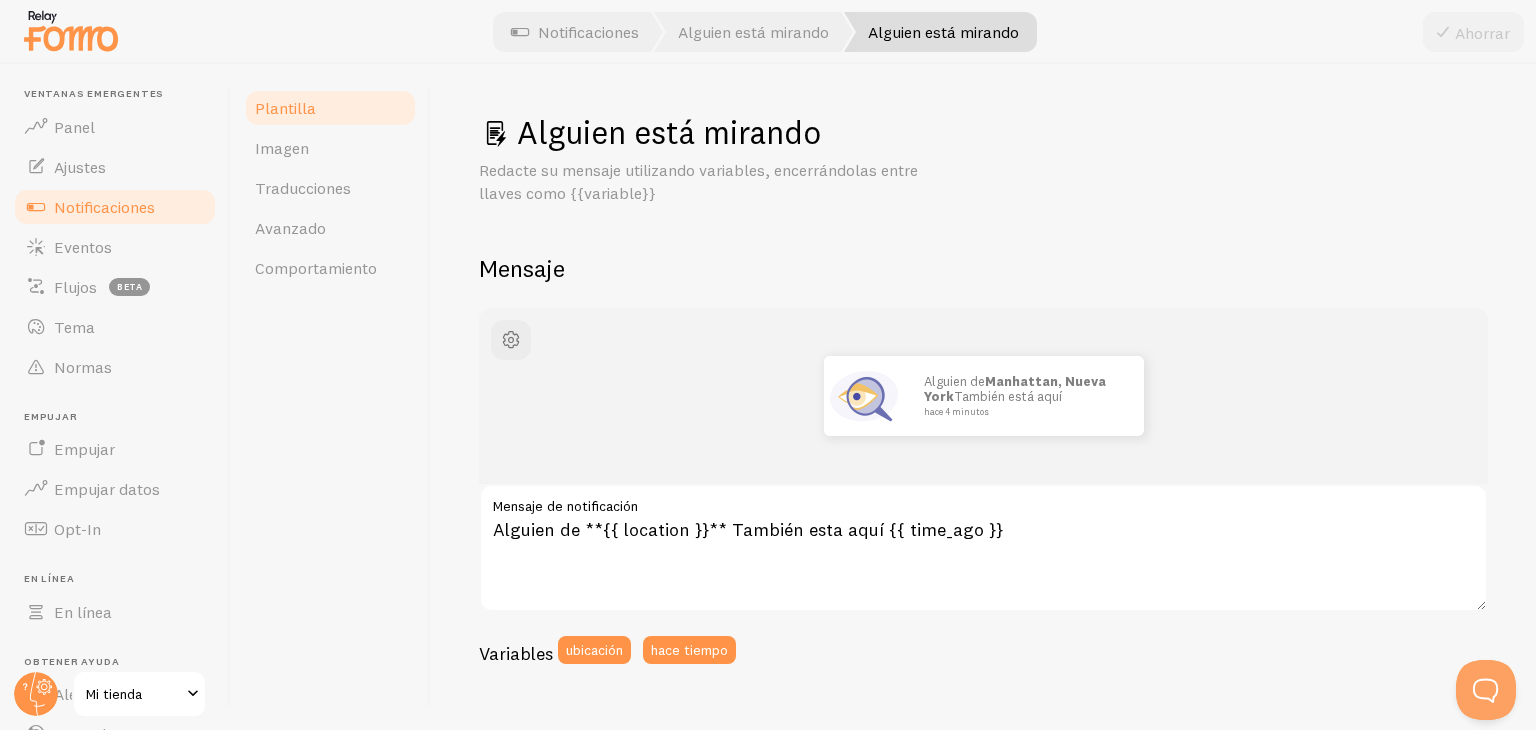 scroll, scrollTop: 714, scrollLeft: 0, axis: vertical 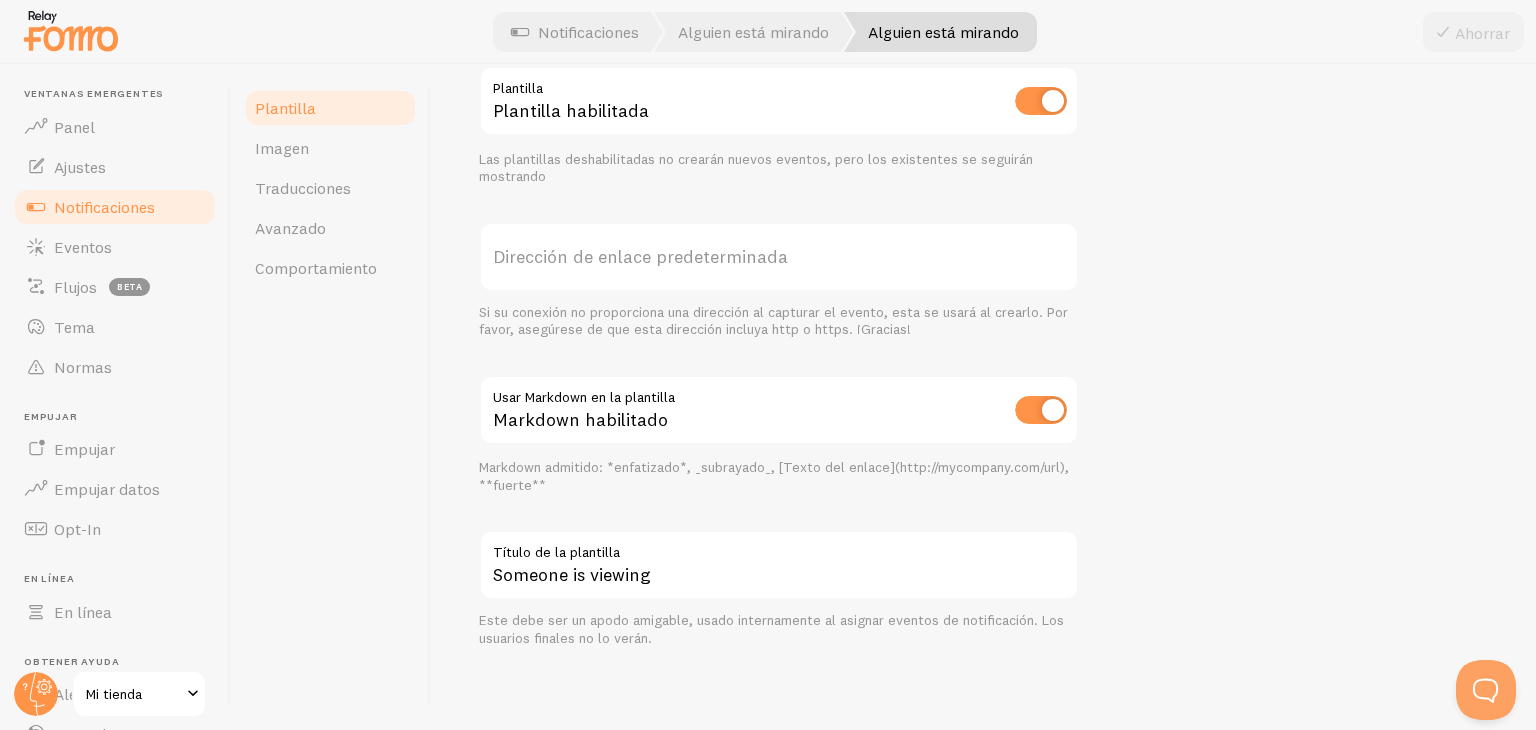 click on "Dirección de enlace predeterminada" at bounding box center (779, 257) 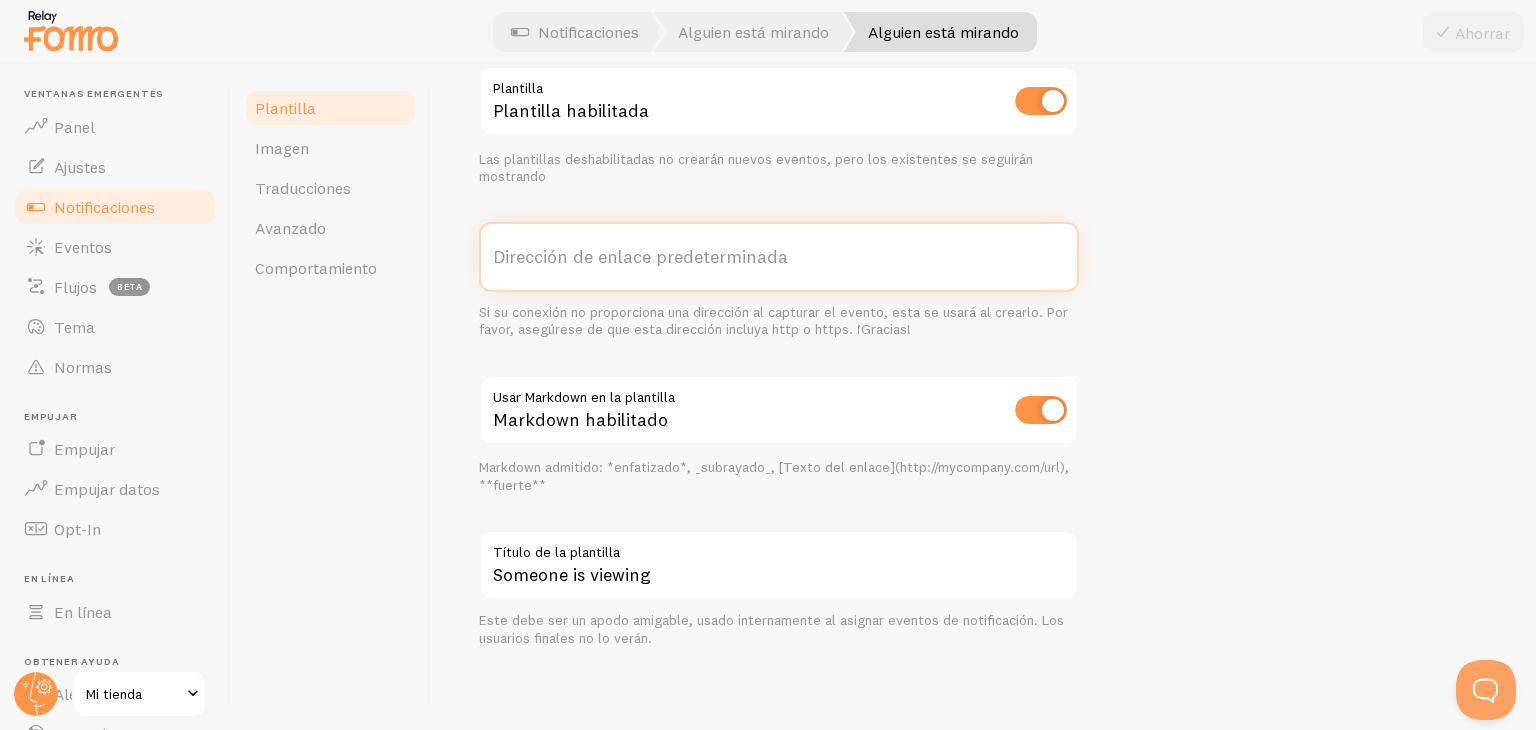 click on "Dirección de enlace predeterminada" at bounding box center [779, 257] 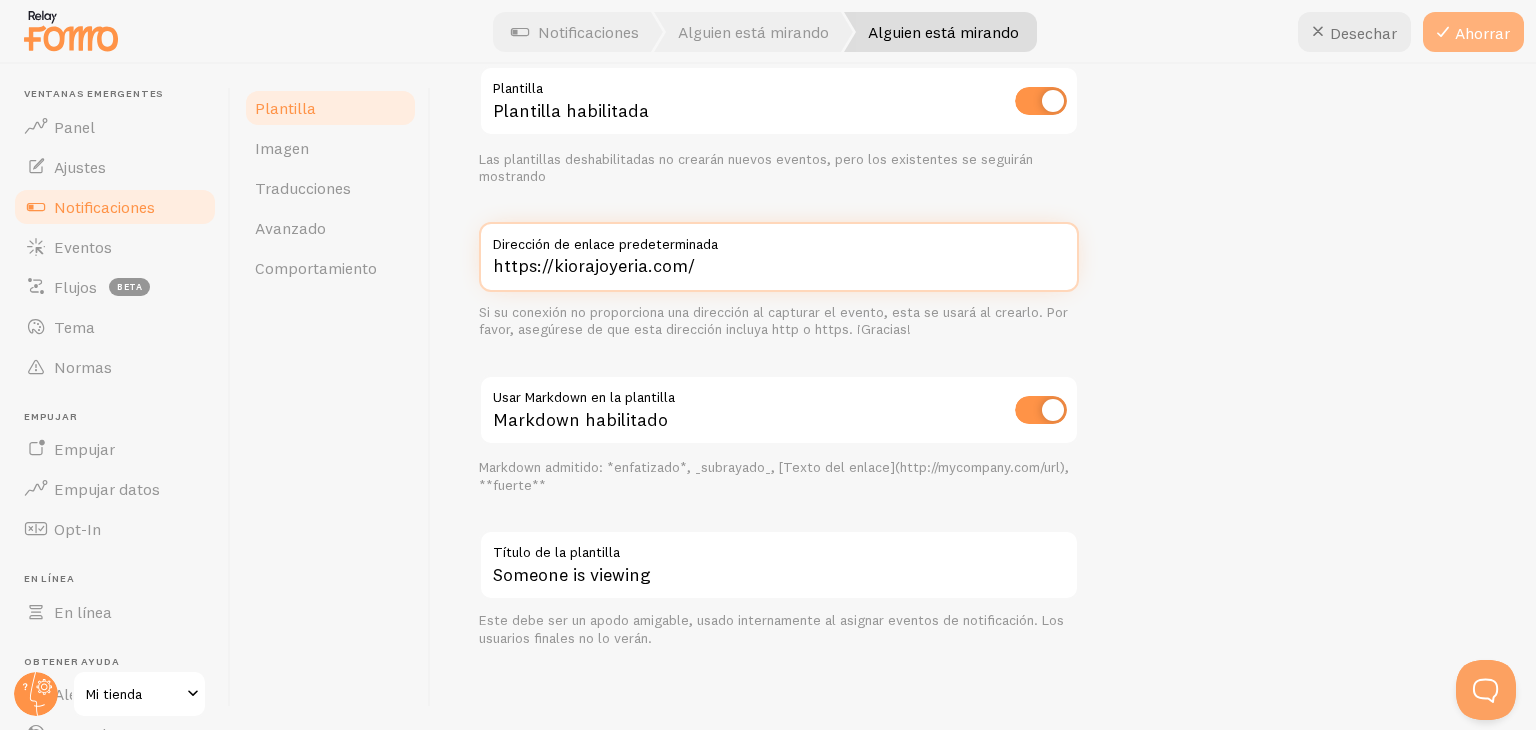 type on "https://kiorajoyeria.com/" 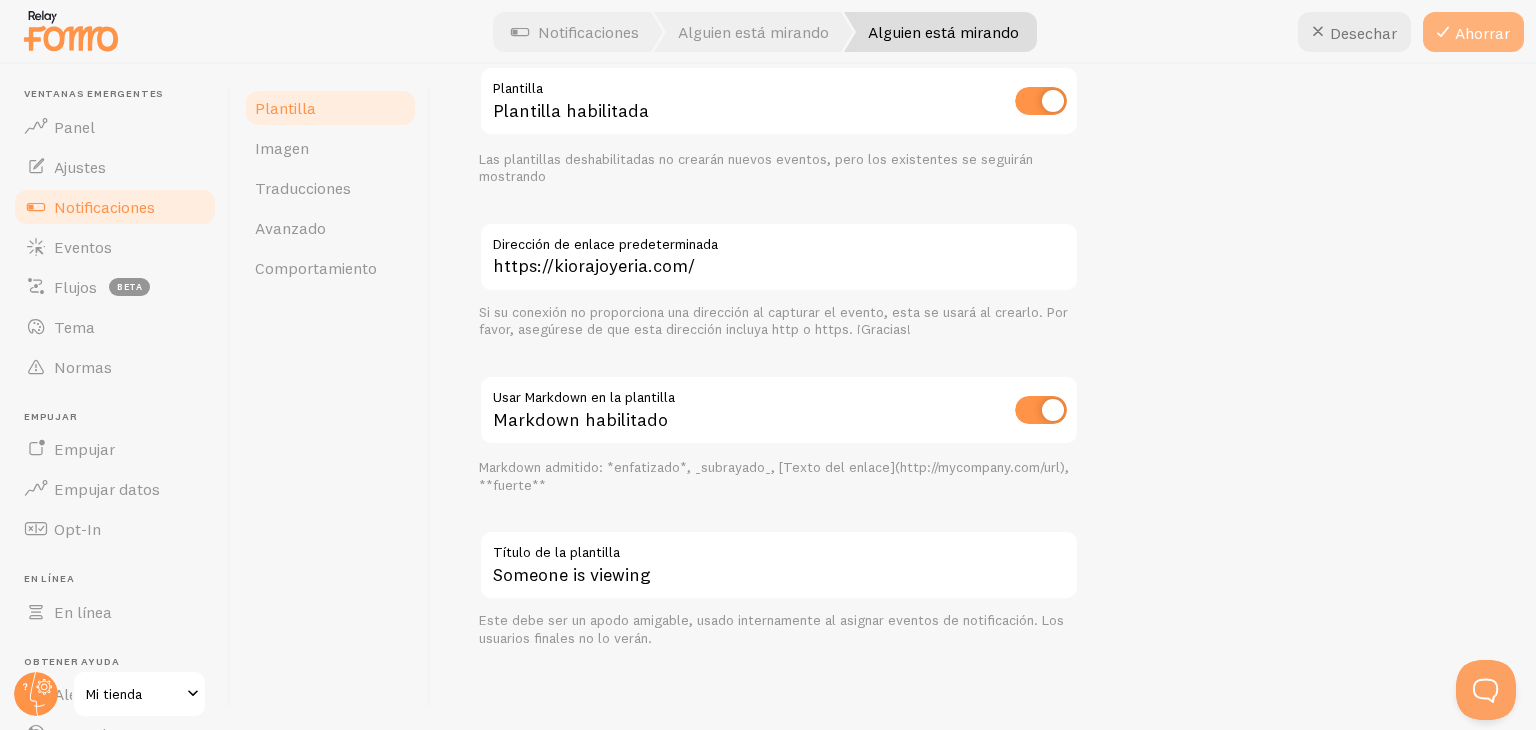 click on "Ahorrar" at bounding box center [1473, 32] 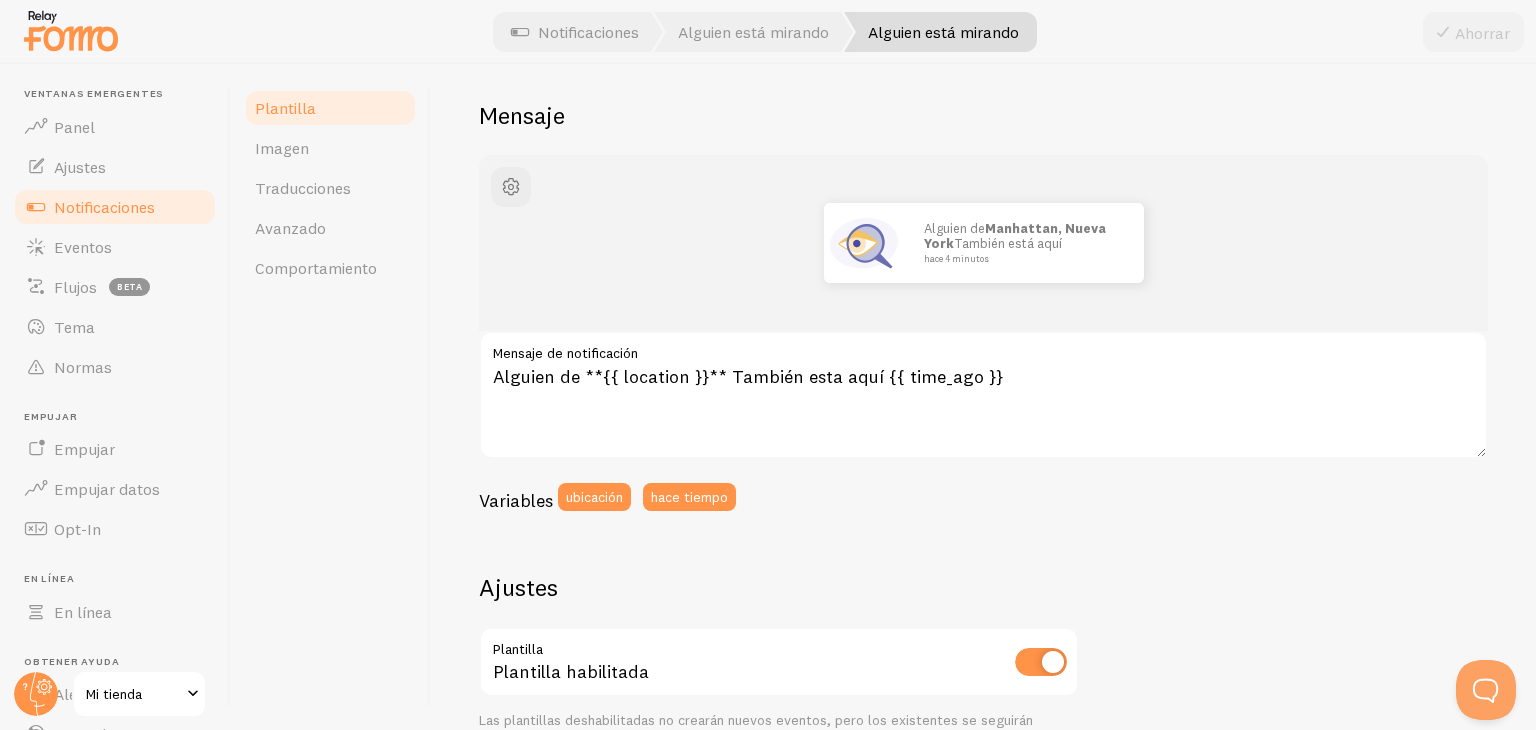 scroll, scrollTop: 152, scrollLeft: 0, axis: vertical 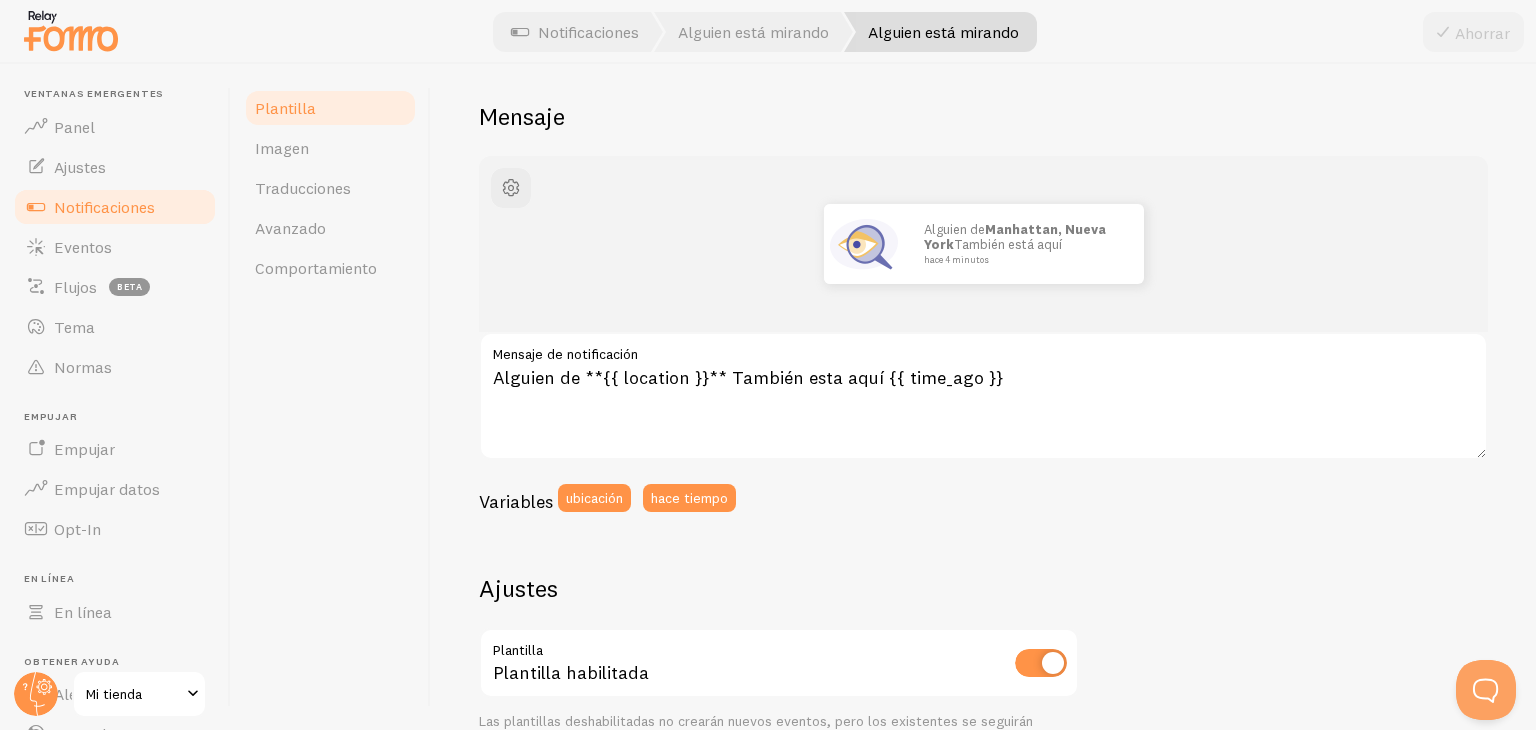 click on "Notificaciones" at bounding box center [104, 207] 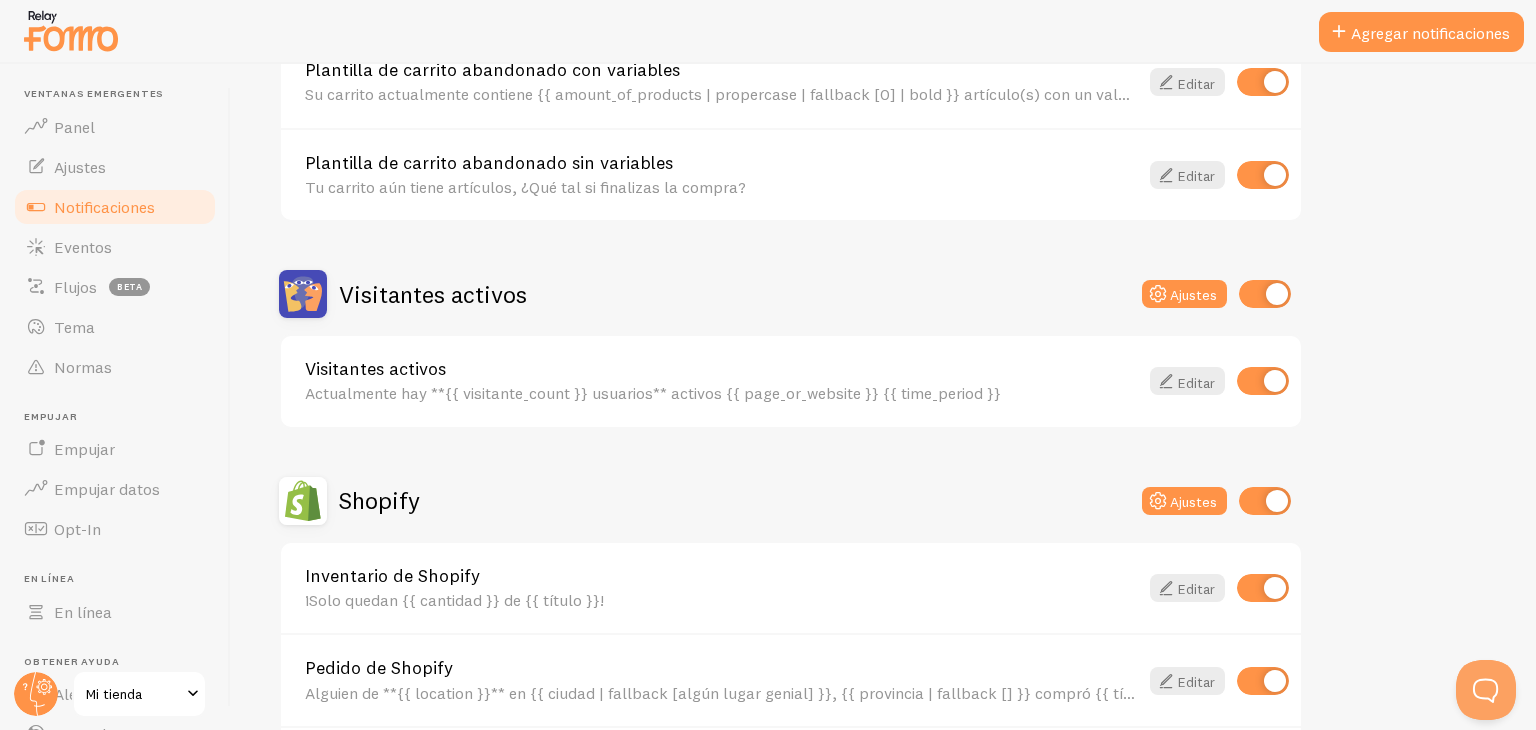 scroll, scrollTop: 304, scrollLeft: 0, axis: vertical 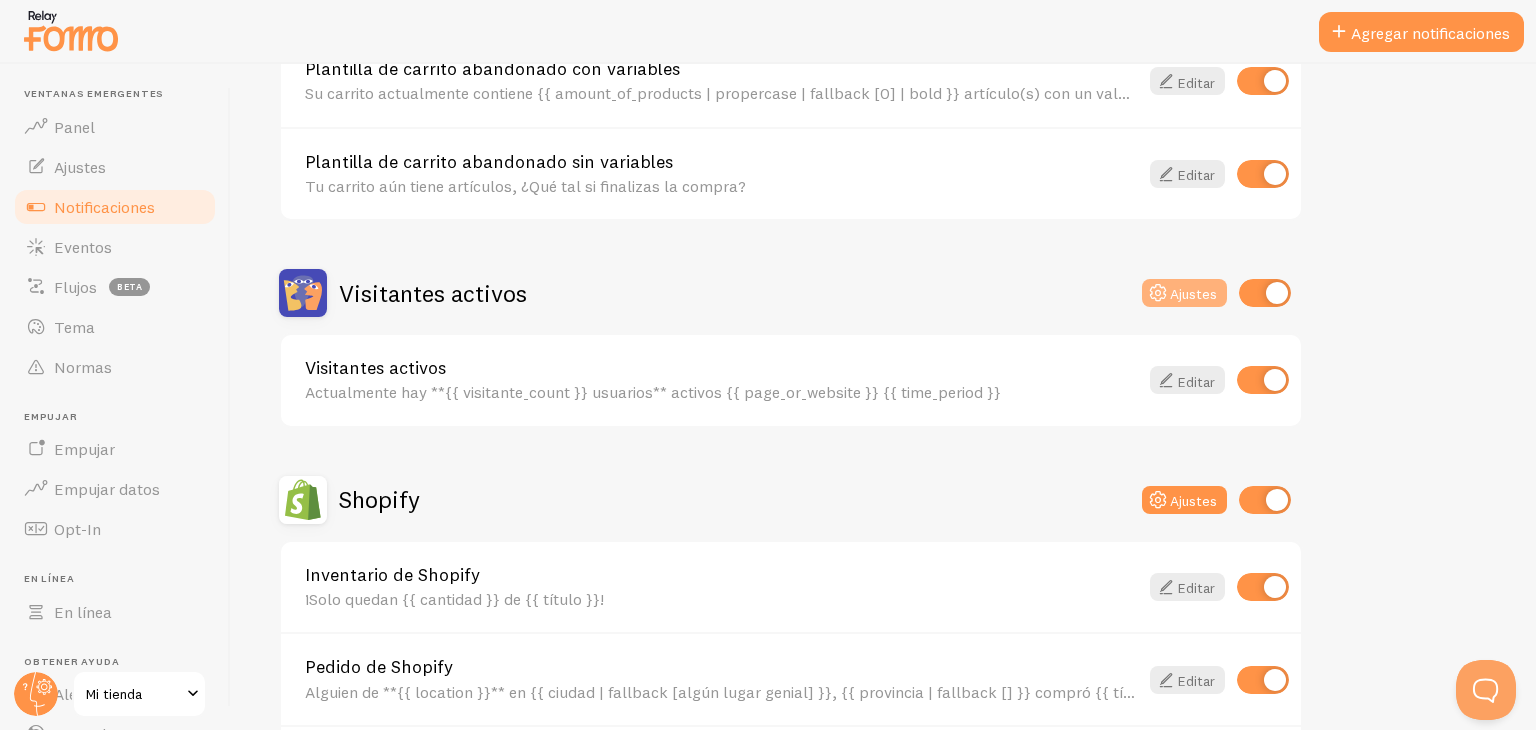 click on "Ajustes" at bounding box center (1193, 294) 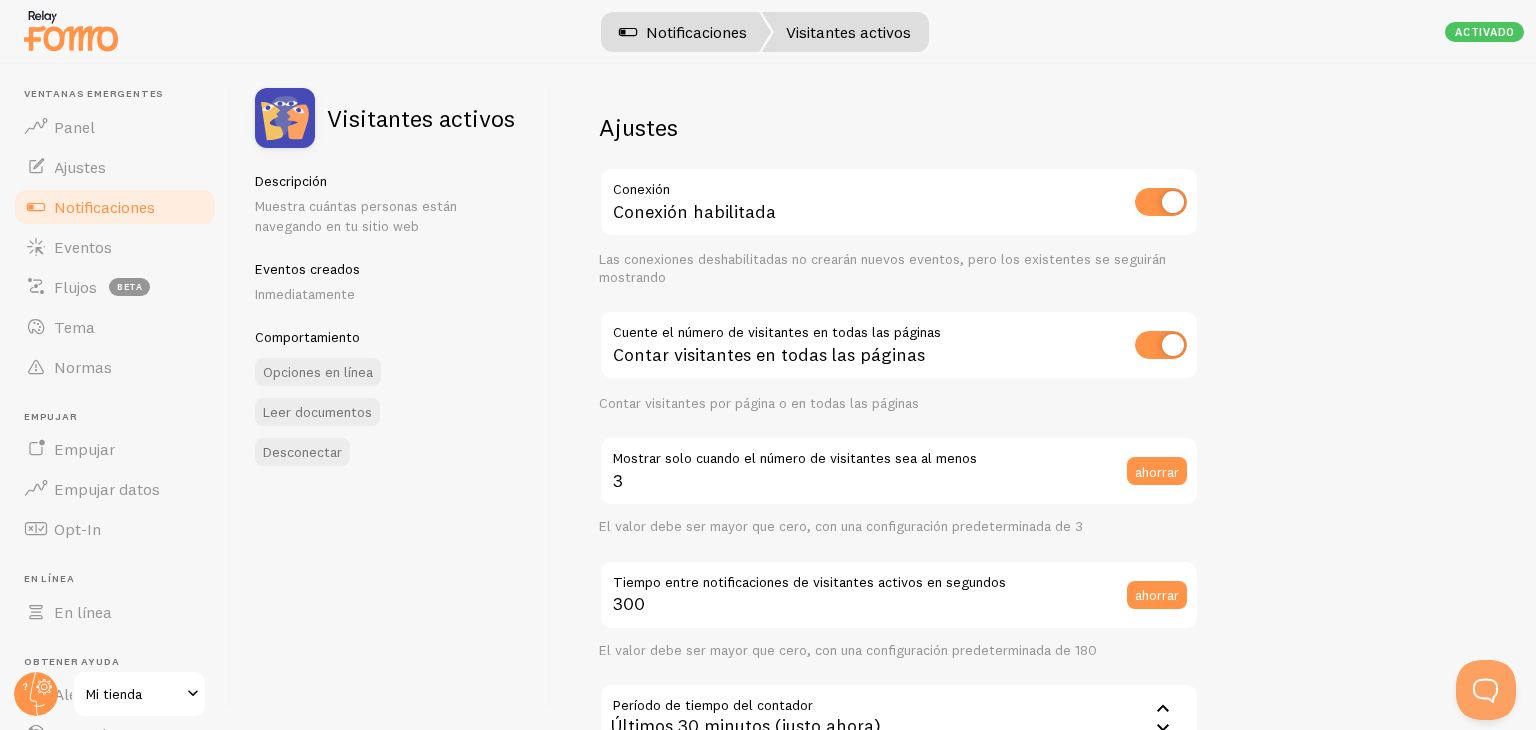 click on "Notificaciones" at bounding box center [696, 32] 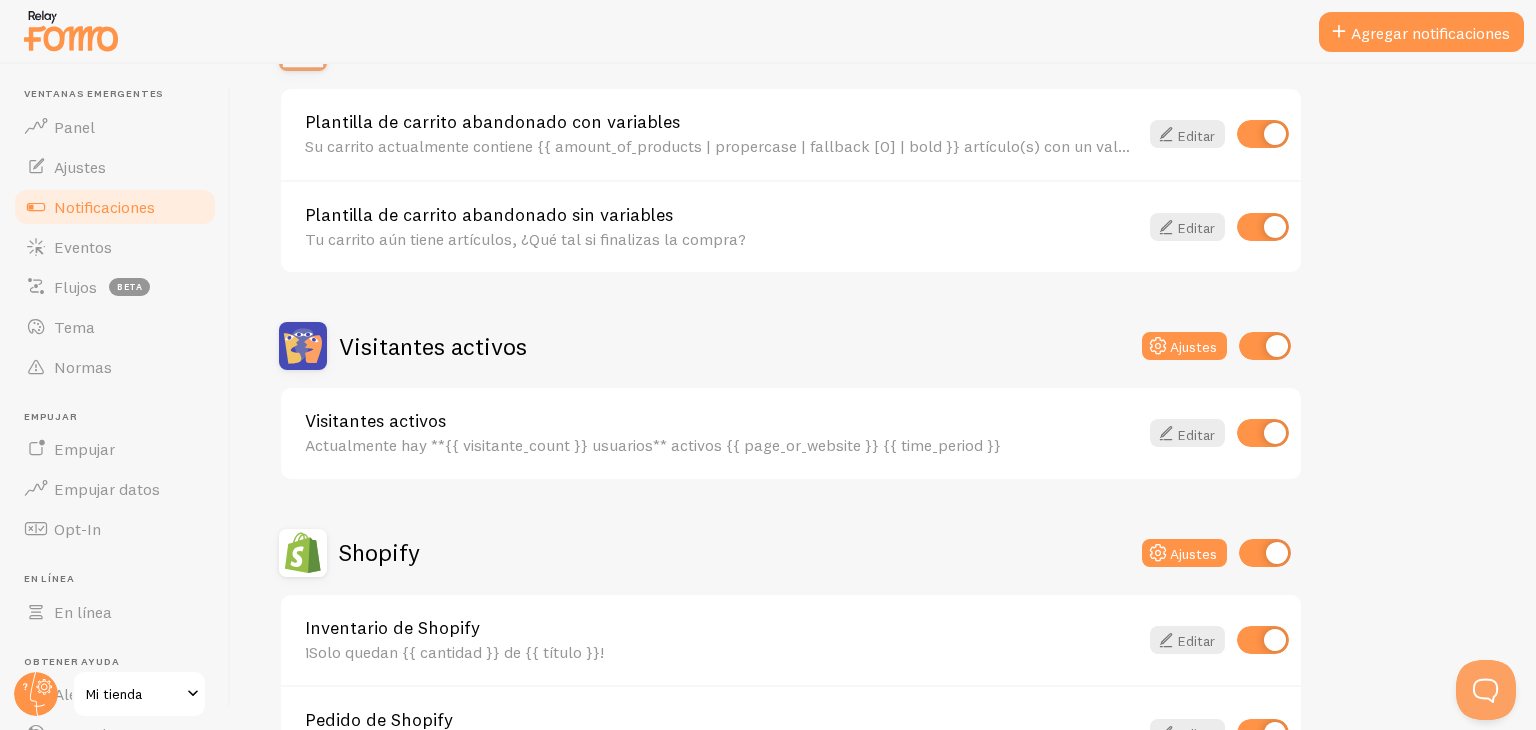 scroll, scrollTop: 252, scrollLeft: 0, axis: vertical 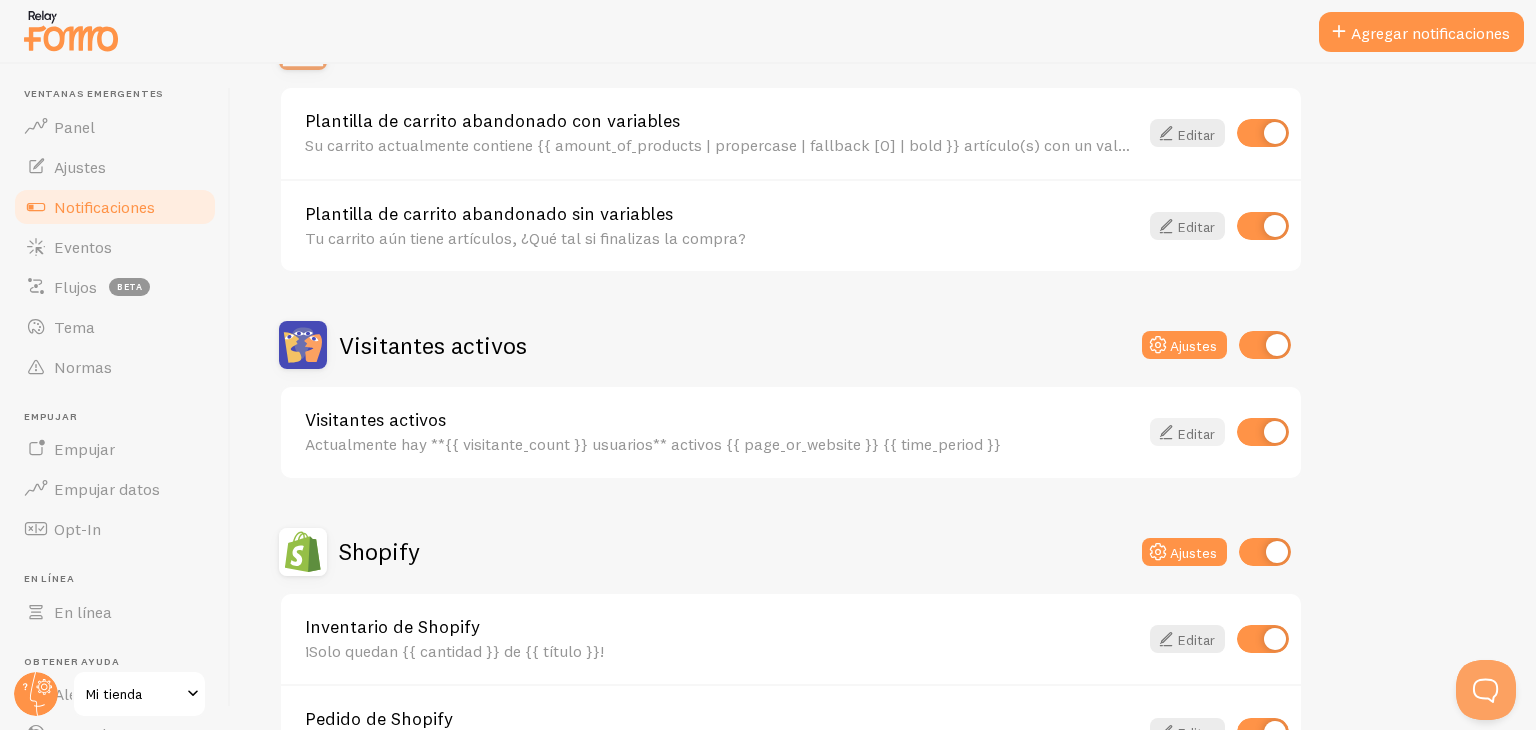 click at bounding box center [1166, 432] 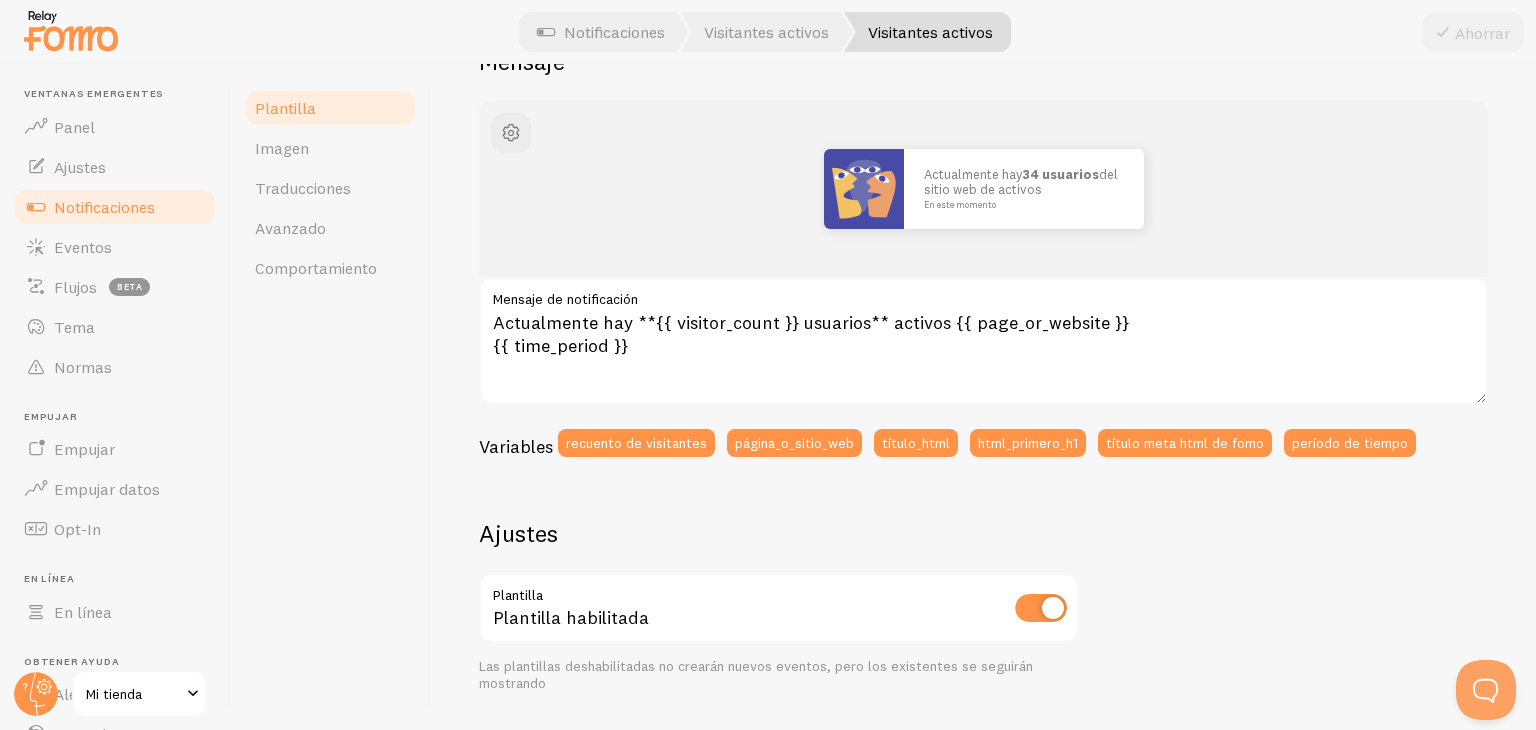 scroll, scrollTop: 227, scrollLeft: 0, axis: vertical 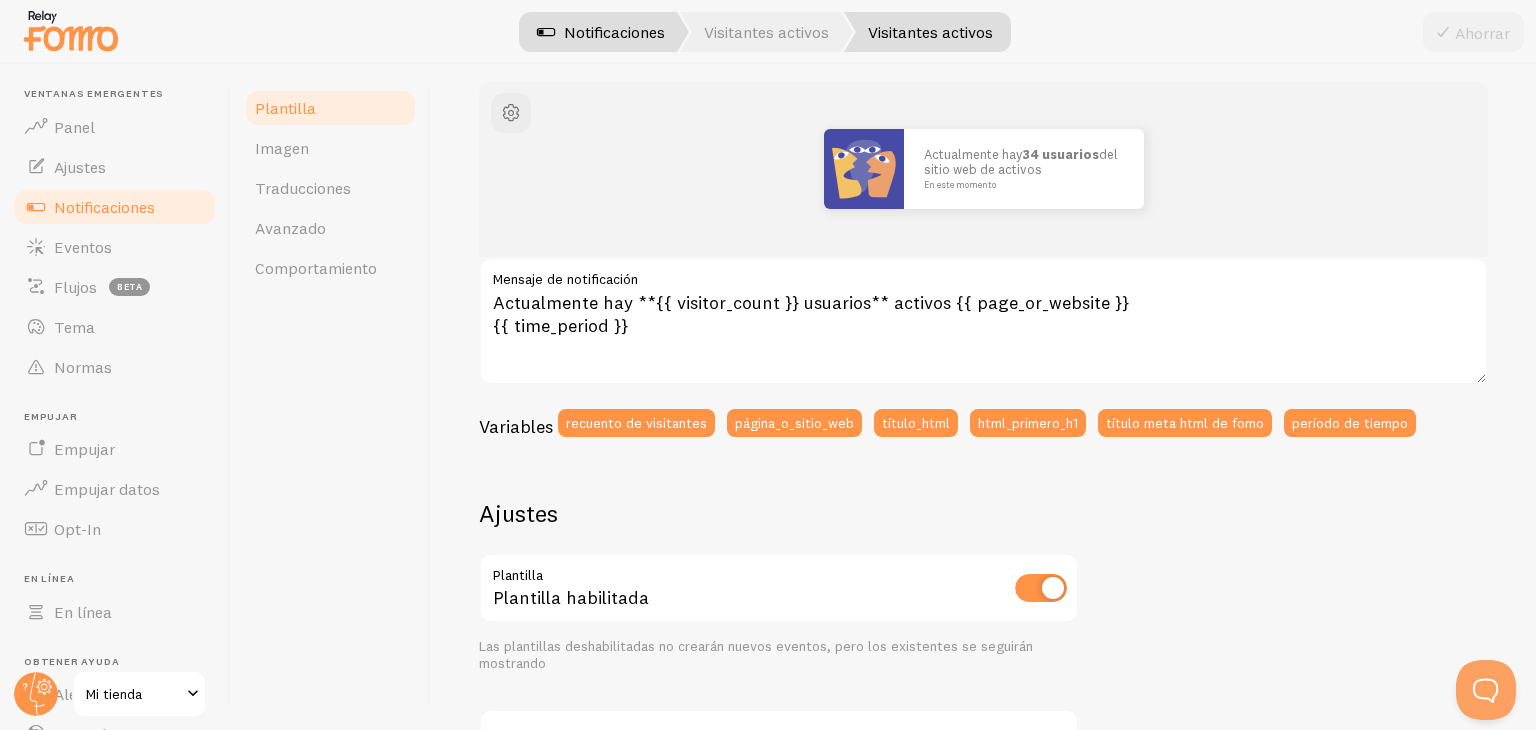 click on "Notificaciones" at bounding box center (614, 32) 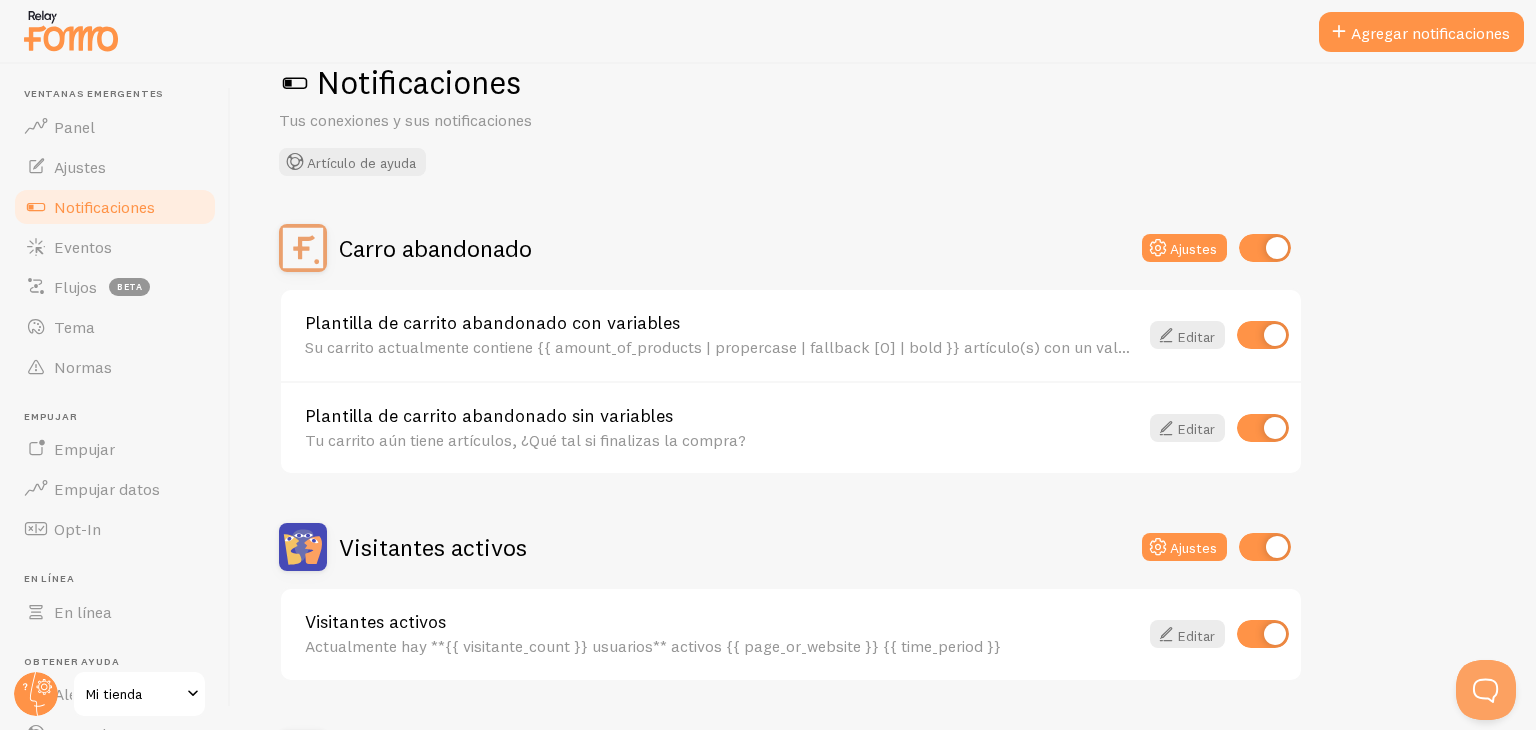 scroll, scrollTop: 182, scrollLeft: 0, axis: vertical 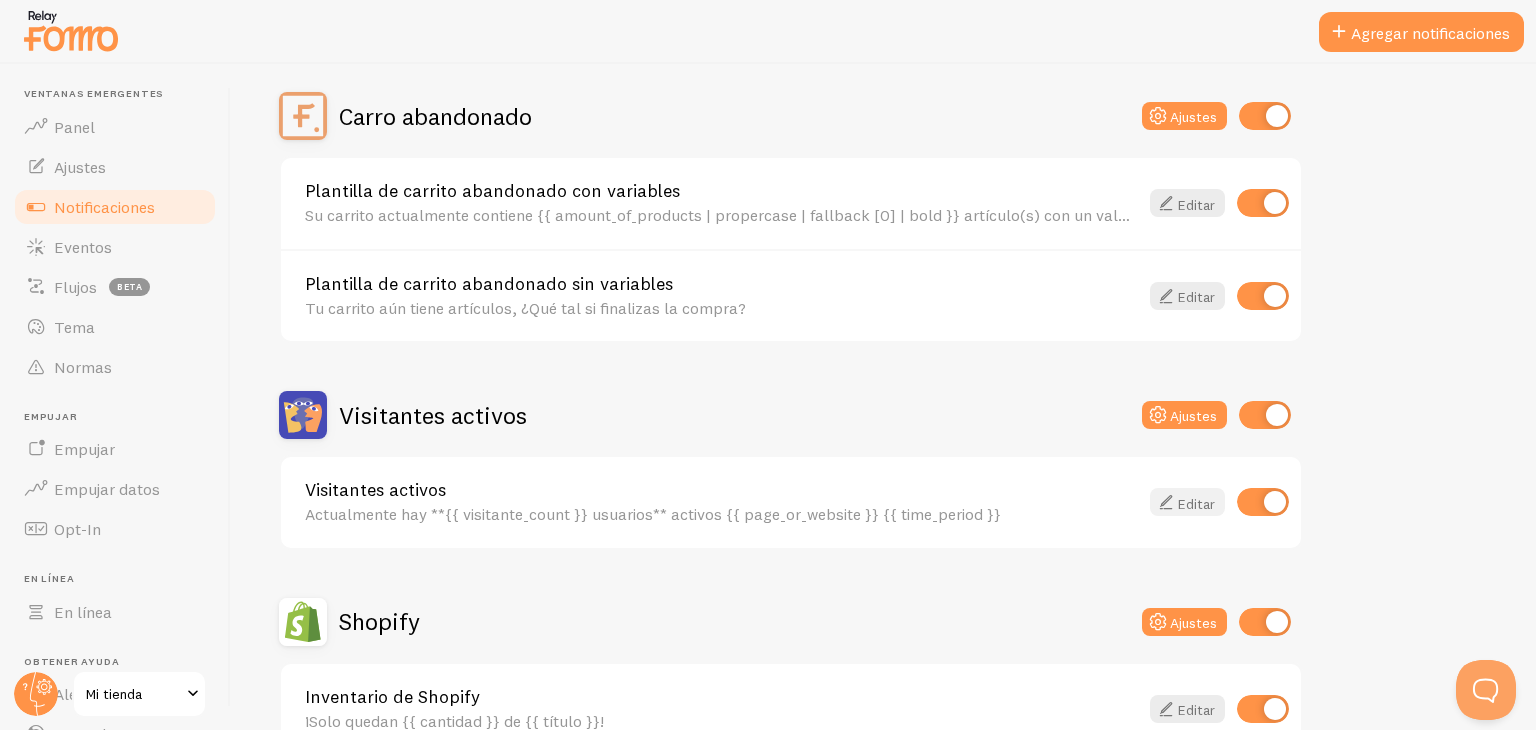 click at bounding box center [1166, 502] 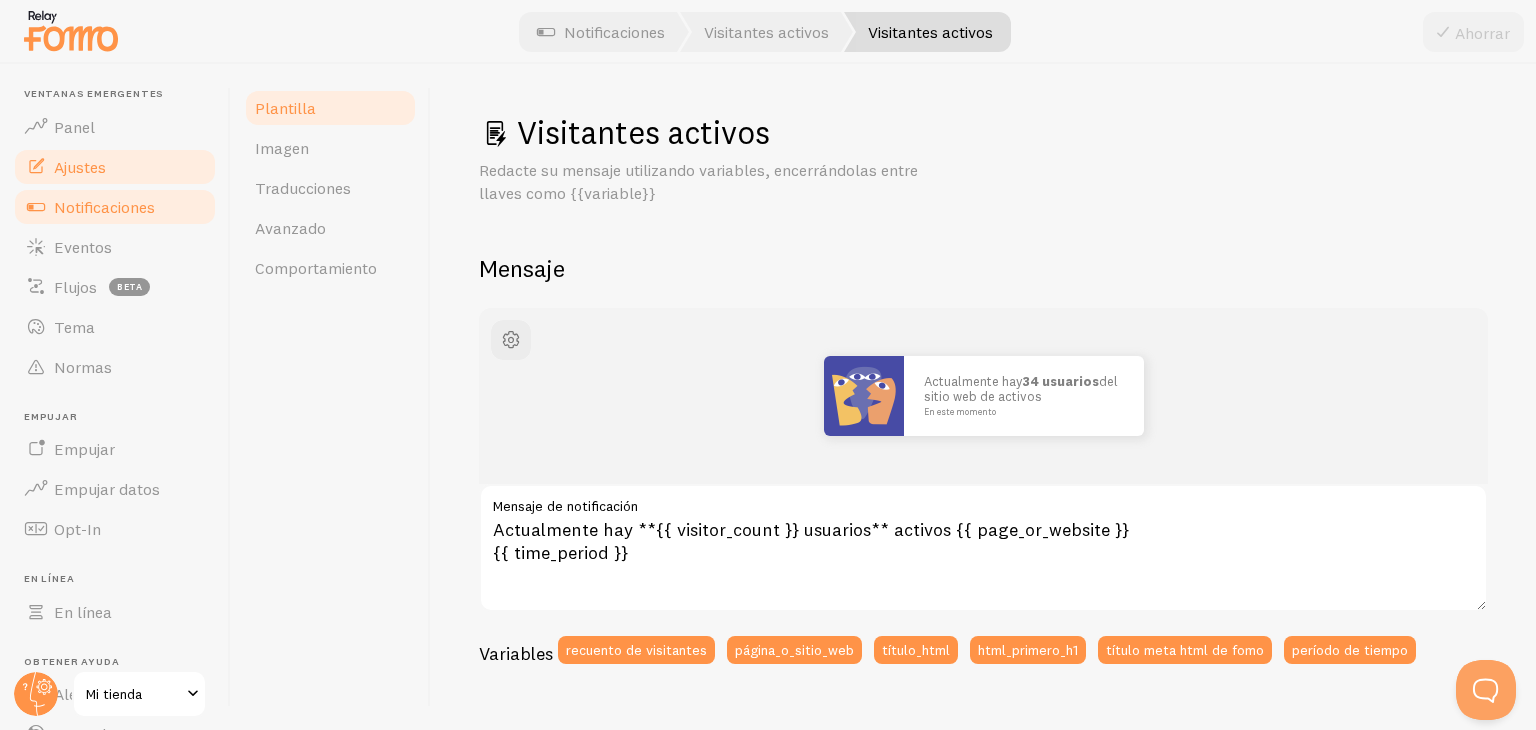 click on "Ajustes" at bounding box center [115, 167] 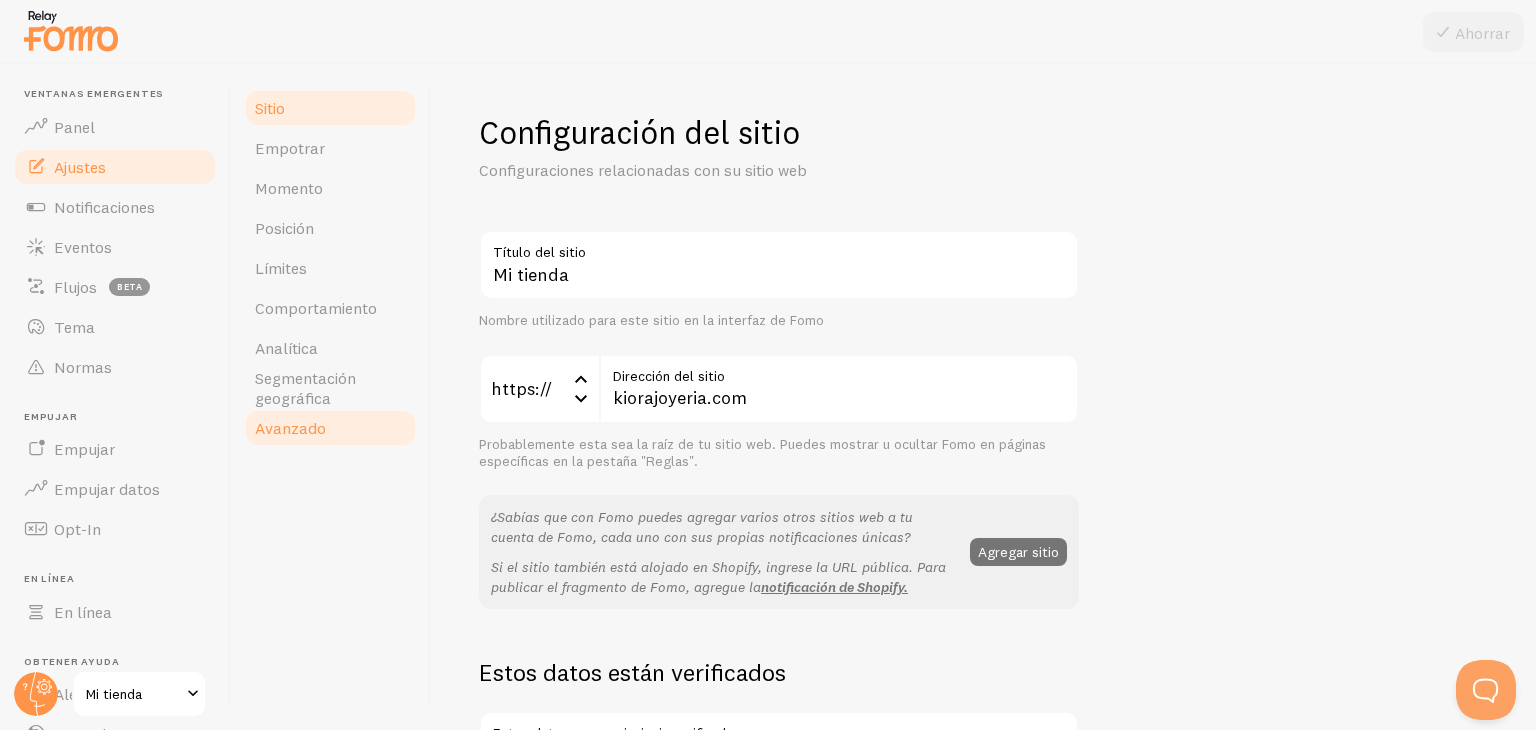 click on "Avanzado" at bounding box center [290, 428] 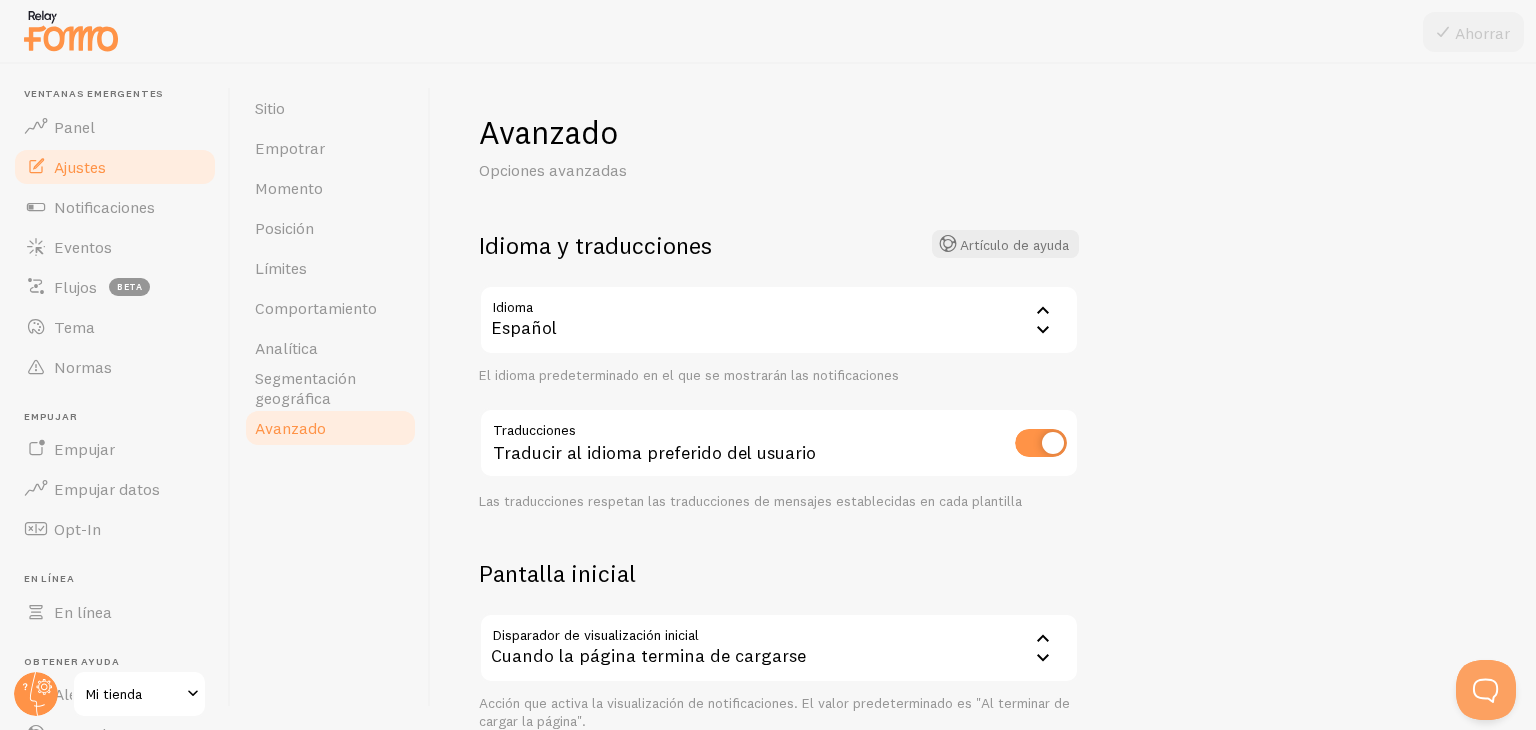 scroll, scrollTop: 106, scrollLeft: 0, axis: vertical 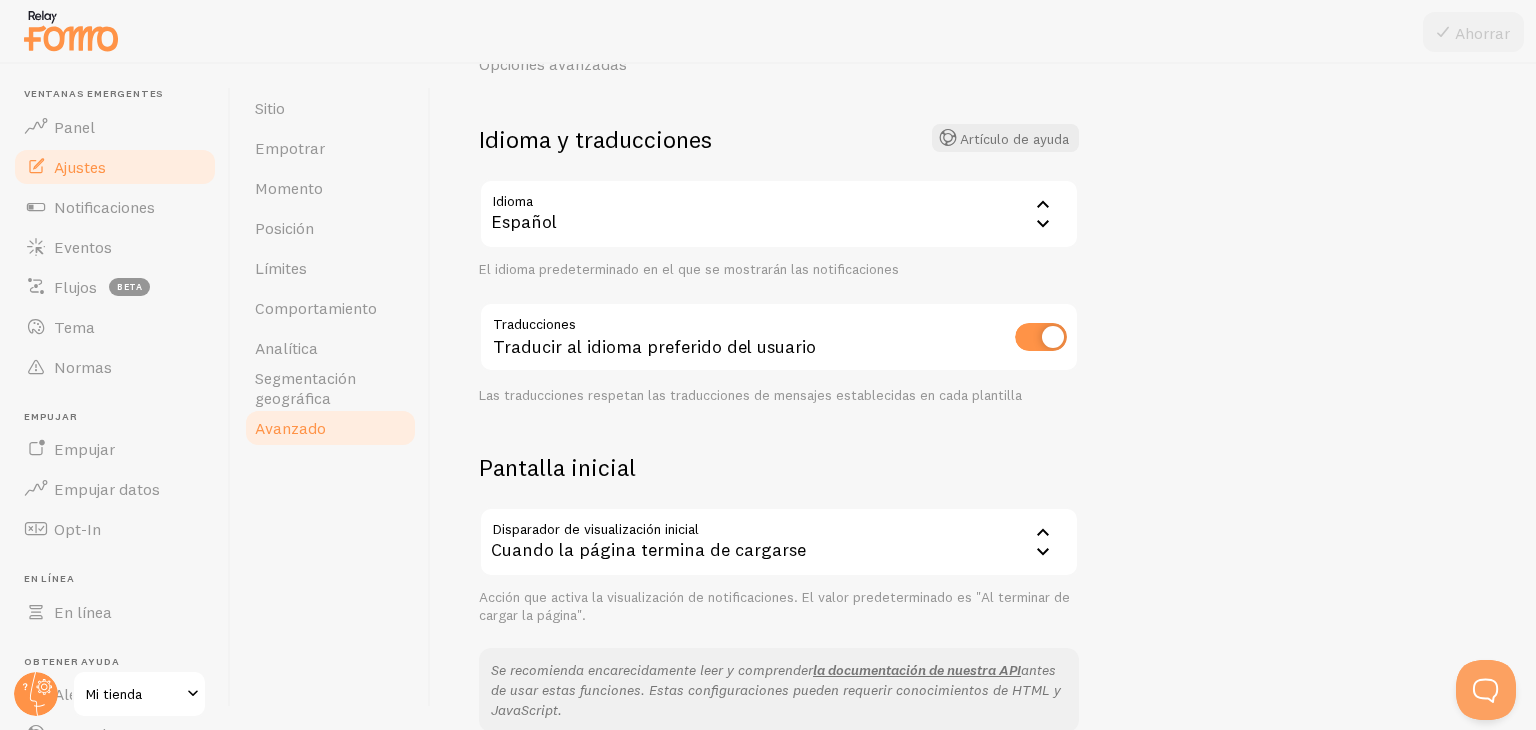 click on "Español" at bounding box center (779, 214) 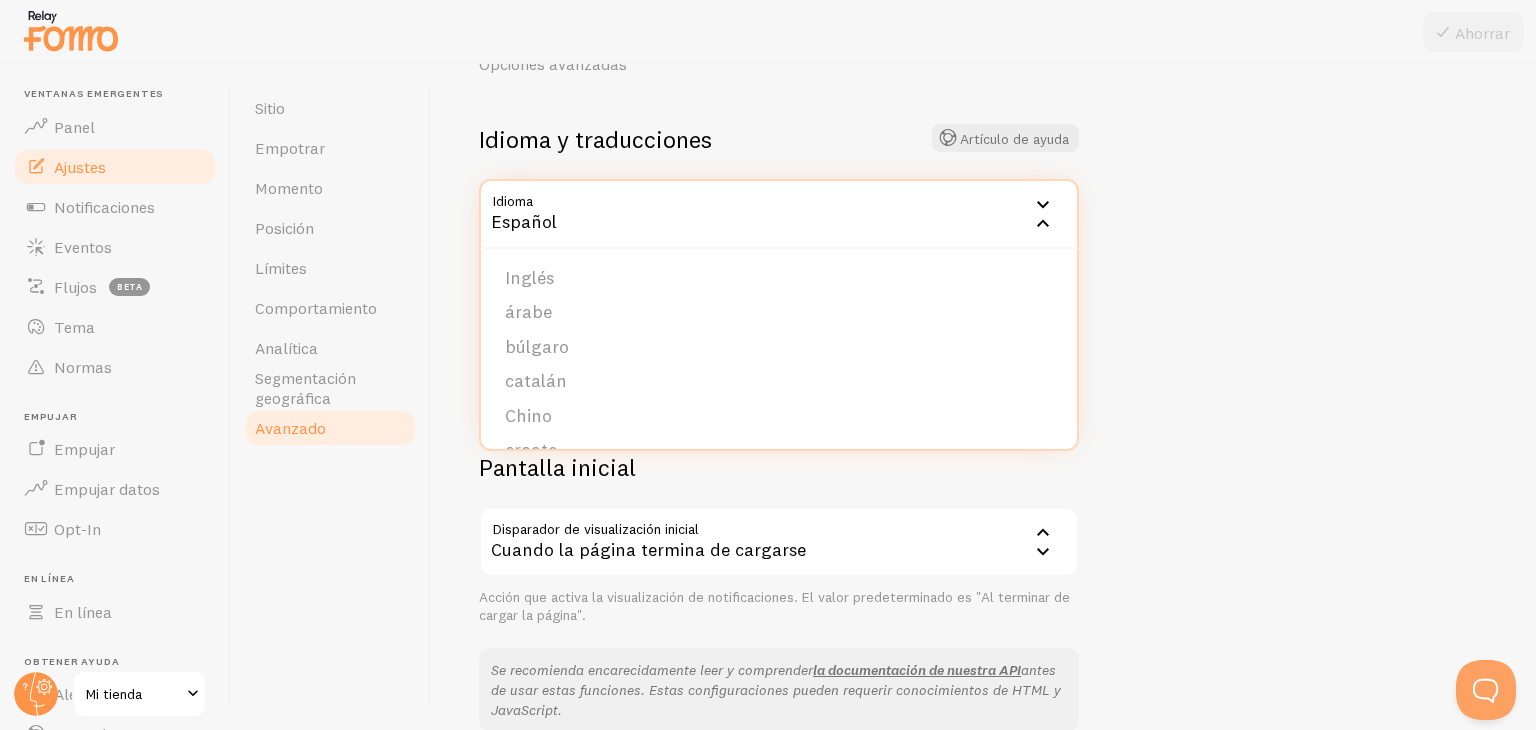 click on "Español" at bounding box center [779, 214] 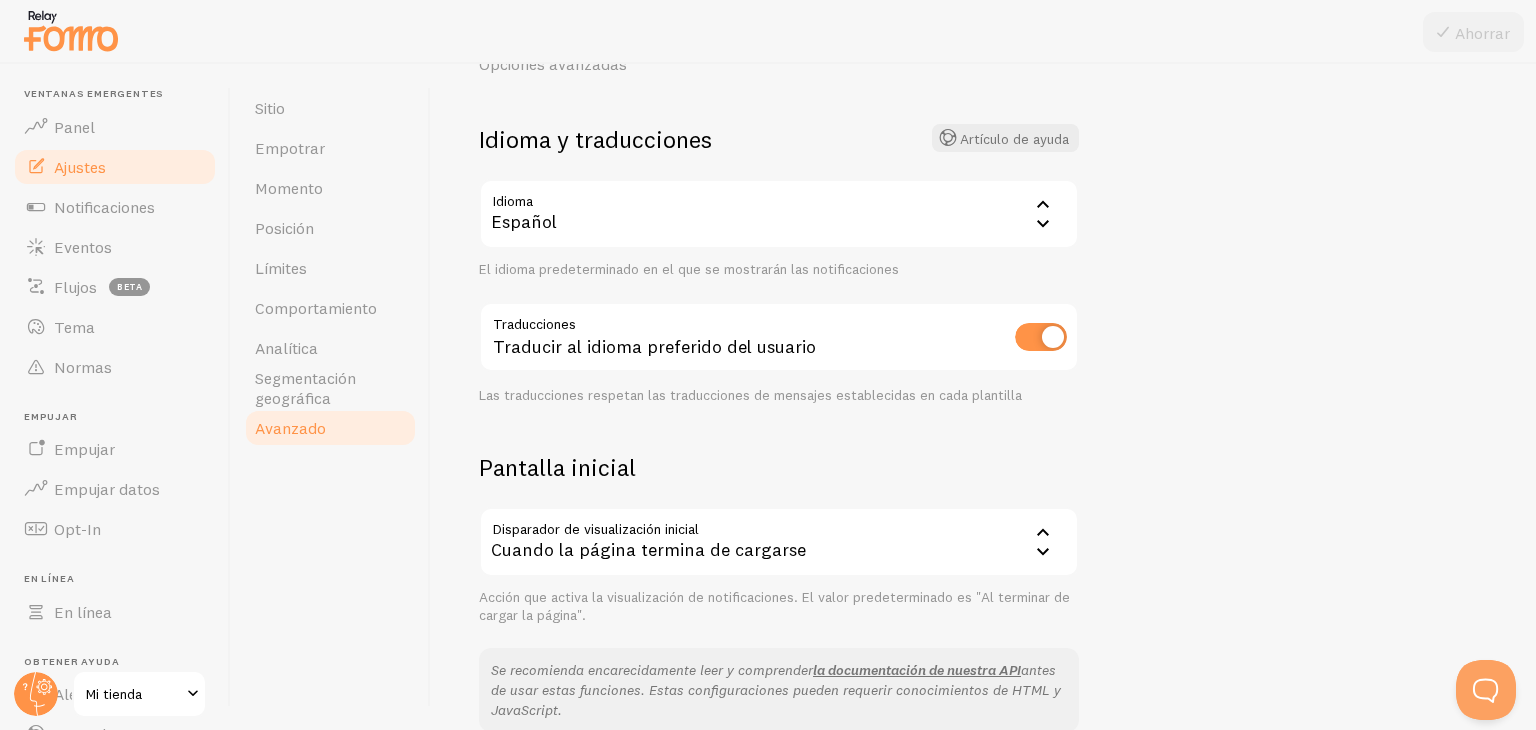 click at bounding box center [1041, 337] 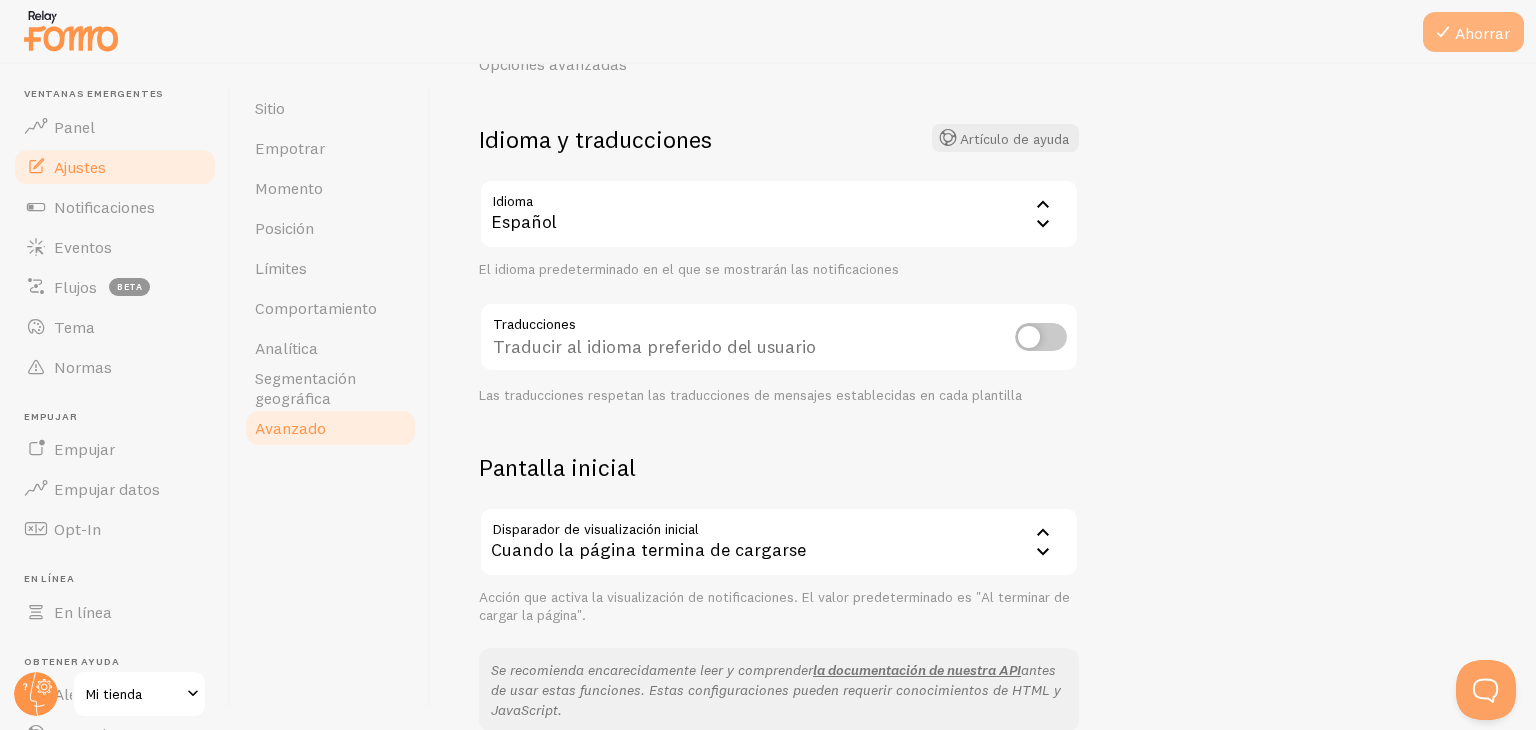 click on "Ahorrar" at bounding box center [1482, 33] 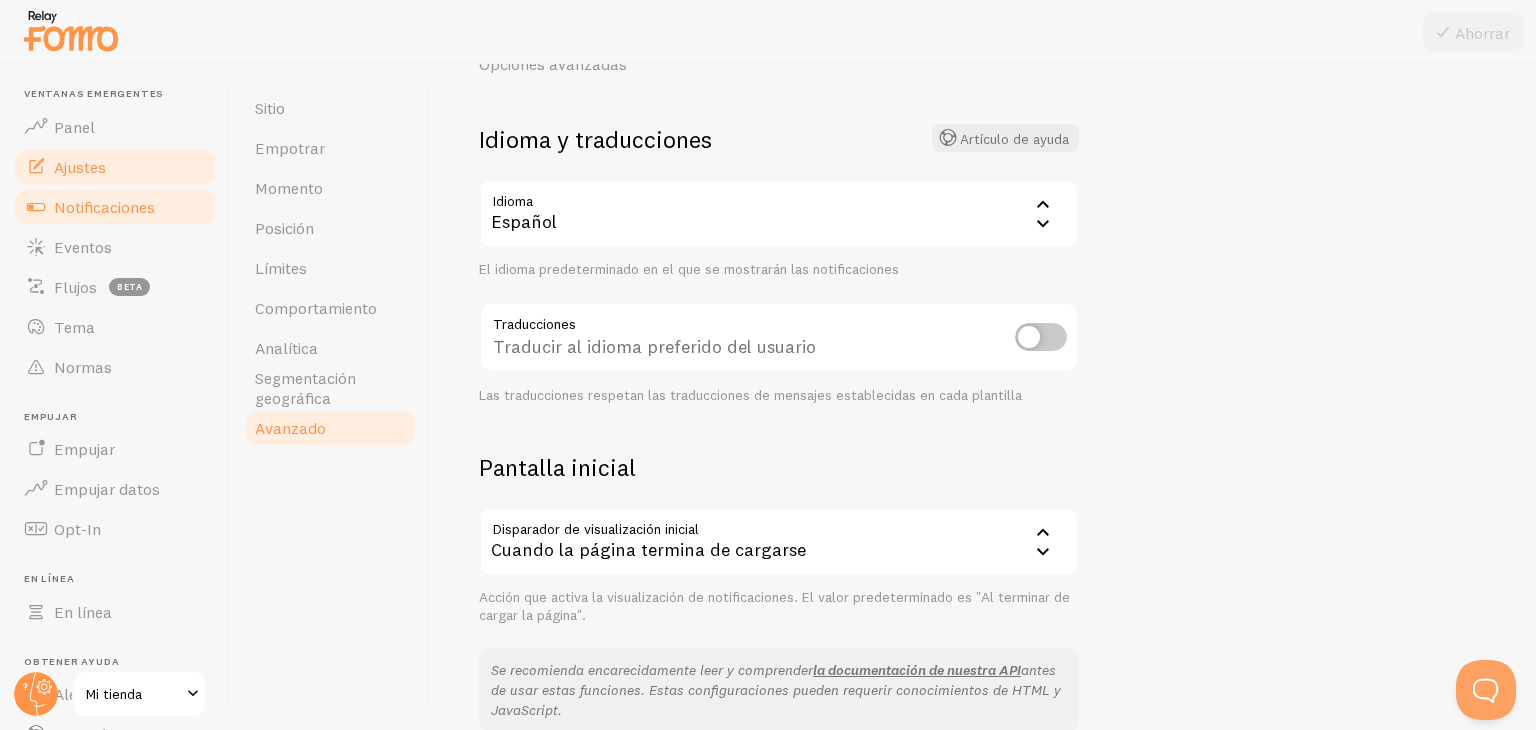 click on "Notificaciones" at bounding box center (104, 207) 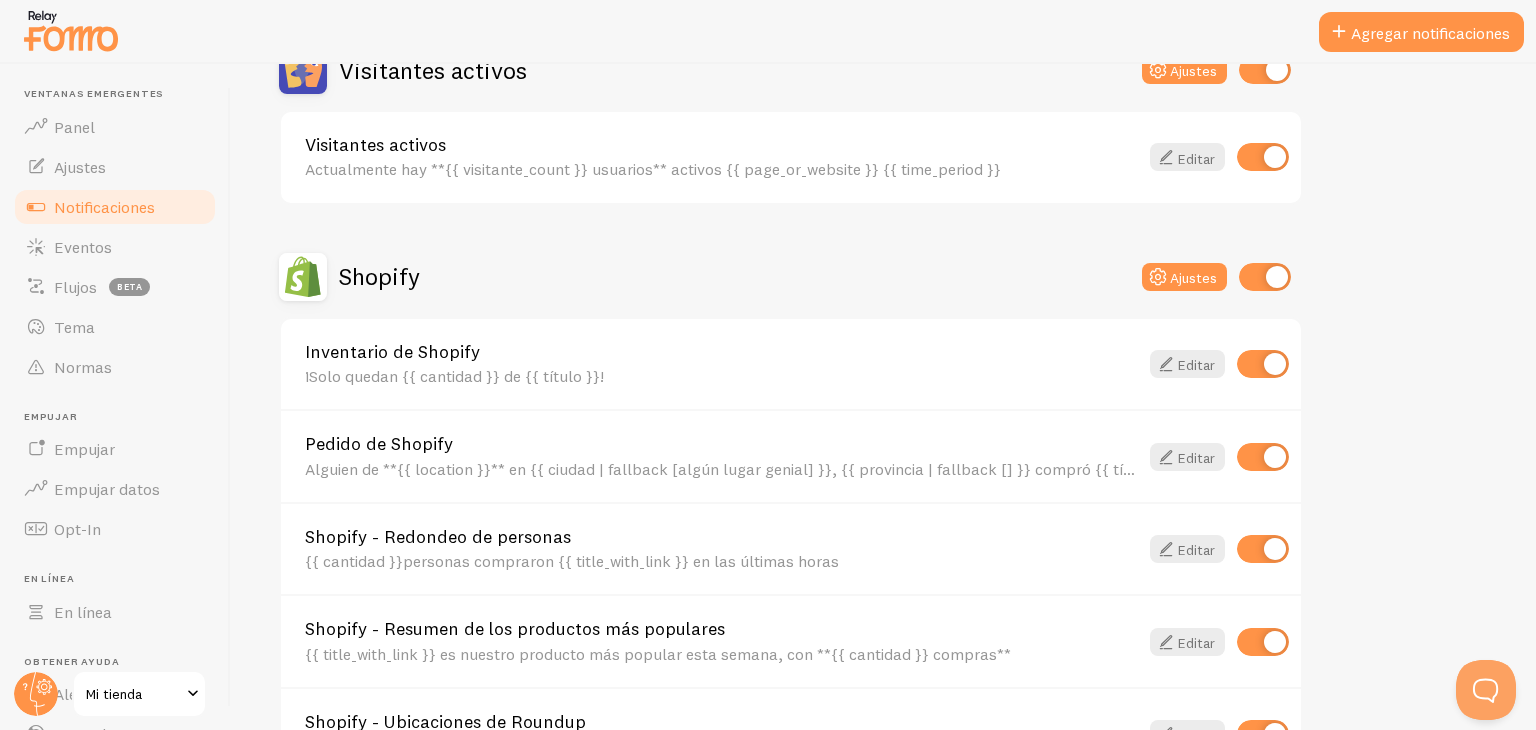 scroll, scrollTop: 528, scrollLeft: 0, axis: vertical 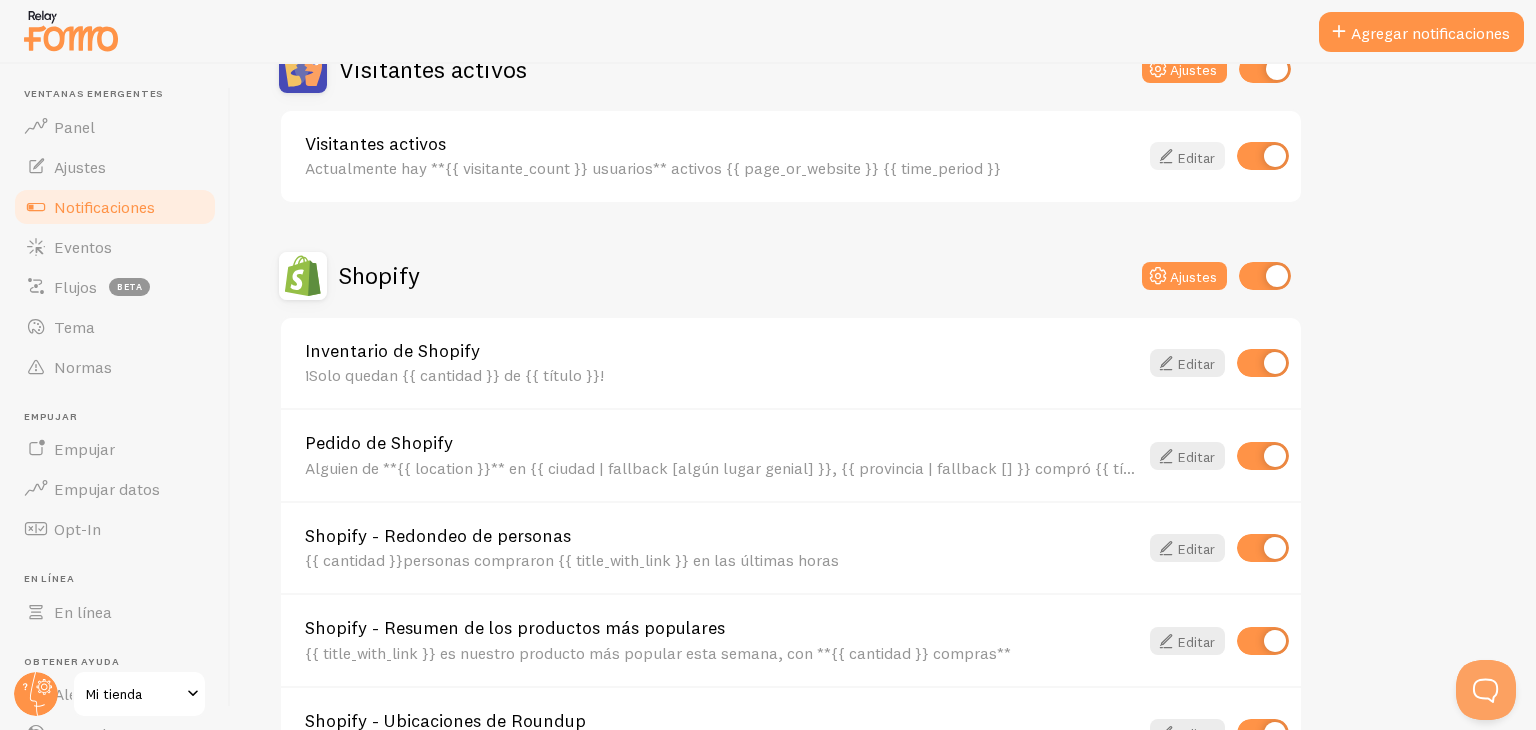 click at bounding box center [1166, 156] 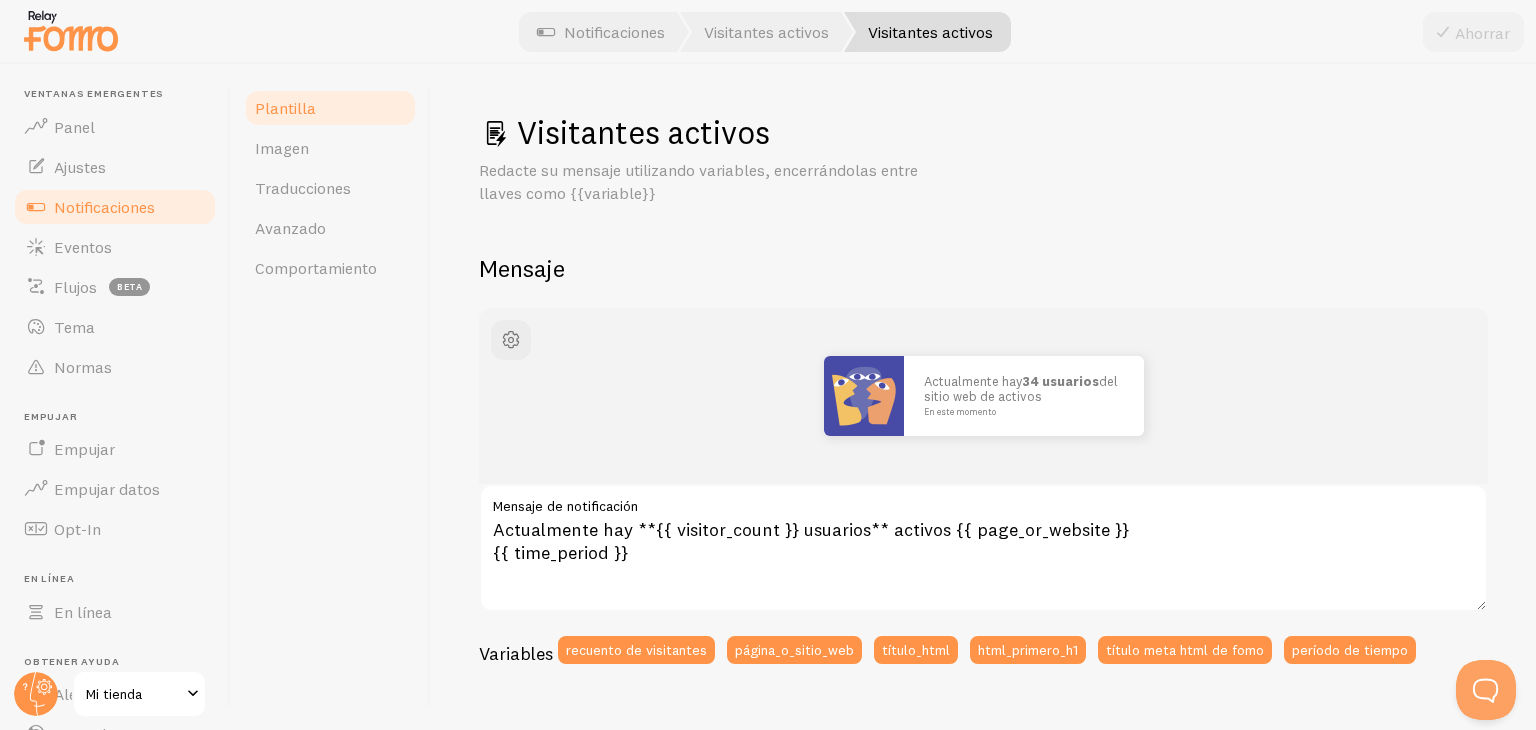 scroll, scrollTop: 160, scrollLeft: 0, axis: vertical 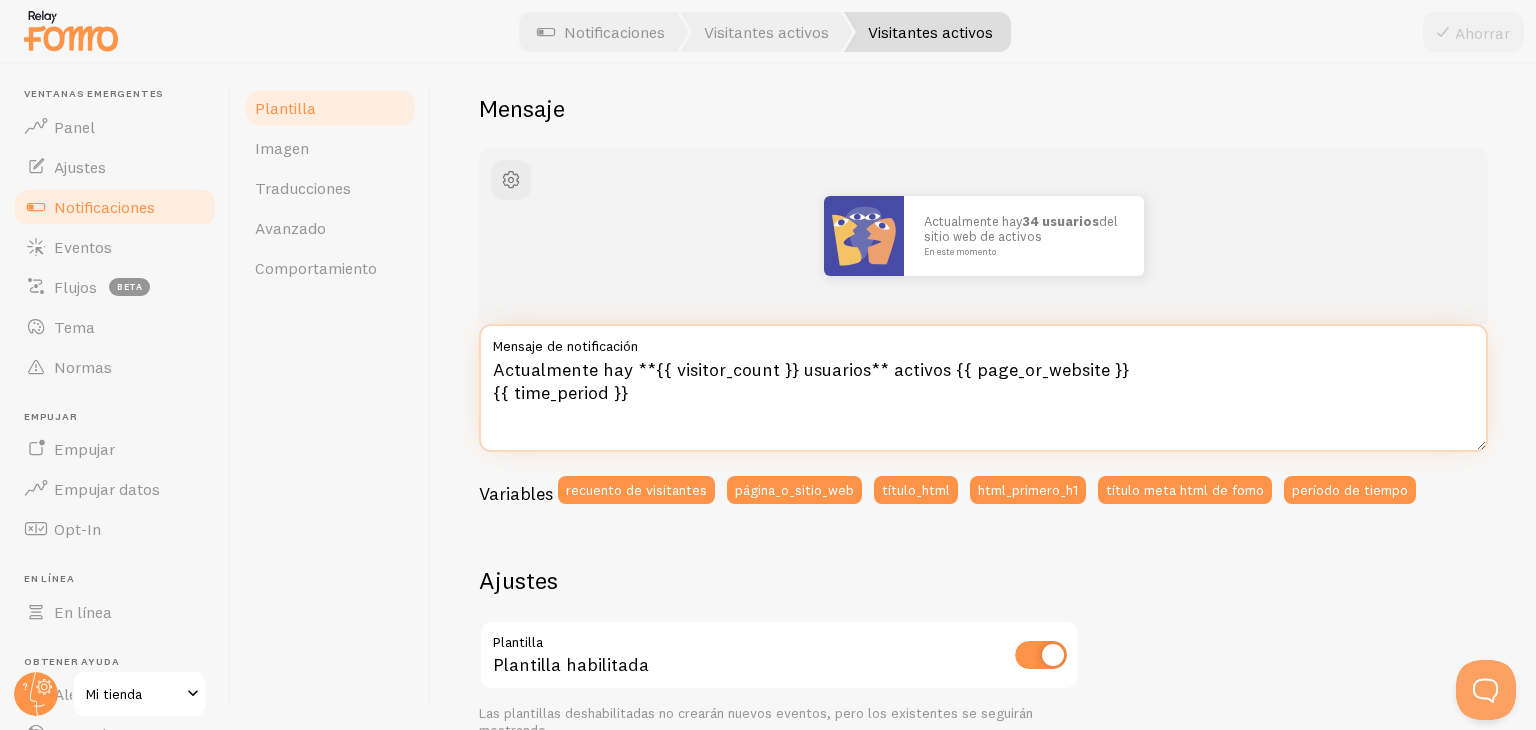 click on "Actualmente hay **{{ visitor_count }} usuarios** activos en {{ page_or_website }}
{{ time_period }}" at bounding box center [983, 388] 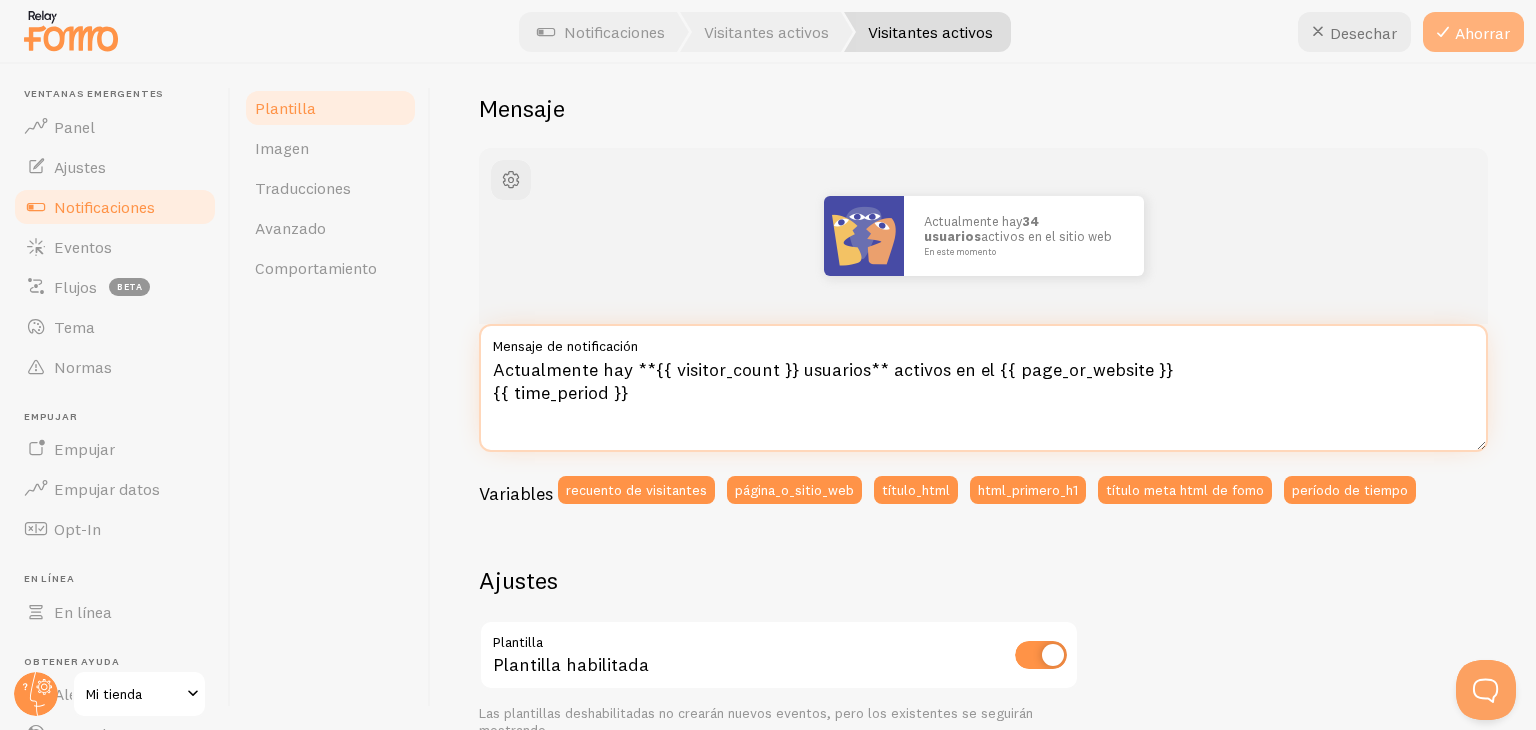 type on "Actualmente hay **{{ visitor_count }} usuarios** activos en el {{ page_or_website }}
{{ time_period }}" 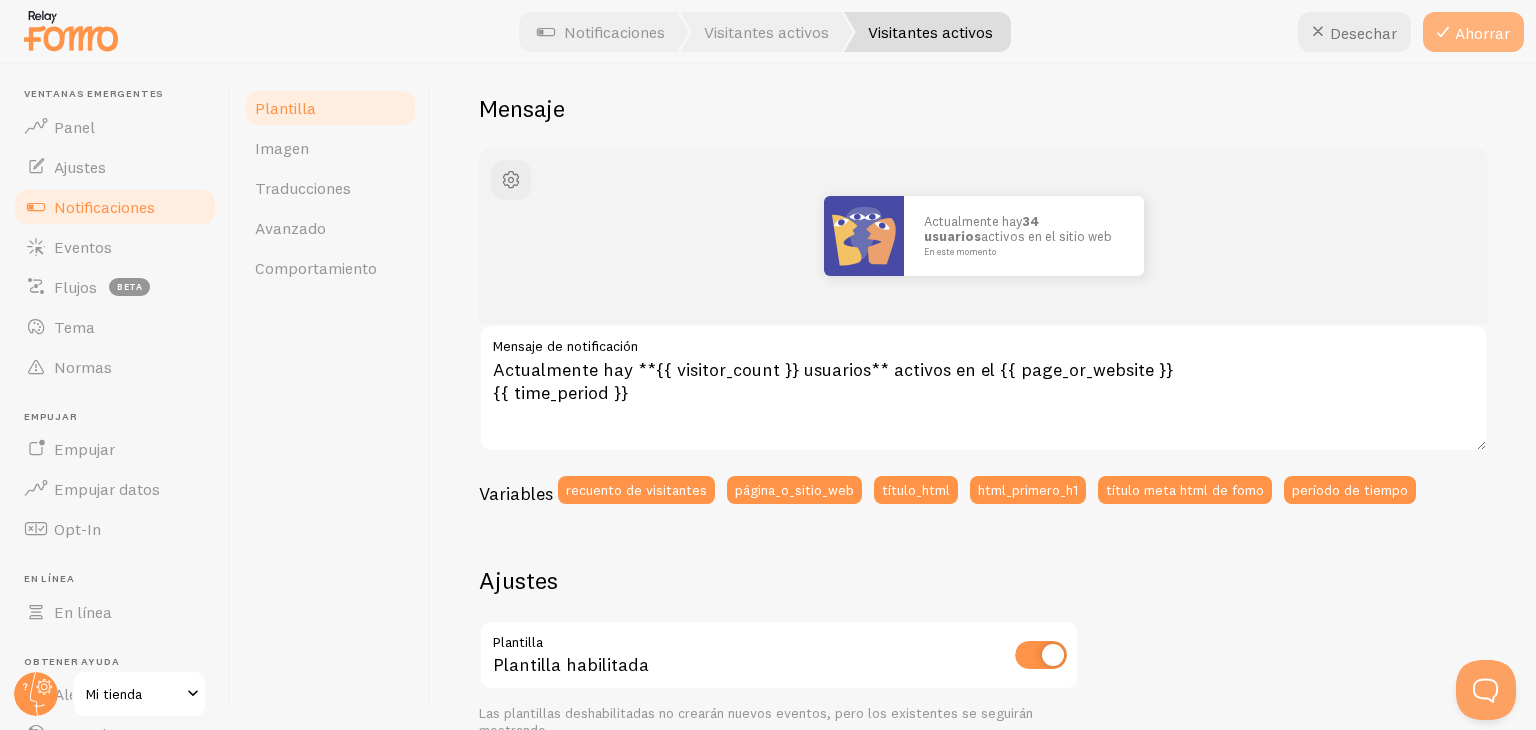 click on "Ahorrar" at bounding box center [1482, 33] 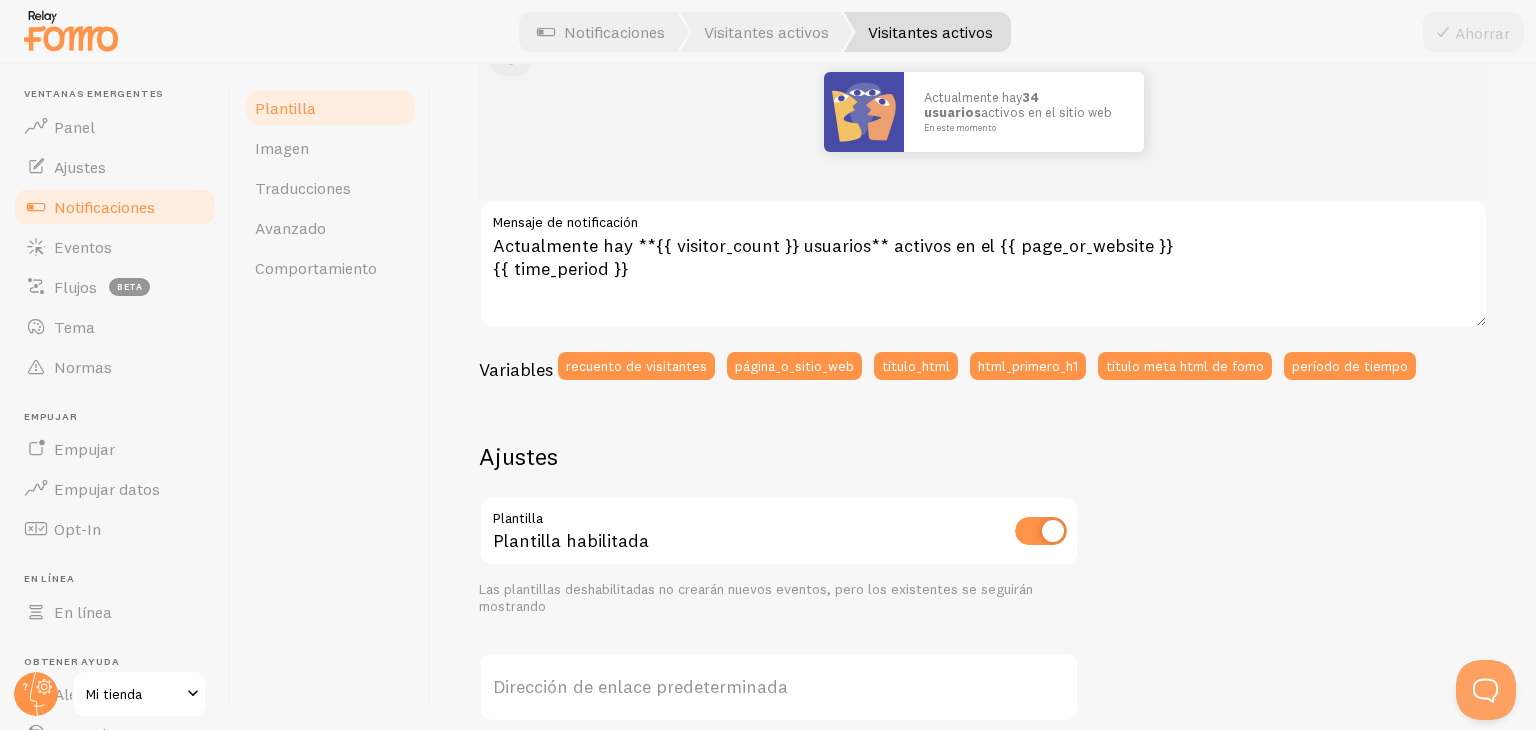 scroll, scrollTop: 0, scrollLeft: 0, axis: both 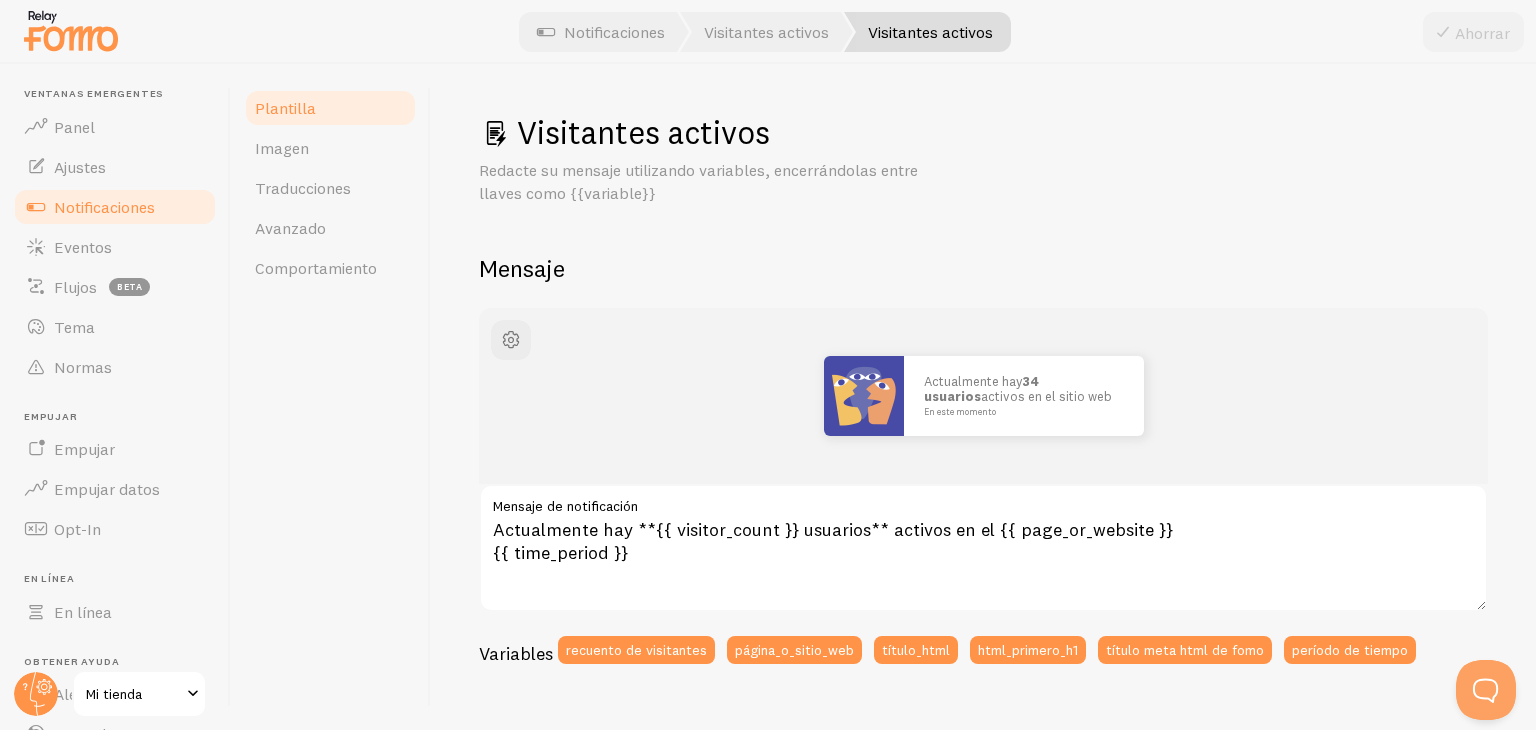click on "Notificaciones" at bounding box center (104, 207) 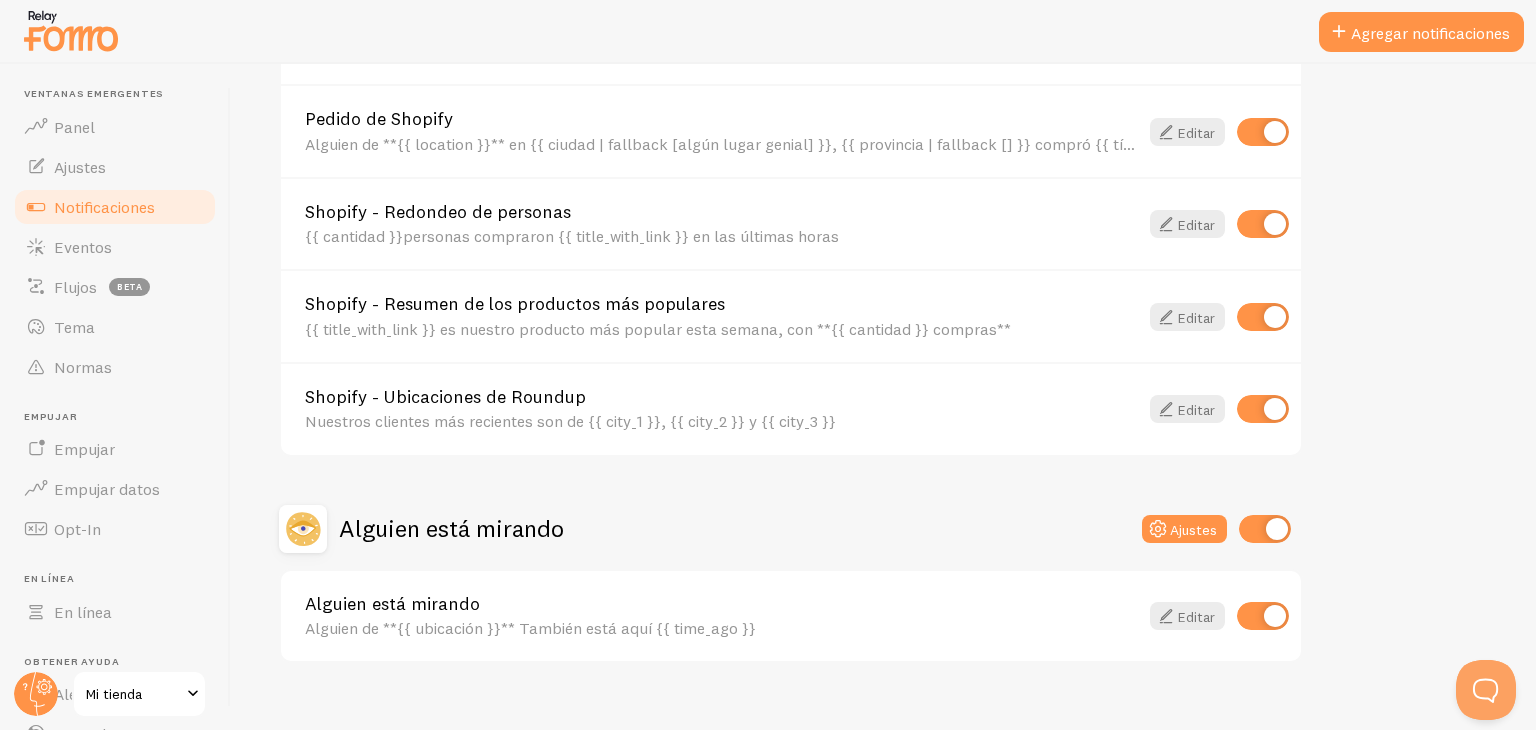 scroll, scrollTop: 876, scrollLeft: 0, axis: vertical 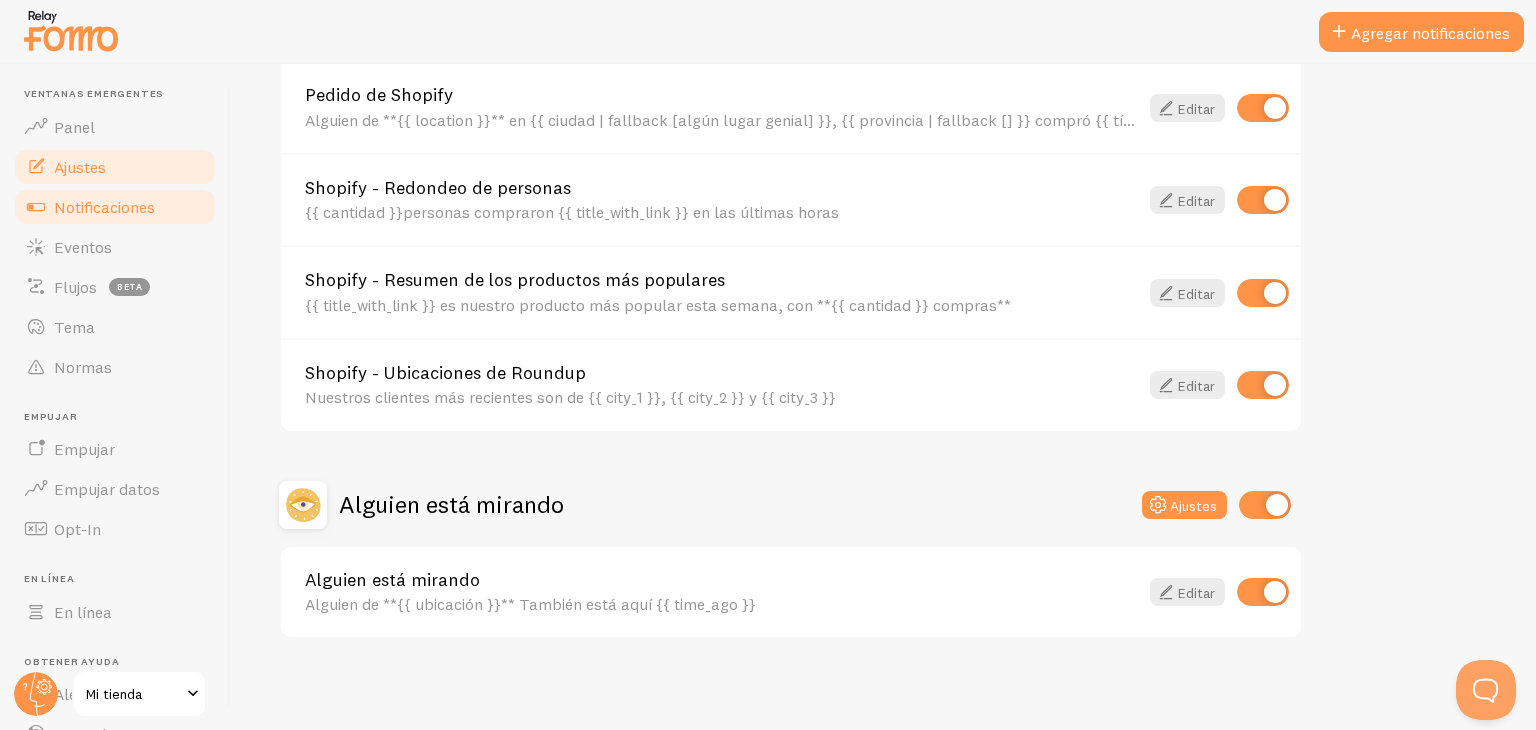 click on "Ajustes" at bounding box center (115, 167) 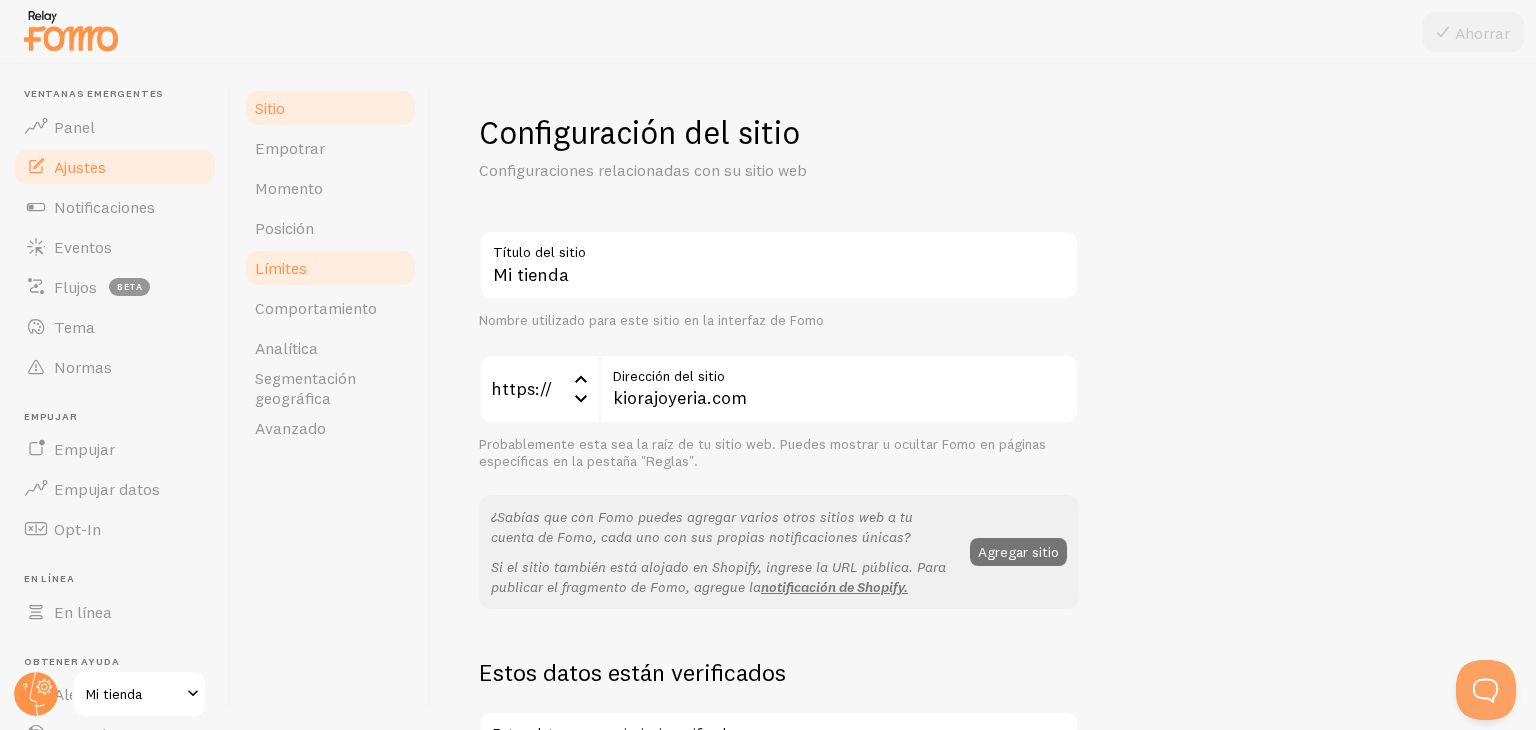 click on "Límites" at bounding box center [281, 268] 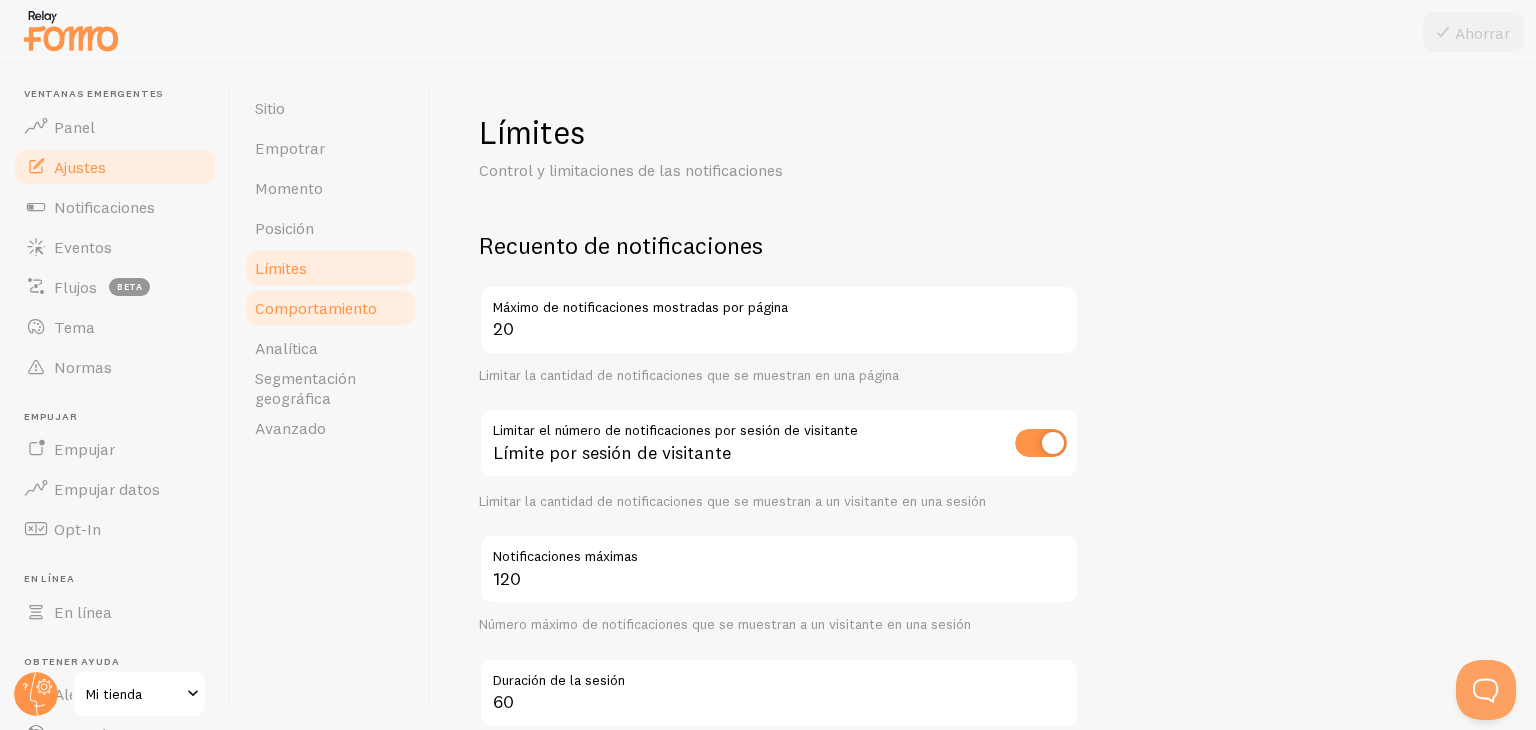 click on "Comportamiento" at bounding box center [330, 308] 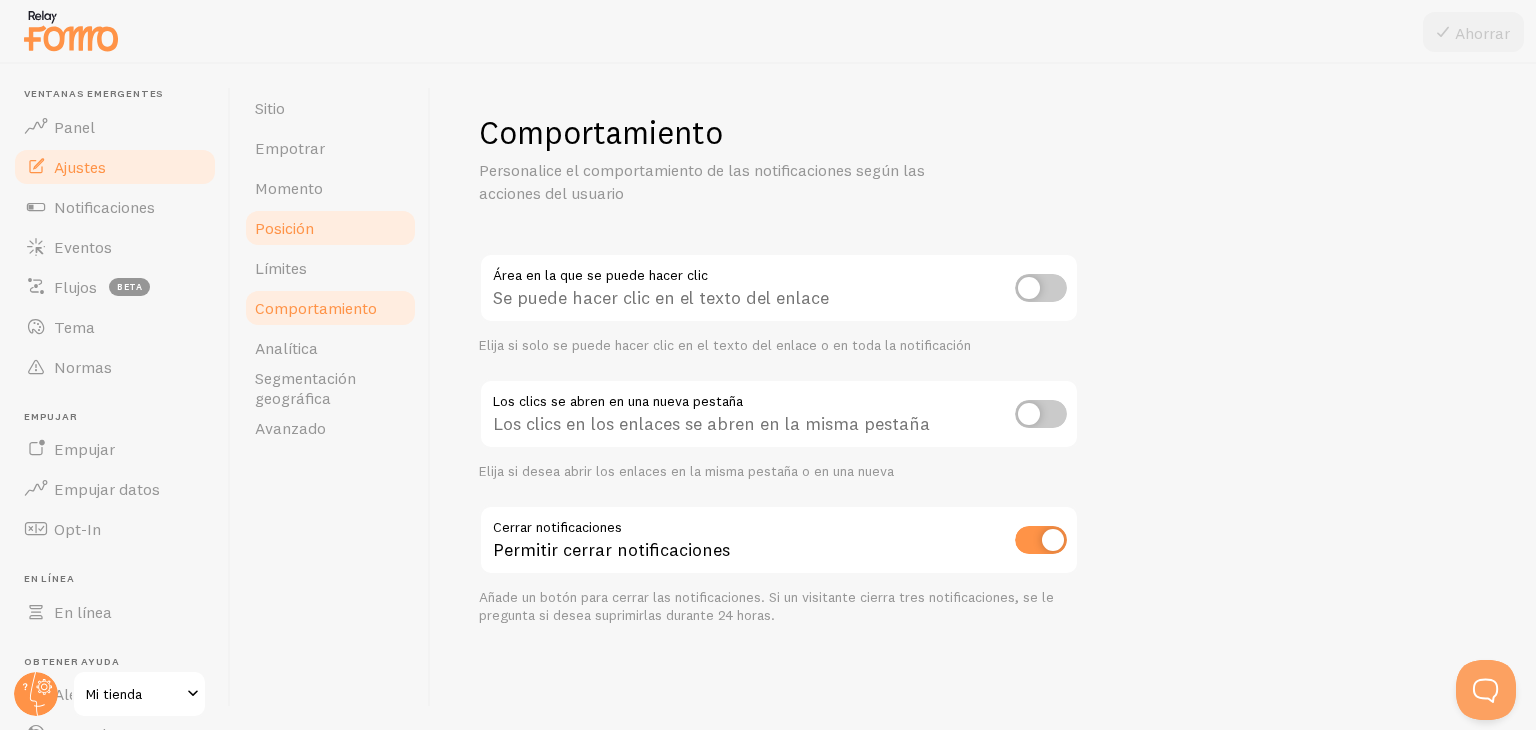 click on "Posición" at bounding box center [330, 228] 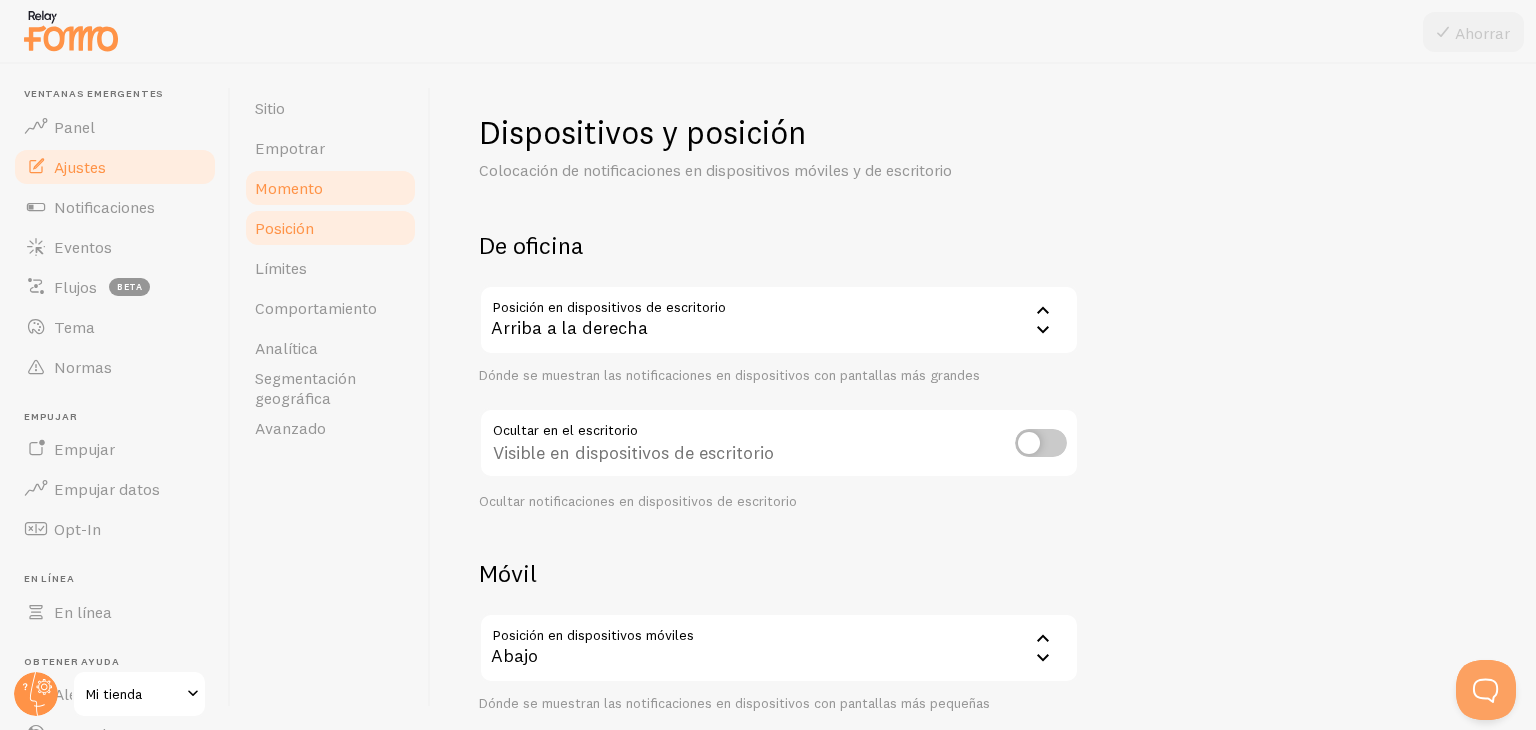 click on "Momento" at bounding box center (330, 188) 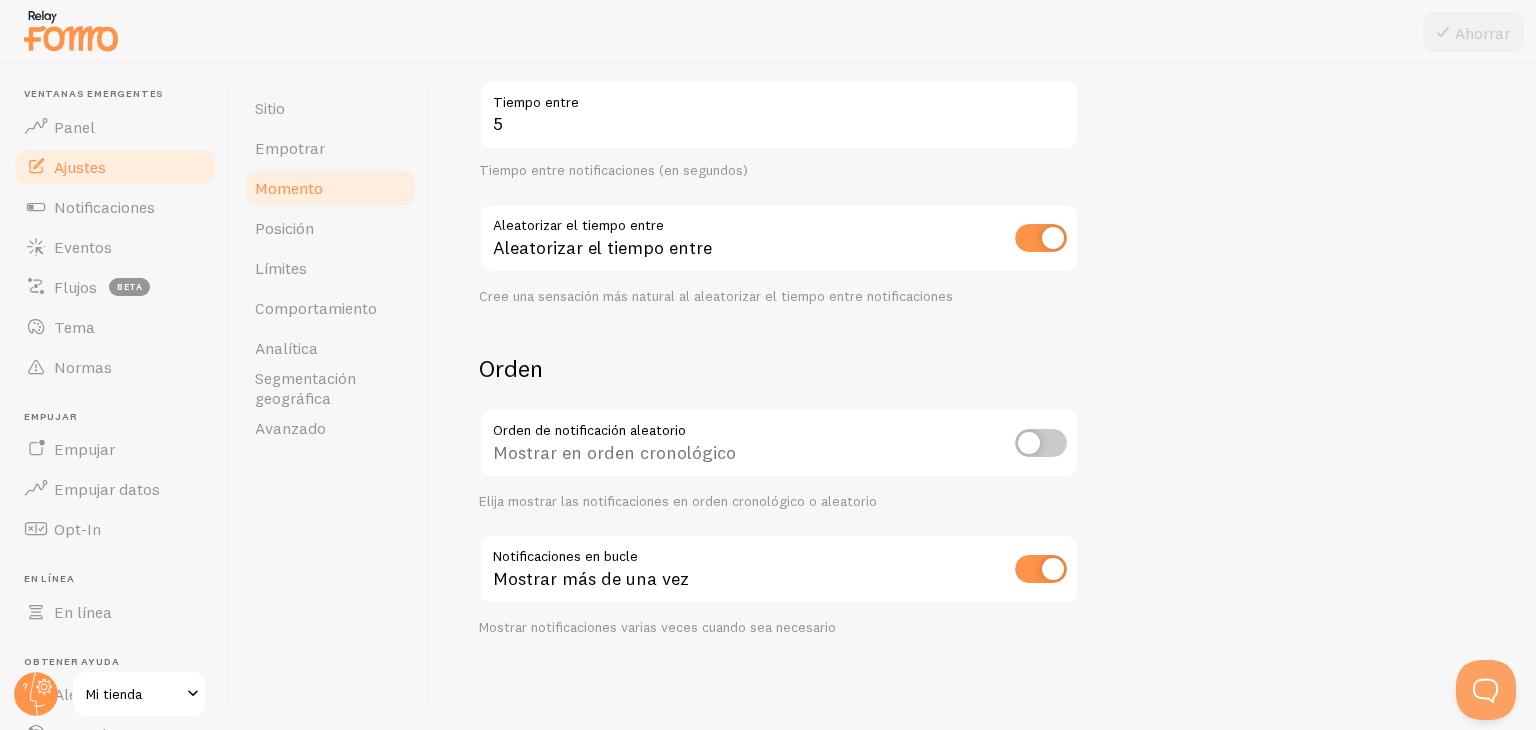 scroll, scrollTop: 0, scrollLeft: 0, axis: both 